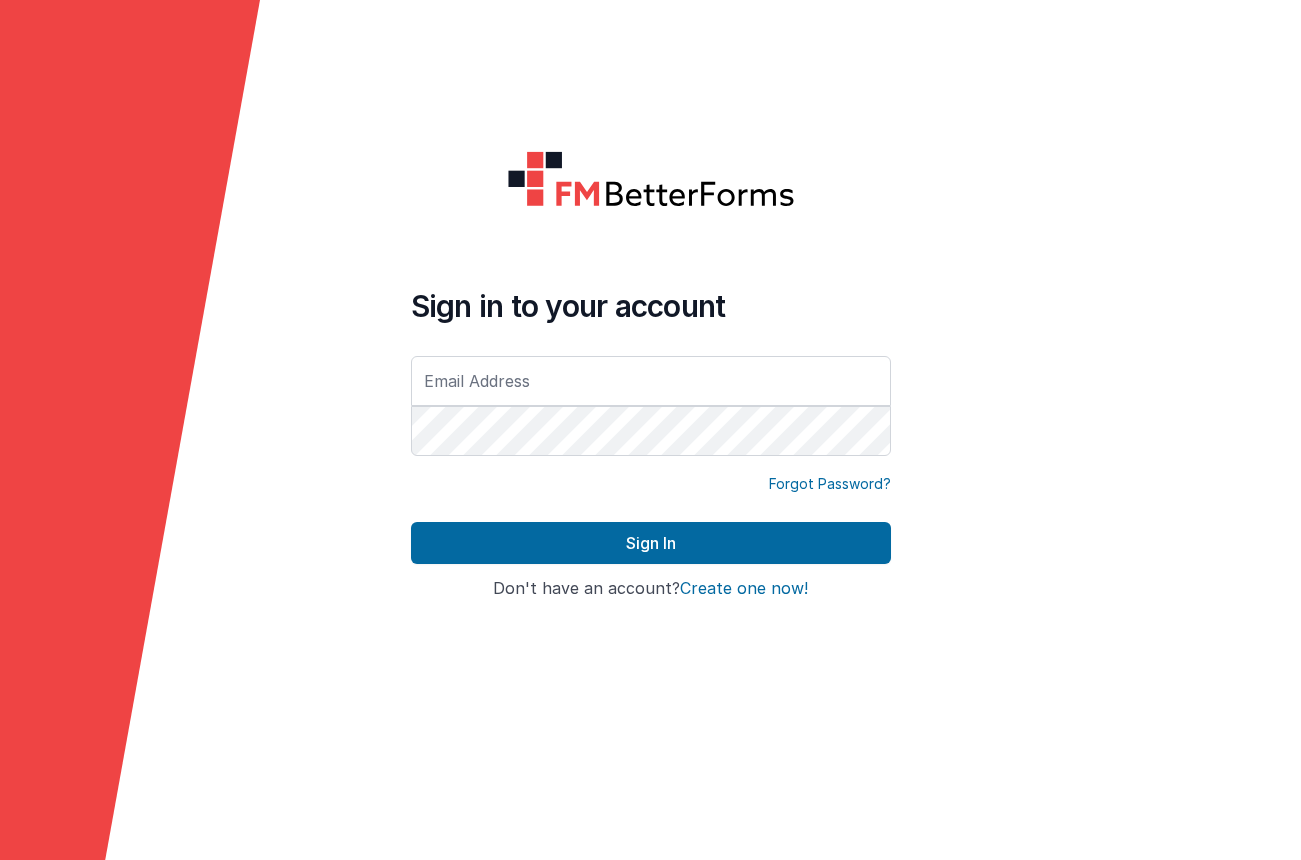 scroll, scrollTop: 0, scrollLeft: 0, axis: both 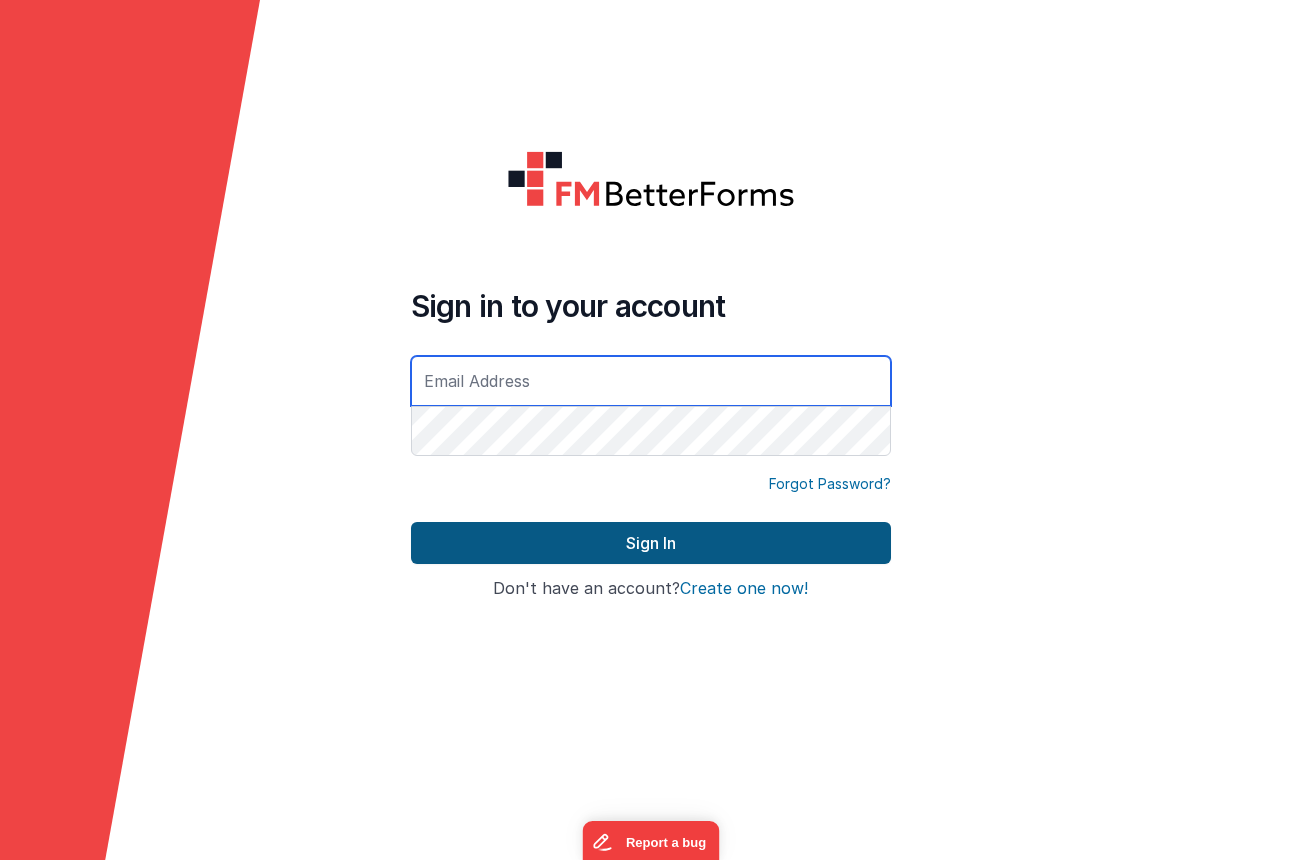 type on "[EMAIL]" 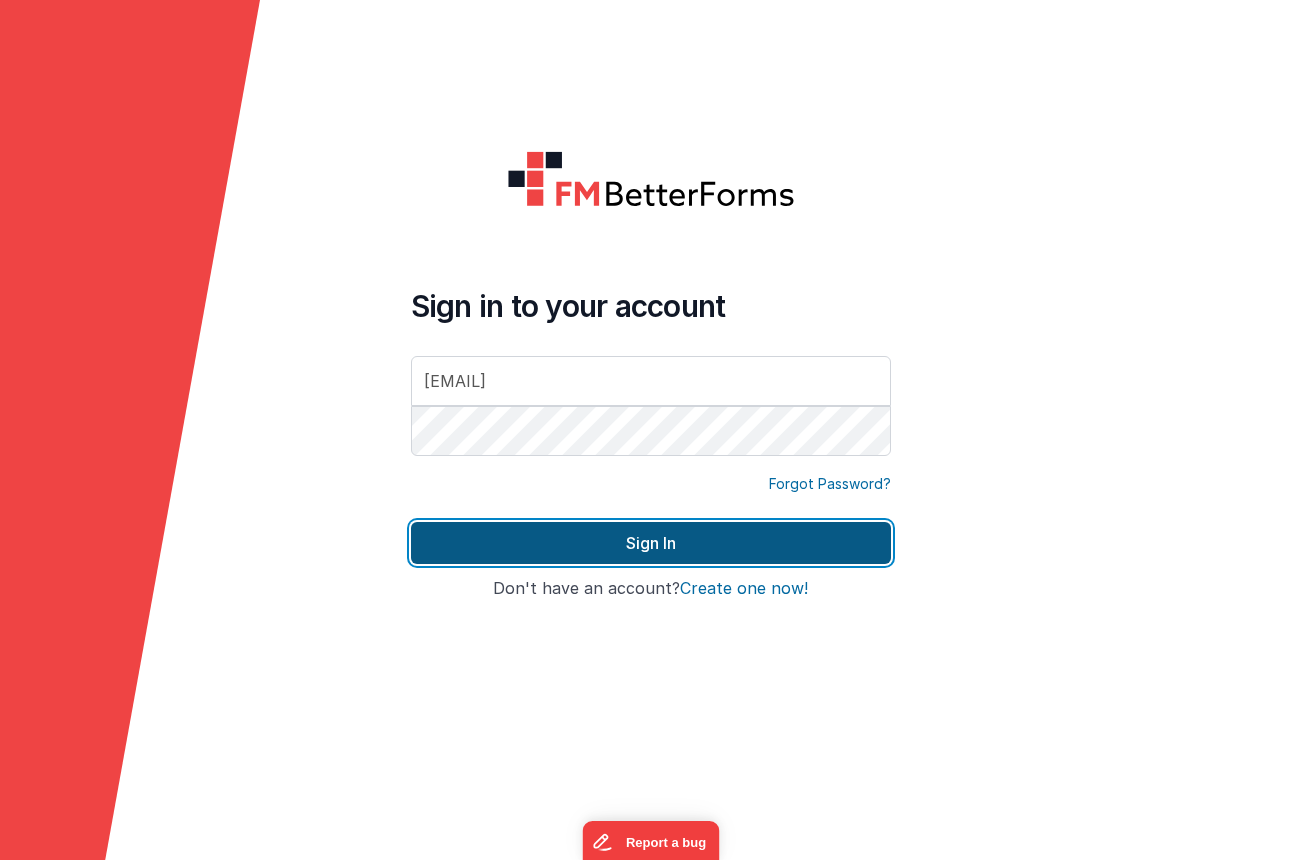 drag, startPoint x: 718, startPoint y: 542, endPoint x: 690, endPoint y: 540, distance: 28.071337 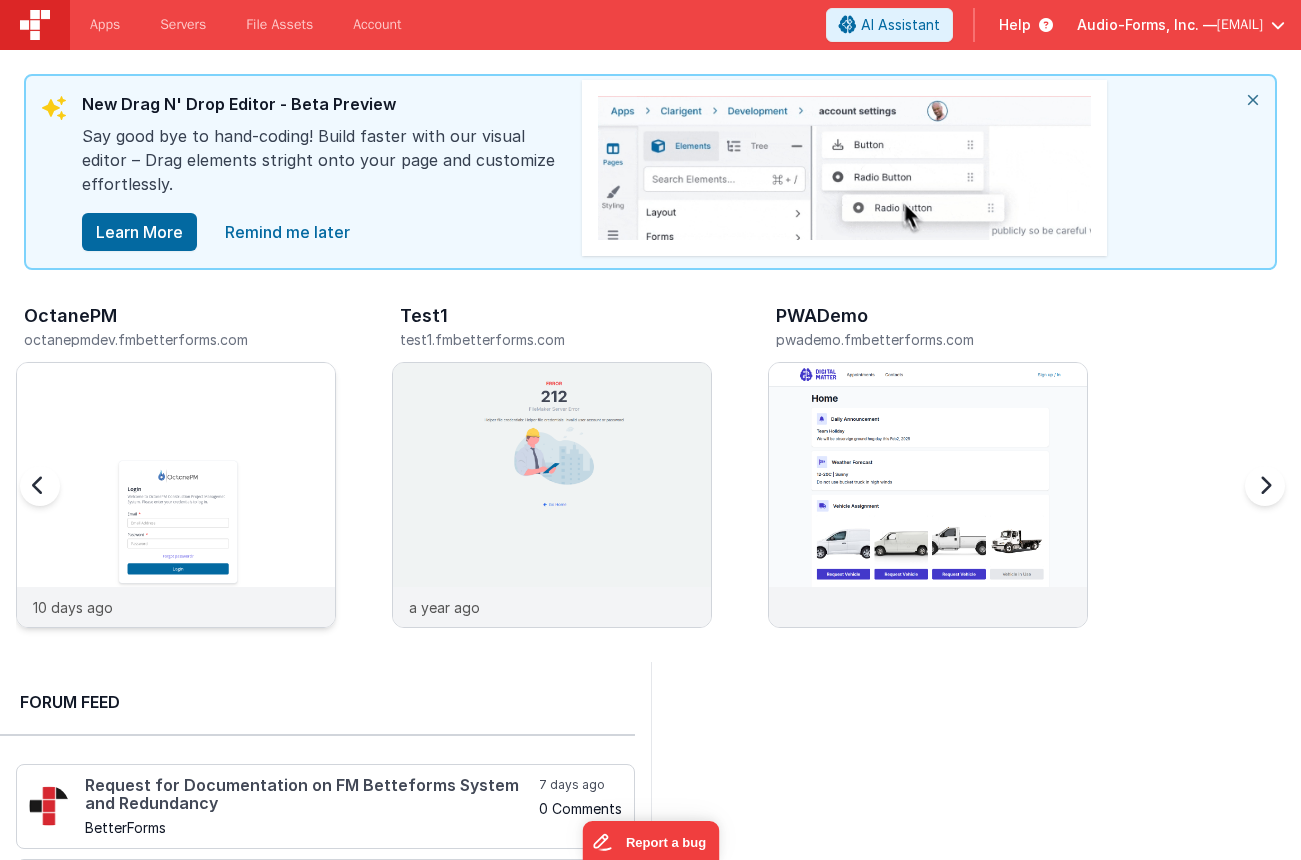 click at bounding box center (176, 522) 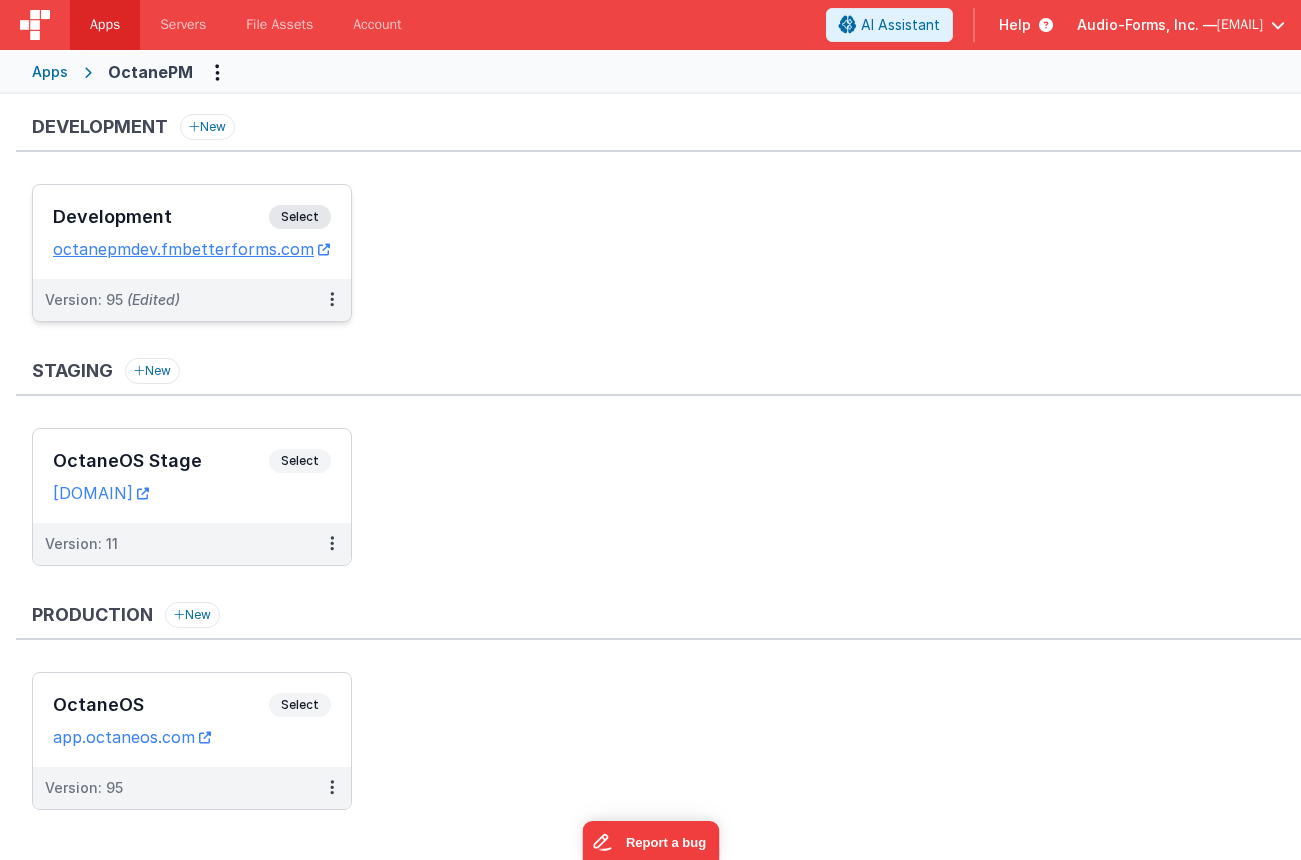 click on "Development
Select" at bounding box center [192, 222] 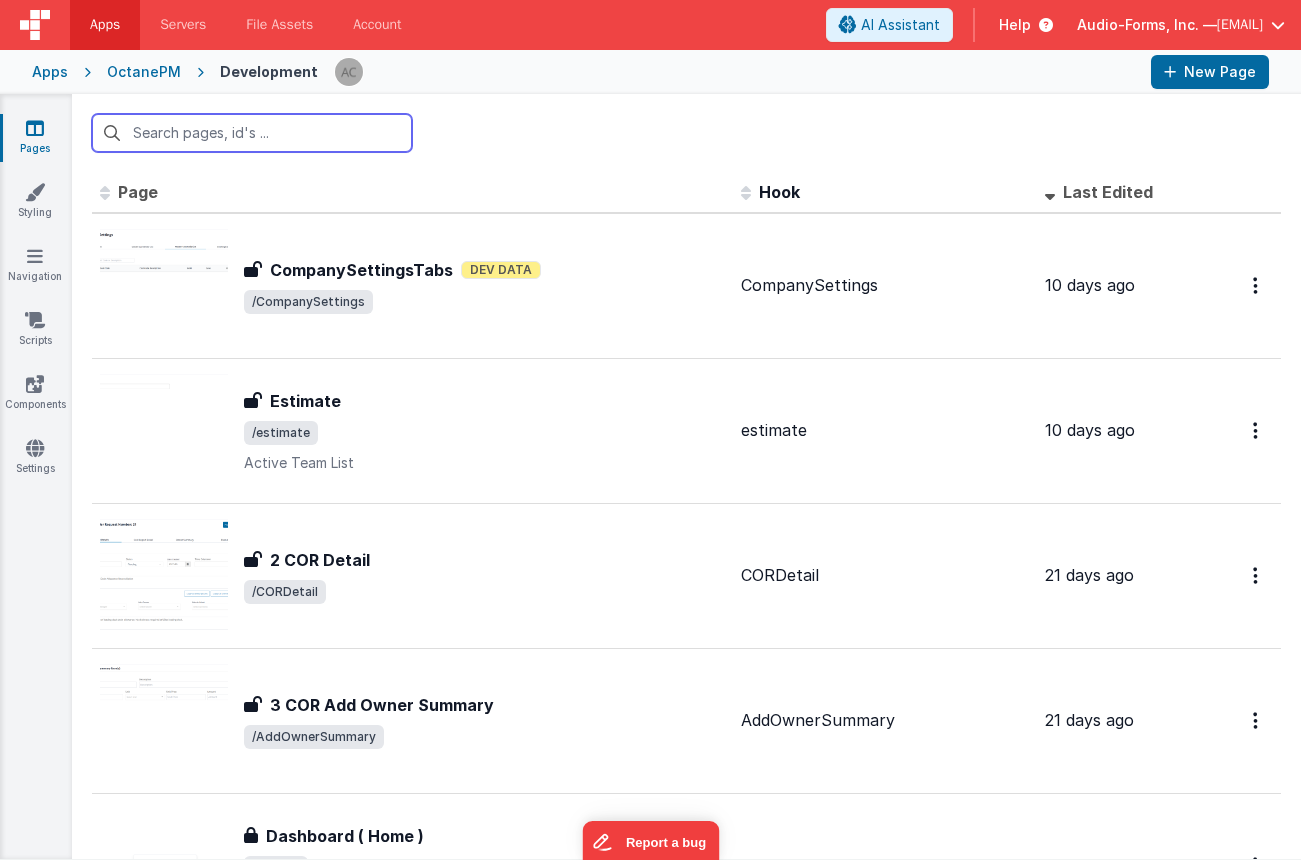 click at bounding box center [252, 133] 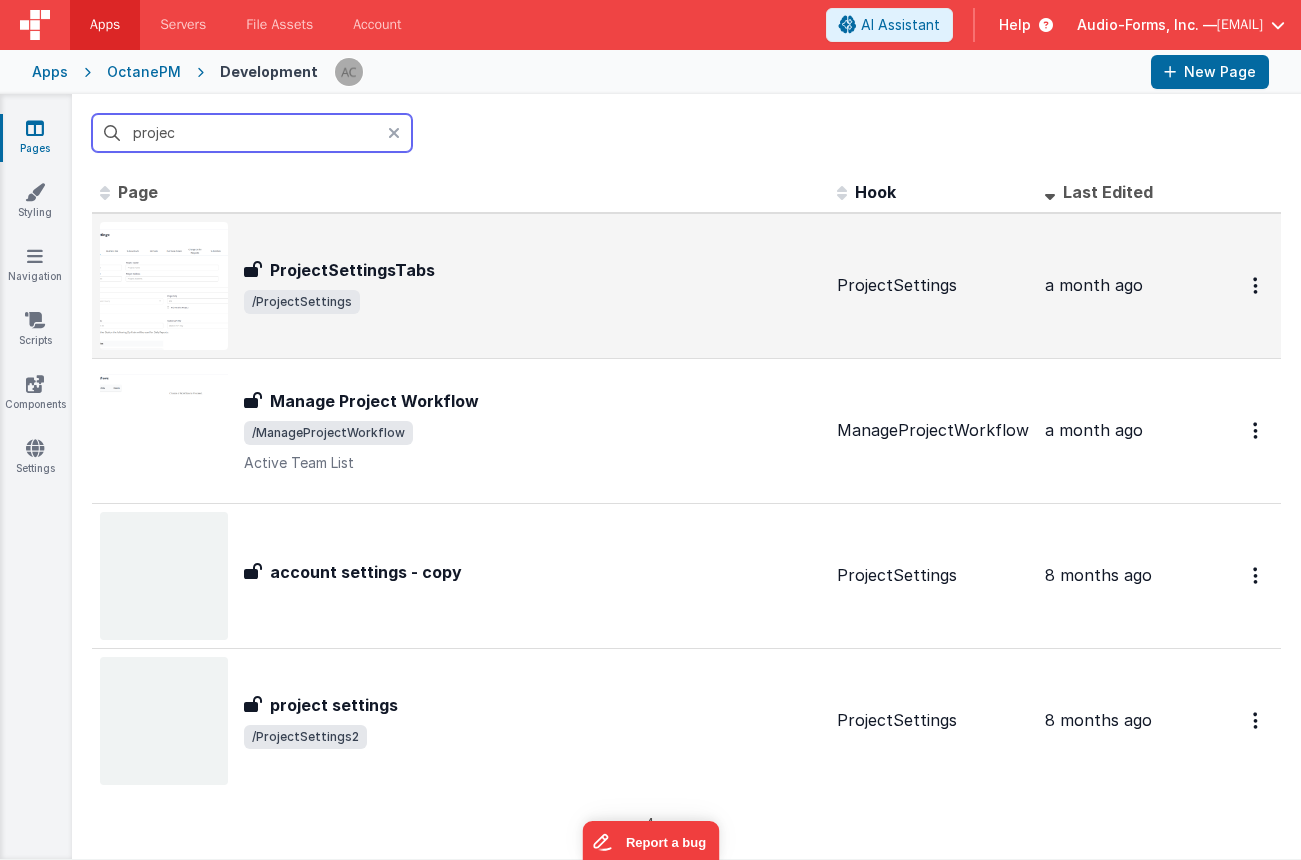 type on "projec" 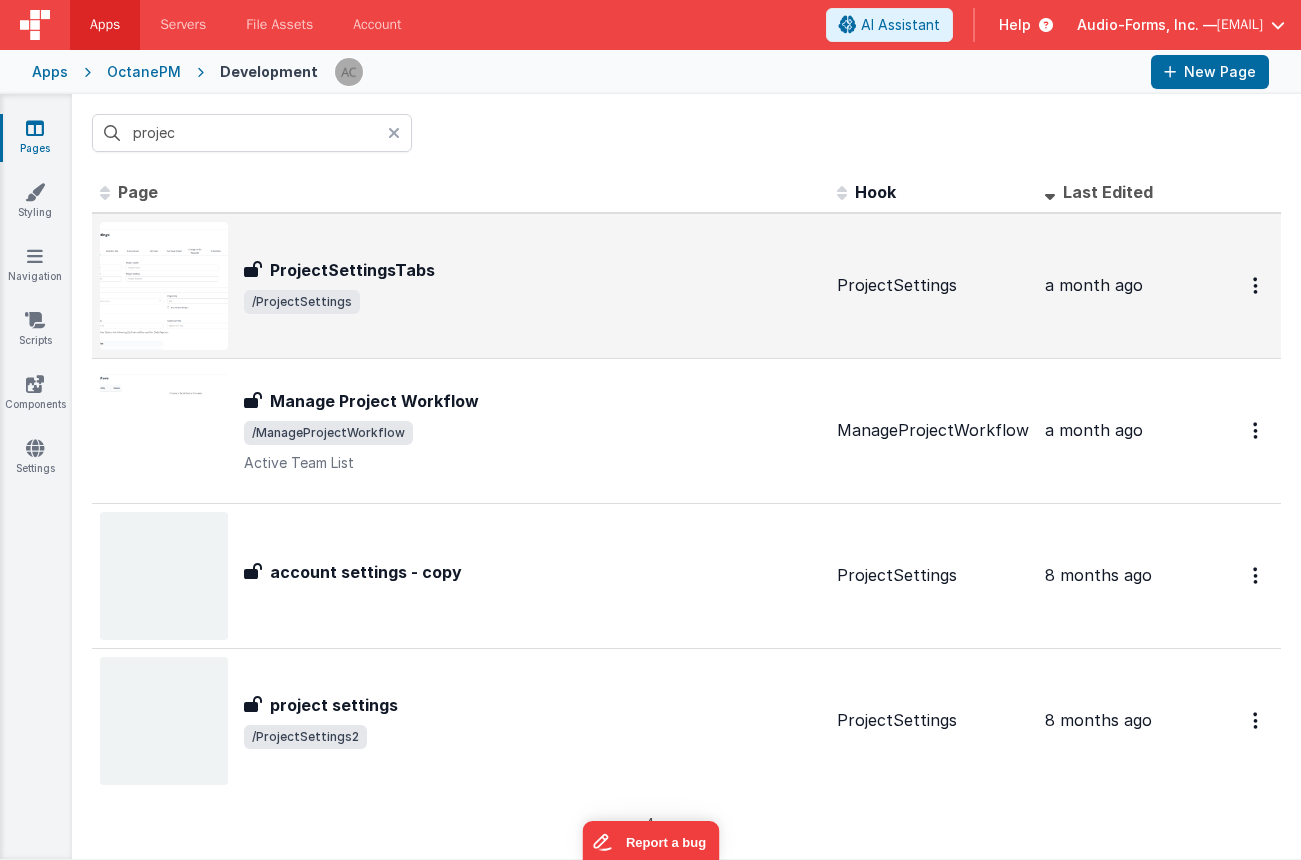click on "ProjectSettingsTabs" at bounding box center (532, 270) 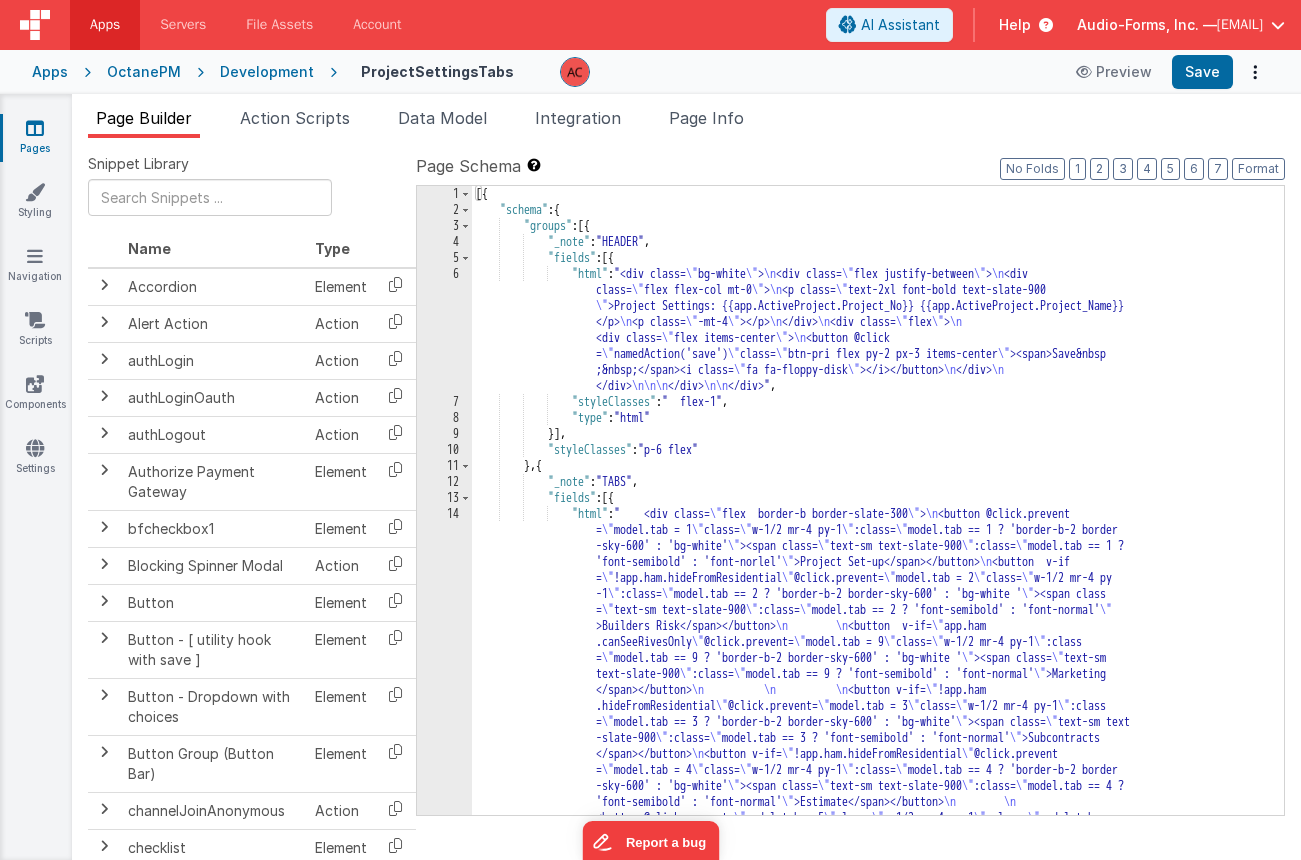 click on "[{      "schema" :  {           "groups" :  [{                "_note" :  "HEADER" ,                "fields" :  [{                     "html" :  "<div class= \" bg-white \" >
<div class= \" flex justify-between  \" >
<div                       class= \" flex flex-col mt-0 \" >
<p class= \" text-2xl font-bold text-slate-900                       \" >Project Settings: {{app.ActiveProject.Project_No}} {{app.ActiveProject.Project_Name}}                      </p>
<p class= \" -mt-4 \" ></p>
</div>
<div class= \" flex \" >
<div class= \" flex items-center \" >
<button @click                      = \" namedAction('save') \"  class= \" btn-pri flex py-2 px-3 items-center  \" ><span>Save&nbsp                      ;&nbsp;</span><i class= \" fa fa-floppy-disk \" ></i></button>" at bounding box center (870, 780) 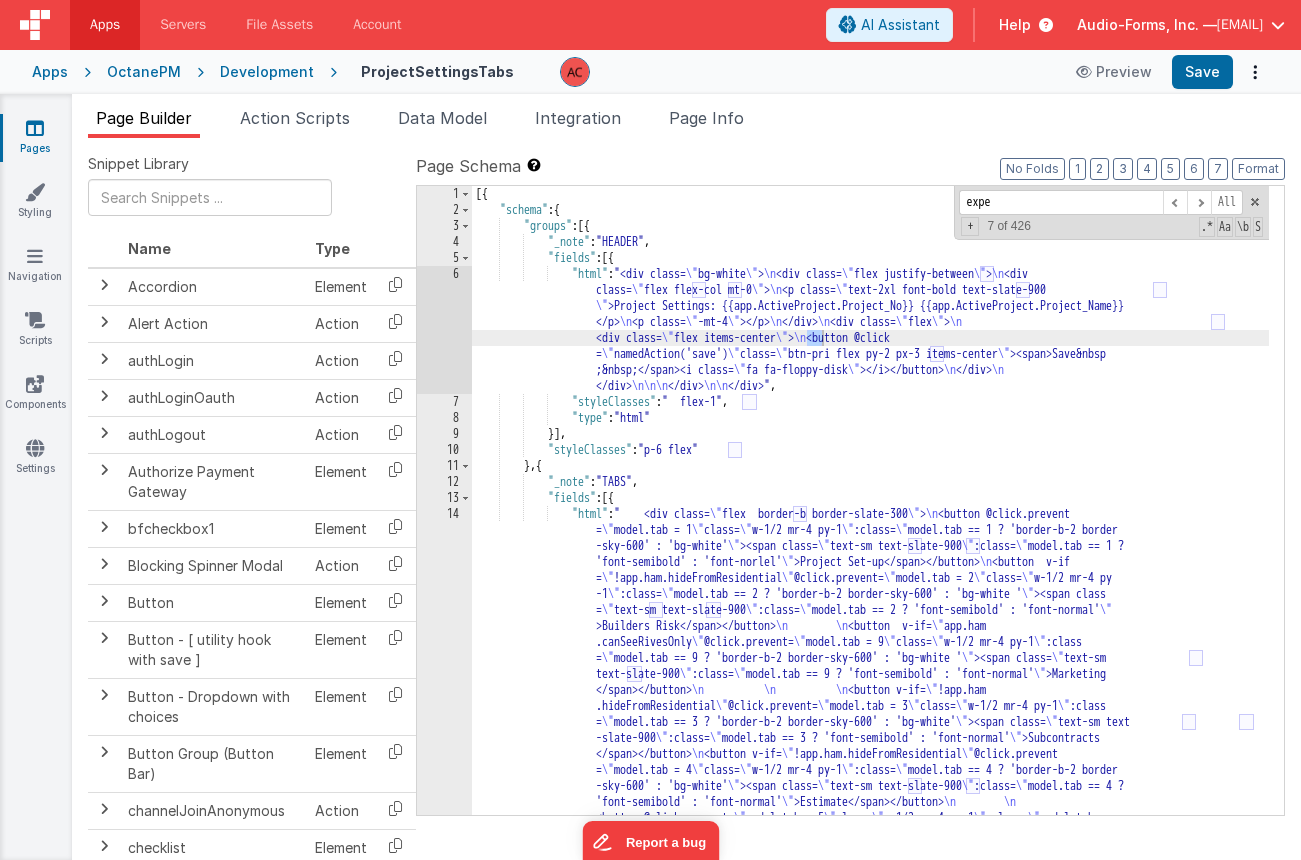 scroll, scrollTop: 18982, scrollLeft: 0, axis: vertical 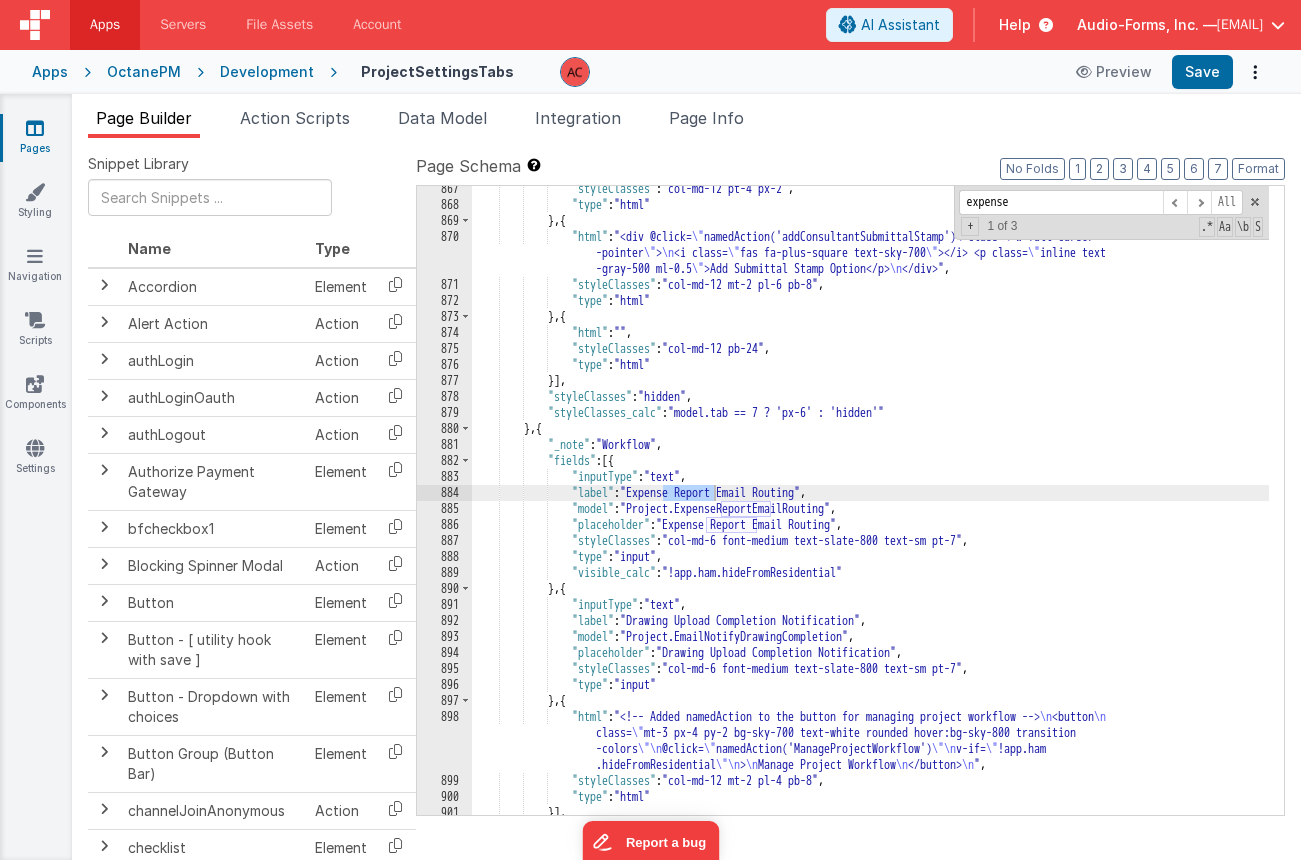 click on ""styleClasses" : "col-md-12 pt-4 px-2", "type" : "html" } , { "html" : "<div @click= \" namedAction('addConsultantSubmittalStamp') \"  class= \" w-full cursor  -pointer \" >
<i class= \" fas fa-plus-square text-sky-700 \" ></i> <p class= \" inline text  -gray-500 ml-0.5 \" >Add Submittal Stamp Option</p>
</div>" , "styleClasses" : "col-md-12 mt-2 pl-6 pb-8" , "type" : "html" } , { "html" : "" , "styleClasses" : "col-md-12 pb-24" , "type" : "html" }] , "styleClasses" : "hidden" , "styleClasses_calc" : "model.tab == 7 ? 'px-6' : 'hidden'" } , { "_note" : "Workflow" , "fields" : [{ "inputType" : "text" }:" at bounding box center (870, 511) 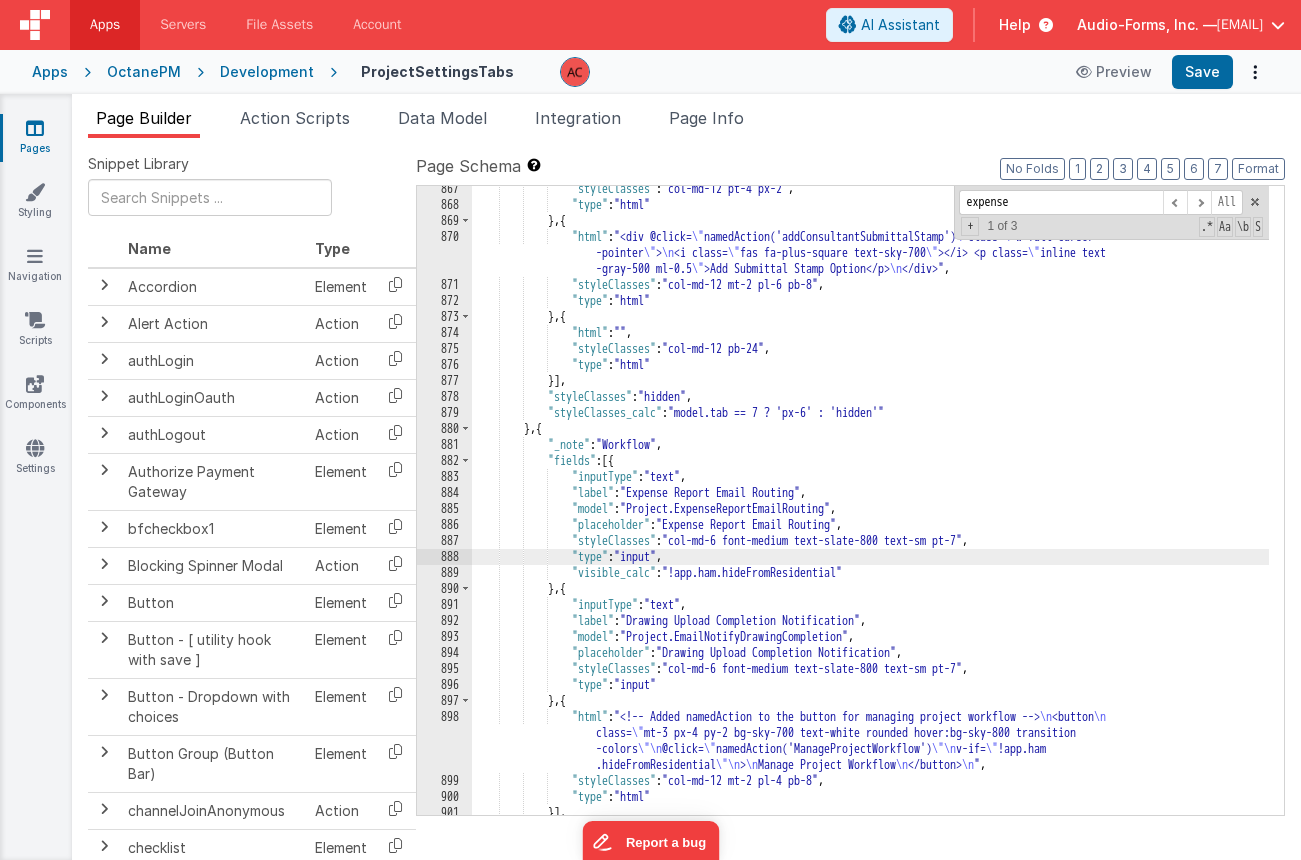 click on ""styleClasses" : "col-md-12 pt-4 px-2", "type" : "html" } , { "html" : "<div @click= \" namedAction('addConsultantSubmittalStamp') \"  class= \" w-full cursor  -pointer \" >
<i class= \" fas fa-plus-square text-sky-700 \" ></i> <p class= \" inline text  -gray-500 ml-0.5 \" >Add Submittal Stamp Option</p>
</div>" , "styleClasses" : "col-md-12 mt-2 pl-6 pb-8" , "type" : "html" } , { "html" : "" , "styleClasses" : "col-md-12 pb-24" , "type" : "html" }] , "styleClasses" : "hidden" , "styleClasses_calc" : "model.tab == 7 ? 'px-6' : 'hidden'" } , { "_note" : "Workflow" , "fields" : [{ "inputType" : "text" }:" at bounding box center (870, 511) 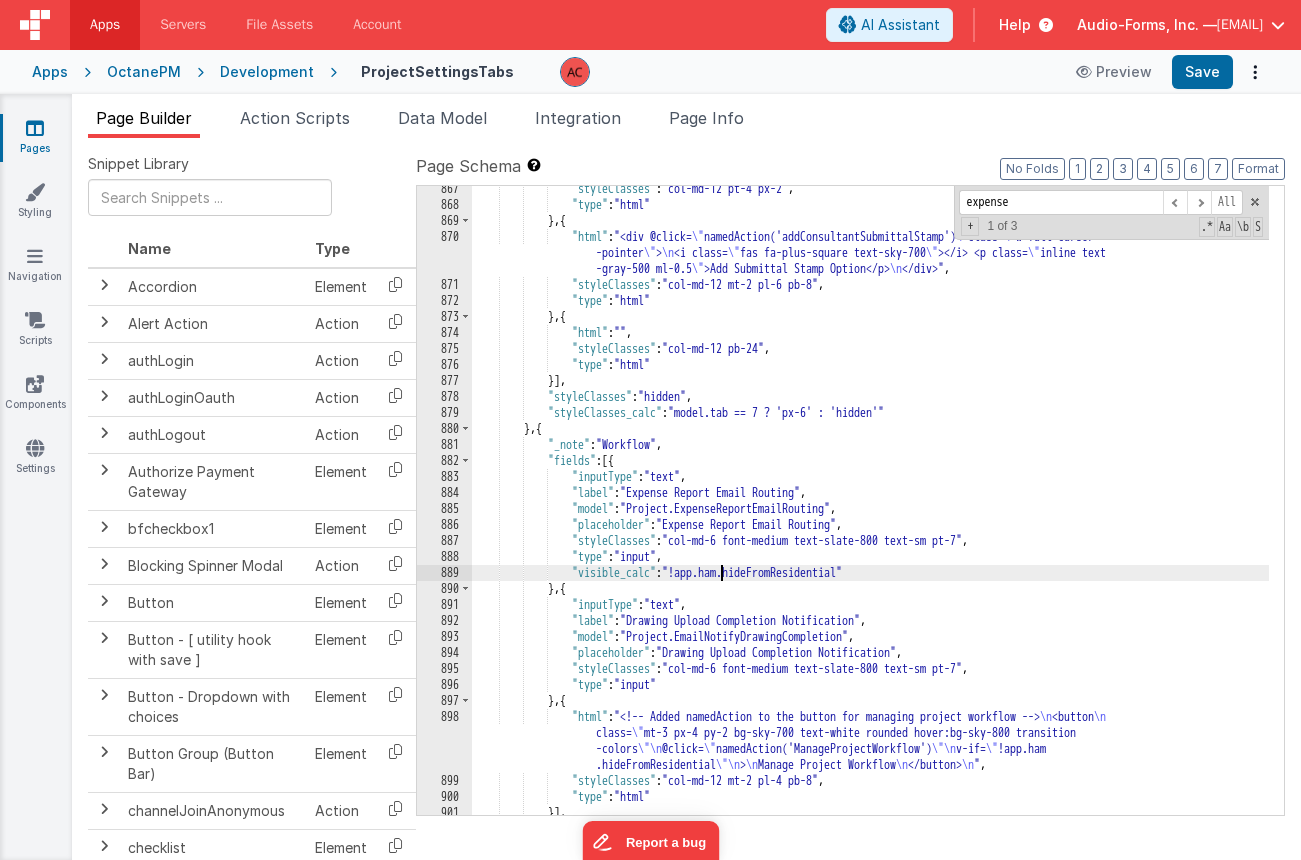 click on ""styleClasses" : "col-md-12 pt-4 px-2", "type" : "html" } , { "html" : "<div @click= \" namedAction('addConsultantSubmittalStamp') \"  class= \" w-full cursor  -pointer \" >
<i class= \" fas fa-plus-square text-sky-700 \" ></i> <p class= \" inline text  -gray-500 ml-0.5 \" >Add Submittal Stamp Option</p>
</div>" , "styleClasses" : "col-md-12 mt-2 pl-6 pb-8" , "type" : "html" } , { "html" : "" , "styleClasses" : "col-md-12 pb-24" , "type" : "html" }] , "styleClasses" : "hidden" , "styleClasses_calc" : "model.tab == 7 ? 'px-6' : 'hidden'" } , { "_note" : "Workflow" , "fields" : [{ "inputType" : "text" }:" at bounding box center [870, 511] 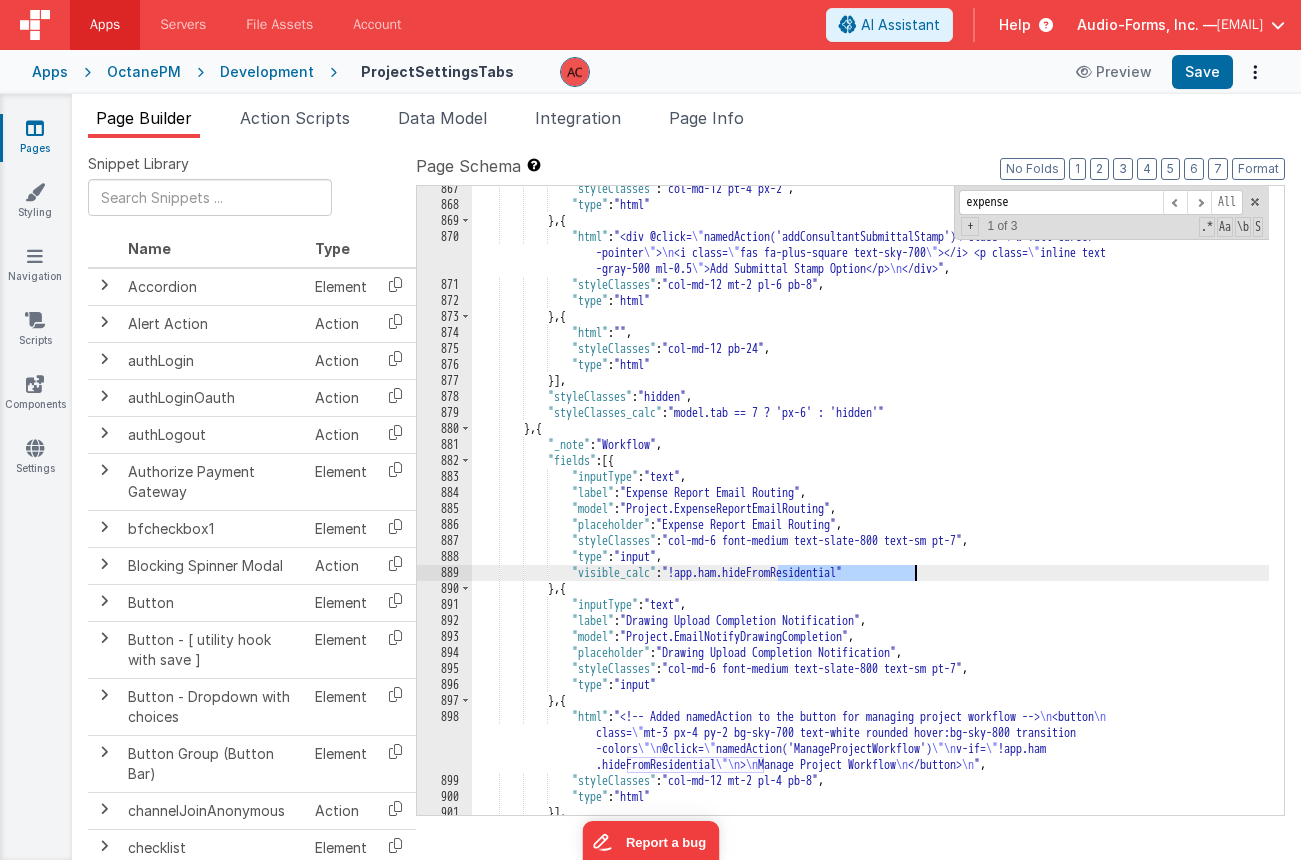 drag, startPoint x: 780, startPoint y: 571, endPoint x: 914, endPoint y: 573, distance: 134.01492 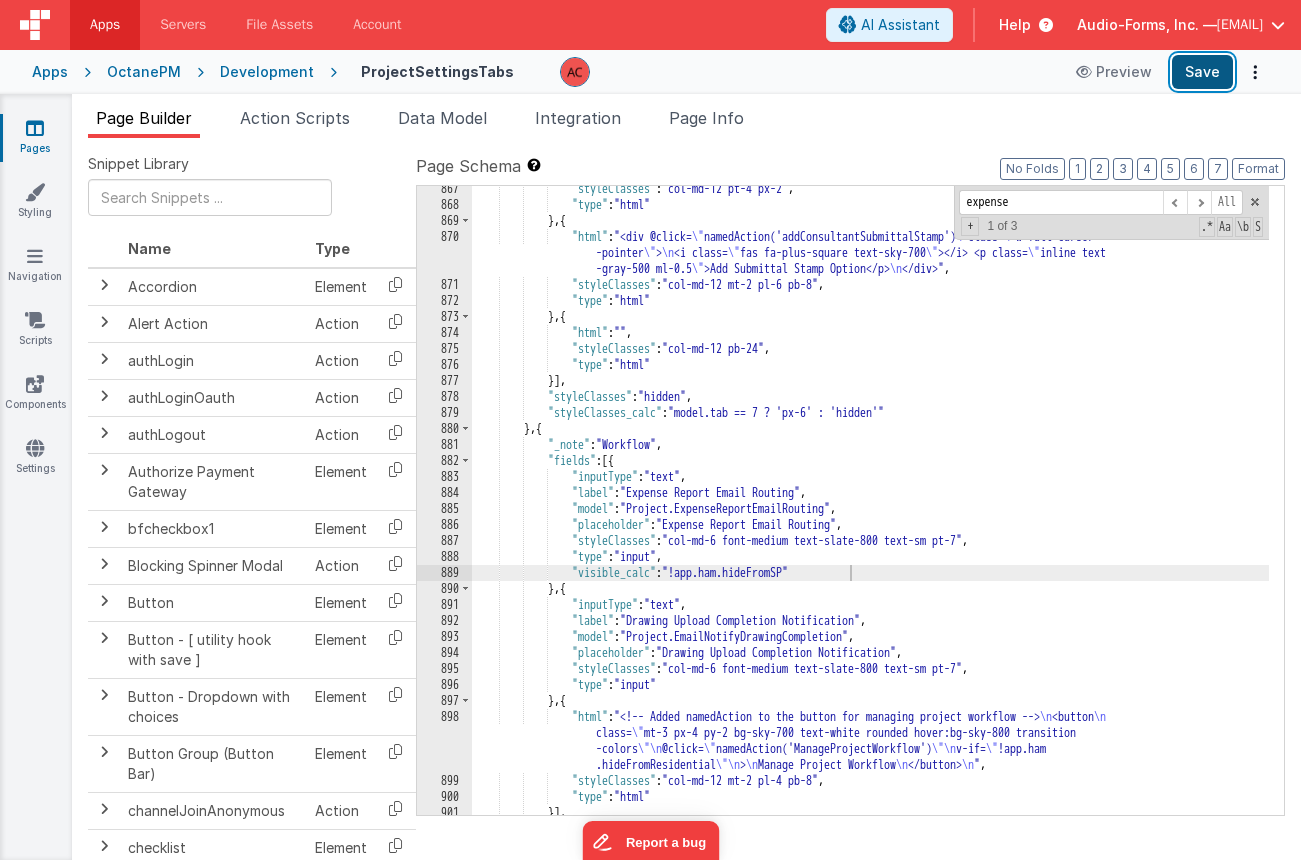 click on "Save" at bounding box center [1202, 72] 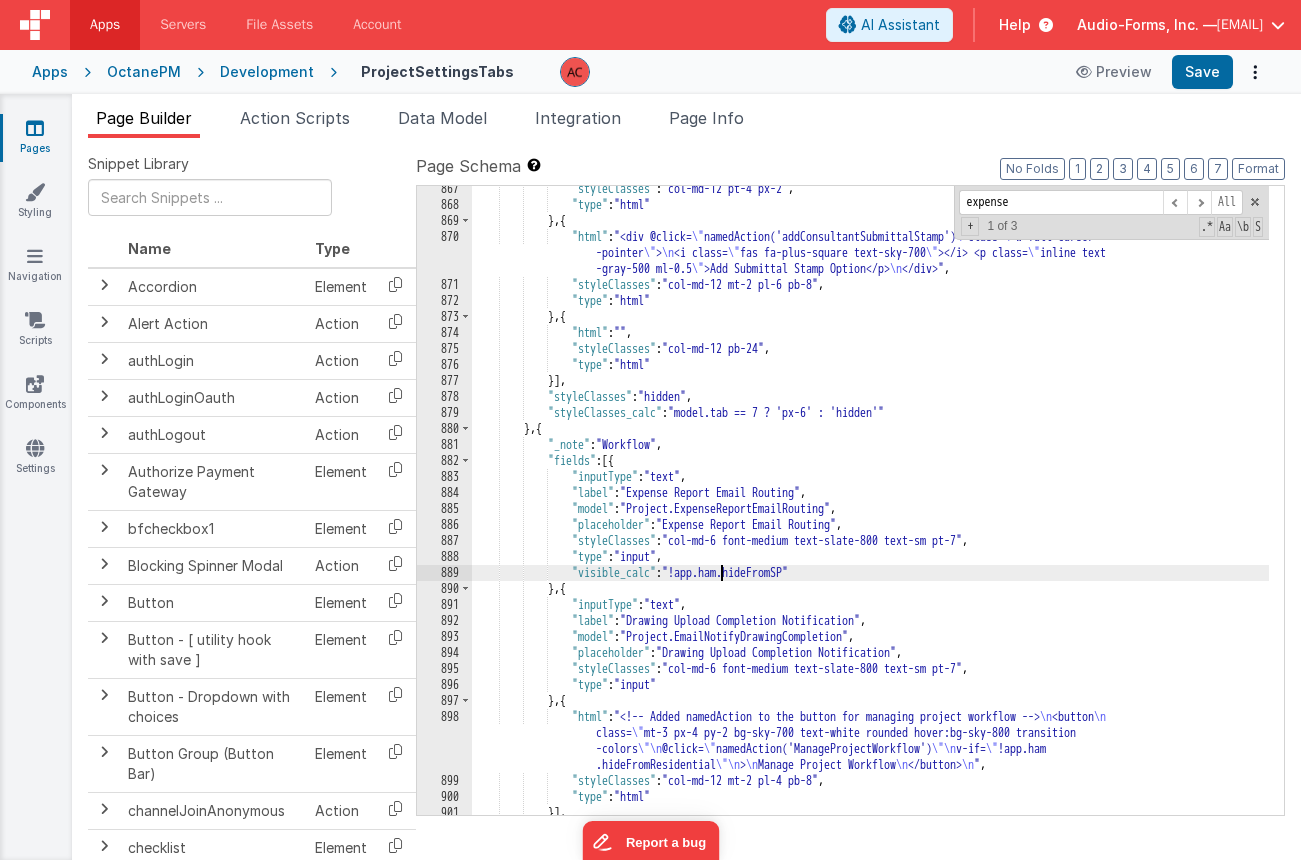click on ""styleClasses" : "col-md-12 pt-4 px-2", "type" : "html" } , { "html" : "<div @click= \" namedAction('addConsultantSubmittalStamp') \"  class= \" w-full cursor  -pointer \" >
<i class= \" fas fa-plus-square text-sky-700 \" ></i> <p class= \" inline text  -gray-500 ml-0.5 \" >Add Submittal Stamp Option</p>
</div>" , "styleClasses" : "col-md-12 mt-2 pl-6 pb-8" , "type" : "html" } , { "html" : "" , "styleClasses" : "col-md-12 pb-24" , "type" : "html" }] , "styleClasses" : "hidden" , "styleClasses_calc" : "model.tab == 7 ? 'px-6' : 'hidden'" } , { "_note" : "Workflow" , "fields" : [{ "inputType" : "text" }:" at bounding box center [870, 511] 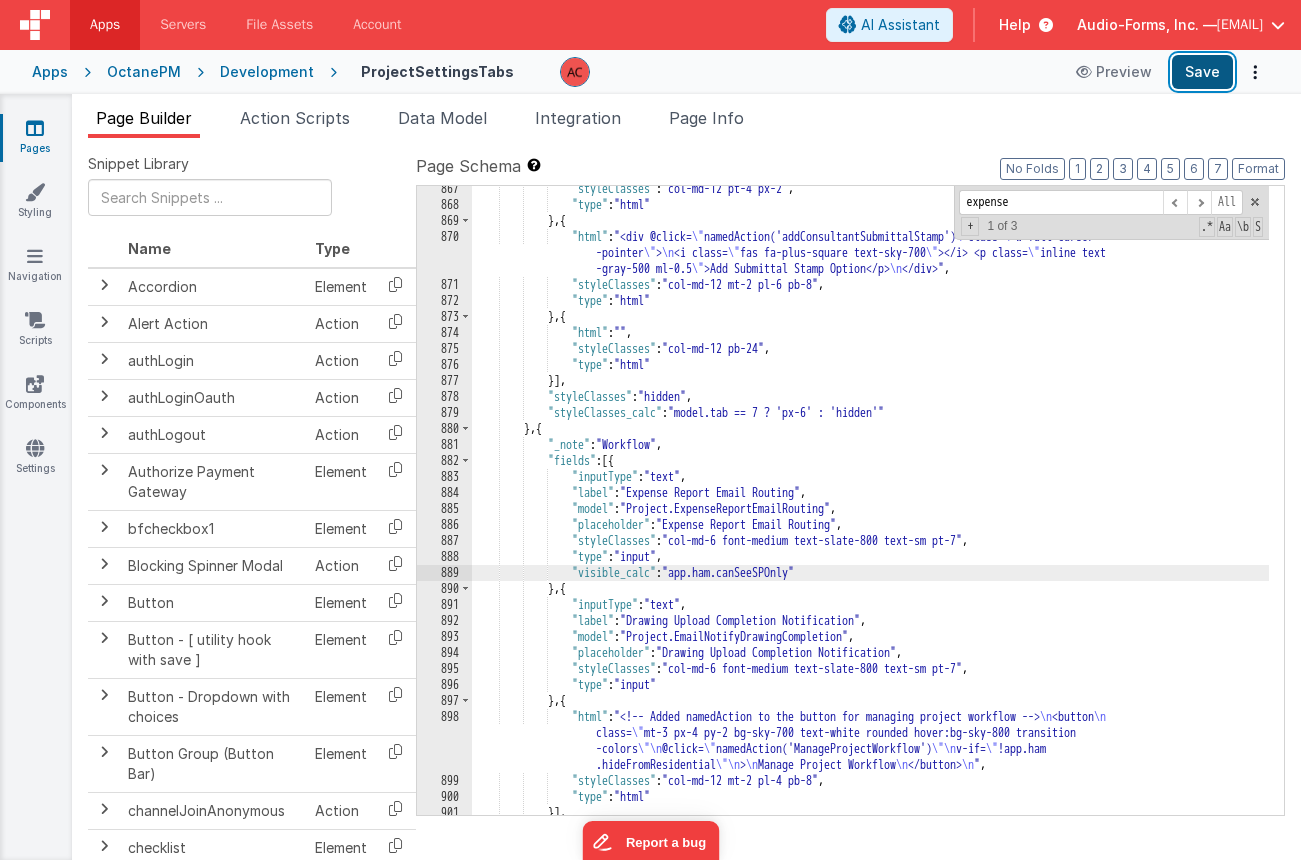 drag, startPoint x: 1221, startPoint y: 59, endPoint x: 1210, endPoint y: 67, distance: 13.601471 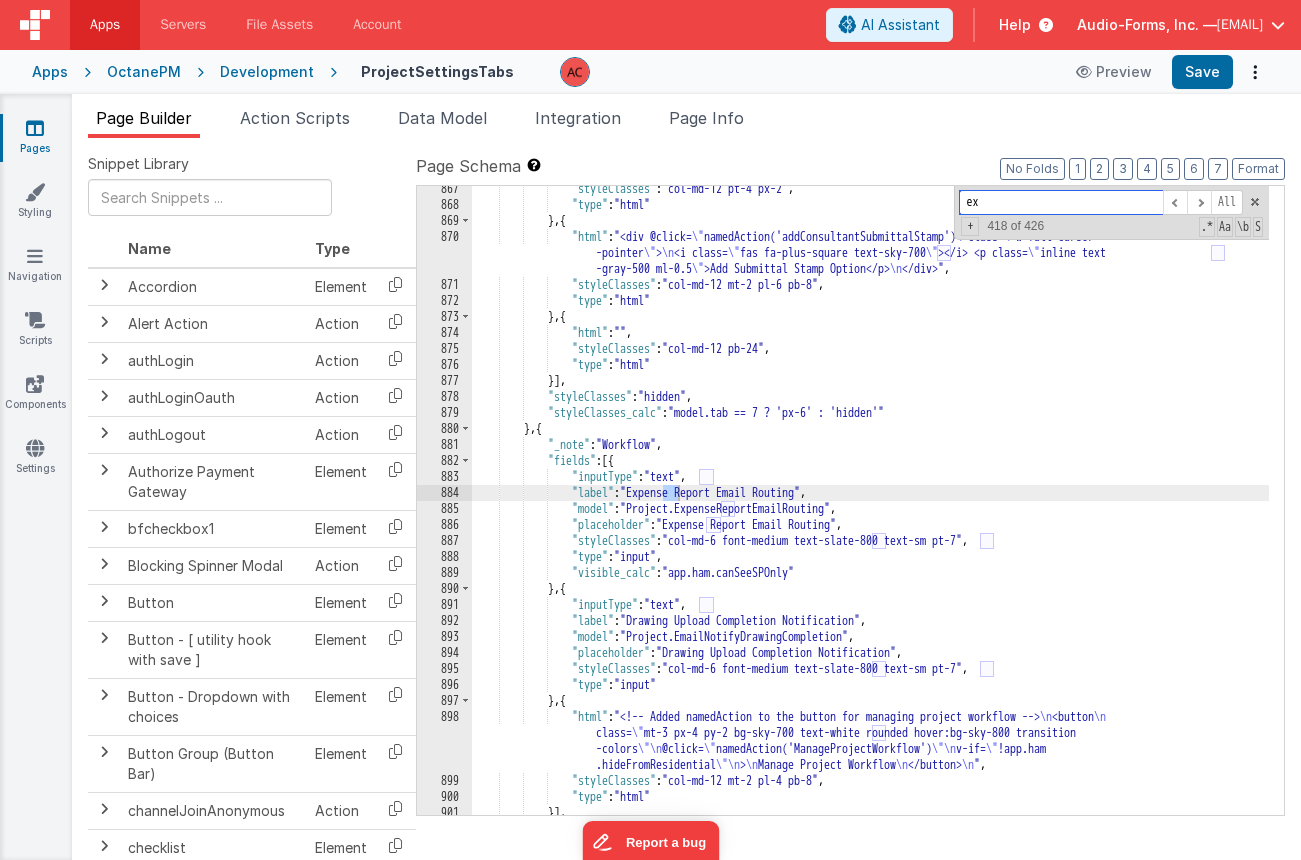 type on "e" 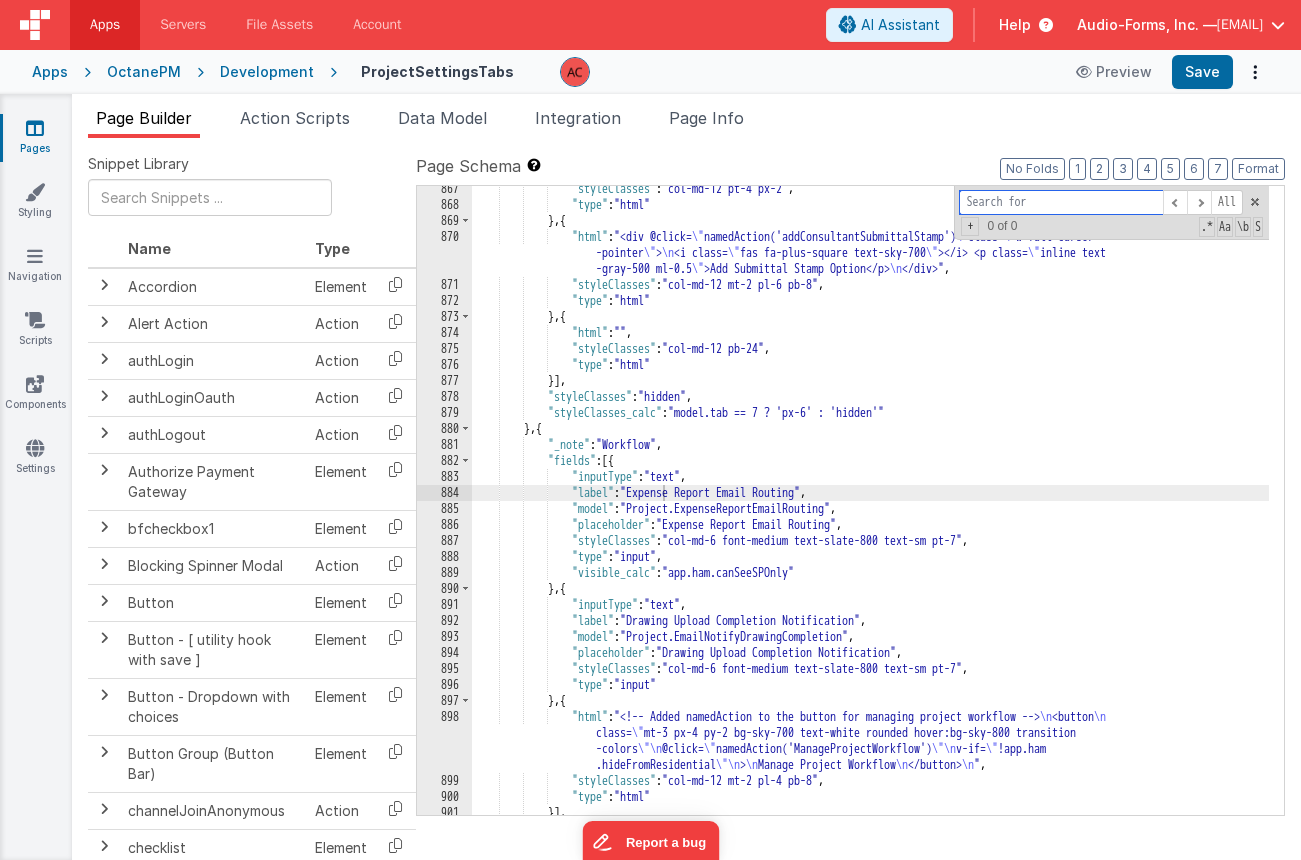 type 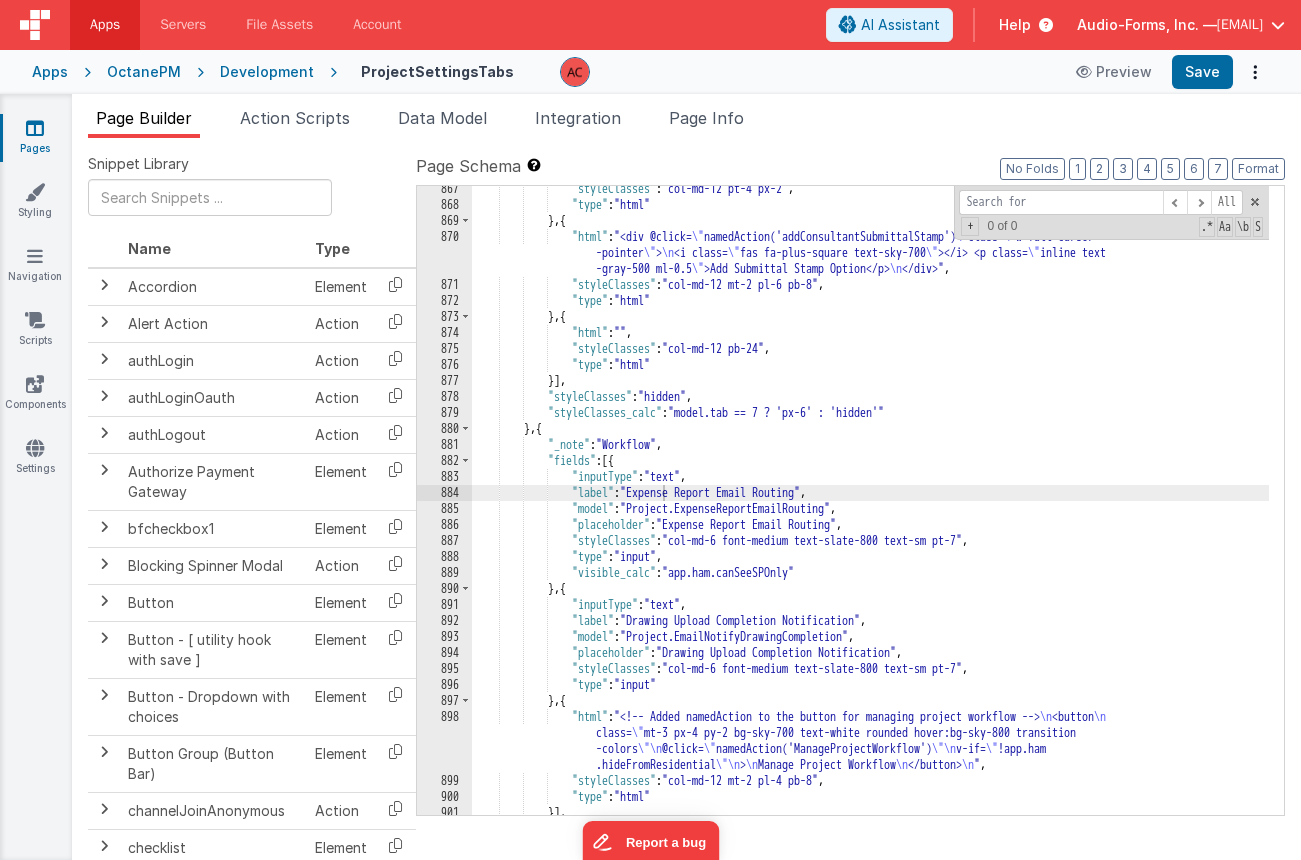 click on ""styleClasses" : "col-md-12 pt-4 px-2", "type" : "html" } , { "html" : "<div @click= \" namedAction('addConsultantSubmittalStamp') \"  class= \" w-full cursor  -pointer \" >
<i class= \" fas fa-plus-square text-sky-700 \" ></i> <p class= \" inline text  -gray-500 ml-0.5 \" >Add Submittal Stamp Option</p>
</div>" , "styleClasses" : "col-md-12 mt-2 pl-6 pb-8" , "type" : "html" } , { "html" : "" , "styleClasses" : "col-md-12 pb-24" , "type" : "html" }] , "styleClasses" : "hidden" , "styleClasses_calc" : "model.tab == 7 ? 'px-6' : 'hidden'" } , { "_note" : "Workflow" , "fields" : [{ "inputType" : "text" }:" at bounding box center [870, 511] 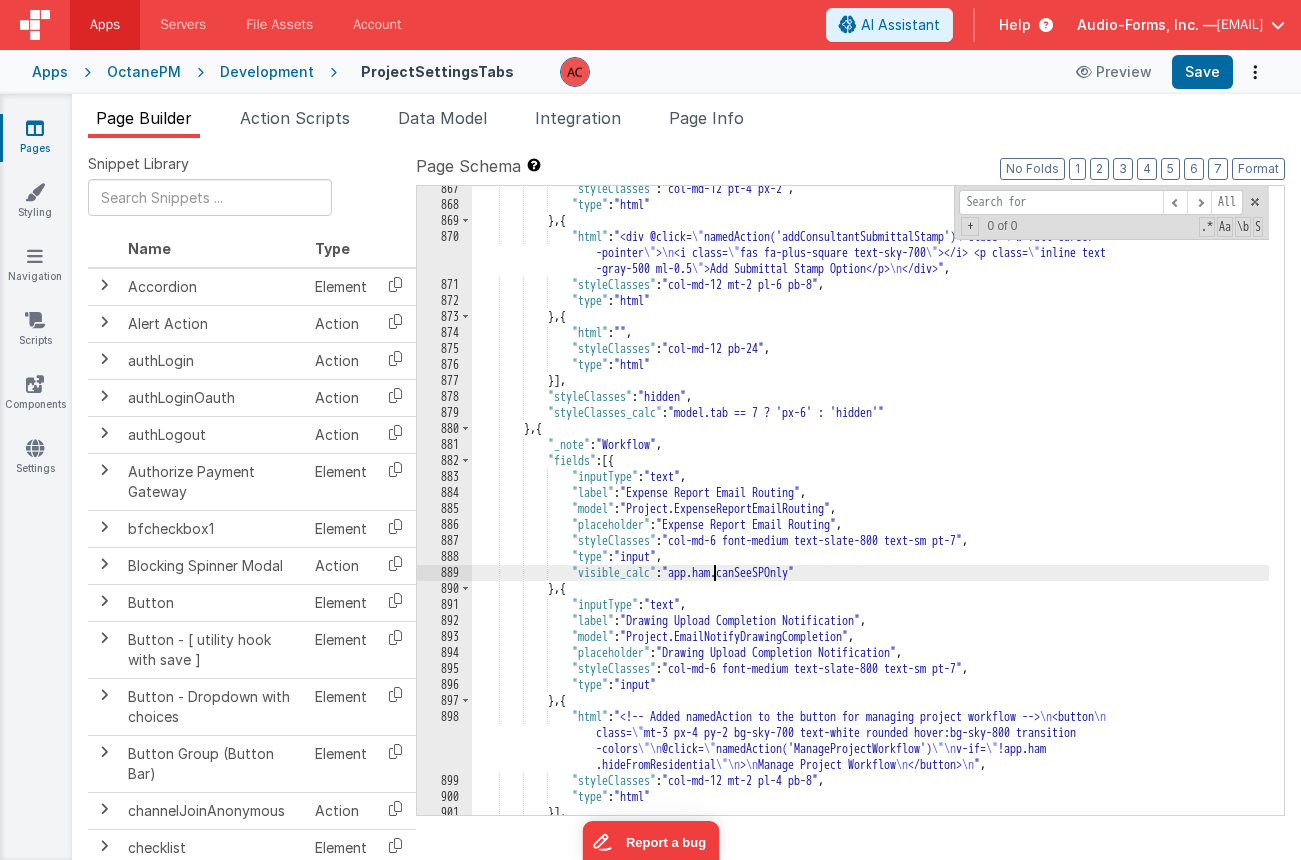 click on ""styleClasses" : "col-md-12 pt-4 px-2", "type" : "html" } , { "html" : "<div @click= \" namedAction('addConsultantSubmittalStamp') \"  class= \" w-full cursor  -pointer \" >
<i class= \" fas fa-plus-square text-sky-700 \" ></i> <p class= \" inline text  -gray-500 ml-0.5 \" >Add Submittal Stamp Option</p>
</div>" , "styleClasses" : "col-md-12 mt-2 pl-6 pb-8" , "type" : "html" } , { "html" : "" , "styleClasses" : "col-md-12 pb-24" , "type" : "html" }] , "styleClasses" : "hidden" , "styleClasses_calc" : "model.tab == 7 ? 'px-6' : 'hidden'" } , { "_note" : "Workflow" , "fields" : [{ "inputType" : "text" }:" at bounding box center [870, 511] 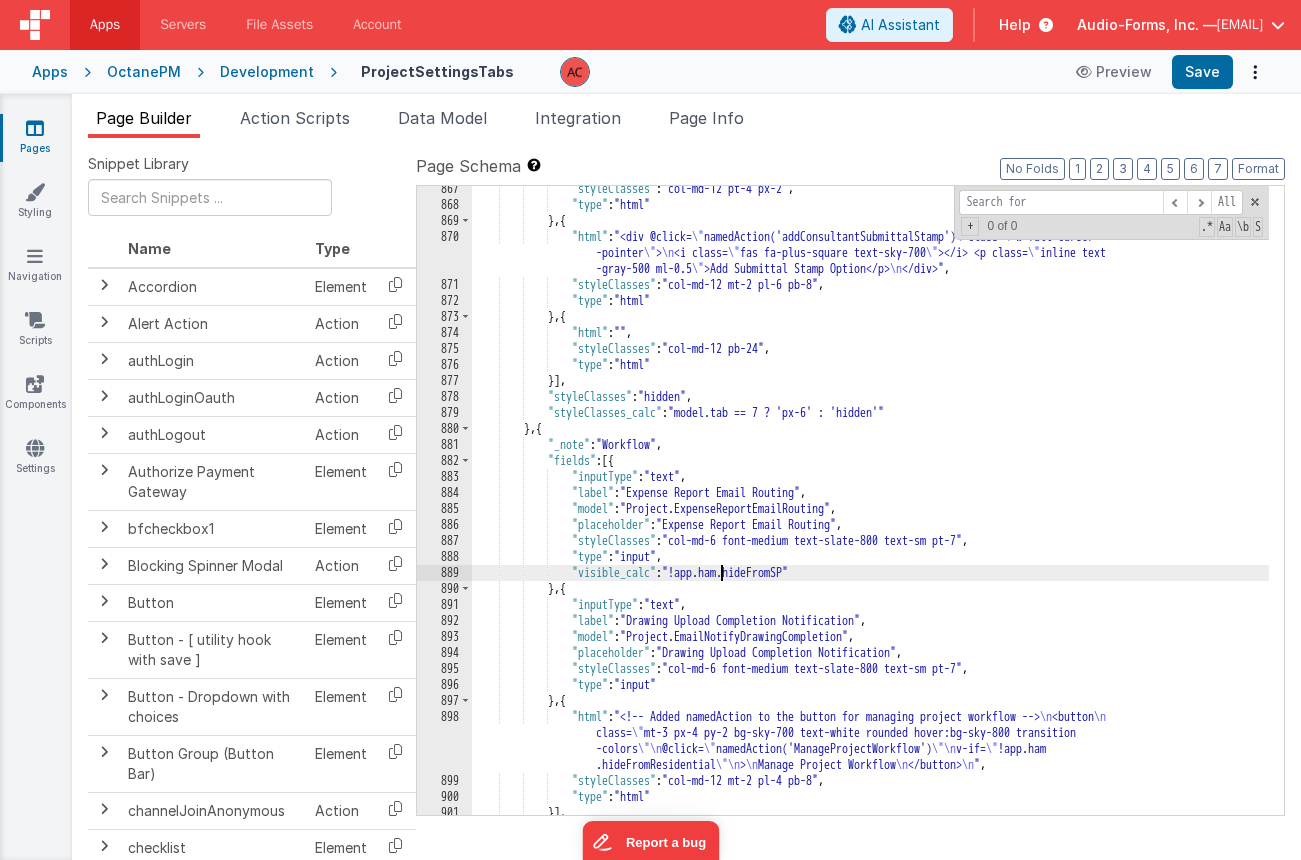 drag, startPoint x: 851, startPoint y: 567, endPoint x: 869, endPoint y: 577, distance: 20.59126 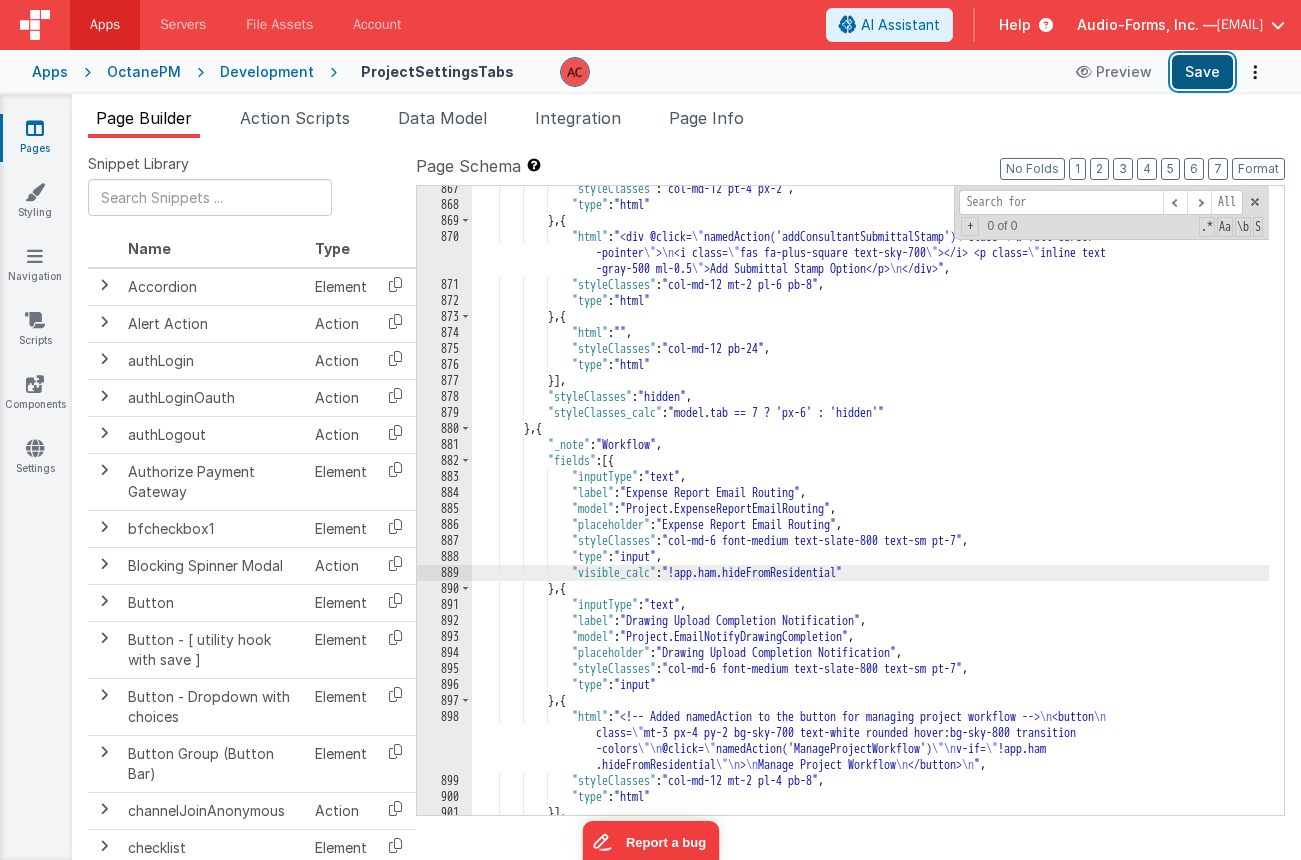 click on "Save" at bounding box center (1202, 72) 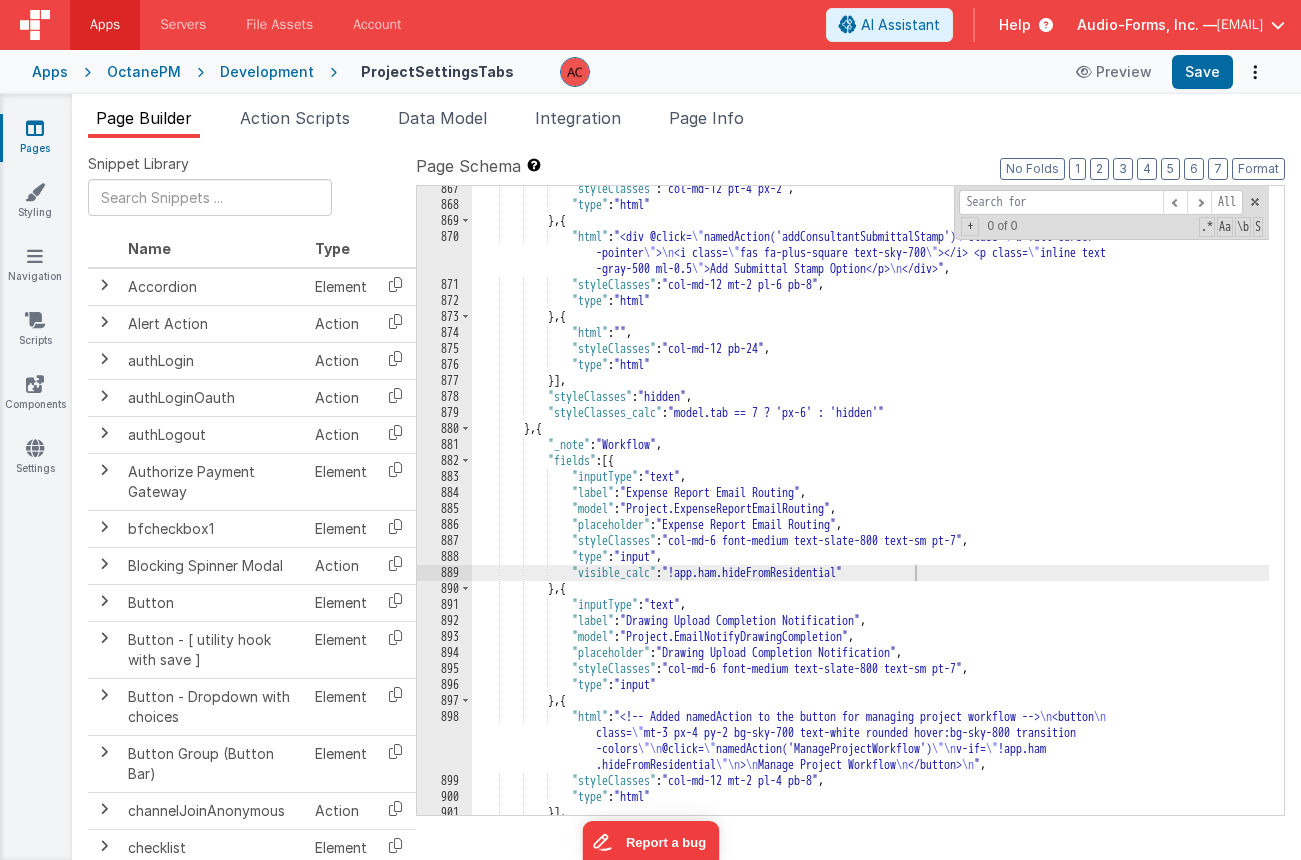 click on ""styleClasses" : "col-md-12 pt-4 px-2", "type" : "html" } , { "html" : "<div @click= \" namedAction('addConsultantSubmittalStamp') \"  class= \" w-full cursor  -pointer \" >
<i class= \" fas fa-plus-square text-sky-700 \" ></i> <p class= \" inline text  -gray-500 ml-0.5 \" >Add Submittal Stamp Option</p>
</div>" , "styleClasses" : "col-md-12 mt-2 pl-6 pb-8" , "type" : "html" } , { "html" : "" , "styleClasses" : "col-md-12 pb-24" , "type" : "html" }] , "styleClasses" : "hidden" , "styleClasses_calc" : "model.tab == 7 ? 'px-6' : 'hidden'" } , { "_note" : "Workflow" , "fields" : [{ "inputType" : "text" }:" at bounding box center (870, 511) 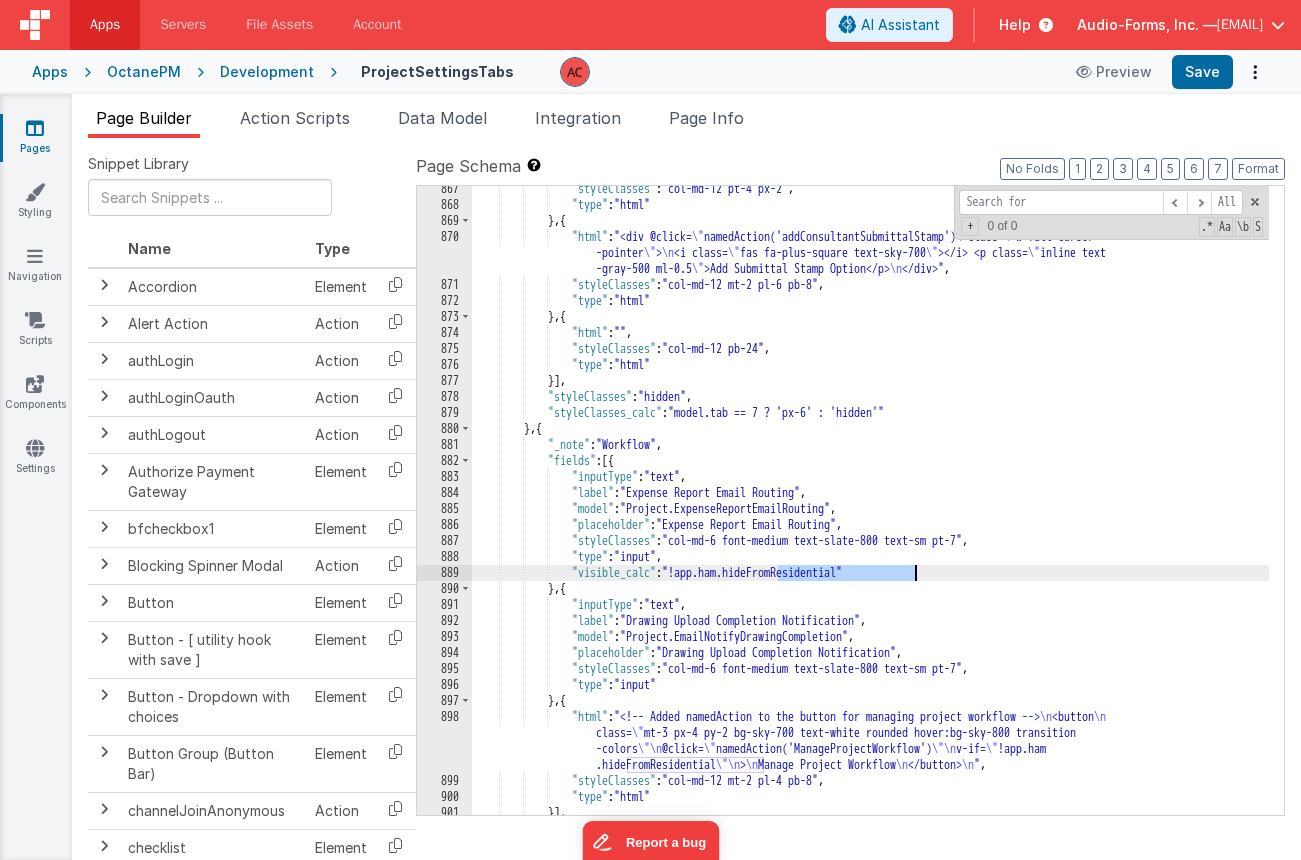click on ""styleClasses" : "col-md-12 pt-4 px-2", "type" : "html" } , { "html" : "<div @click= \" namedAction('addConsultantSubmittalStamp') \"  class= \" w-full cursor  -pointer \" >
<i class= \" fas fa-plus-square text-sky-700 \" ></i> <p class= \" inline text  -gray-500 ml-0.5 \" >Add Submittal Stamp Option</p>
</div>" , "styleClasses" : "col-md-12 mt-2 pl-6 pb-8" , "type" : "html" } , { "html" : "" , "styleClasses" : "col-md-12 pb-24" , "type" : "html" }] , "styleClasses" : "hidden" , "styleClasses_calc" : "model.tab == 7 ? 'px-6' : 'hidden'" } , { "_note" : "Workflow" , "fields" : [{ "inputType" : "text" }:" at bounding box center (870, 511) 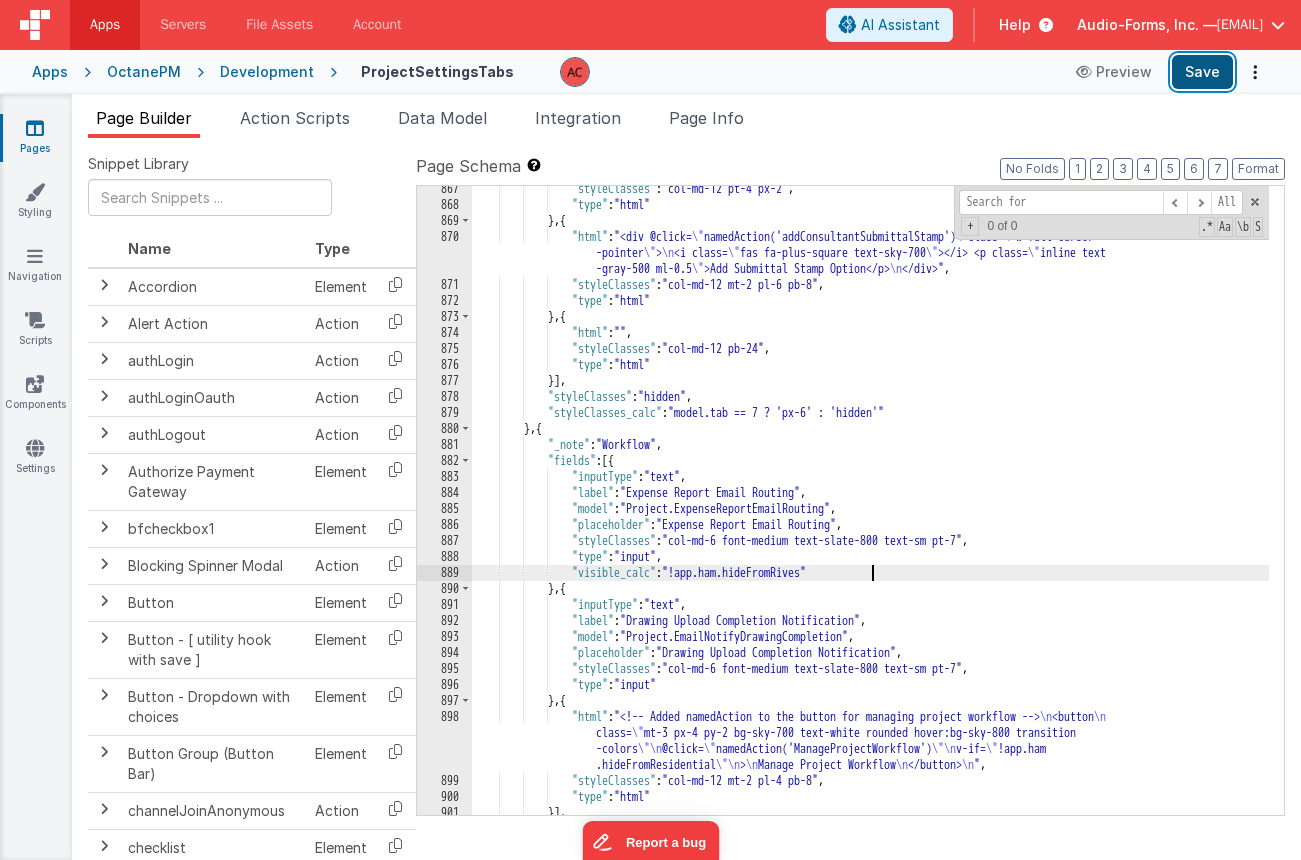 click on "Save" at bounding box center (1202, 72) 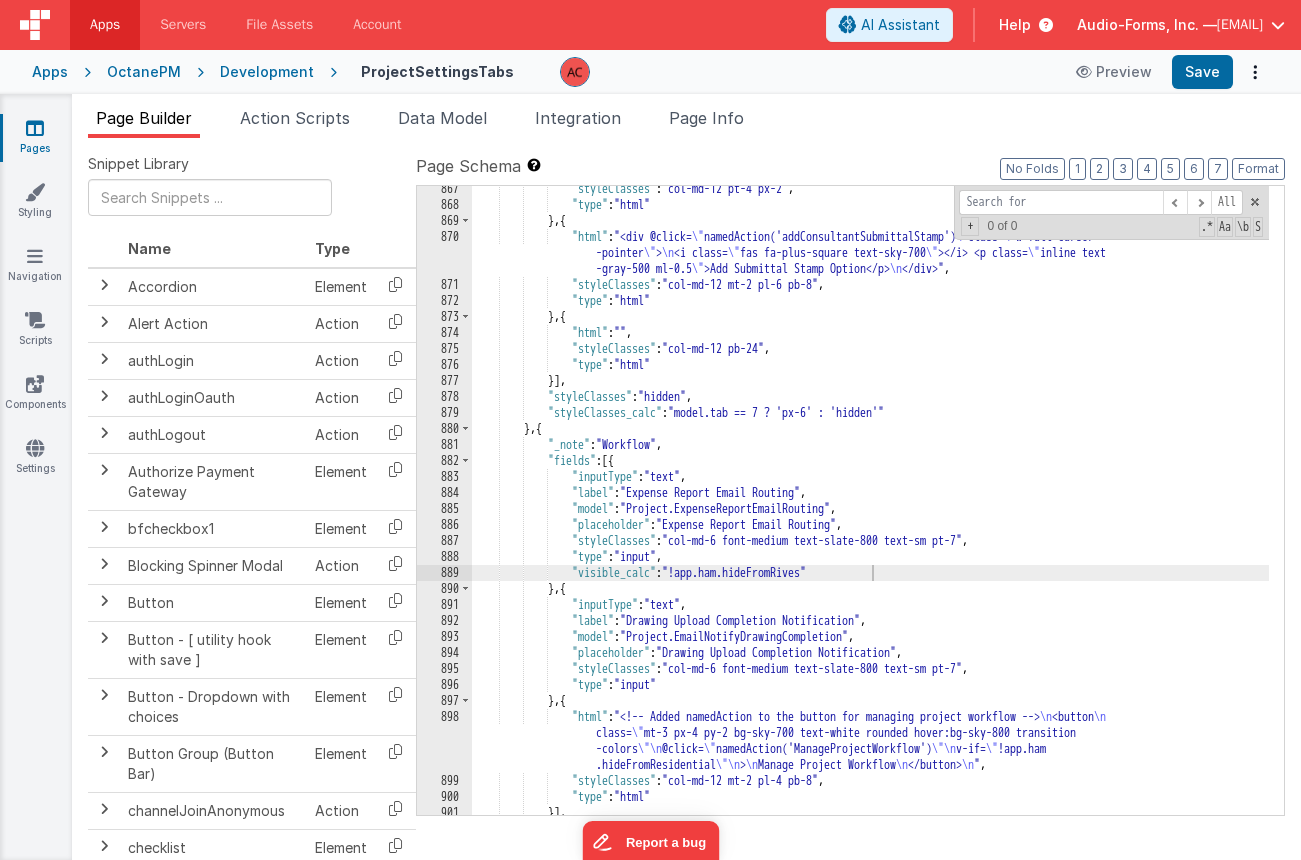 click on ""styleClasses" : "col-md-12 pt-4 px-2", "type" : "html" } , { "html" : "<div @click= \" namedAction('addConsultantSubmittalStamp') \"  class= \" w-full cursor  -pointer \" >
<i class= \" fas fa-plus-square text-sky-700 \" ></i> <p class= \" inline text  -gray-500 ml-0.5 \" >Add Submittal Stamp Option</p>
</div>" , "styleClasses" : "col-md-12 mt-2 pl-6 pb-8" , "type" : "html" } , { "html" : "" , "styleClasses" : "col-md-12 pb-24" , "type" : "html" }] , "styleClasses" : "hidden" , "styleClasses_calc" : "model.tab == 7 ? 'px-6' : 'hidden'" } , { "_note" : "Workflow" , "fields" : [{ "inputType" : "text" }:" at bounding box center (870, 511) 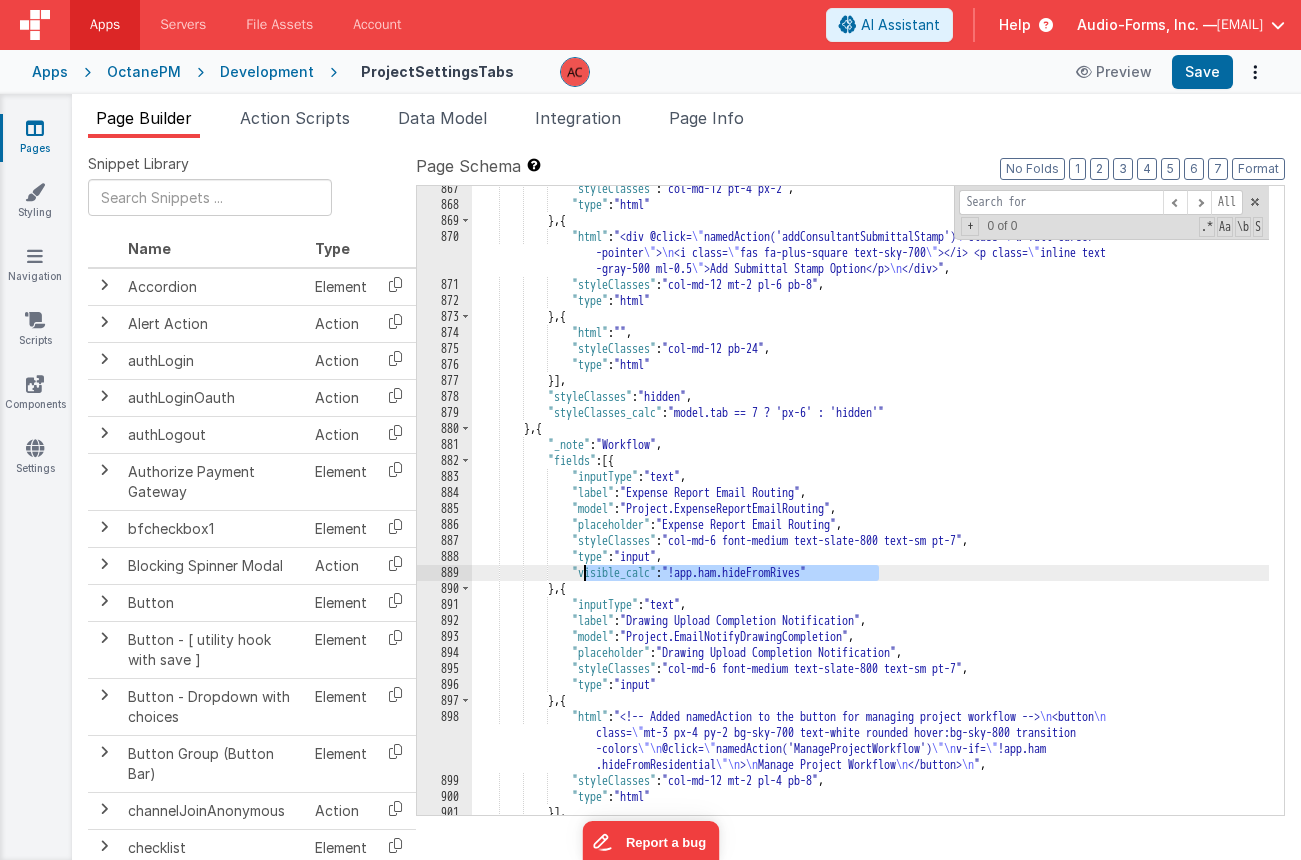 drag, startPoint x: 882, startPoint y: 568, endPoint x: 583, endPoint y: 569, distance: 299.00168 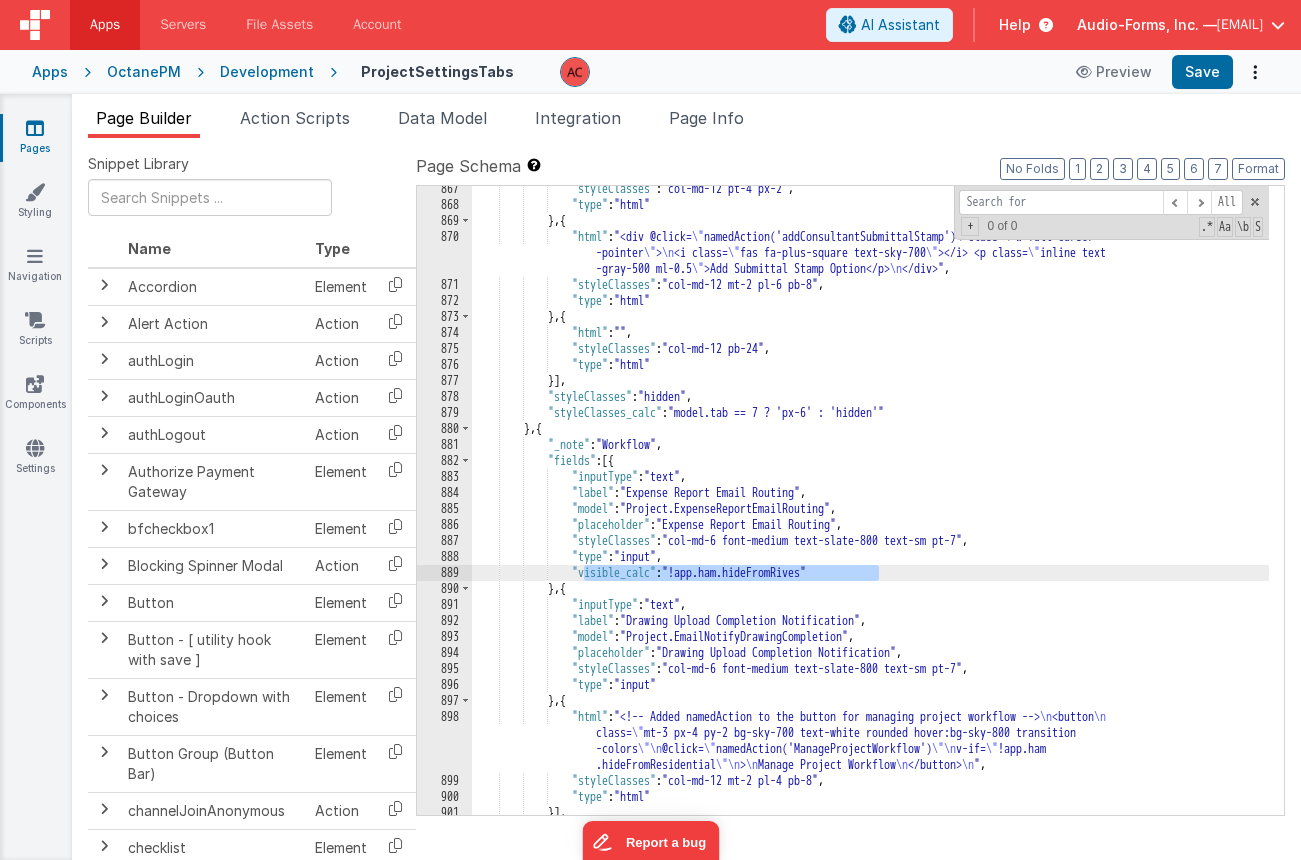 click on ""styleClasses" : "col-md-12 pt-4 px-2", "type" : "html" } , { "html" : "<div @click= \" namedAction('addConsultantSubmittalStamp') \"  class= \" w-full cursor  -pointer \" >
<i class= \" fas fa-plus-square text-sky-700 \" ></i> <p class= \" inline text  -gray-500 ml-0.5 \" >Add Submittal Stamp Option</p>
</div>" , "styleClasses" : "col-md-12 mt-2 pl-6 pb-8" , "type" : "html" } , { "html" : "" , "styleClasses" : "col-md-12 pb-24" , "type" : "html" }] , "styleClasses" : "hidden" , "styleClasses_calc" : "model.tab == 7 ? 'px-6' : 'hidden'" } , { "_note" : "Workflow" , "fields" : [{ "inputType" : "text" }:" at bounding box center (870, 511) 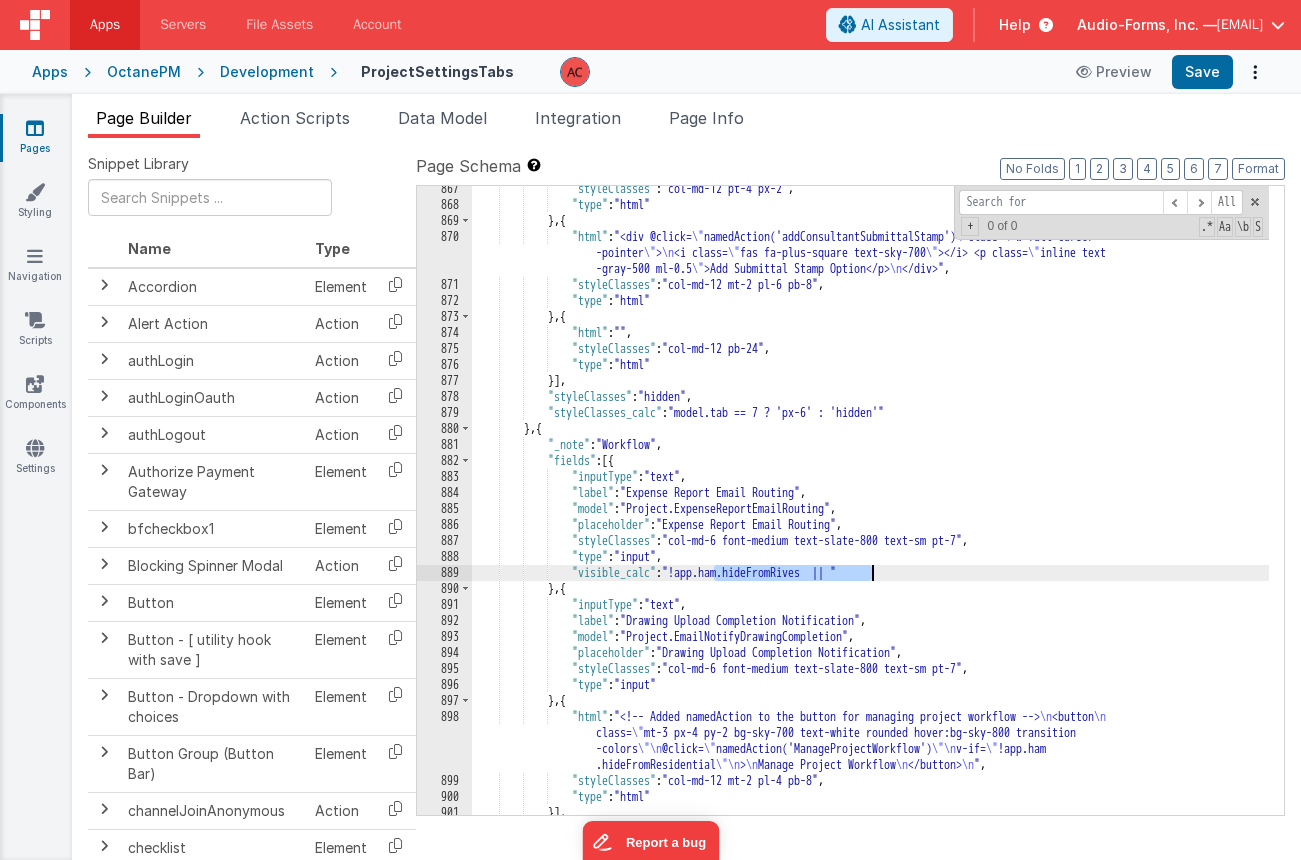 drag, startPoint x: 726, startPoint y: 574, endPoint x: 869, endPoint y: 571, distance: 143.03146 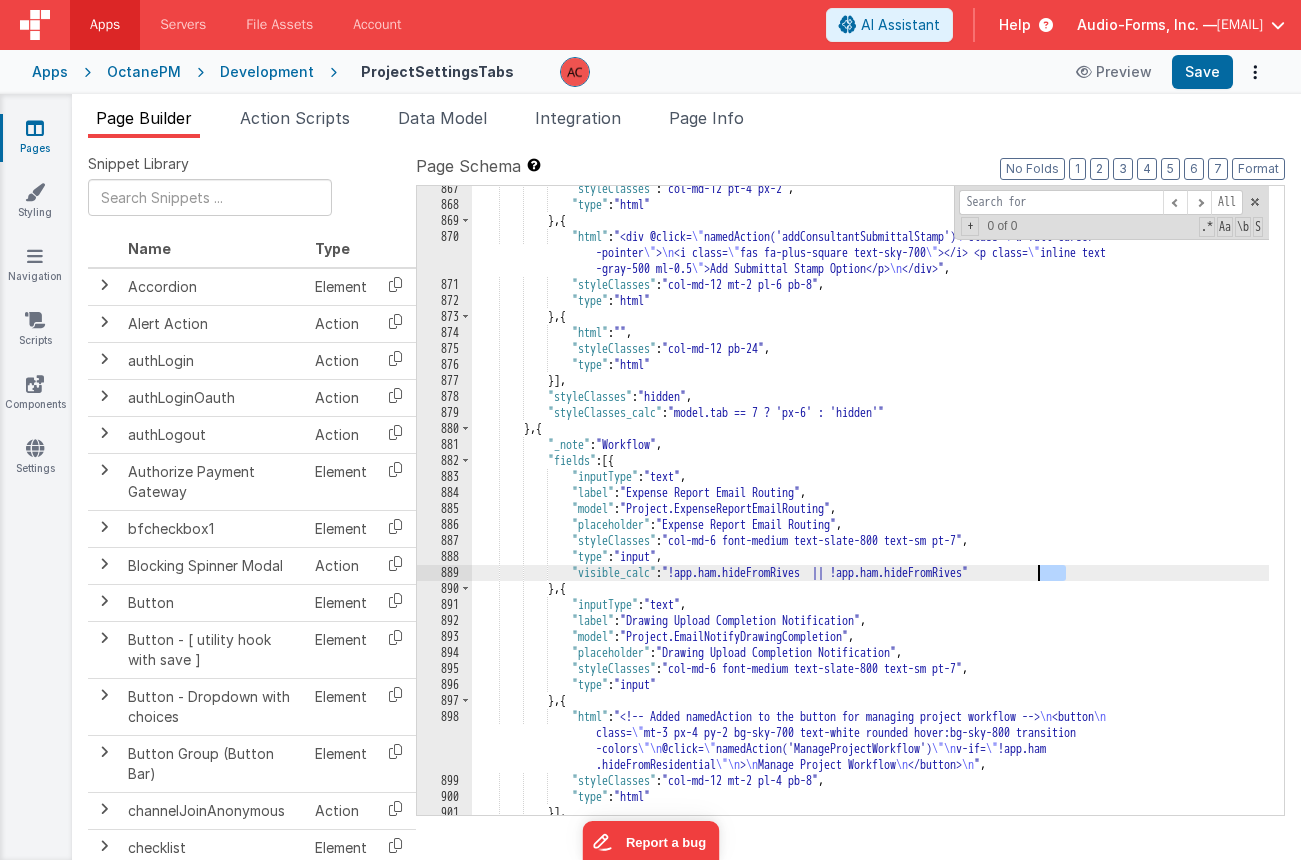 drag, startPoint x: 1066, startPoint y: 572, endPoint x: 1039, endPoint y: 573, distance: 27.018513 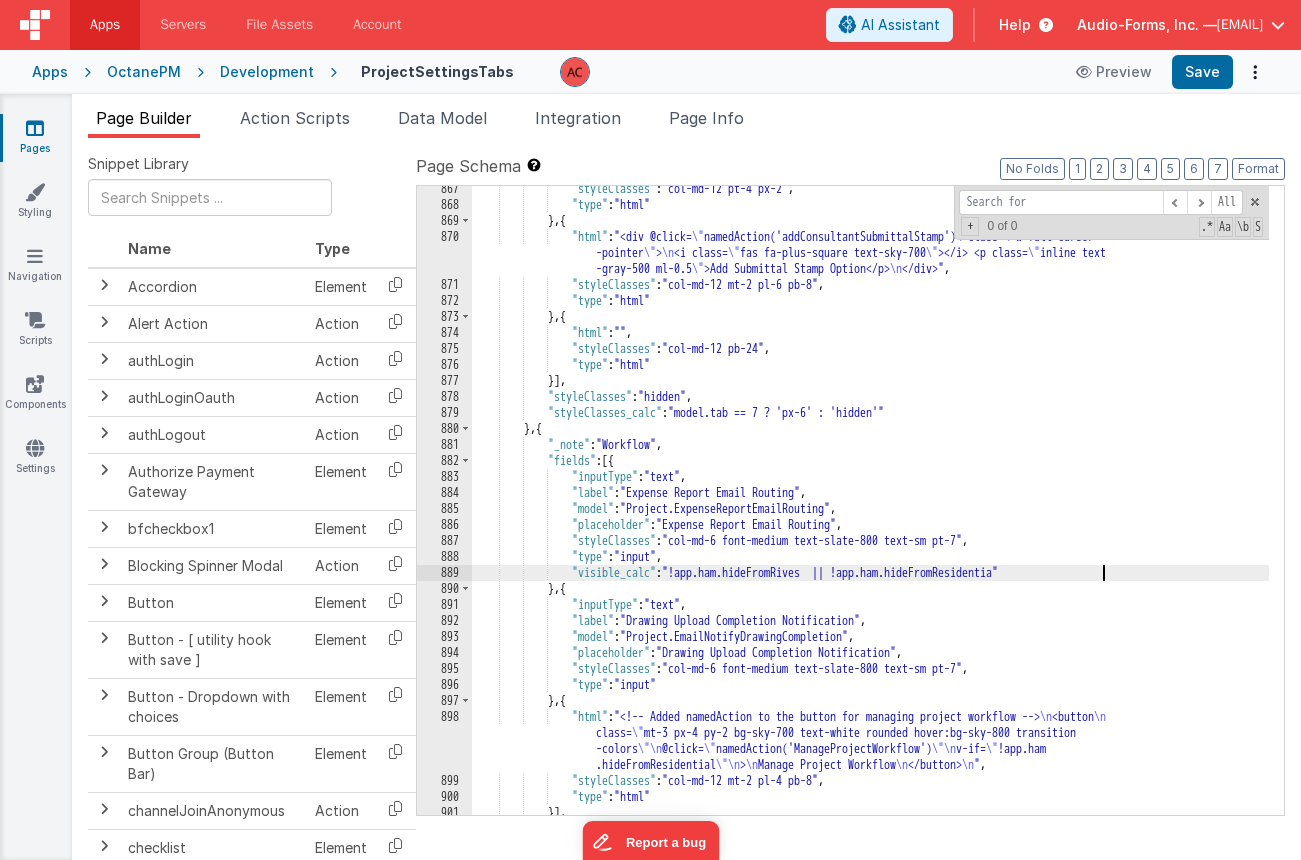 type 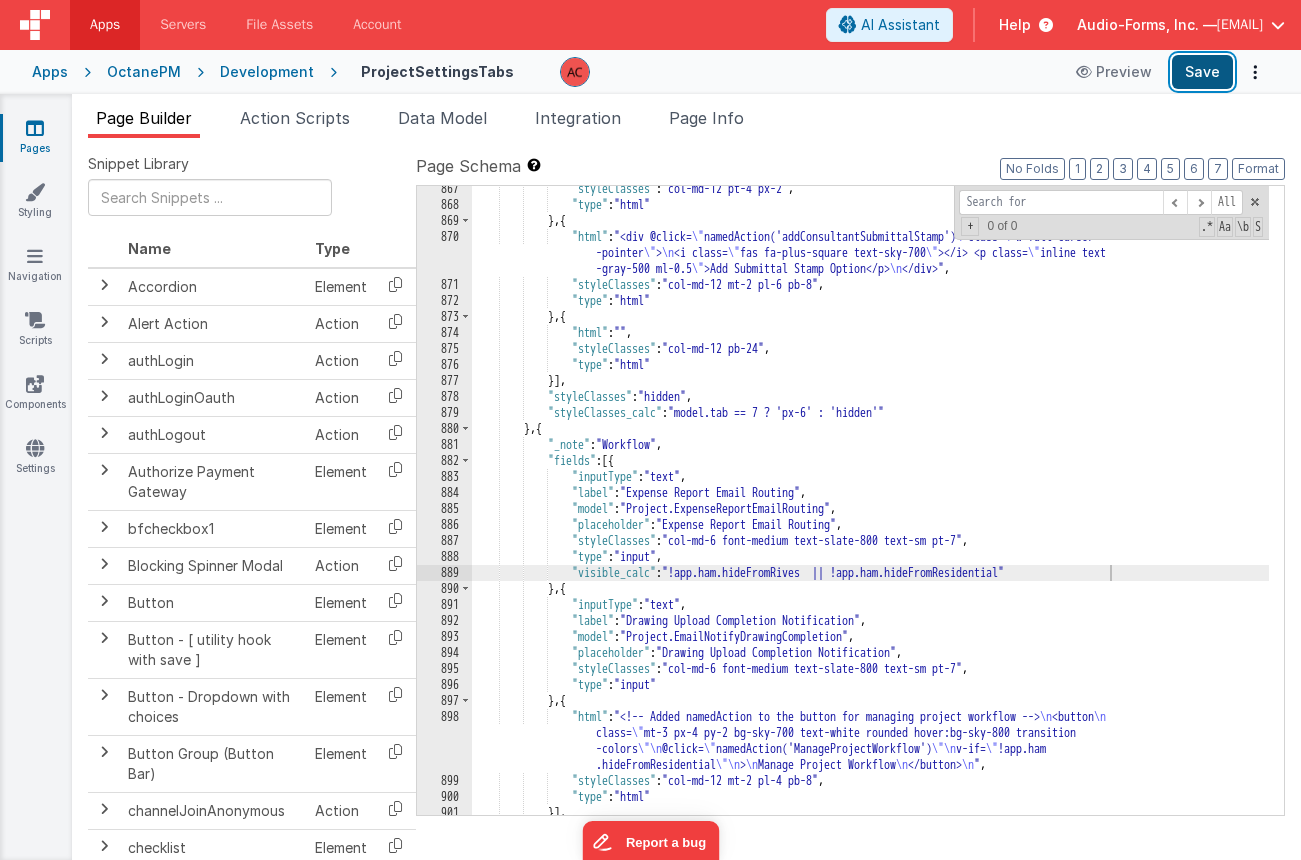 click on "Save" at bounding box center (1202, 72) 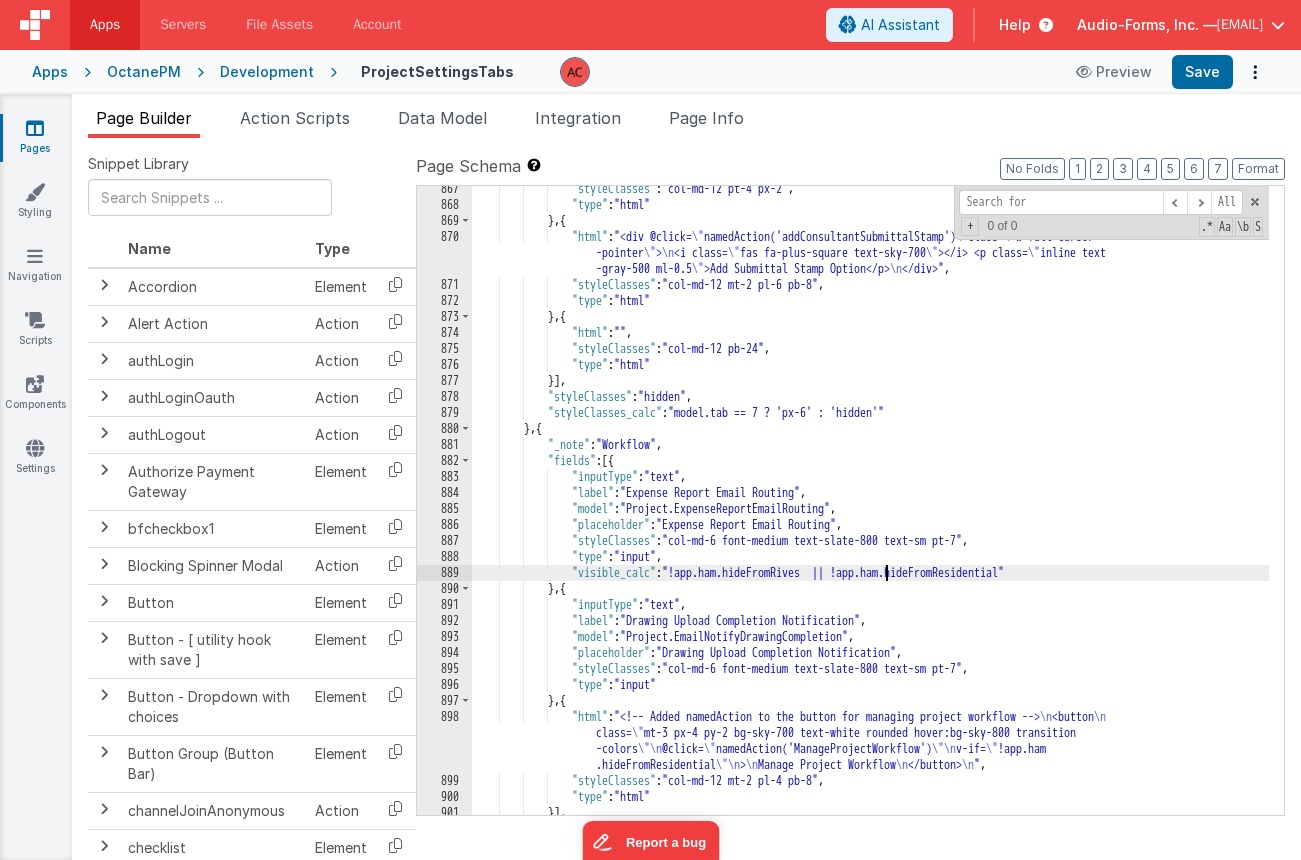 click on ""styleClasses" : "col-md-12 pt-4 px-2", "type" : "html" } , { "html" : "<div @click= \" namedAction('addConsultantSubmittalStamp') \"  class= \" w-full cursor  -pointer \" >
<i class= \" fas fa-plus-square text-sky-700 \" ></i> <p class= \" inline text  -gray-500 ml-0.5 \" >Add Submittal Stamp Option</p>
</div>" , "styleClasses" : "col-md-12 mt-2 pl-6 pb-8" , "type" : "html" } , { "html" : "" , "styleClasses" : "col-md-12 pb-24" , "type" : "html" }] , "styleClasses" : "hidden" , "styleClasses_calc" : "model.tab == 7 ? 'px-6' : 'hidden'" } , { "_note" : "Workflow" , "fields" : [{ "inputType" : "text" }:" at bounding box center [870, 511] 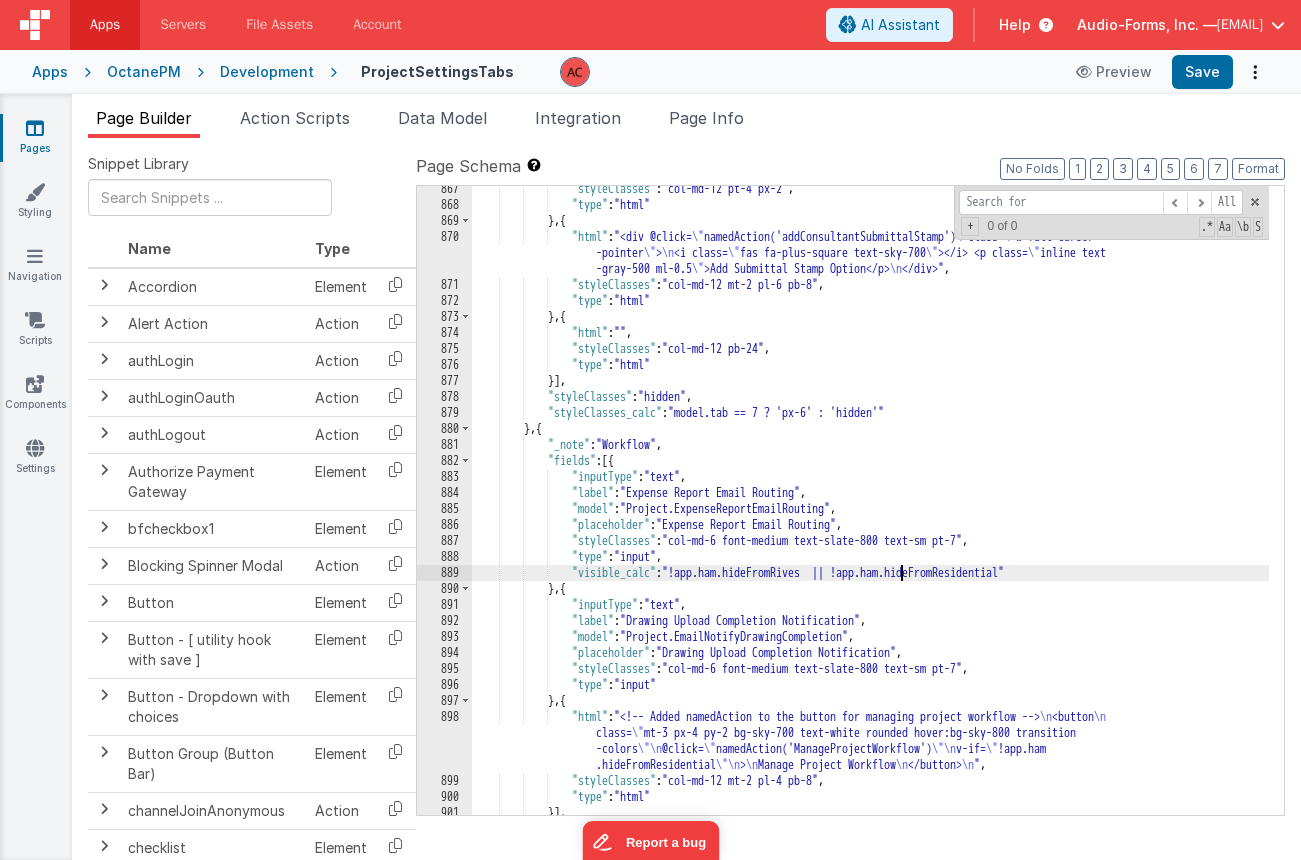 click on ""styleClasses" : "col-md-12 pt-4 px-2", "type" : "html" } , { "html" : "<div @click= \" namedAction('addConsultantSubmittalStamp') \"  class= \" w-full cursor  -pointer \" >
<i class= \" fas fa-plus-square text-sky-700 \" ></i> <p class= \" inline text  -gray-500 ml-0.5 \" >Add Submittal Stamp Option</p>
</div>" , "styleClasses" : "col-md-12 mt-2 pl-6 pb-8" , "type" : "html" } , { "html" : "" , "styleClasses" : "col-md-12 pb-24" , "type" : "html" }] , "styleClasses" : "hidden" , "styleClasses_calc" : "model.tab == 7 ? 'px-6' : 'hidden'" } , { "_note" : "Workflow" , "fields" : [{ "inputType" : "text" }:" at bounding box center (870, 511) 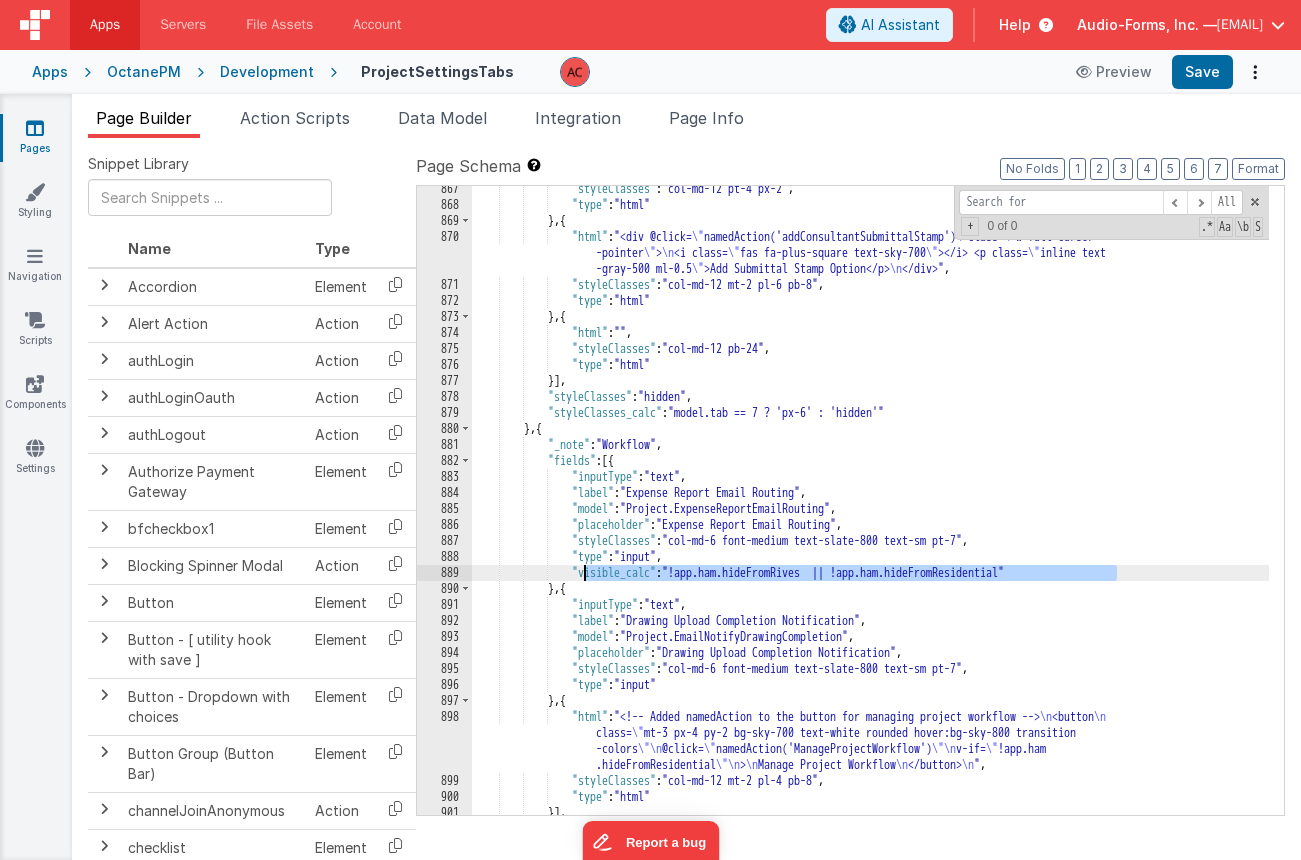 drag, startPoint x: 1128, startPoint y: 574, endPoint x: 586, endPoint y: 576, distance: 542.00366 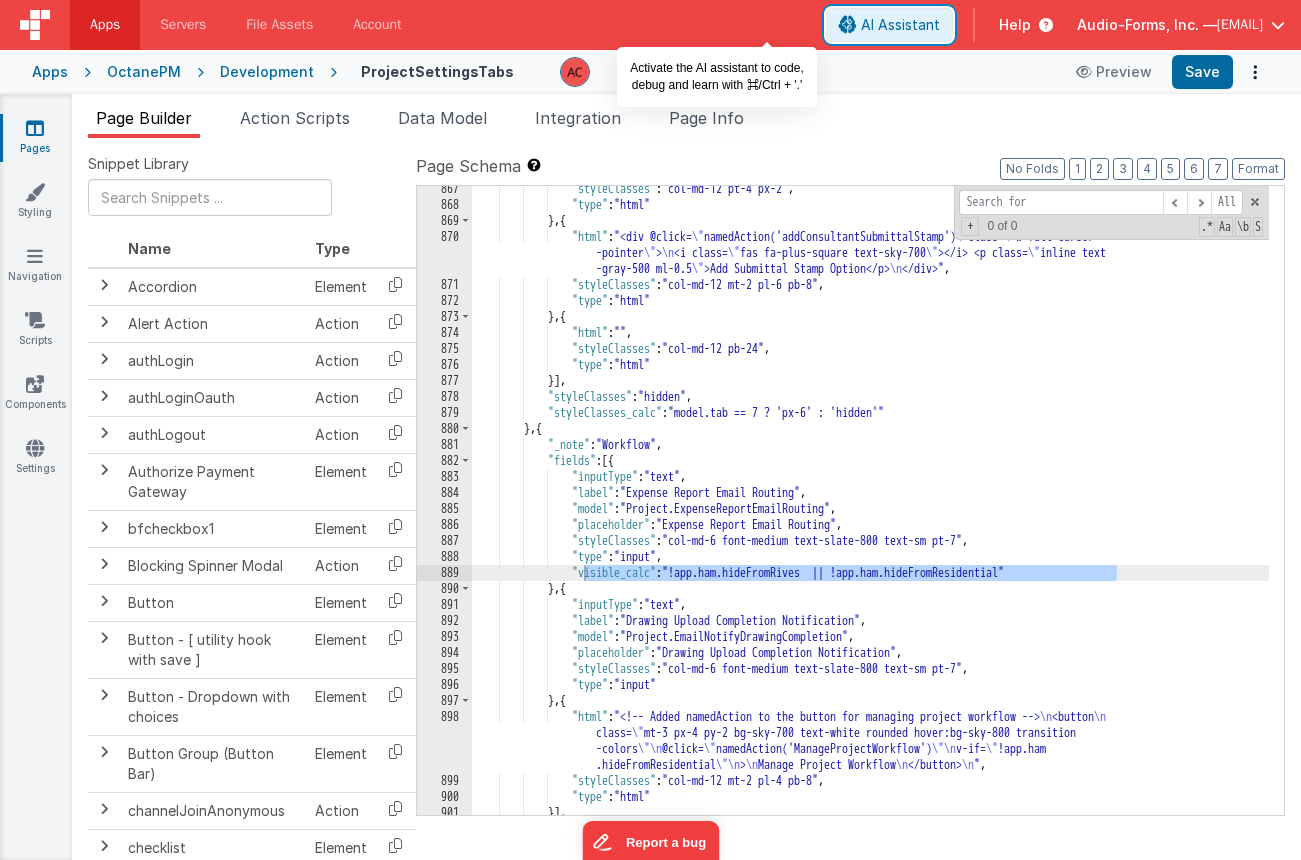 click on "AI Assistant" at bounding box center (900, 25) 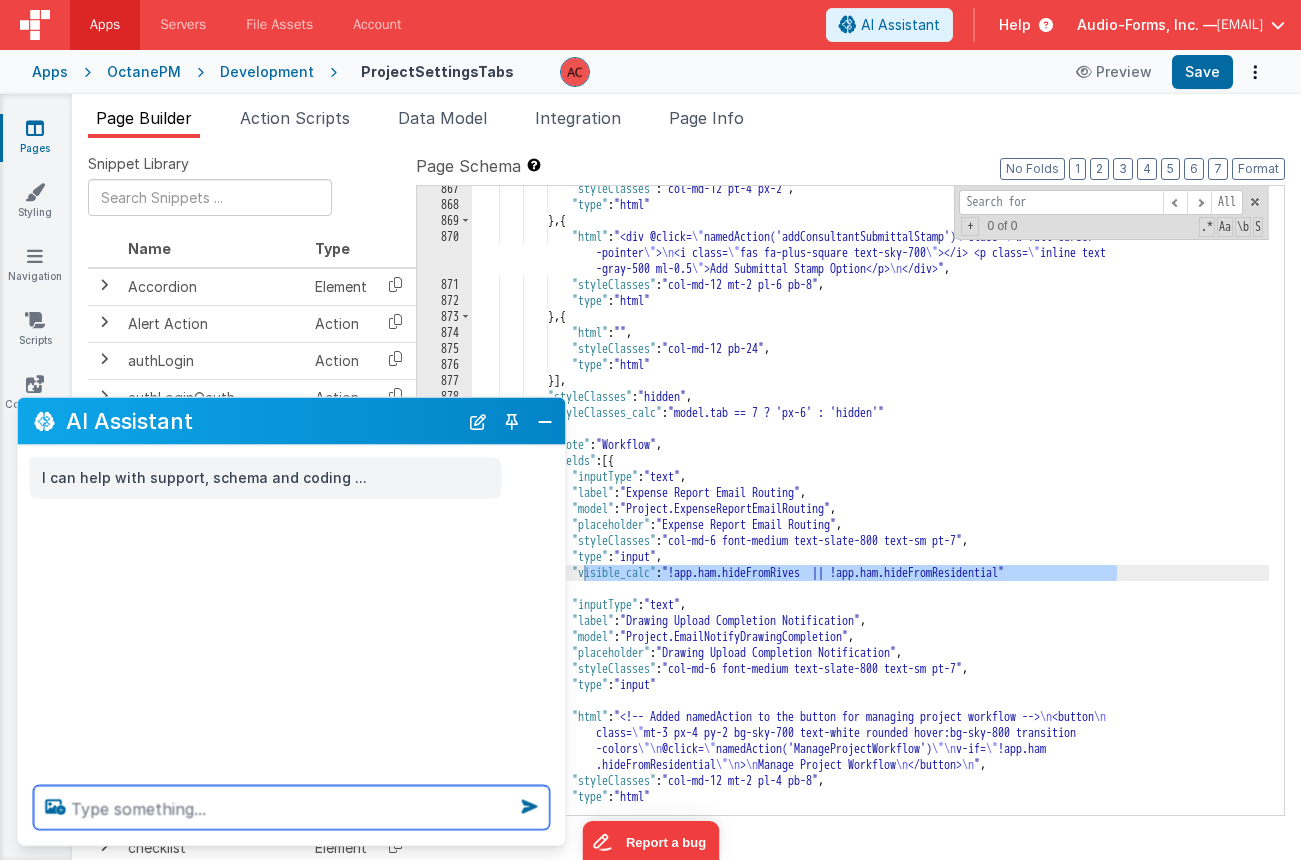 click at bounding box center [292, 808] 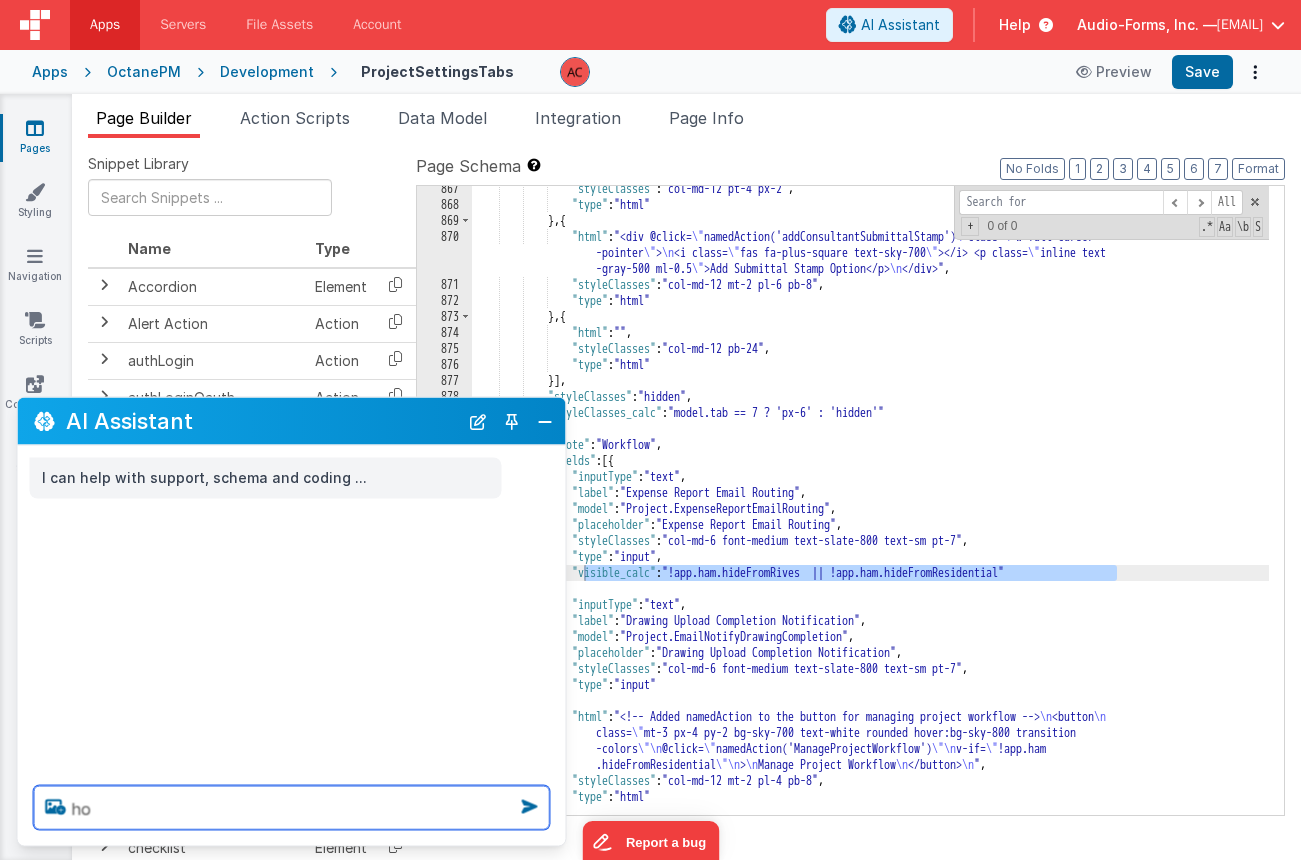 type on "h" 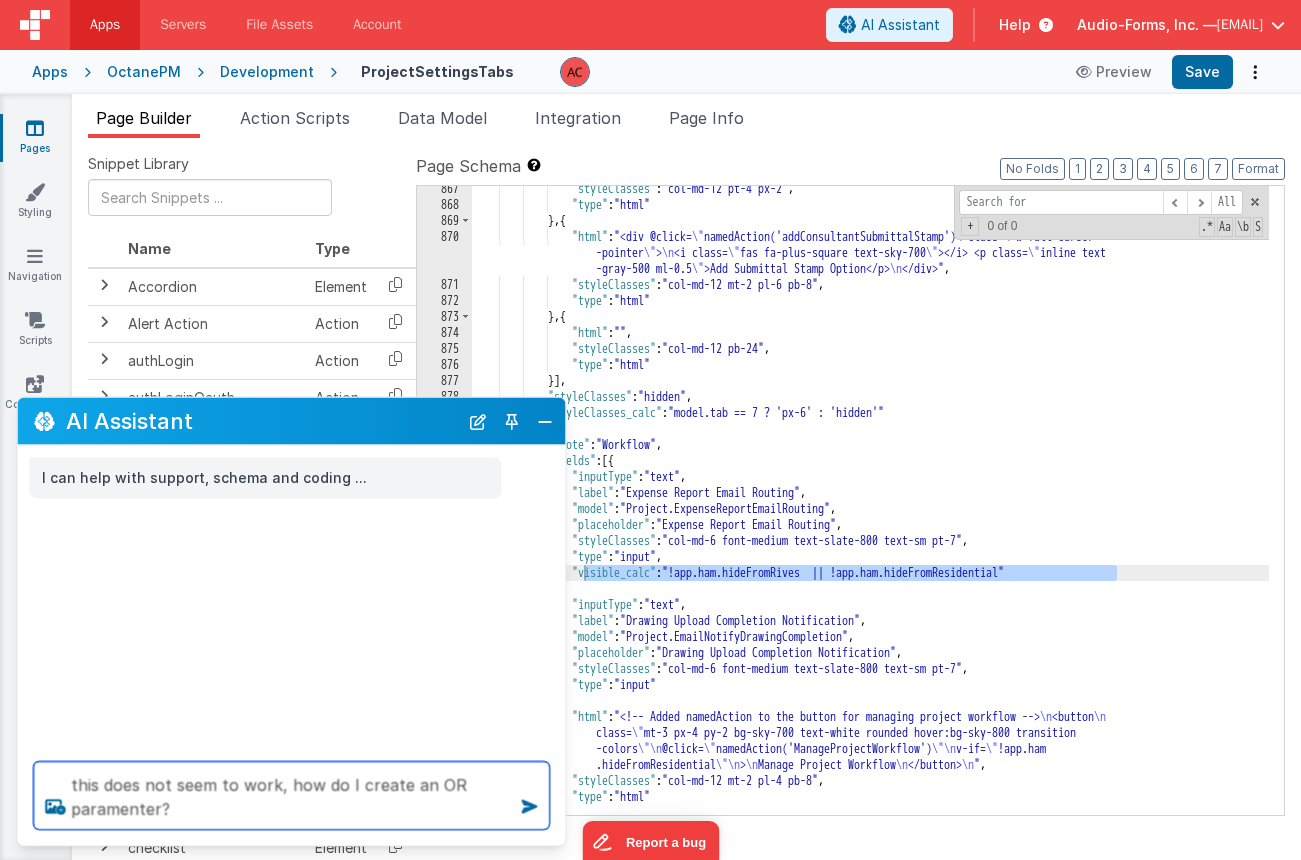 paste on ""visible_calc": "!app.ham.hideFromRives  || !app.ham.hideFromResidential"" 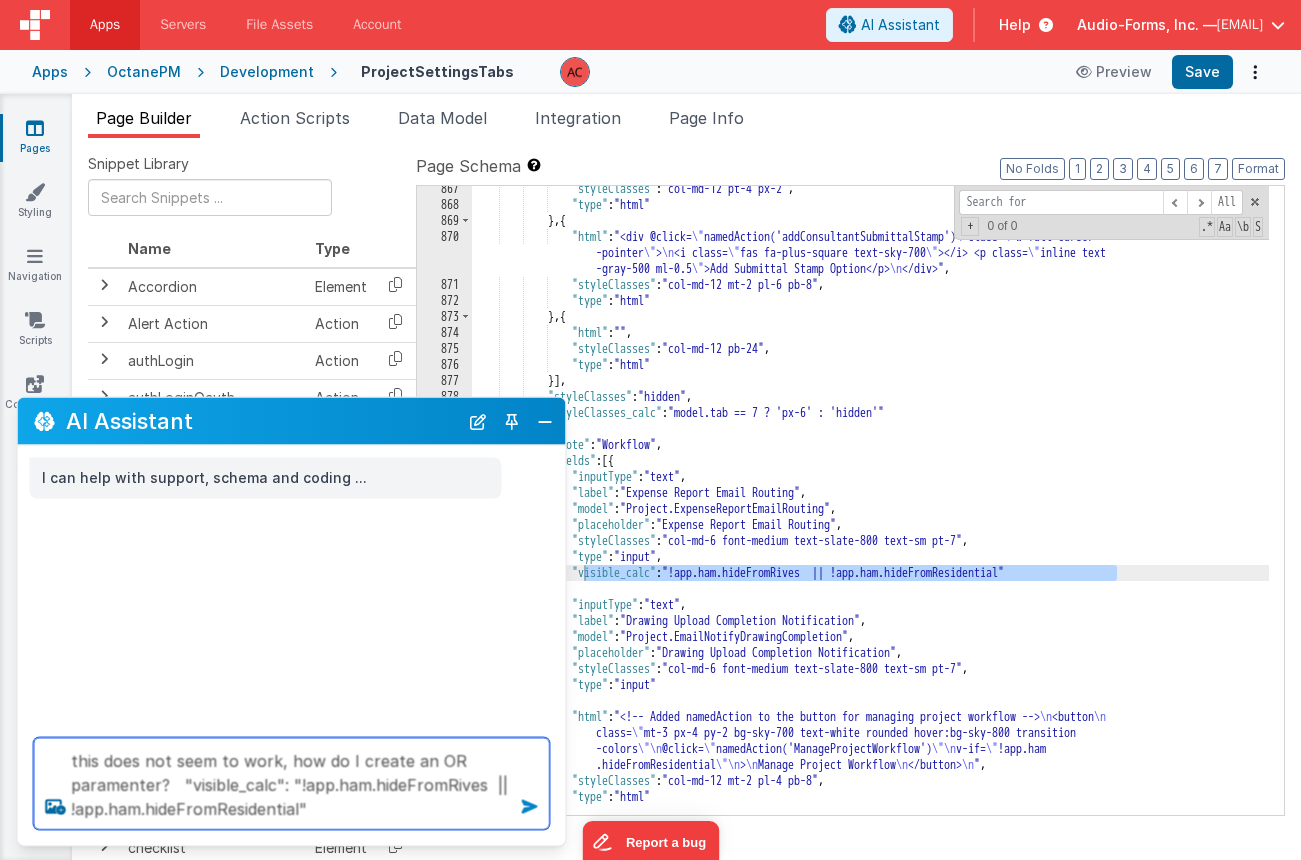 type on "this does not seem to work, how do I create an OR paramenter?   "visible_calc": "!app.ham.hideFromRives  || !app.ham.hideFromResidential"" 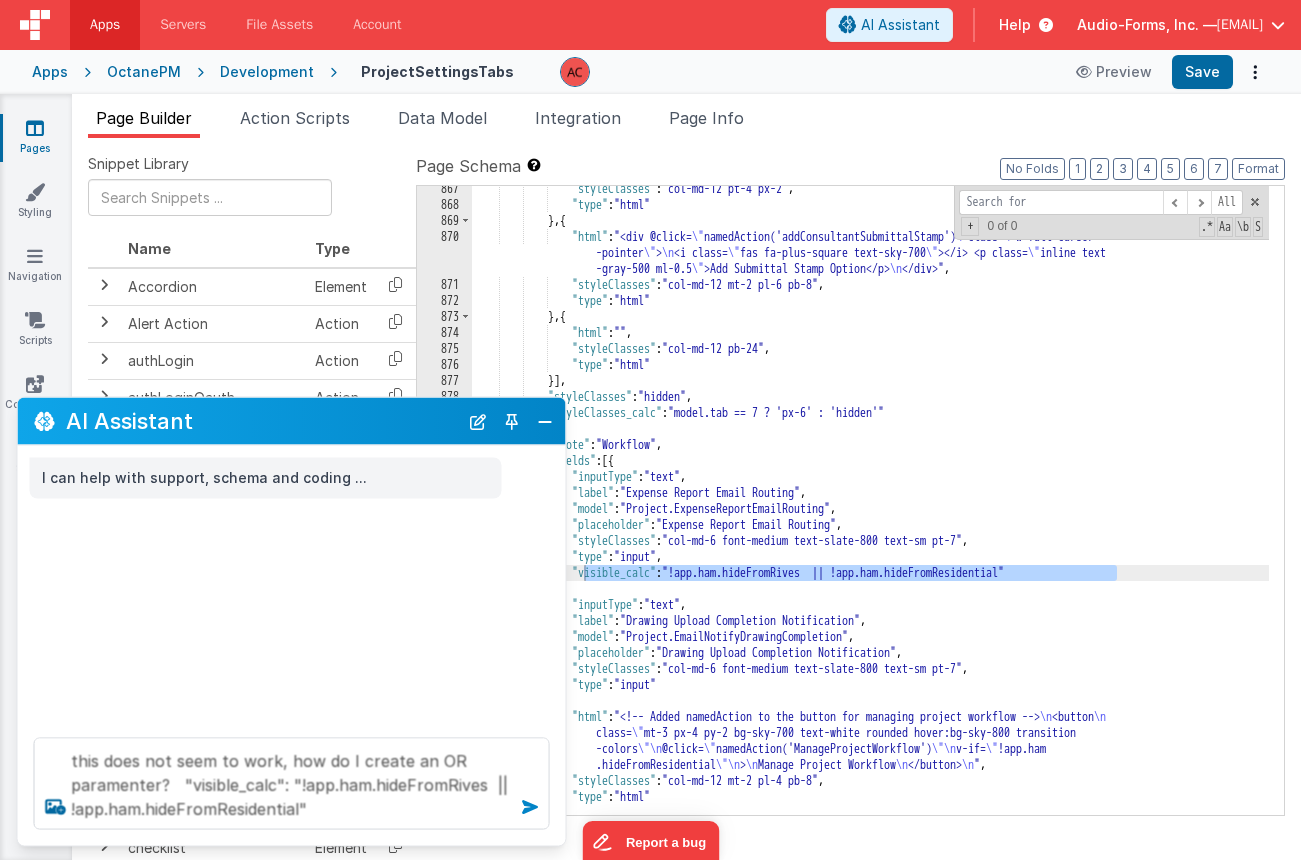 click at bounding box center (530, 807) 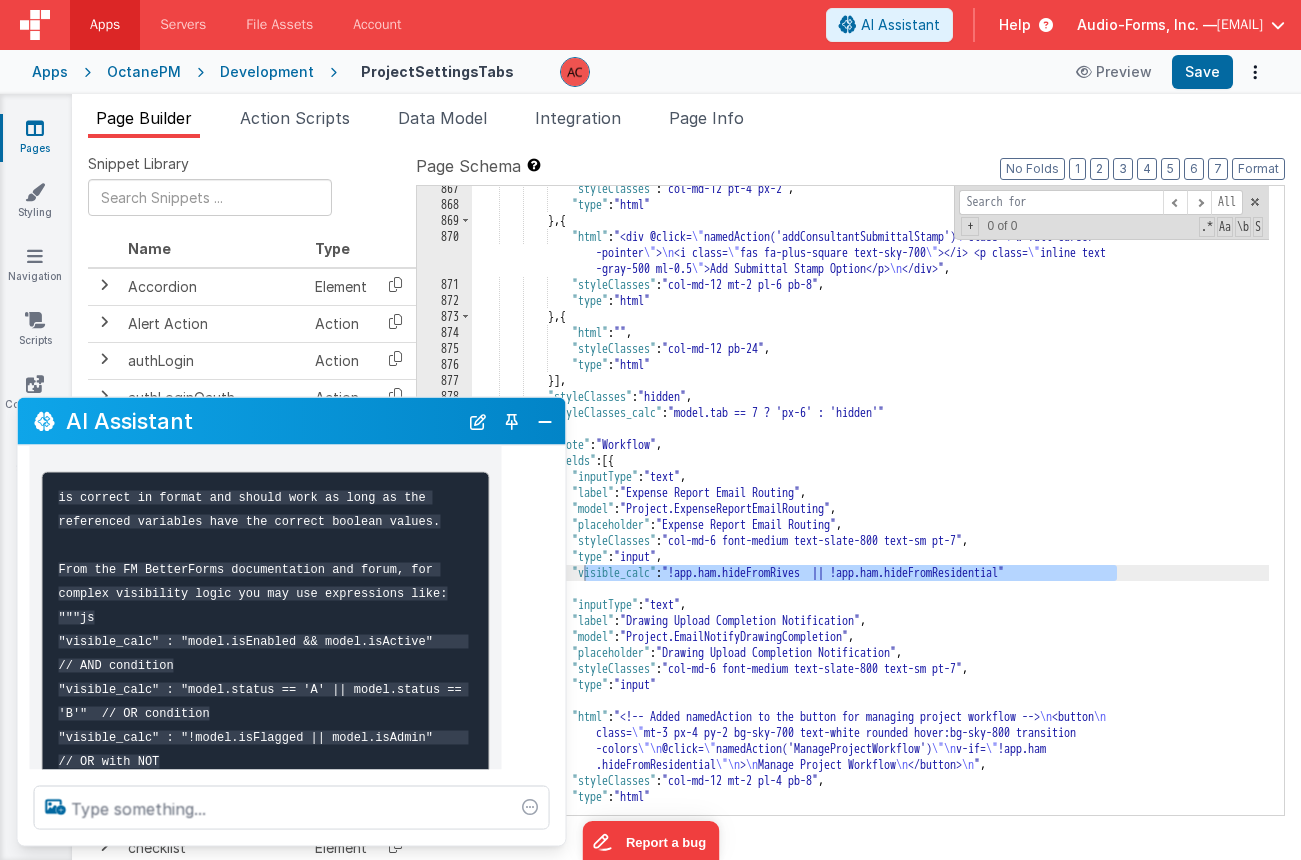 scroll, scrollTop: 385, scrollLeft: 0, axis: vertical 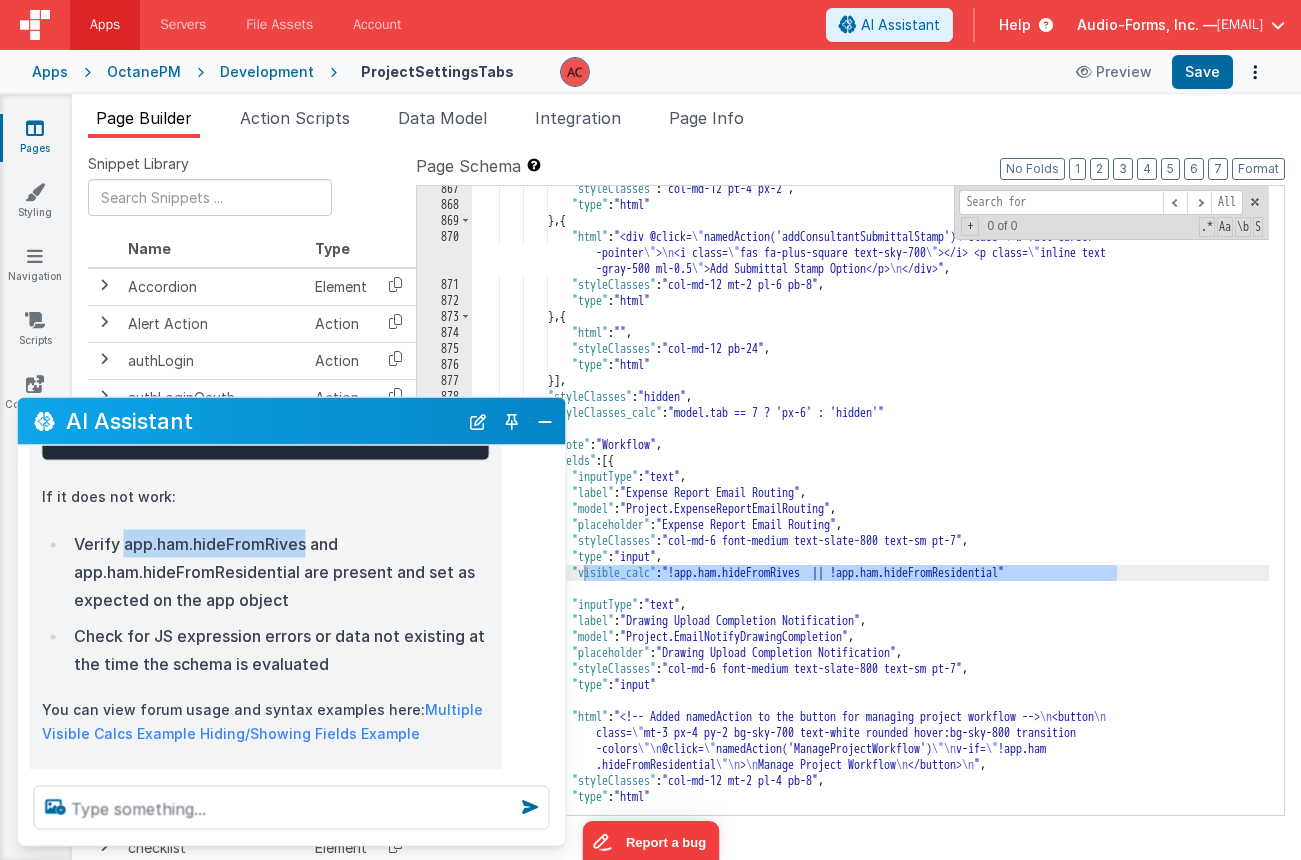 drag, startPoint x: 126, startPoint y: 546, endPoint x: 308, endPoint y: 546, distance: 182 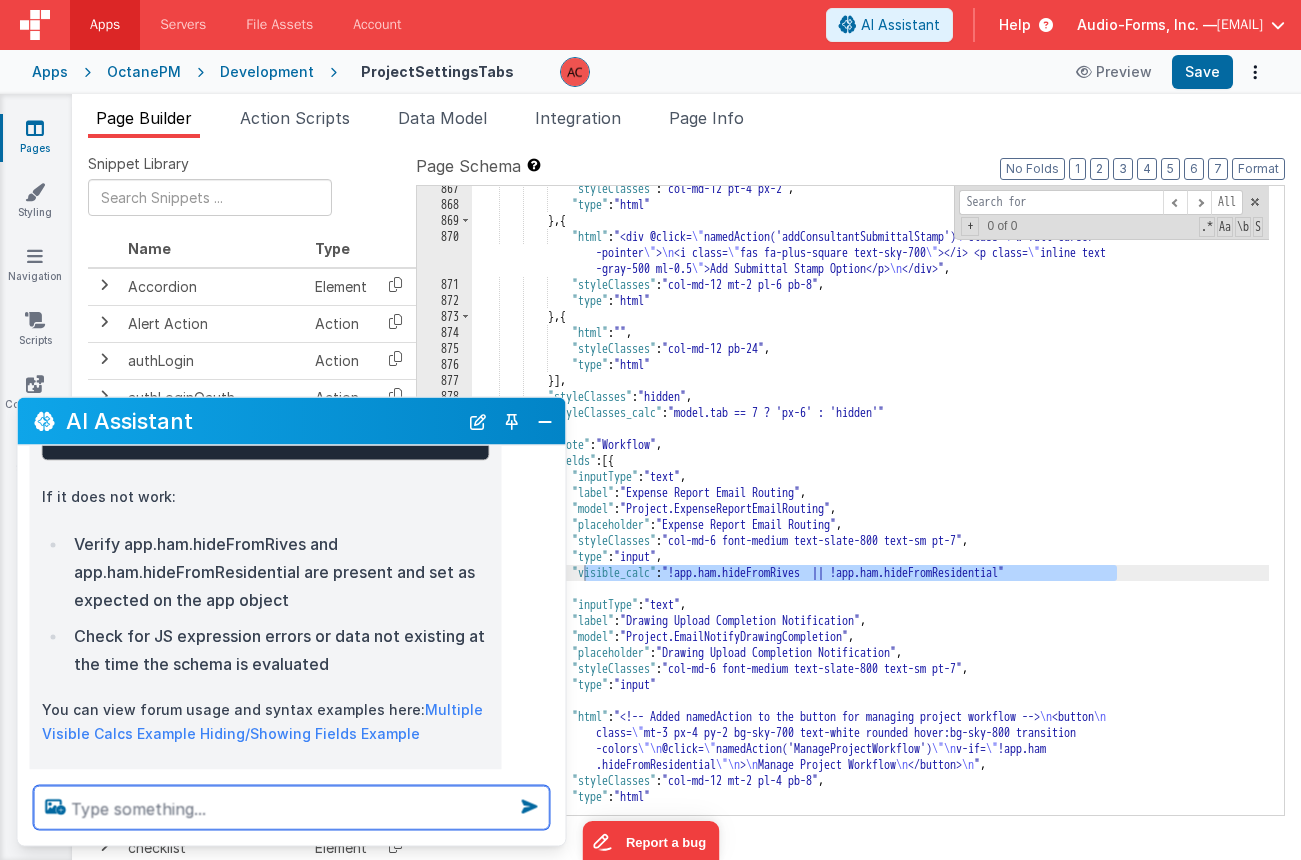 click at bounding box center (292, 808) 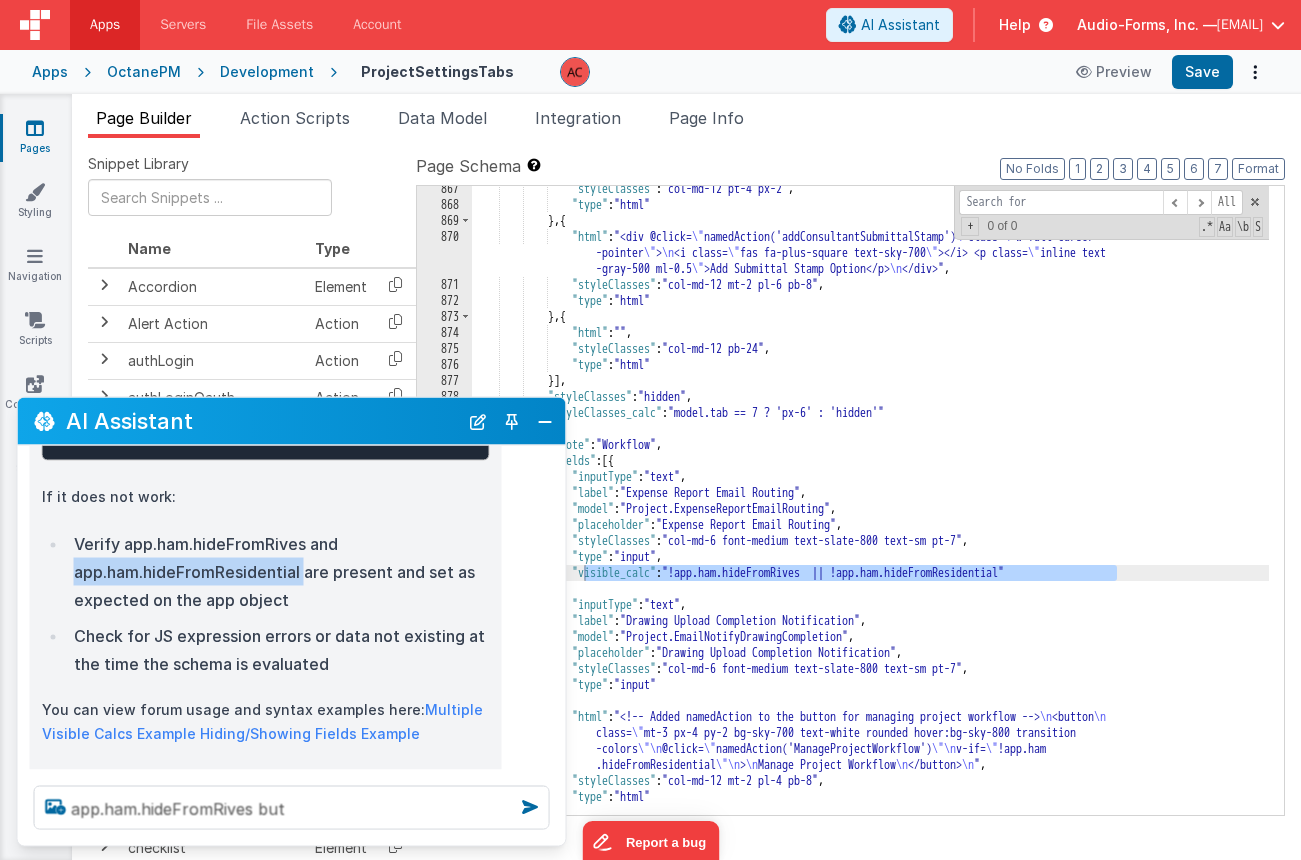 drag, startPoint x: 72, startPoint y: 574, endPoint x: 304, endPoint y: 571, distance: 232.0194 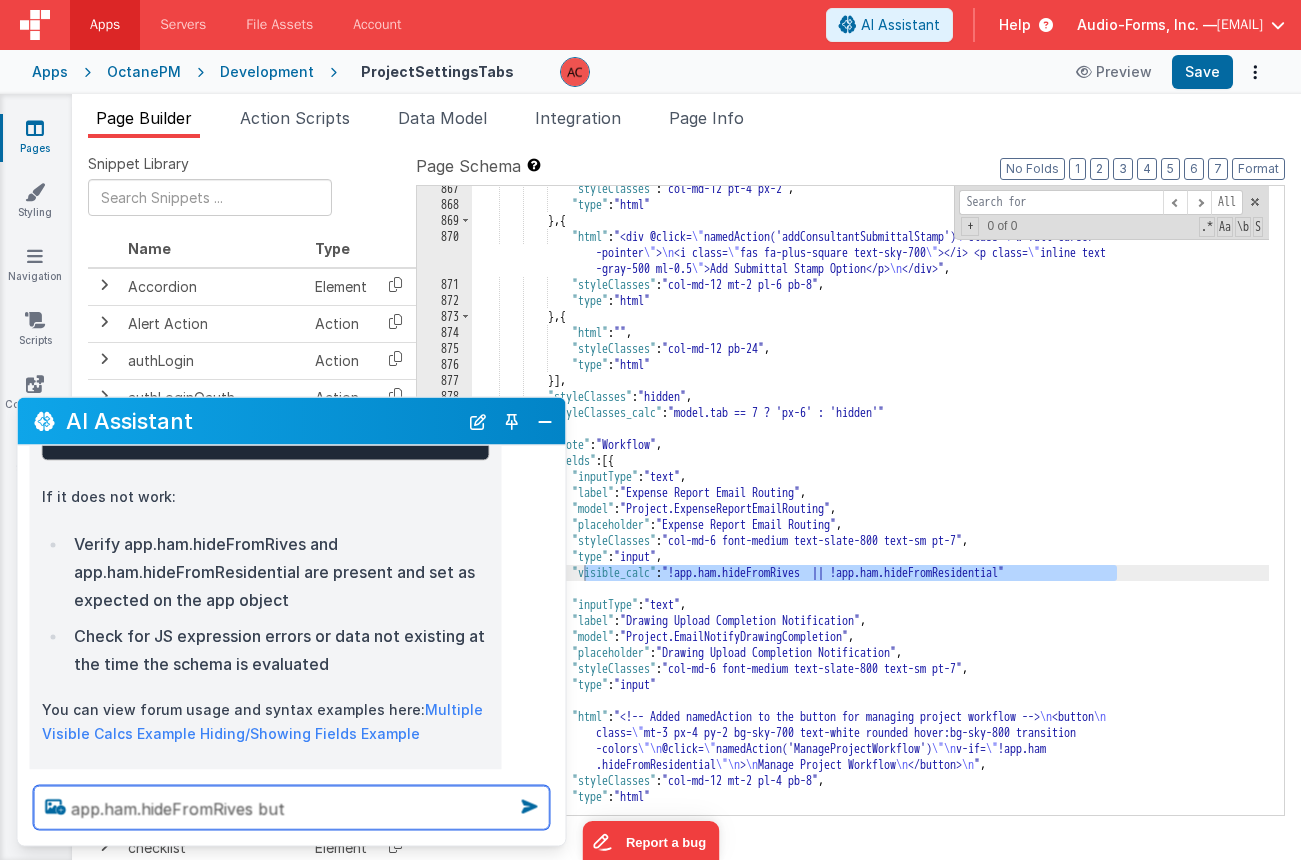 click on "app.ham.hideFromRives but" at bounding box center (292, 808) 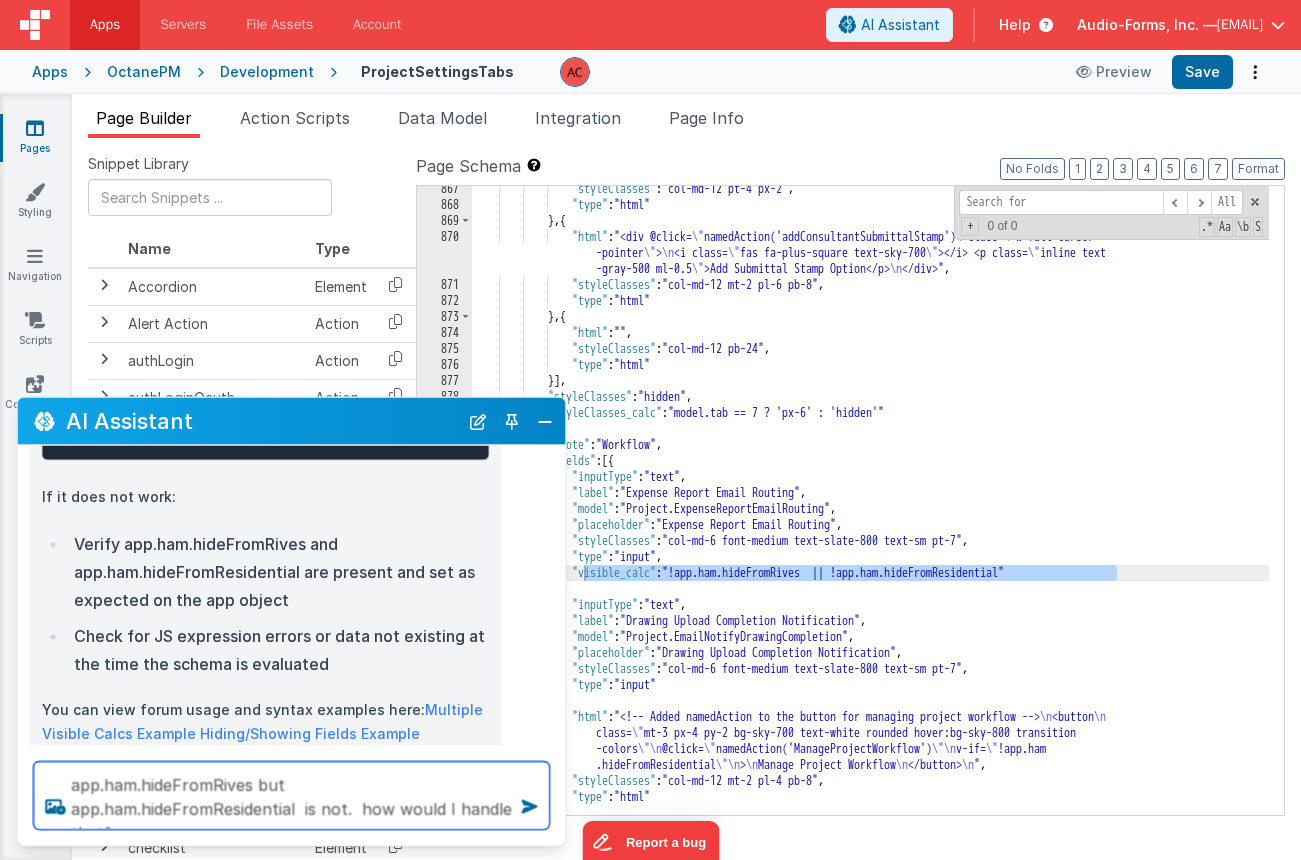 type on "app.ham.hideFromRives but app.ham.hideFromResidential  is not.  how would I handle that?" 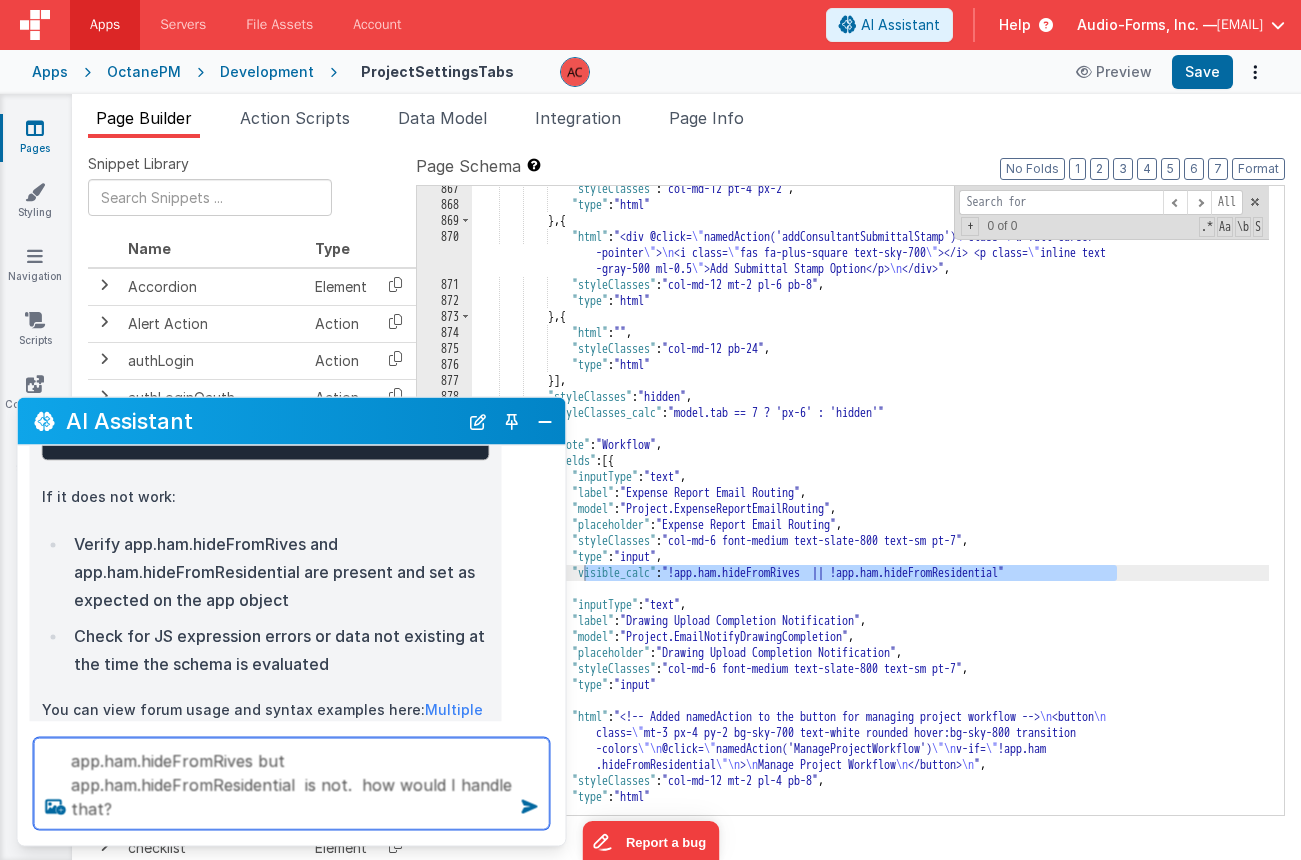 type 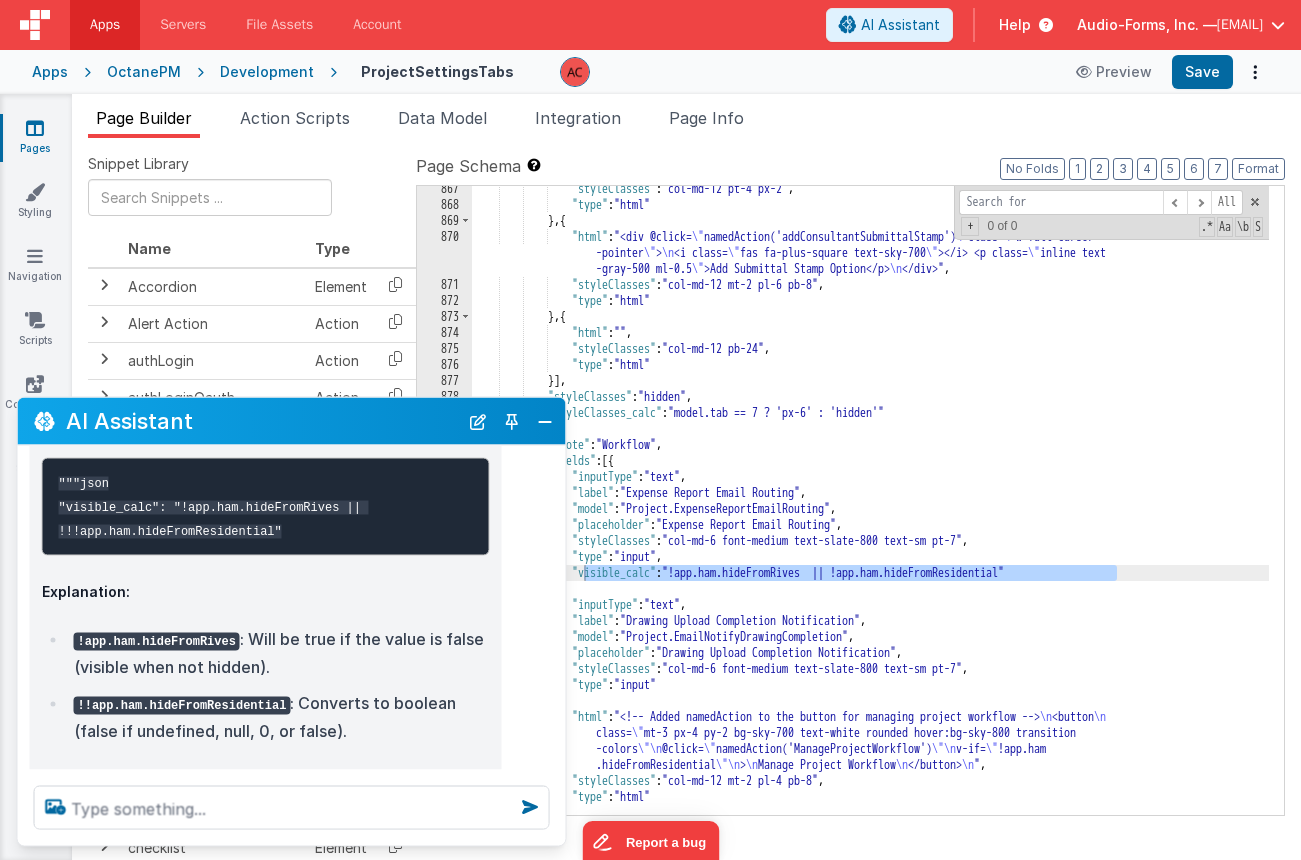 scroll, scrollTop: 1402, scrollLeft: 0, axis: vertical 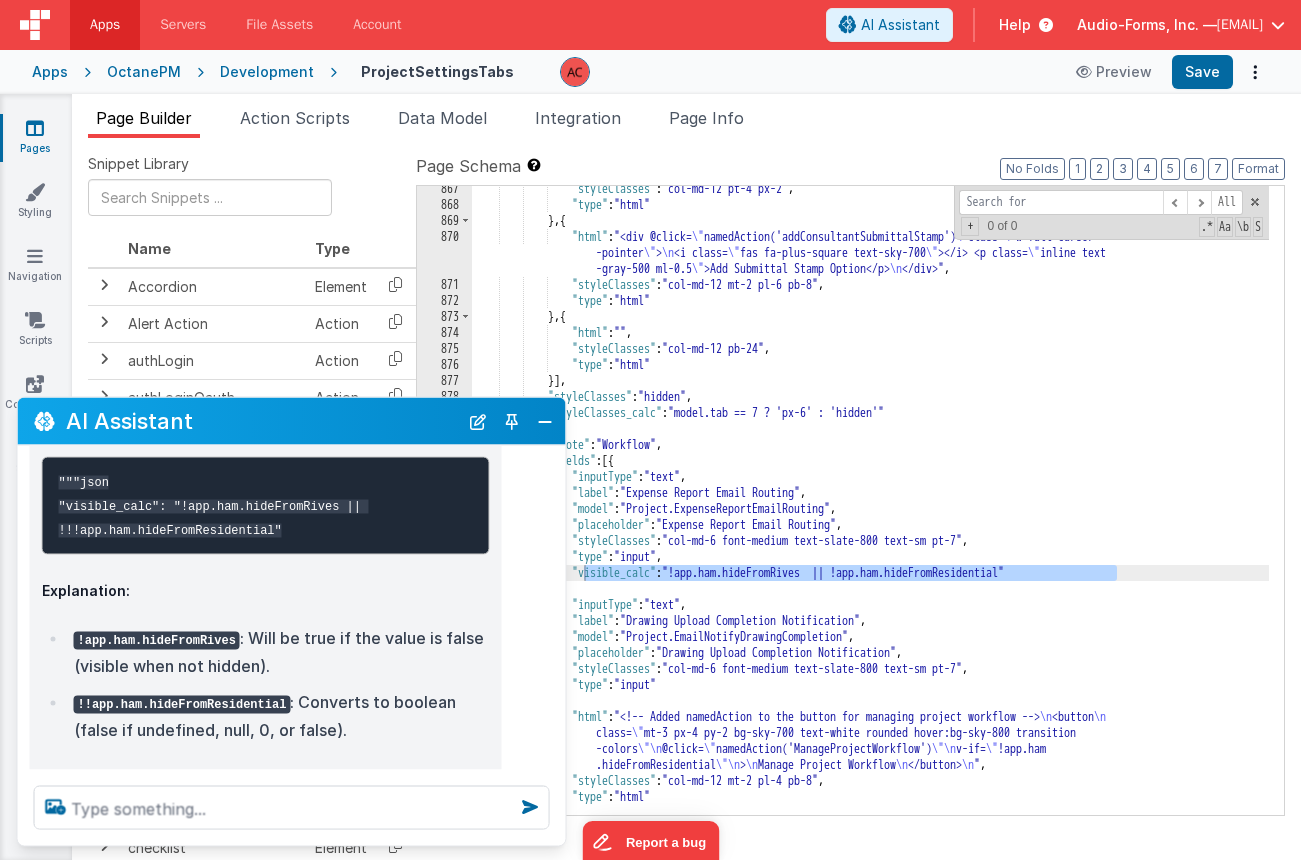 click on ""styleClasses" : "col-md-12 pt-4 px-2", "type" : "html" } , { "html" : "<div @click= \" namedAction('addConsultantSubmittalStamp') \"  class= \" w-full cursor  -pointer \" >
<i class= \" fas fa-plus-square text-sky-700 \" ></i> <p class= \" inline text  -gray-500 ml-0.5 \" >Add Submittal Stamp Option</p>
</div>" , "styleClasses" : "col-md-12 mt-2 pl-6 pb-8" , "type" : "html" } , { "html" : "" , "styleClasses" : "col-md-12 pb-24" , "type" : "html" }] , "styleClasses" : "hidden" , "styleClasses_calc" : "model.tab == 7 ? 'px-6' : 'hidden'" } , { "_note" : "Workflow" , "fields" : [{ "inputType" : "text" }:" at bounding box center (870, 511) 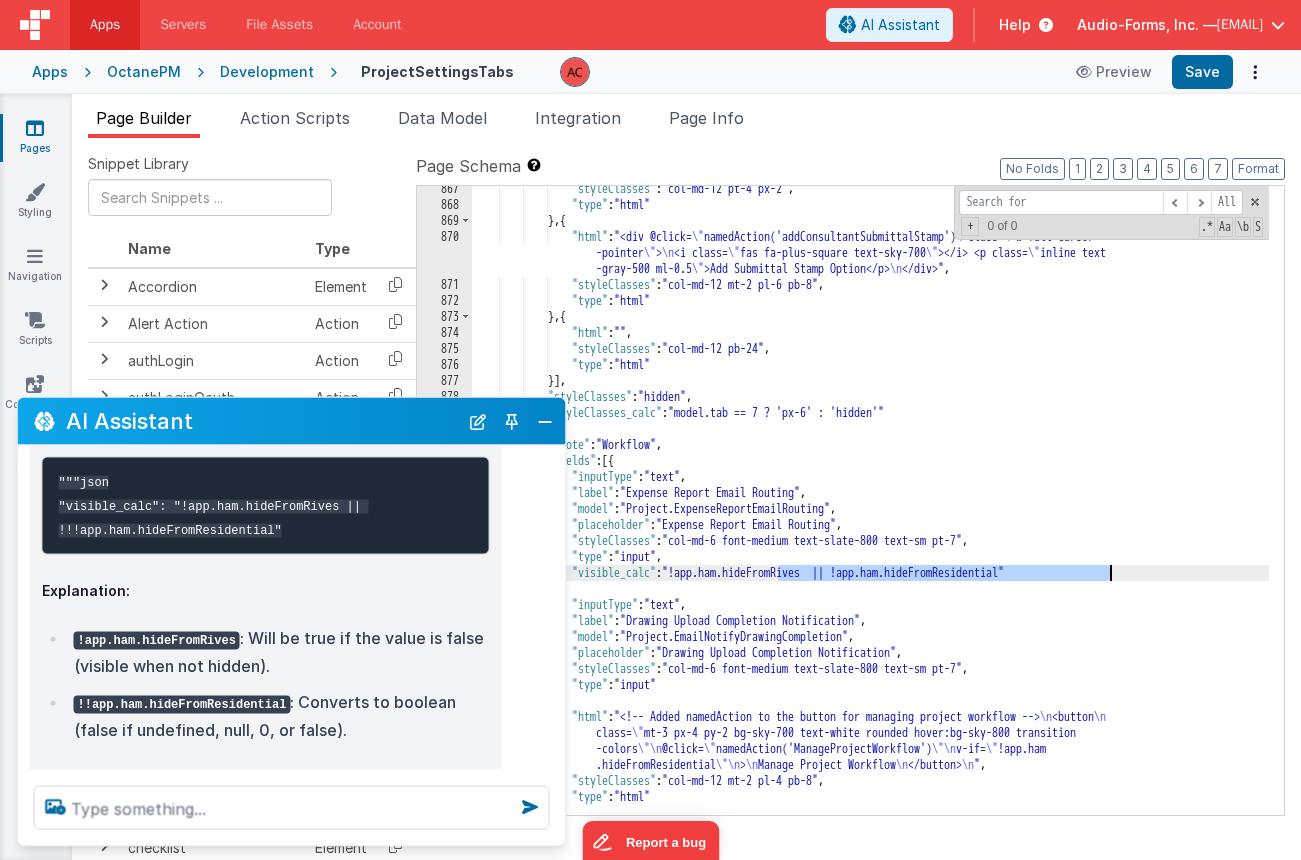 drag, startPoint x: 777, startPoint y: 570, endPoint x: 1108, endPoint y: 572, distance: 331.00604 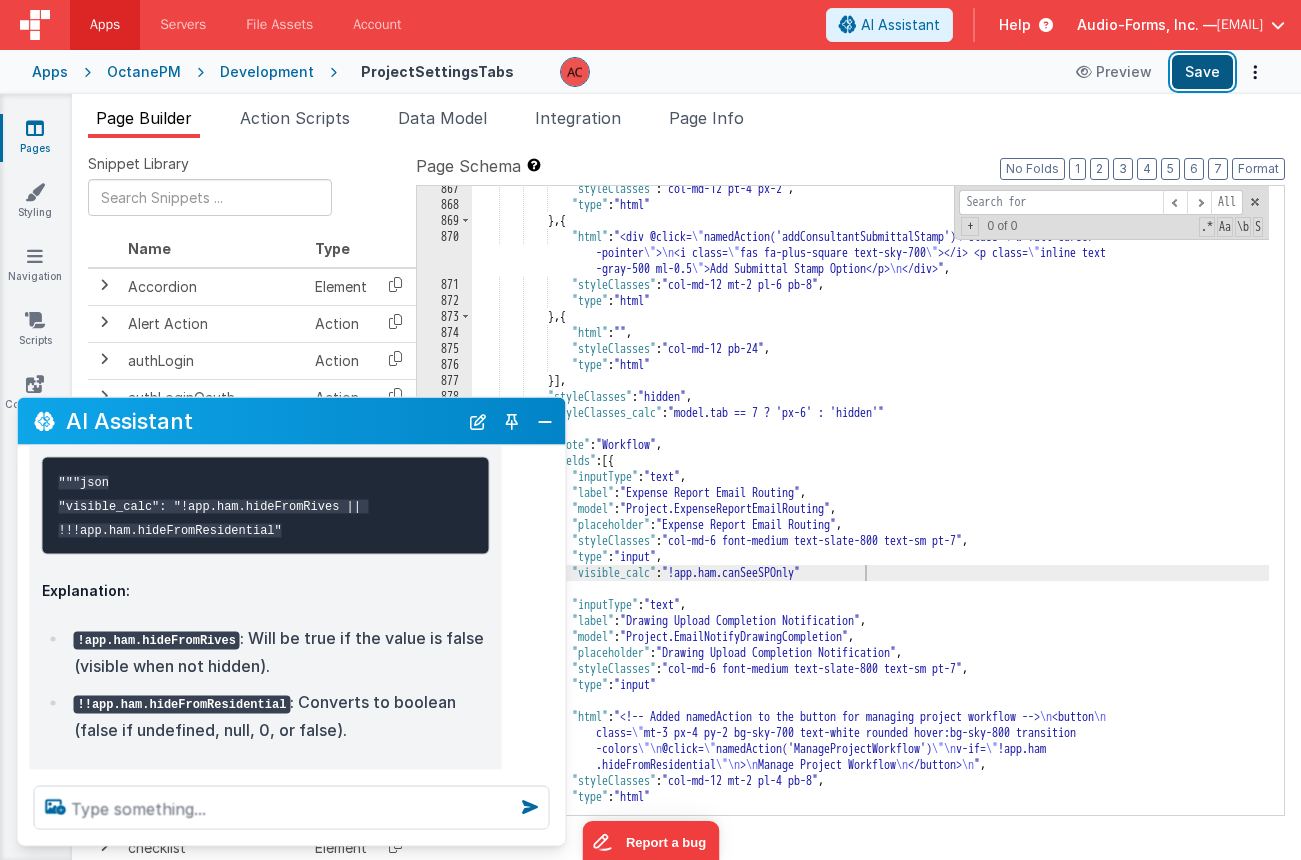 click on "Save" at bounding box center (1202, 72) 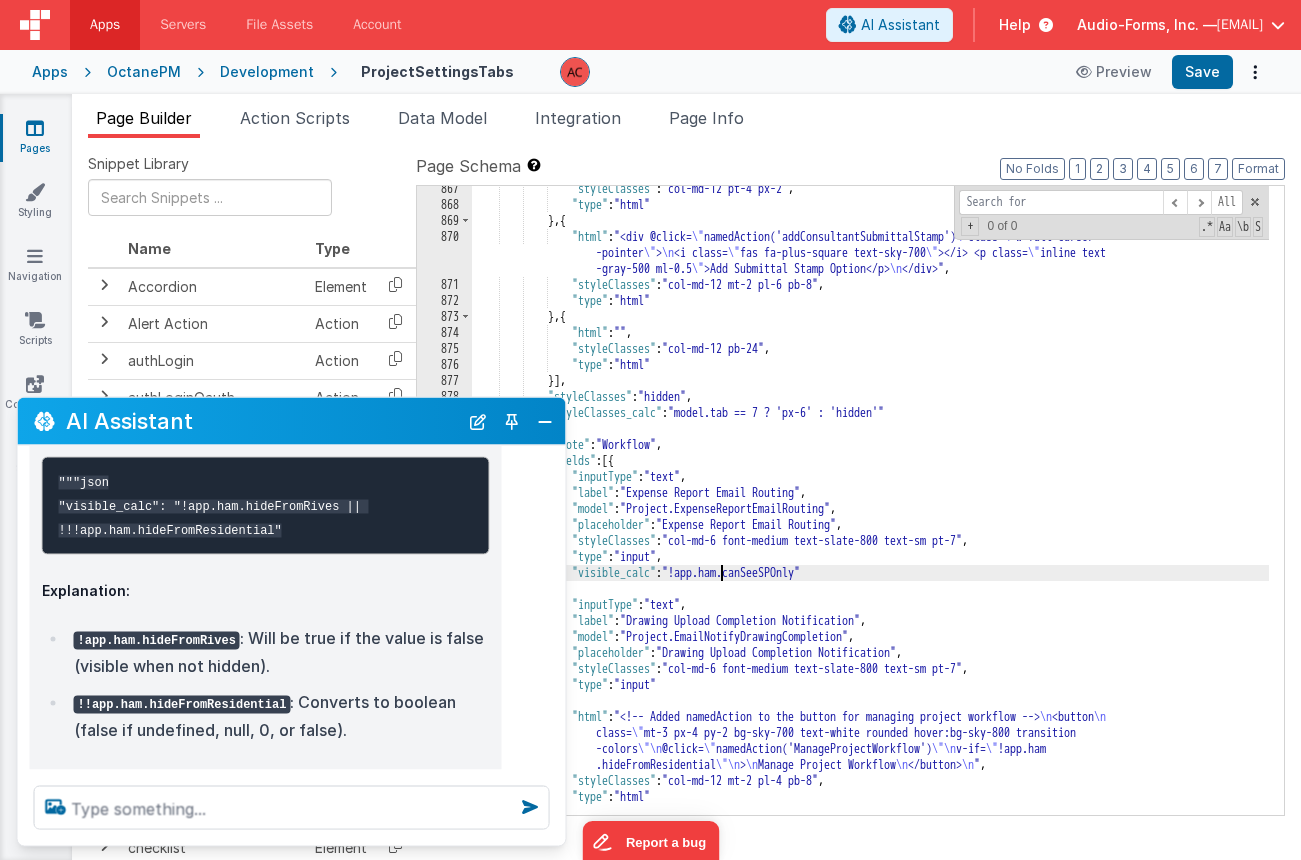 click on ""styleClasses" : "col-md-12 pt-4 px-2", "type" : "html" } , { "html" : "<div @click= \" namedAction('addConsultantSubmittalStamp') \"  class= \" w-full cursor  -pointer \" >
<i class= \" fas fa-plus-square text-sky-700 \" ></i> <p class= \" inline text  -gray-500 ml-0.5 \" >Add Submittal Stamp Option</p>
</div>" , "styleClasses" : "col-md-12 mt-2 pl-6 pb-8" , "type" : "html" } , { "html" : "" , "styleClasses" : "col-md-12 pb-24" , "type" : "html" }] , "styleClasses" : "hidden" , "styleClasses_calc" : "model.tab == 7 ? 'px-6' : 'hidden'" } , { "_note" : "Workflow" , "fields" : [{ "inputType" : "text" }:" at bounding box center [870, 511] 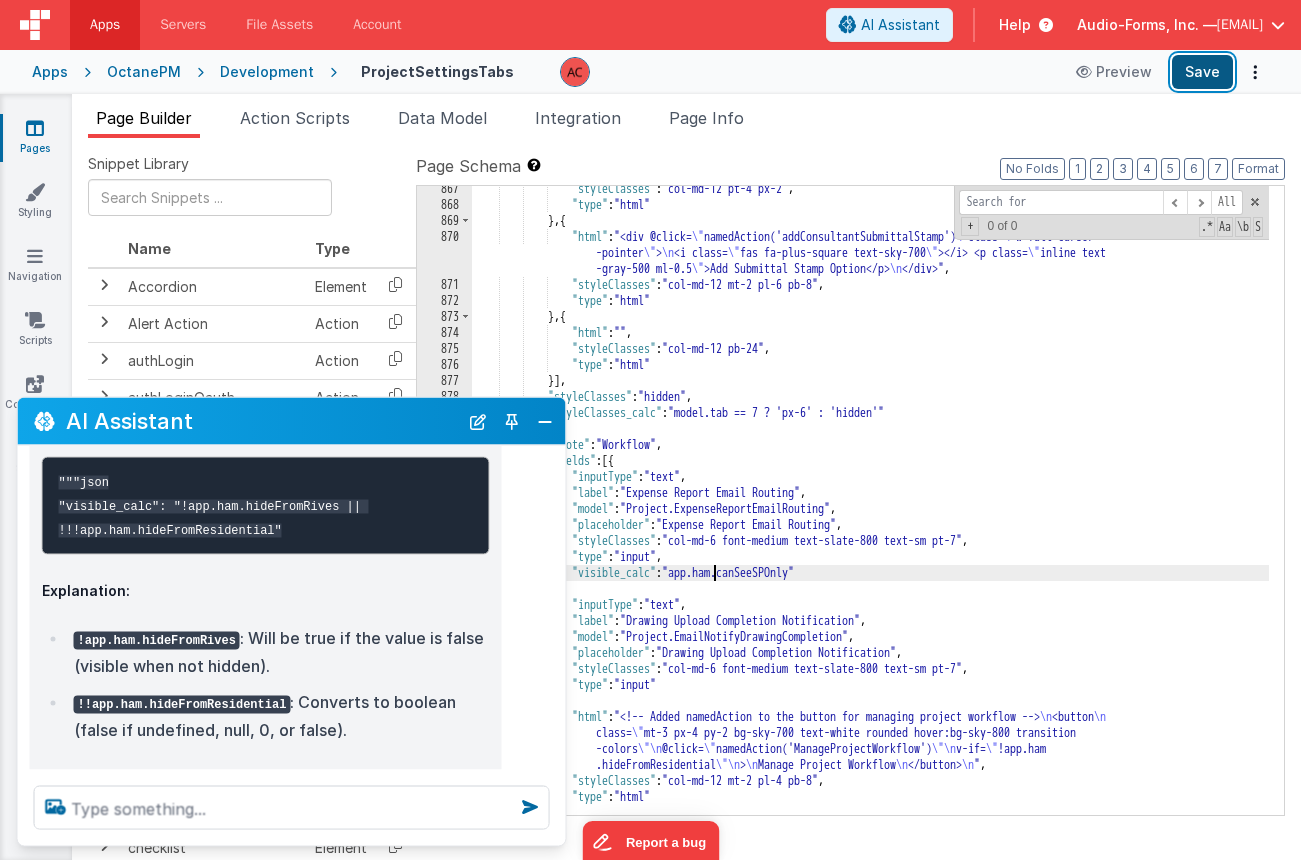 click on "Save" at bounding box center (1202, 72) 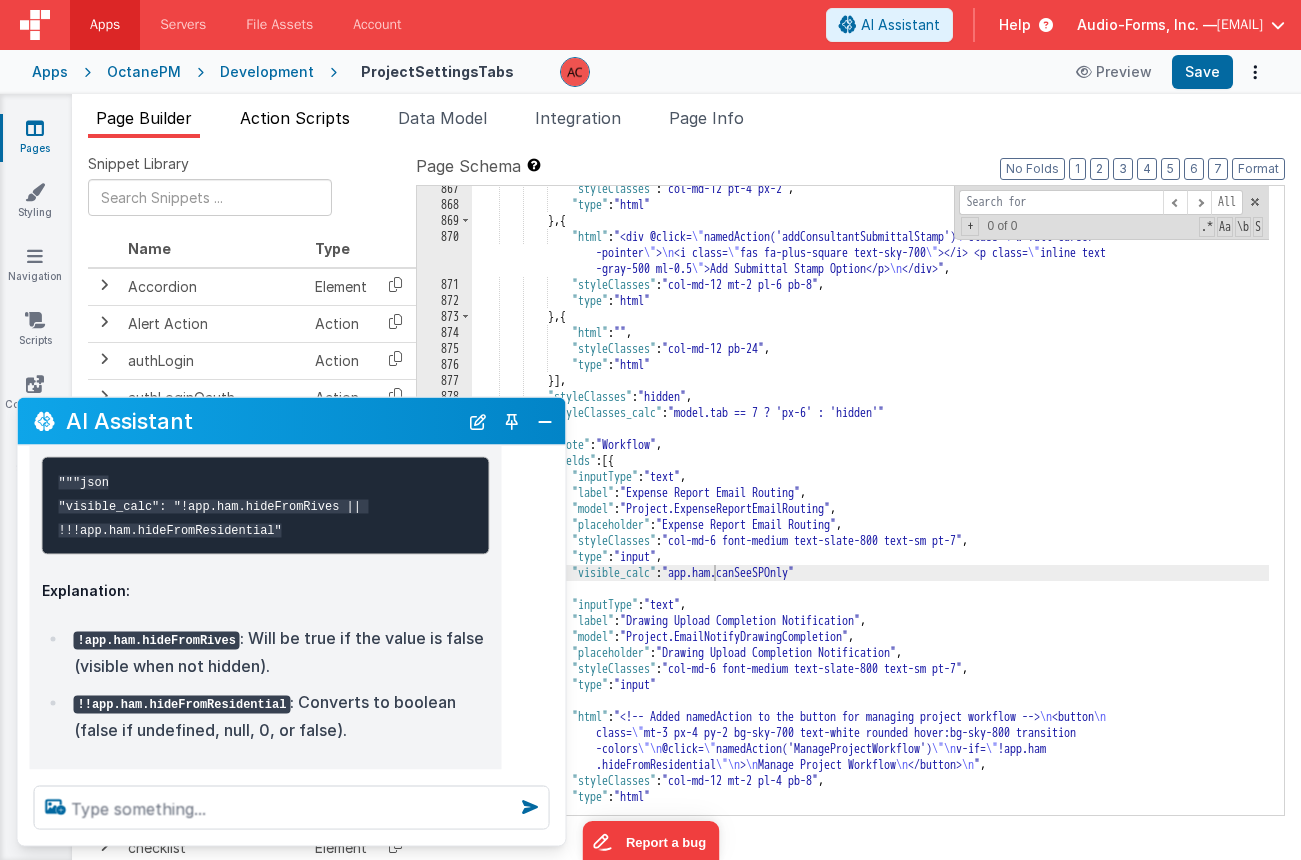 click on "Action Scripts" at bounding box center [295, 118] 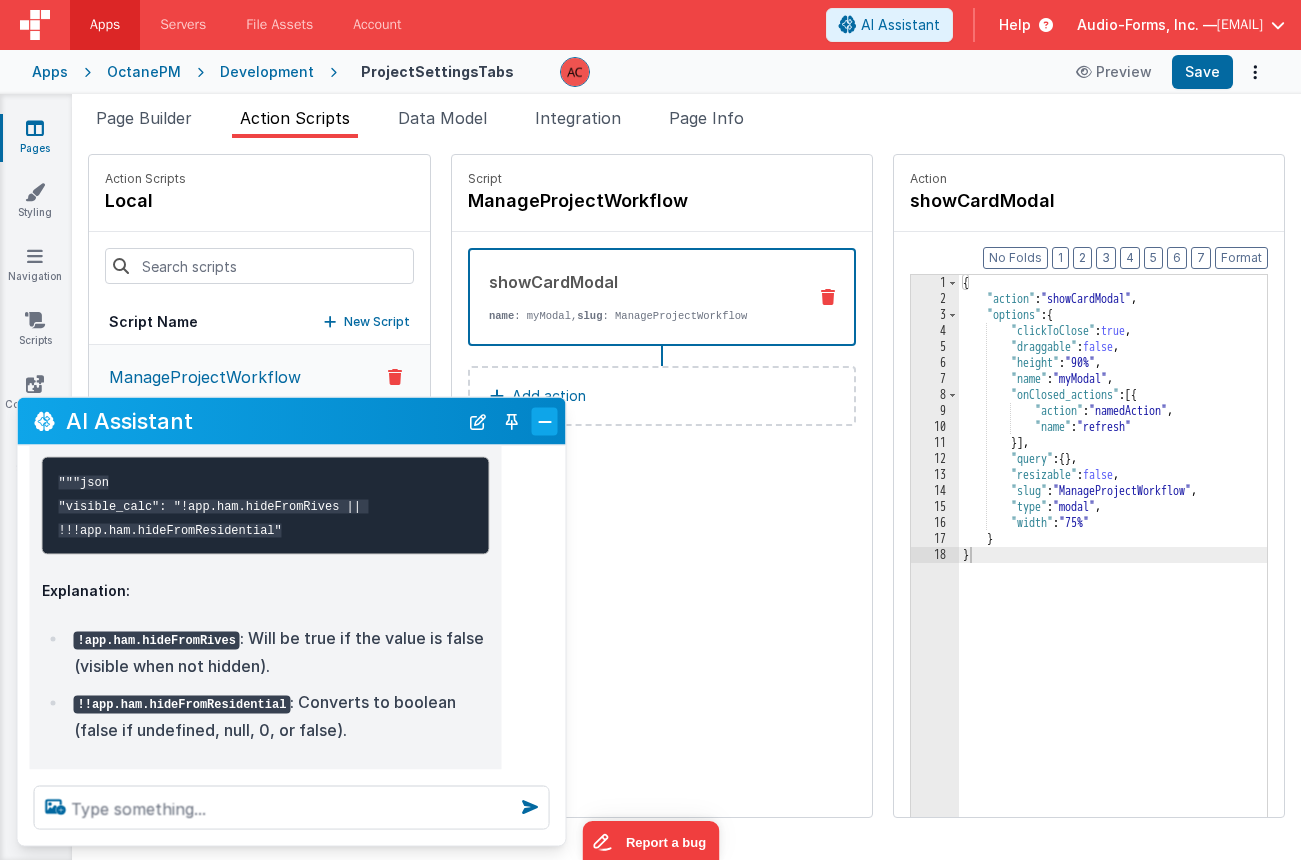click at bounding box center [545, 421] 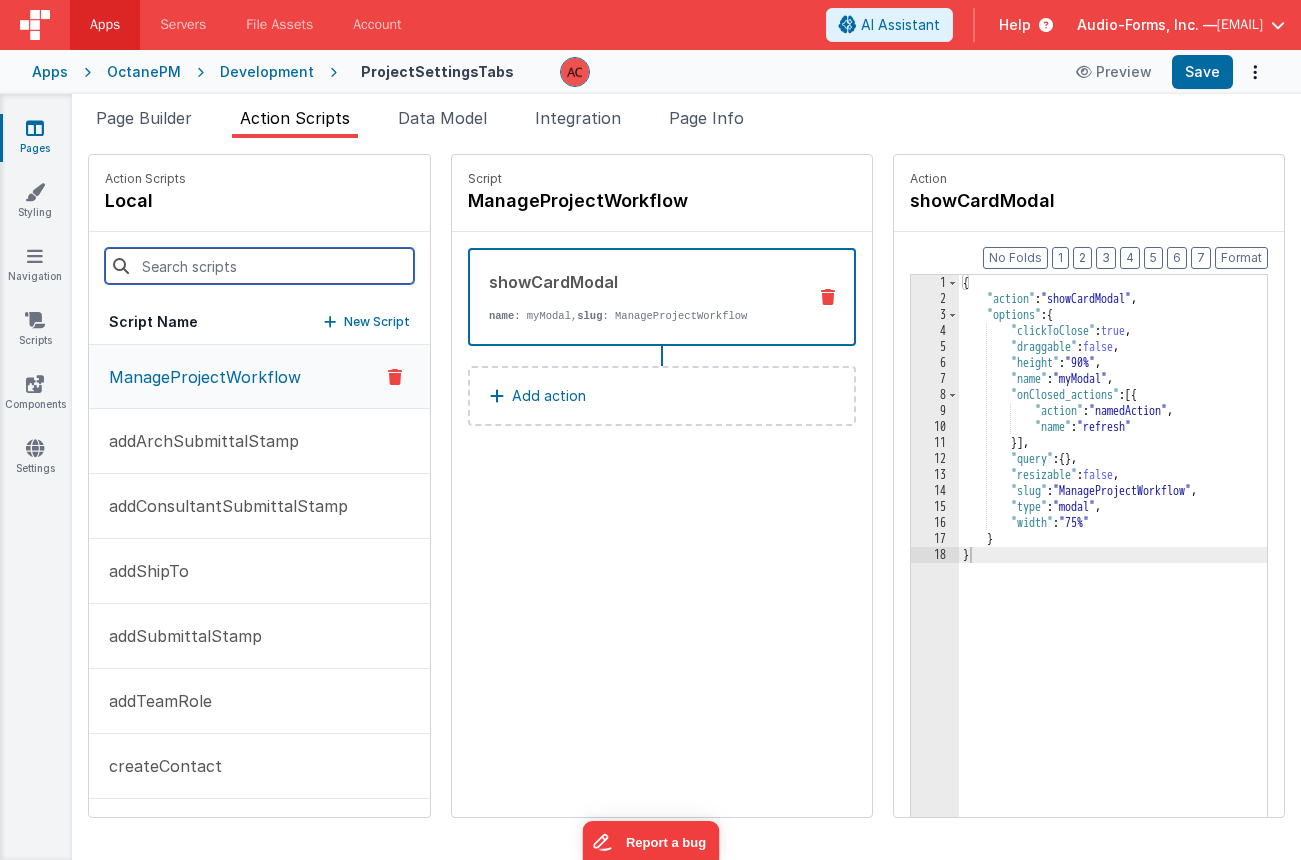 click at bounding box center [259, 266] 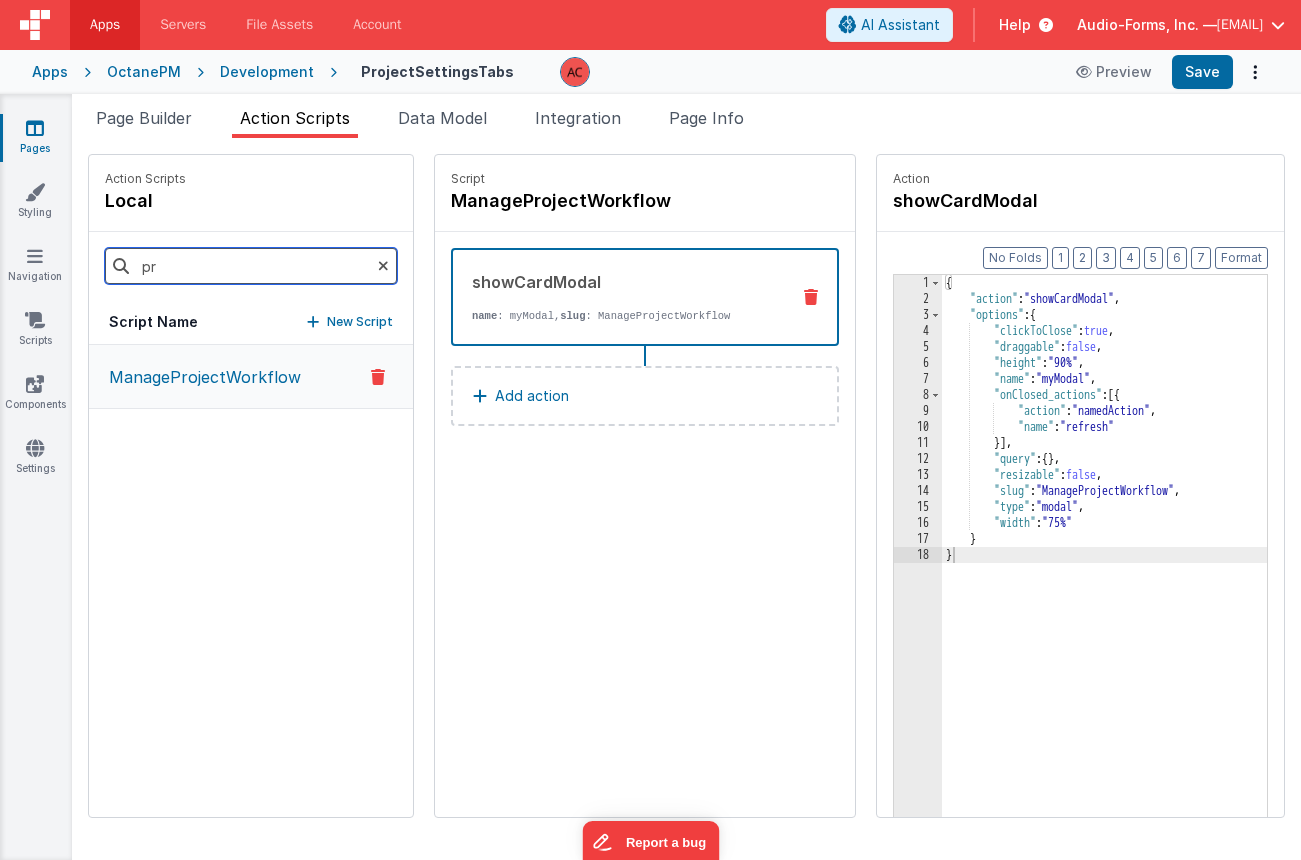 type on "p" 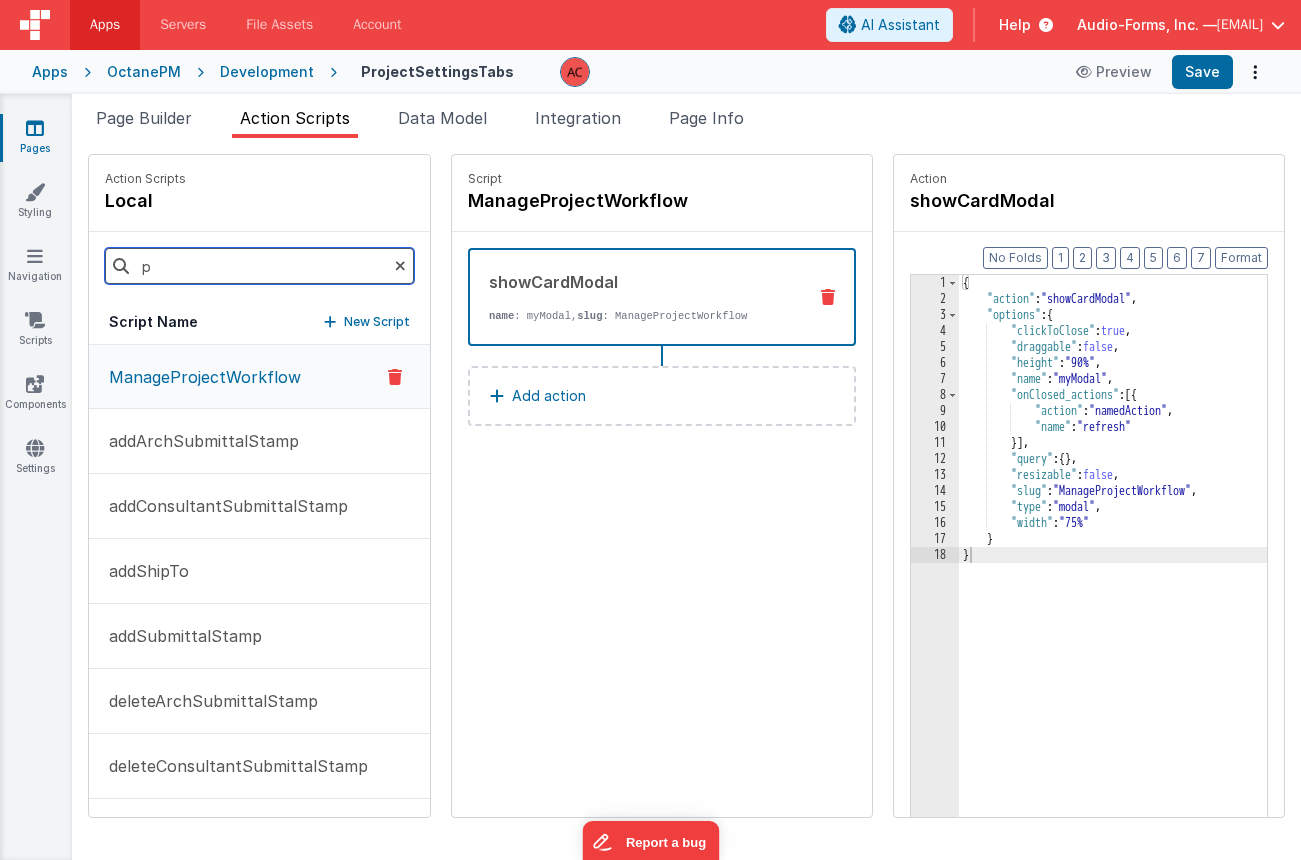 type 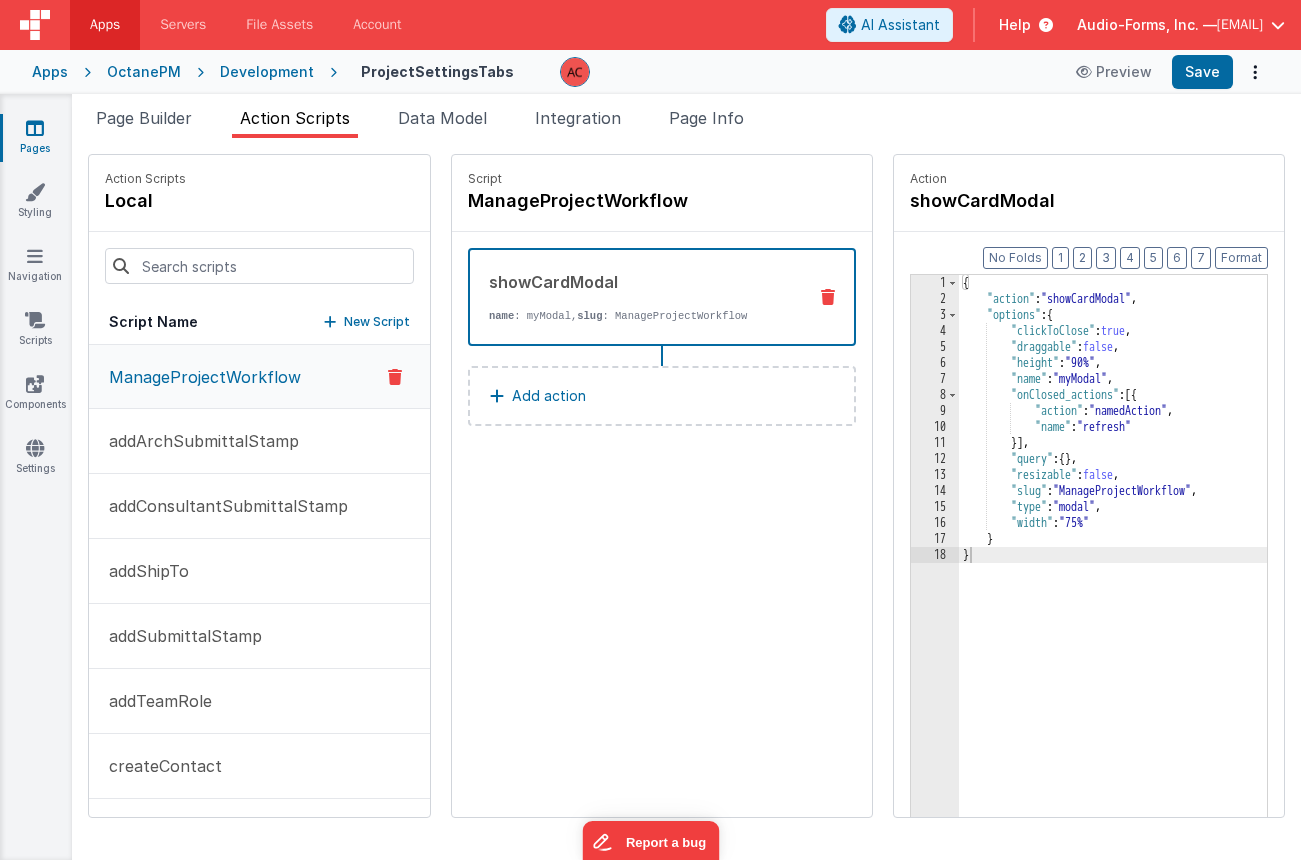 click at bounding box center (35, 128) 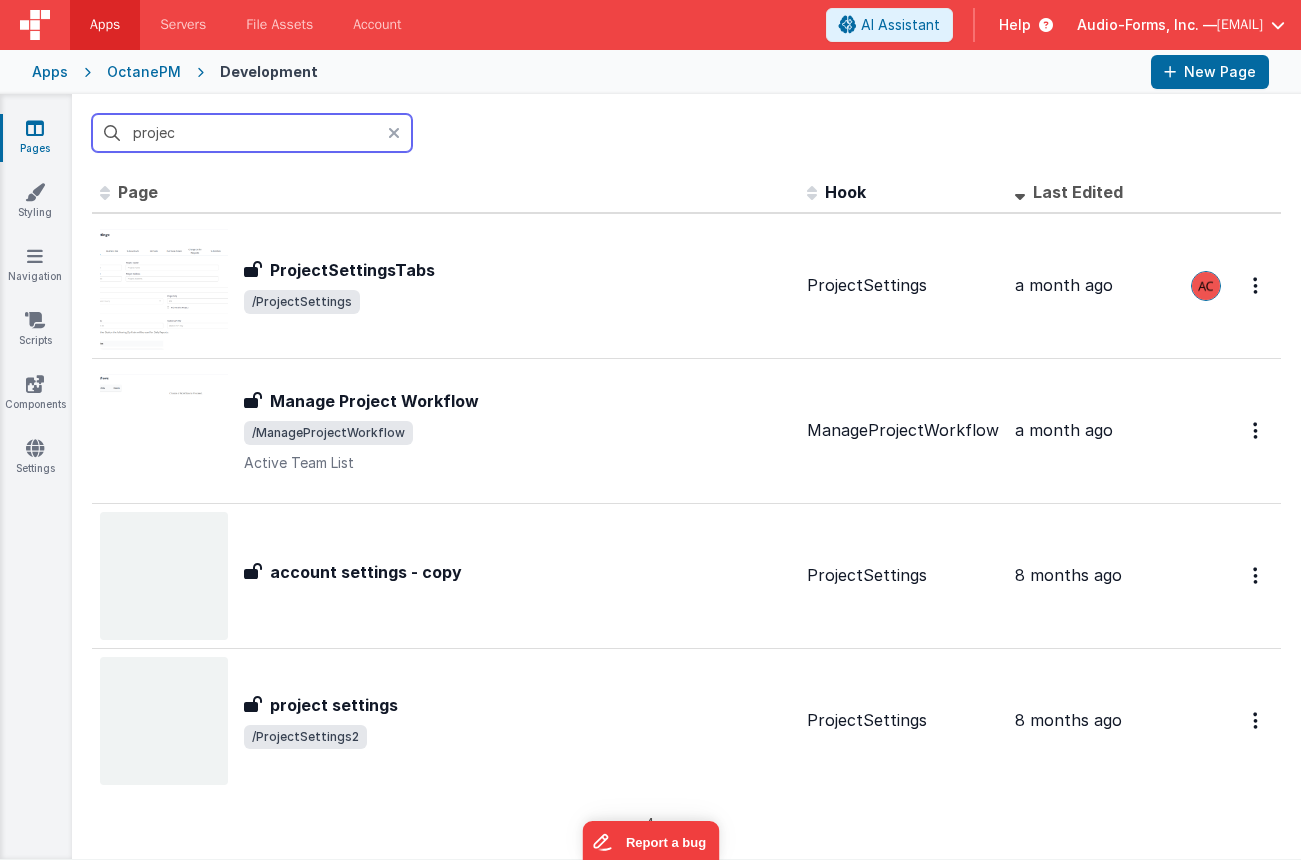 click on "projec" at bounding box center [252, 133] 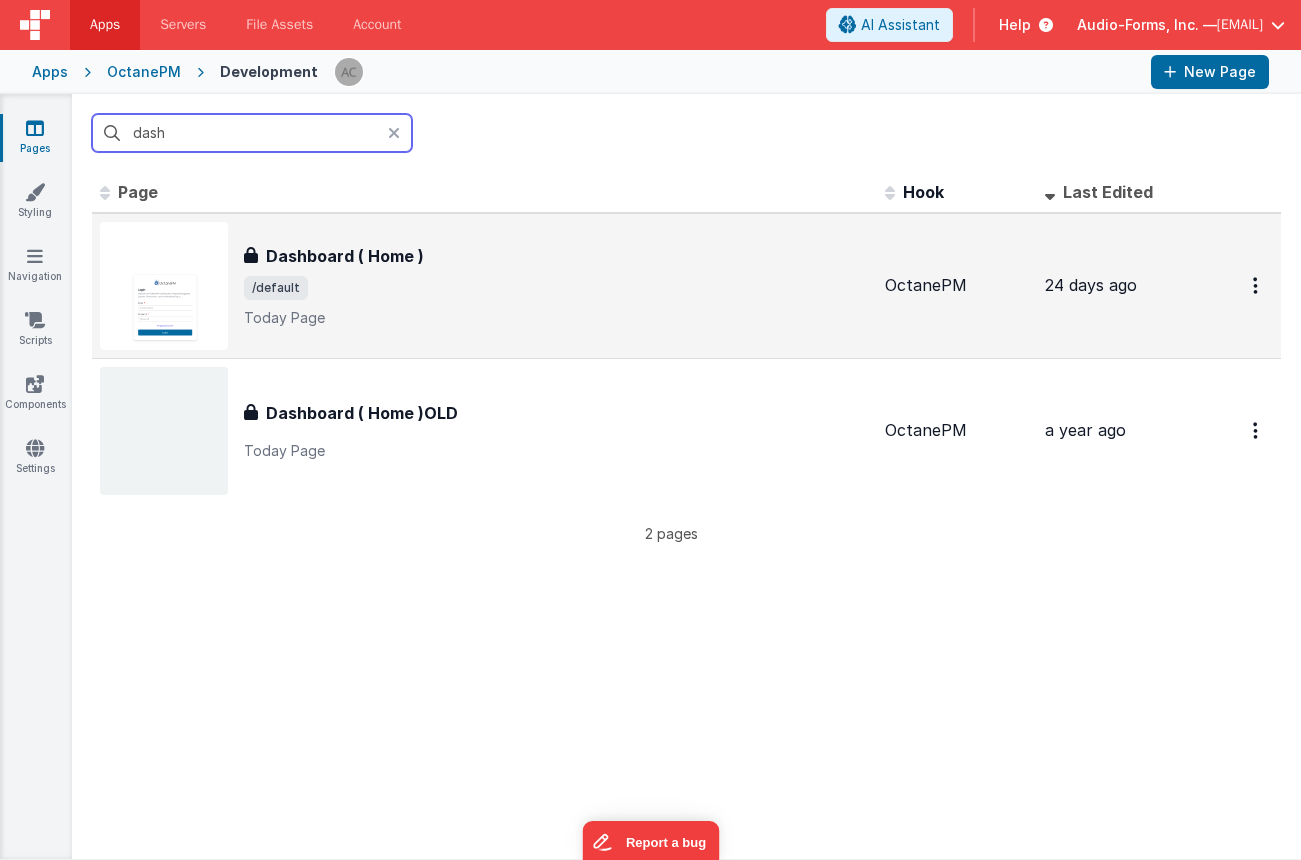 type on "dash" 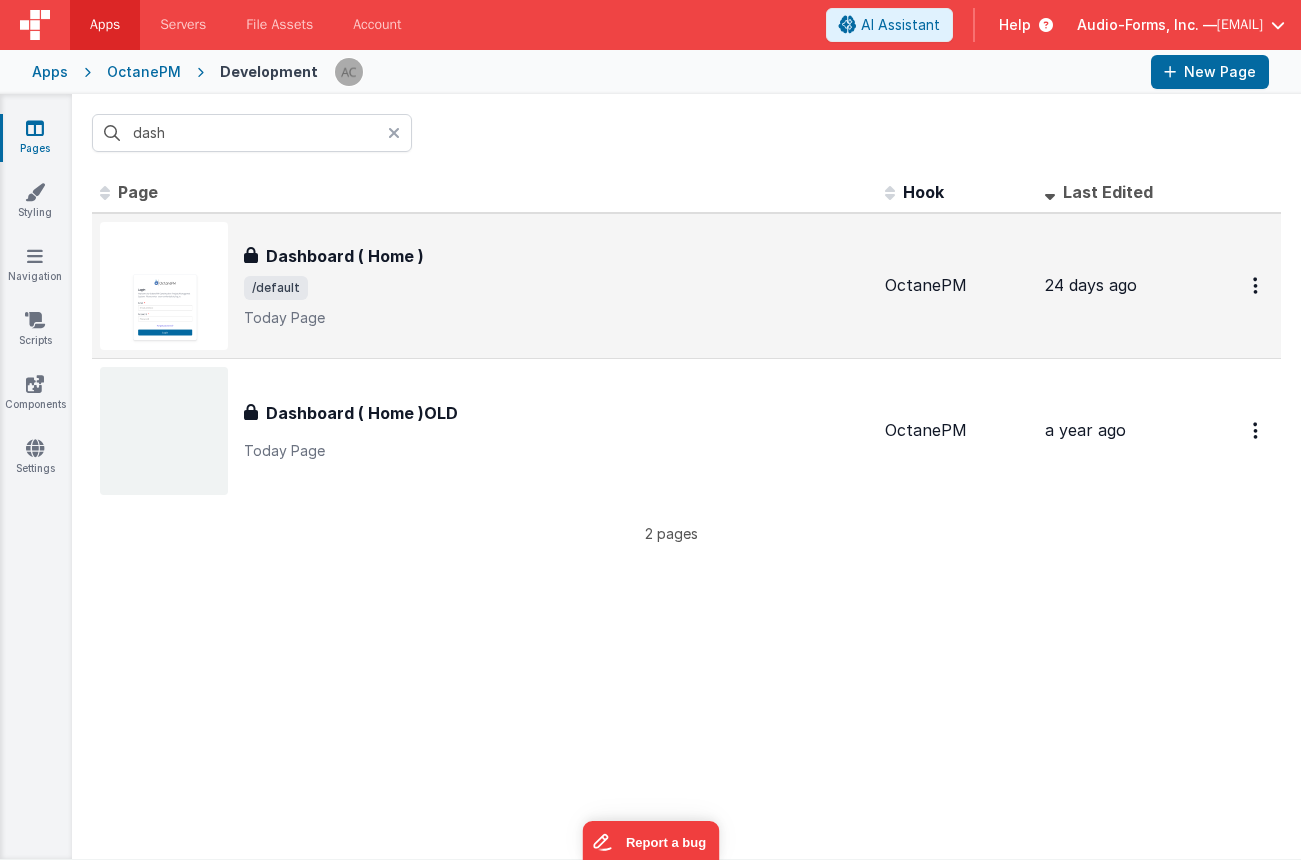 click on "Dashboard ( Home )" at bounding box center (556, 256) 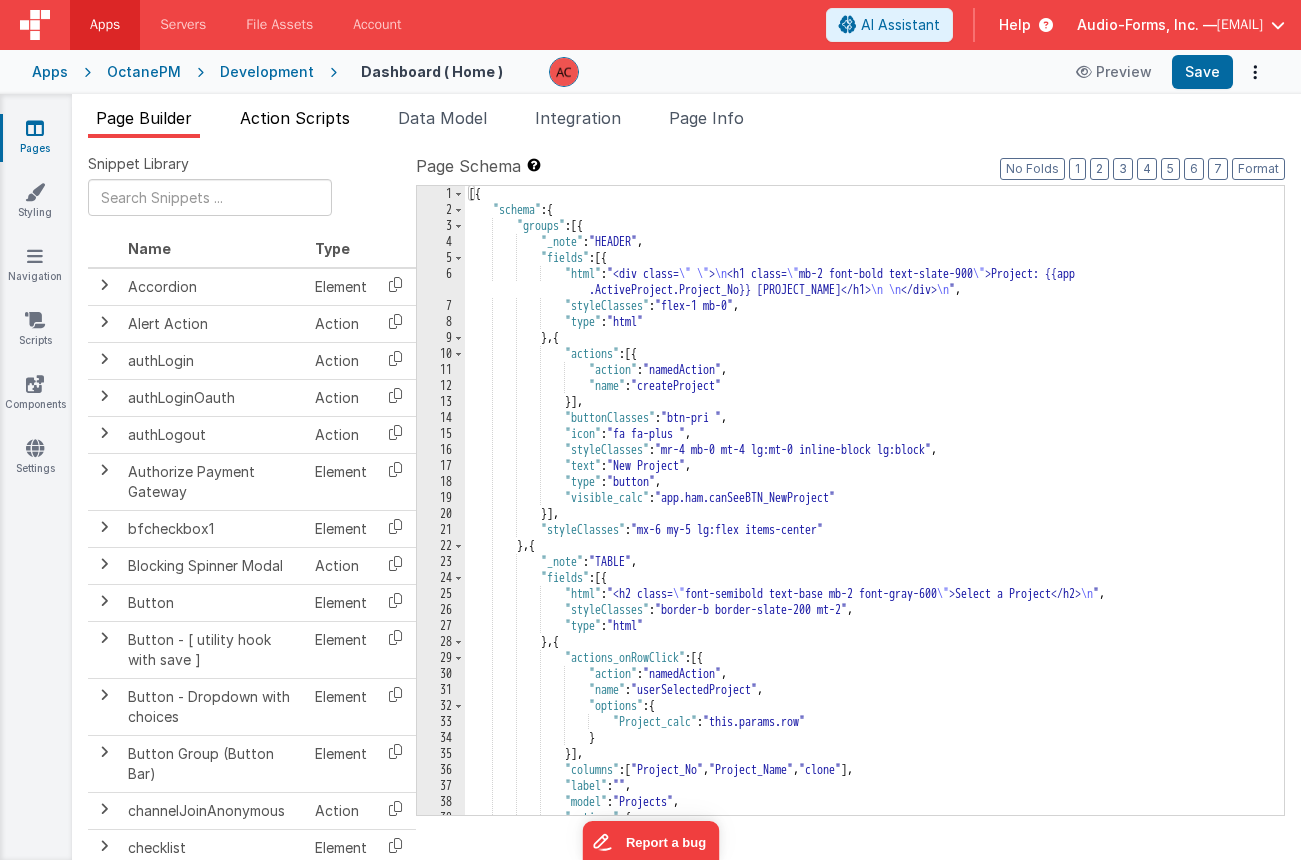 click on "Action Scripts" at bounding box center [295, 118] 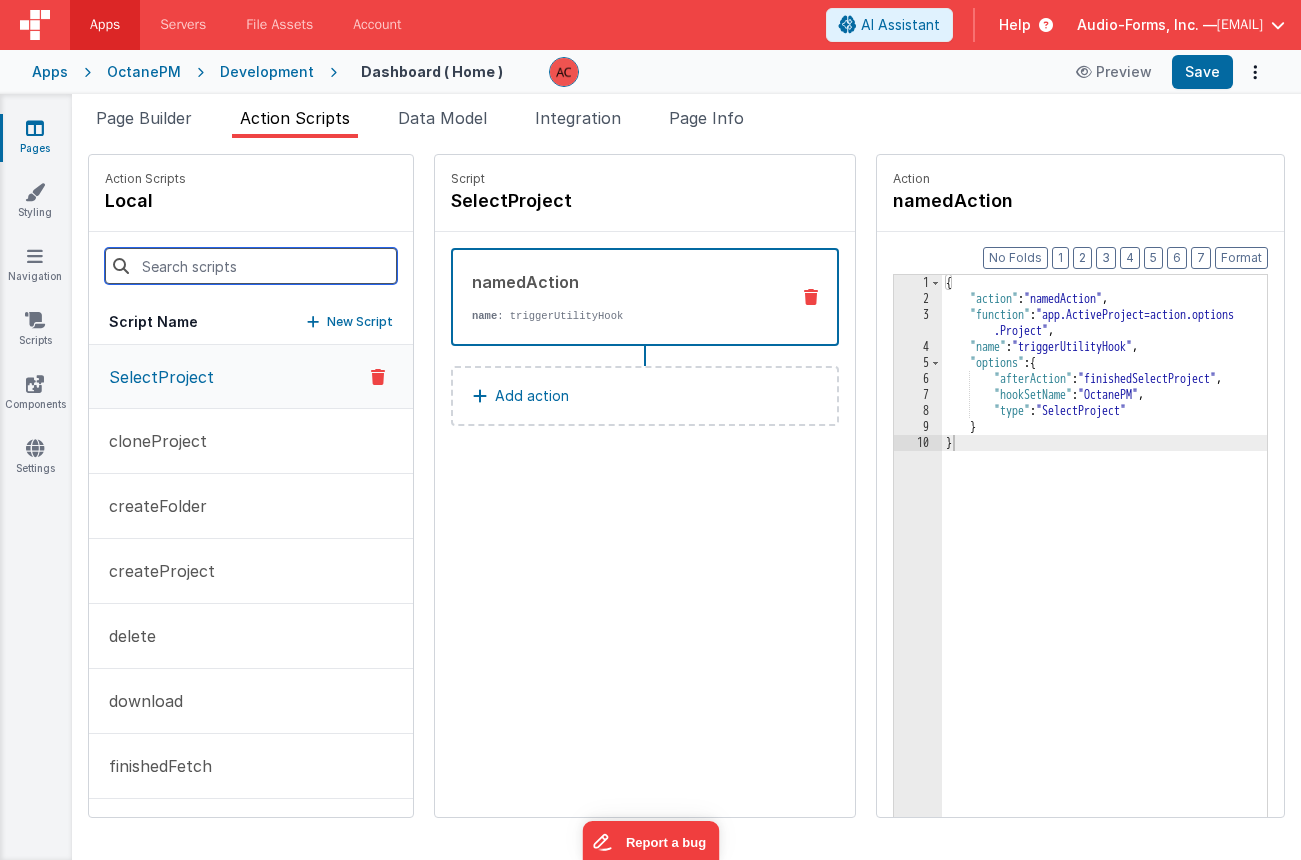 click at bounding box center (251, 266) 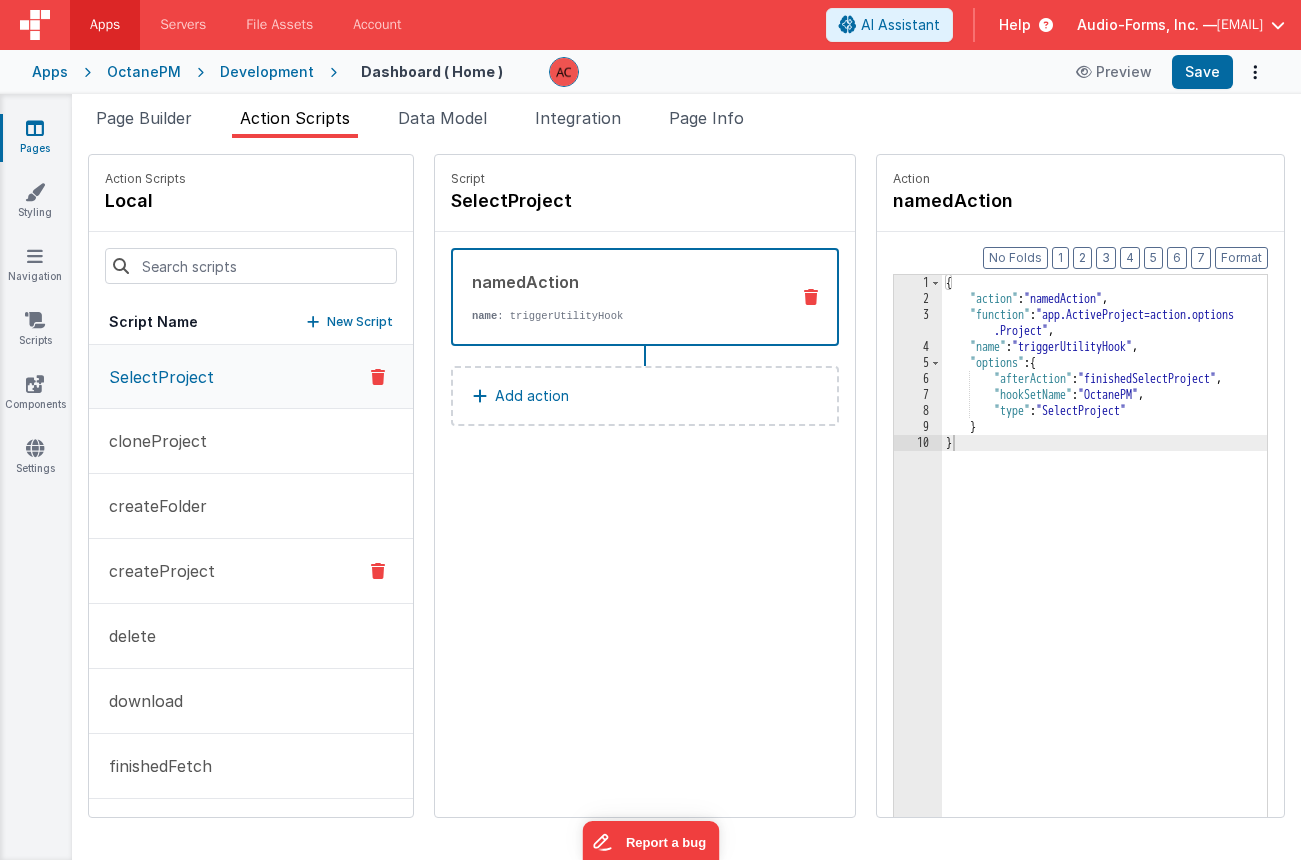 click on "createProject" at bounding box center (156, 571) 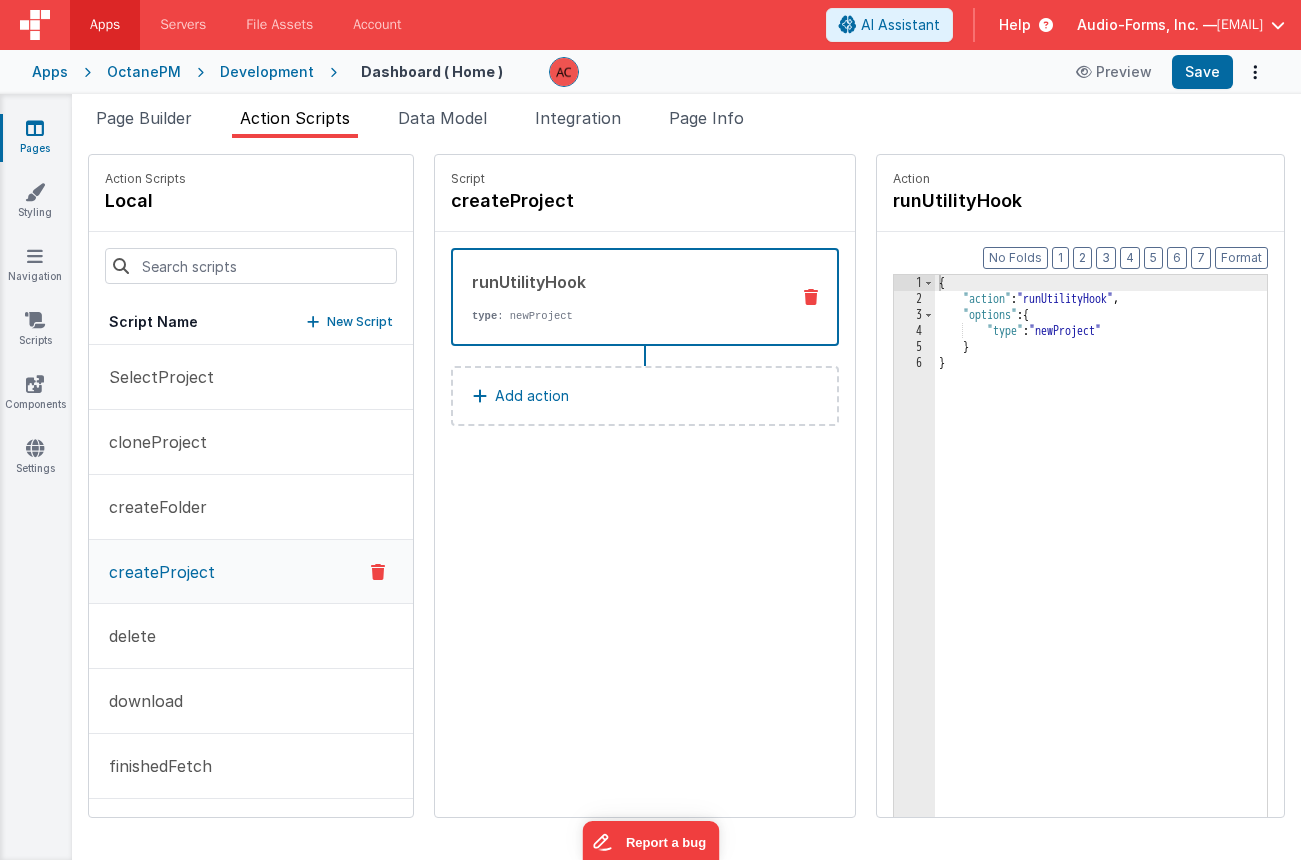 click on "Add action" at bounding box center [532, 396] 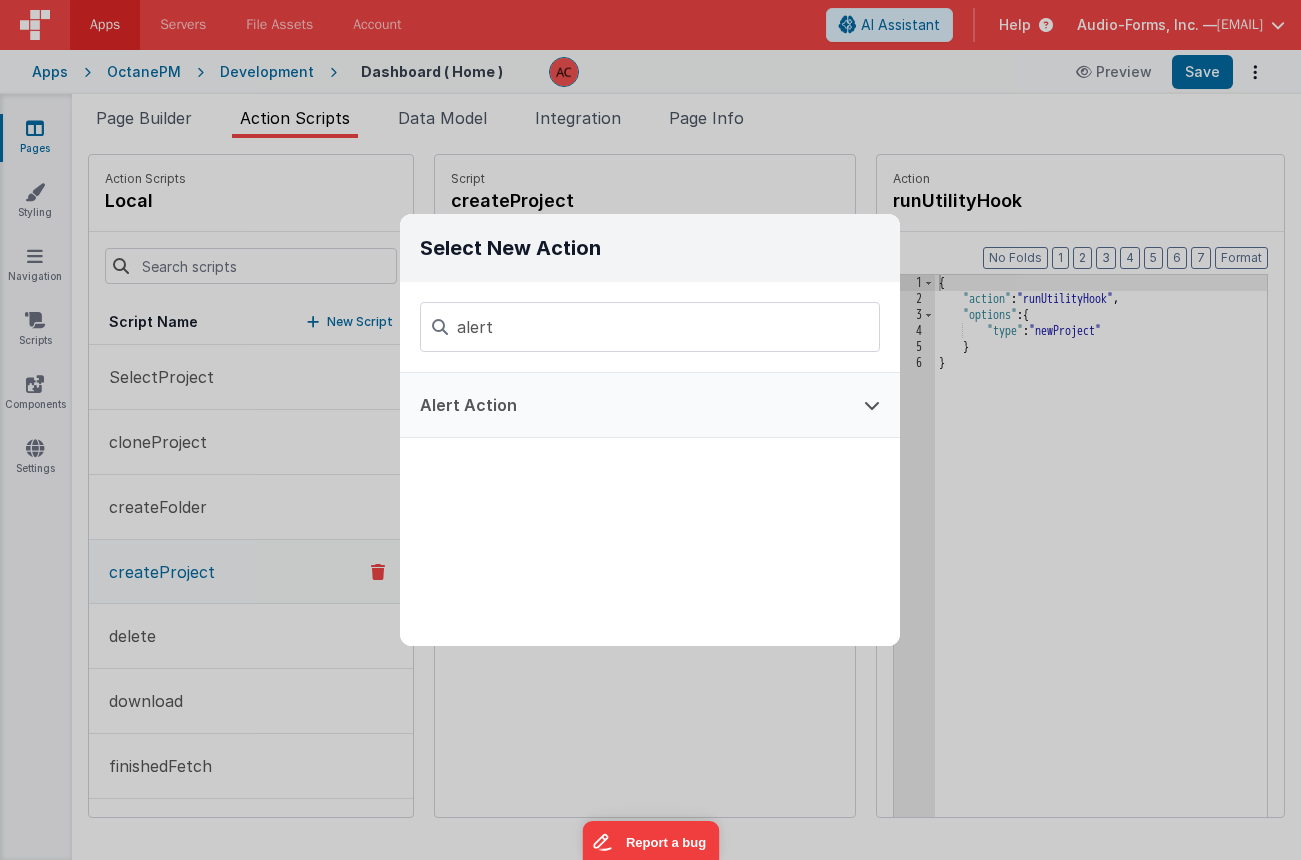 type on "alert" 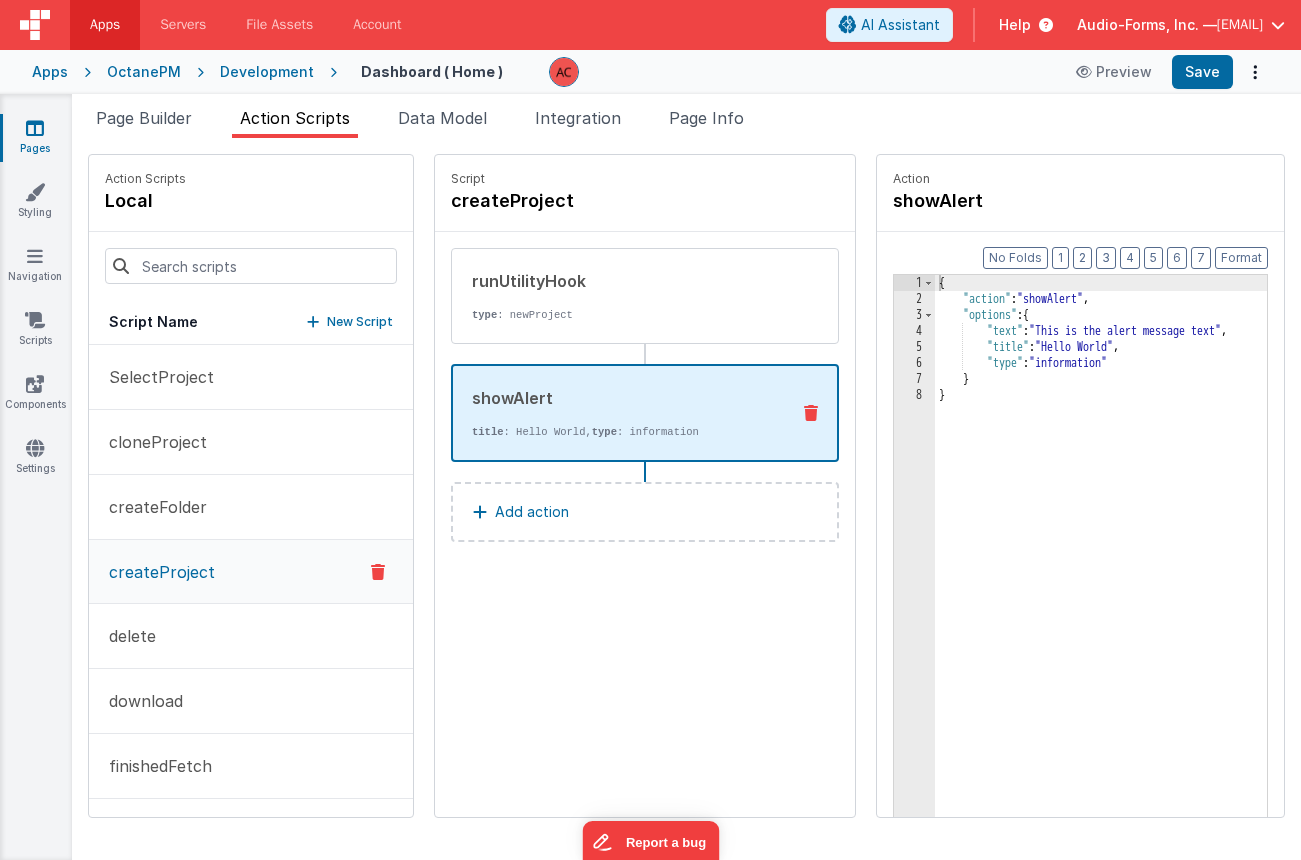 type 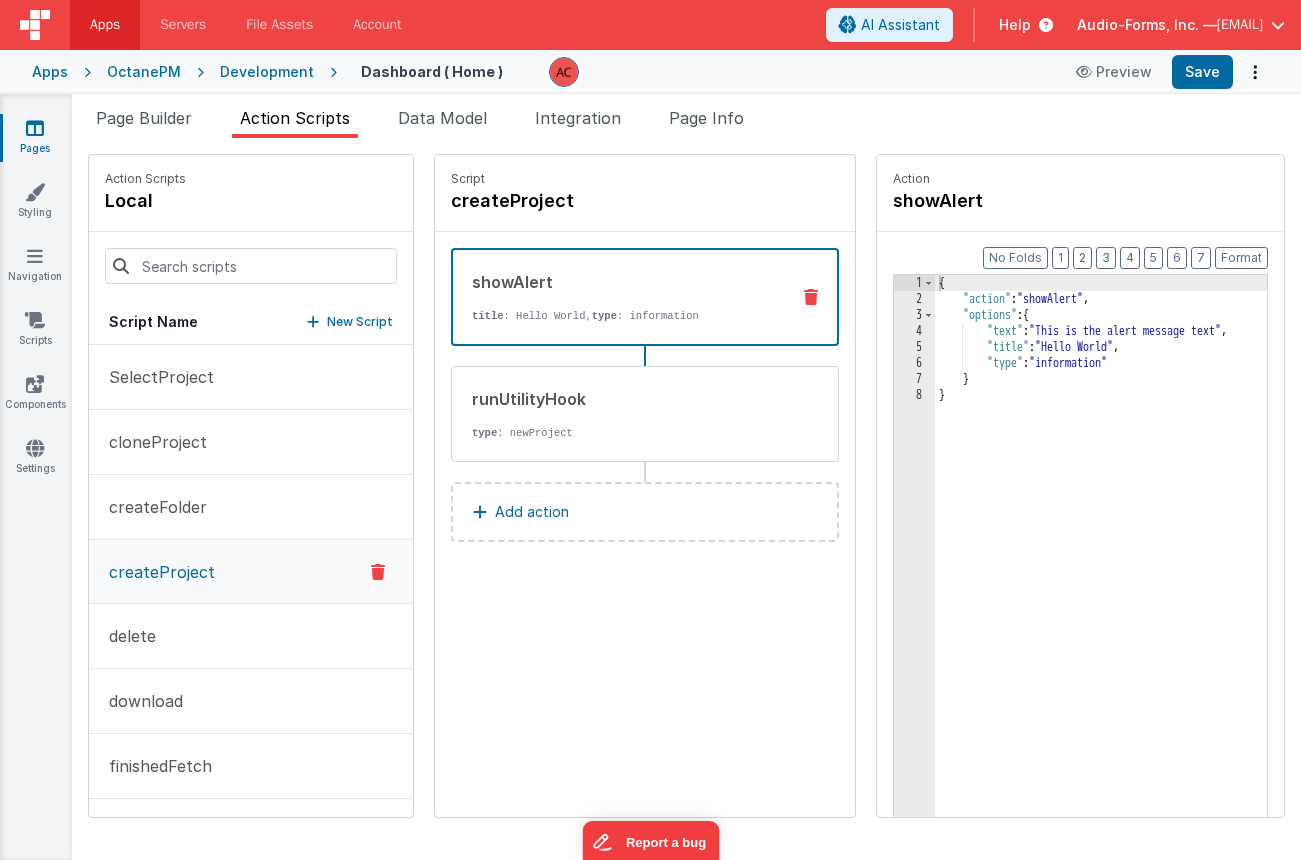 click on "{      "action" :  "showAlert" ,      "options" :  {           "text" :  "This is the alert message text" ,           "title" :  "Hello World" ,           "type" :  "information"      } }" at bounding box center (1127, 593) 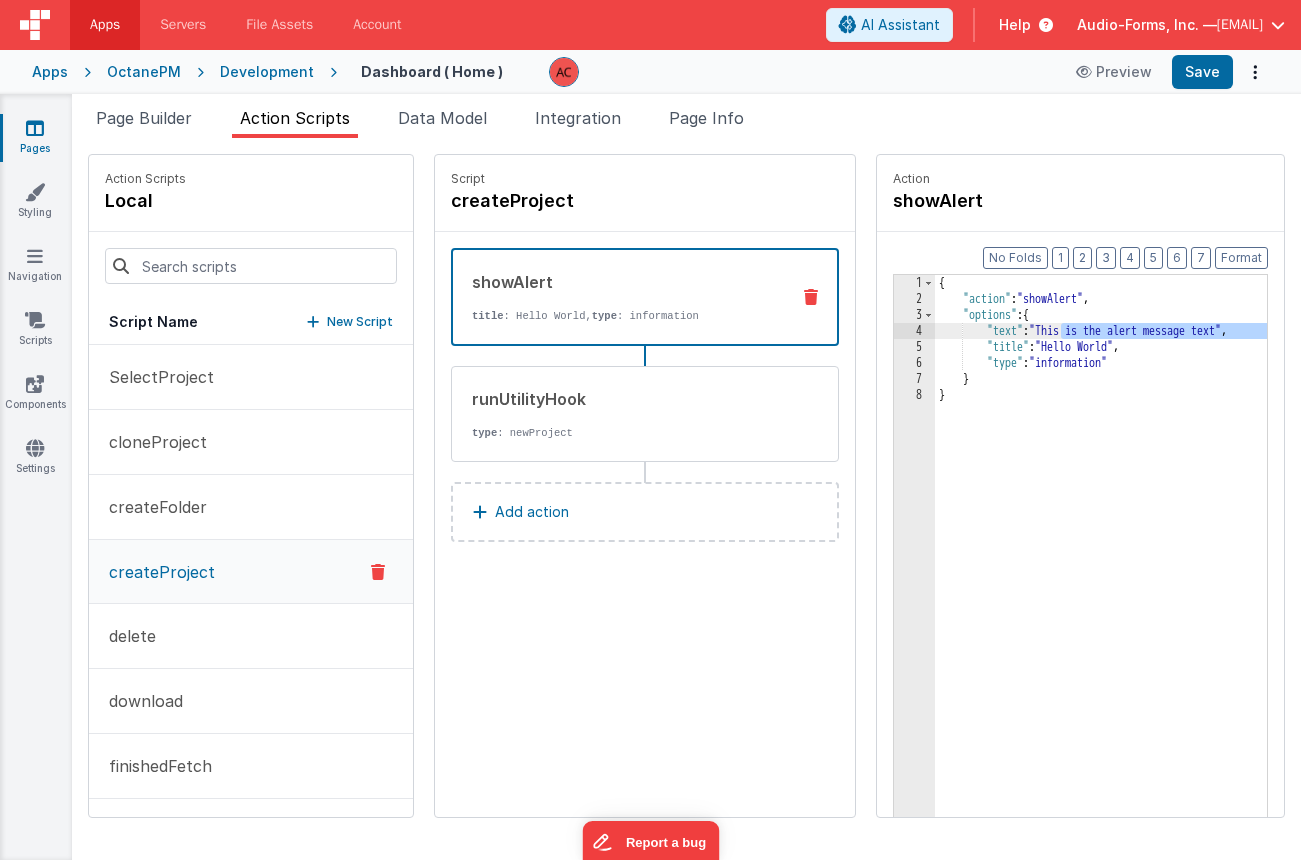 drag, startPoint x: 1009, startPoint y: 331, endPoint x: 1223, endPoint y: 332, distance: 214.00233 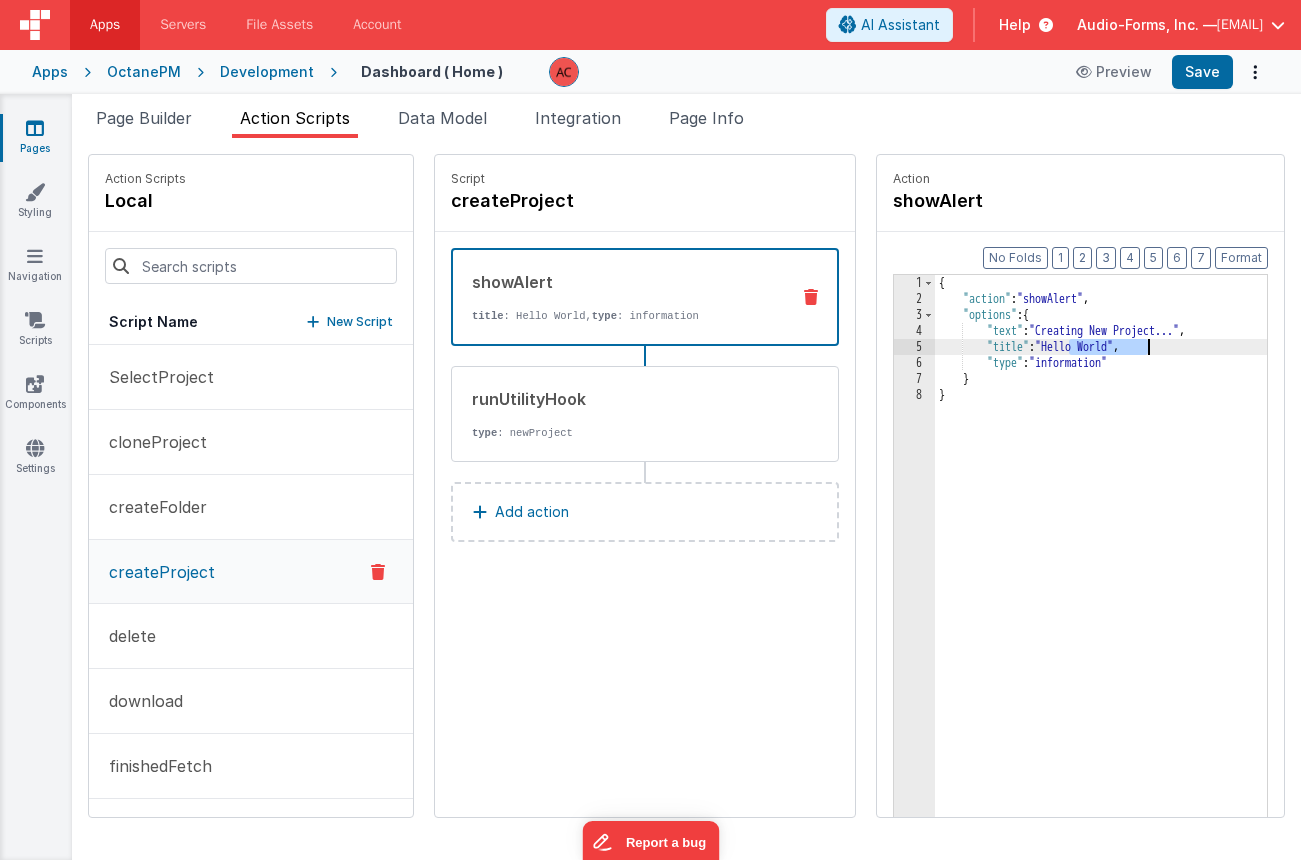 drag, startPoint x: 1017, startPoint y: 344, endPoint x: 1095, endPoint y: 345, distance: 78.00641 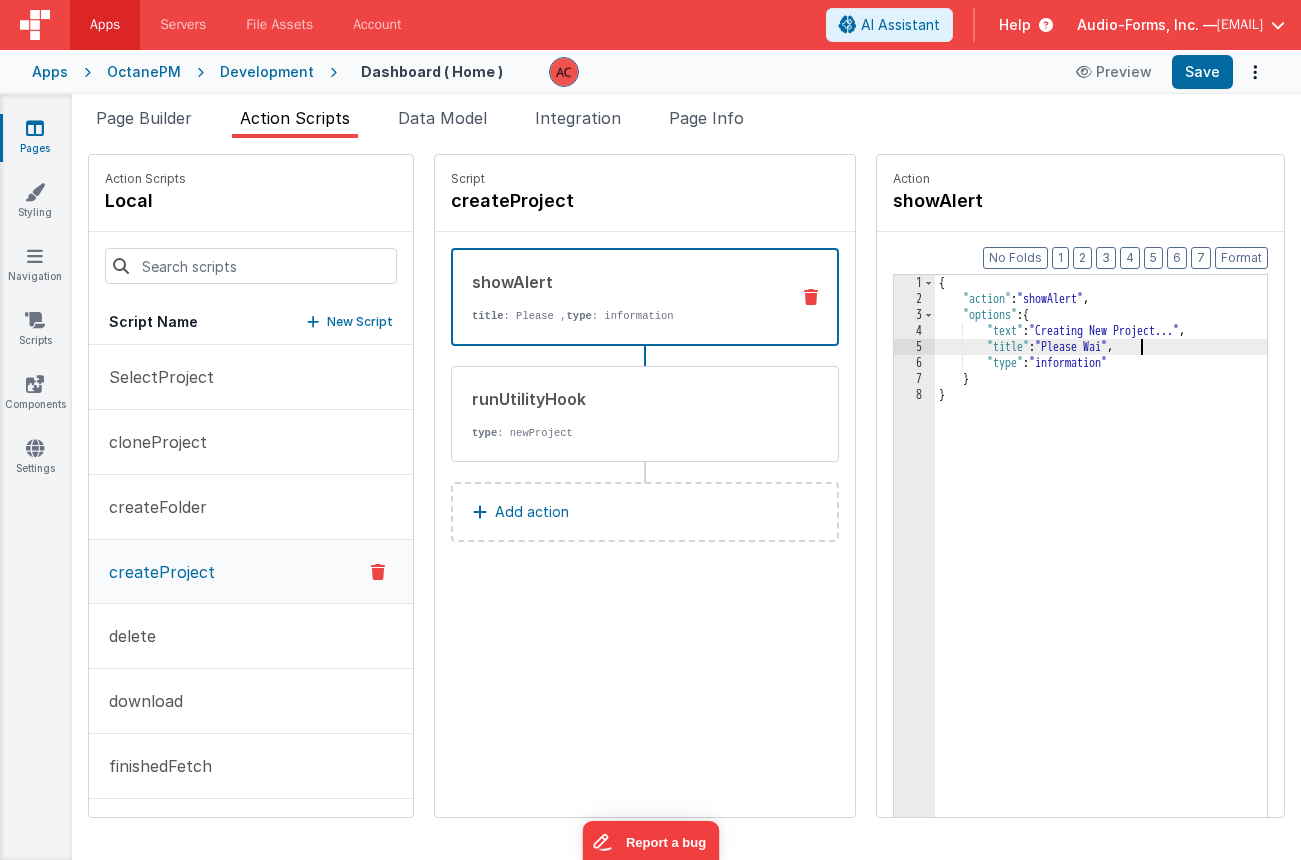 type 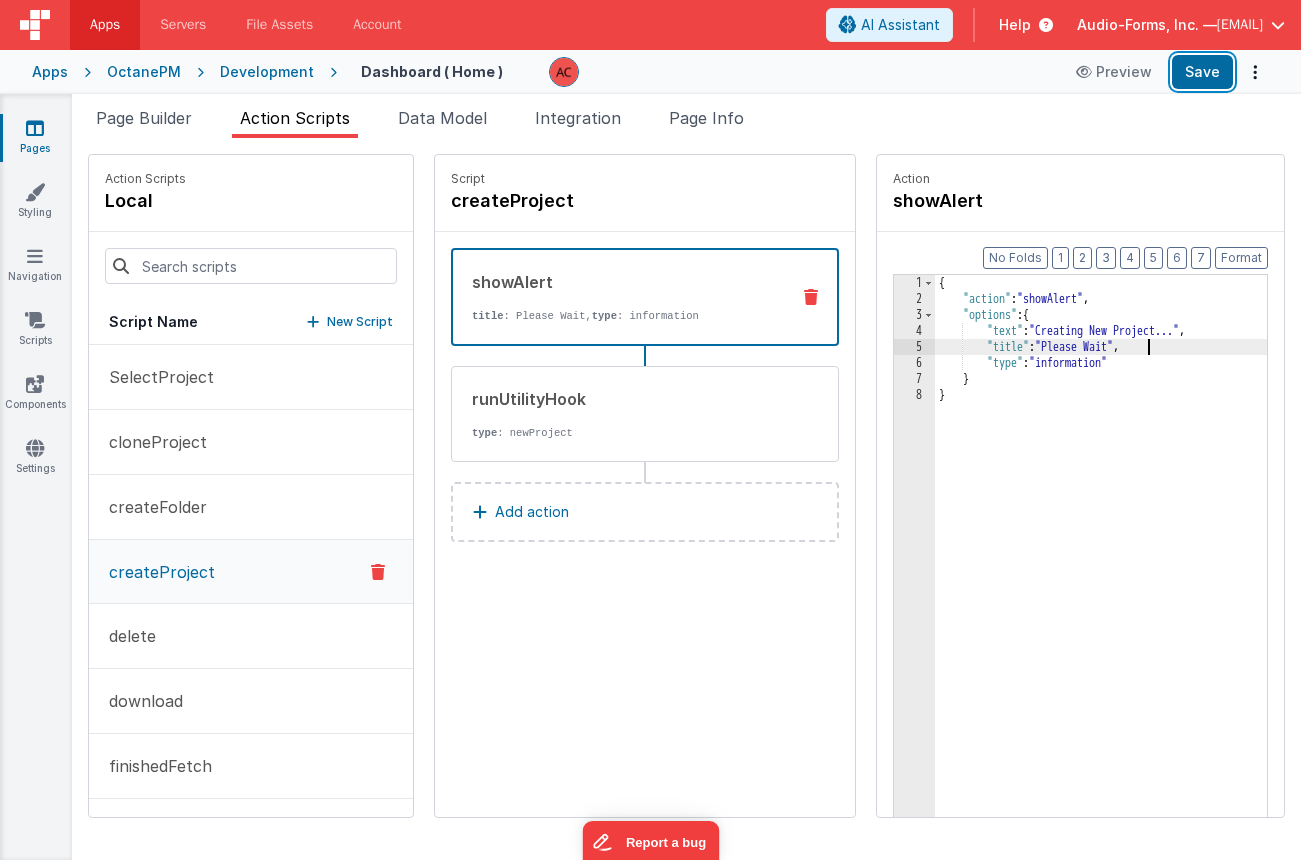 click on "Save" at bounding box center (1202, 72) 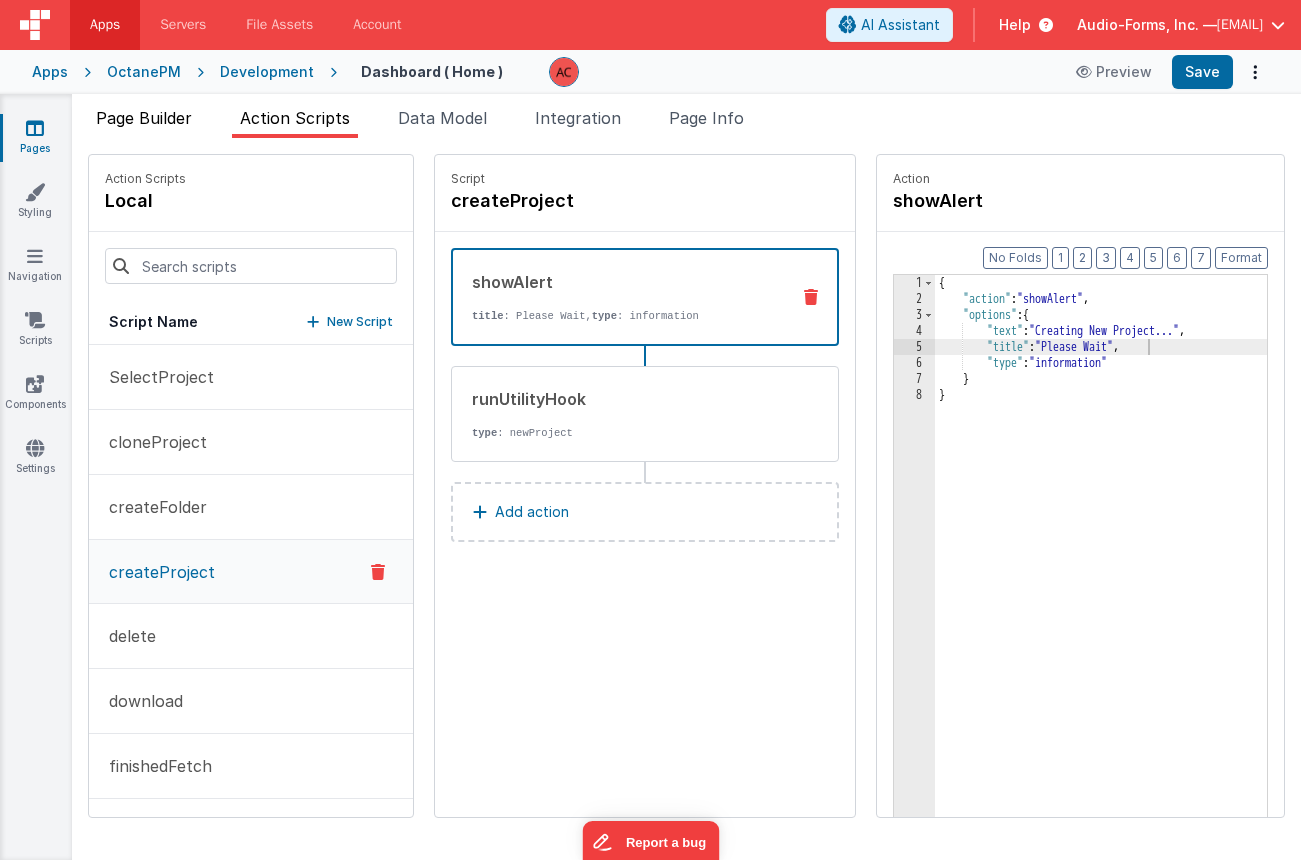 click on "Page Builder" at bounding box center [144, 118] 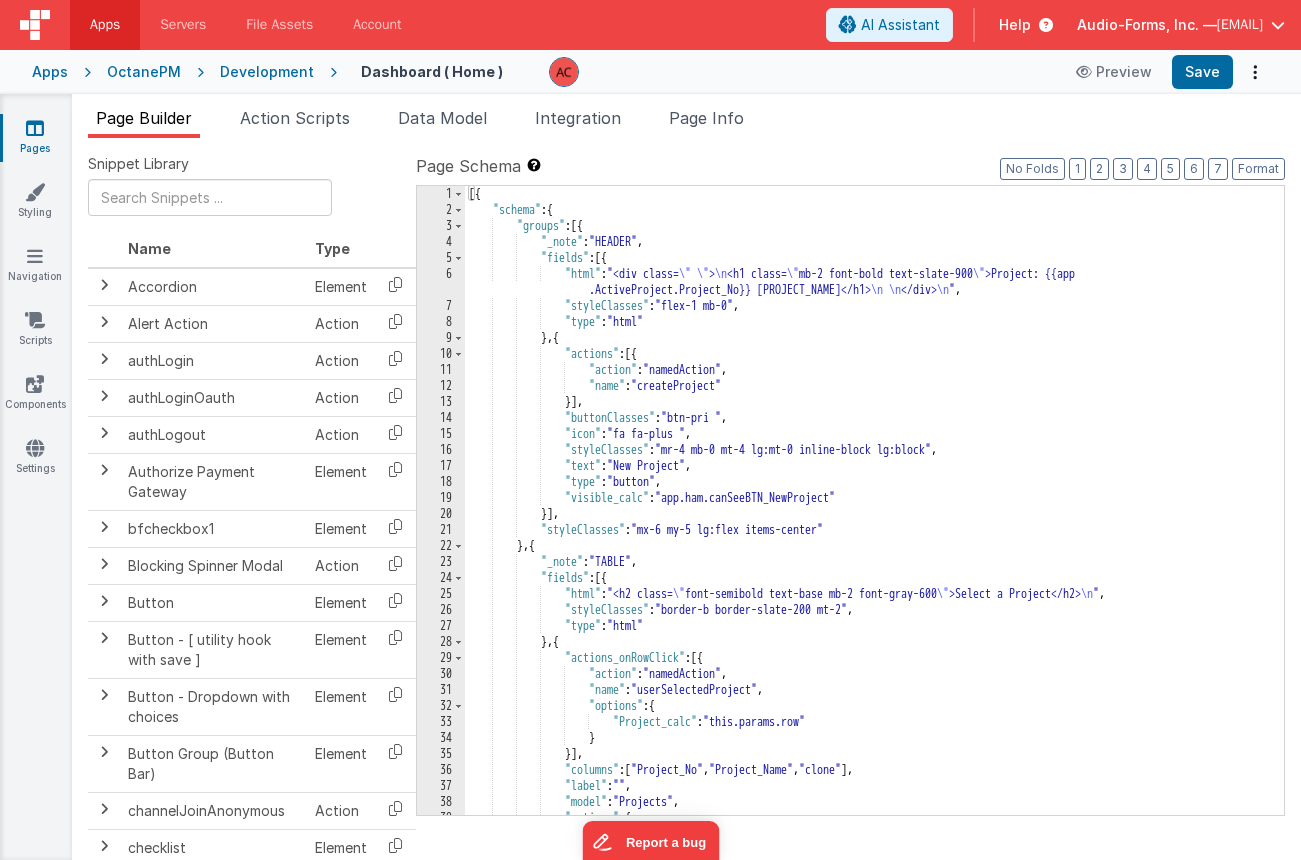 click at bounding box center [35, 128] 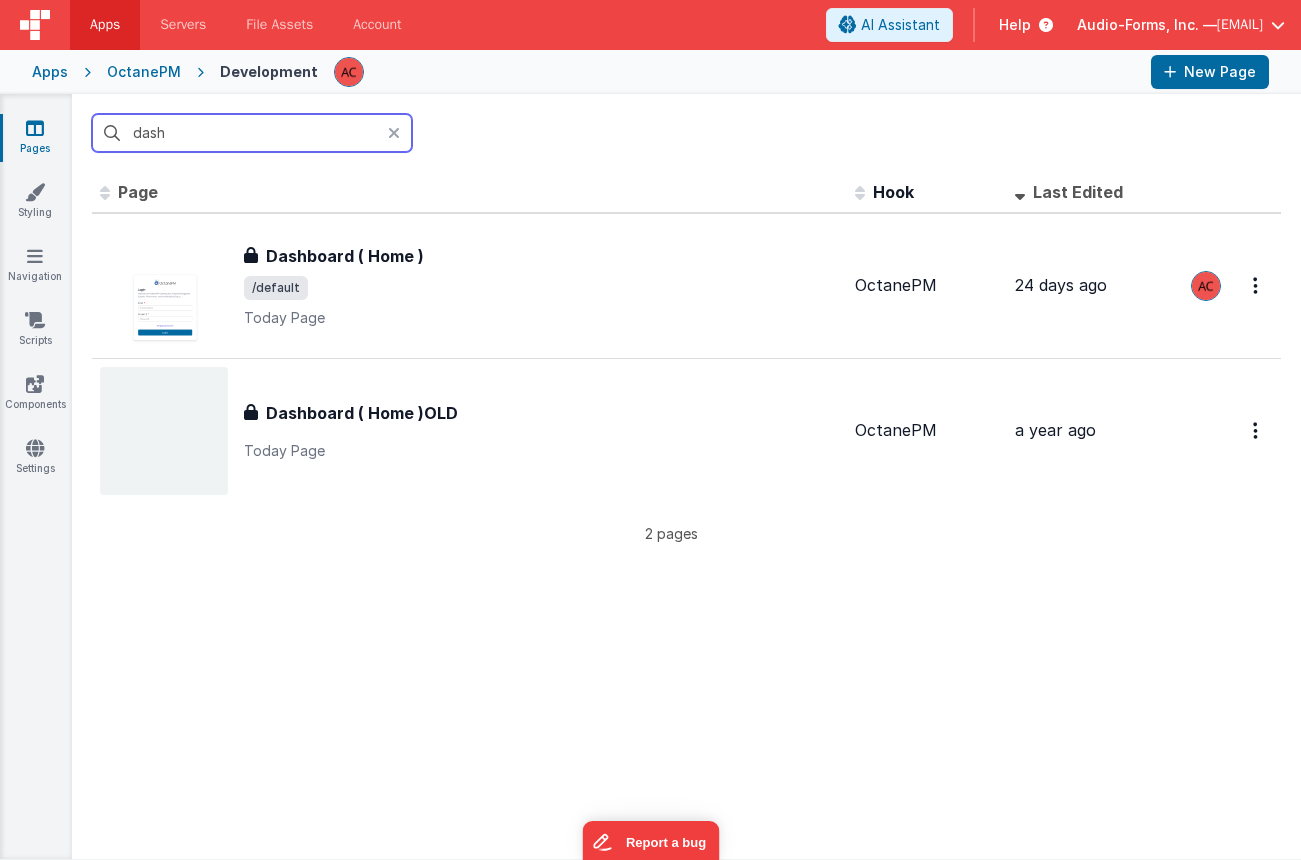 click on "dash" at bounding box center (252, 133) 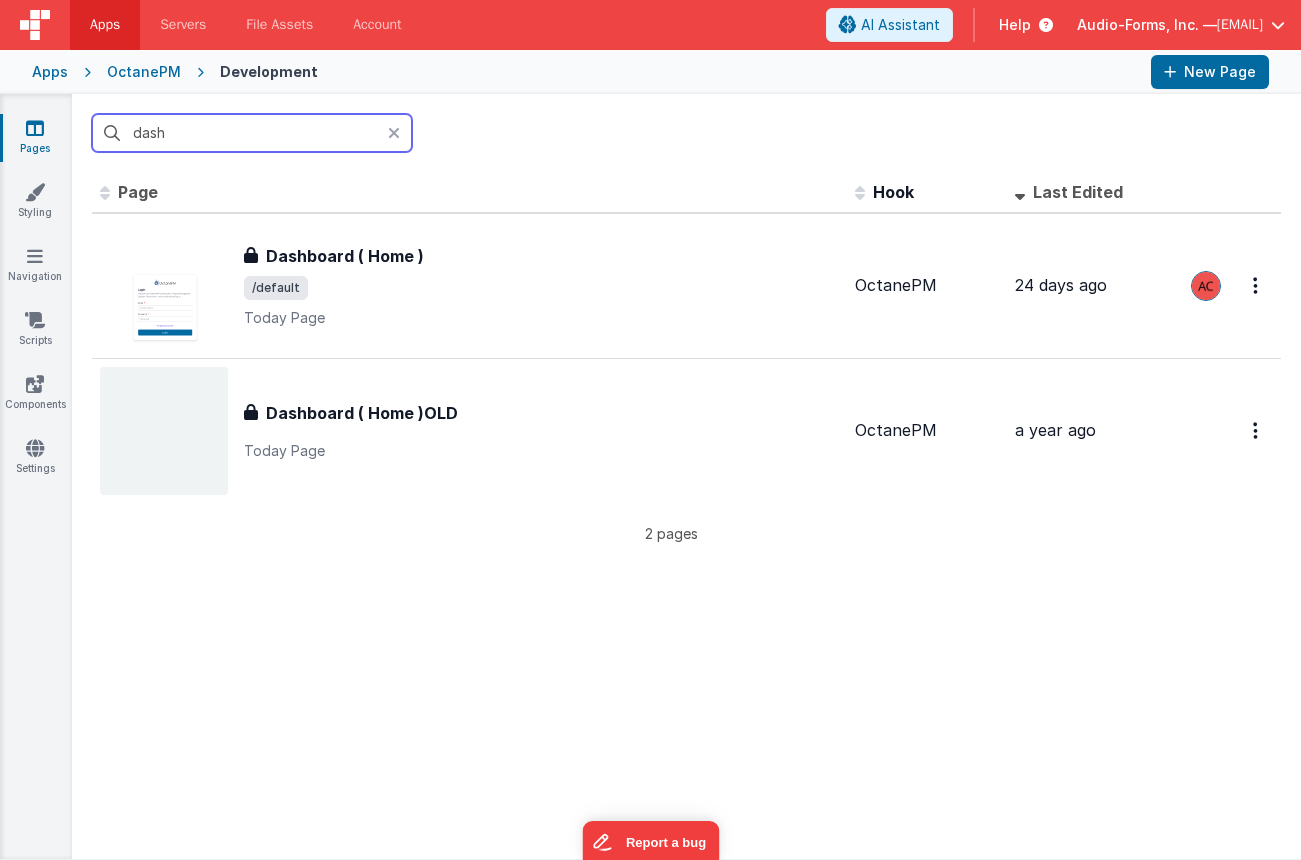 click on "dash" at bounding box center [252, 133] 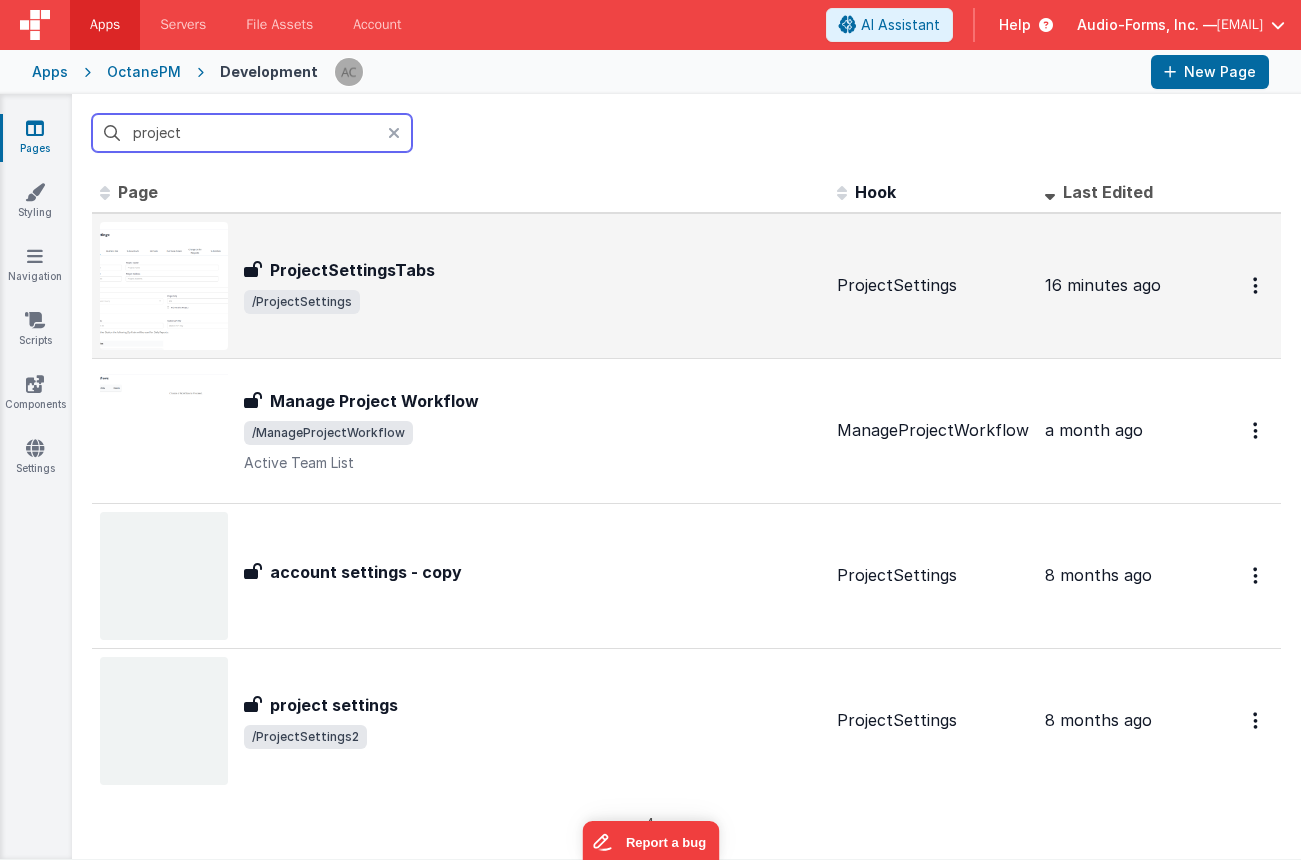 type on "project" 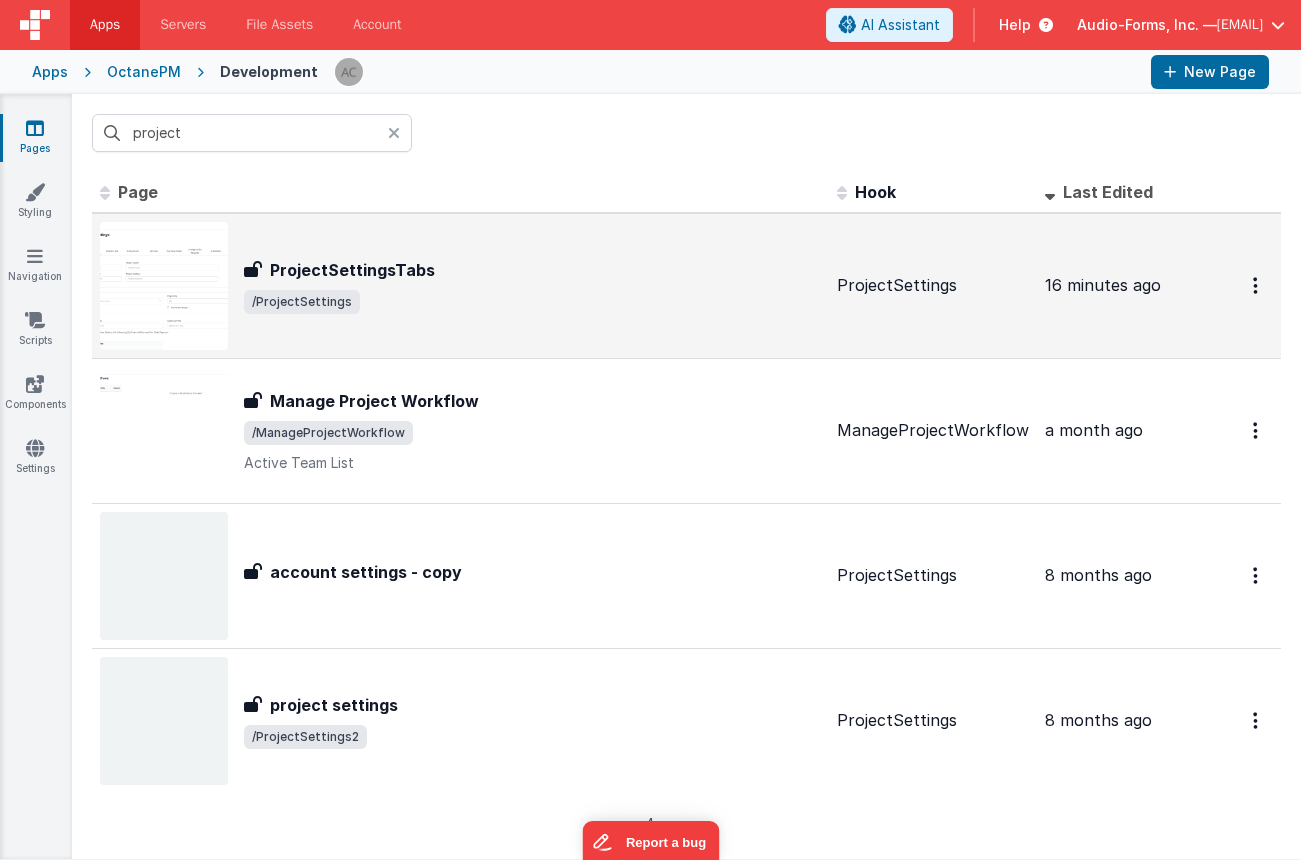 click on "ProjectSettingsTabs" at bounding box center [532, 270] 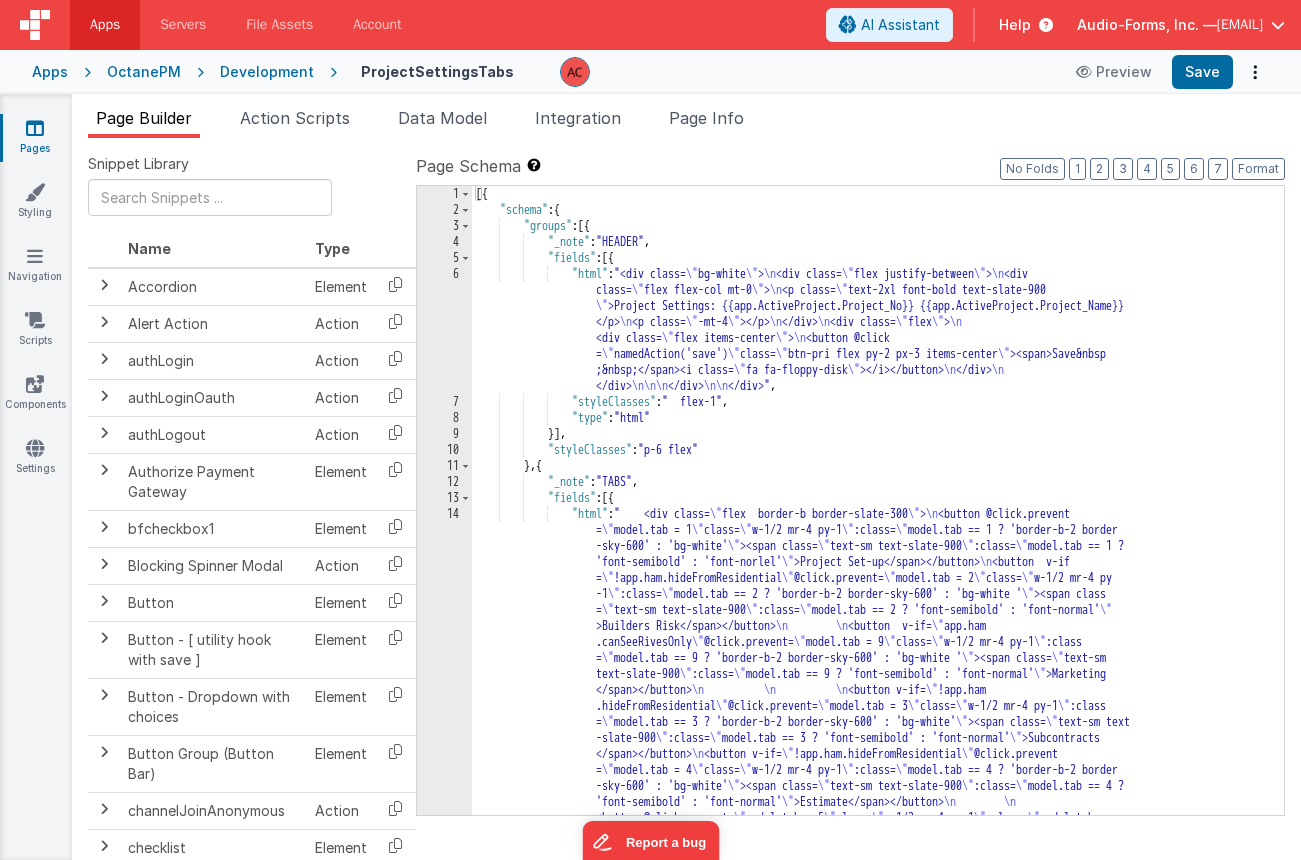 click on "[{      "schema" :  {           "groups" :  [{                "_note" :  "HEADER" ,                "fields" :  [{                     "html" :  "<div class= \" bg-white \" >
<div class= \" flex justify-between  \" >
<div                       class= \" flex flex-col mt-0 \" >
<p class= \" text-2xl font-bold text-slate-900                       \" >Project Settings: {{app.ActiveProject.Project_No}} {{app.ActiveProject.Project_Name}}                      </p>
<p class= \" -mt-4 \" ></p>
</div>
<div class= \" flex \" >
<div class= \" flex items-center \" >
<button @click                      = \" namedAction('save') \"  class= \" btn-pri flex py-2 px-3 items-center  \" ><span>Save&nbsp                      ;&nbsp;</span><i class= \" fa fa-floppy-disk \" ></i></button>" at bounding box center [870, 780] 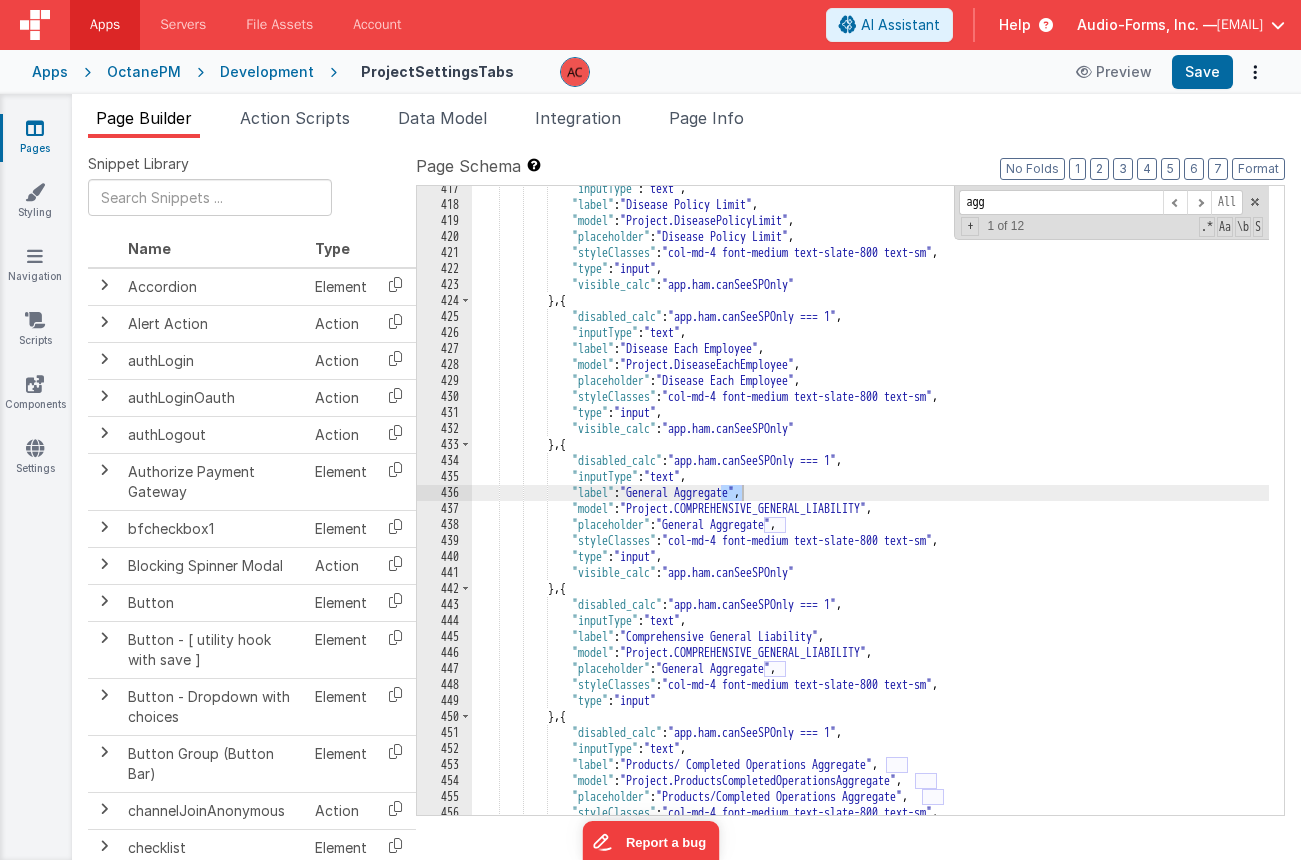 scroll, scrollTop: 7894, scrollLeft: 0, axis: vertical 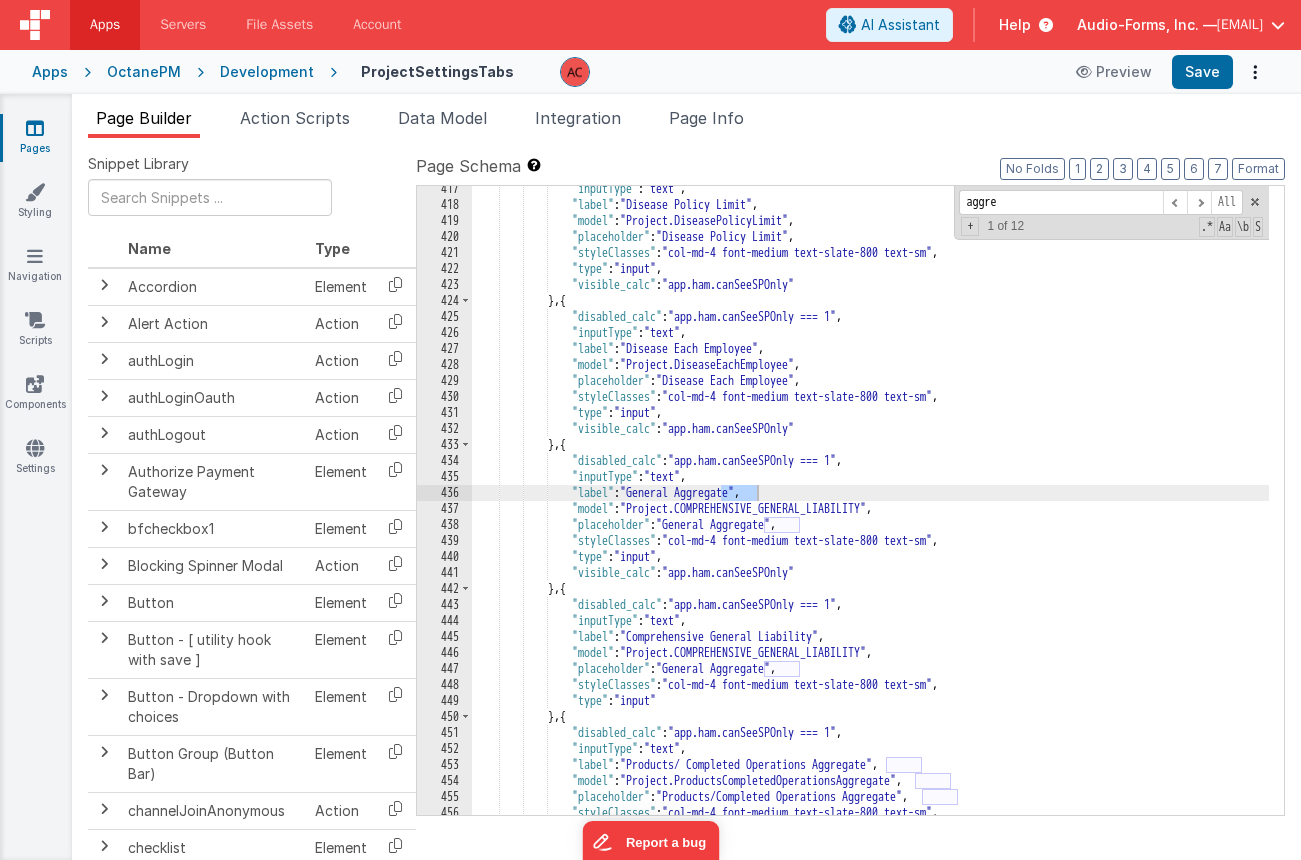 type on "aggre" 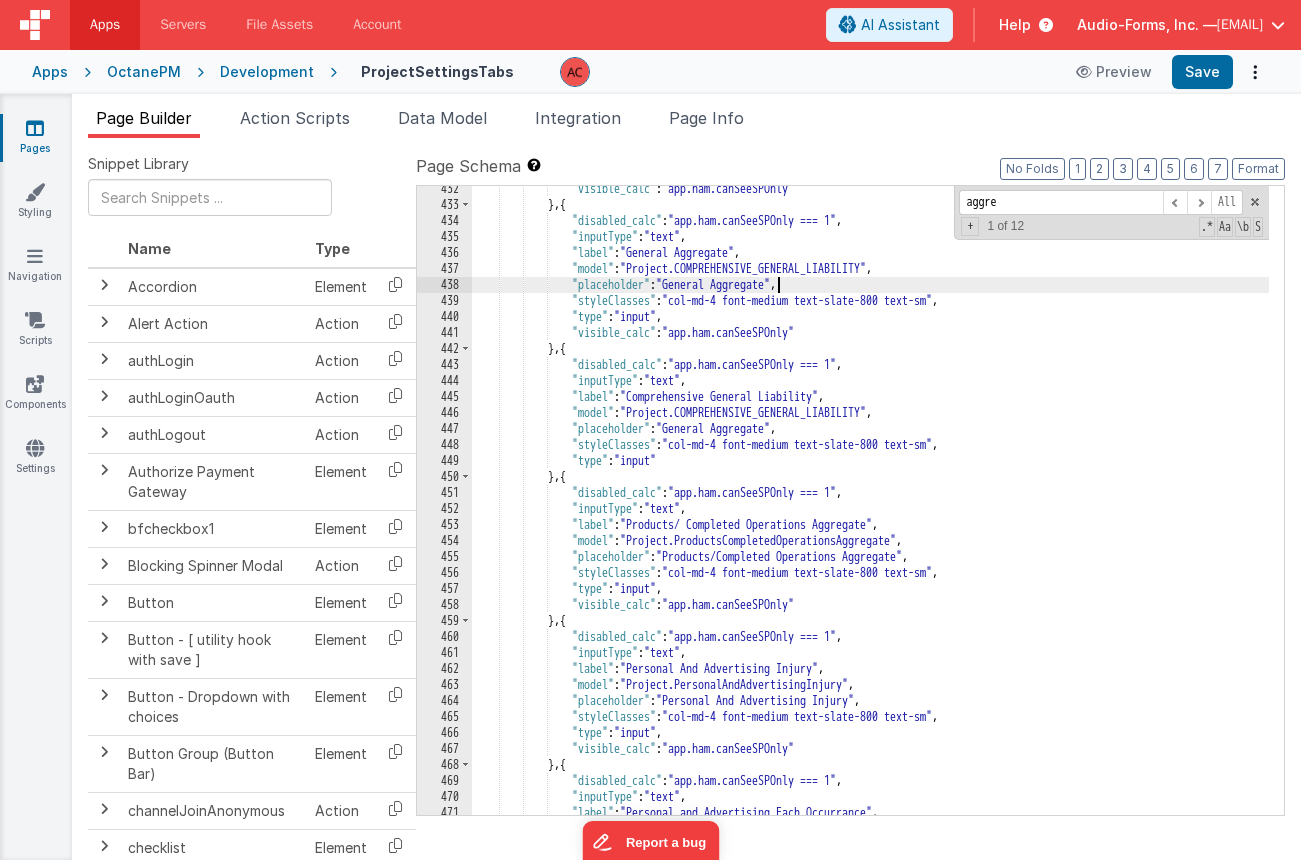 scroll, scrollTop: 8014, scrollLeft: 0, axis: vertical 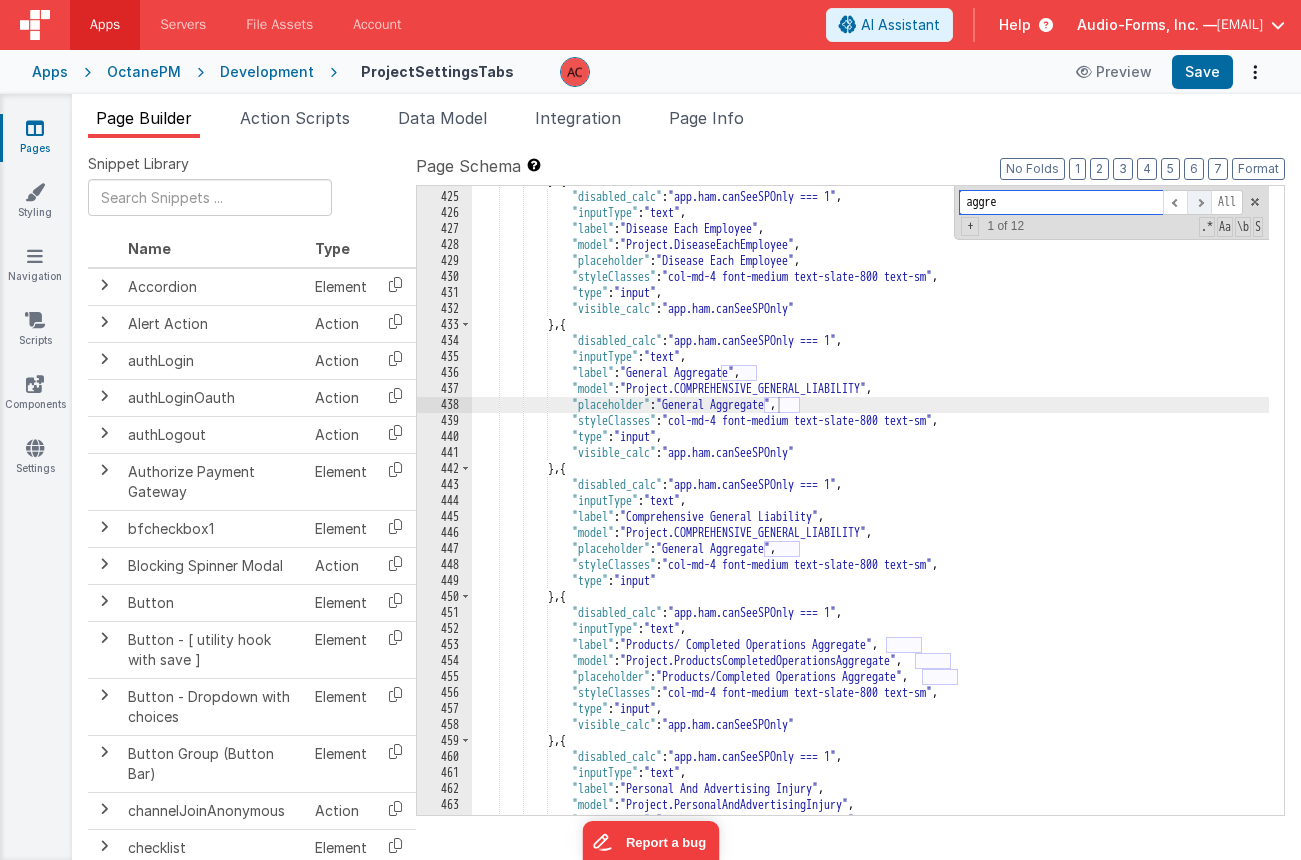 click at bounding box center (1199, 202) 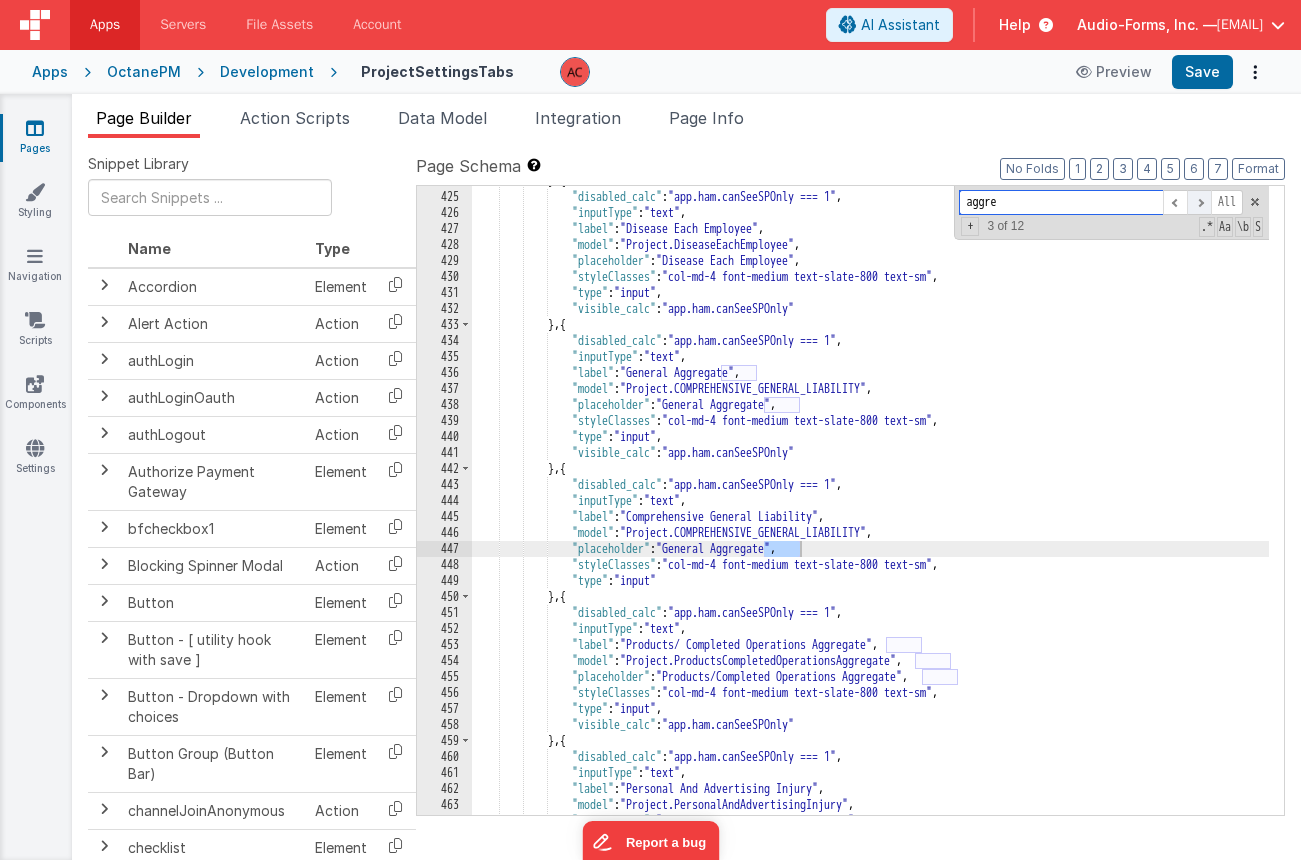 click at bounding box center [1199, 202] 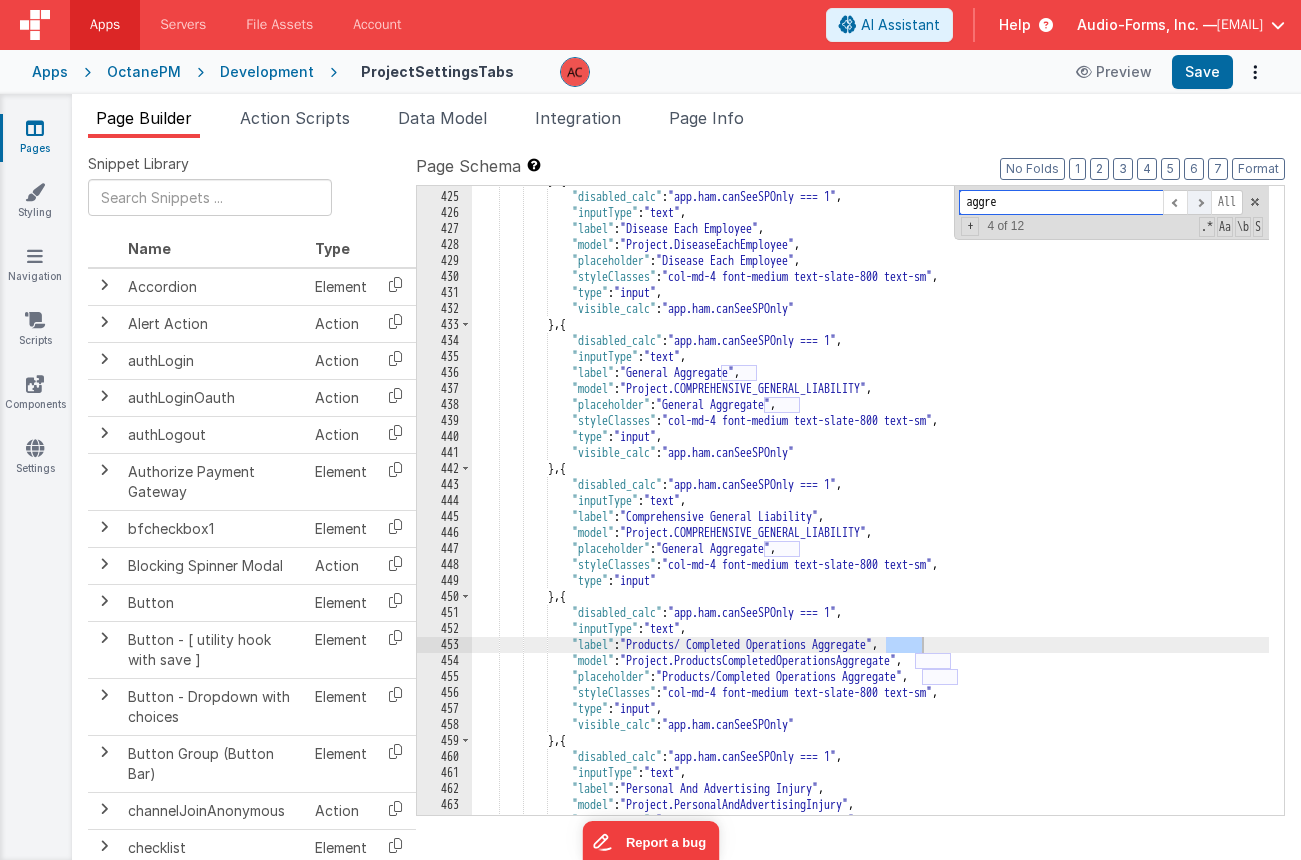 click at bounding box center (1199, 202) 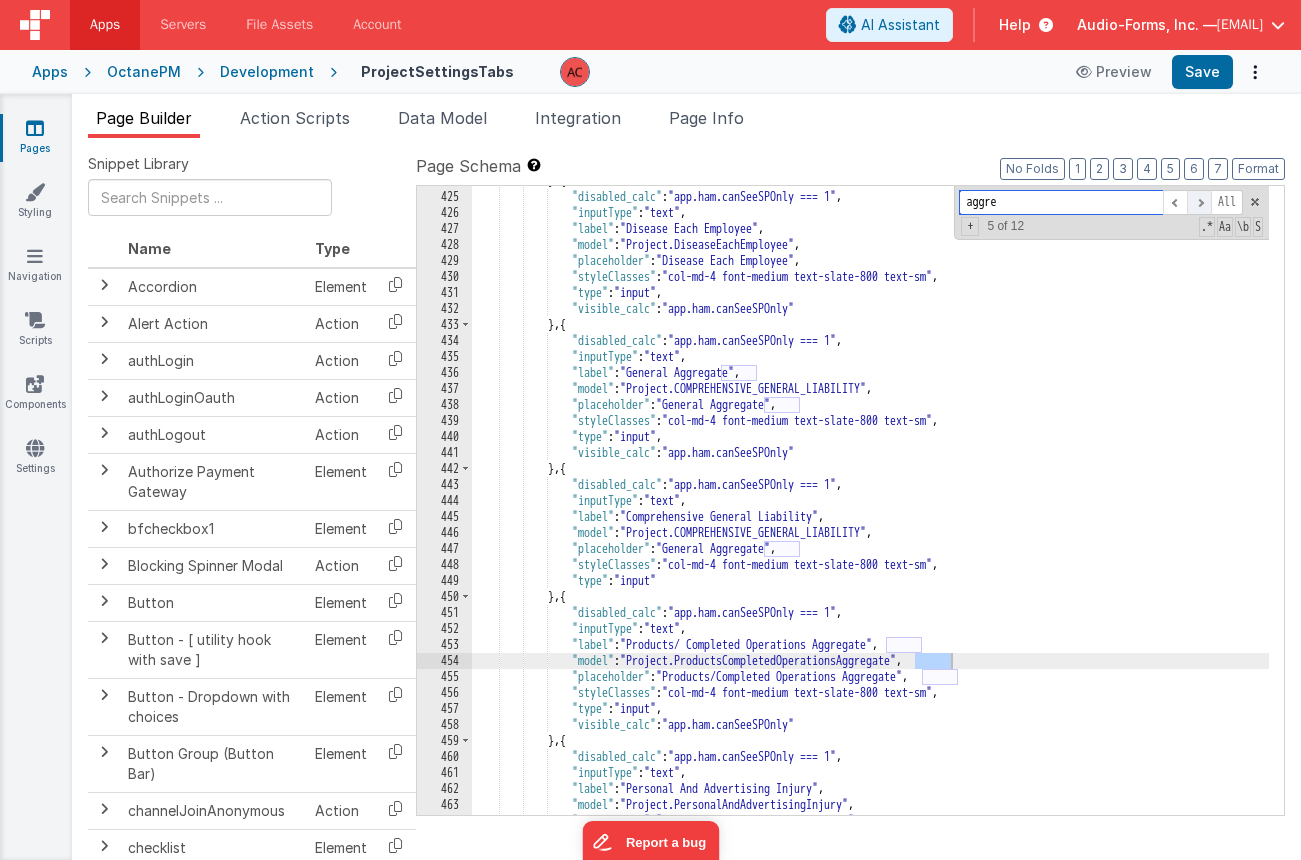 click at bounding box center (1199, 202) 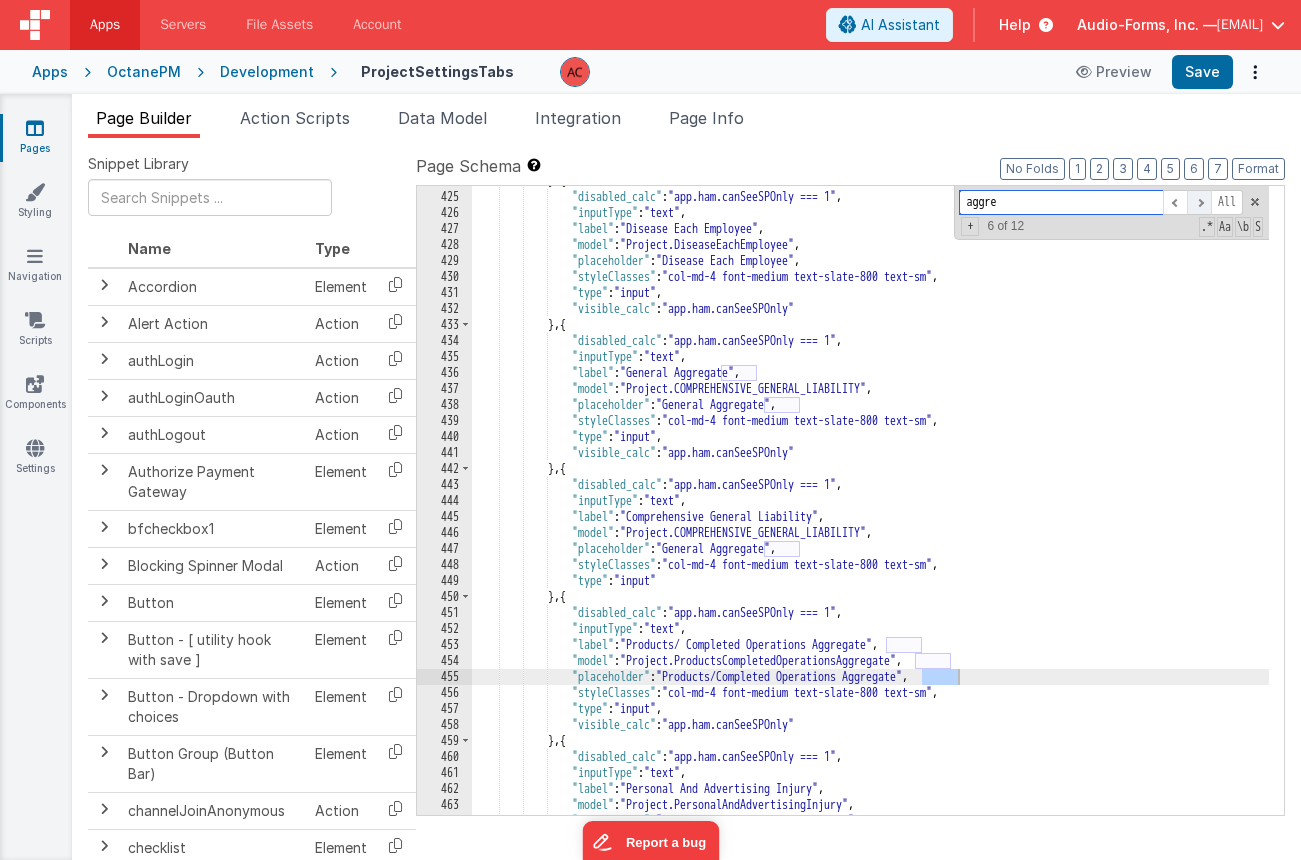 click at bounding box center [1199, 202] 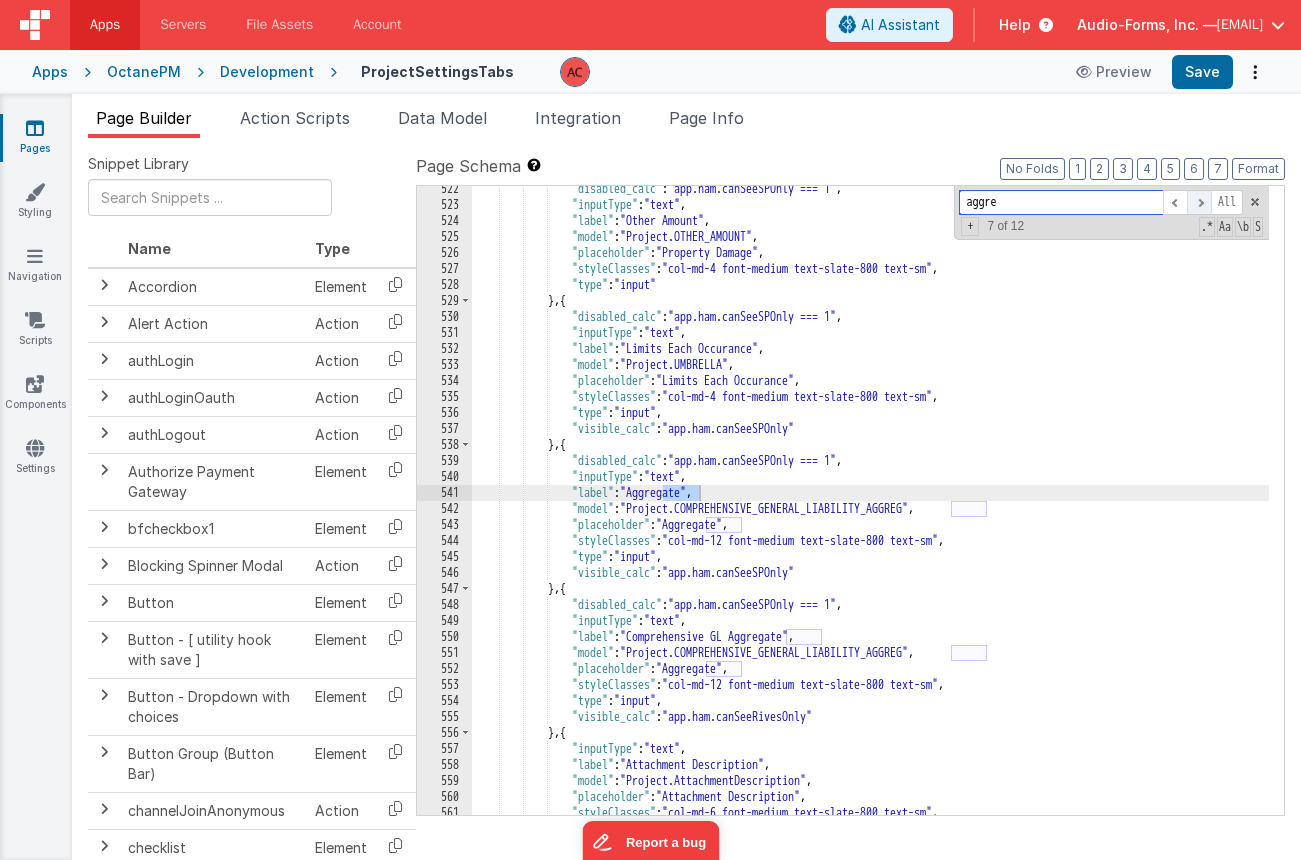 scroll, scrollTop: 9574, scrollLeft: 0, axis: vertical 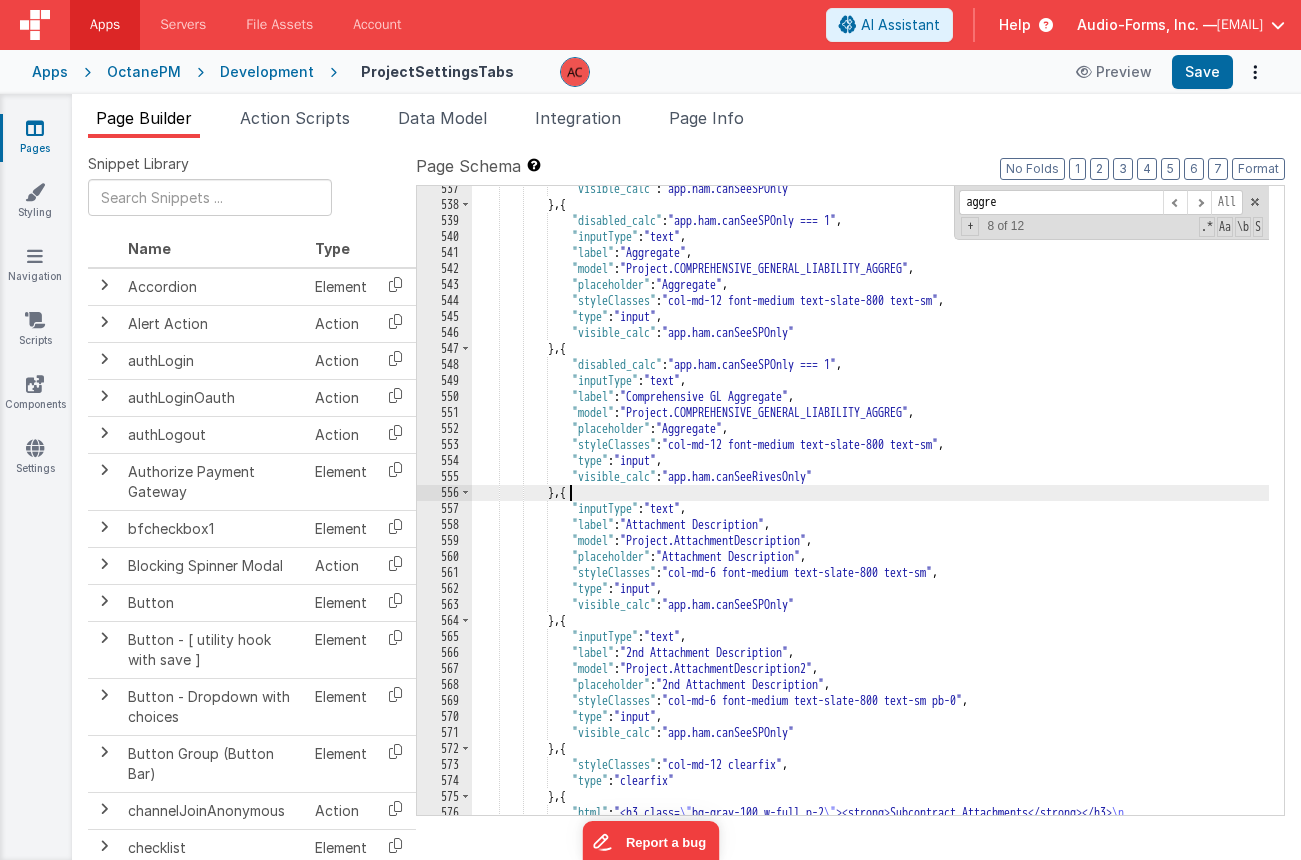 click on ""visible_calc" :  "app.ham.canSeeSPOnly"                } ,  {                     "disabled_calc" :  "app.ham.canSeeSPOnly === 1" ,                     "inputType" :  "text" ,                     "label" :  "Aggregate" ,                     "model" :  "Project.COMPREHENSIVE_GENERAL_LIABILITY_AGGREG" ,                     "placeholder" :  "Aggregate" ,                     "styleClasses" :  "col-md-12 font-medium text-slate-800 text-sm" ,                     "type" :  "input" ,                     "visible_calc" :  "app.ham.canSeeSPOnly"                } ,  {                     "disabled_calc" :  "app.ham.canSeeSPOnly === 1" ,                     "inputType" :  "text" ,                     "label" :  "Comprehensive GL Aggregate" ,                     "model" :  "Project.COMPREHENSIVE_GENERAL_LIABILITY_AGGREG" ,                     "placeholder" :  "Aggregate" ,                     "styleClasses" :  "col-md-12 font-medium text-slate-800 text-sm" ,                     "type" :  "input" , :" at bounding box center [870, 583] 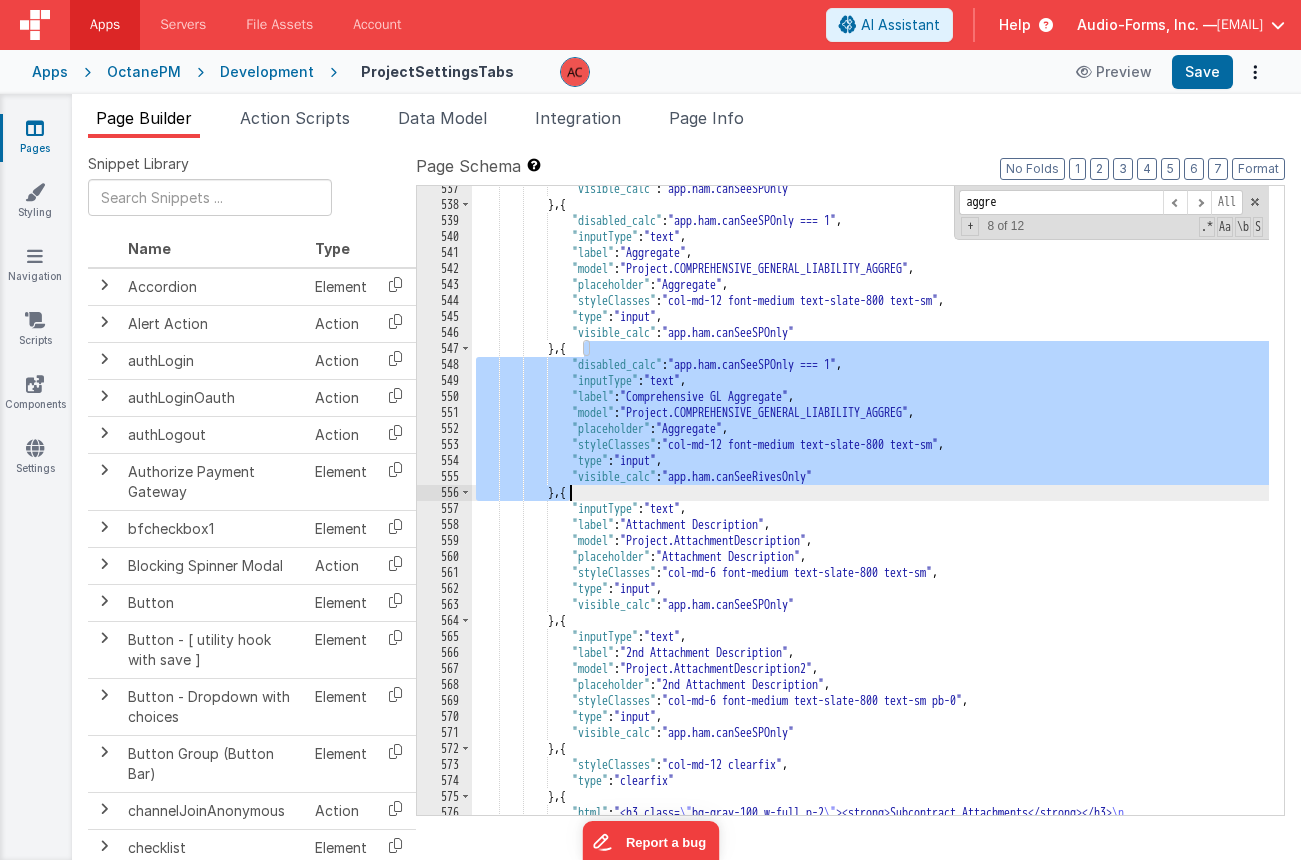 click on ""visible_calc" :  "app.ham.canSeeSPOnly"                } ,  {                     "disabled_calc" :  "app.ham.canSeeSPOnly === 1" ,                     "inputType" :  "text" ,                     "label" :  "Aggregate" ,                     "model" :  "Project.COMPREHENSIVE_GENERAL_LIABILITY_AGGREG" ,                     "placeholder" :  "Aggregate" ,                     "styleClasses" :  "col-md-12 font-medium text-slate-800 text-sm" ,                     "type" :  "input" ,                     "visible_calc" :  "app.ham.canSeeSPOnly"                } ,  {                     "disabled_calc" :  "app.ham.canSeeSPOnly === 1" ,                     "inputType" :  "text" ,                     "label" :  "Comprehensive GL Aggregate" ,                     "model" :  "Project.COMPREHENSIVE_GENERAL_LIABILITY_AGGREG" ,                     "placeholder" :  "Aggregate" ,                     "styleClasses" :  "col-md-12 font-medium text-slate-800 text-sm" ,                     "type" :  "input" , :" at bounding box center [870, 583] 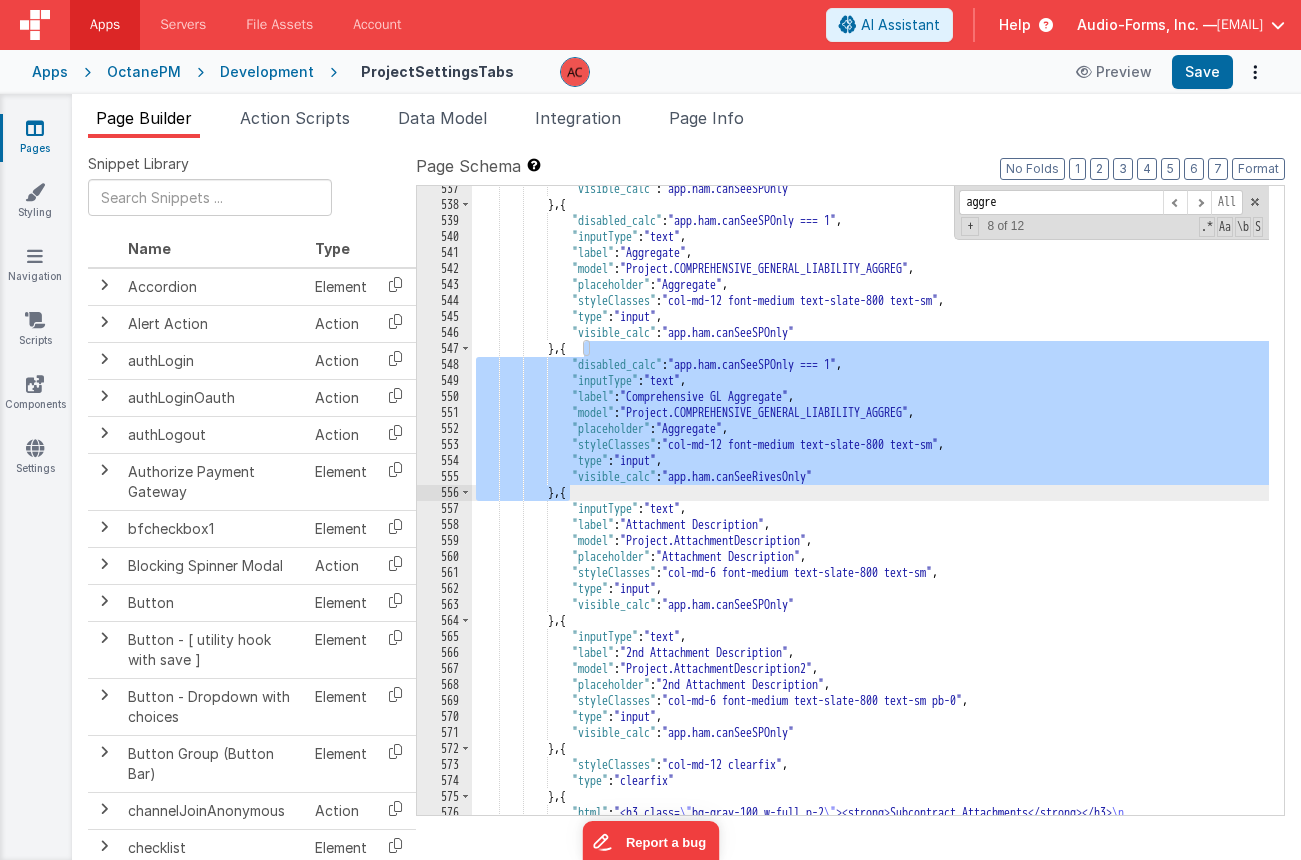 click on ""visible_calc" :  "app.ham.canSeeSPOnly"                } ,  {                     "disabled_calc" :  "app.ham.canSeeSPOnly === 1" ,                     "inputType" :  "text" ,                     "label" :  "Aggregate" ,                     "model" :  "Project.COMPREHENSIVE_GENERAL_LIABILITY_AGGREG" ,                     "placeholder" :  "Aggregate" ,                     "styleClasses" :  "col-md-12 font-medium text-slate-800 text-sm" ,                     "type" :  "input" ,                     "visible_calc" :  "app.ham.canSeeSPOnly"                } ,  {                     "disabled_calc" :  "app.ham.canSeeSPOnly === 1" ,                     "inputType" :  "text" ,                     "label" :  "Comprehensive GL Aggregate" ,                     "model" :  "Project.COMPREHENSIVE_GENERAL_LIABILITY_AGGREG" ,                     "placeholder" :  "Aggregate" ,                     "styleClasses" :  "col-md-12 font-medium text-slate-800 text-sm" ,                     "type" :  "input" , :" at bounding box center (870, 583) 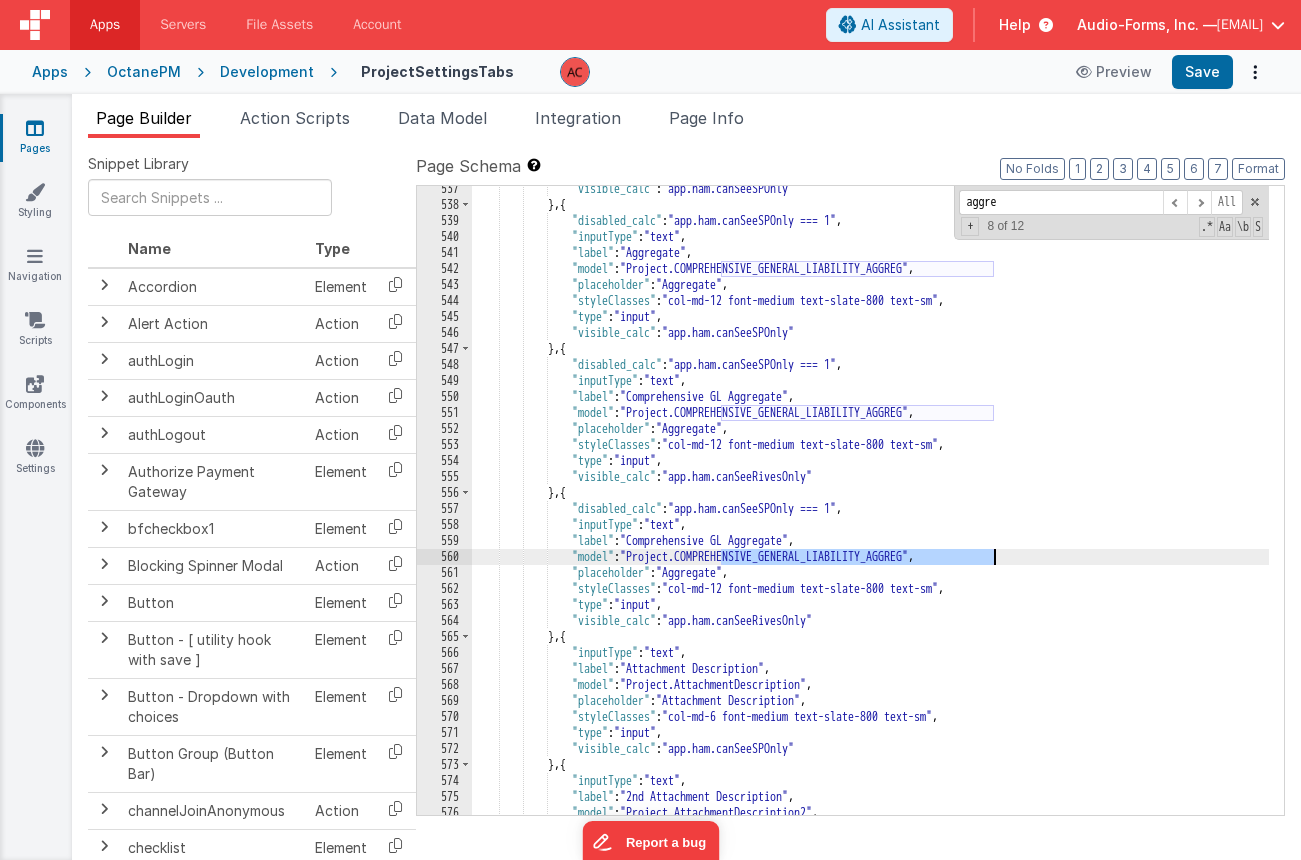 drag, startPoint x: 719, startPoint y: 555, endPoint x: 993, endPoint y: 563, distance: 274.11676 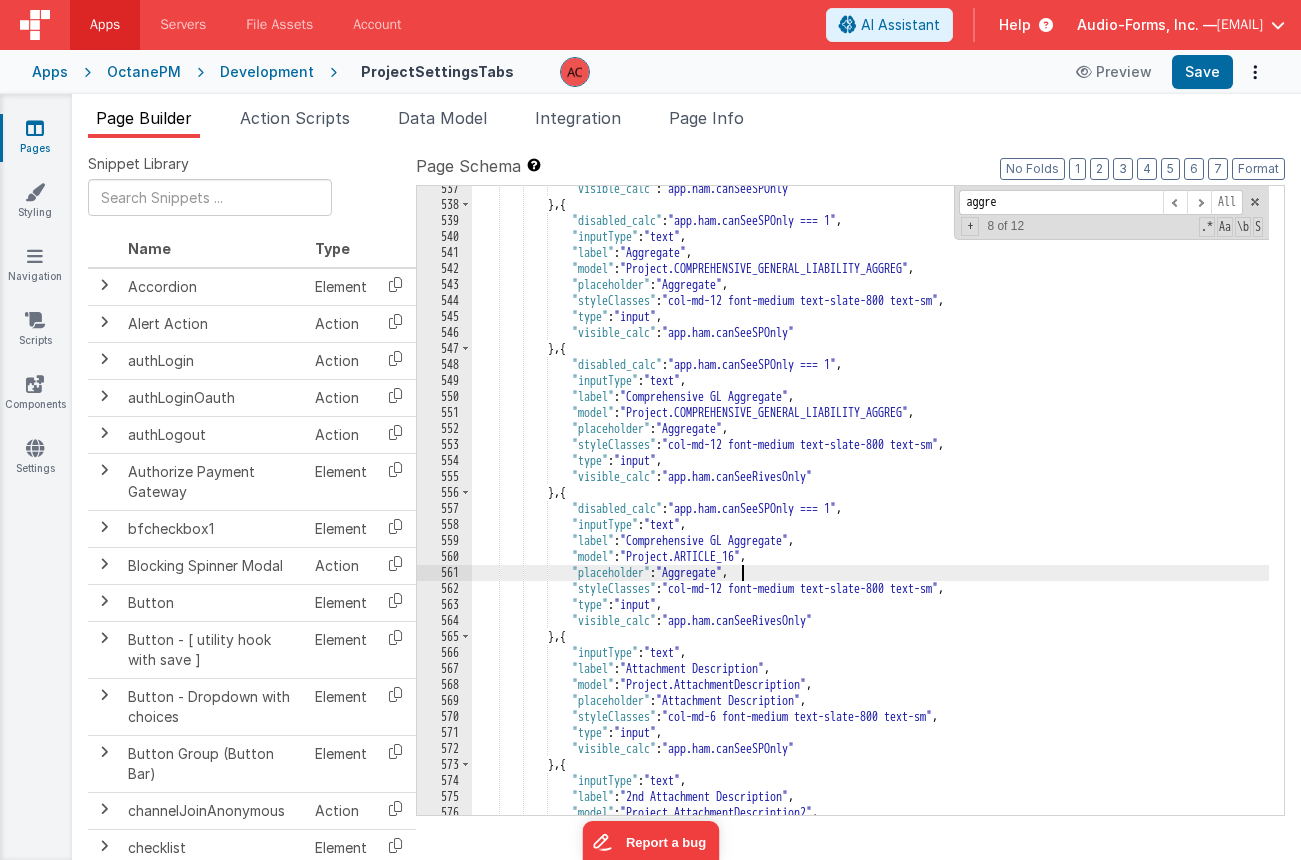 click on ""visible_calc" :  "app.ham.canSeeSPOnly"                } ,  {                     "disabled_calc" :  "app.ham.canSeeSPOnly === 1" ,                     "inputType" :  "text" ,                     "label" :  "Aggregate" ,                     "model" :  "Project.COMPREHENSIVE_GENERAL_LIABILITY_AGGREG" ,                     "placeholder" :  "Aggregate" ,                     "styleClasses" :  "col-md-12 font-medium text-slate-800 text-sm" ,                     "type" :  "input" ,                     "visible_calc" :  "app.ham.canSeeSPOnly"                } ,  {                     "disabled_calc" :  "app.ham.canSeeSPOnly === 1" ,                     "inputType" :  "text" ,                     "label" :  "Comprehensive GL Aggregate" ,                     "model" :  "Project.COMPREHENSIVE_GENERAL_LIABILITY_AGGREG" ,                     "placeholder" :  "Aggregate" ,                     "styleClasses" :  "col-md-12 font-medium text-slate-800 text-sm" ,                     "type" :  "input" , :" at bounding box center [870, 511] 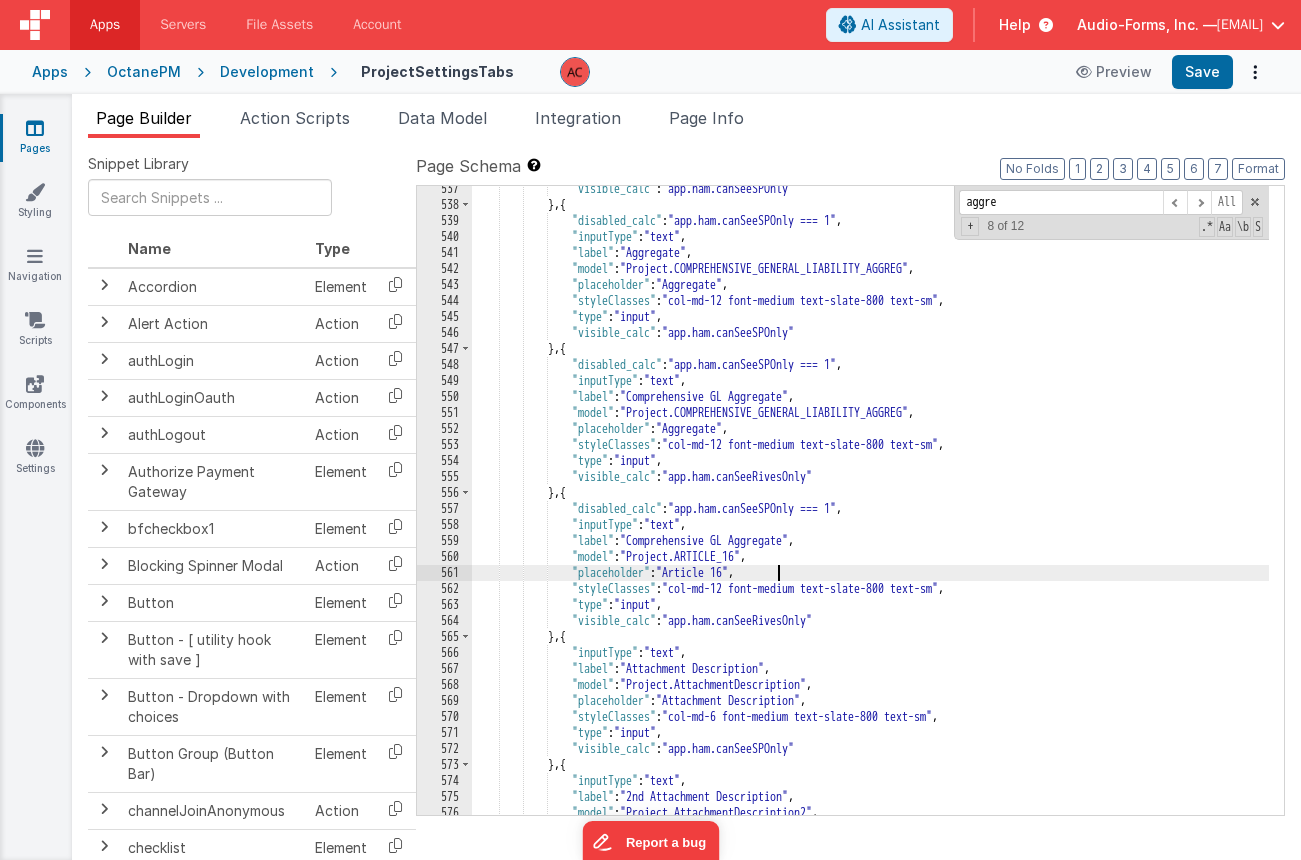 click on ""visible_calc" :  "app.ham.canSeeSPOnly"                } ,  {                     "disabled_calc" :  "app.ham.canSeeSPOnly === 1" ,                     "inputType" :  "text" ,                     "label" :  "Aggregate" ,                     "model" :  "Project.COMPREHENSIVE_GENERAL_LIABILITY_AGGREG" ,                     "placeholder" :  "Aggregate" ,                     "styleClasses" :  "col-md-12 font-medium text-slate-800 text-sm" ,                     "type" :  "input" ,                     "visible_calc" :  "app.ham.canSeeSPOnly"                } ,  {                     "disabled_calc" :  "app.ham.canSeeSPOnly === 1" ,                     "inputType" :  "text" ,                     "label" :  "Comprehensive GL Aggregate" ,                     "model" :  "Project.COMPREHENSIVE_GENERAL_LIABILITY_AGGREG" ,                     "placeholder" :  "Aggregate" ,                     "styleClasses" :  "col-md-12 font-medium text-slate-800 text-sm" ,                     "type" :  "input" , :" at bounding box center (870, 511) 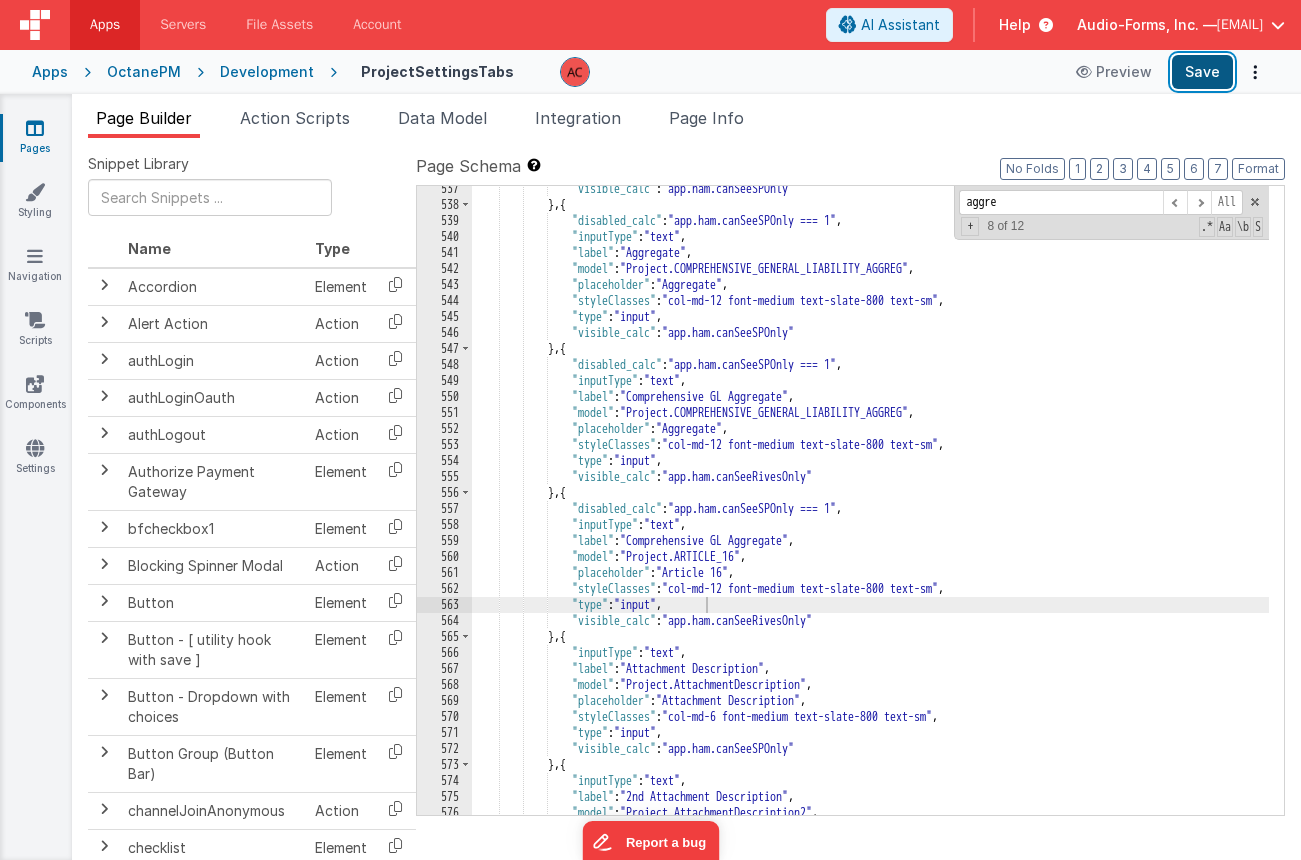 drag, startPoint x: 1199, startPoint y: 66, endPoint x: 1186, endPoint y: 73, distance: 14.764823 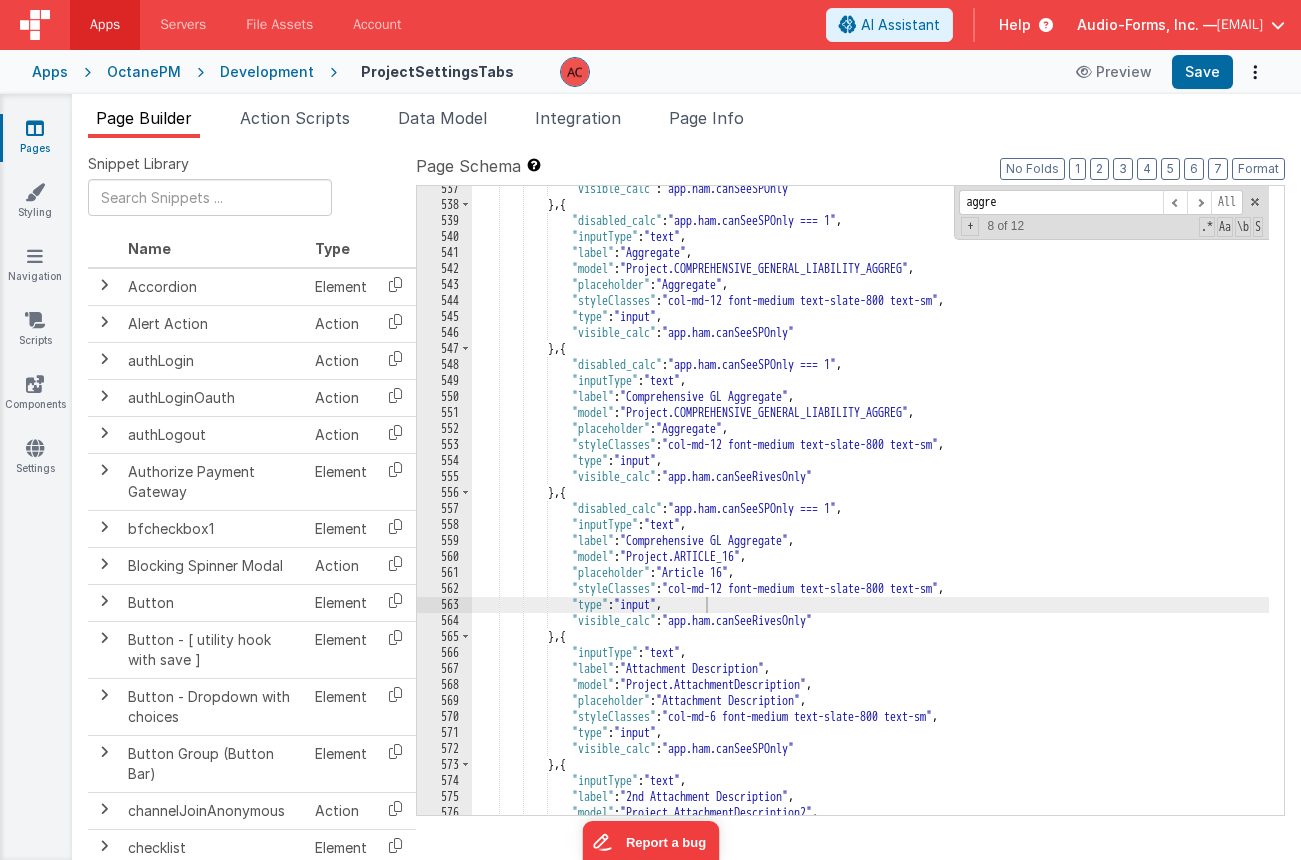 click on ""visible_calc" :  "app.ham.canSeeSPOnly"                } ,  {                     "disabled_calc" :  "app.ham.canSeeSPOnly === 1" ,                     "inputType" :  "text" ,                     "label" :  "Aggregate" ,                     "model" :  "Project.COMPREHENSIVE_GENERAL_LIABILITY_AGGREG" ,                     "placeholder" :  "Aggregate" ,                     "styleClasses" :  "col-md-12 font-medium text-slate-800 text-sm" ,                     "type" :  "input" ,                     "visible_calc" :  "app.ham.canSeeSPOnly"                } ,  {                     "disabled_calc" :  "app.ham.canSeeSPOnly === 1" ,                     "inputType" :  "text" ,                     "label" :  "Comprehensive GL Aggregate" ,                     "model" :  "Project.COMPREHENSIVE_GENERAL_LIABILITY_AGGREG" ,                     "placeholder" :  "Aggregate" ,                     "styleClasses" :  "col-md-12 font-medium text-slate-800 text-sm" ,                     "type" :  "input" , :" at bounding box center [870, 511] 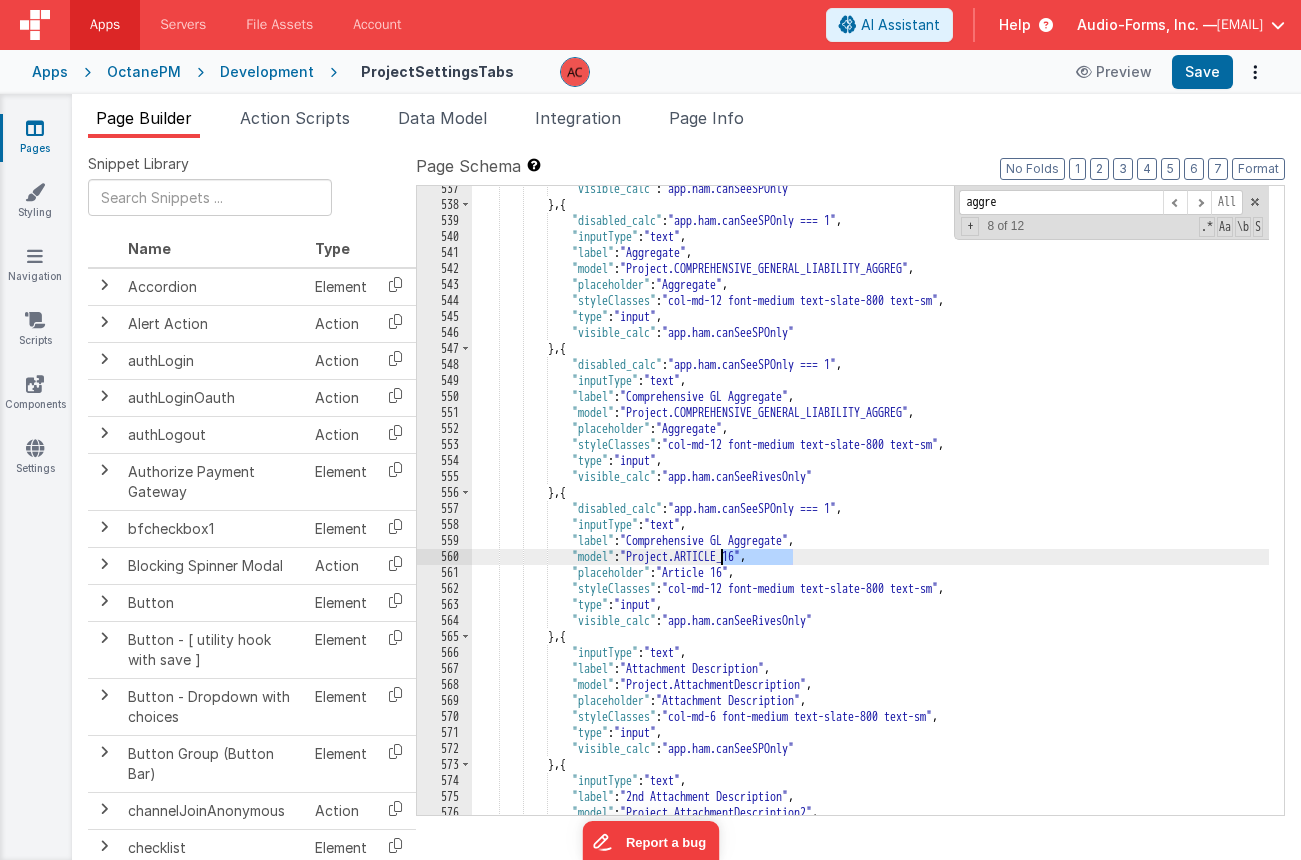 click on ""visible_calc" :  "app.ham.canSeeSPOnly"                } ,  {                     "disabled_calc" :  "app.ham.canSeeSPOnly === 1" ,                     "inputType" :  "text" ,                     "label" :  "Aggregate" ,                     "model" :  "Project.COMPREHENSIVE_GENERAL_LIABILITY_AGGREG" ,                     "placeholder" :  "Aggregate" ,                     "styleClasses" :  "col-md-12 font-medium text-slate-800 text-sm" ,                     "type" :  "input" ,                     "visible_calc" :  "app.ham.canSeeSPOnly"                } ,  {                     "disabled_calc" :  "app.ham.canSeeSPOnly === 1" ,                     "inputType" :  "text" ,                     "label" :  "Comprehensive GL Aggregate" ,                     "model" :  "Project.COMPREHENSIVE_GENERAL_LIABILITY_AGGREG" ,                     "placeholder" :  "Aggregate" ,                     "styleClasses" :  "col-md-12 font-medium text-slate-800 text-sm" ,                     "type" :  "input" , :" at bounding box center (870, 511) 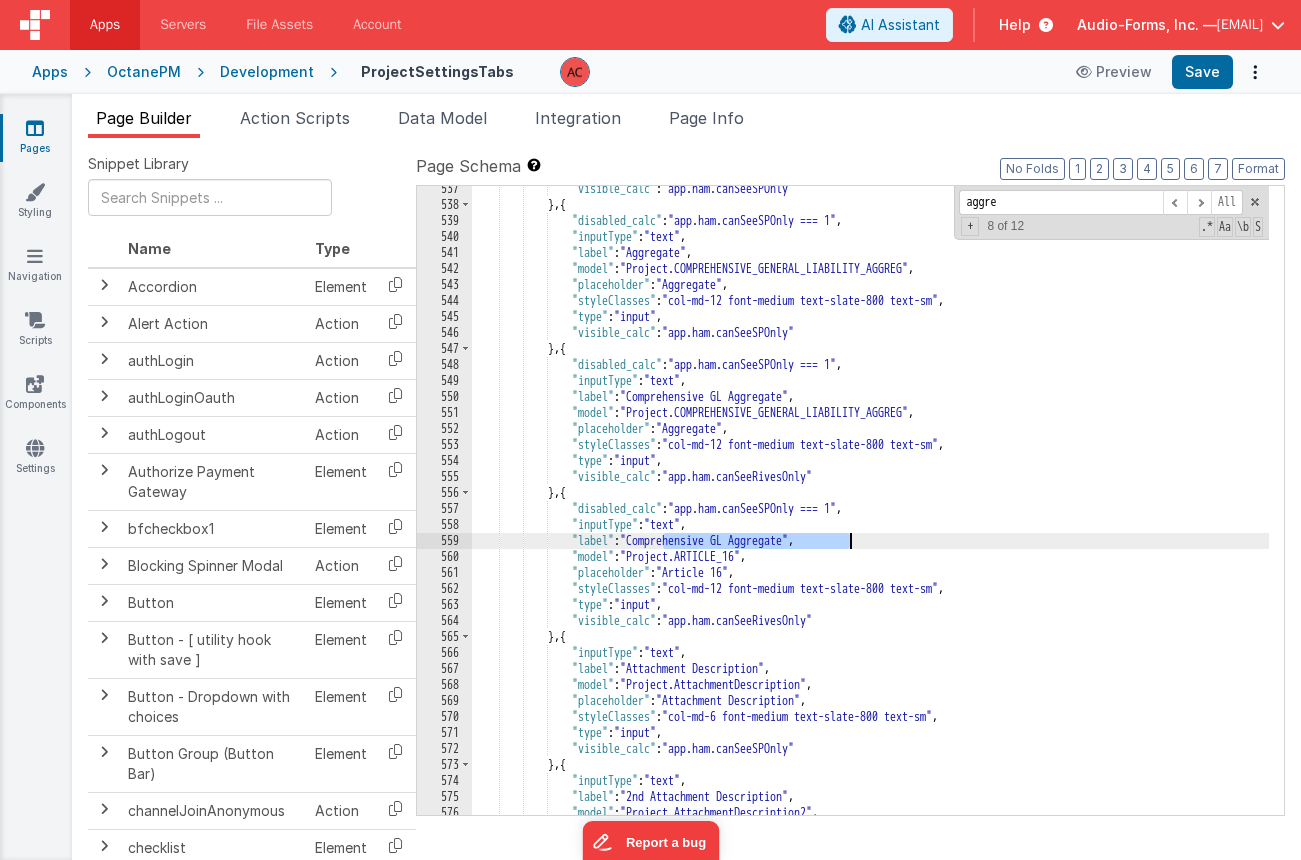 drag, startPoint x: 665, startPoint y: 538, endPoint x: 850, endPoint y: 539, distance: 185.0027 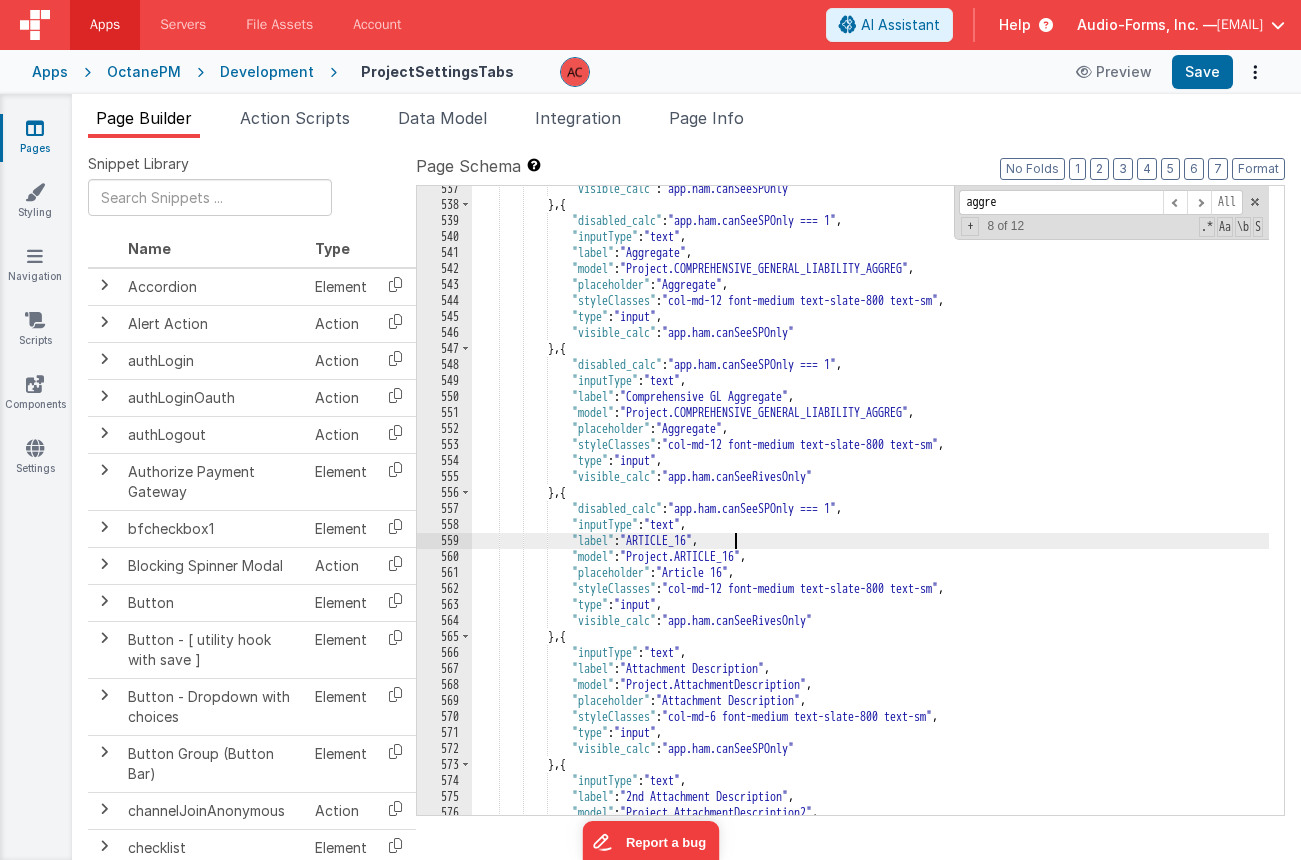 click on ""visible_calc" :  "app.ham.canSeeSPOnly"                } ,  {                     "disabled_calc" :  "app.ham.canSeeSPOnly === 1" ,                     "inputType" :  "text" ,                     "label" :  "Aggregate" ,                     "model" :  "Project.COMPREHENSIVE_GENERAL_LIABILITY_AGGREG" ,                     "placeholder" :  "Aggregate" ,                     "styleClasses" :  "col-md-12 font-medium text-slate-800 text-sm" ,                     "type" :  "input" ,                     "visible_calc" :  "app.ham.canSeeSPOnly"                } ,  {                     "disabled_calc" :  "app.ham.canSeeSPOnly === 1" ,                     "inputType" :  "text" ,                     "label" :  "Comprehensive GL Aggregate" ,                     "model" :  "Project.COMPREHENSIVE_GENERAL_LIABILITY_AGGREG" ,                     "placeholder" :  "Aggregate" ,                     "styleClasses" :  "col-md-12 font-medium text-slate-800 text-sm" ,                     "type" :  "input" , :" at bounding box center [870, 511] 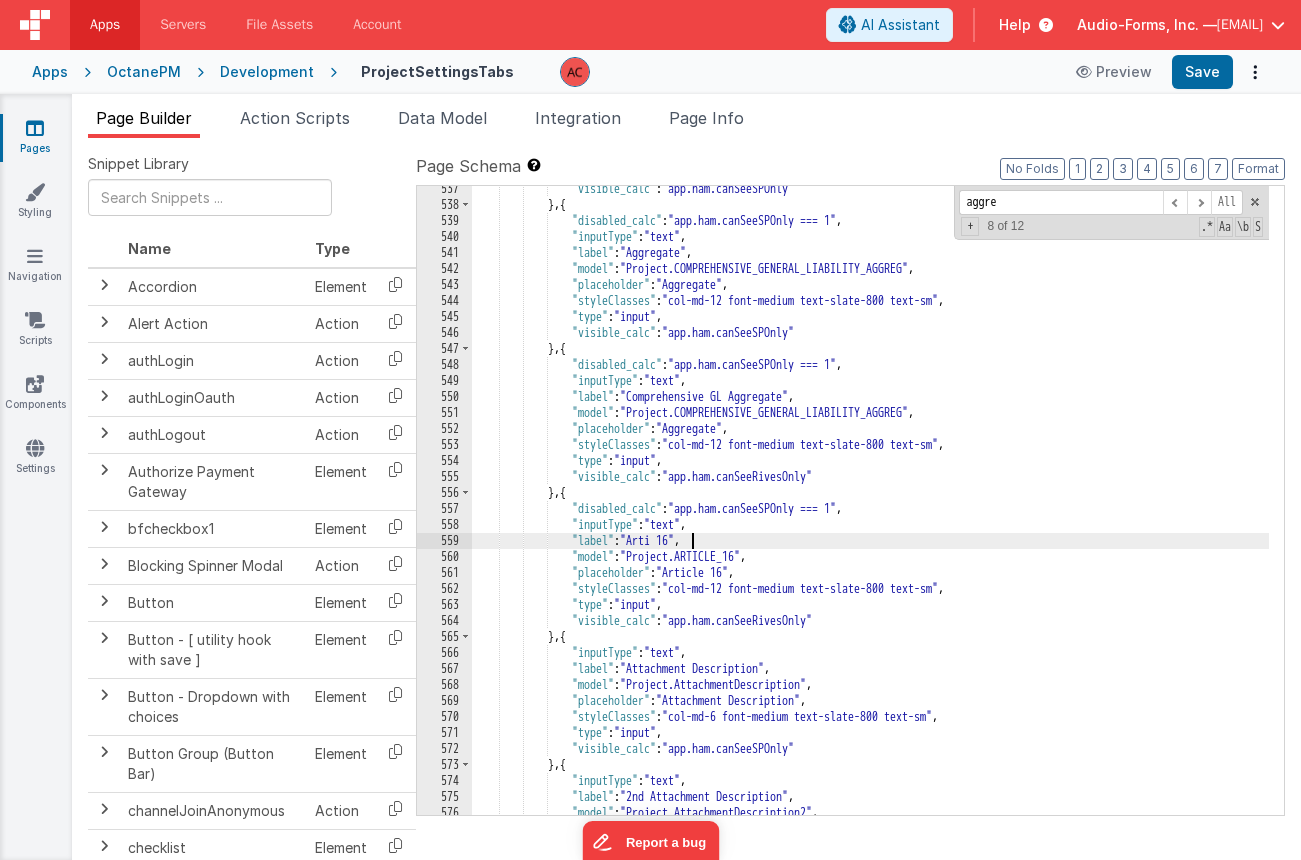 type 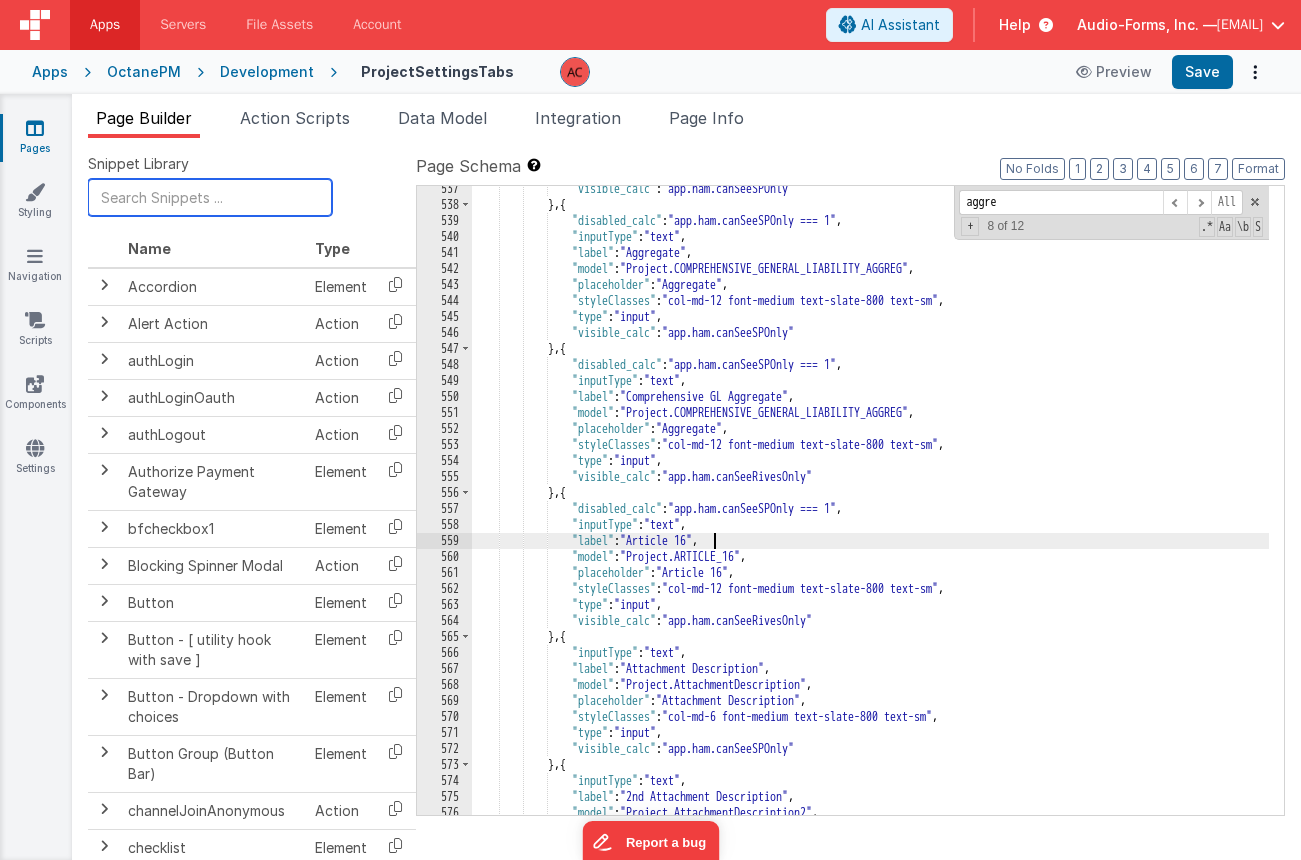 click at bounding box center [210, 197] 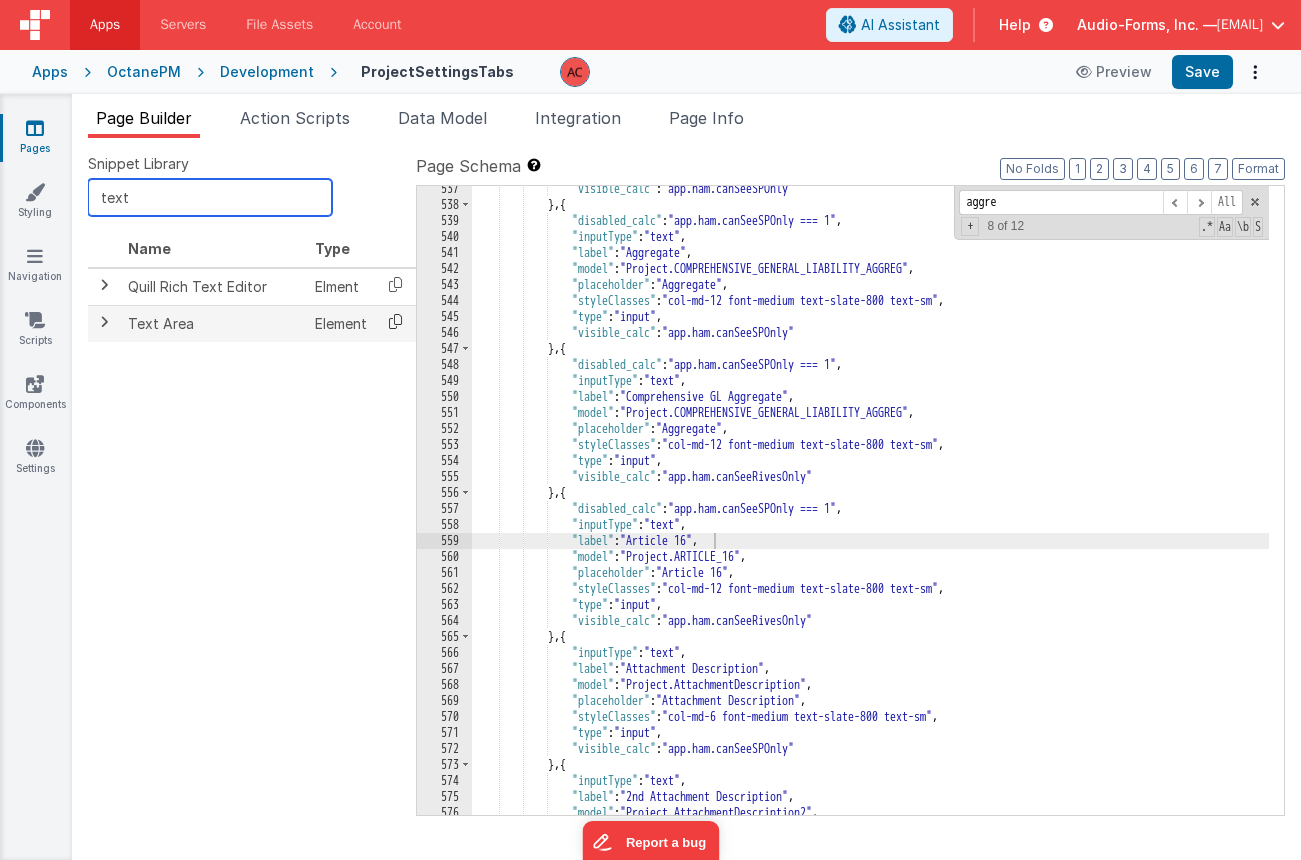 type on "text" 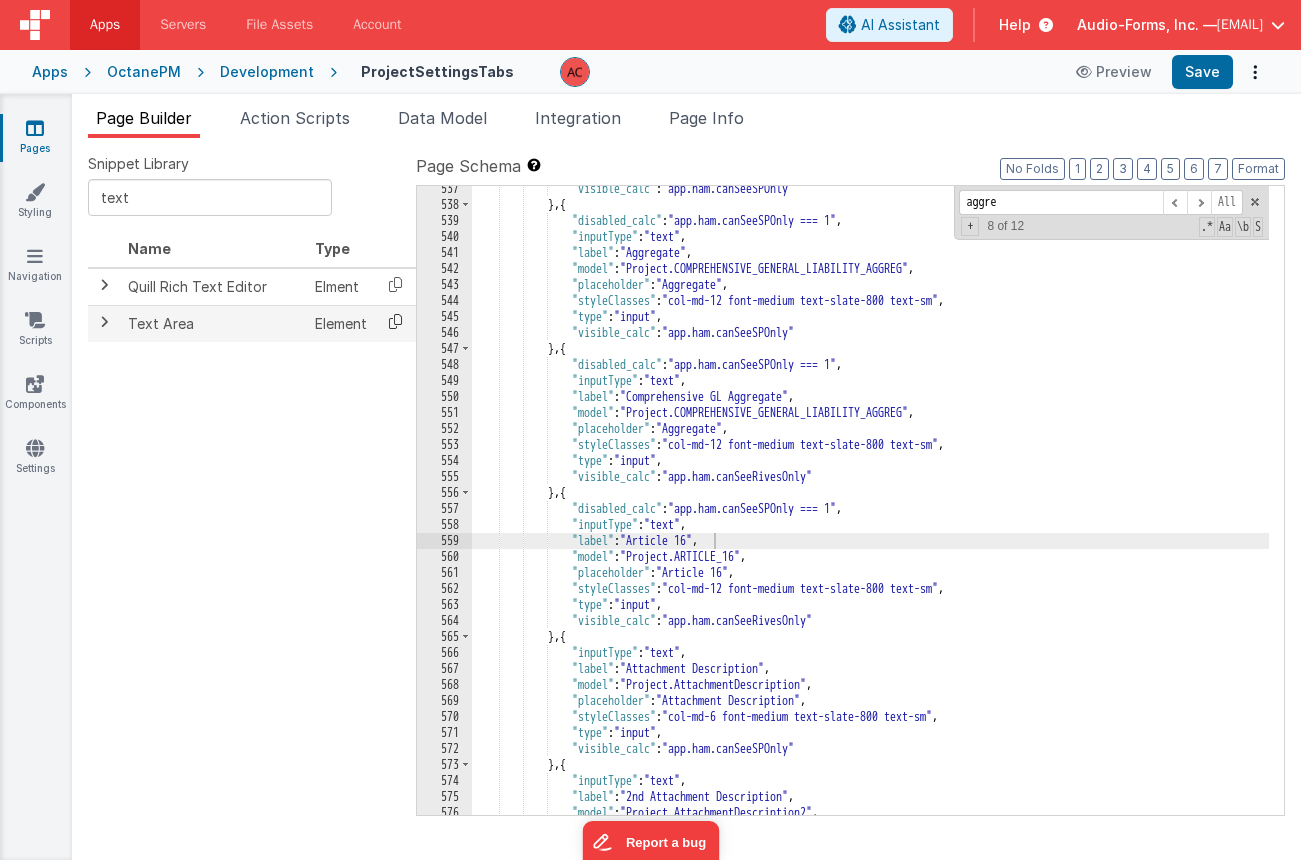 click at bounding box center [395, 321] 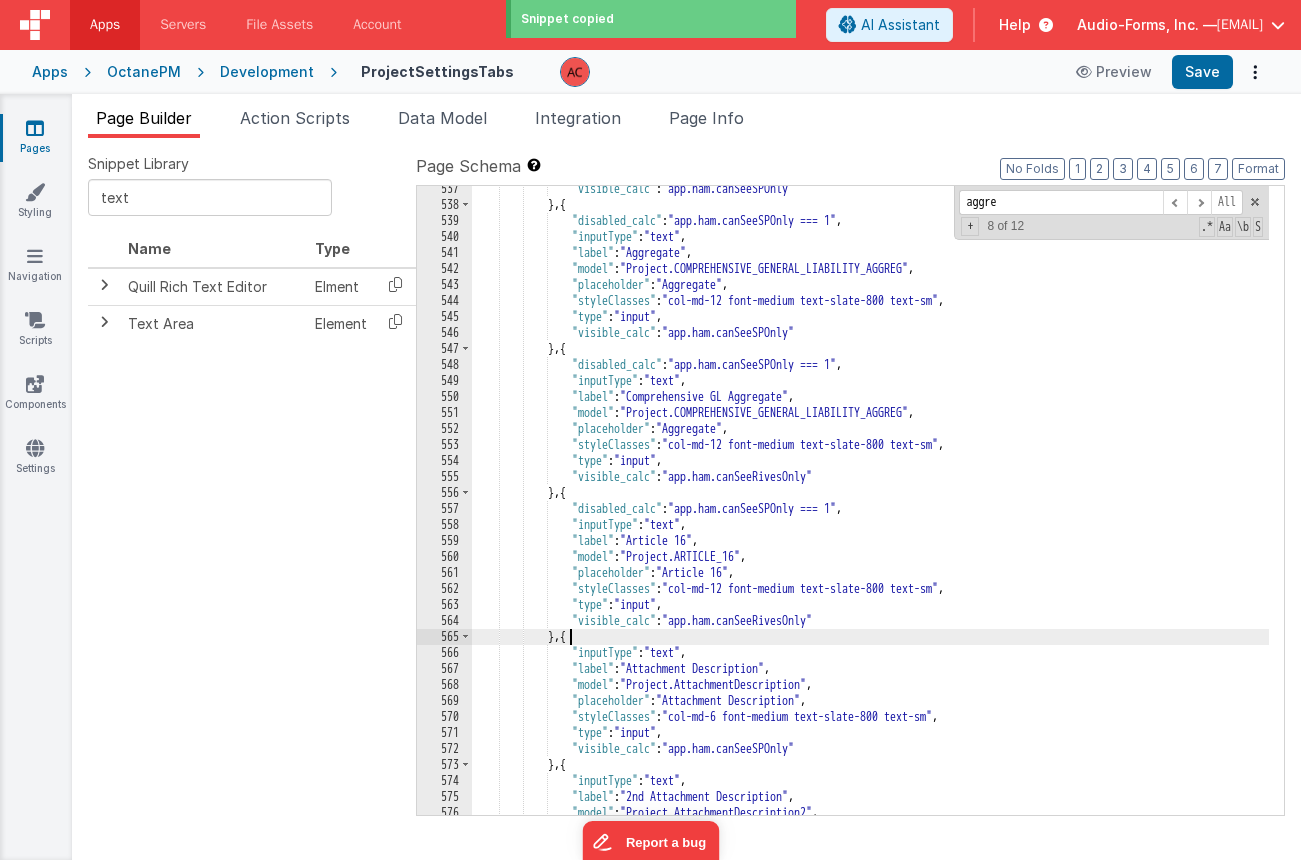 click on ""visible_calc" :  "app.ham.canSeeSPOnly"                } ,  {                     "disabled_calc" :  "app.ham.canSeeSPOnly === 1" ,                     "inputType" :  "text" ,                     "label" :  "Aggregate" ,                     "model" :  "Project.COMPREHENSIVE_GENERAL_LIABILITY_AGGREG" ,                     "placeholder" :  "Aggregate" ,                     "styleClasses" :  "col-md-12 font-medium text-slate-800 text-sm" ,                     "type" :  "input" ,                     "visible_calc" :  "app.ham.canSeeSPOnly"                } ,  {                     "disabled_calc" :  "app.ham.canSeeSPOnly === 1" ,                     "inputType" :  "text" ,                     "label" :  "Comprehensive GL Aggregate" ,                     "model" :  "Project.COMPREHENSIVE_GENERAL_LIABILITY_AGGREG" ,                     "placeholder" :  "Aggregate" ,                     "styleClasses" :  "col-md-12 font-medium text-slate-800 text-sm" ,                     "type" :  "input" , :" at bounding box center (870, 511) 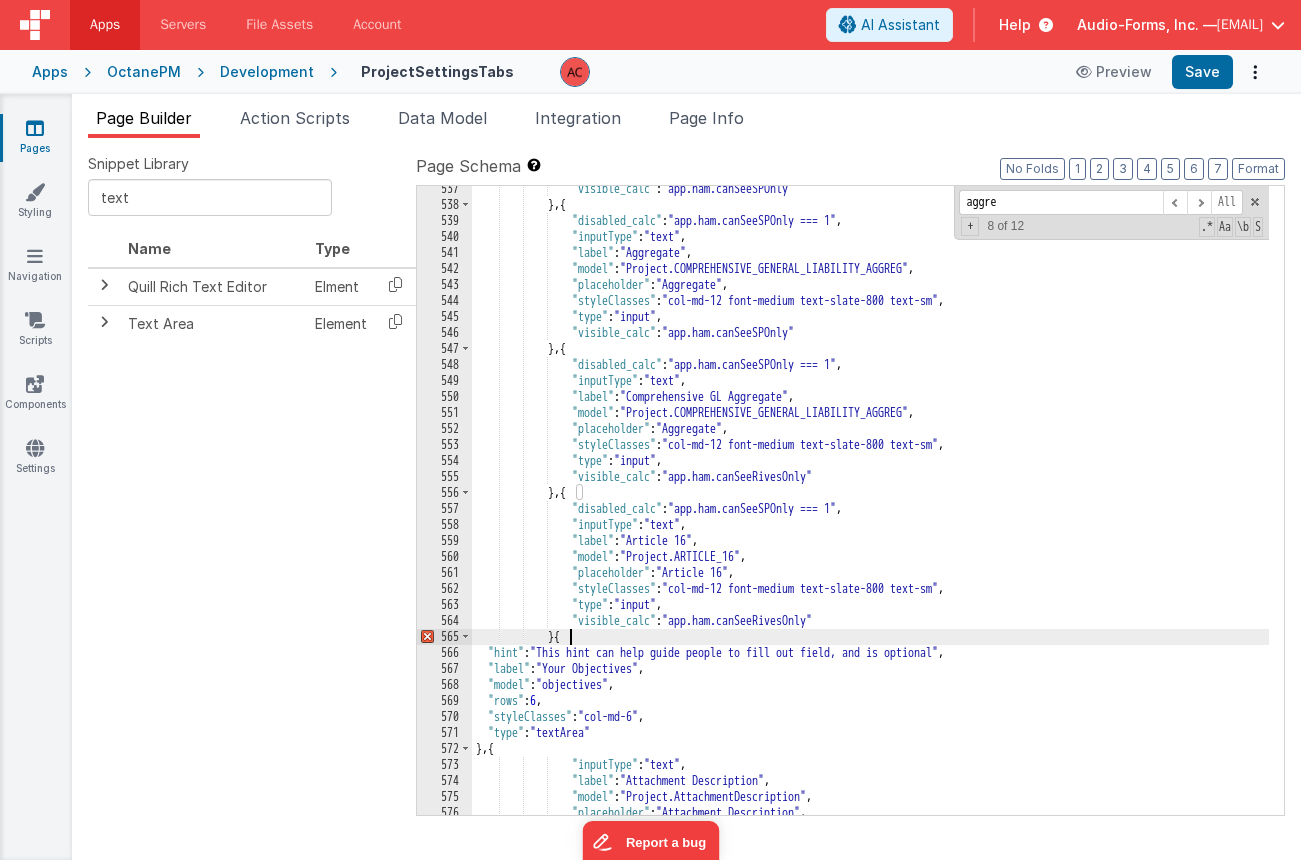 click on ""visible_calc" :  "app.ham.canSeeSPOnly"                } ,  {                     "disabled_calc" :  "app.ham.canSeeSPOnly === 1" ,                     "inputType" :  "text" ,                     "label" :  "Aggregate" ,                     "model" :  "Project.COMPREHENSIVE_GENERAL_LIABILITY_AGGREG" ,                     "placeholder" :  "Aggregate" ,                     "styleClasses" :  "col-md-12 font-medium text-slate-800 text-sm" ,                     "type" :  "input" ,                     "visible_calc" :  "app.ham.canSeeSPOnly"                } ,  {                     "disabled_calc" :  "app.ham.canSeeSPOnly === 1" ,                     "inputType" :  "text" ,                     "label" :  "Comprehensive GL Aggregate" ,                     "model" :  "Project.COMPREHENSIVE_GENERAL_LIABILITY_AGGREG" ,                     "placeholder" :  "Aggregate" ,                     "styleClasses" :  "col-md-12 font-medium text-slate-800 text-sm" ,                     "type" :  "input" , :" at bounding box center [870, 511] 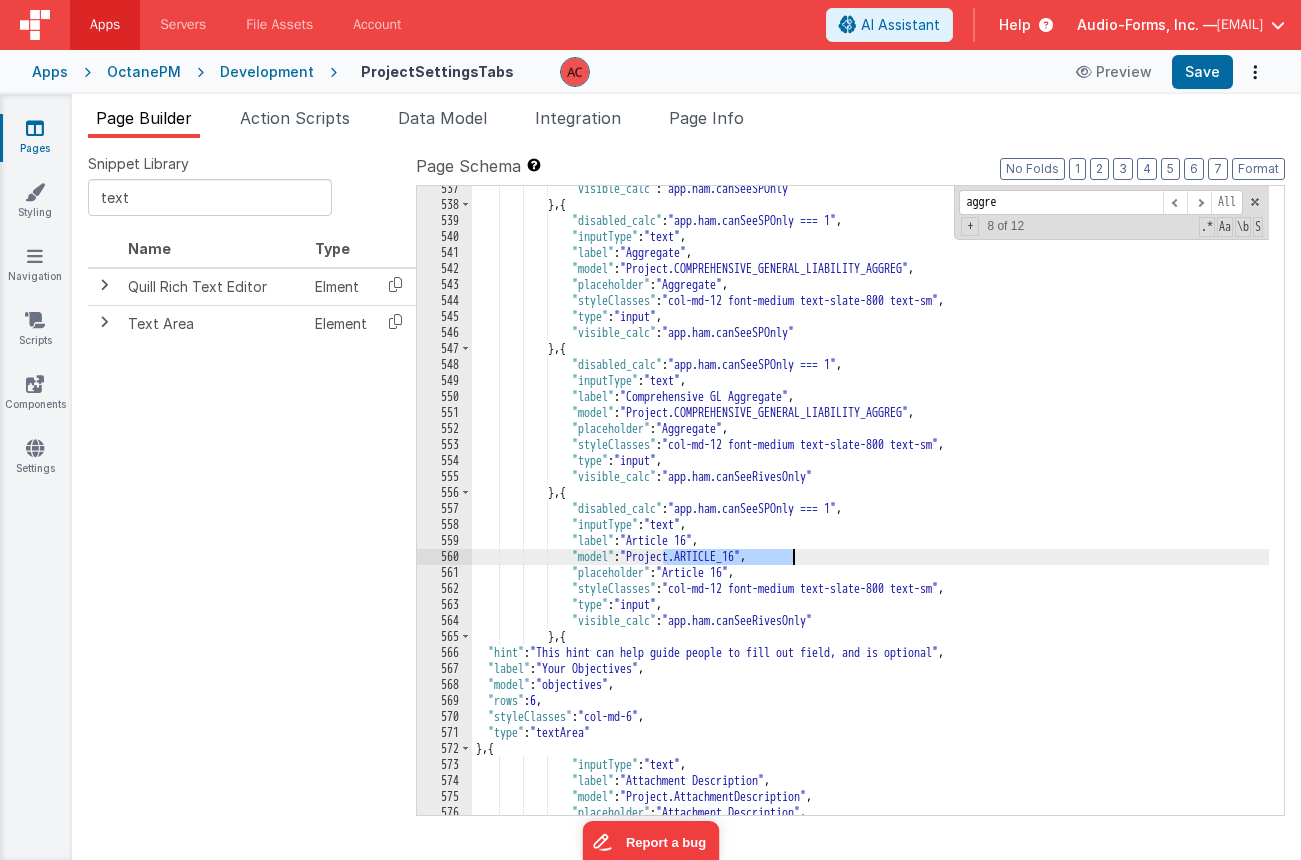 drag, startPoint x: 665, startPoint y: 558, endPoint x: 790, endPoint y: 559, distance: 125.004 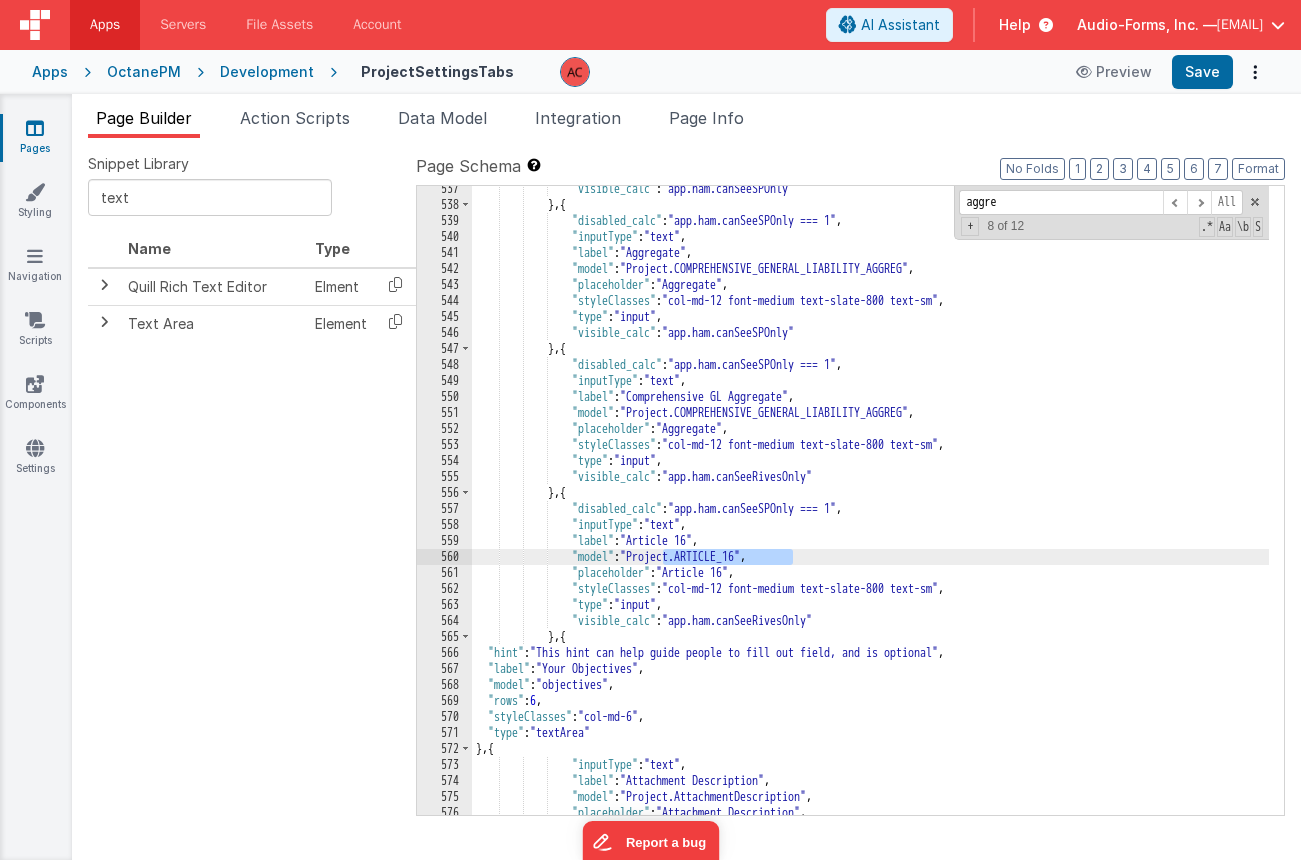 click on ""visible_calc" :  "app.ham.canSeeSPOnly"                } ,  {                     "disabled_calc" :  "app.ham.canSeeSPOnly === 1" ,                     "inputType" :  "text" ,                     "label" :  "Aggregate" ,                     "model" :  "Project.COMPREHENSIVE_GENERAL_LIABILITY_AGGREG" ,                     "placeholder" :  "Aggregate" ,                     "styleClasses" :  "col-md-12 font-medium text-slate-800 text-sm" ,                     "type" :  "input" ,                     "visible_calc" :  "app.ham.canSeeSPOnly"                } ,  {                     "disabled_calc" :  "app.ham.canSeeSPOnly === 1" ,                     "inputType" :  "text" ,                     "label" :  "Comprehensive GL Aggregate" ,                     "model" :  "Project.COMPREHENSIVE_GENERAL_LIABILITY_AGGREG" ,                     "placeholder" :  "Aggregate" ,                     "styleClasses" :  "col-md-12 font-medium text-slate-800 text-sm" ,                     "type" :  "input" , :" at bounding box center [870, 511] 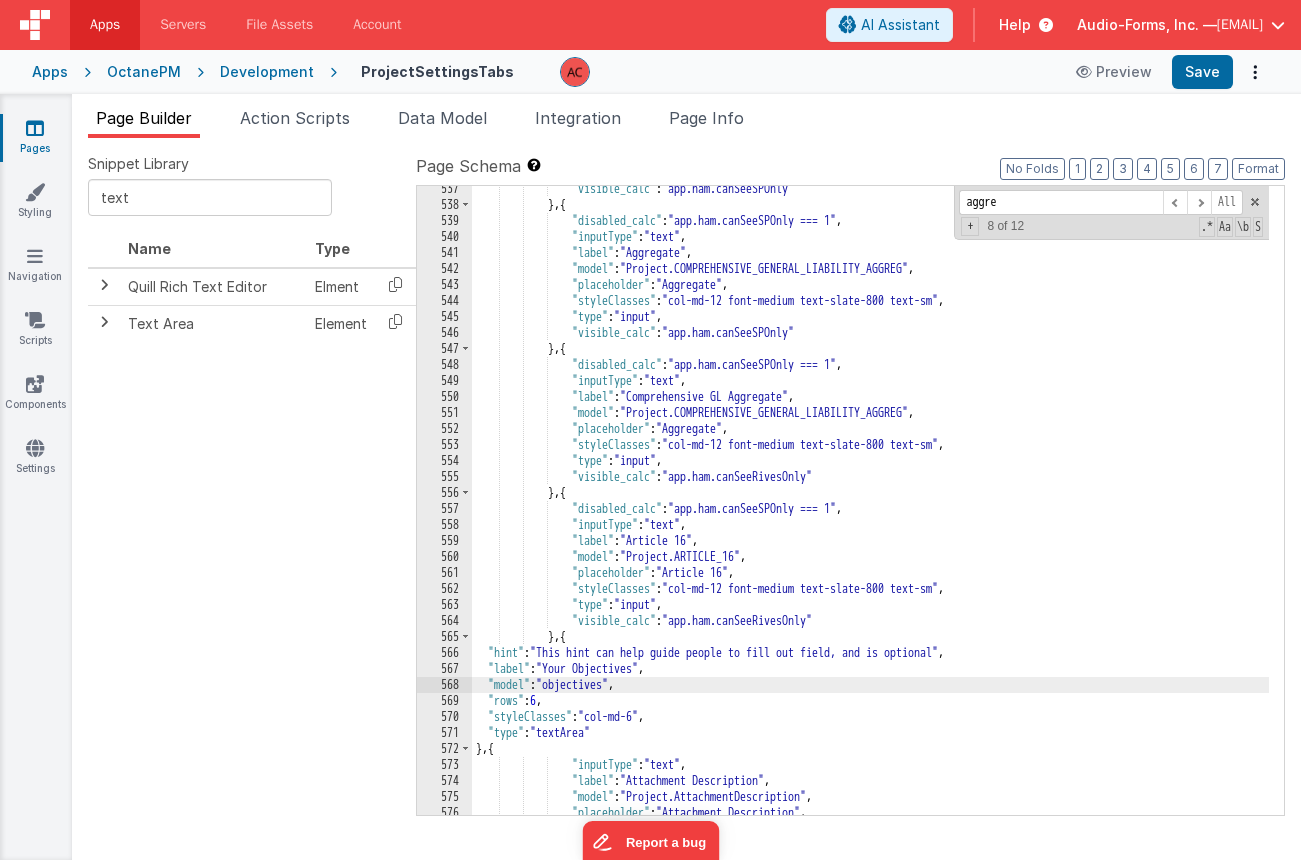 click on ""visible_calc" :  "app.ham.canSeeSPOnly"                } ,  {                     "disabled_calc" :  "app.ham.canSeeSPOnly === 1" ,                     "inputType" :  "text" ,                     "label" :  "Aggregate" ,                     "model" :  "Project.COMPREHENSIVE_GENERAL_LIABILITY_AGGREG" ,                     "placeholder" :  "Aggregate" ,                     "styleClasses" :  "col-md-12 font-medium text-slate-800 text-sm" ,                     "type" :  "input" ,                     "visible_calc" :  "app.ham.canSeeSPOnly"                } ,  {                     "disabled_calc" :  "app.ham.canSeeSPOnly === 1" ,                     "inputType" :  "text" ,                     "label" :  "Comprehensive GL Aggregate" ,                     "model" :  "Project.COMPREHENSIVE_GENERAL_LIABILITY_AGGREG" ,                     "placeholder" :  "Aggregate" ,                     "styleClasses" :  "col-md-12 font-medium text-slate-800 text-sm" ,                     "type" :  "input" , :" at bounding box center (870, 511) 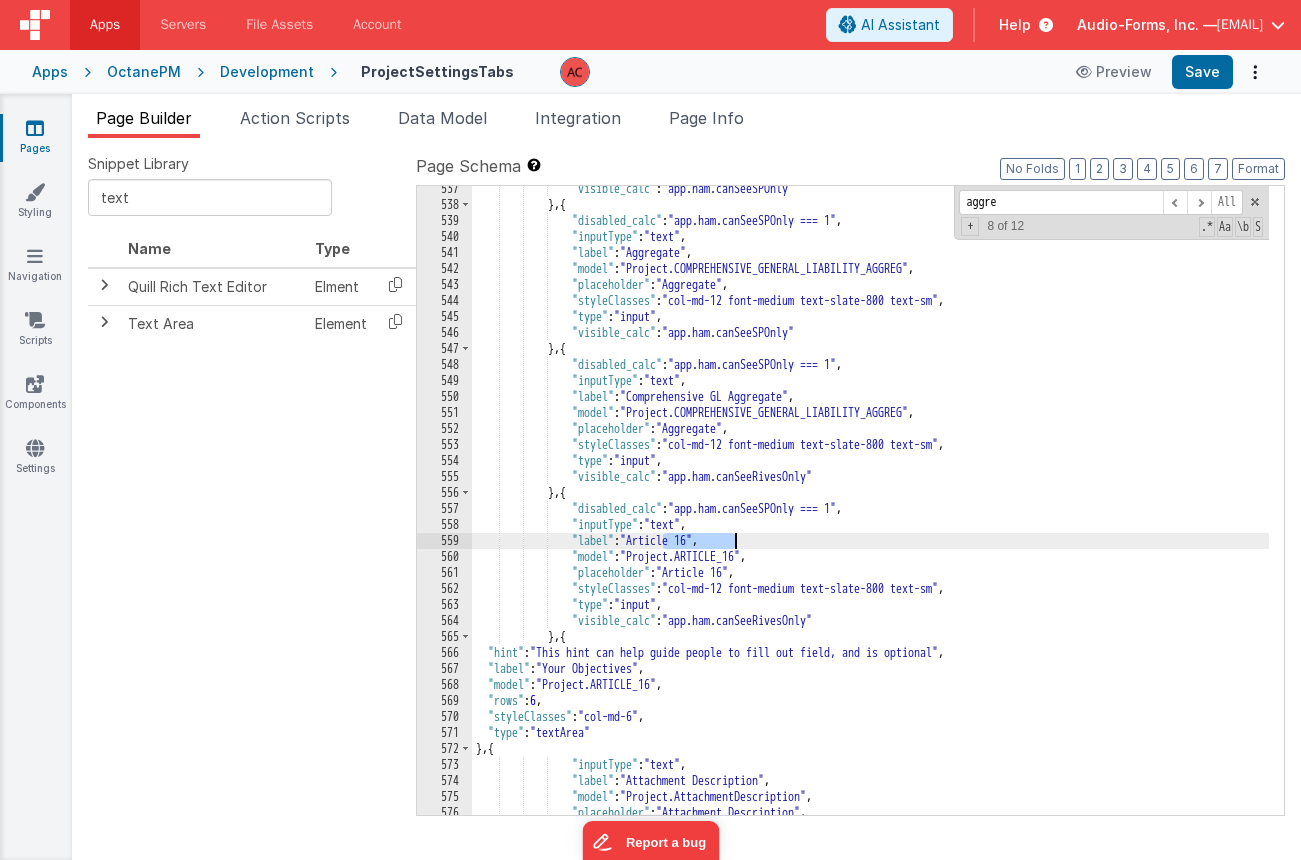 drag, startPoint x: 665, startPoint y: 539, endPoint x: 735, endPoint y: 538, distance: 70.00714 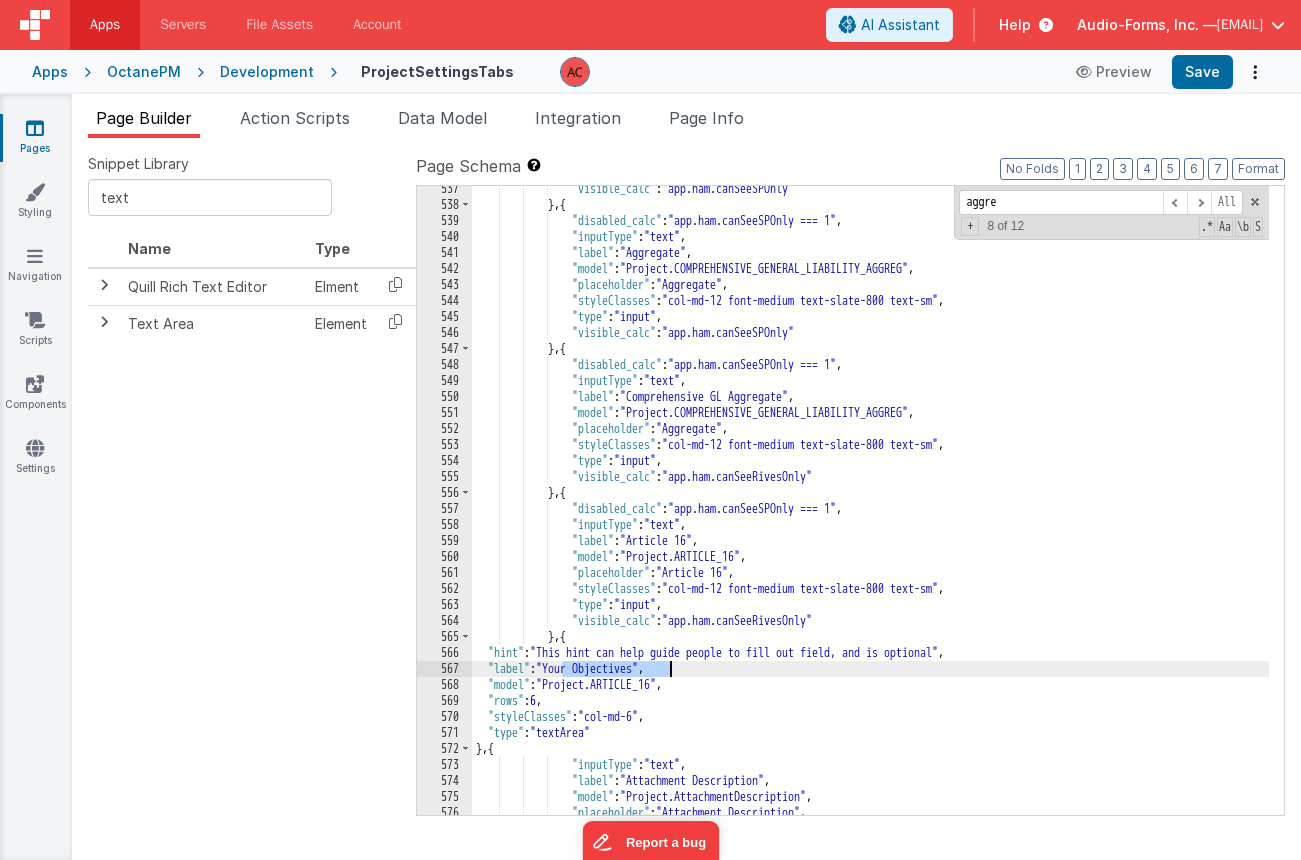 drag, startPoint x: 564, startPoint y: 667, endPoint x: 669, endPoint y: 663, distance: 105.076164 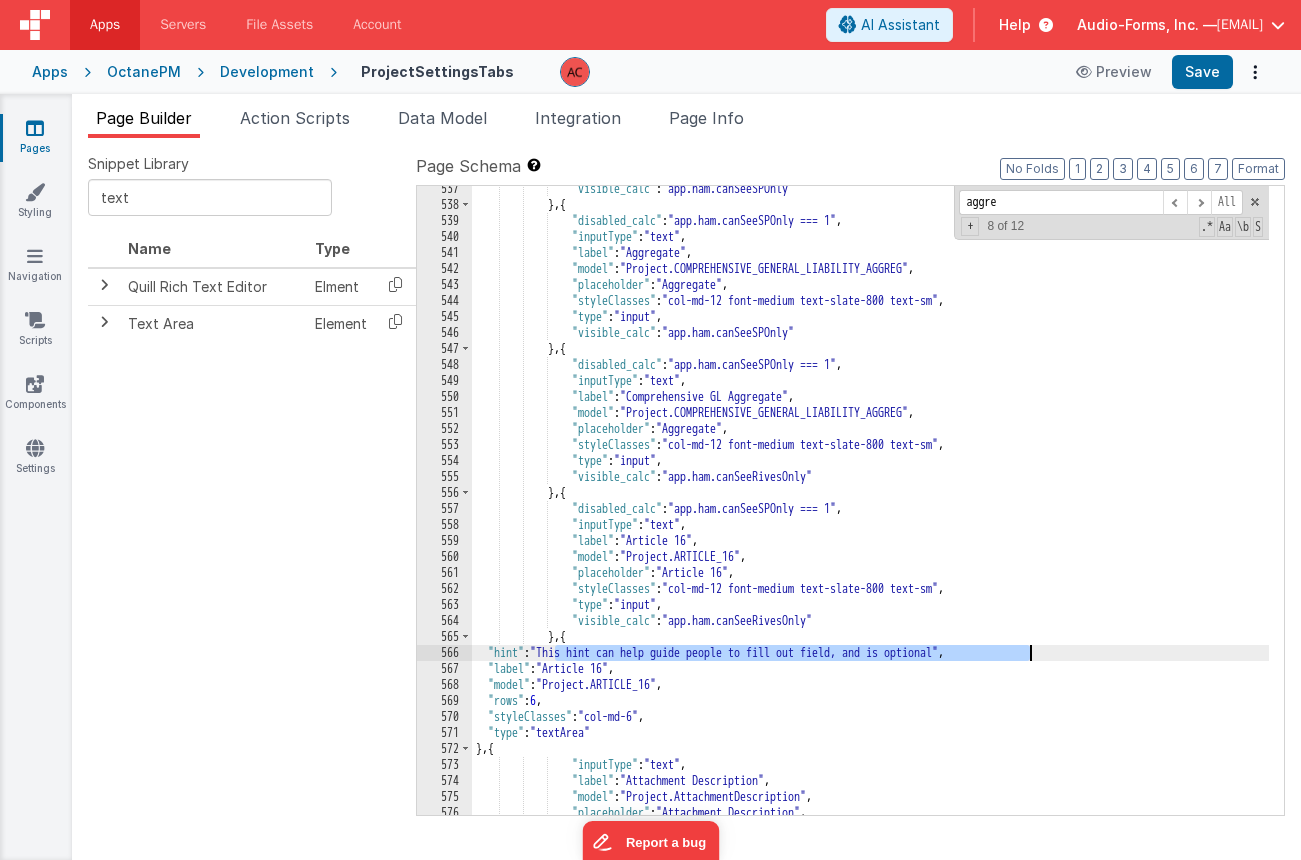 drag, startPoint x: 560, startPoint y: 652, endPoint x: 1027, endPoint y: 653, distance: 467.00107 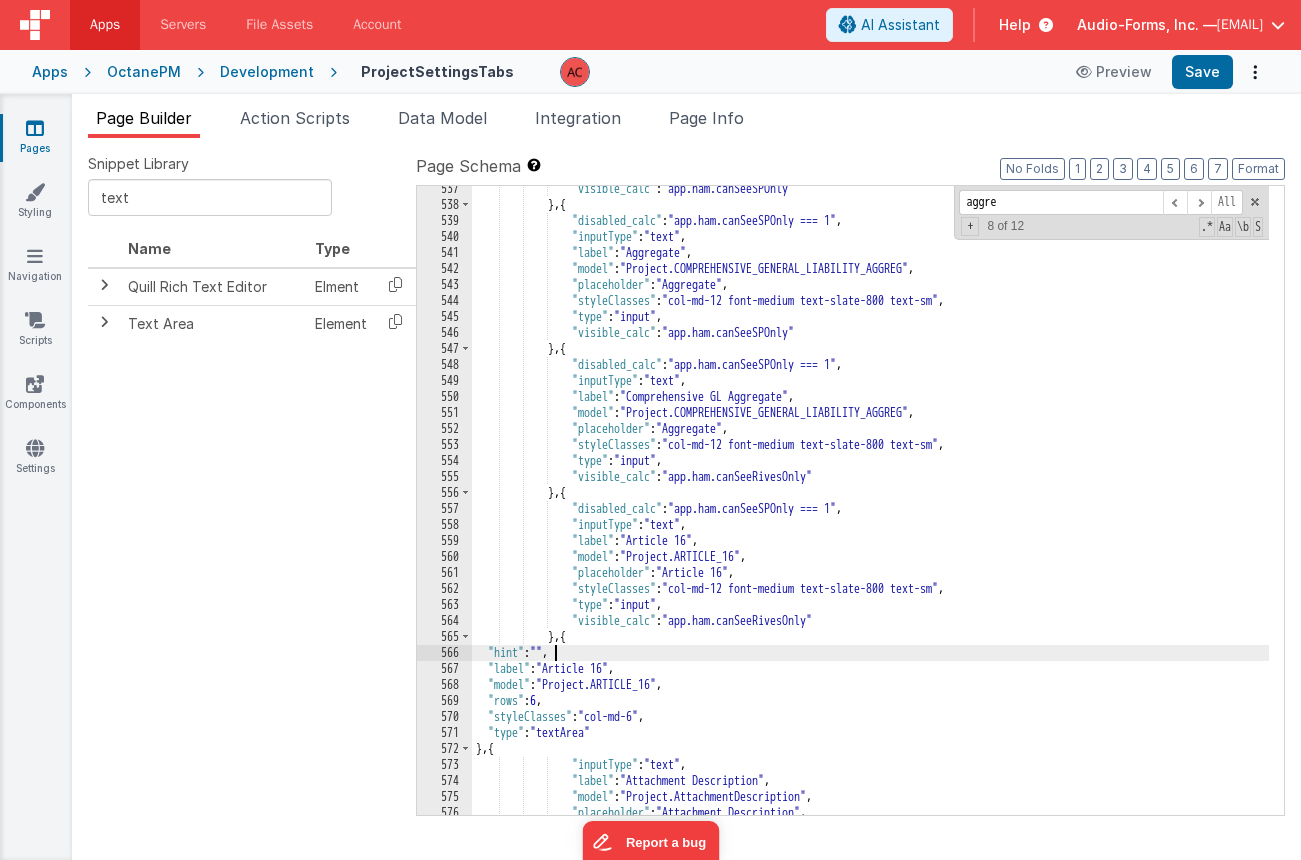 click on ""visible_calc" :  "app.ham.canSeeSPOnly"                } ,  {                     "disabled_calc" :  "app.ham.canSeeSPOnly === 1" ,                     "inputType" :  "text" ,                     "label" :  "Aggregate" ,                     "model" :  "Project.COMPREHENSIVE_GENERAL_LIABILITY_AGGREG" ,                     "placeholder" :  "Aggregate" ,                     "styleClasses" :  "col-md-12 font-medium text-slate-800 text-sm" ,                     "type" :  "input" ,                     "visible_calc" :  "app.ham.canSeeSPOnly"                } ,  {                     "disabled_calc" :  "app.ham.canSeeSPOnly === 1" ,                     "inputType" :  "text" ,                     "label" :  "Comprehensive GL Aggregate" ,                     "model" :  "Project.COMPREHENSIVE_GENERAL_LIABILITY_AGGREG" ,                     "placeholder" :  "Aggregate" ,                     "styleClasses" :  "col-md-12 font-medium text-slate-800 text-sm" ,                     "type" :  "input" , :" at bounding box center [870, 511] 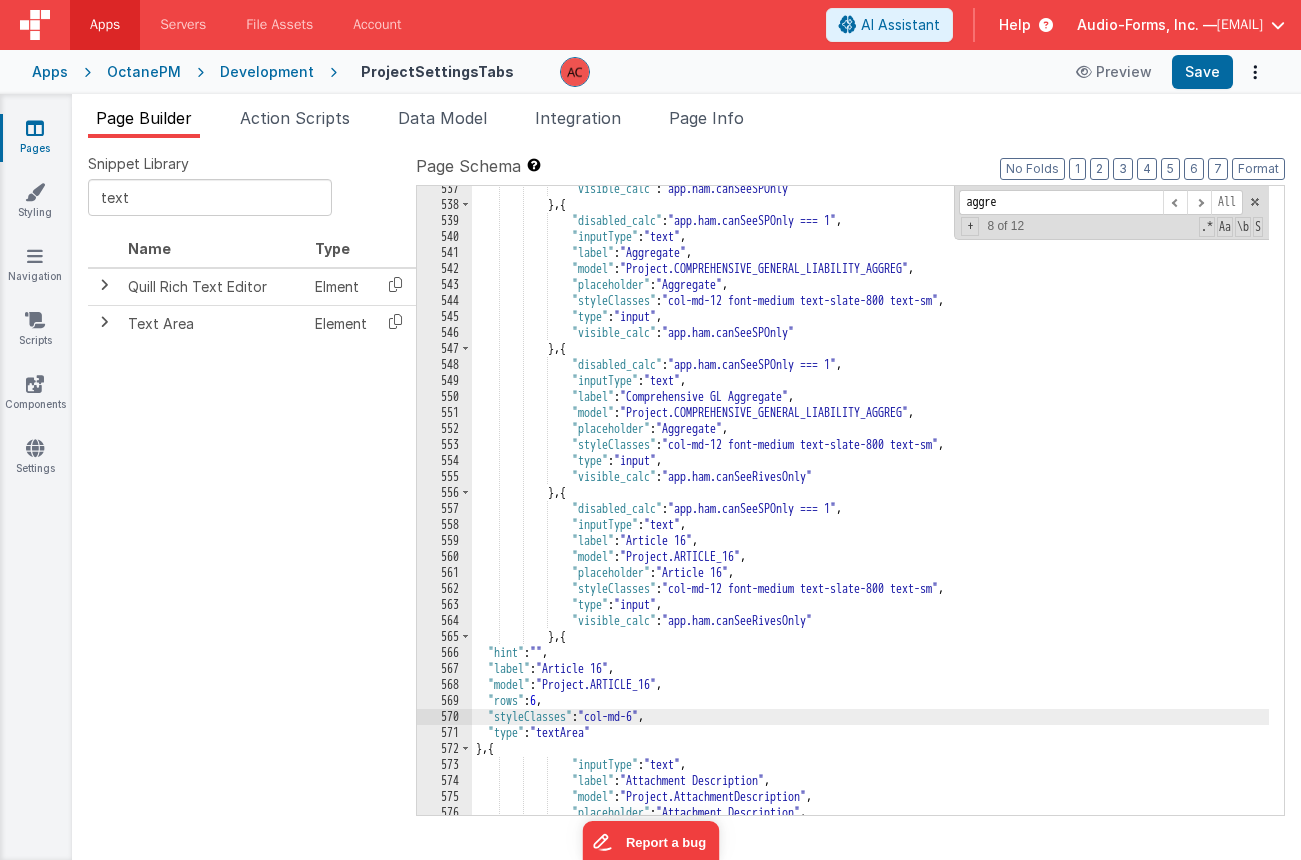 click on ""visible_calc" :  "app.ham.canSeeSPOnly"                } ,  {                     "disabled_calc" :  "app.ham.canSeeSPOnly === 1" ,                     "inputType" :  "text" ,                     "label" :  "Aggregate" ,                     "model" :  "Project.COMPREHENSIVE_GENERAL_LIABILITY_AGGREG" ,                     "placeholder" :  "Aggregate" ,                     "styleClasses" :  "col-md-12 font-medium text-slate-800 text-sm" ,                     "type" :  "input" ,                     "visible_calc" :  "app.ham.canSeeSPOnly"                } ,  {                     "disabled_calc" :  "app.ham.canSeeSPOnly === 1" ,                     "inputType" :  "text" ,                     "label" :  "Comprehensive GL Aggregate" ,                     "model" :  "Project.COMPREHENSIVE_GENERAL_LIABILITY_AGGREG" ,                     "placeholder" :  "Aggregate" ,                     "styleClasses" :  "col-md-12 font-medium text-slate-800 text-sm" ,                     "type" :  "input" , :" at bounding box center [870, 511] 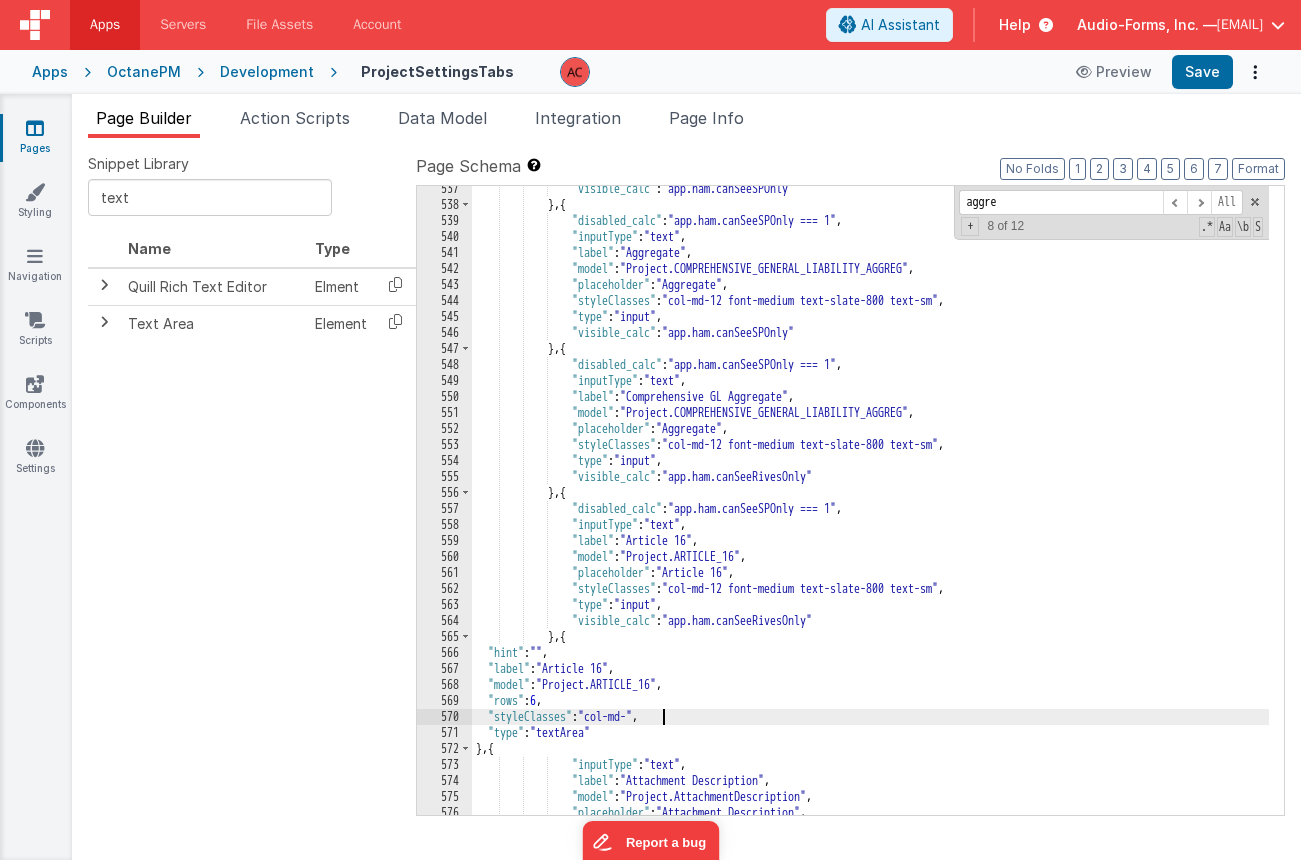 type 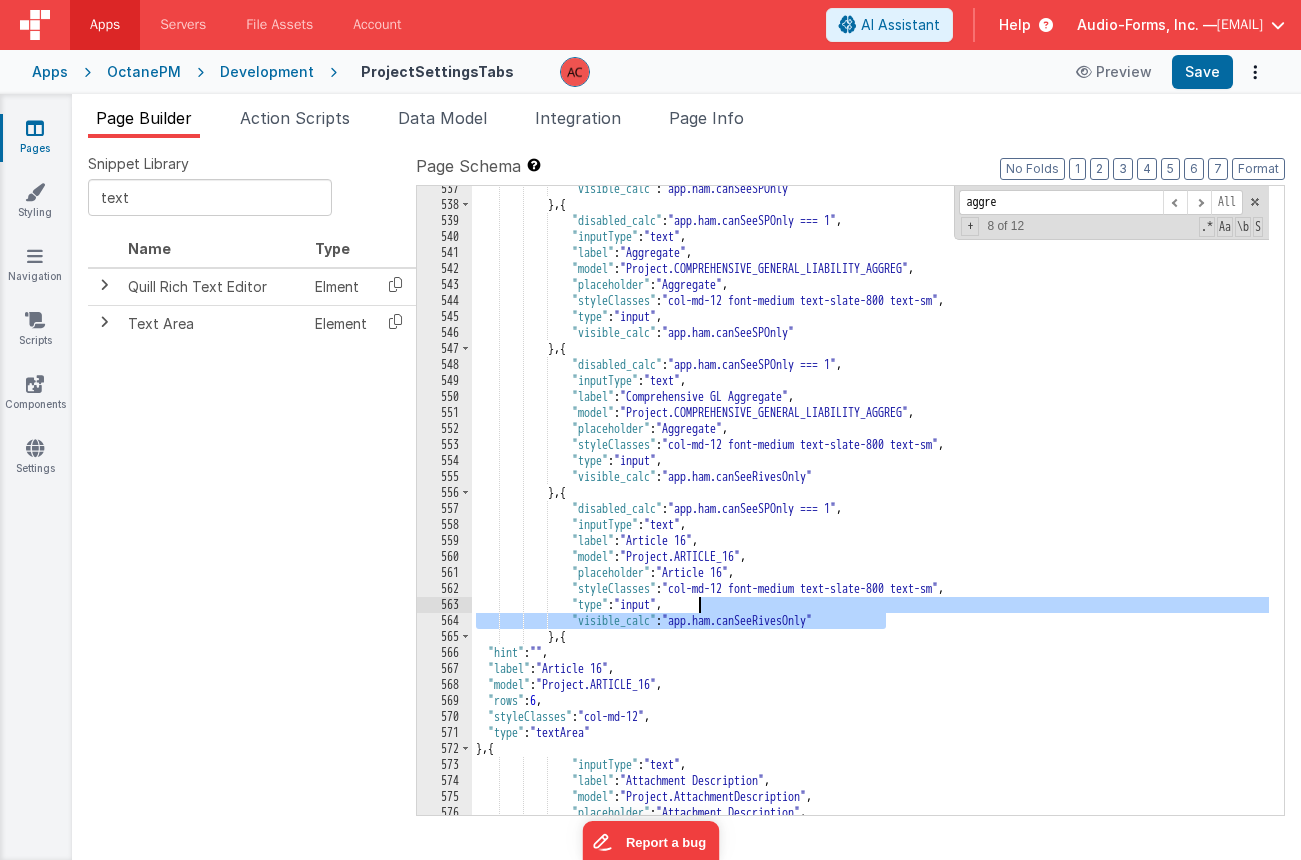 drag, startPoint x: 902, startPoint y: 618, endPoint x: 701, endPoint y: 601, distance: 201.71762 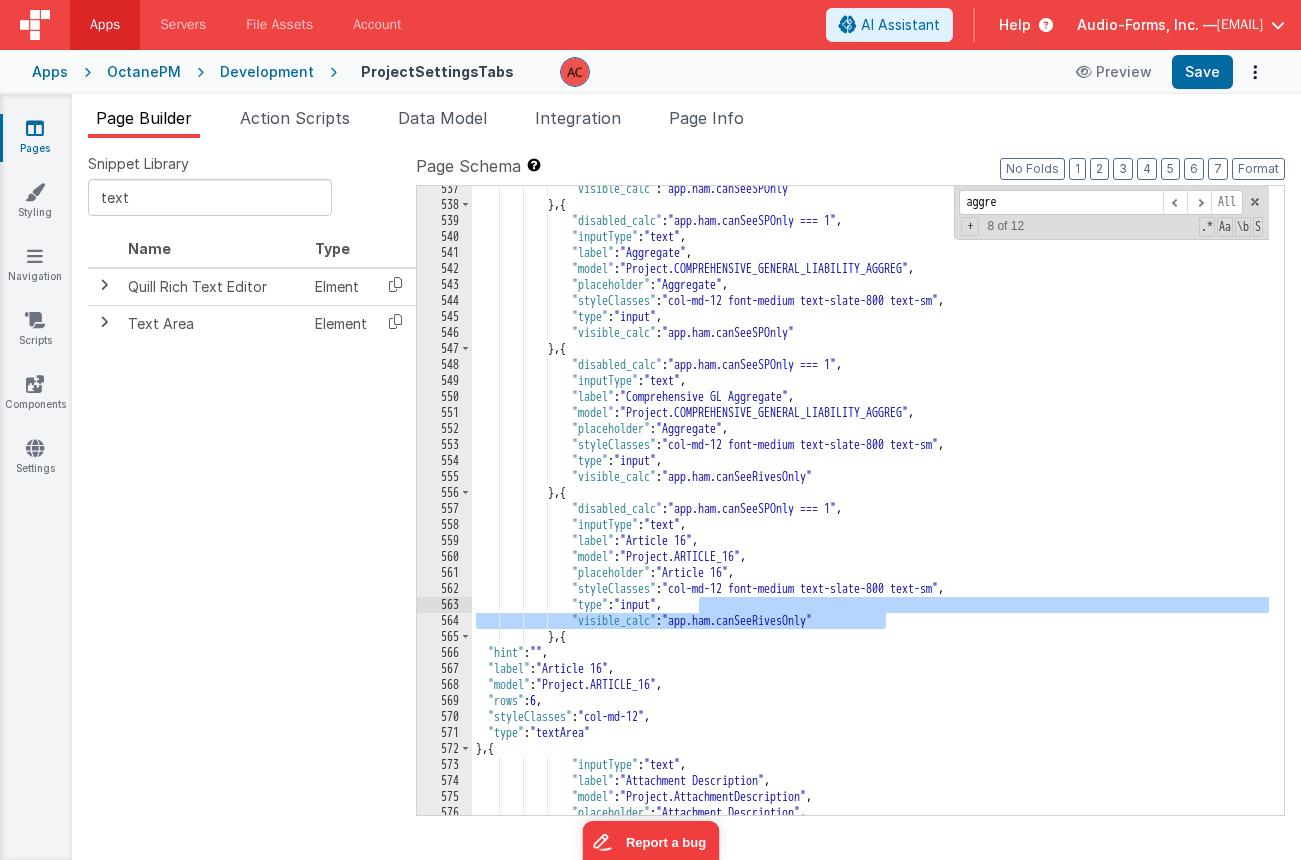 click on ""visible_calc" :  "app.ham.canSeeSPOnly"                } ,  {                     "disabled_calc" :  "app.ham.canSeeSPOnly === 1" ,                     "inputType" :  "text" ,                     "label" :  "Aggregate" ,                     "model" :  "Project.COMPREHENSIVE_GENERAL_LIABILITY_AGGREG" ,                     "placeholder" :  "Aggregate" ,                     "styleClasses" :  "col-md-12 font-medium text-slate-800 text-sm" ,                     "type" :  "input" ,                     "visible_calc" :  "app.ham.canSeeSPOnly"                } ,  {                     "disabled_calc" :  "app.ham.canSeeSPOnly === 1" ,                     "inputType" :  "text" ,                     "label" :  "Comprehensive GL Aggregate" ,                     "model" :  "Project.COMPREHENSIVE_GENERAL_LIABILITY_AGGREG" ,                     "placeholder" :  "Aggregate" ,                     "styleClasses" :  "col-md-12 font-medium text-slate-800 text-sm" ,                     "type" :  "input" , :" at bounding box center (870, 511) 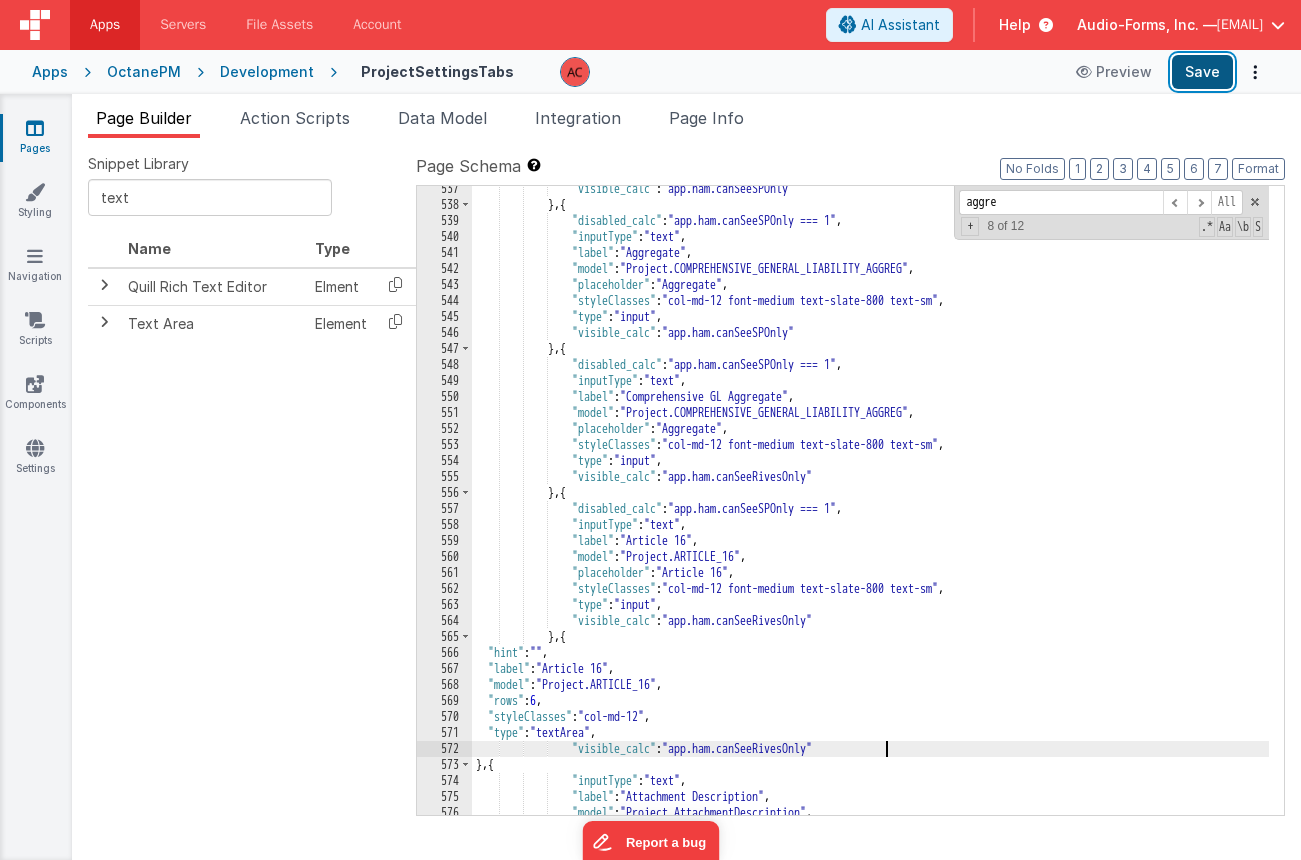 click on "Save" at bounding box center (1202, 72) 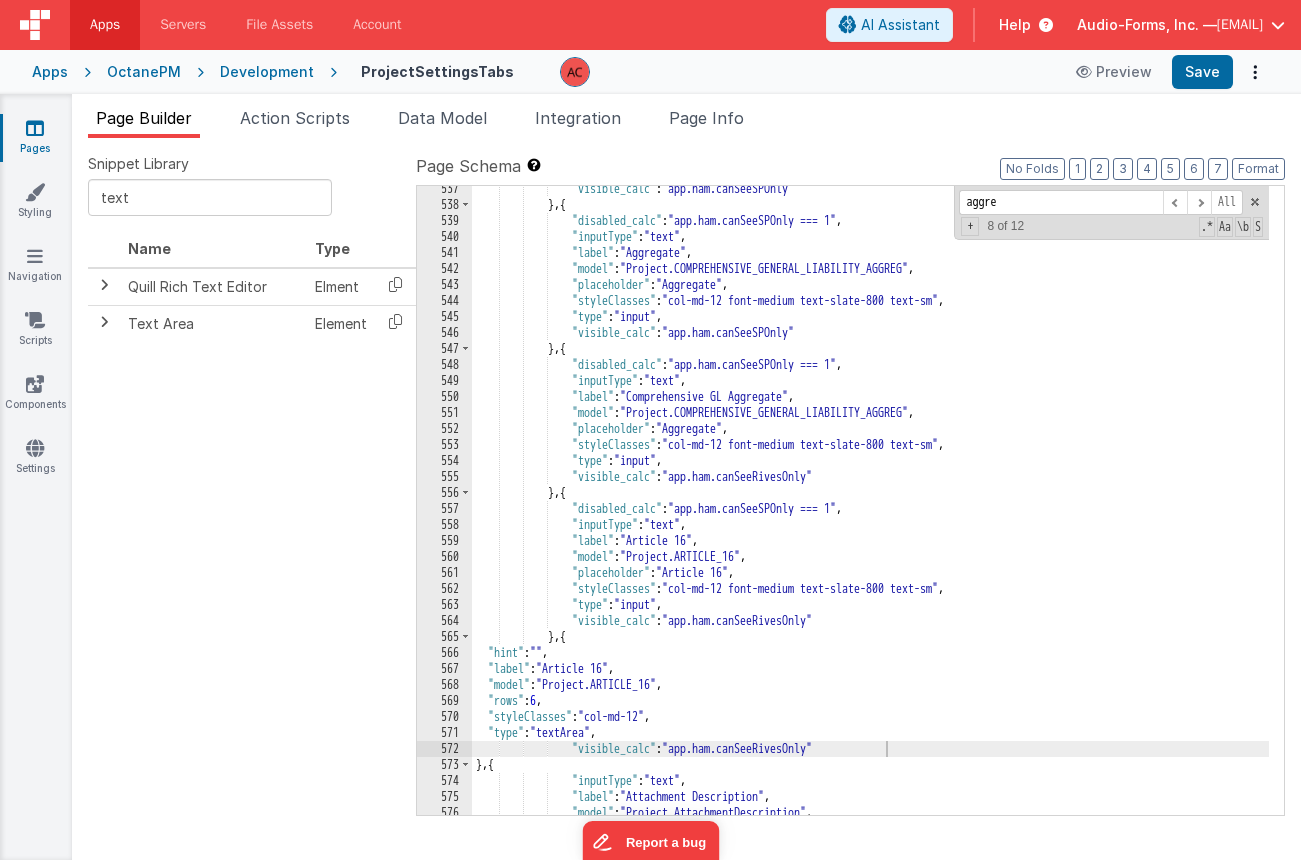 click on ""visible_calc" :  "app.ham.canSeeSPOnly"                } ,  {                     "disabled_calc" :  "app.ham.canSeeSPOnly === 1" ,                     "inputType" :  "text" ,                     "label" :  "Aggregate" ,                     "model" :  "Project.COMPREHENSIVE_GENERAL_LIABILITY_AGGREG" ,                     "placeholder" :  "Aggregate" ,                     "styleClasses" :  "col-md-12 font-medium text-slate-800 text-sm" ,                     "type" :  "input" ,                     "visible_calc" :  "app.ham.canSeeSPOnly"                } ,  {                     "disabled_calc" :  "app.ham.canSeeSPOnly === 1" ,                     "inputType" :  "text" ,                     "label" :  "Comprehensive GL Aggregate" ,                     "model" :  "Project.COMPREHENSIVE_GENERAL_LIABILITY_AGGREG" ,                     "placeholder" :  "Aggregate" ,                     "styleClasses" :  "col-md-12 font-medium text-slate-800 text-sm" ,                     "type" :  "input" , :" at bounding box center [870, 511] 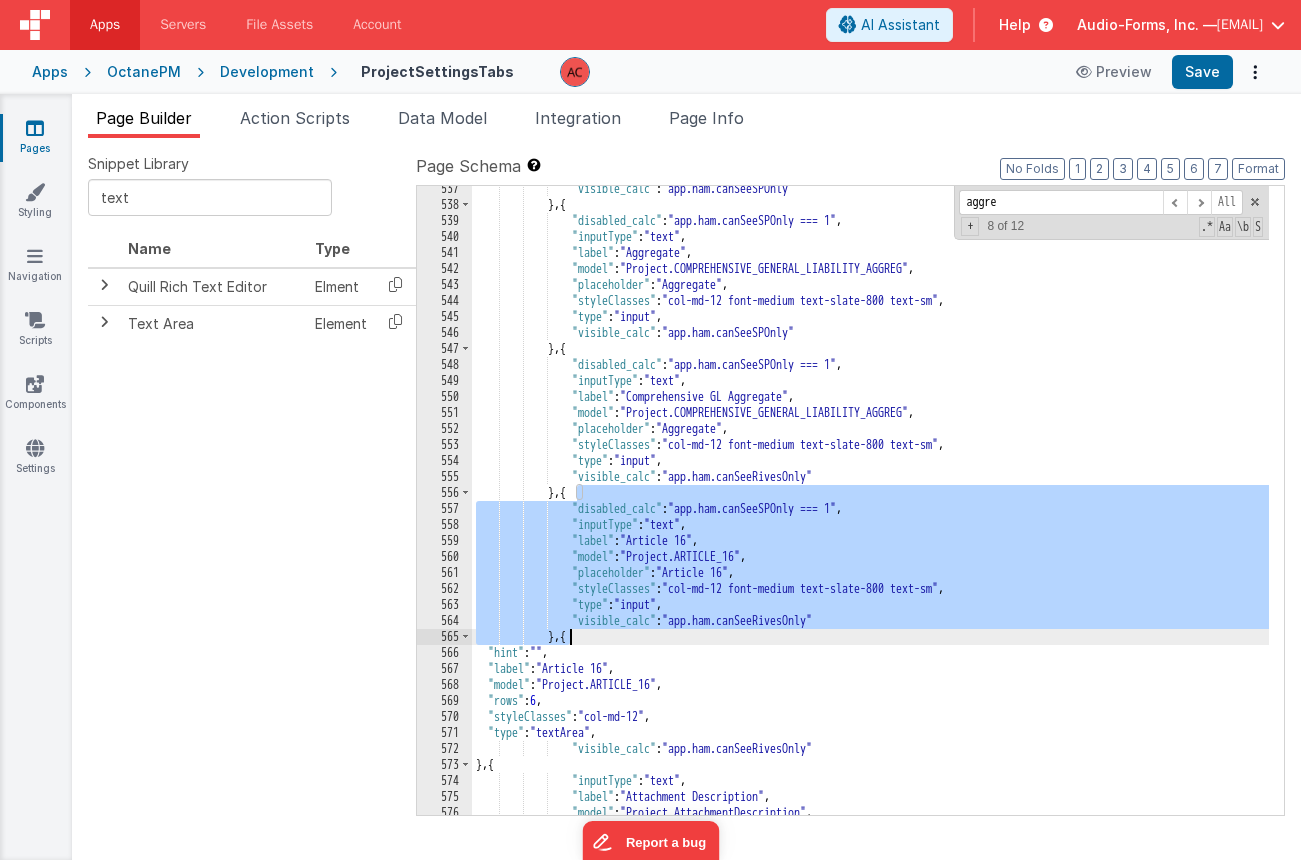 click on ""visible_calc" :  "app.ham.canSeeSPOnly"                } ,  {                     "disabled_calc" :  "app.ham.canSeeSPOnly === 1" ,                     "inputType" :  "text" ,                     "label" :  "Aggregate" ,                     "model" :  "Project.COMPREHENSIVE_GENERAL_LIABILITY_AGGREG" ,                     "placeholder" :  "Aggregate" ,                     "styleClasses" :  "col-md-12 font-medium text-slate-800 text-sm" ,                     "type" :  "input" ,                     "visible_calc" :  "app.ham.canSeeSPOnly"                } ,  {                     "disabled_calc" :  "app.ham.canSeeSPOnly === 1" ,                     "inputType" :  "text" ,                     "label" :  "Comprehensive GL Aggregate" ,                     "model" :  "Project.COMPREHENSIVE_GENERAL_LIABILITY_AGGREG" ,                     "placeholder" :  "Aggregate" ,                     "styleClasses" :  "col-md-12 font-medium text-slate-800 text-sm" ,                     "type" :  "input" , :" at bounding box center (870, 511) 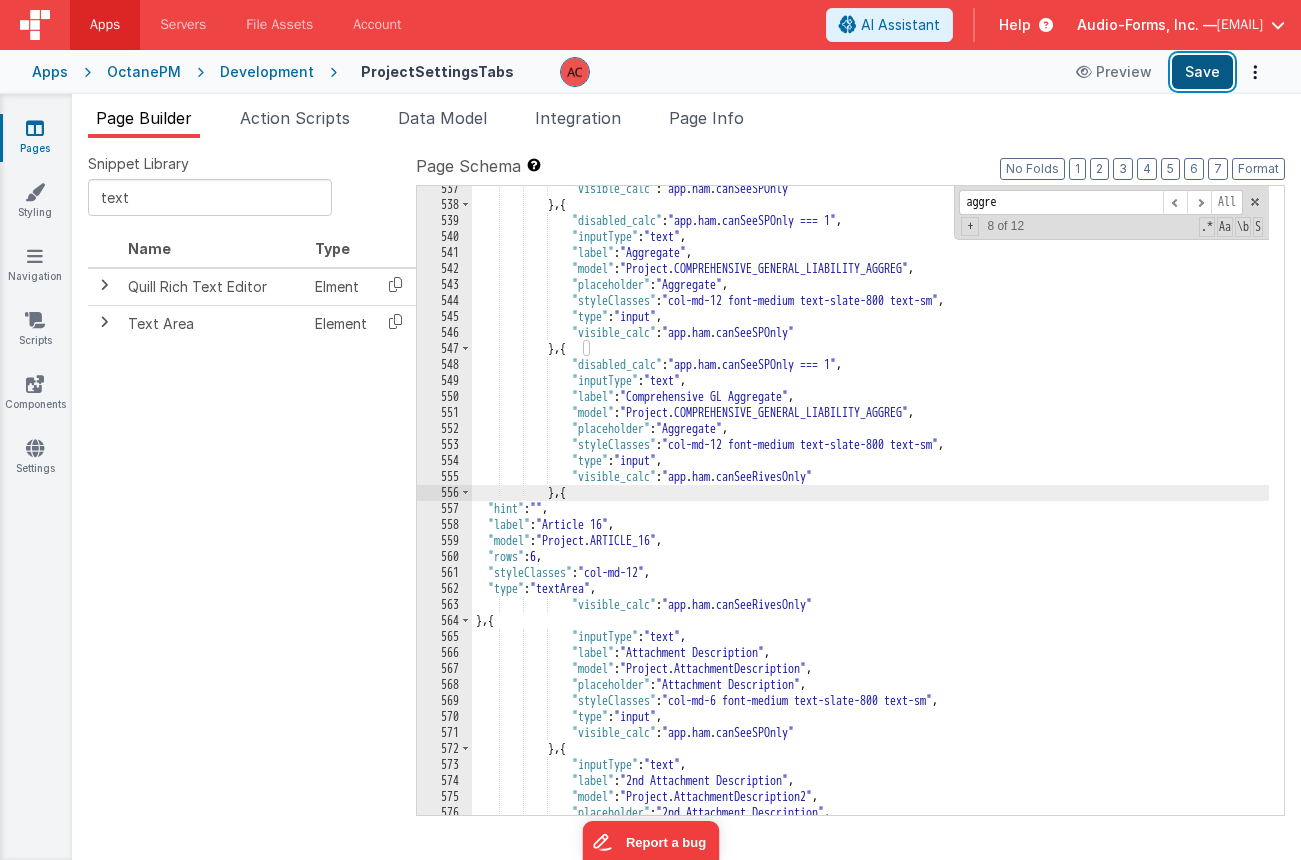 click on "Save" at bounding box center (1202, 72) 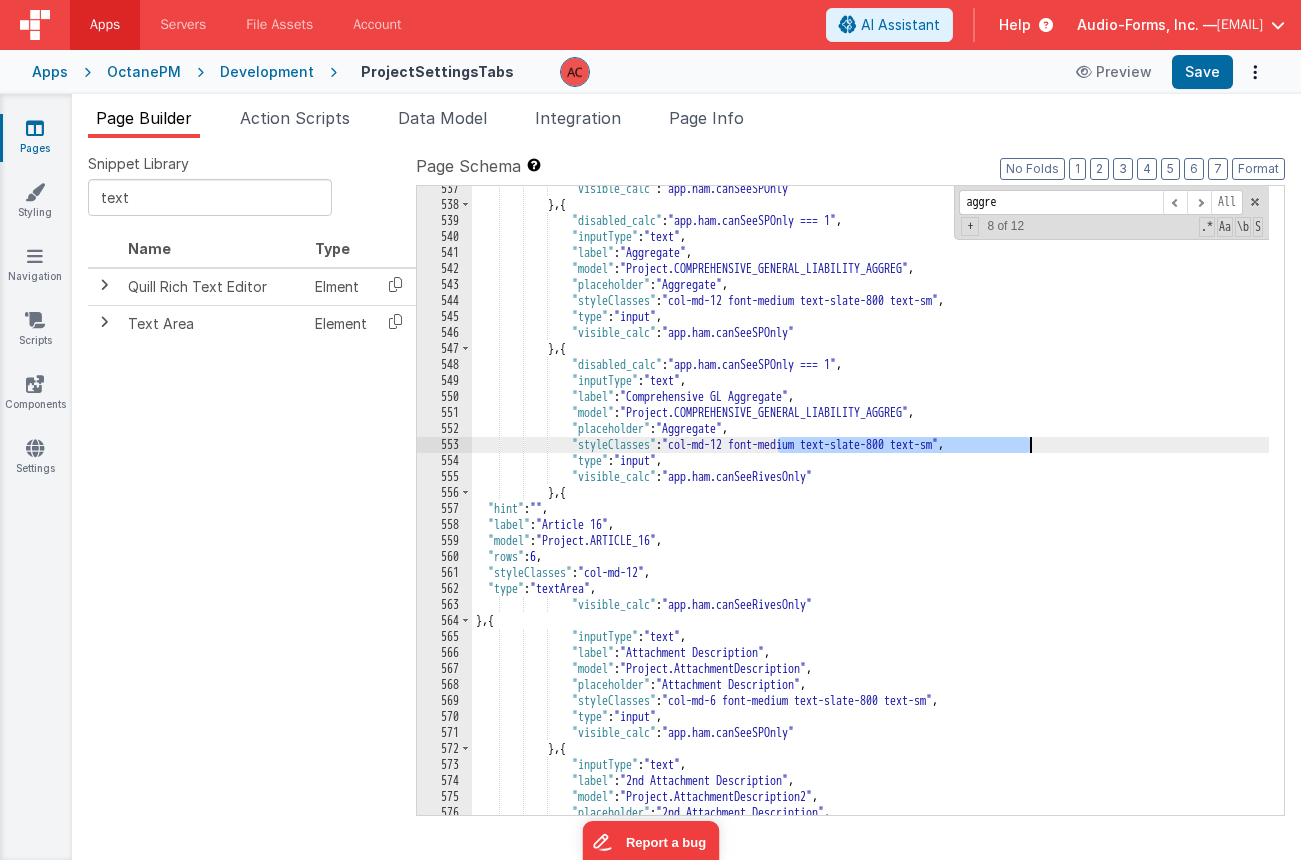 drag, startPoint x: 779, startPoint y: 443, endPoint x: 1032, endPoint y: 450, distance: 253.09682 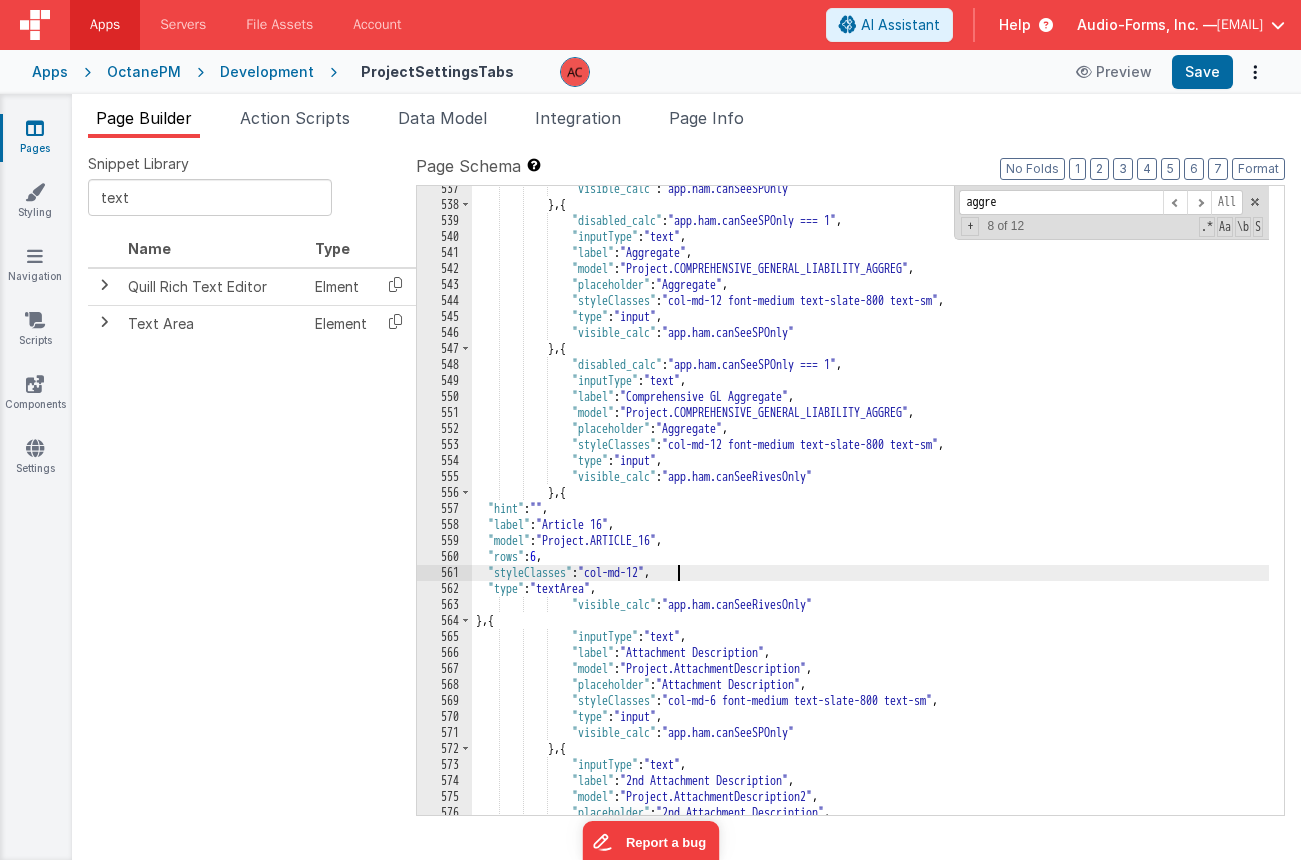 drag, startPoint x: 678, startPoint y: 568, endPoint x: 688, endPoint y: 575, distance: 12.206555 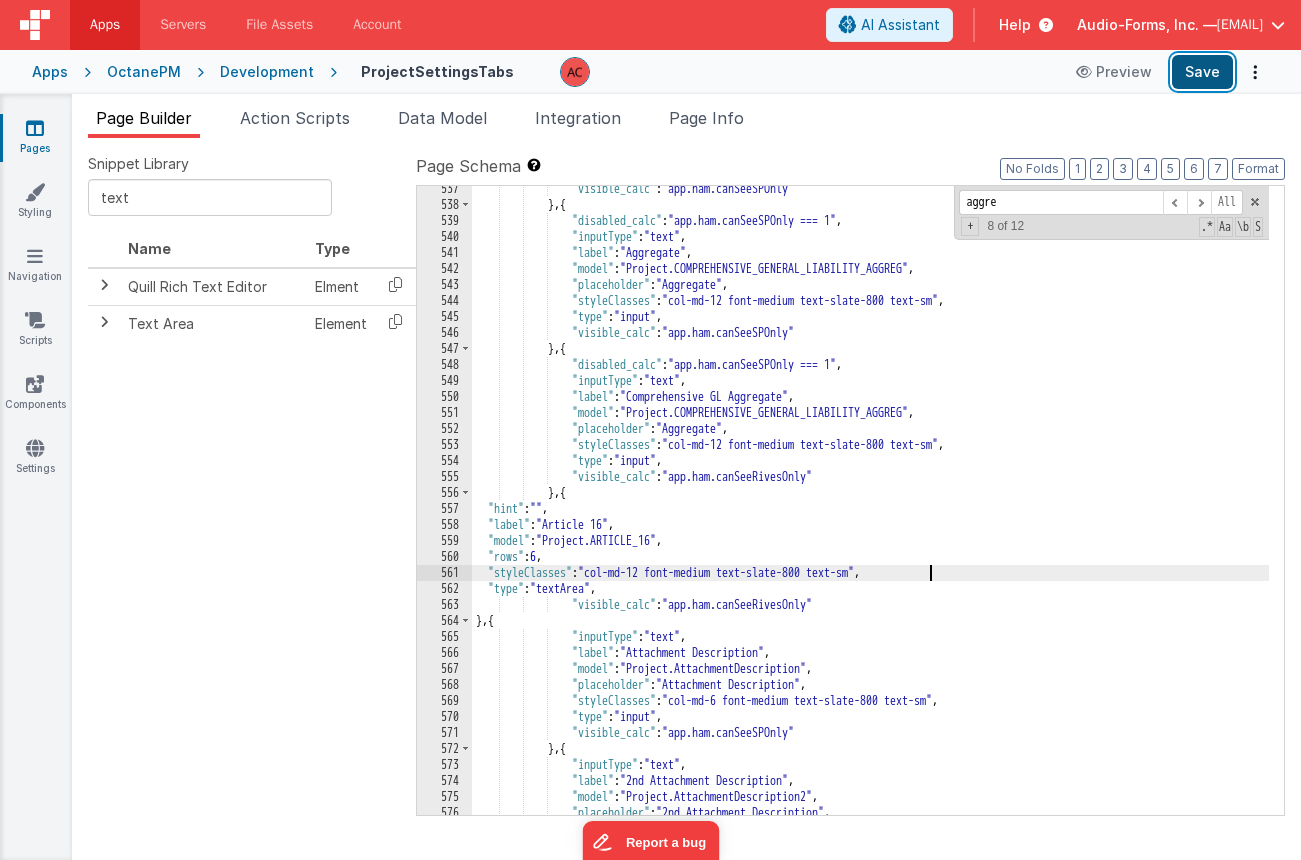 click on "Save" at bounding box center [1202, 72] 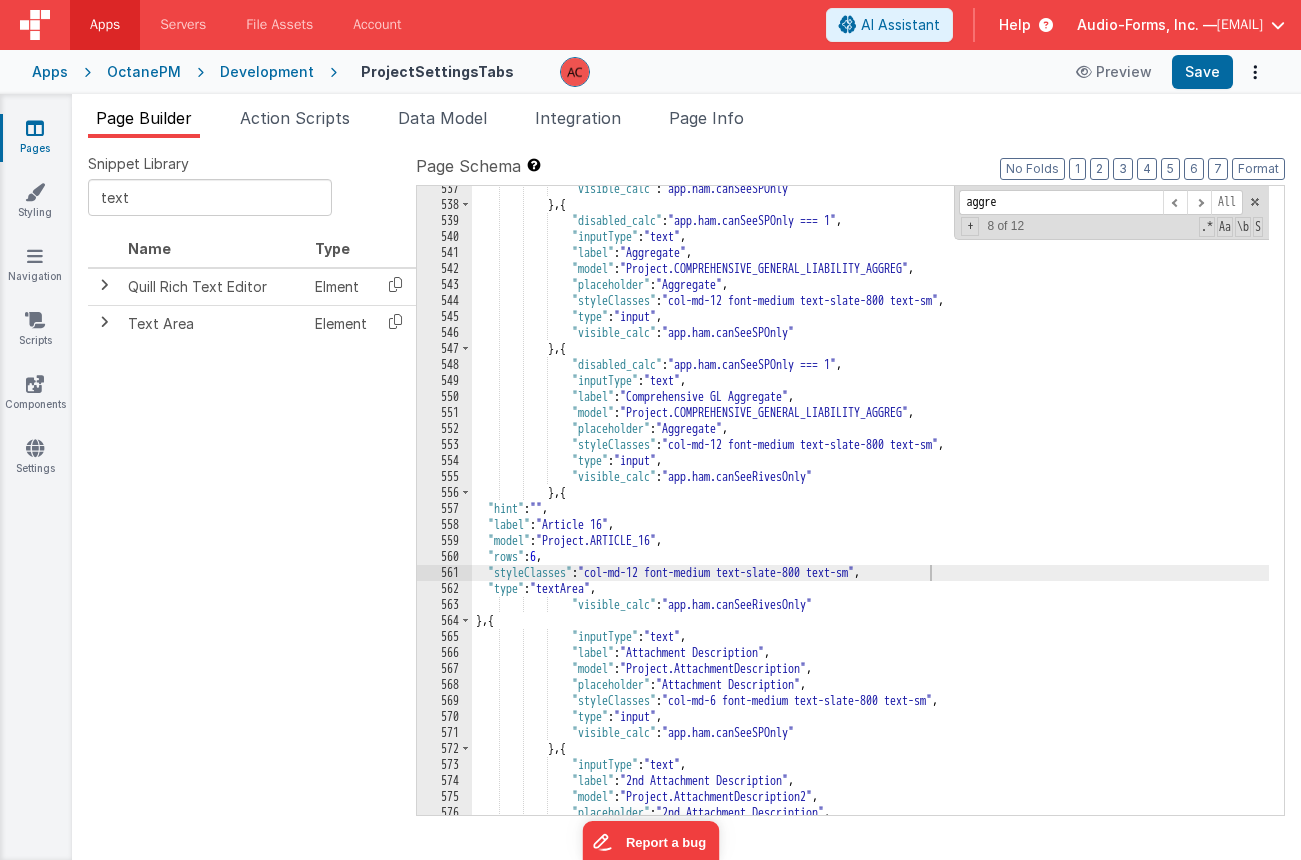 click at bounding box center (35, 128) 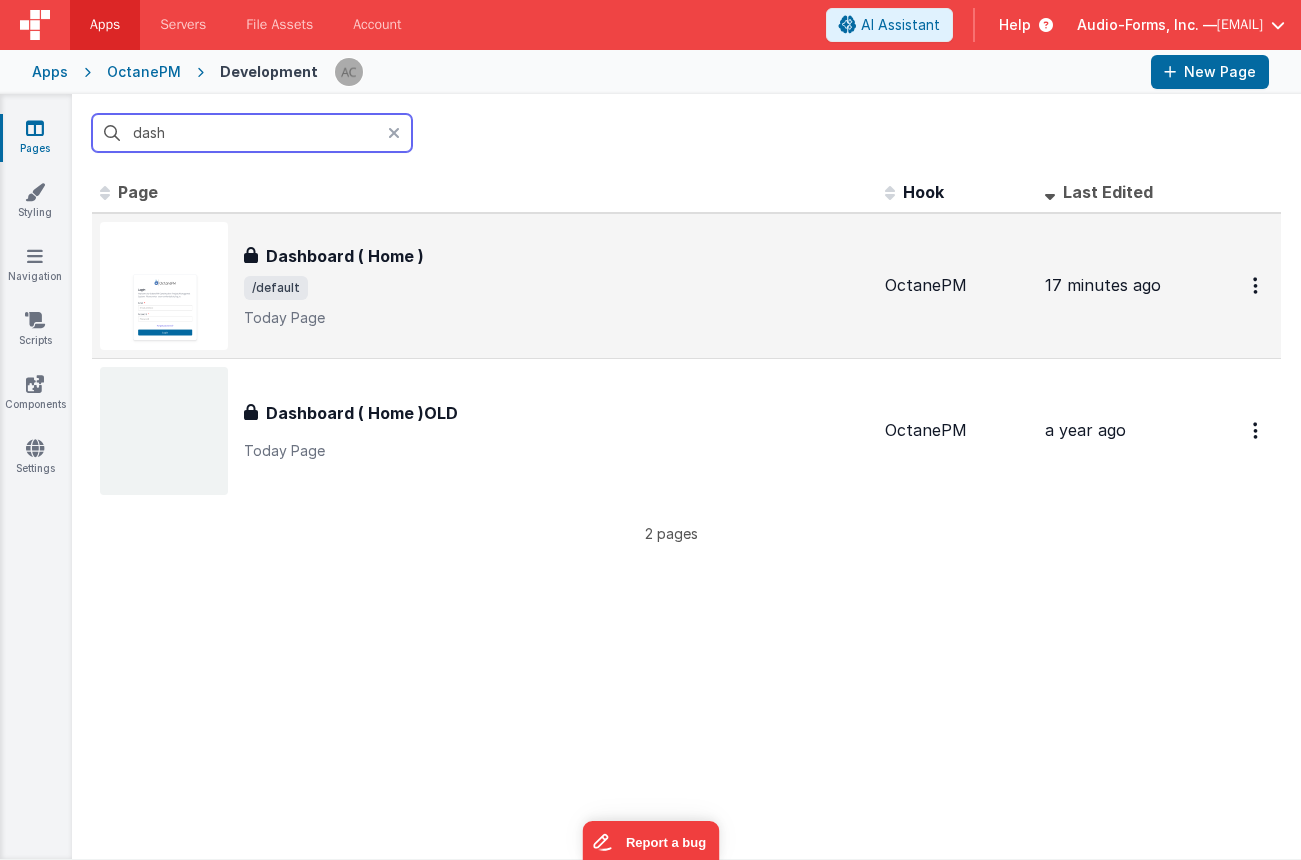 type on "dash" 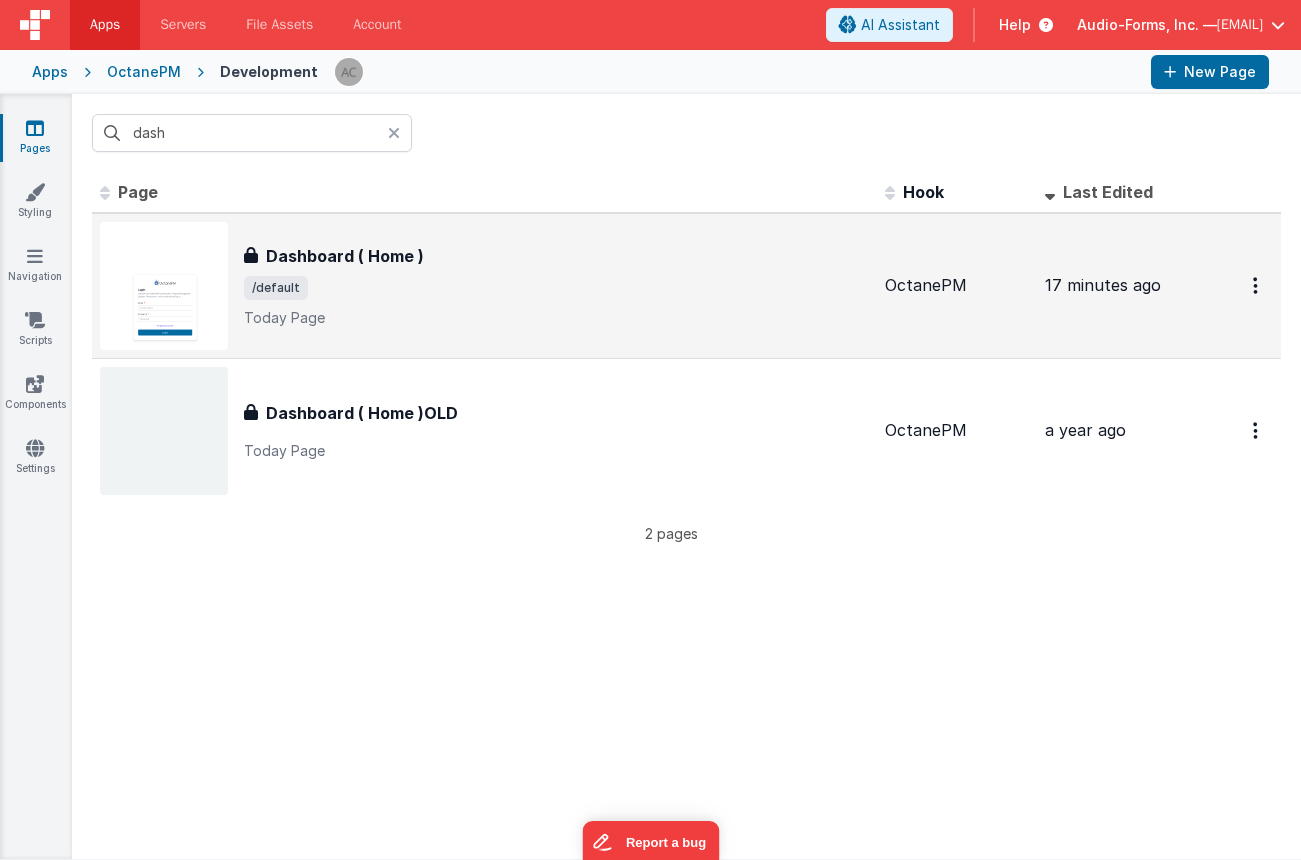 click on "/default" at bounding box center [556, 288] 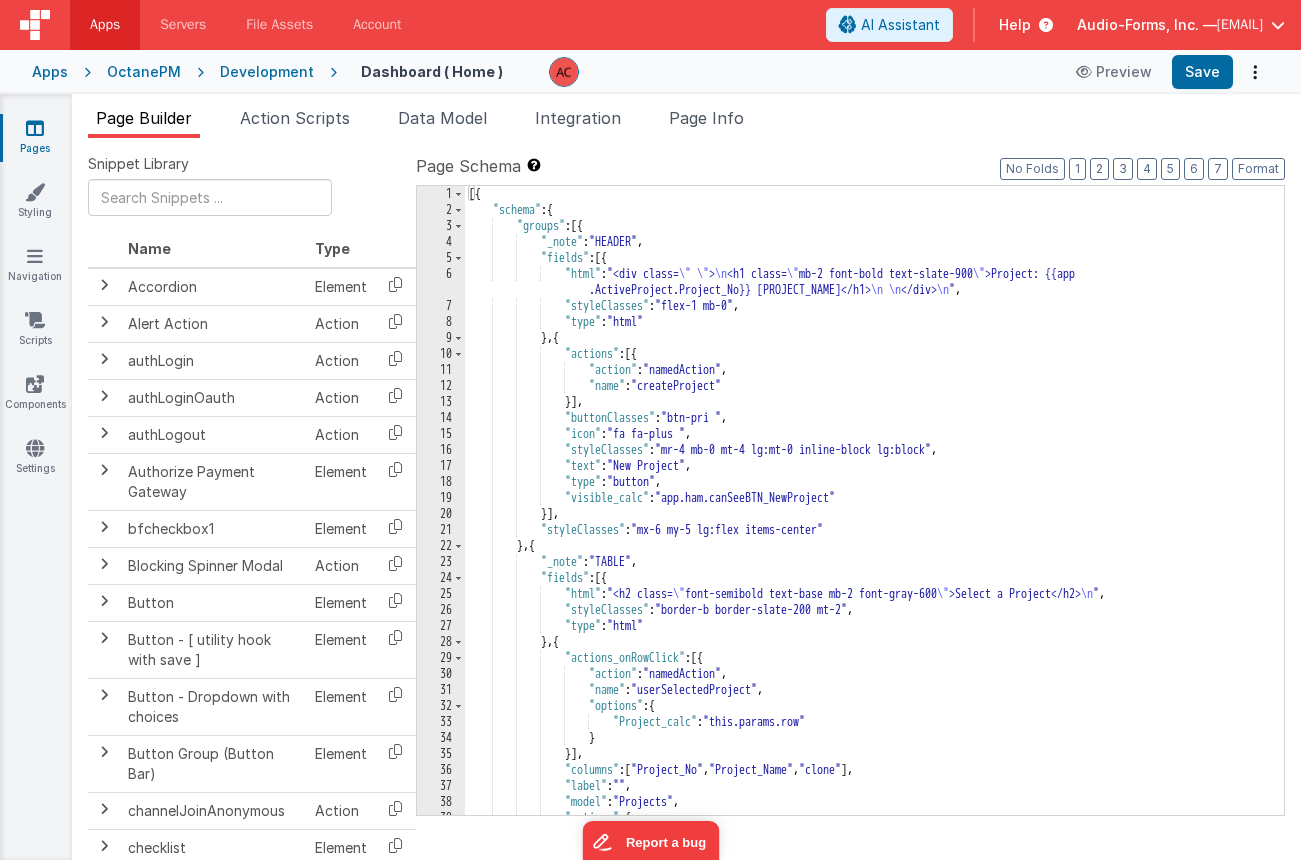 scroll, scrollTop: 0, scrollLeft: 0, axis: both 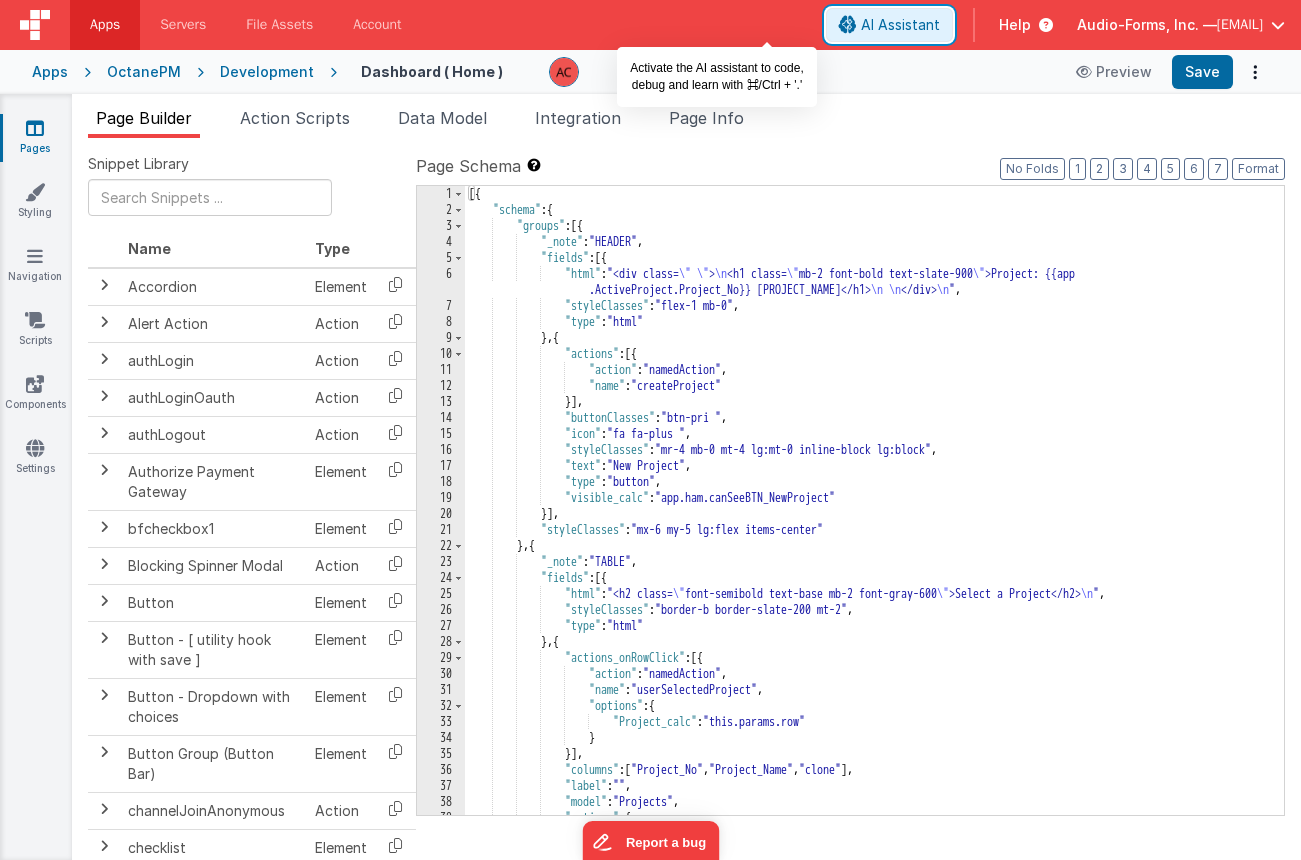drag, startPoint x: 759, startPoint y: 25, endPoint x: 690, endPoint y: 108, distance: 107.935165 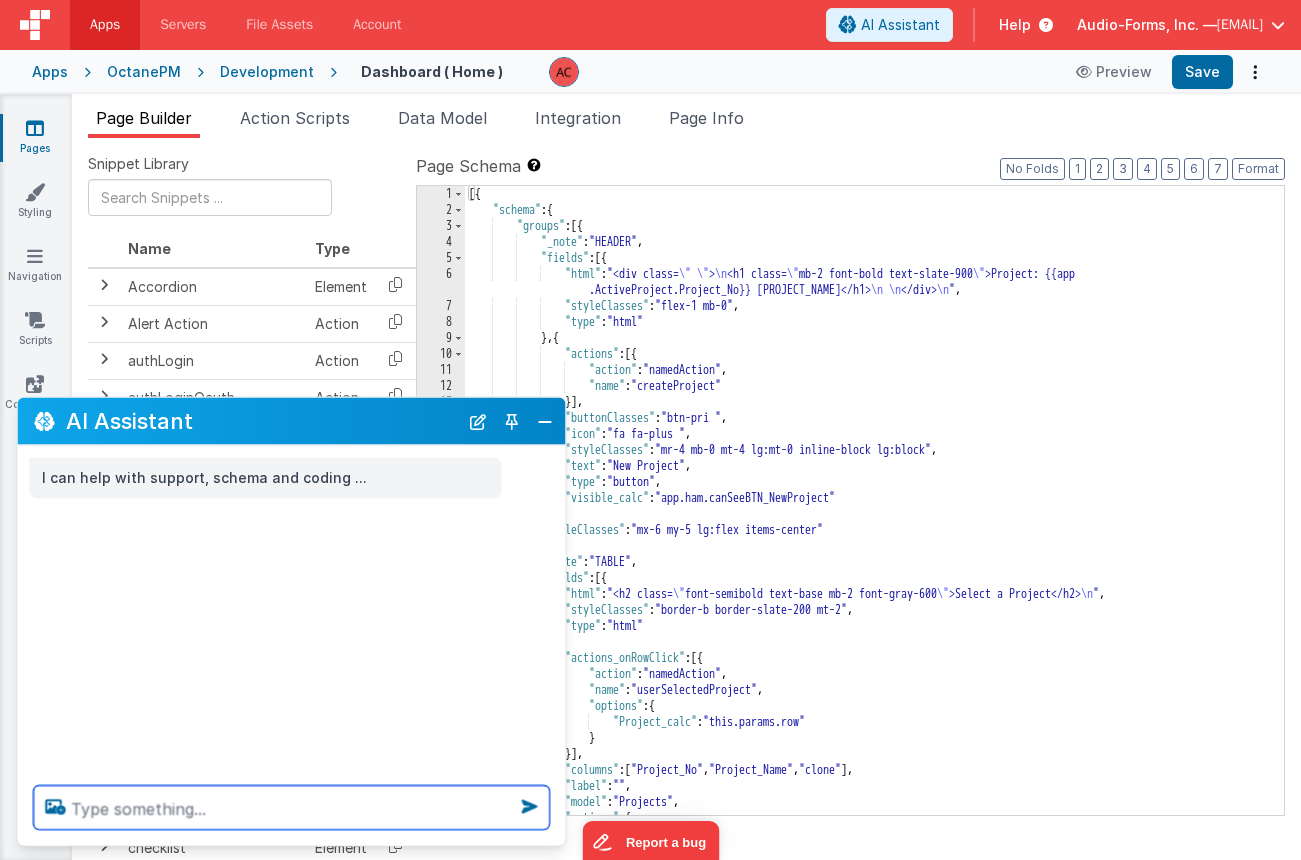 click at bounding box center (292, 808) 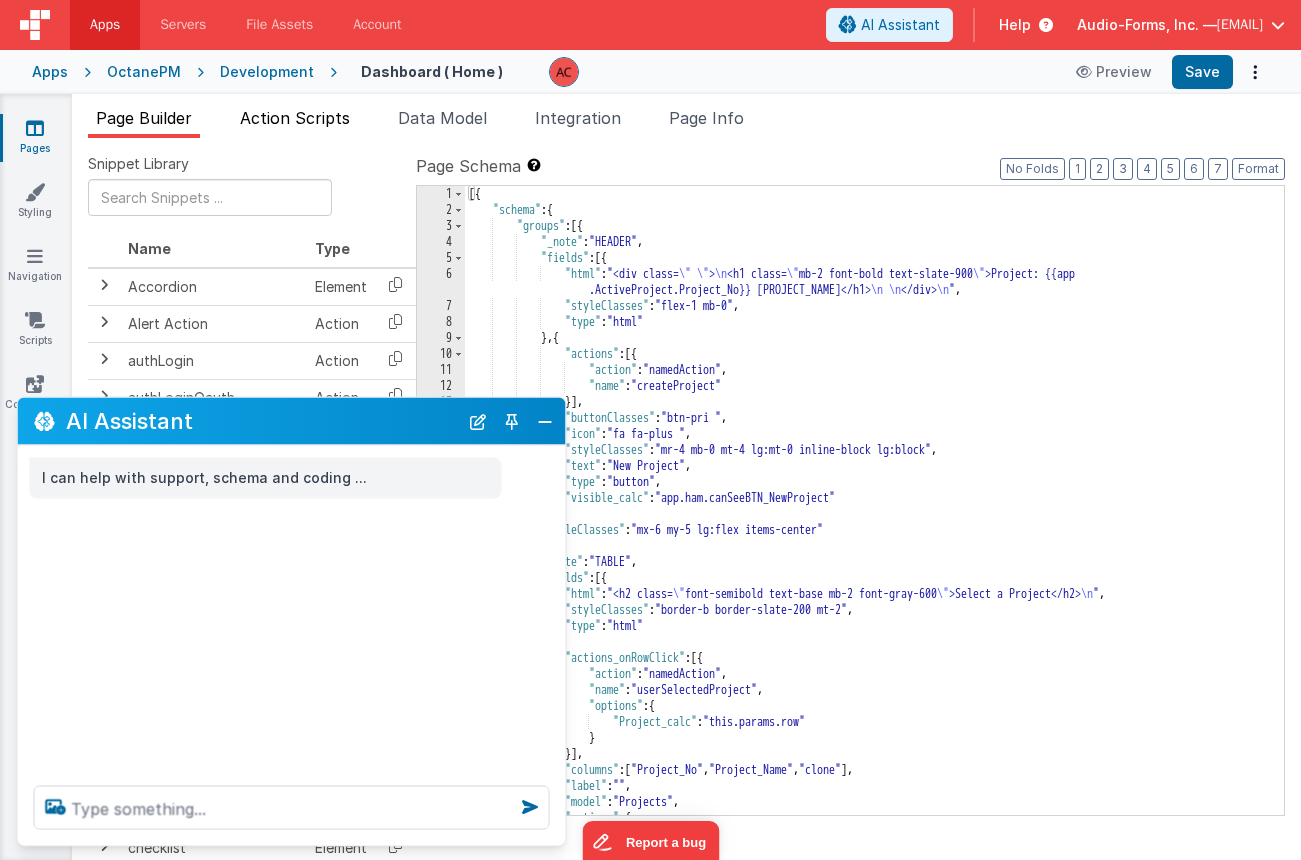 click on "Action Scripts" at bounding box center [295, 118] 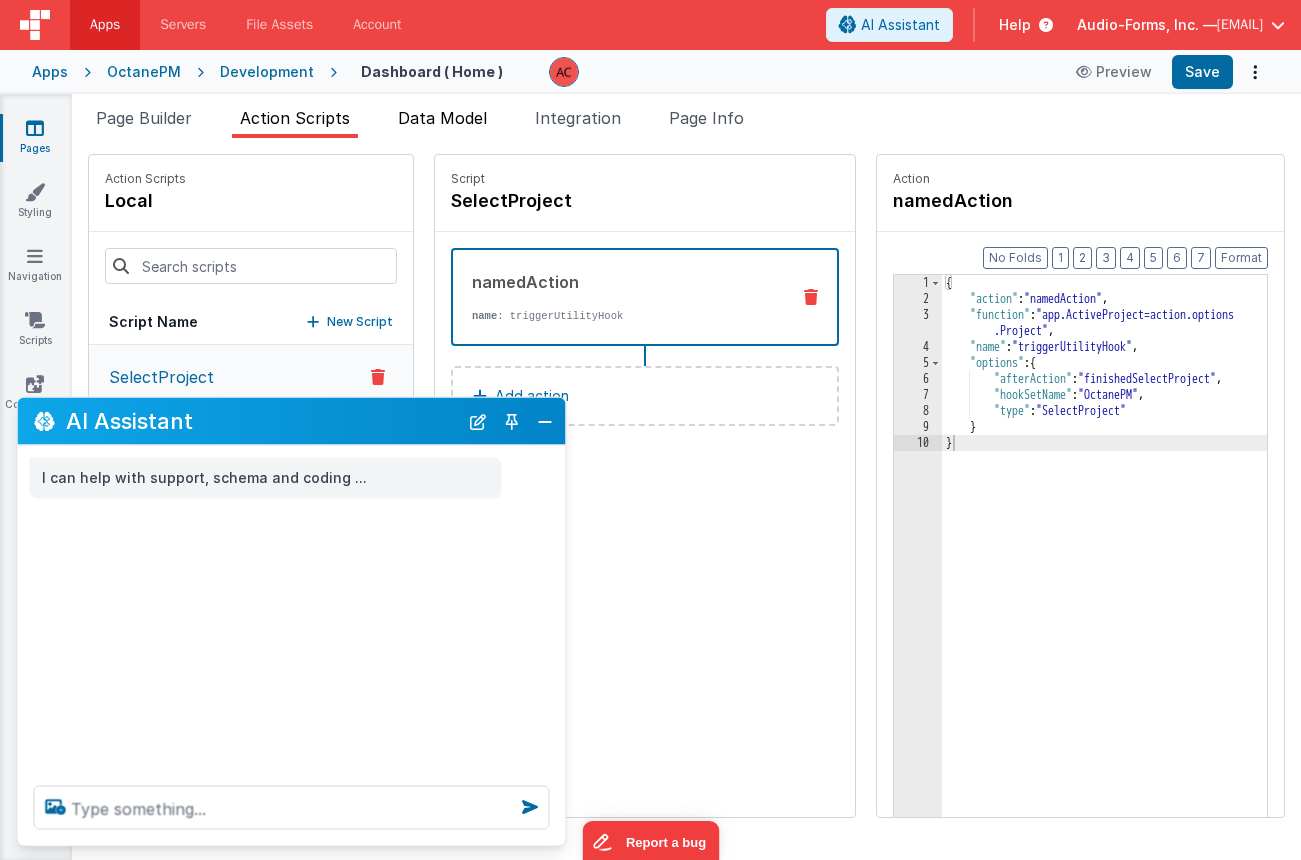 click on "Data Model" at bounding box center (442, 118) 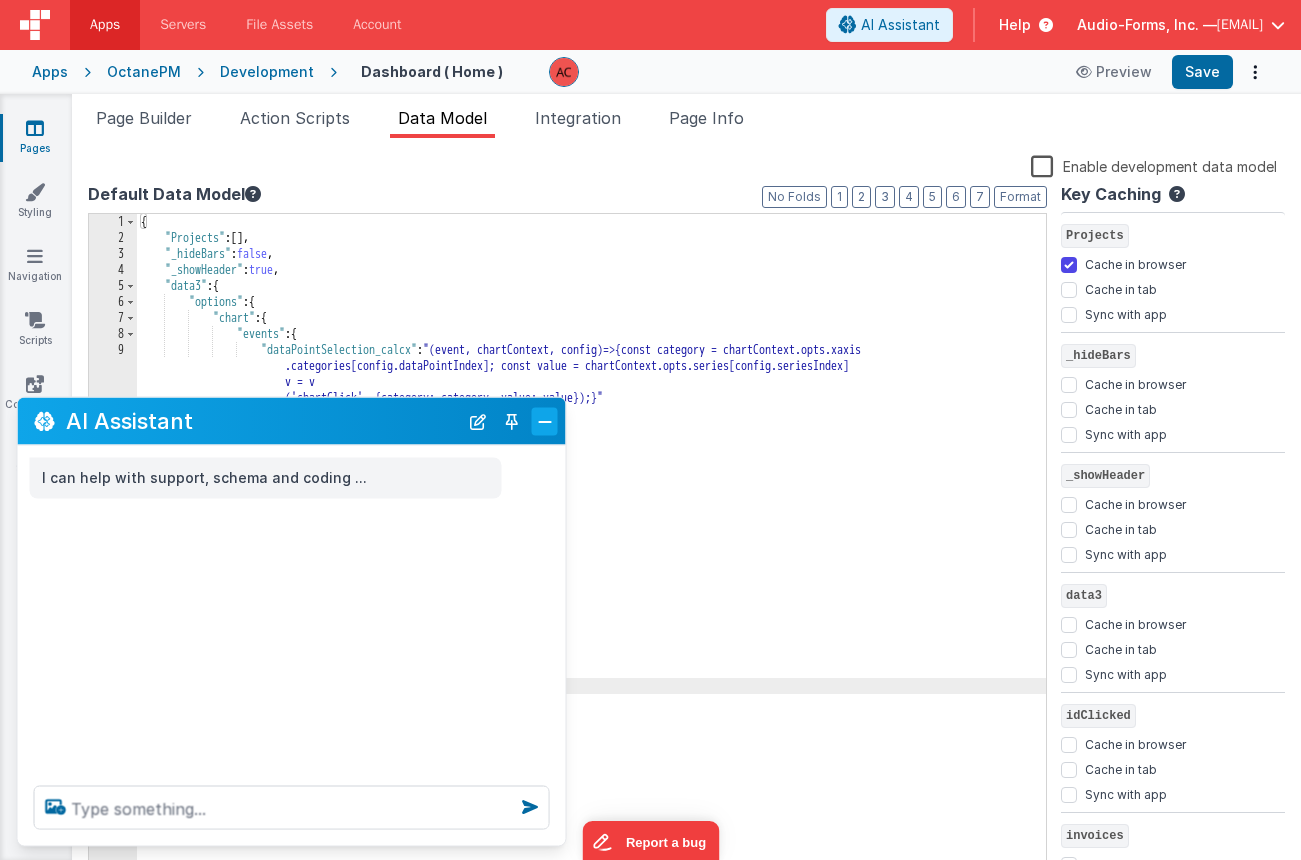 click at bounding box center (545, 421) 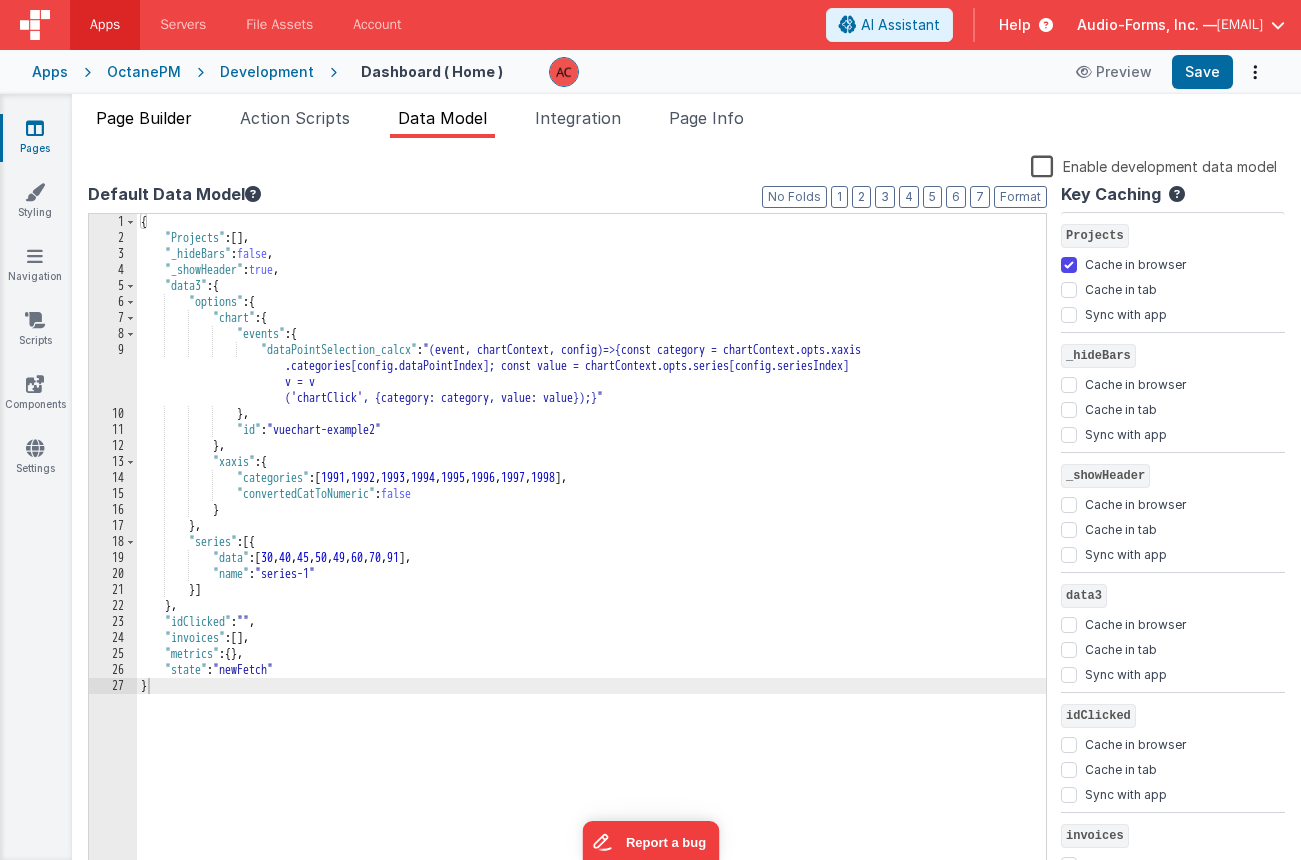 click on "Page Builder" at bounding box center [144, 118] 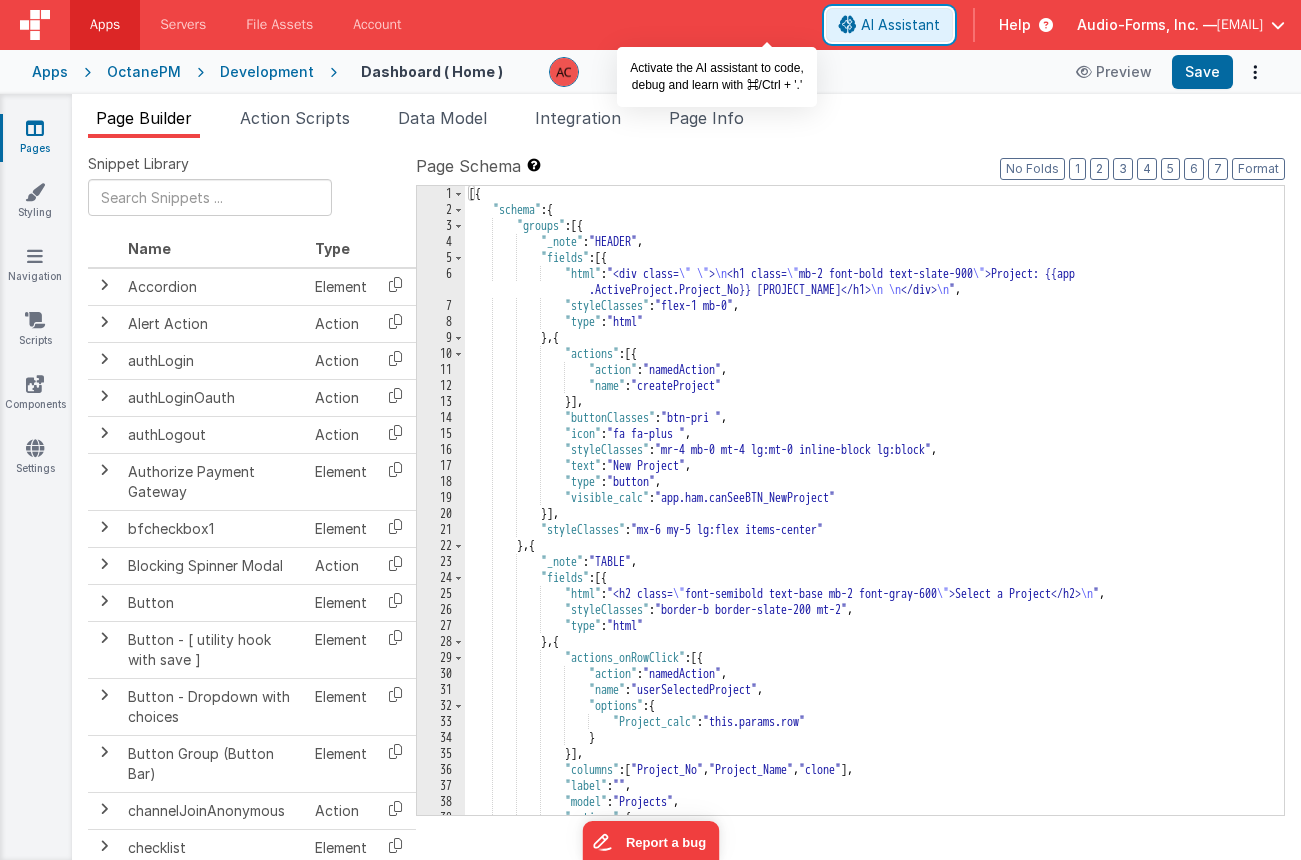 click on "AI Assistant" at bounding box center [900, 25] 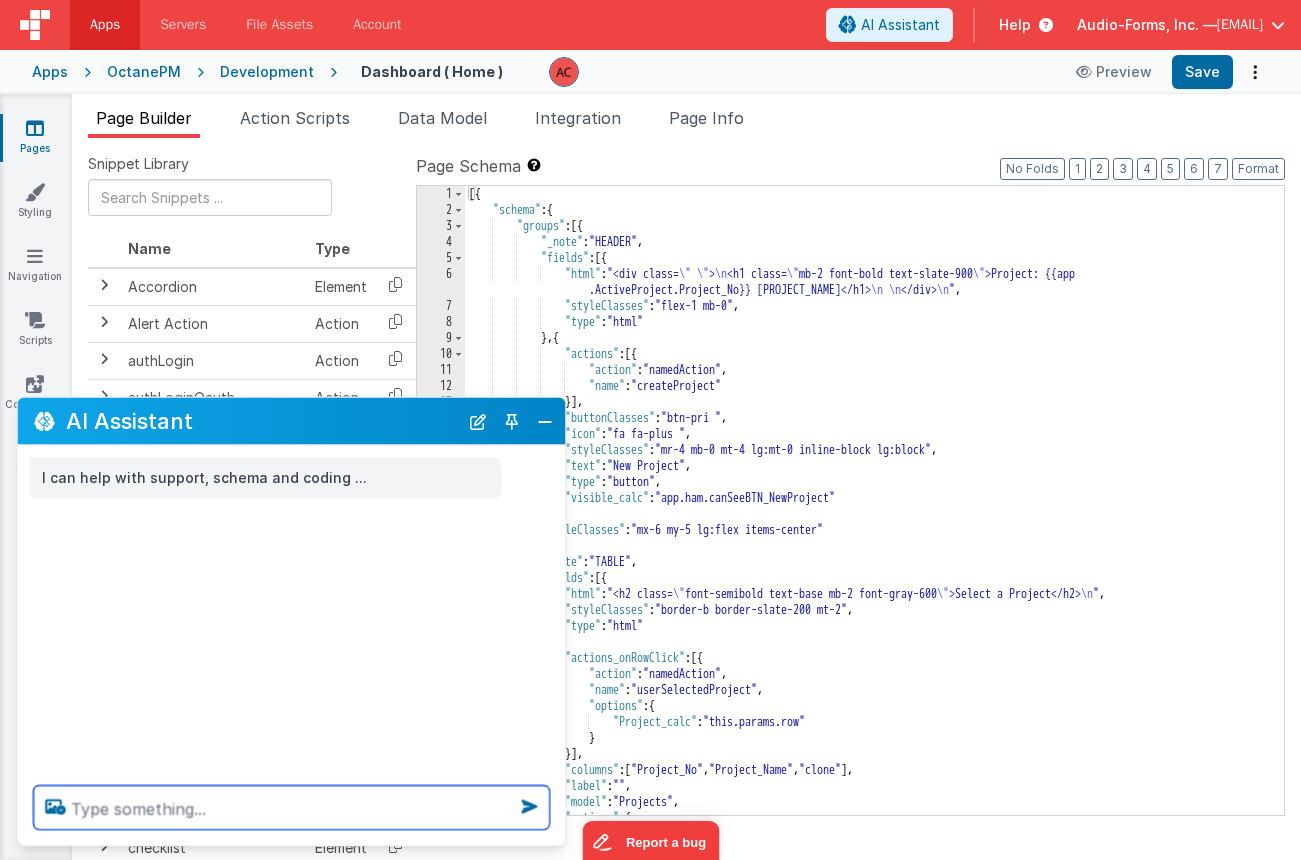 click at bounding box center [292, 808] 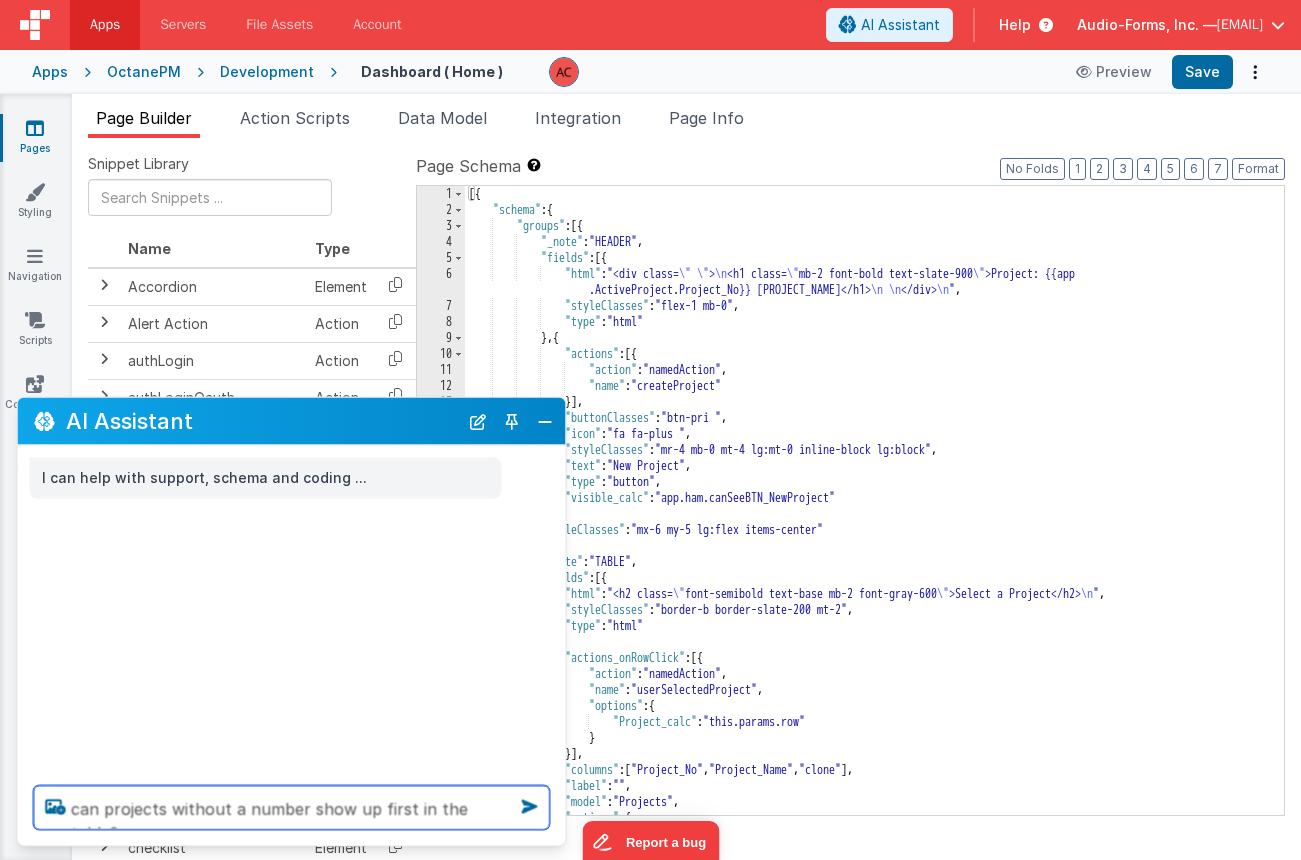 type on "can projects without a number show up first in the table?" 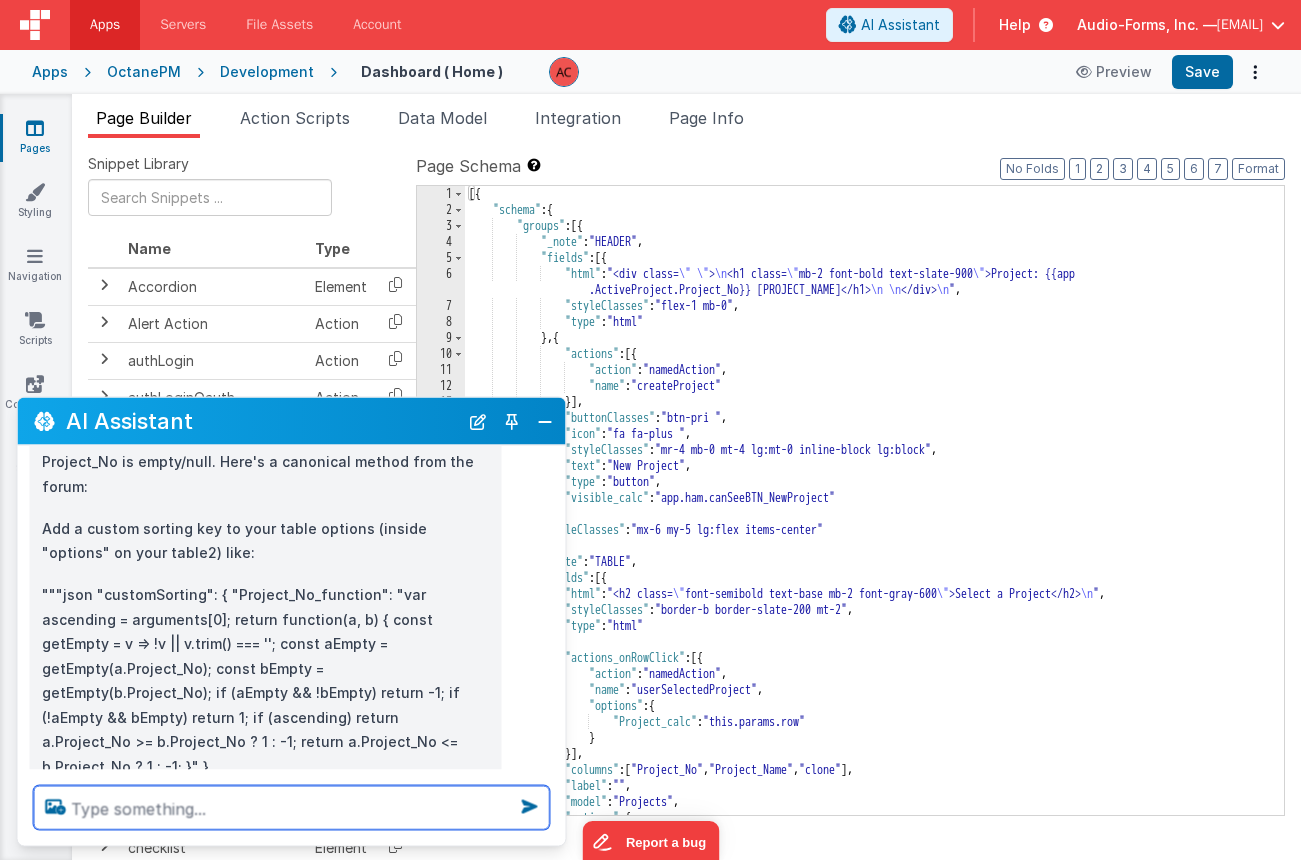 scroll, scrollTop: 132, scrollLeft: 0, axis: vertical 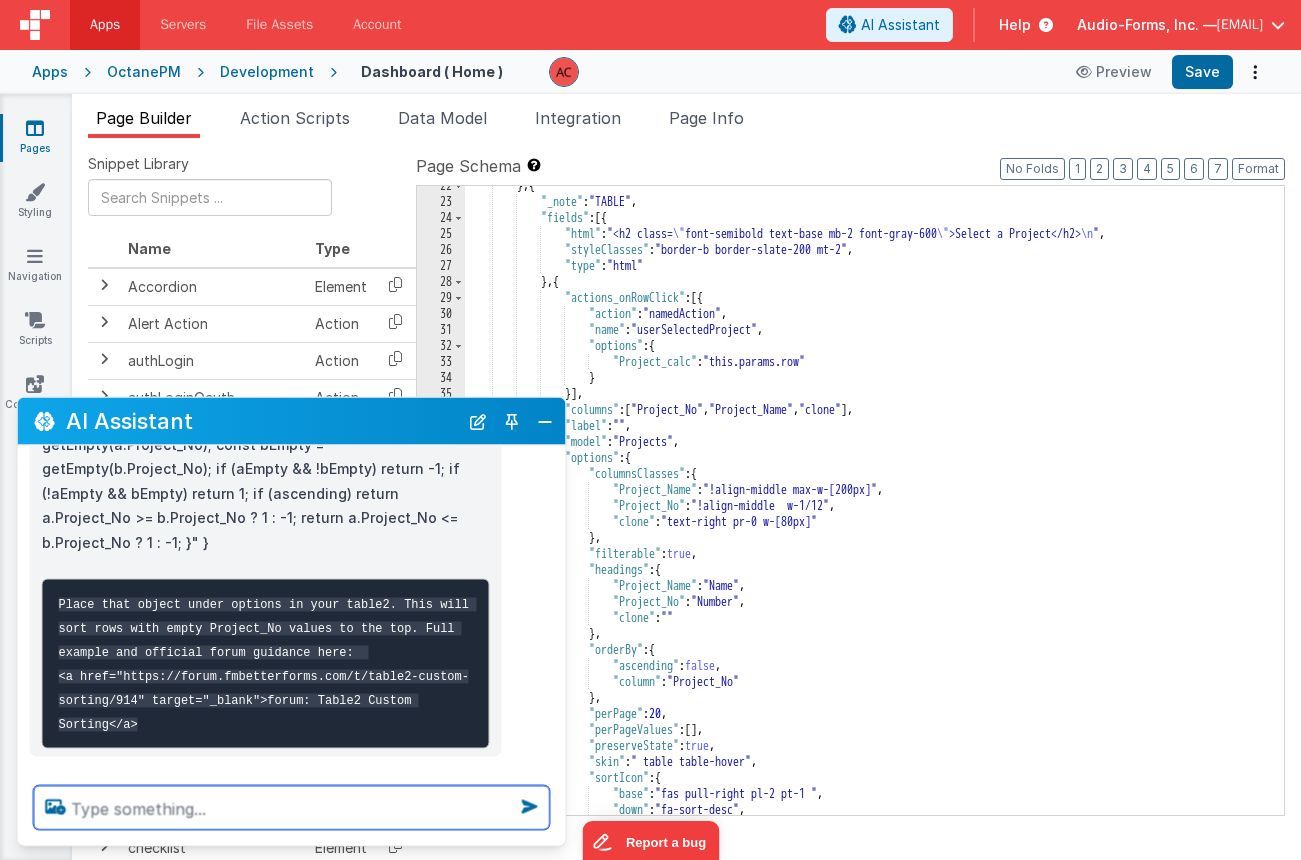 click at bounding box center [292, 808] 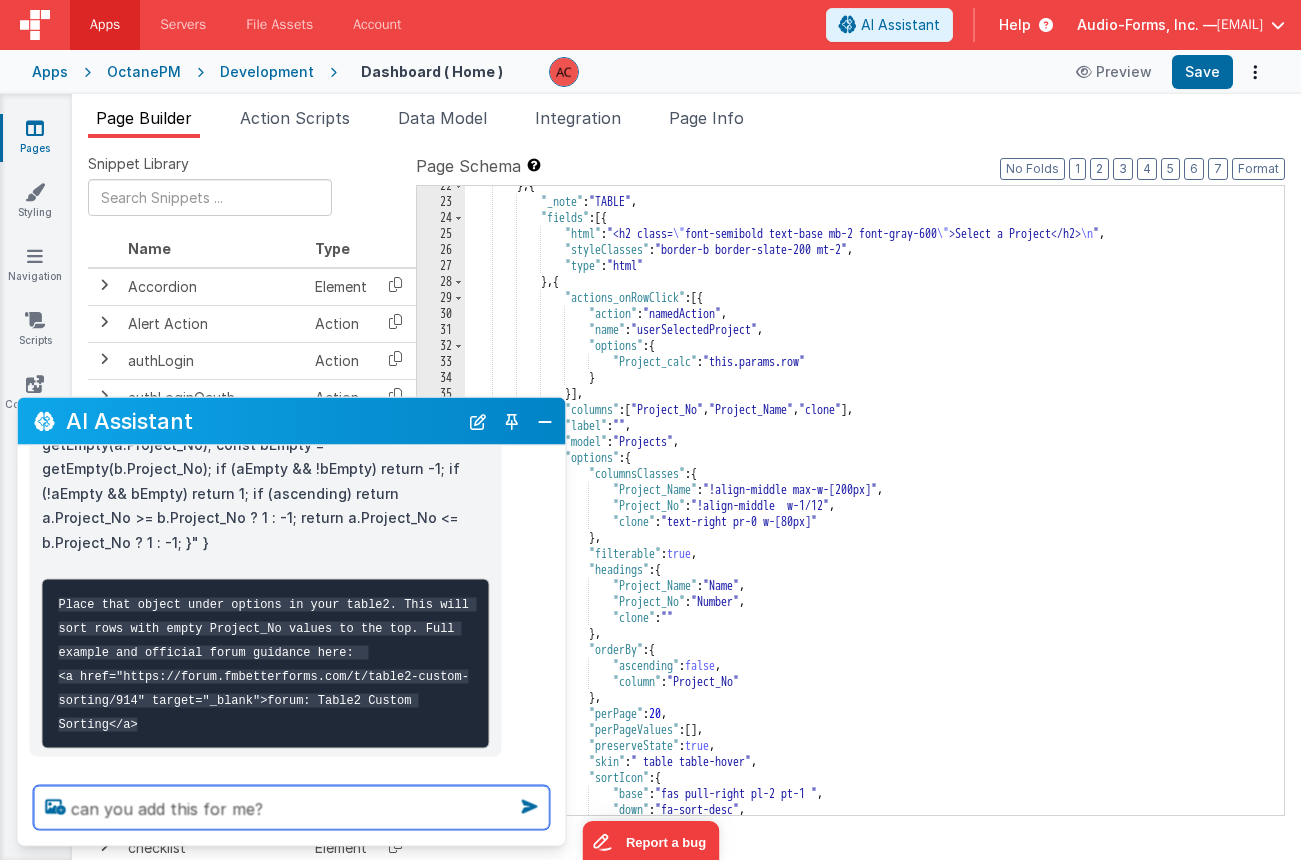 type on "can you add this for me?" 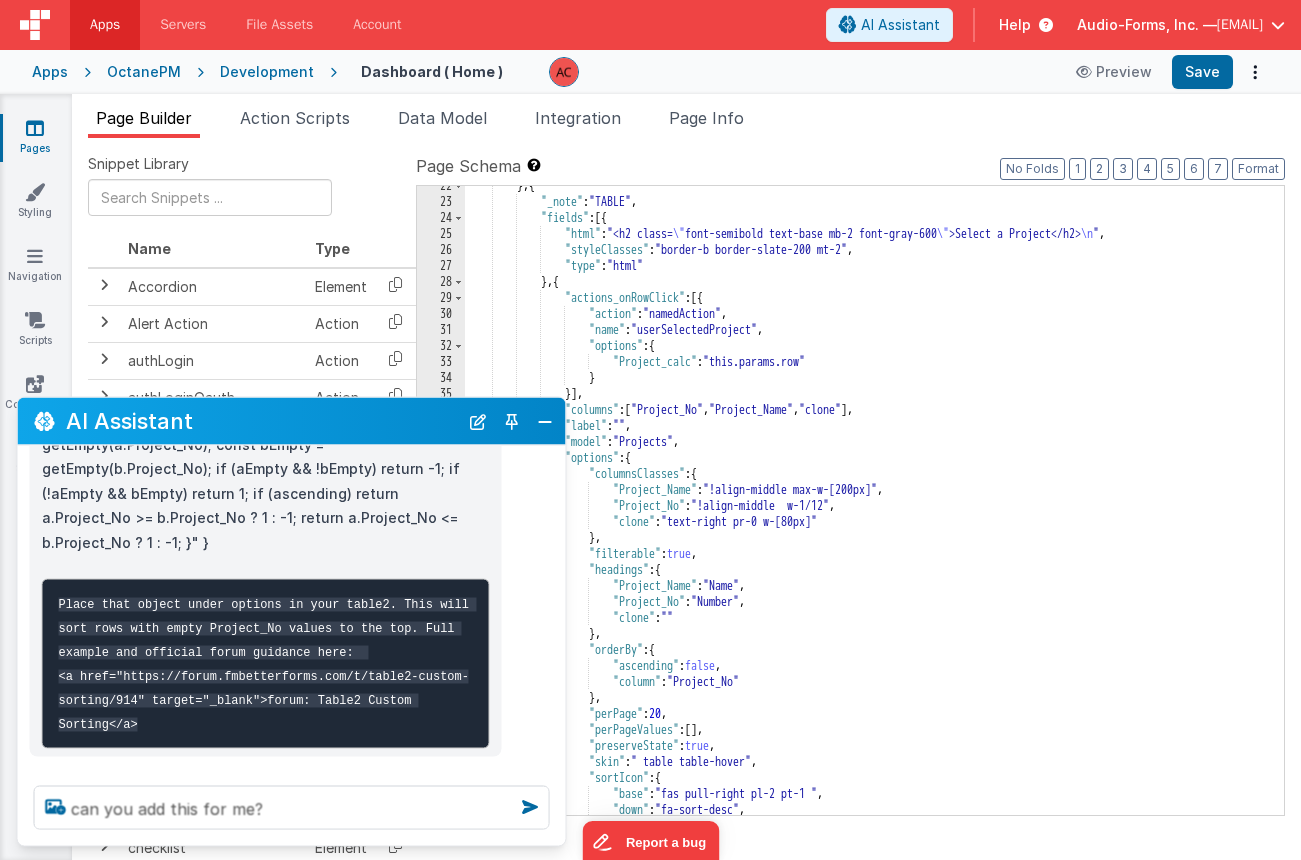 type 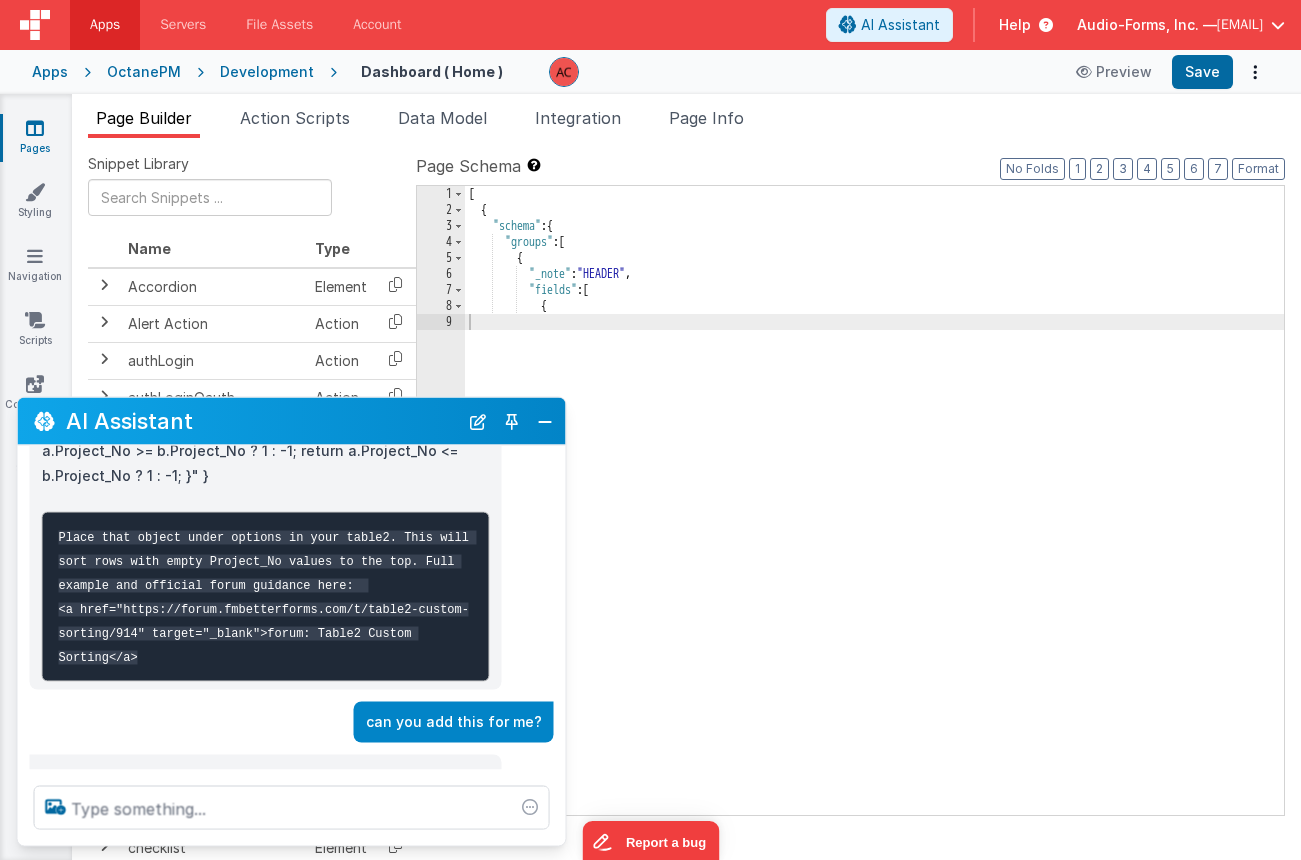 scroll, scrollTop: 514, scrollLeft: 0, axis: vertical 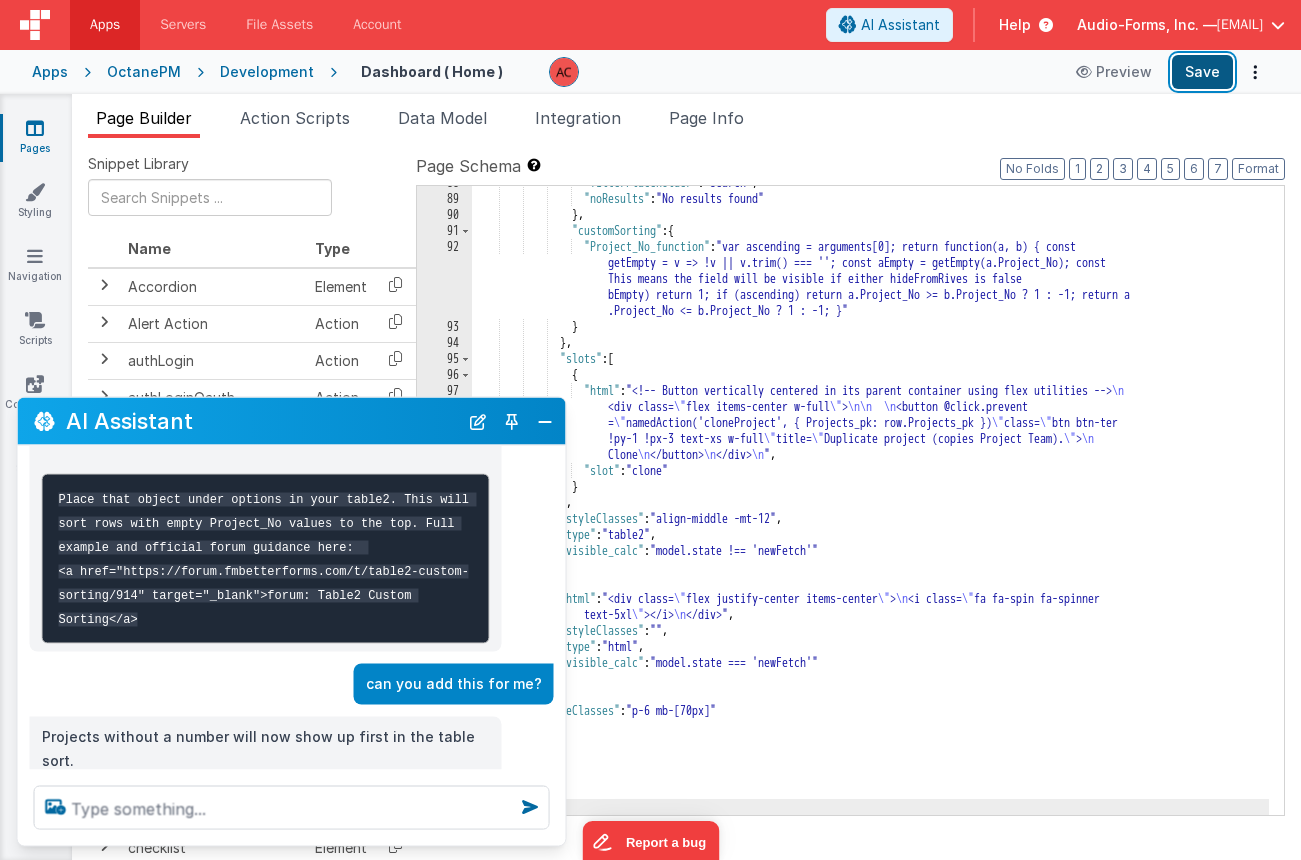 click on "Save" at bounding box center (1202, 72) 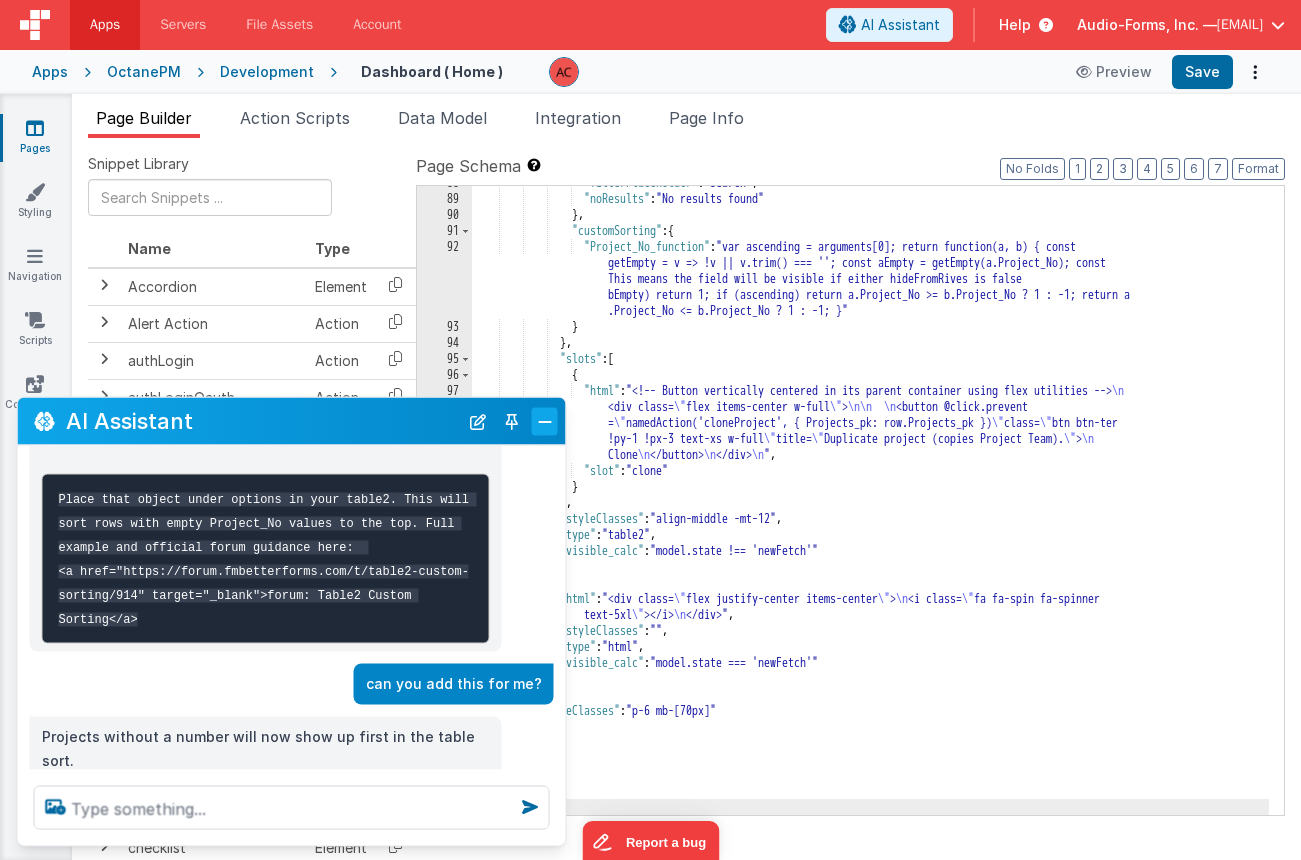 click at bounding box center [545, 421] 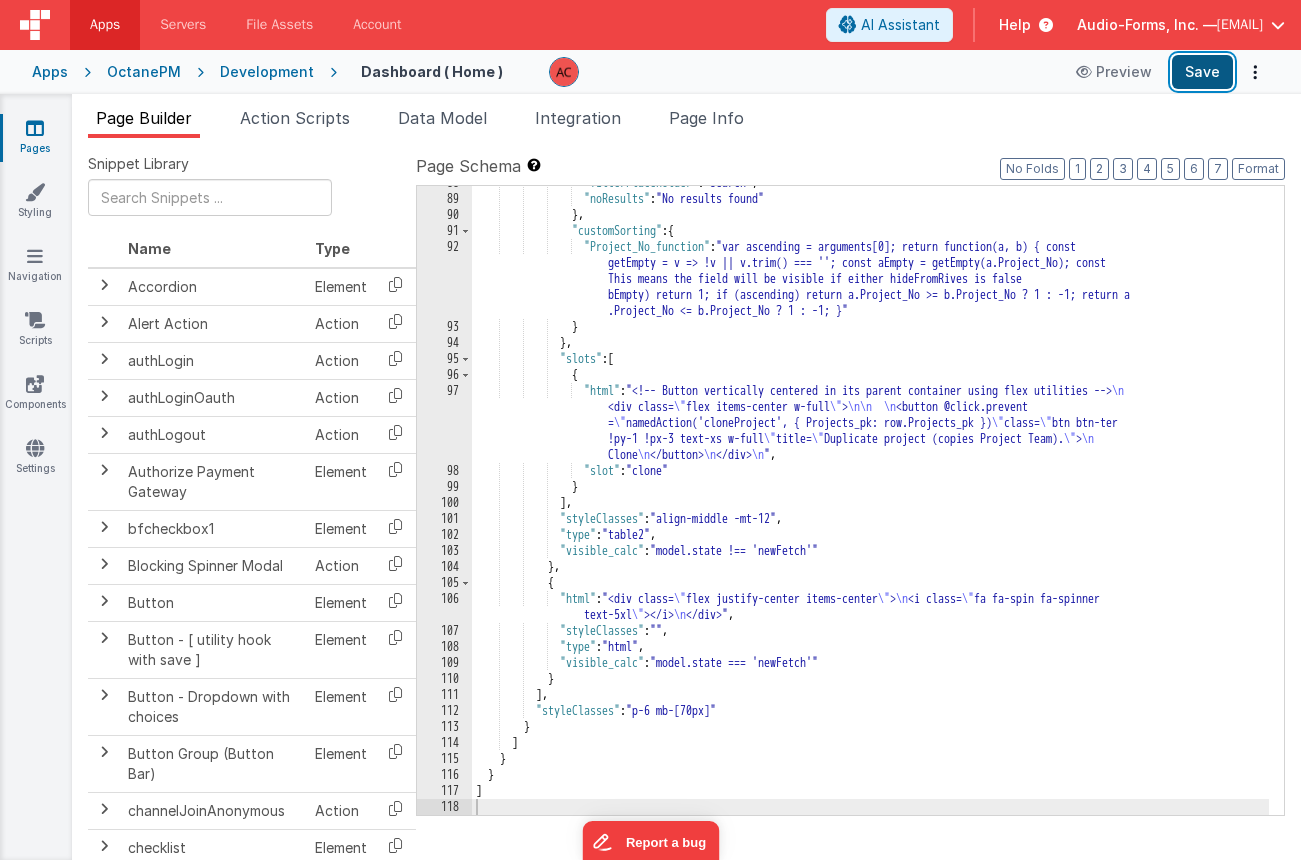 click on "Save" at bounding box center (1202, 72) 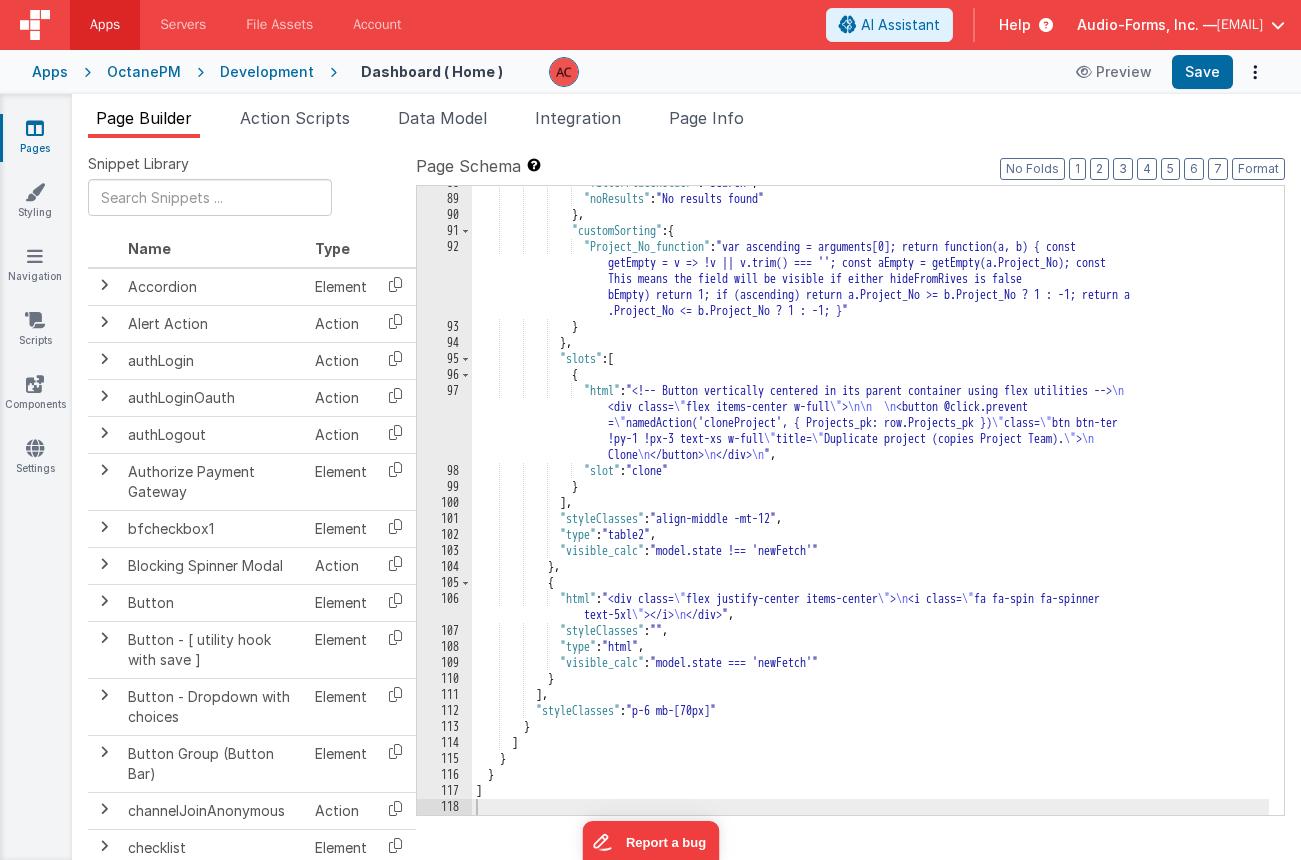 click at bounding box center (35, 128) 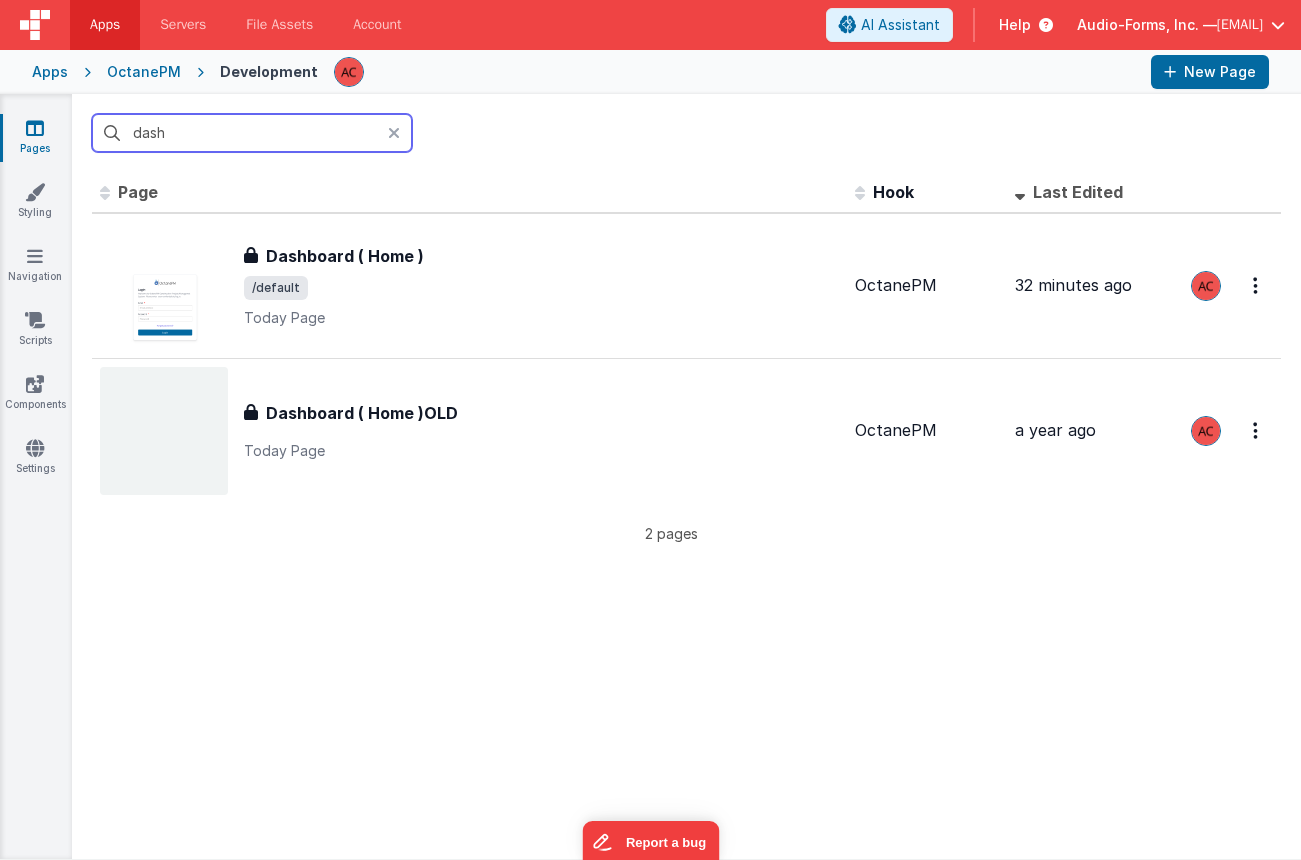 click on "dash" at bounding box center [252, 133] 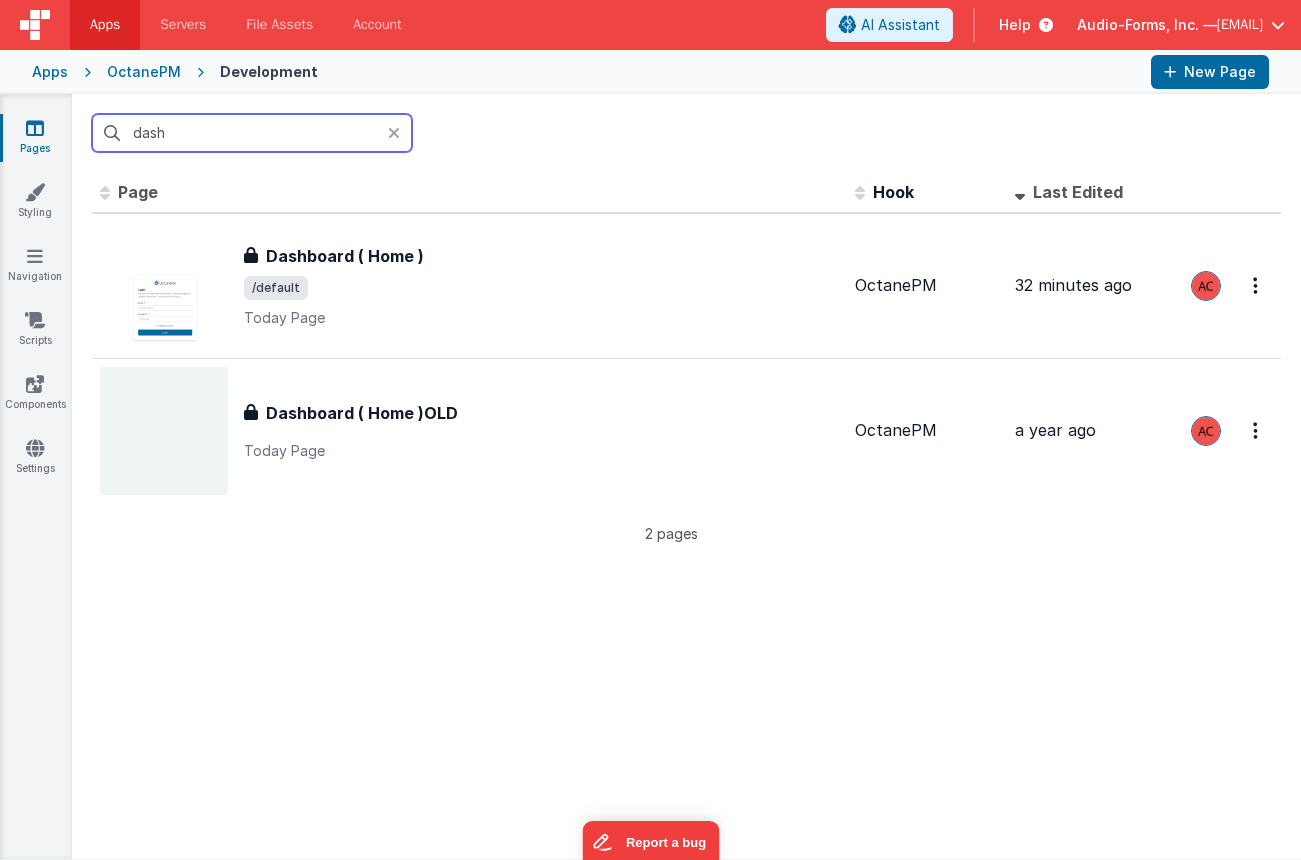 click on "dash" at bounding box center [252, 133] 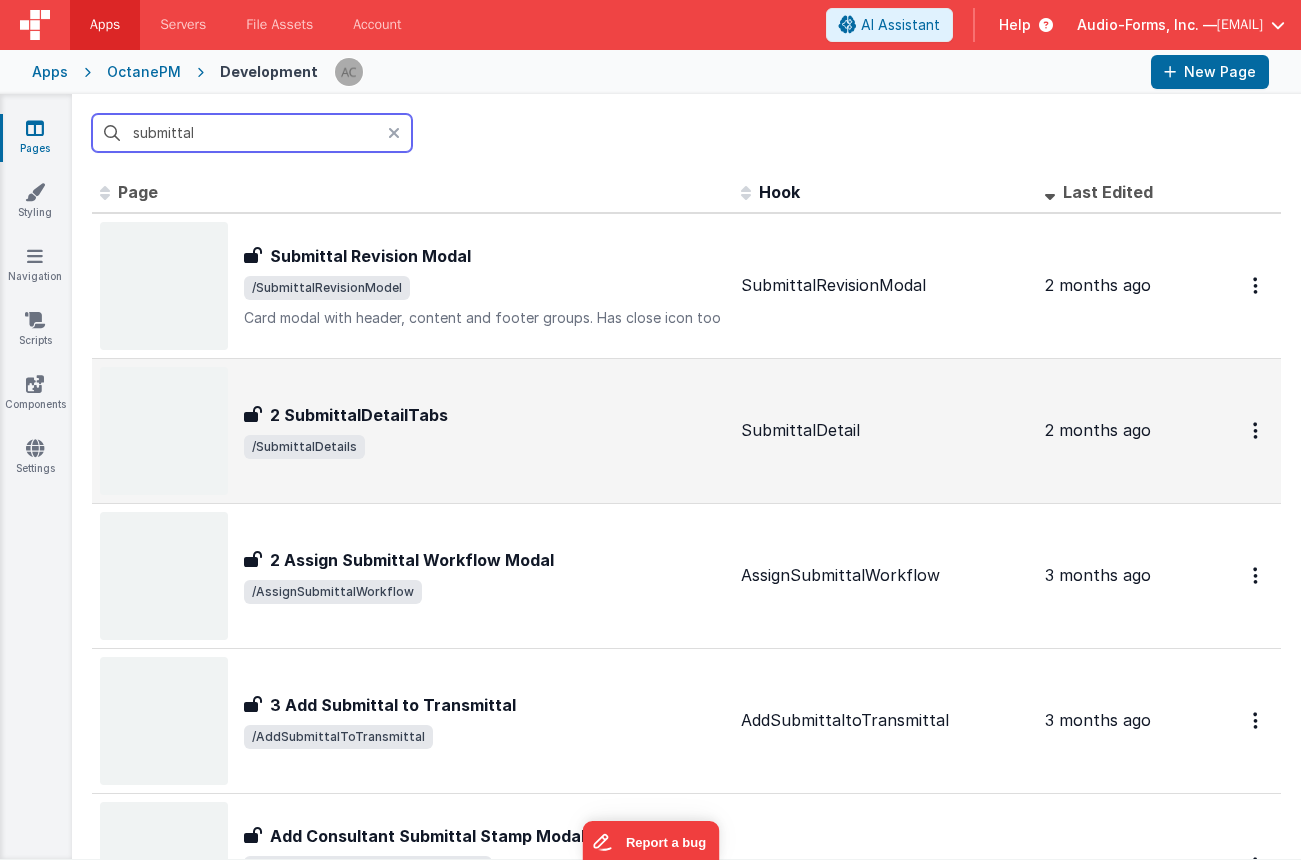 type on "submittal" 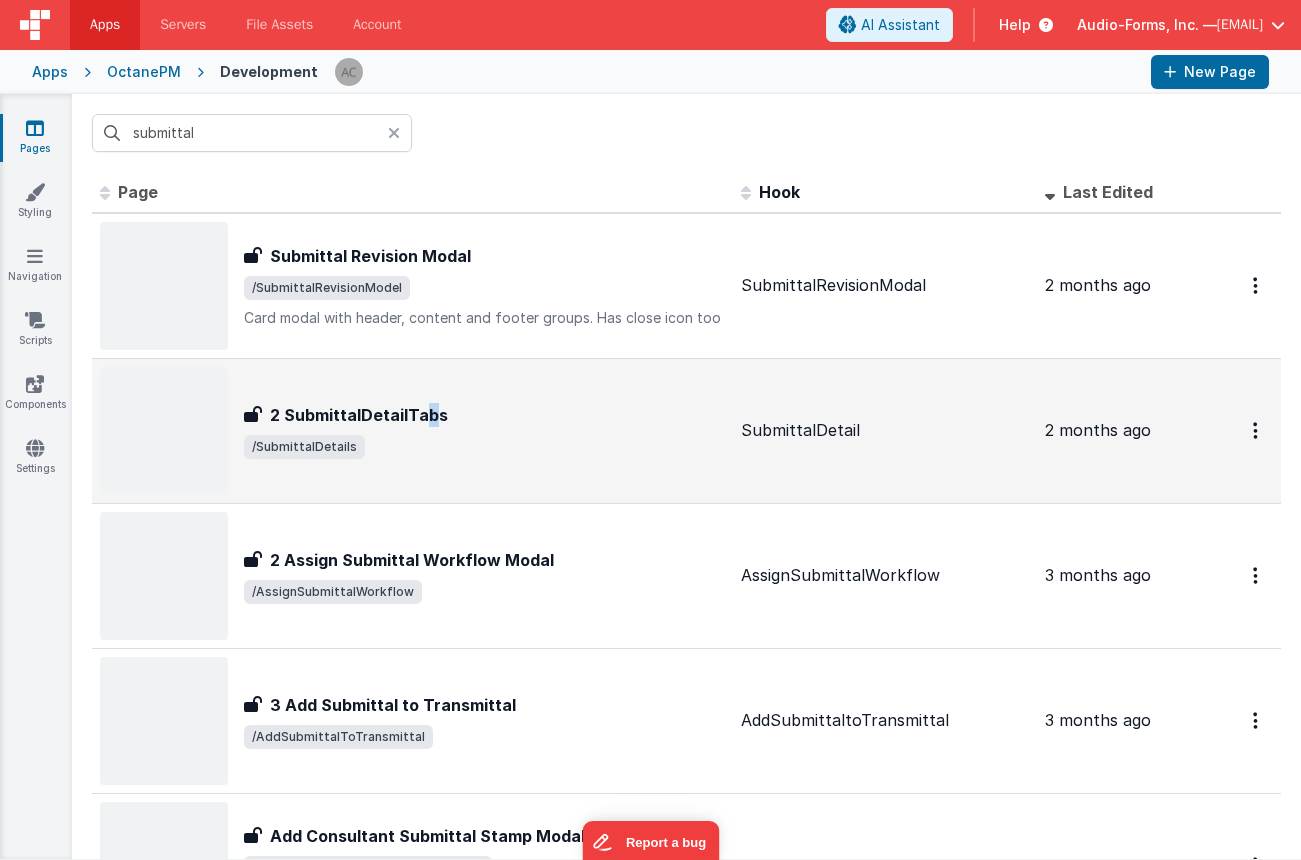 click on "2 SubmittalDetailTabs" at bounding box center [359, 415] 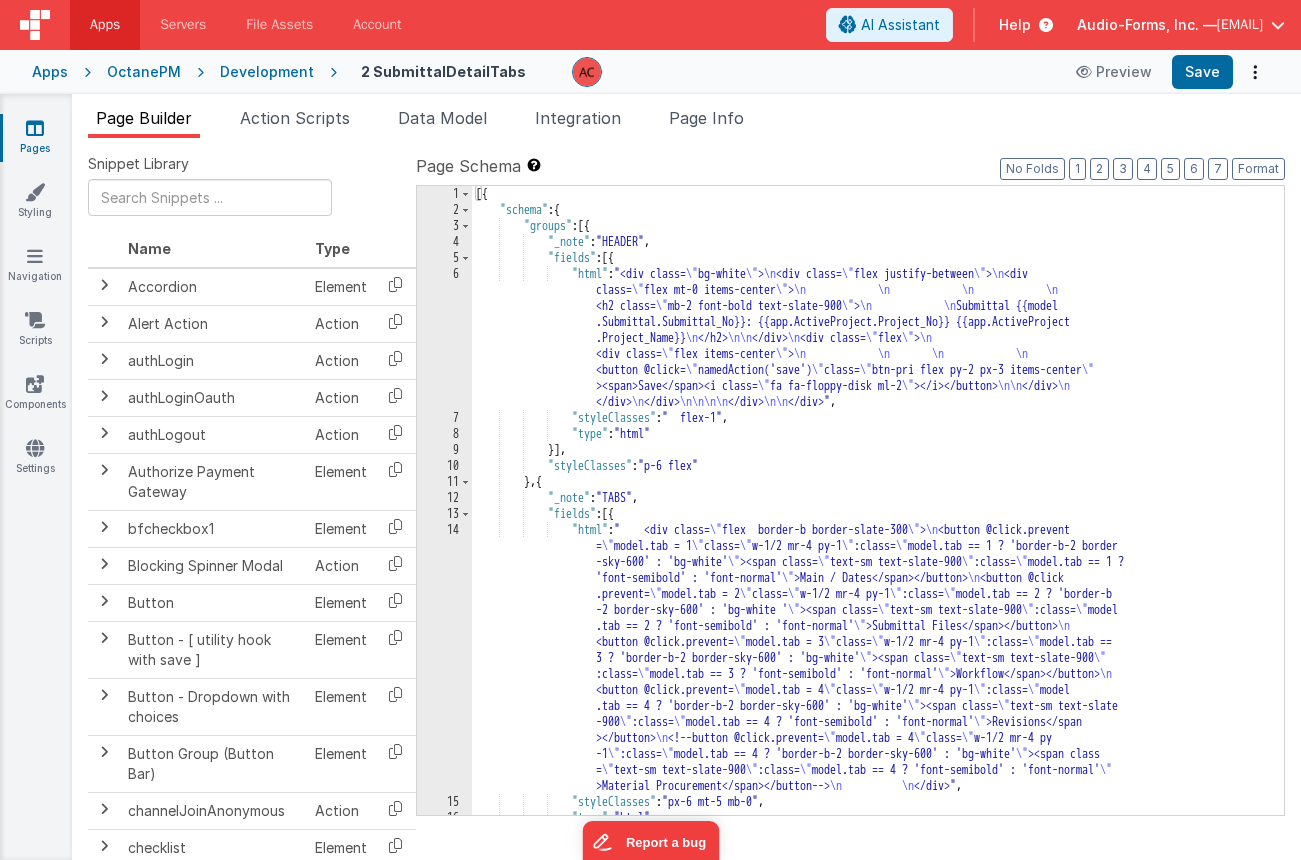 click on "[DIV] [DIV] [H2] [SUBMITTAL] [PROJECT_NO] [PROJECT_NAME] [DIV] [DIV] [BUTTON]" at bounding box center [870, 516] 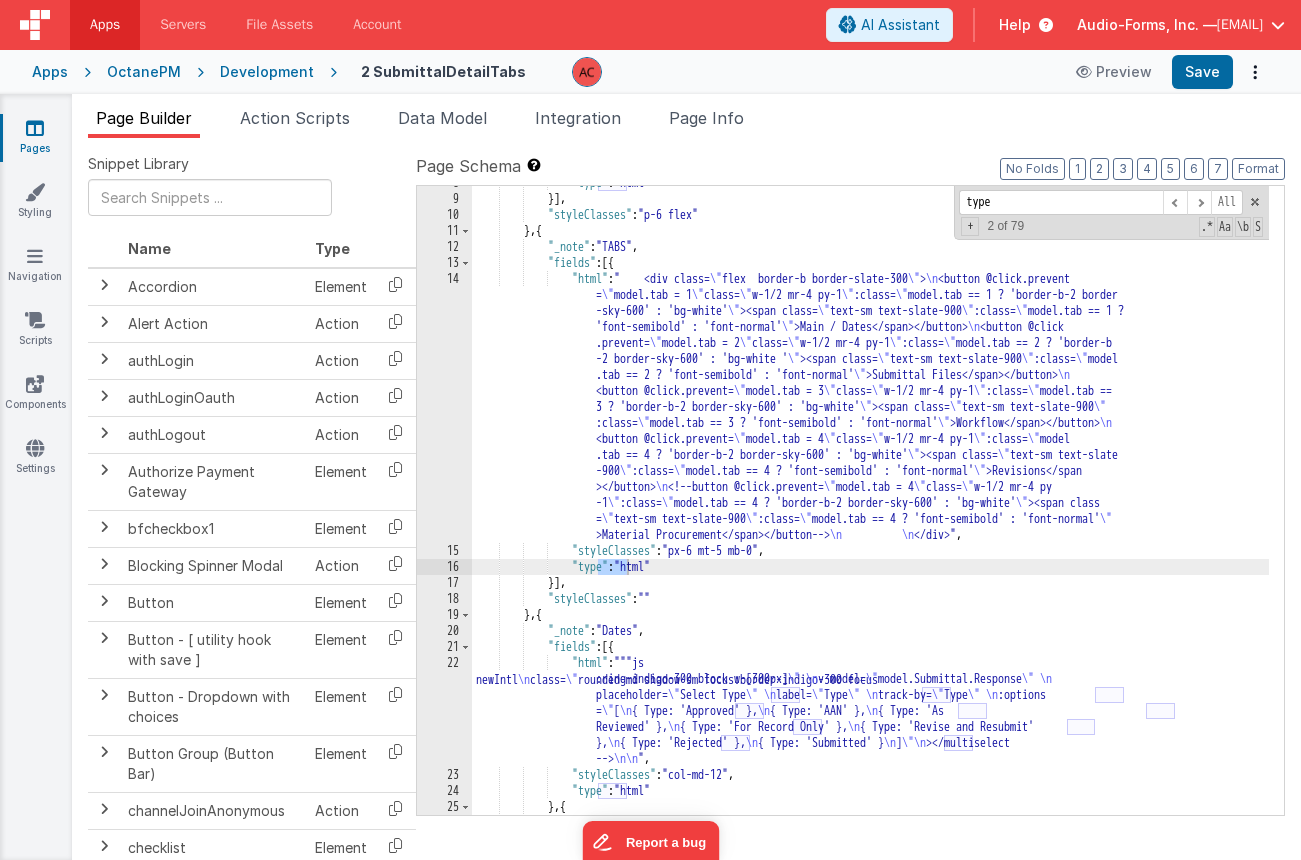 scroll, scrollTop: 251, scrollLeft: 0, axis: vertical 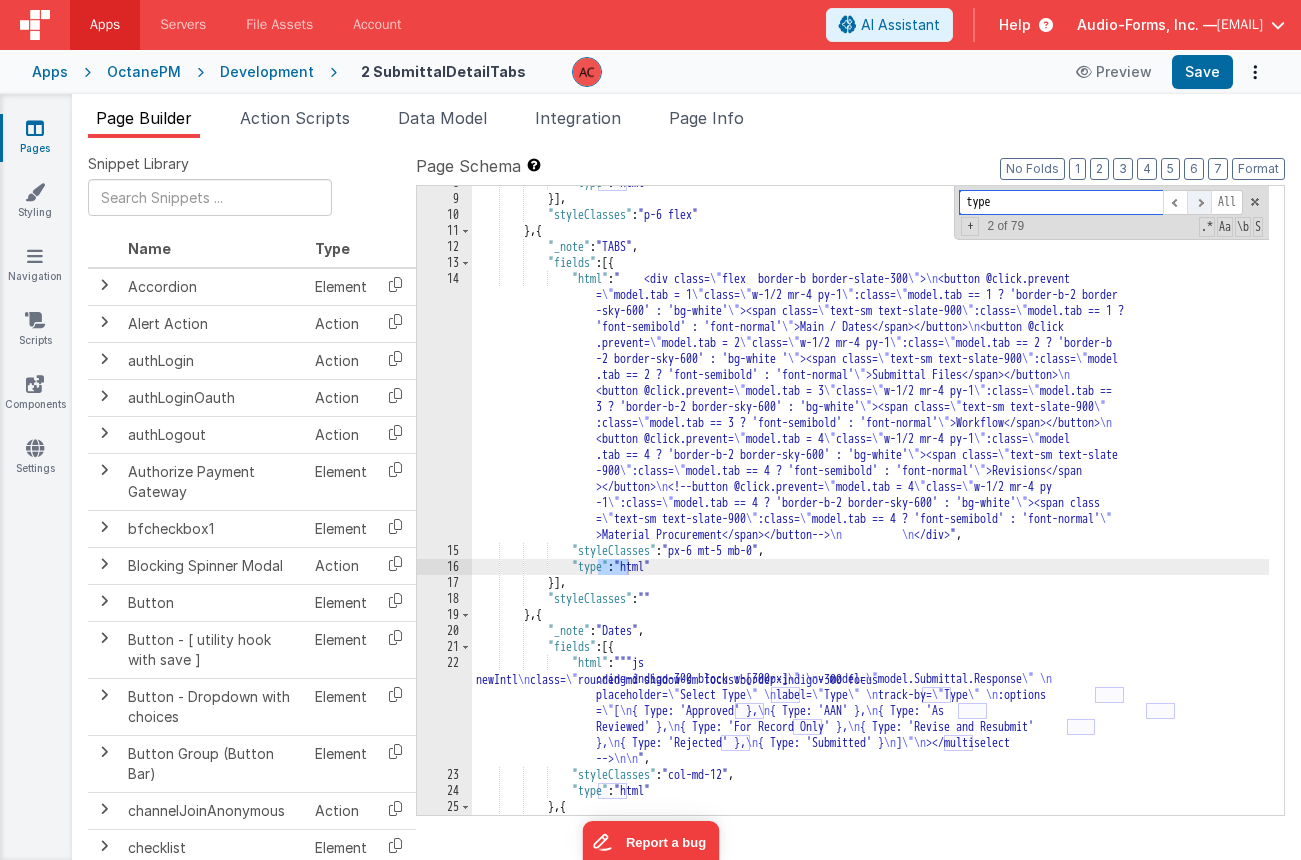 click at bounding box center (1199, 202) 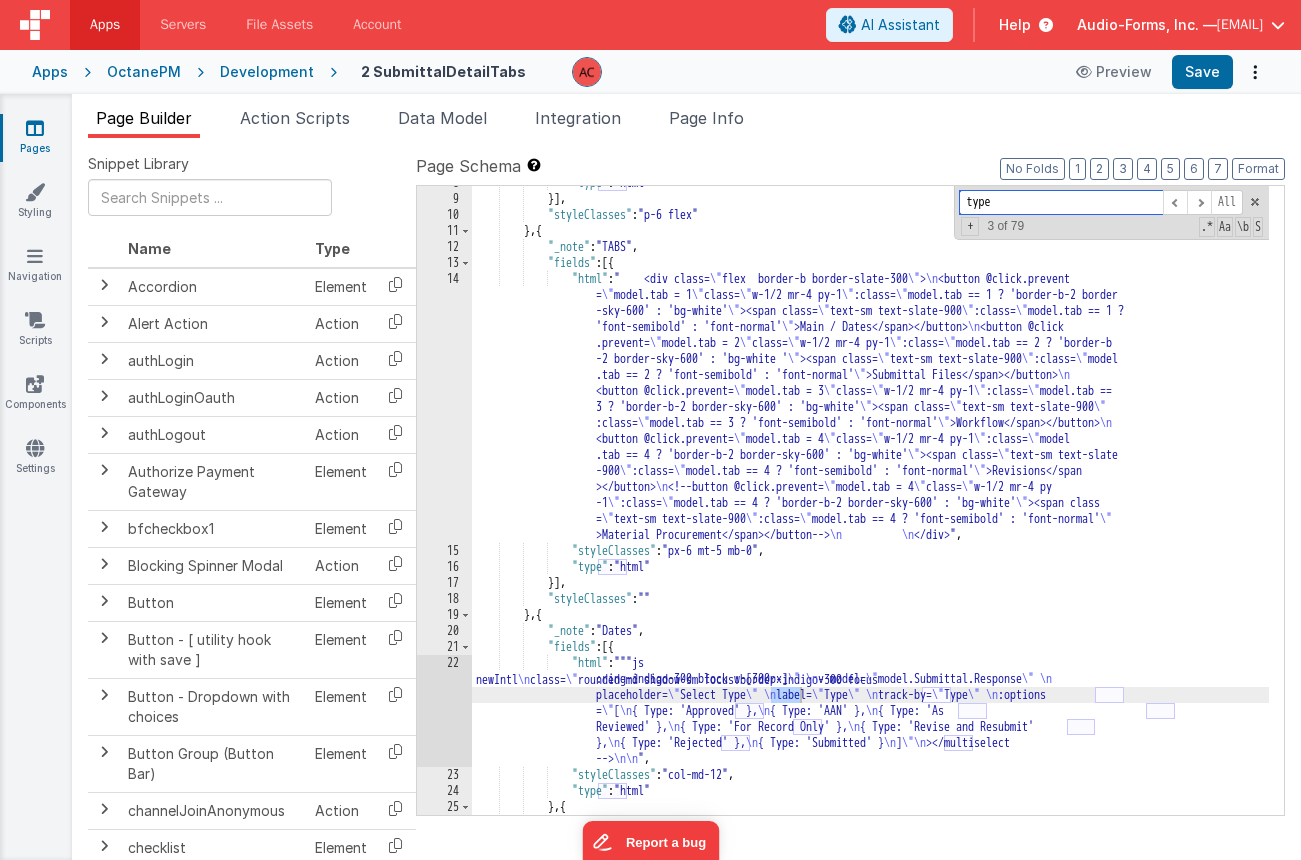 scroll, scrollTop: 431, scrollLeft: 0, axis: vertical 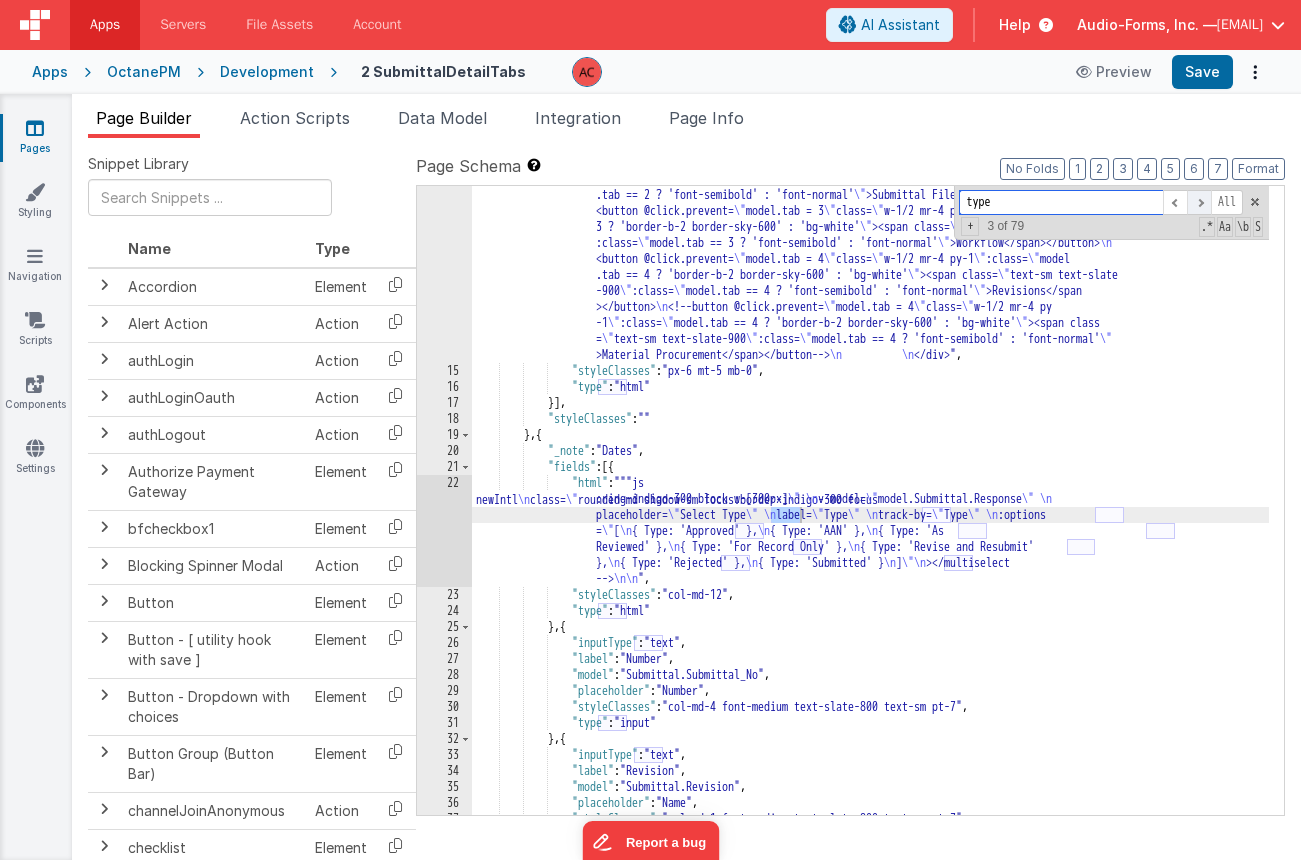 click at bounding box center (1199, 202) 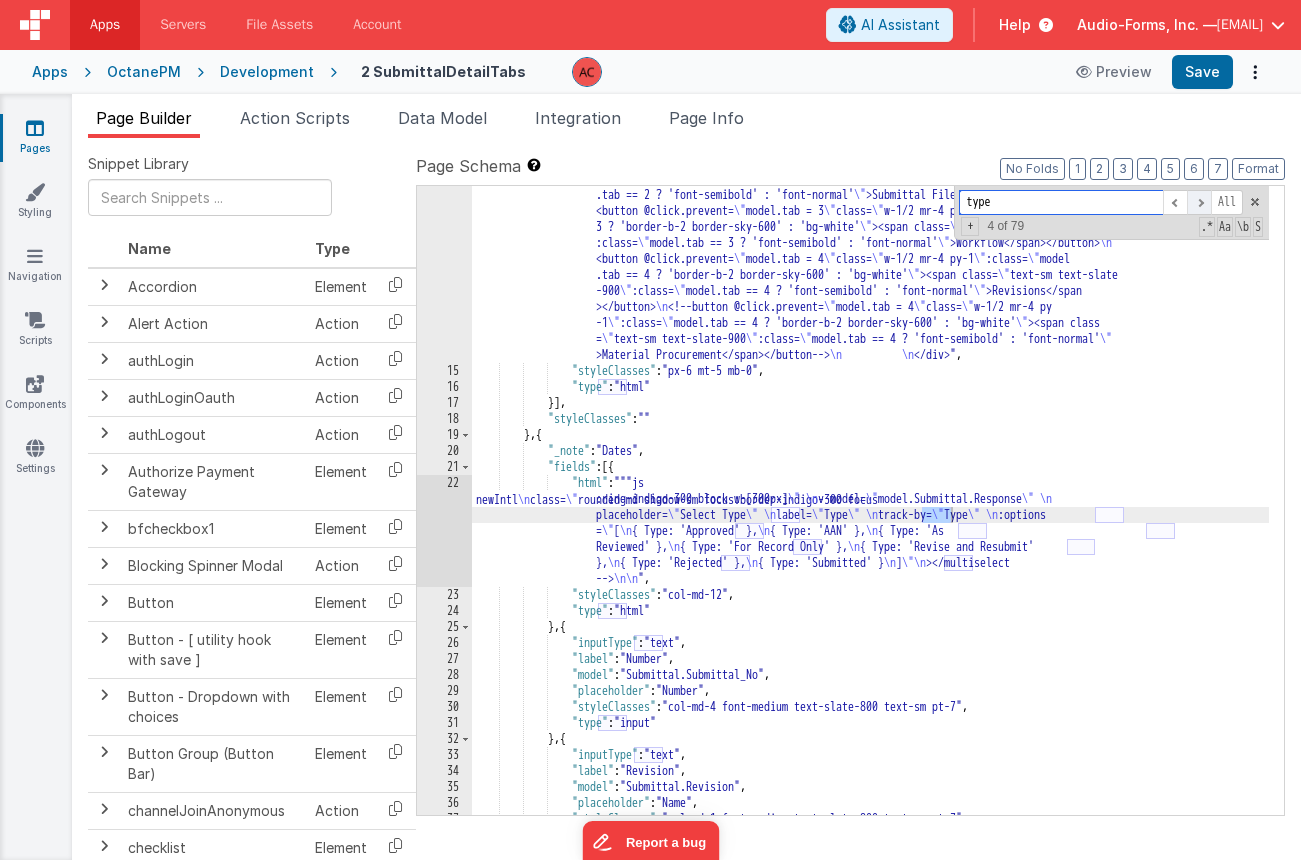 click at bounding box center (1199, 202) 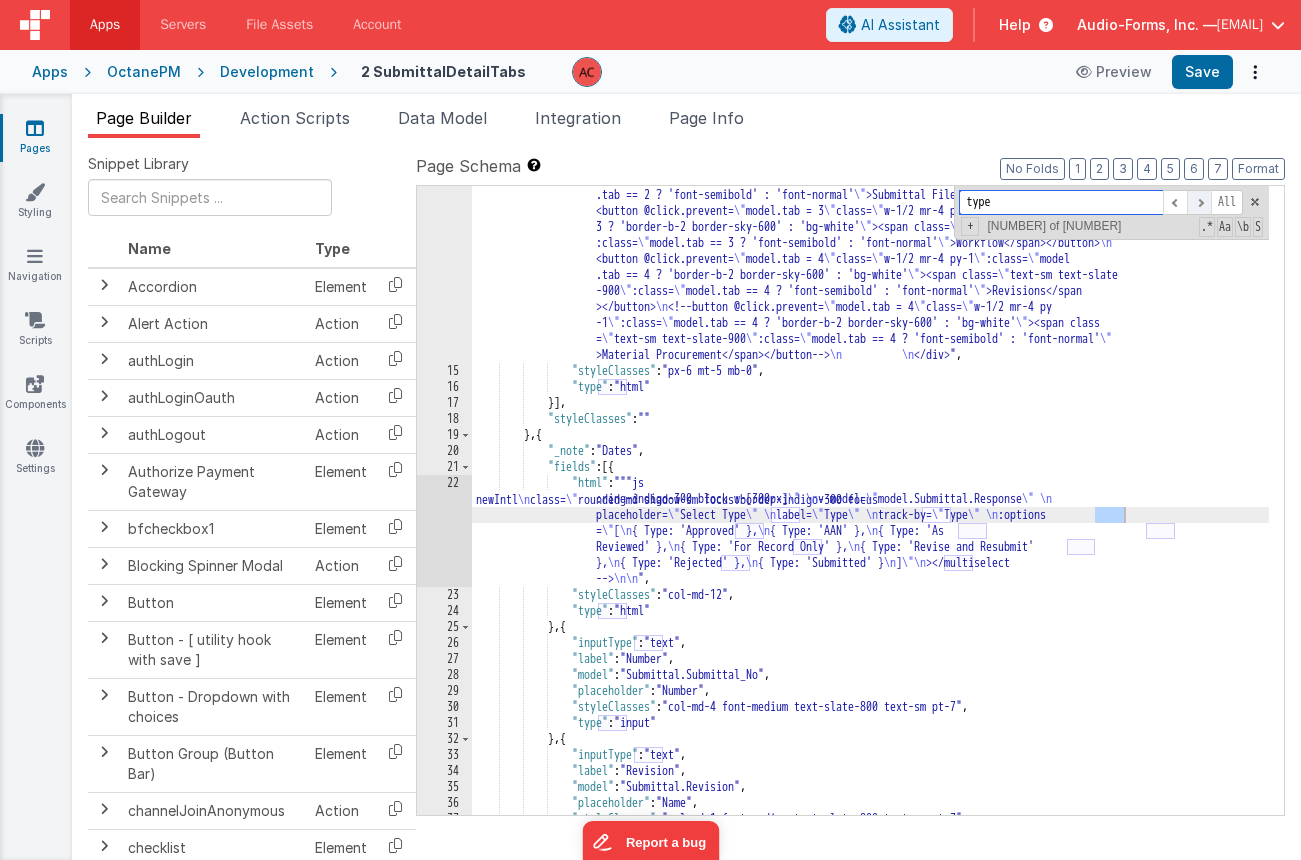 click at bounding box center (1199, 202) 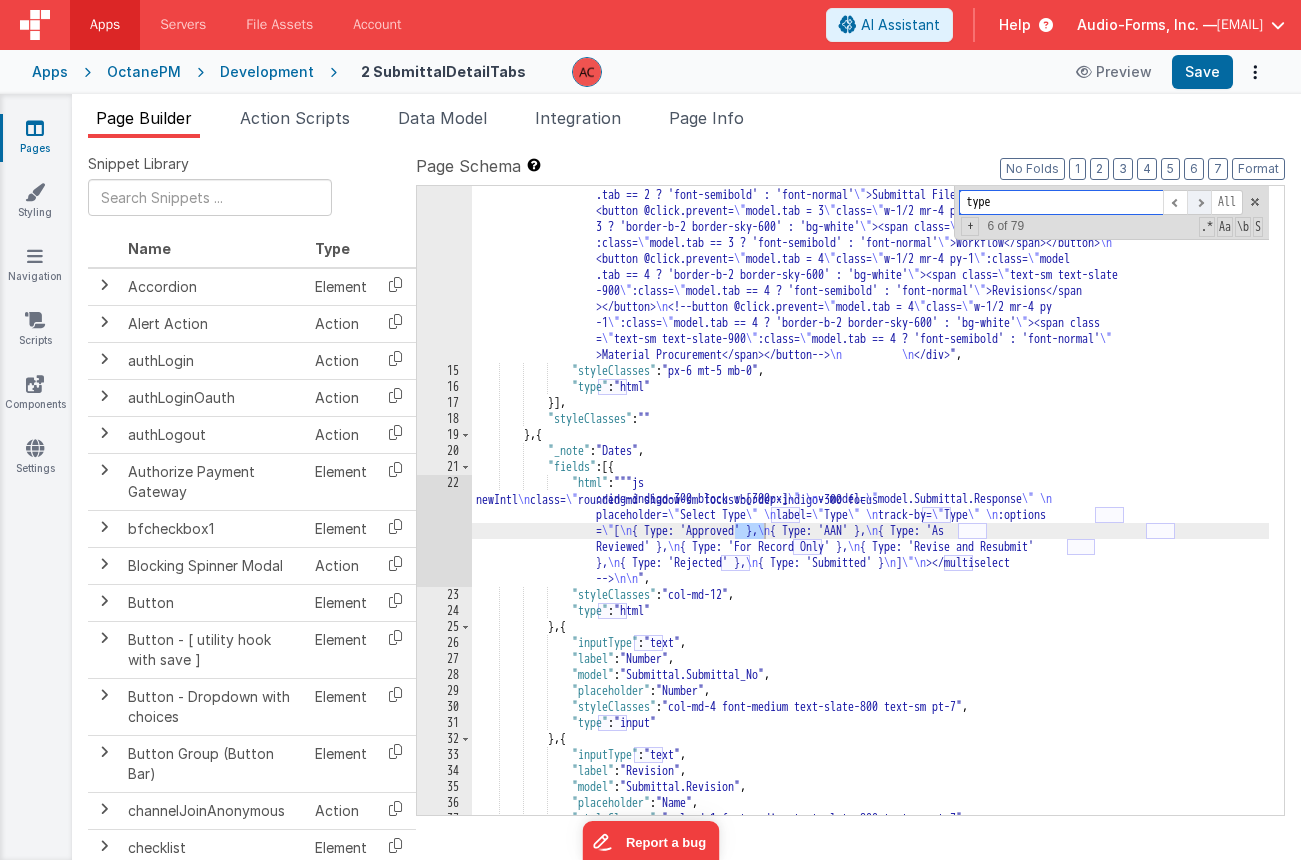 click at bounding box center (1199, 202) 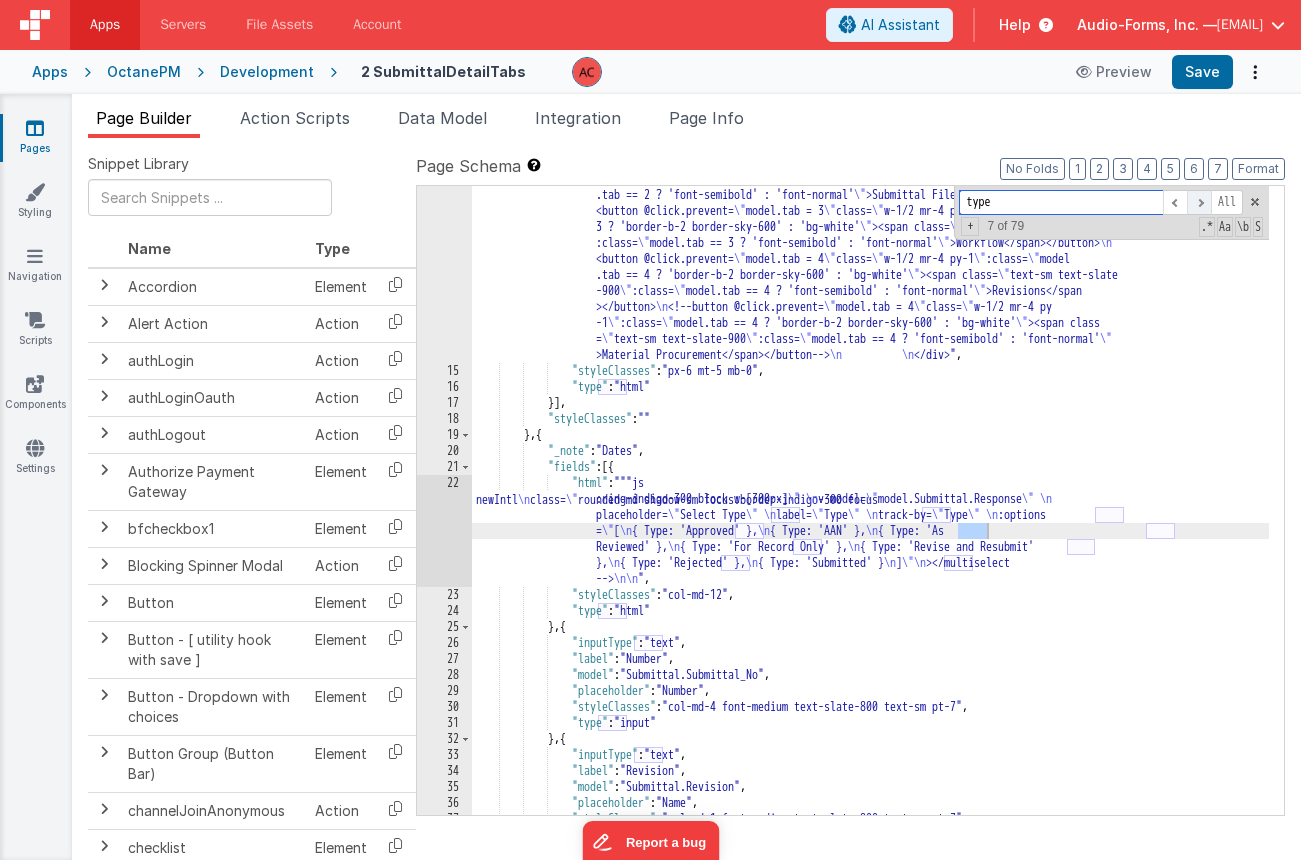 click at bounding box center (1199, 202) 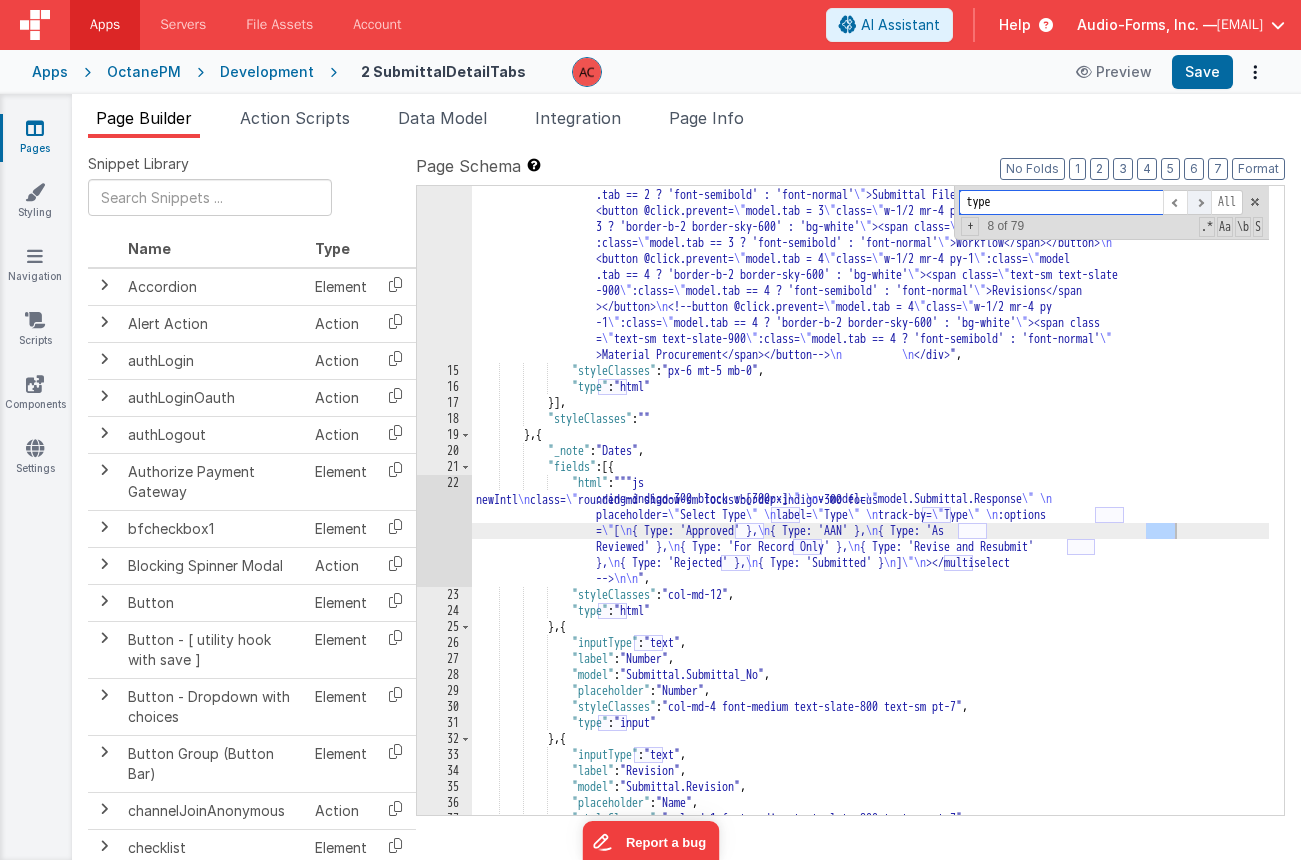 click at bounding box center [1199, 202] 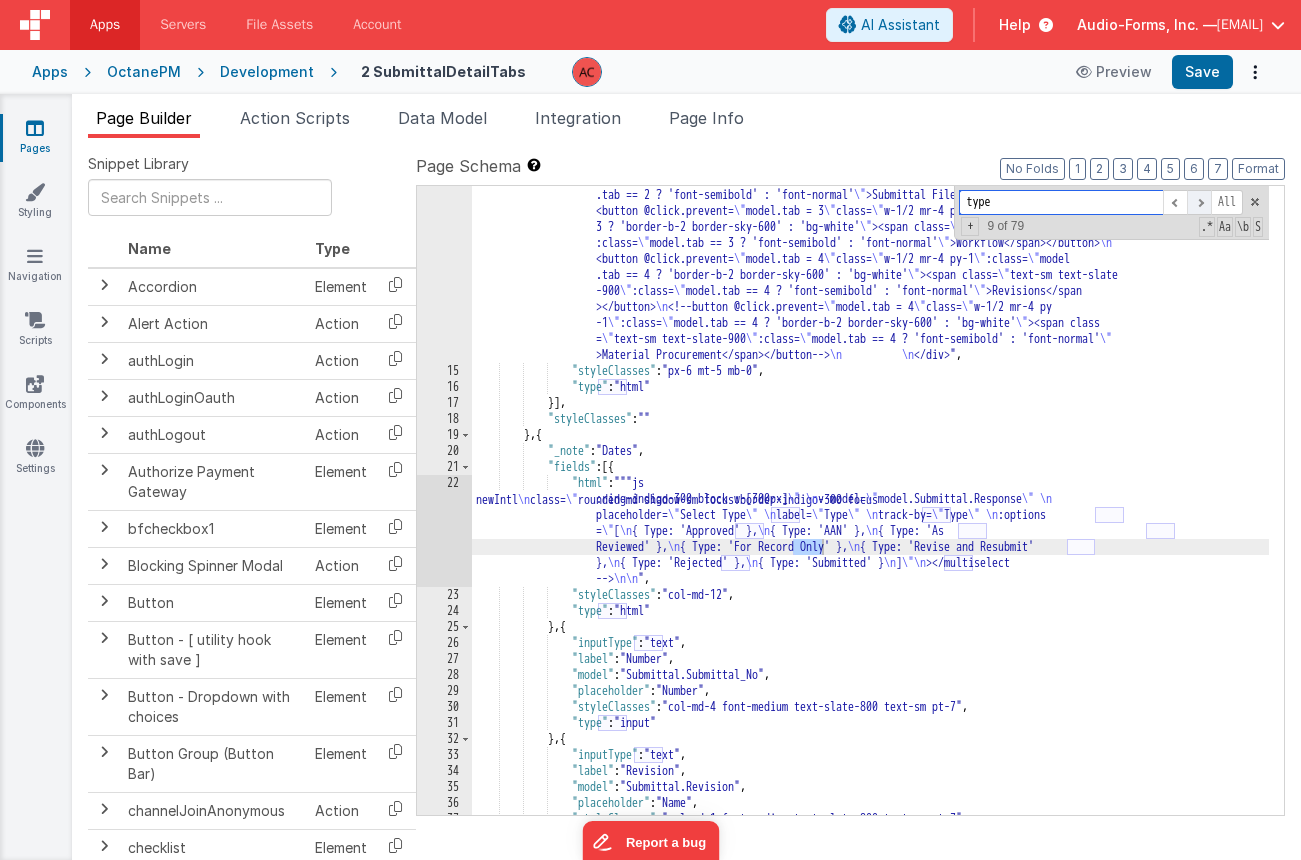 click at bounding box center (1199, 202) 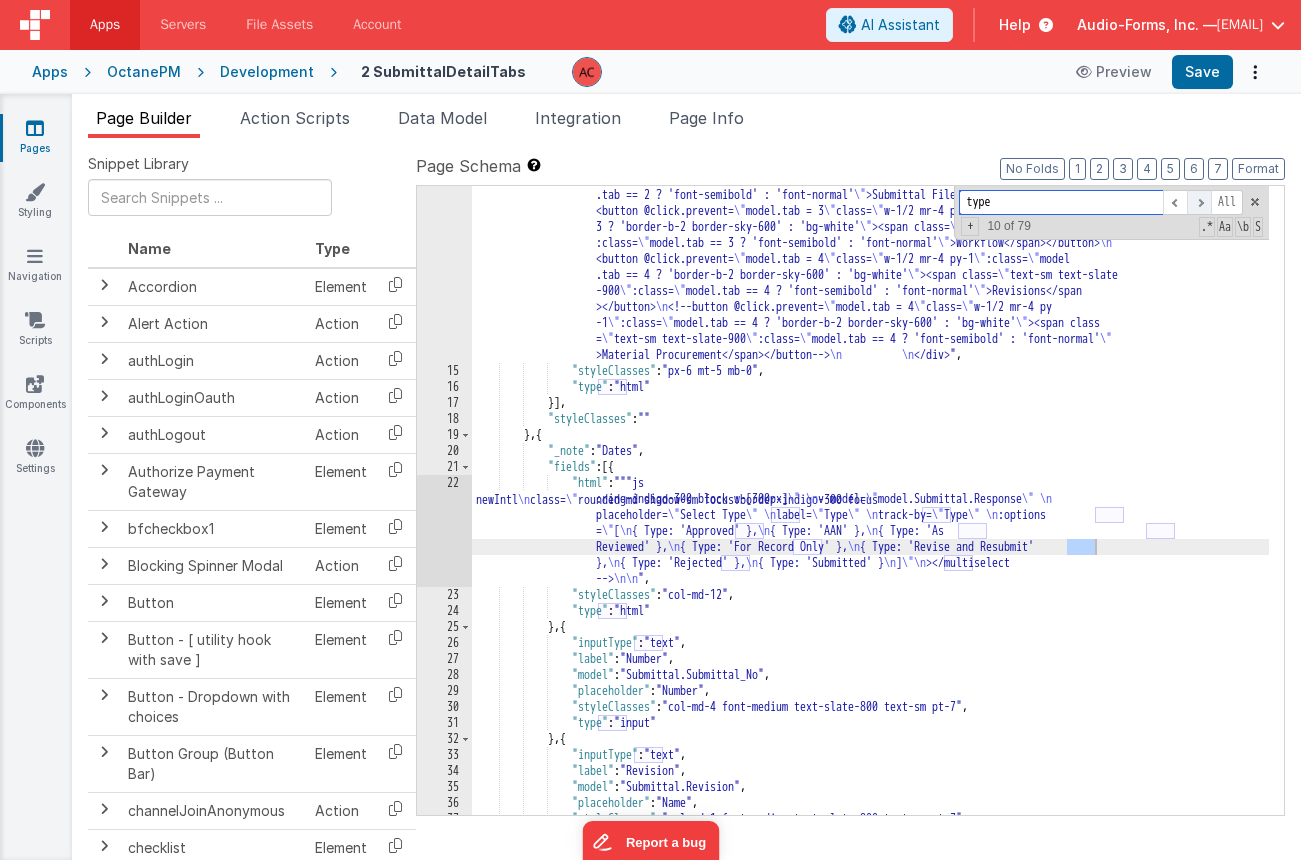 click at bounding box center (1199, 202) 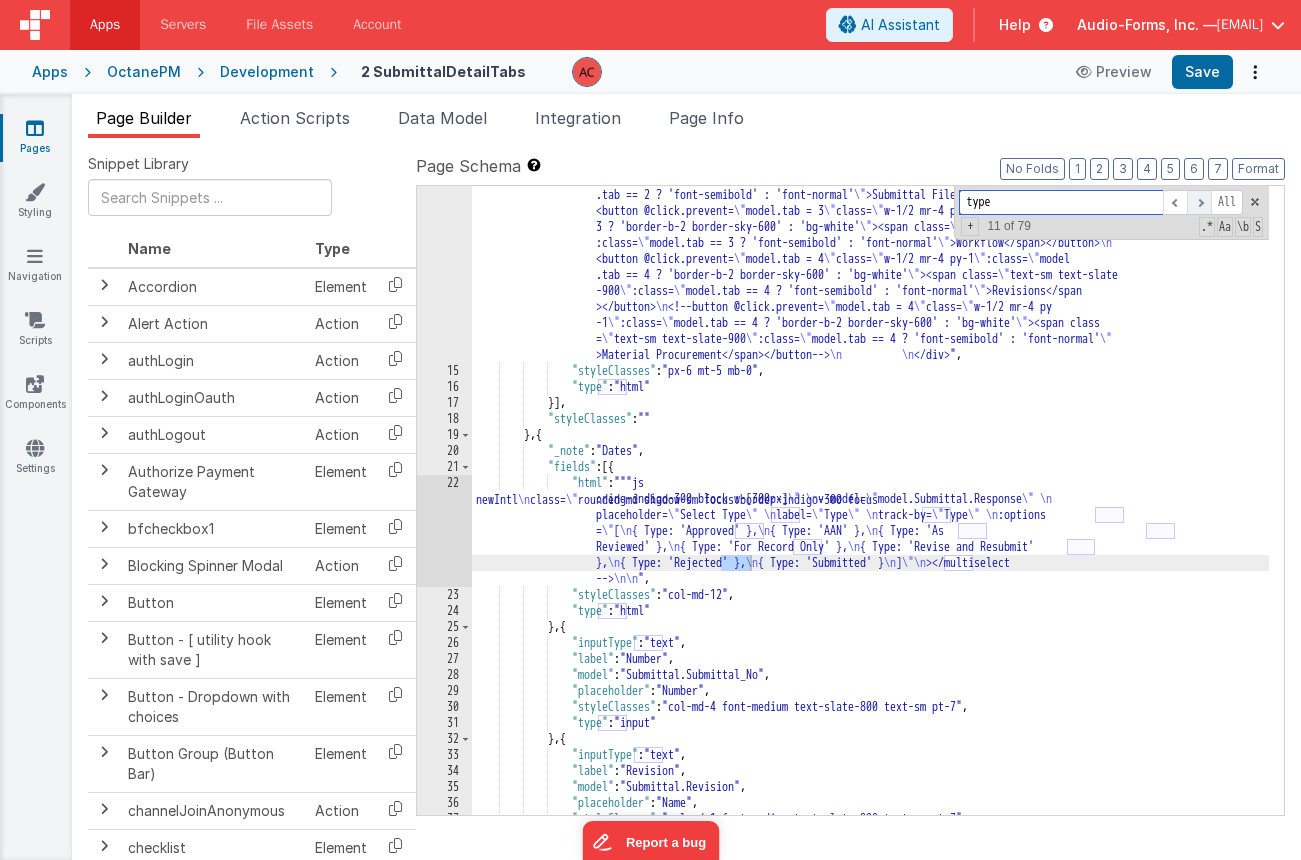 click at bounding box center [1199, 202] 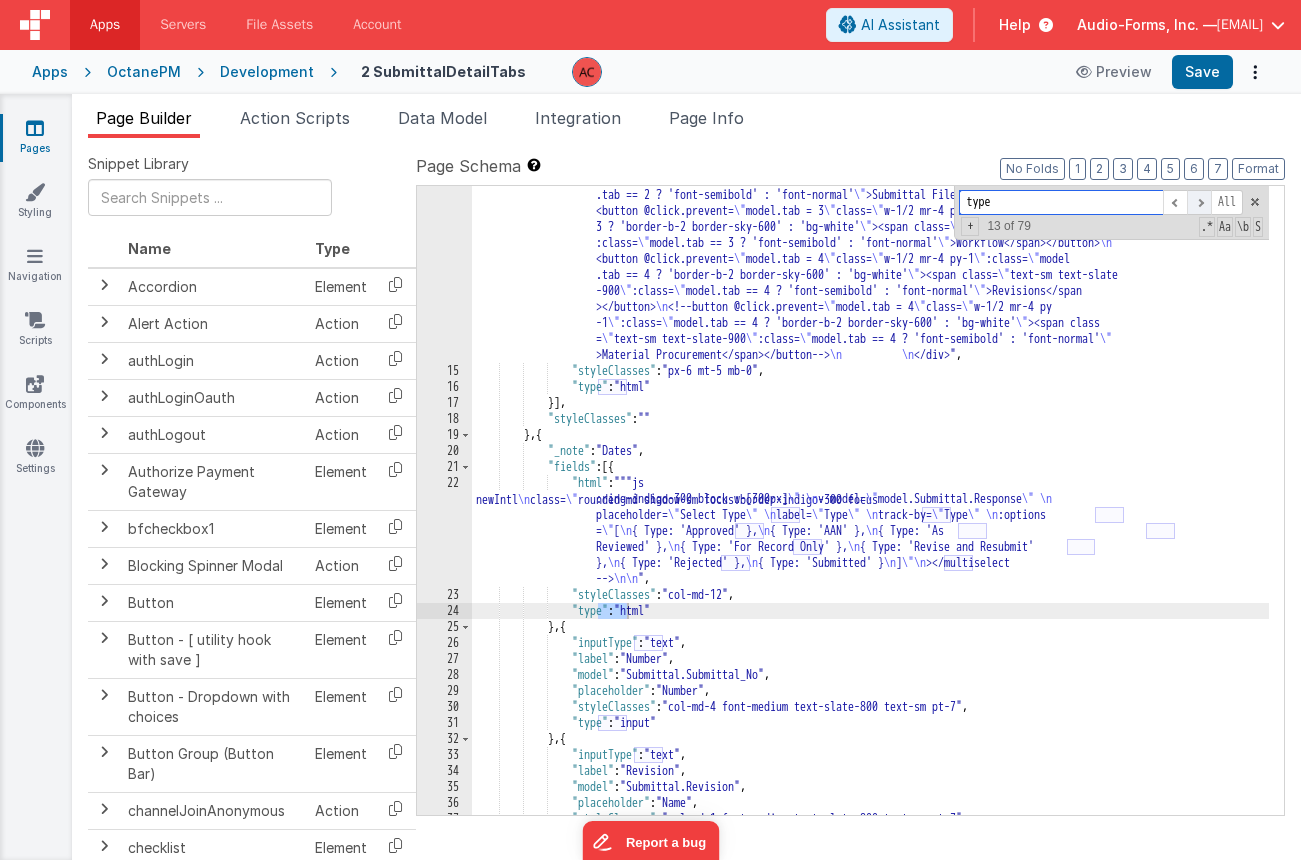 click at bounding box center (1199, 202) 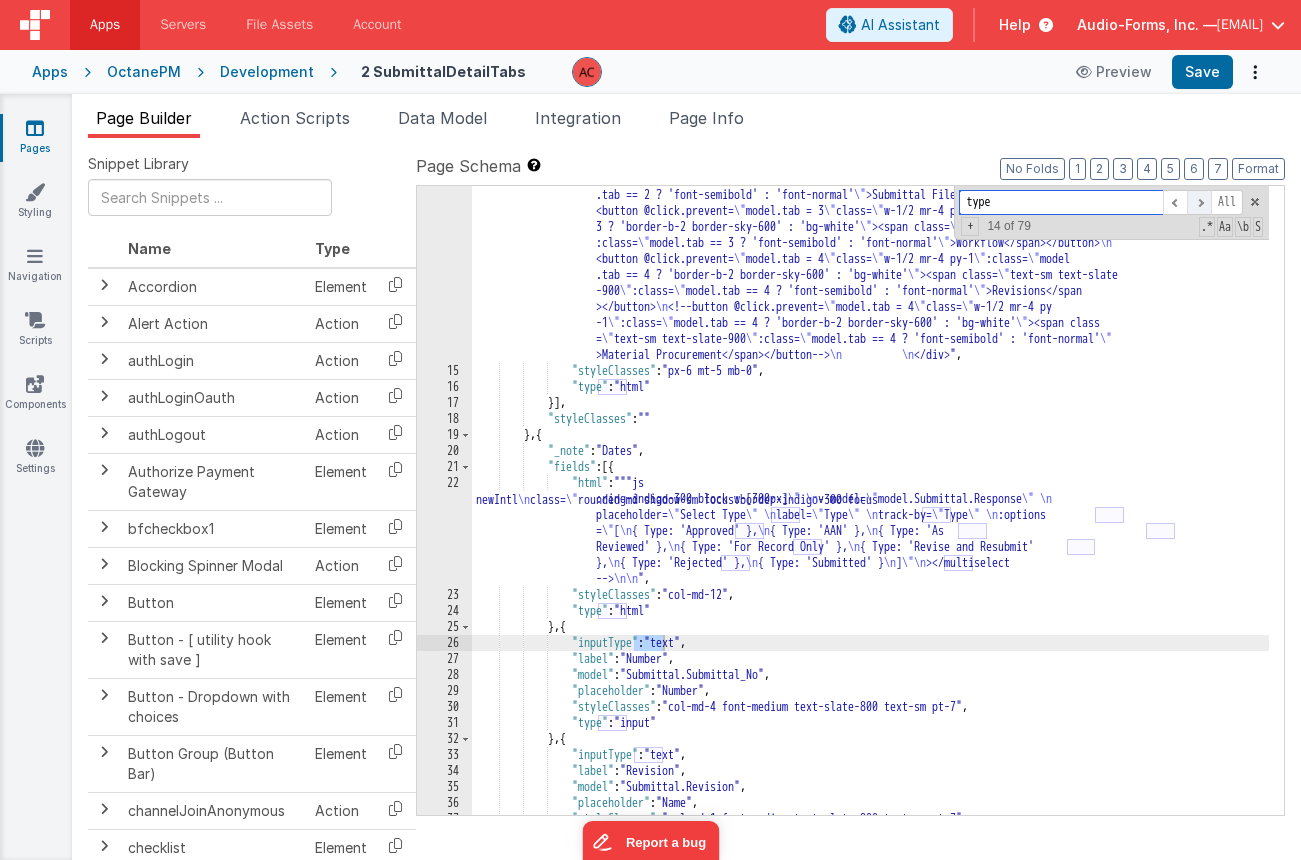 click at bounding box center [1199, 202] 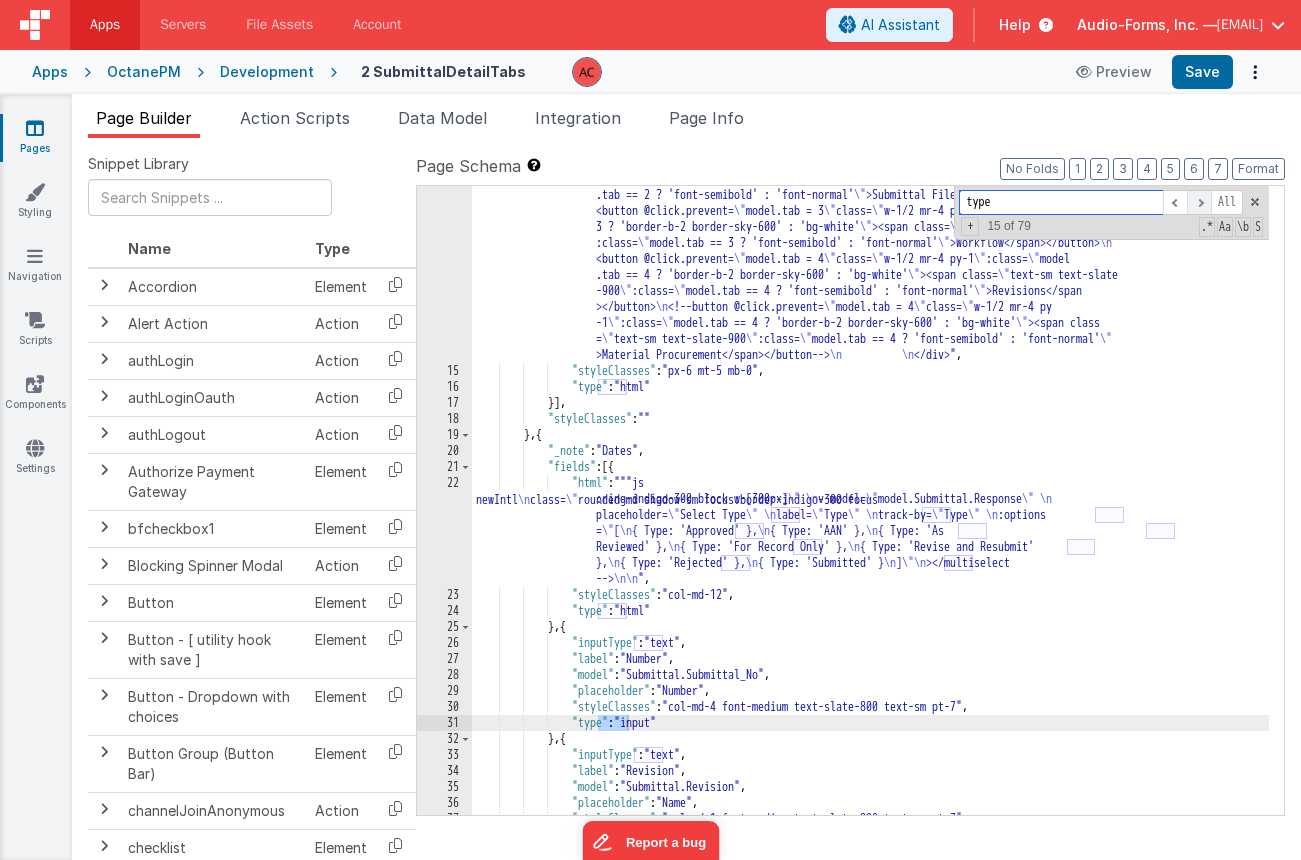 click at bounding box center [1199, 202] 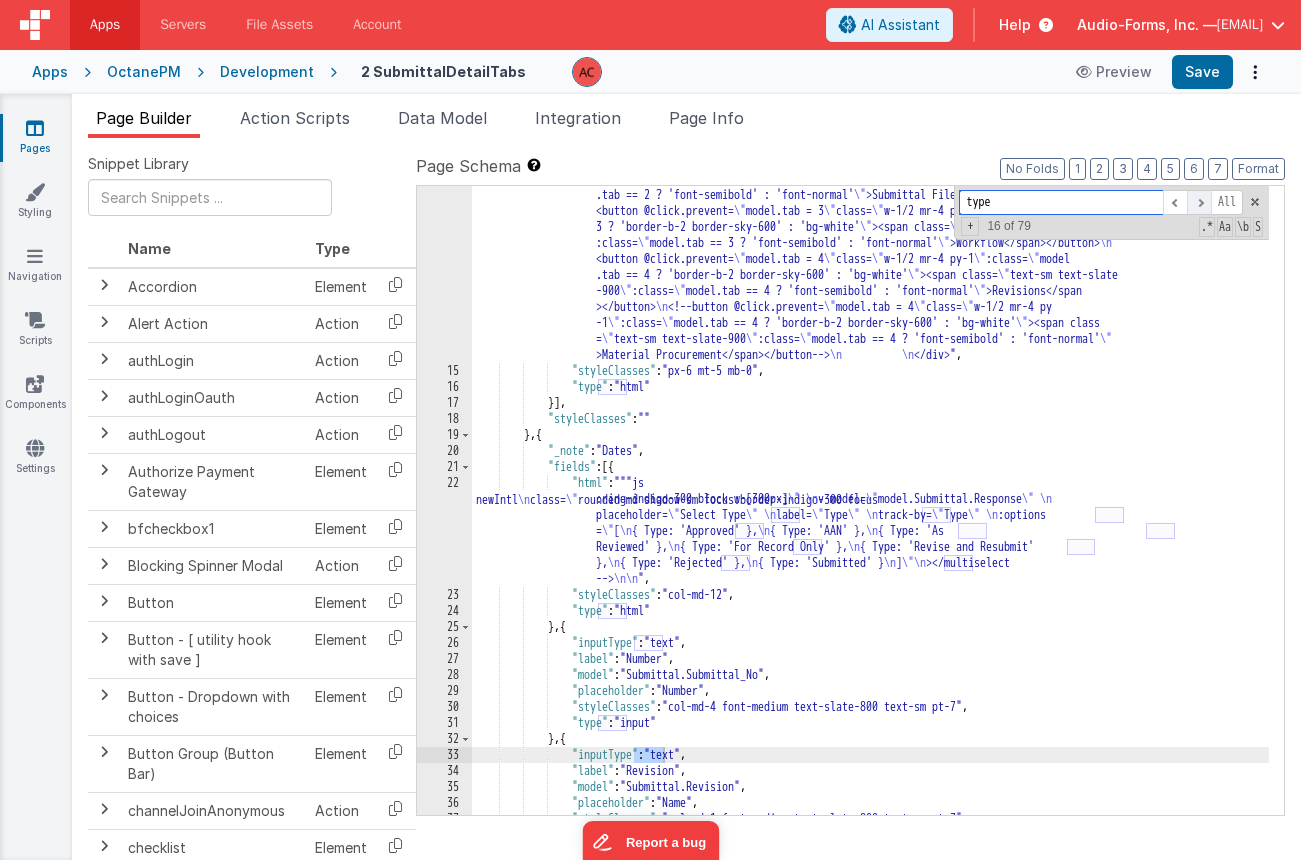click at bounding box center [1199, 202] 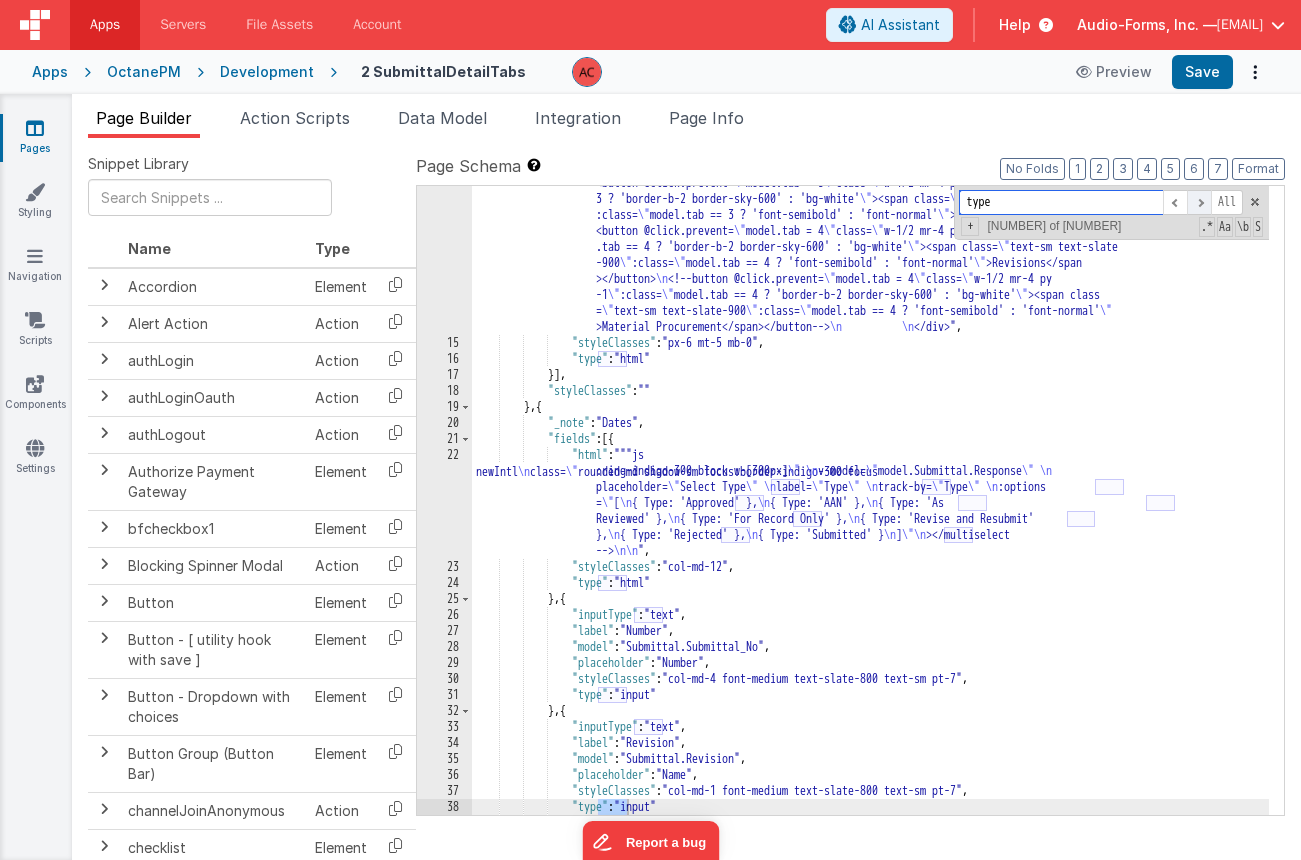 click at bounding box center [1199, 202] 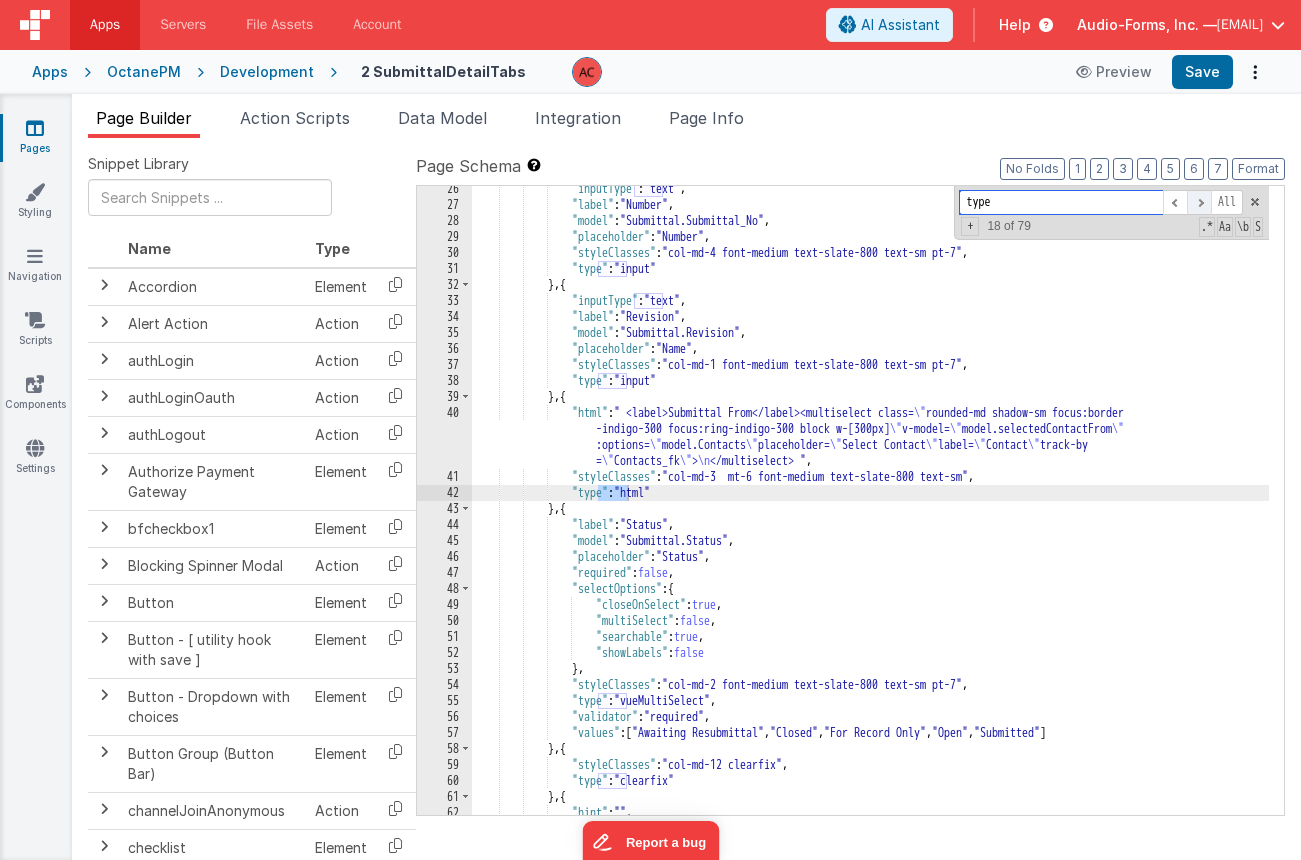 click at bounding box center [1199, 202] 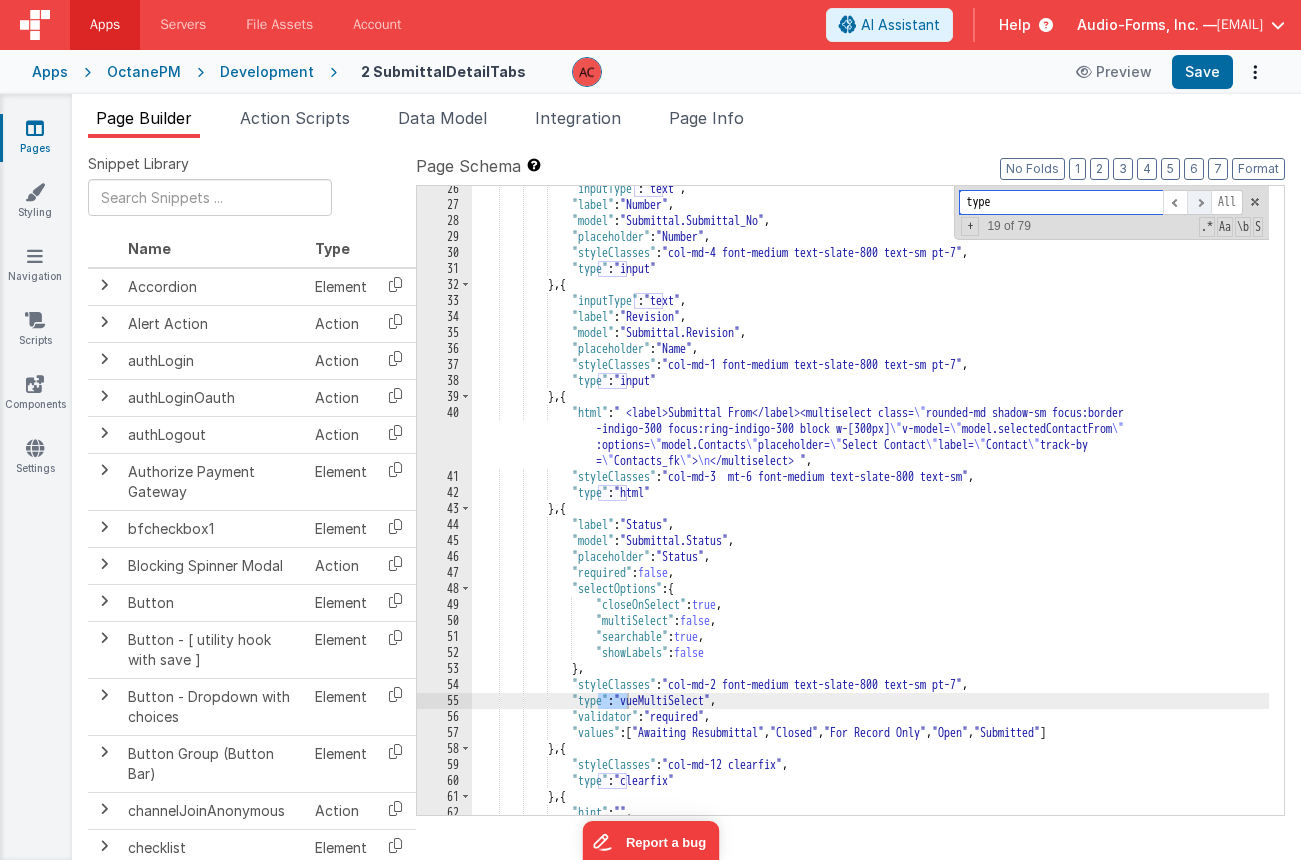 click at bounding box center [1199, 202] 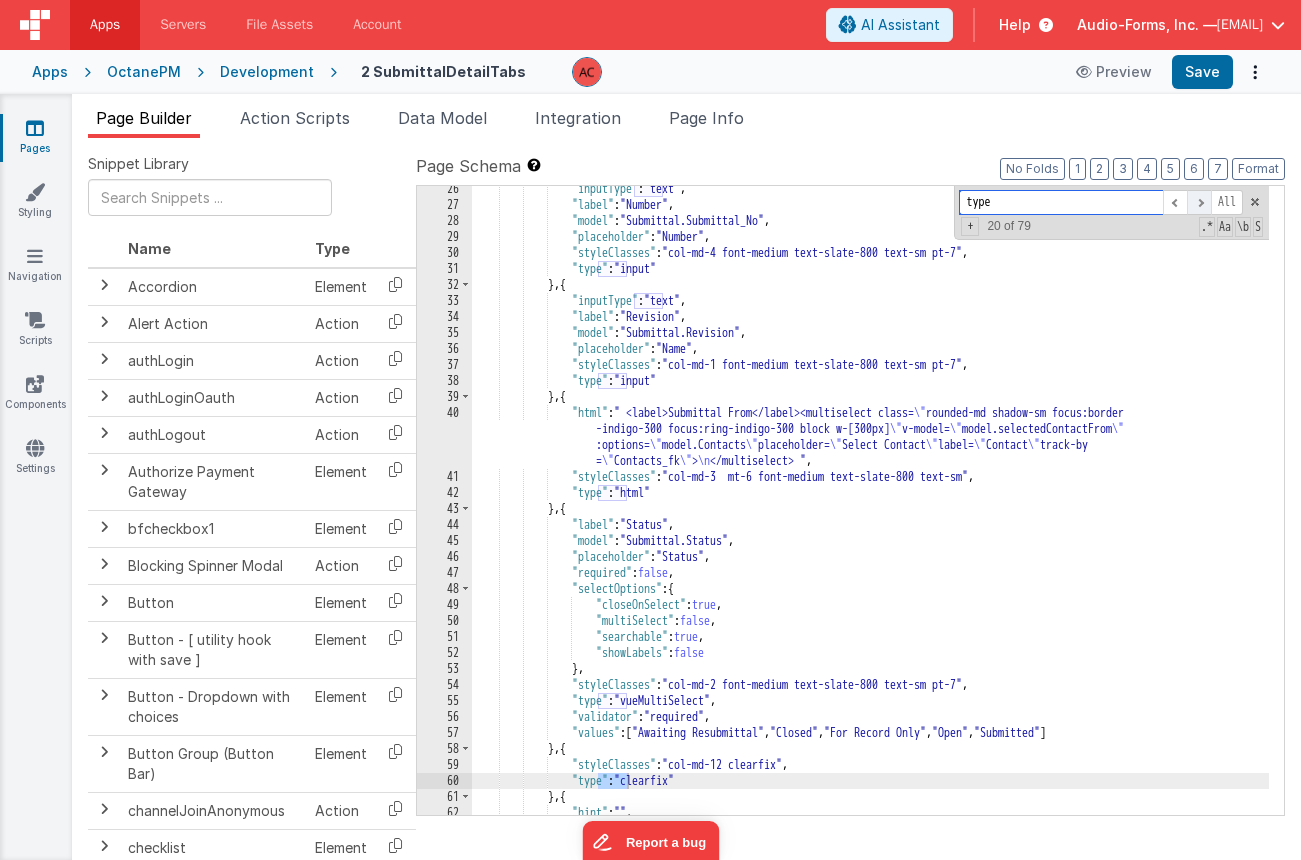 click at bounding box center (1199, 202) 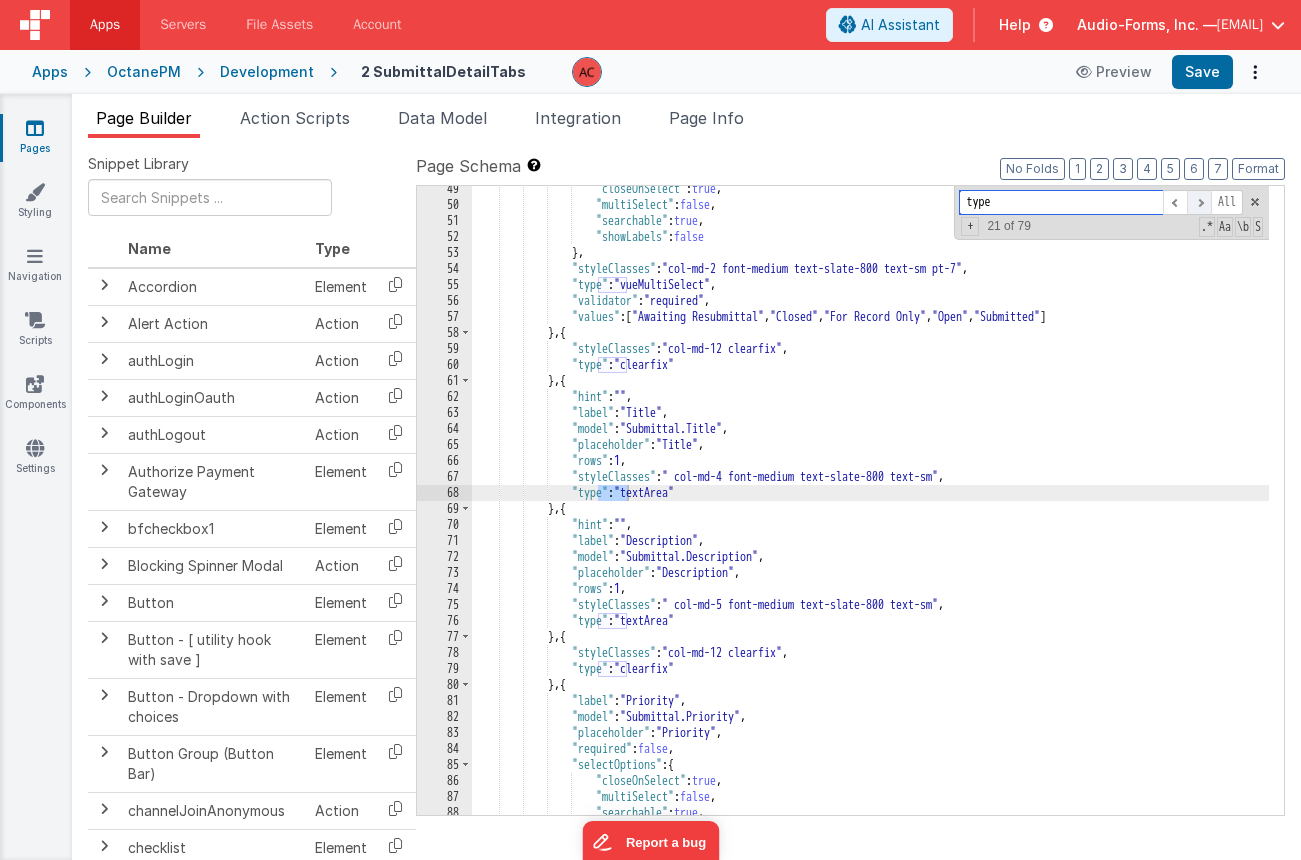 click at bounding box center (1199, 202) 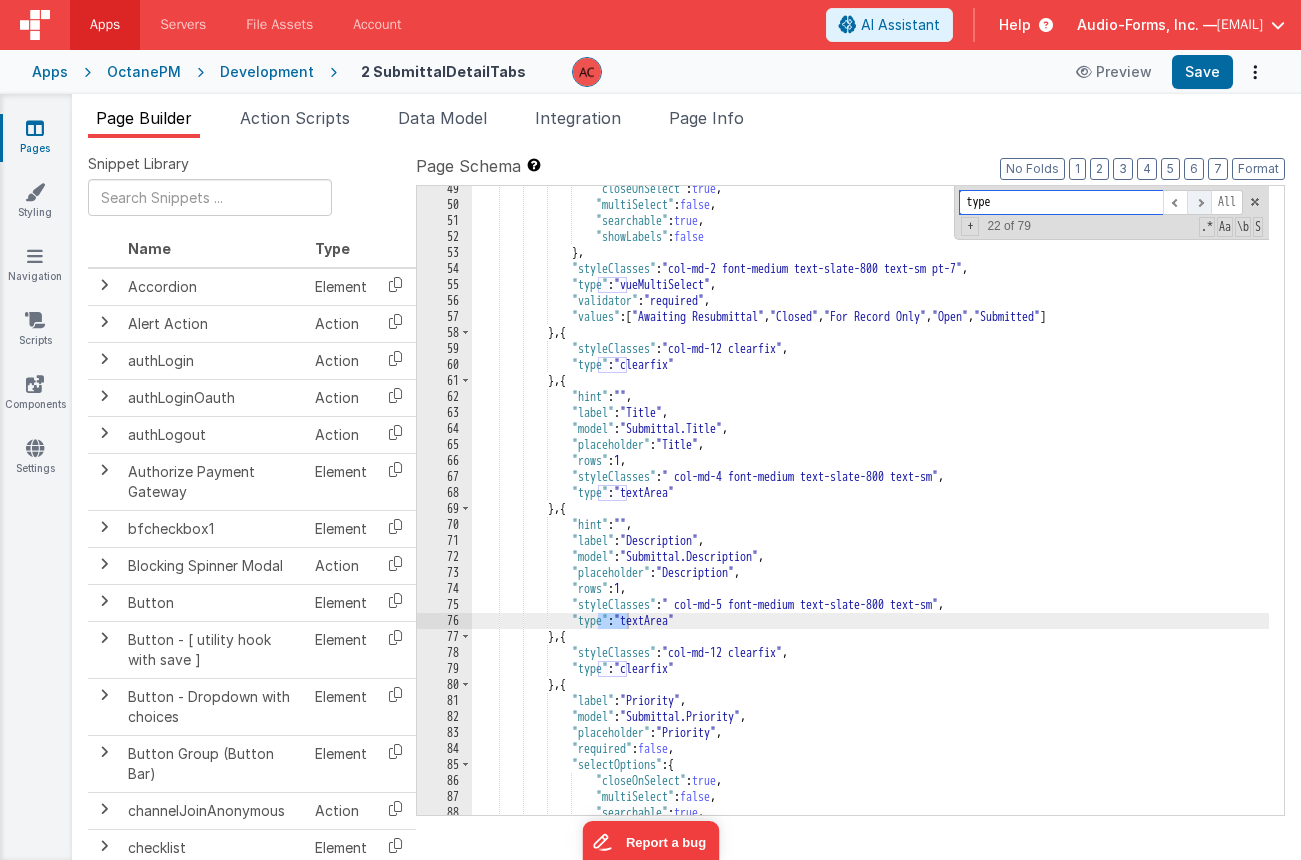 click at bounding box center (1199, 202) 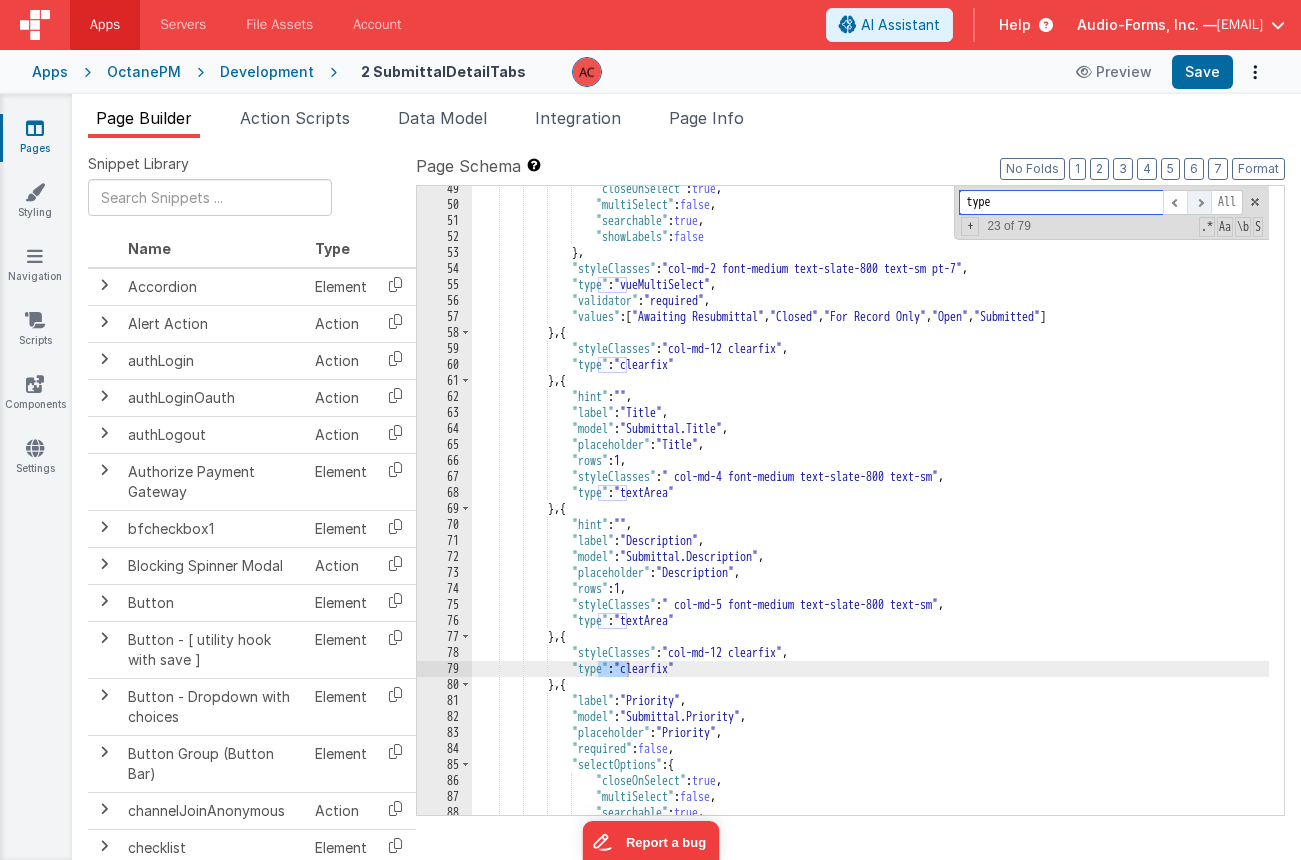 click at bounding box center [1199, 202] 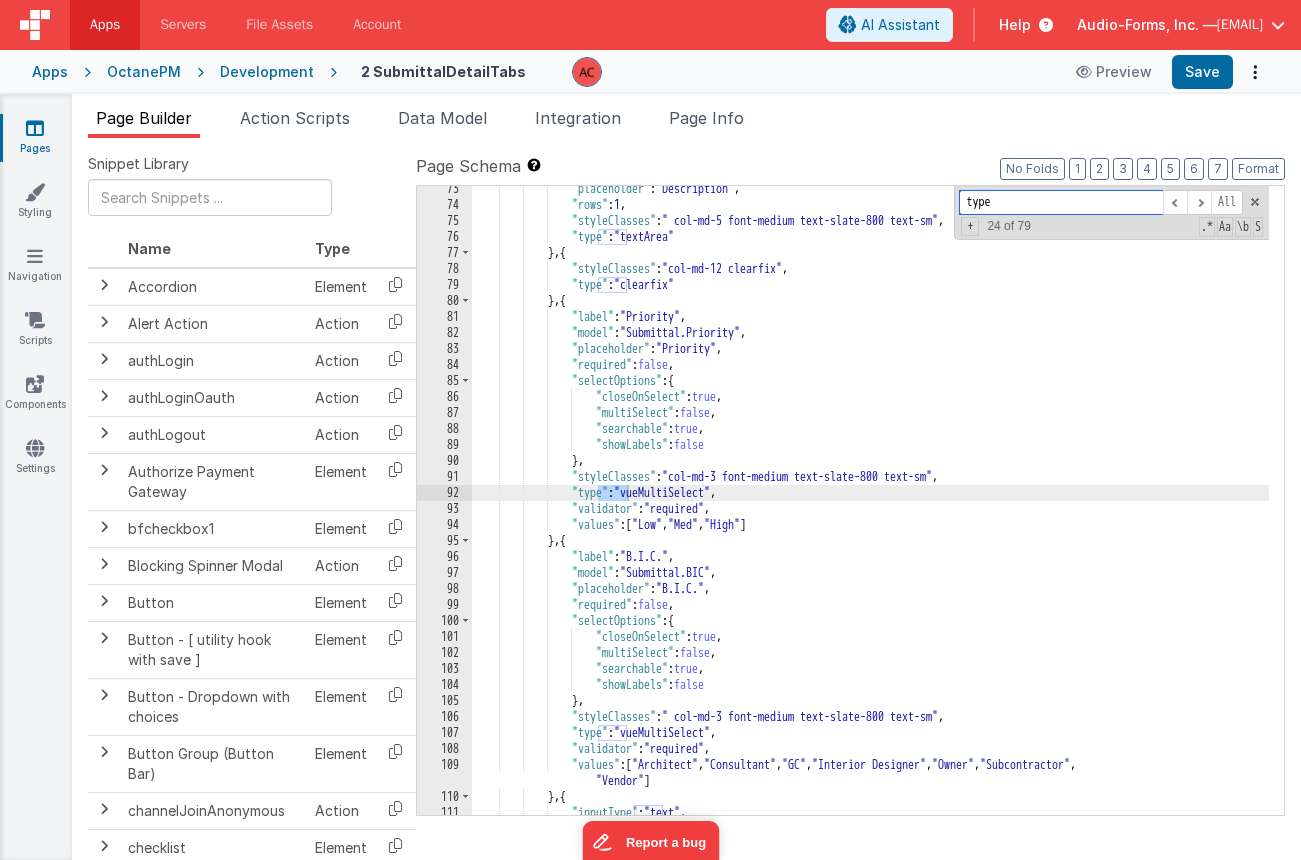 click on "type" at bounding box center (1061, 202) 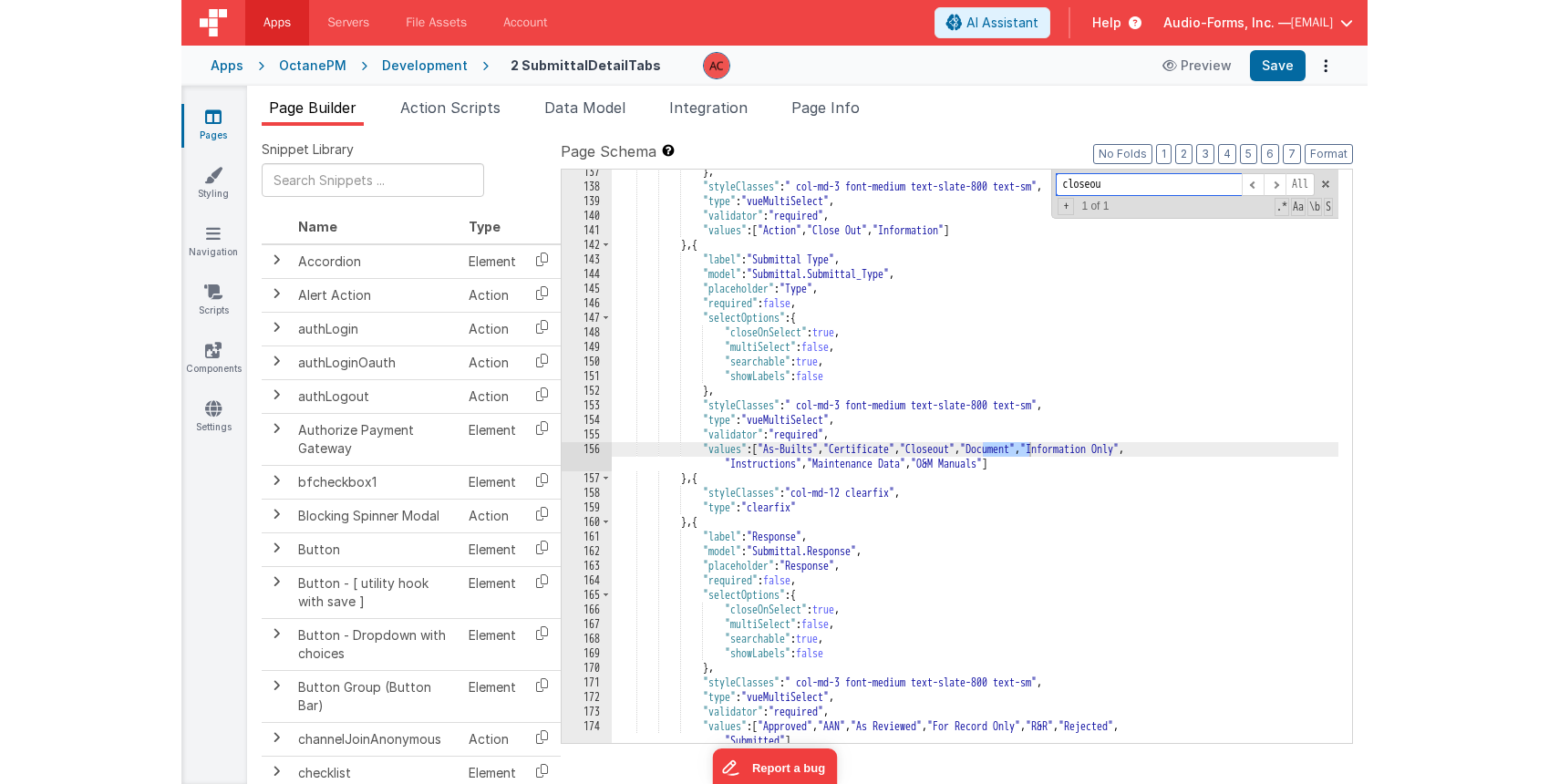 scroll, scrollTop: 2485, scrollLeft: 0, axis: vertical 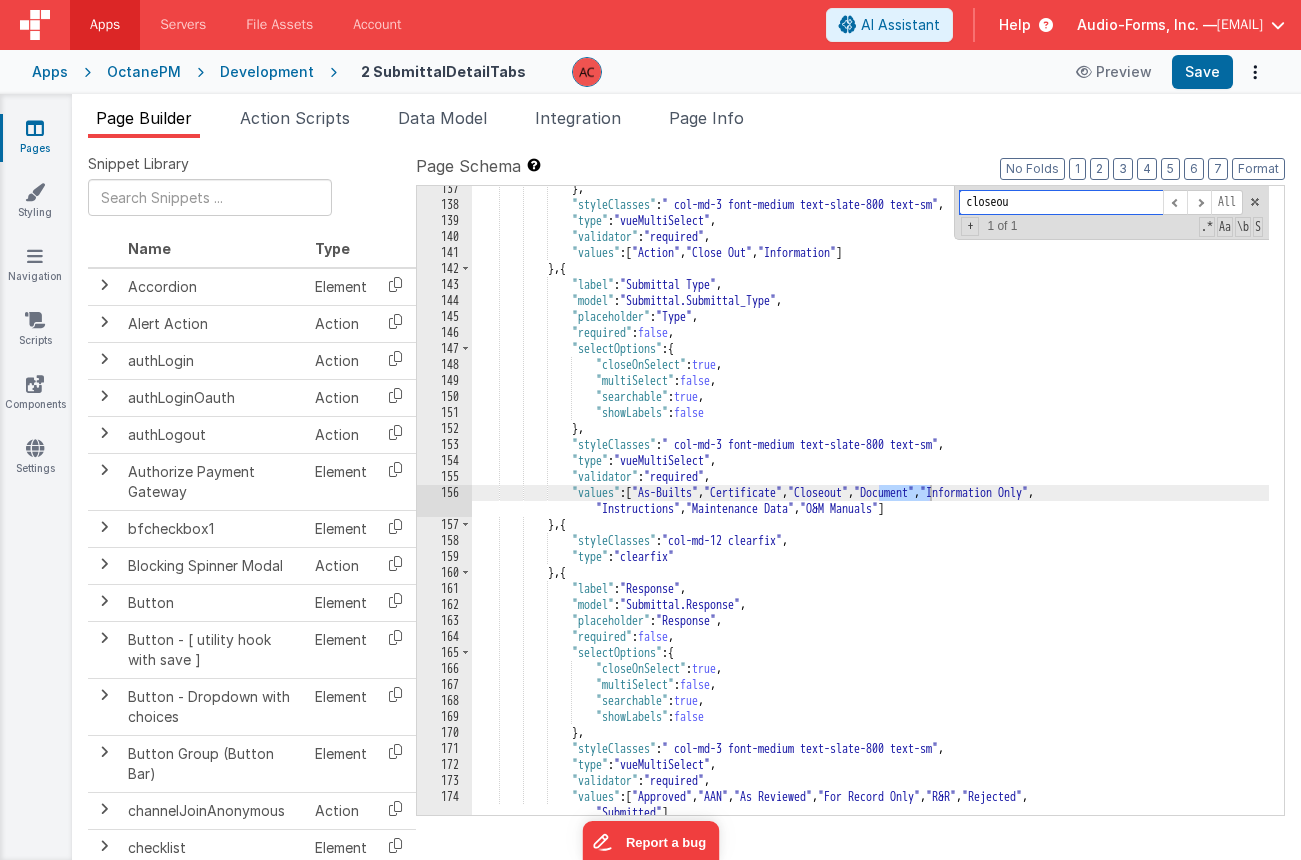type on "closeou" 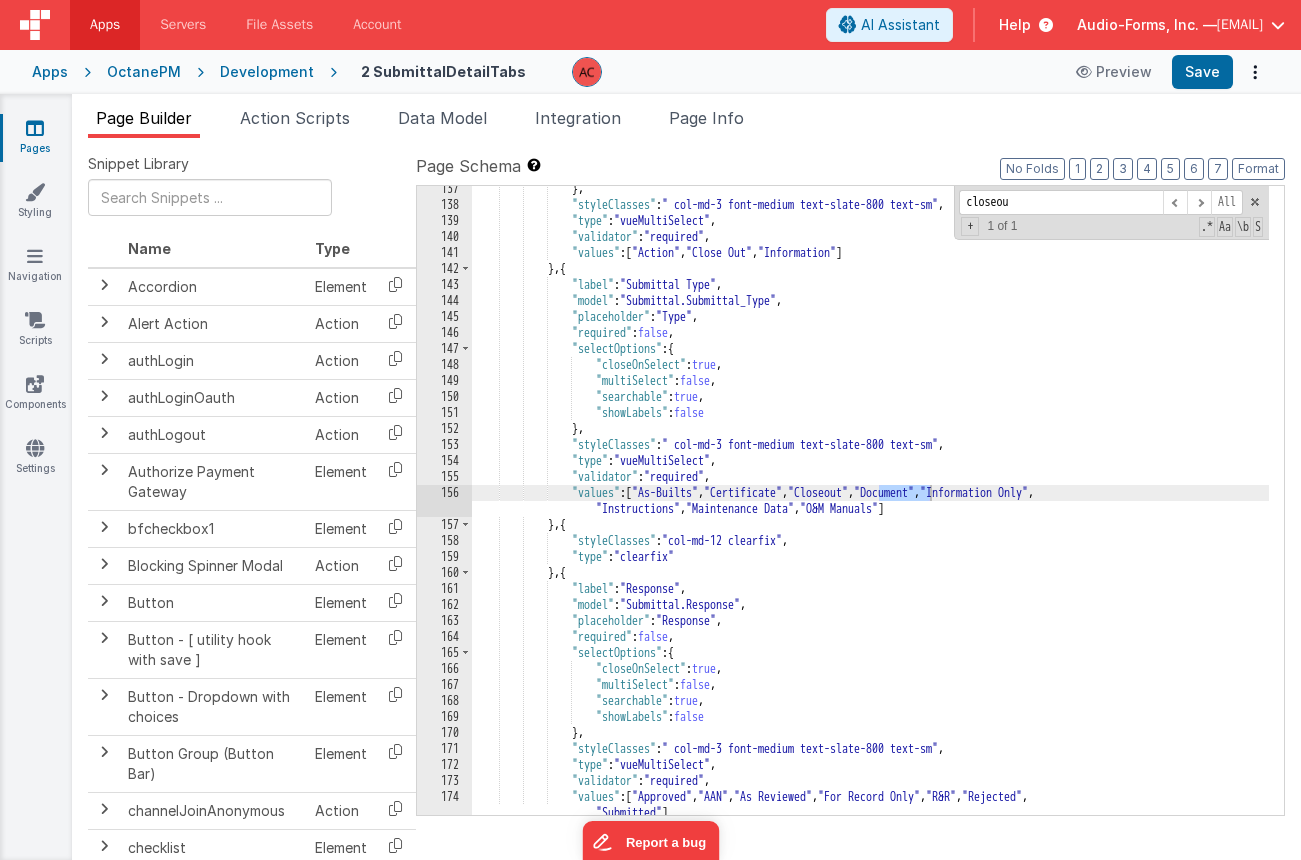 click on "} ,                     "styleClasses" :  " col-md-3 font-medium text-slate-800 text-sm" ,                     "type" :  "vueMultiSelect" ,                     "validator" :  "required" ,                     "values" :  [ "Action" ,  "Close Out" ,  "Information" ]                } ,  {                     "label" :  "Submittal Type" ,                     "model" :  "Submittal.Submittal_Type" ,                     "placeholder" :  "Type" ,                     "required" :  false ,                     "selectOptions" :  {                          "closeOnSelect" :  true ,                          "multiSelect" :  false ,                          "searchable" :  true ,                          "showLabels" :  false                     } ,                     "styleClasses" :  " col-md-3 font-medium text-slate-800 text-sm" ,                     "type" :  "vueMultiSelect" ,                     "validator" :  "required" ,                     "values" :  [ "As-Builts" ,  "Certificate" ,  ,  ,  ," at bounding box center (870, 511) 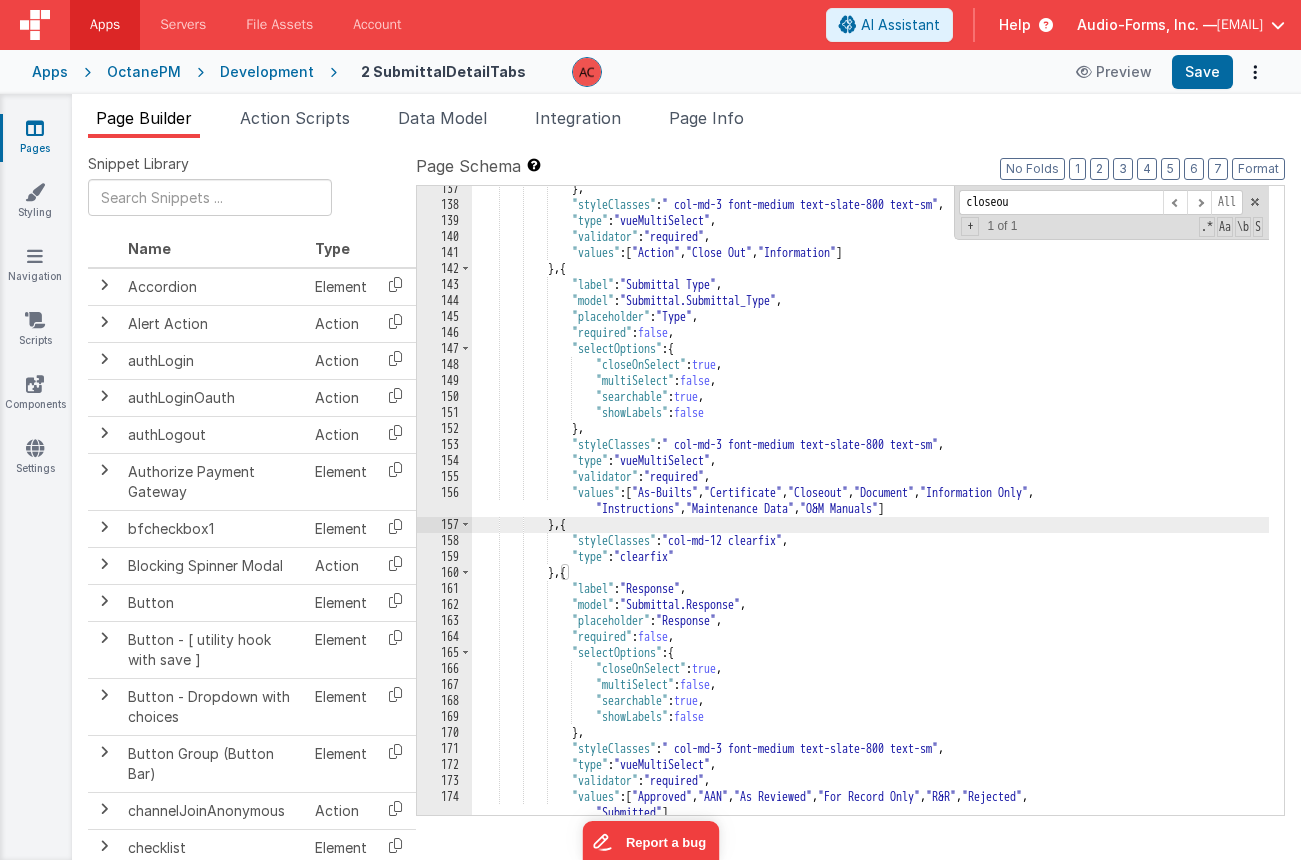 click on "} ,                     "styleClasses" :  " col-md-3 font-medium text-slate-800 text-sm" ,                     "type" :  "vueMultiSelect" ,                     "validator" :  "required" ,                     "values" :  [ "Action" ,  "Close Out" ,  "Information" ]                } ,  {                     "label" :  "Submittal Type" ,                     "model" :  "Submittal.Submittal_Type" ,                     "placeholder" :  "Type" ,                     "required" :  false ,                     "selectOptions" :  {                          "closeOnSelect" :  true ,                          "multiSelect" :  false ,                          "searchable" :  true ,                          "showLabels" :  false                     } ,                     "styleClasses" :  " col-md-3 font-medium text-slate-800 text-sm" ,                     "type" :  "vueMultiSelect" ,                     "validator" :  "required" ,                     "values" :  [ "As-Builts" ,  "Certificate" ,  ,  ,  ," at bounding box center [870, 511] 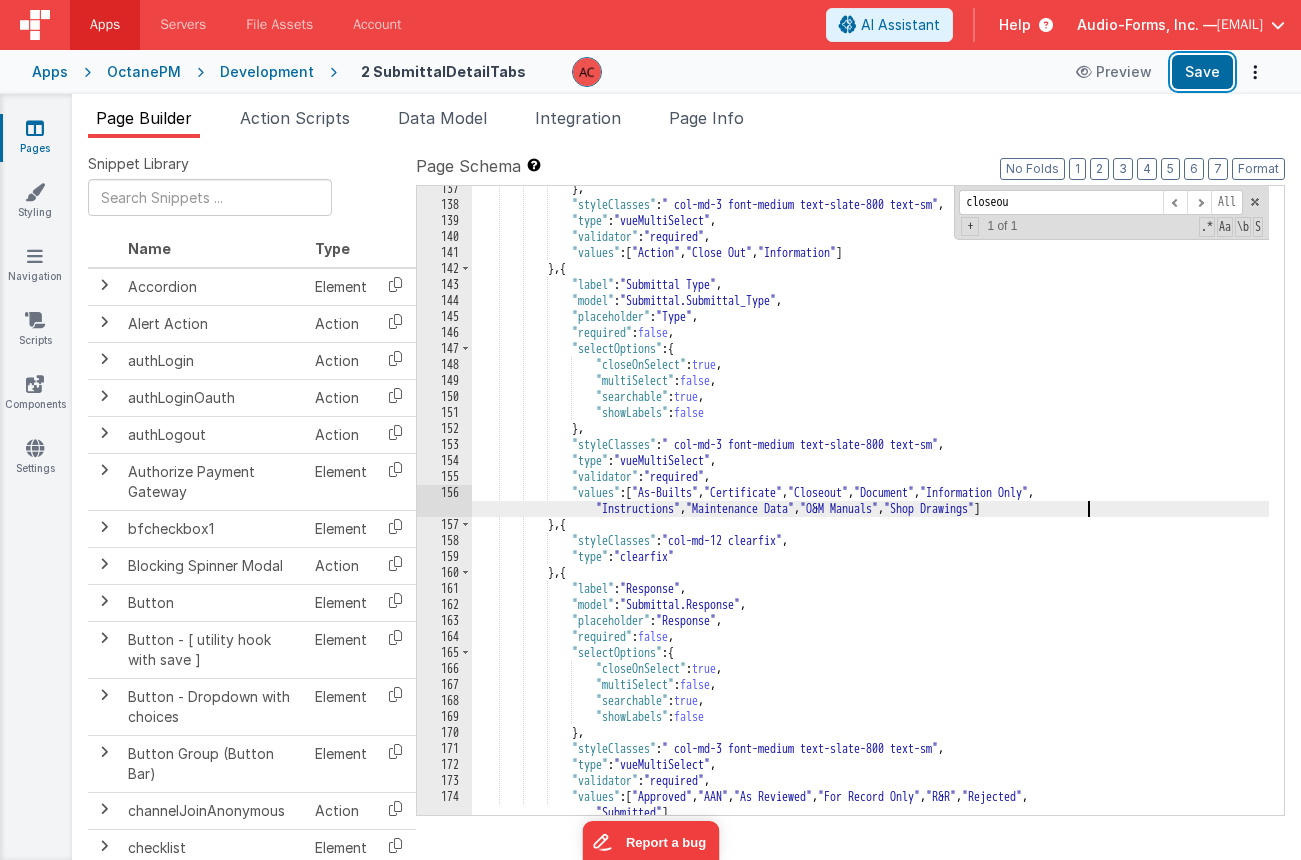 drag, startPoint x: 1190, startPoint y: 71, endPoint x: 1175, endPoint y: 92, distance: 25.806976 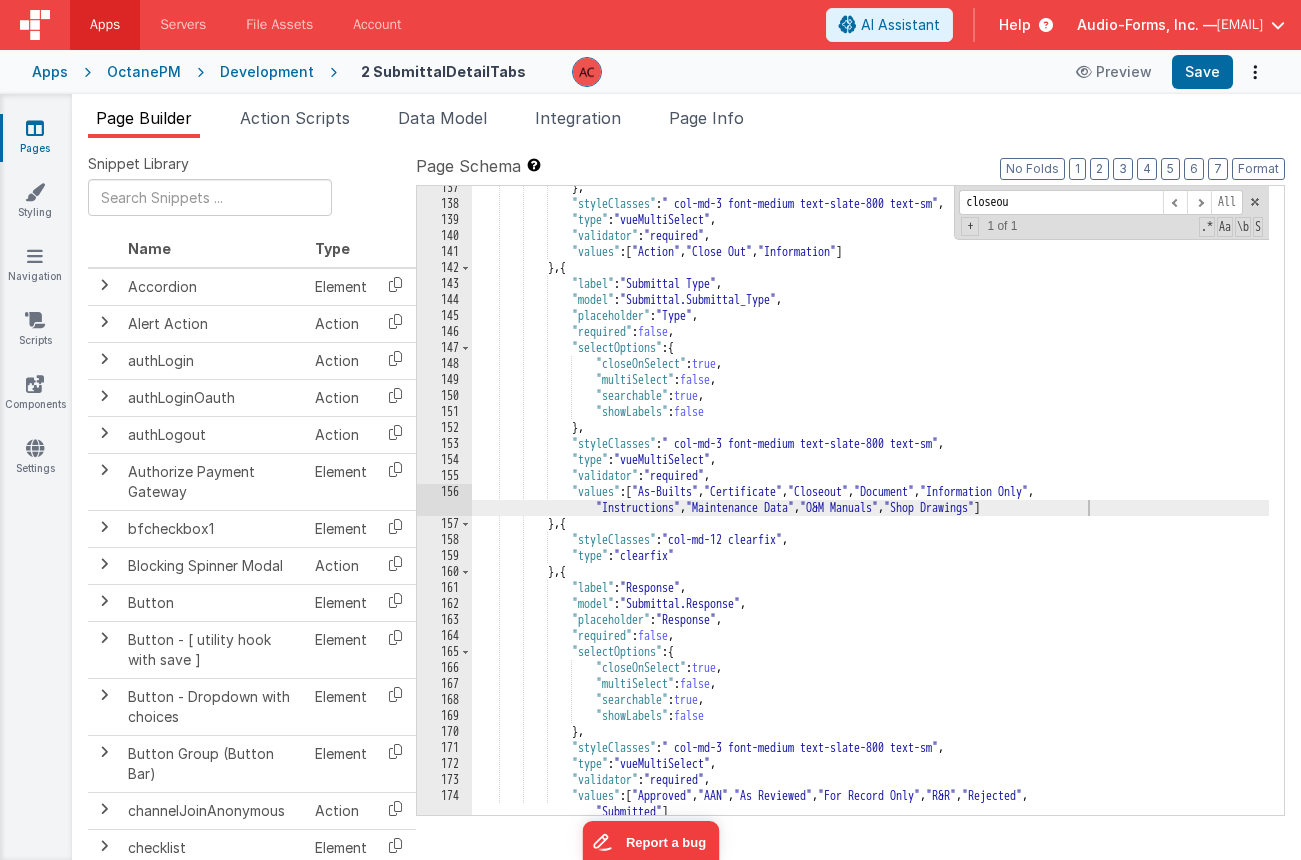scroll, scrollTop: 2726, scrollLeft: 0, axis: vertical 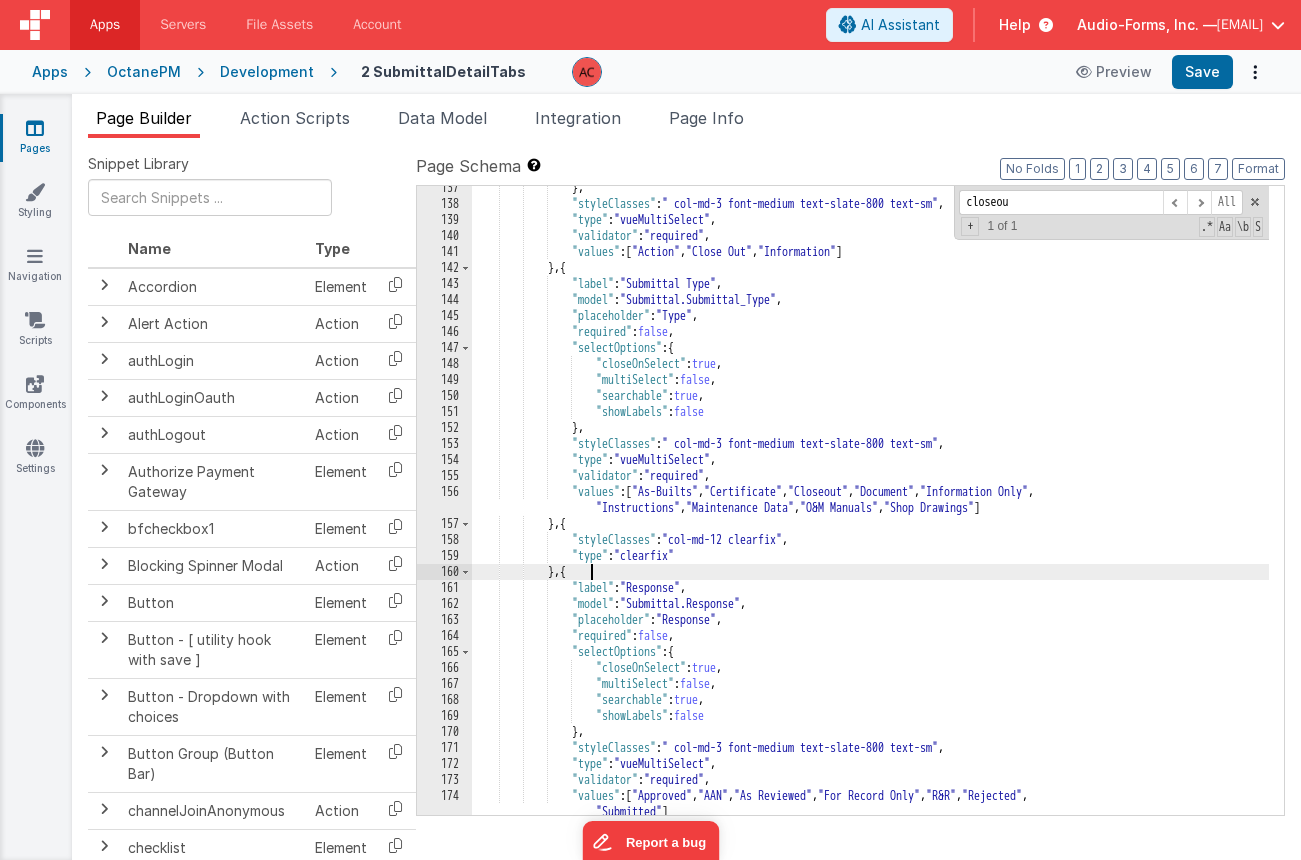 type 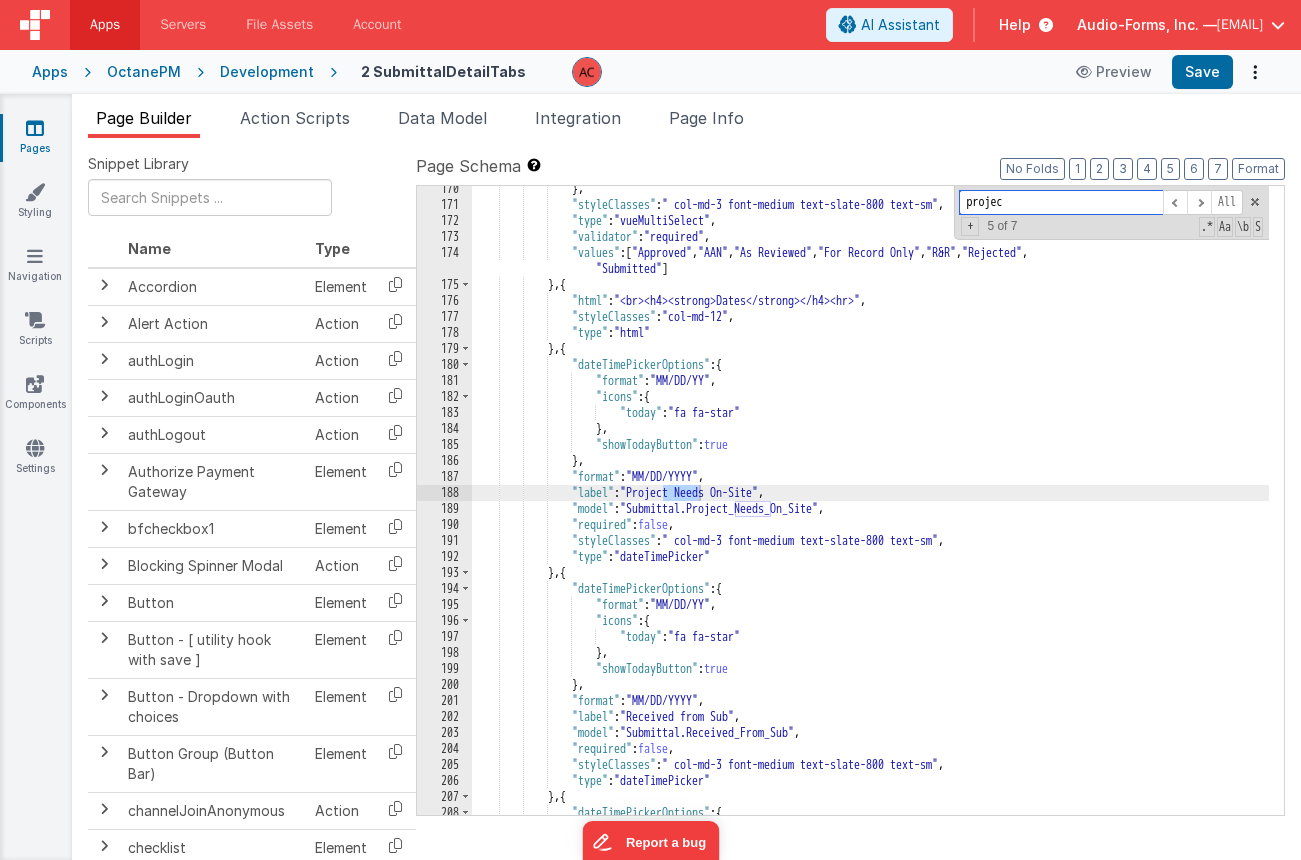 scroll, scrollTop: 3270, scrollLeft: 0, axis: vertical 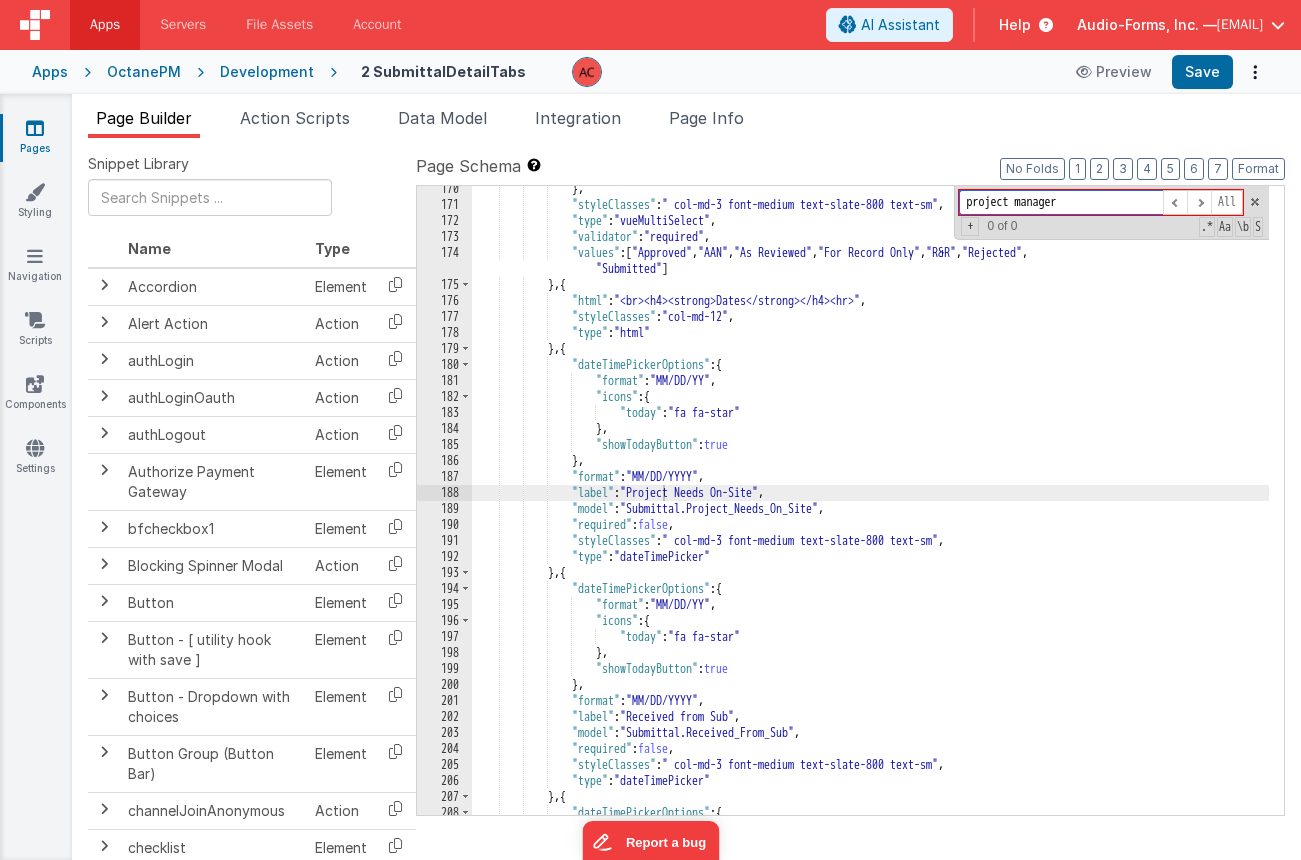 click on "project manager" at bounding box center [1061, 202] 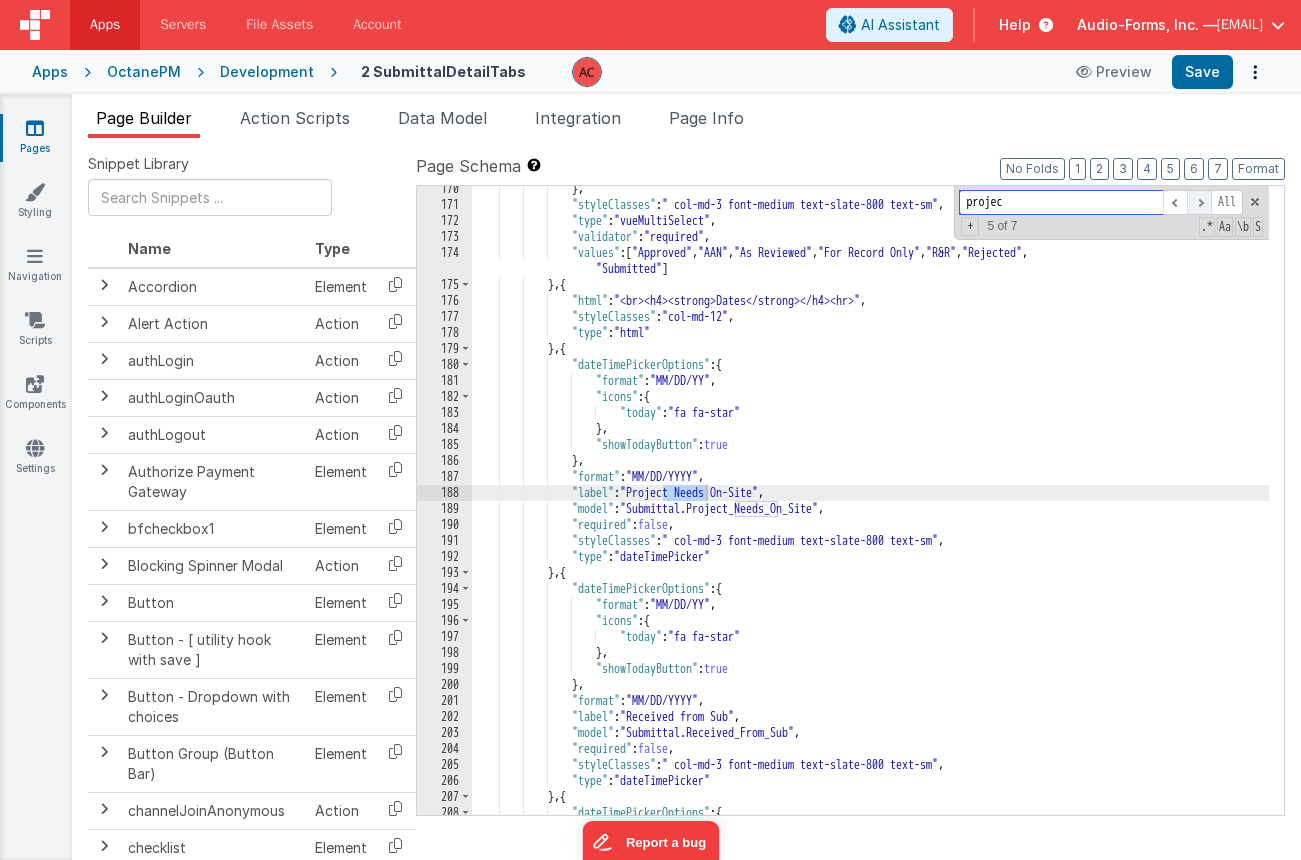 type on "projec" 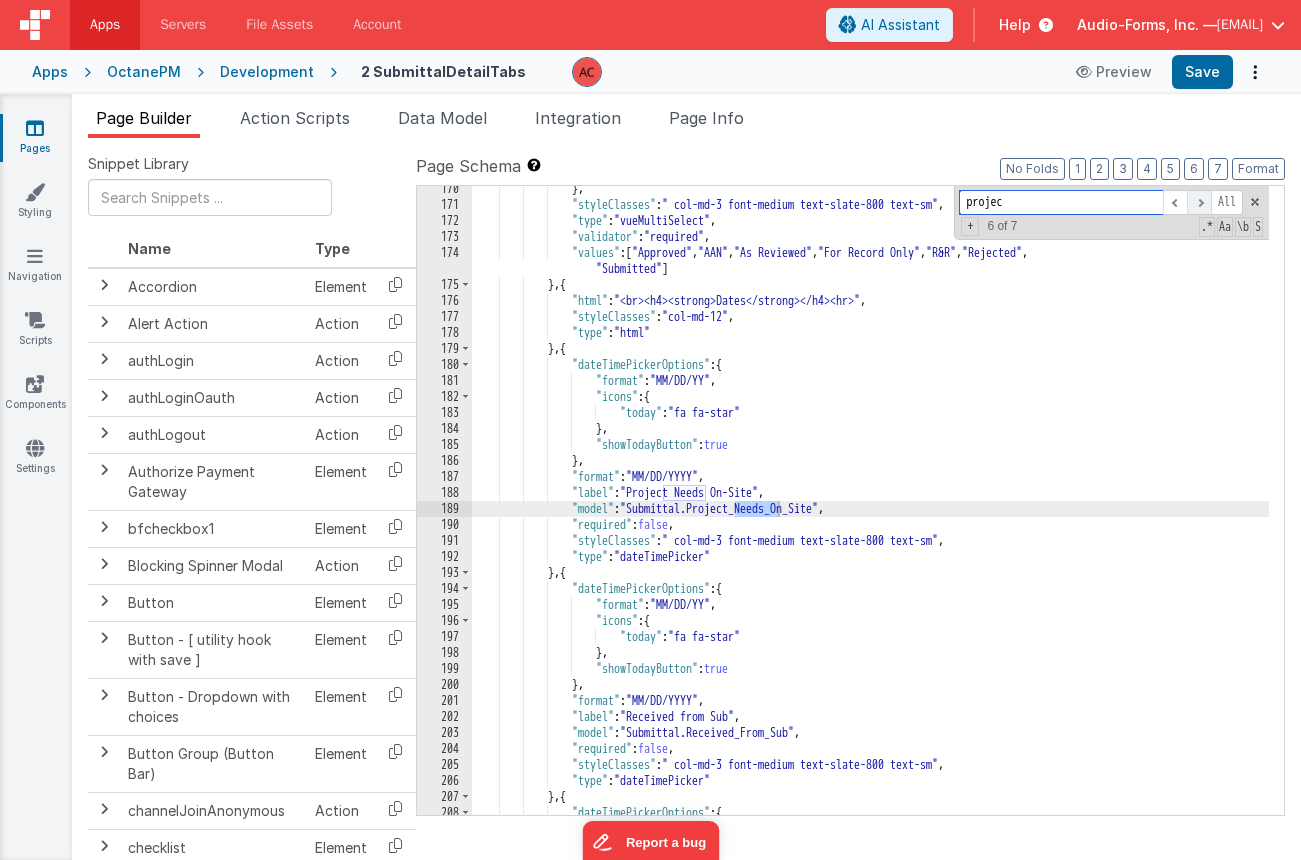 click at bounding box center [1199, 202] 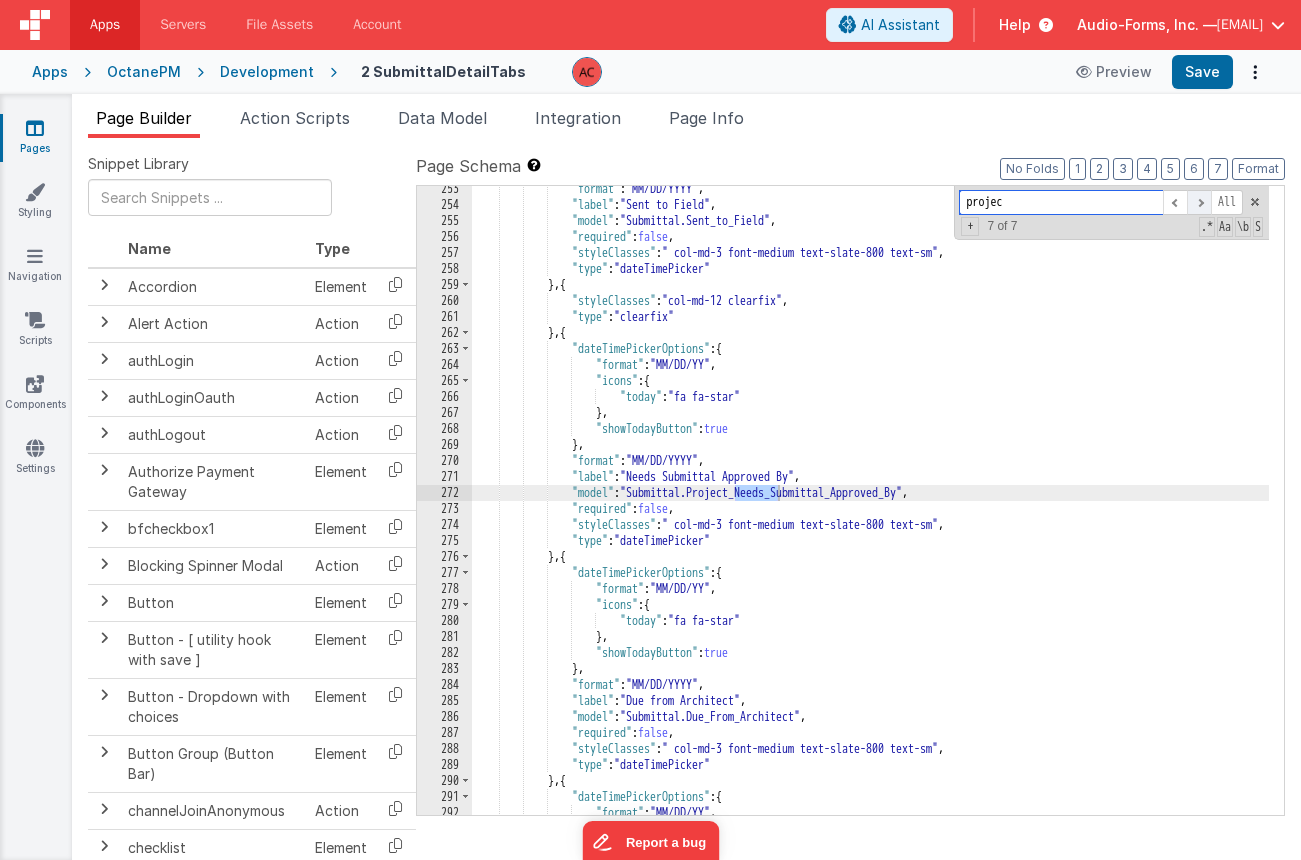 click at bounding box center (1199, 202) 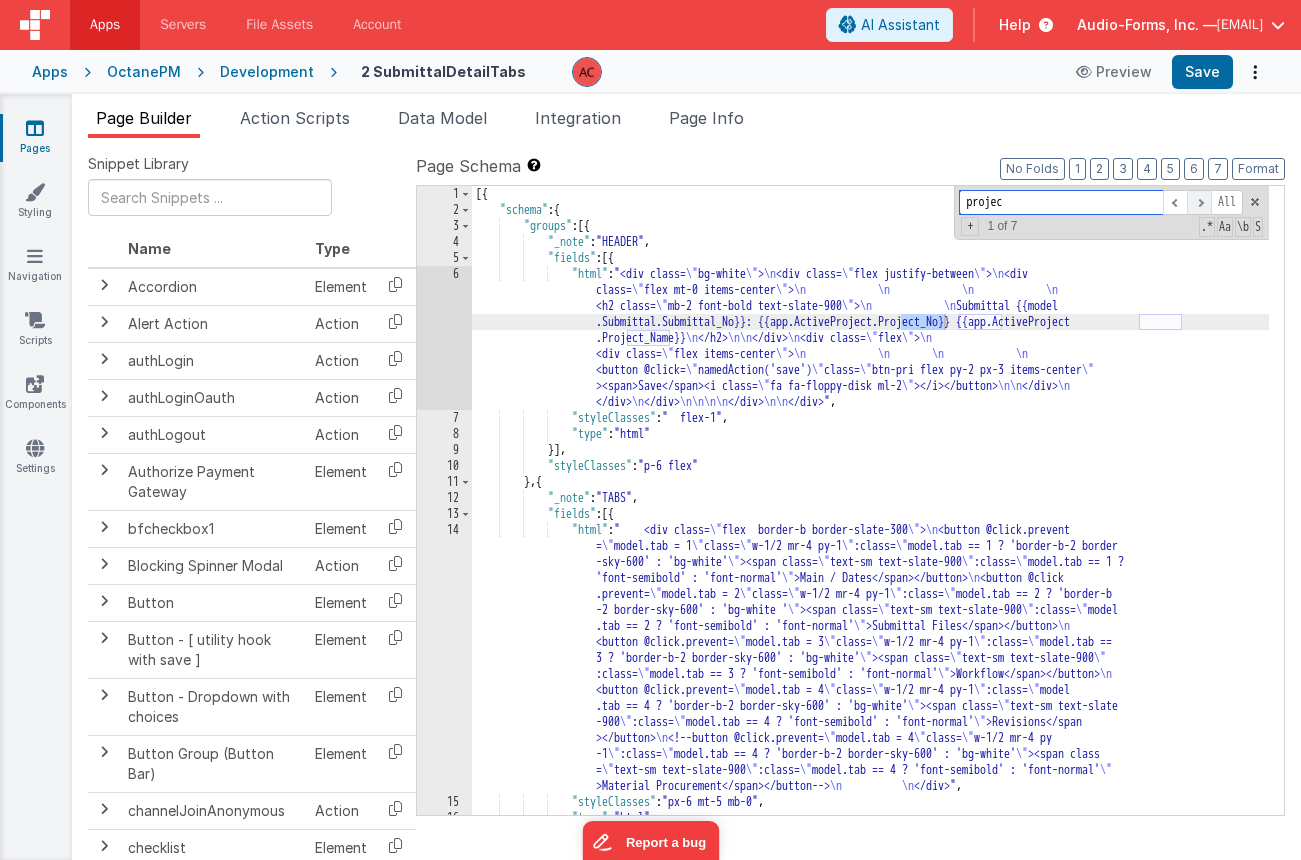 click at bounding box center [1199, 202] 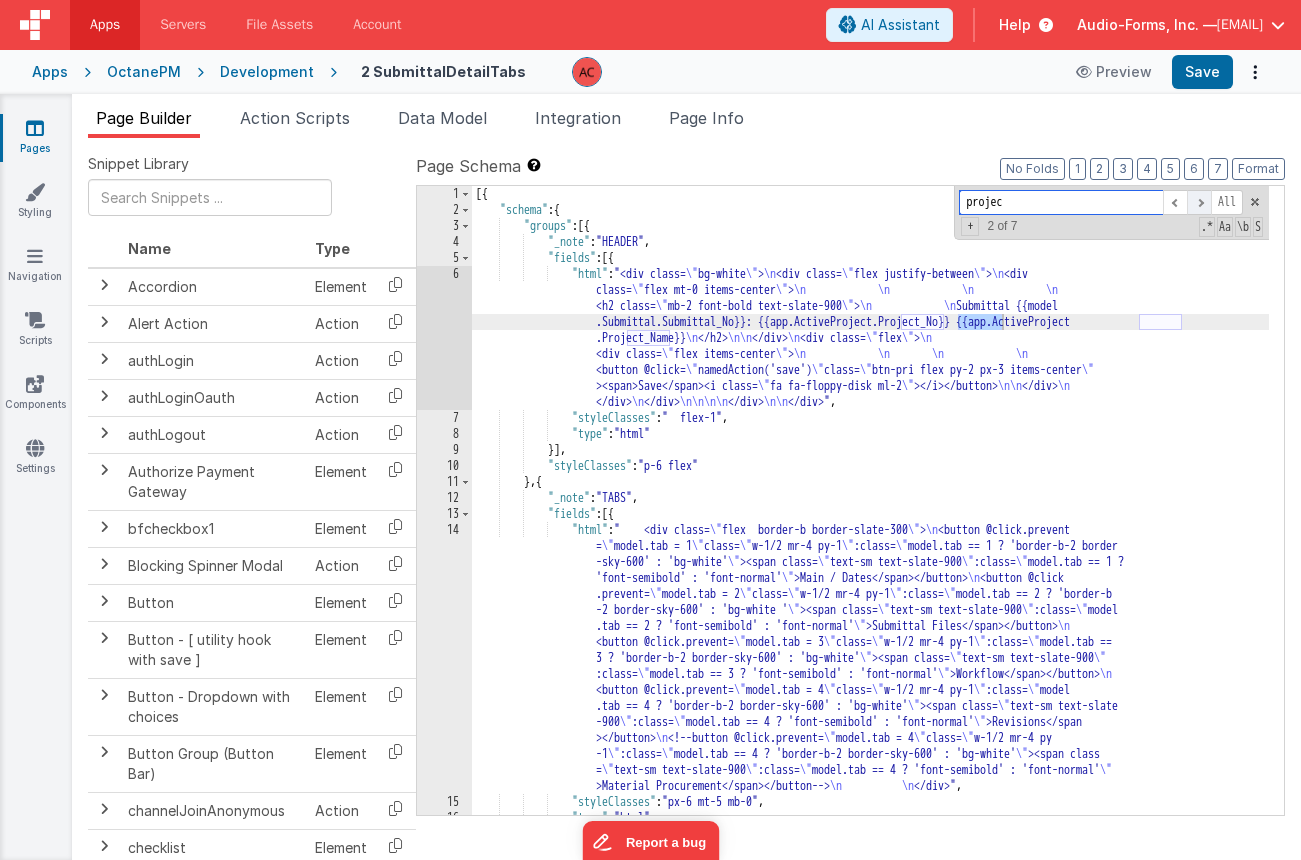 click at bounding box center [1199, 202] 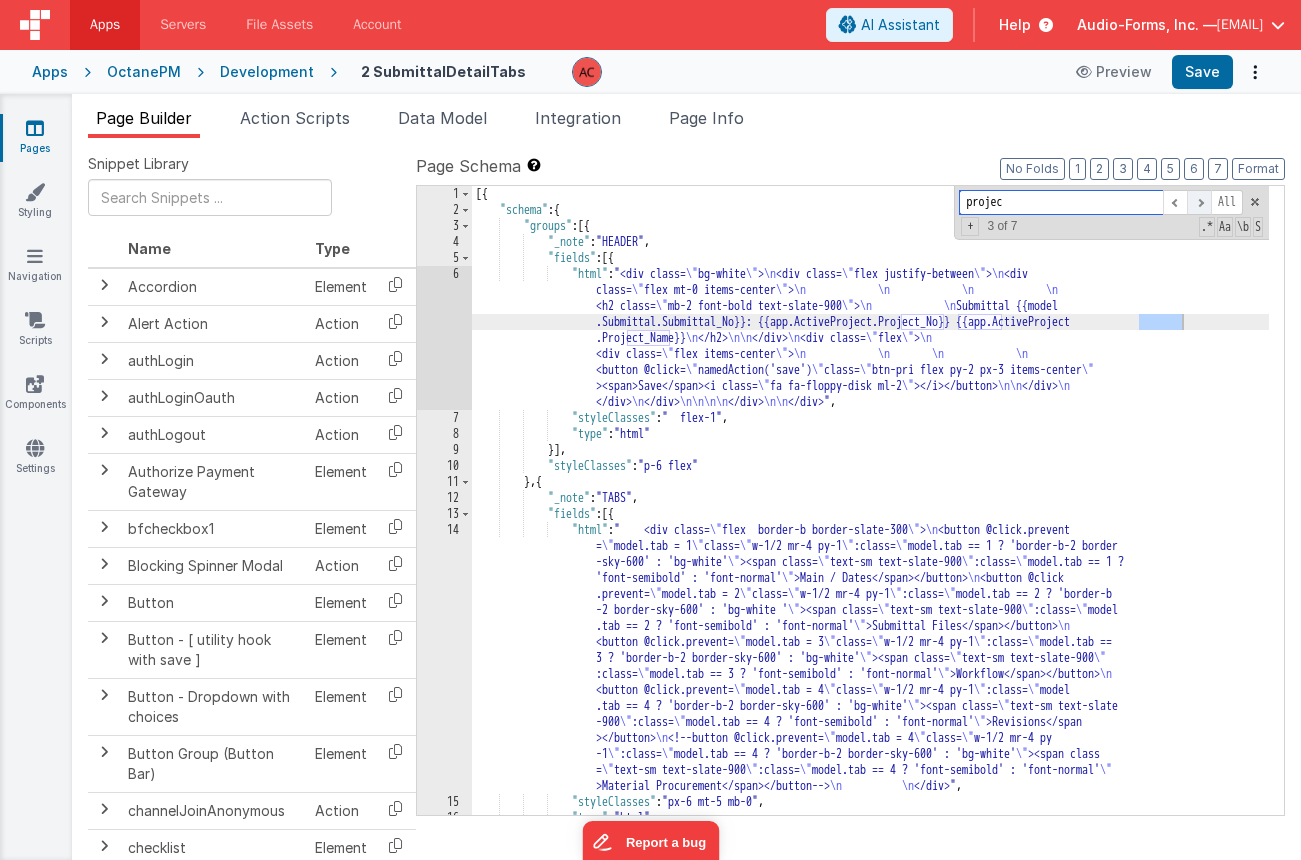 click at bounding box center (1199, 202) 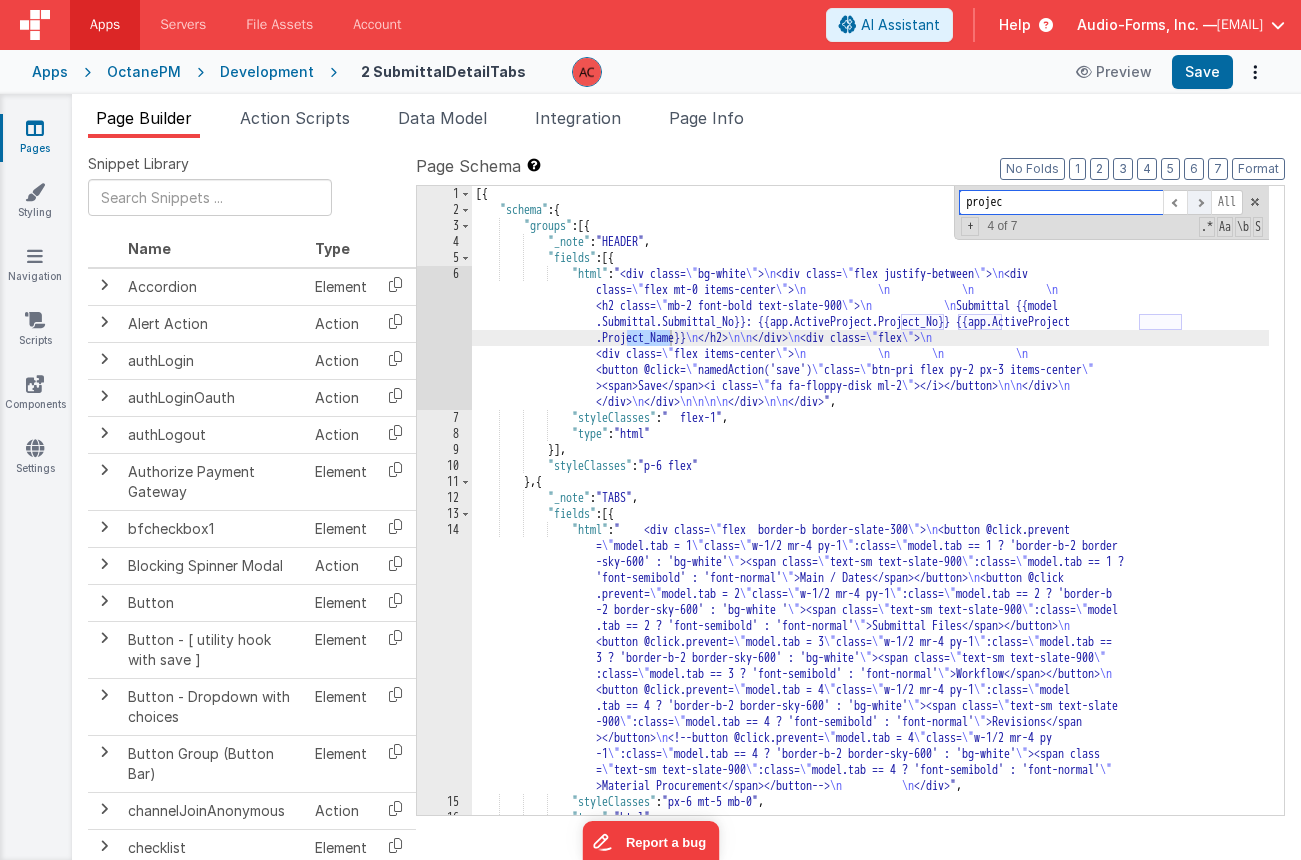 click at bounding box center (1199, 202) 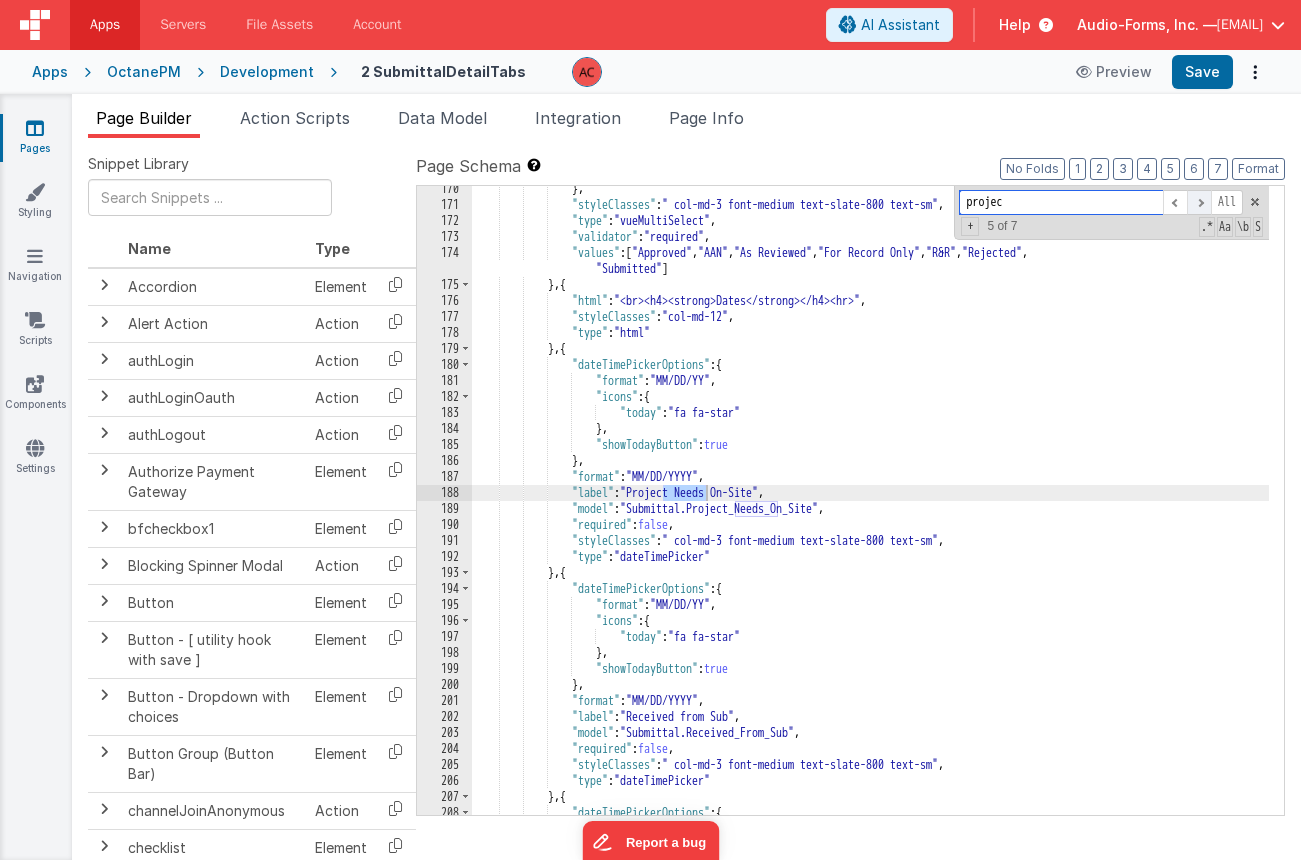 scroll, scrollTop: 3270, scrollLeft: 0, axis: vertical 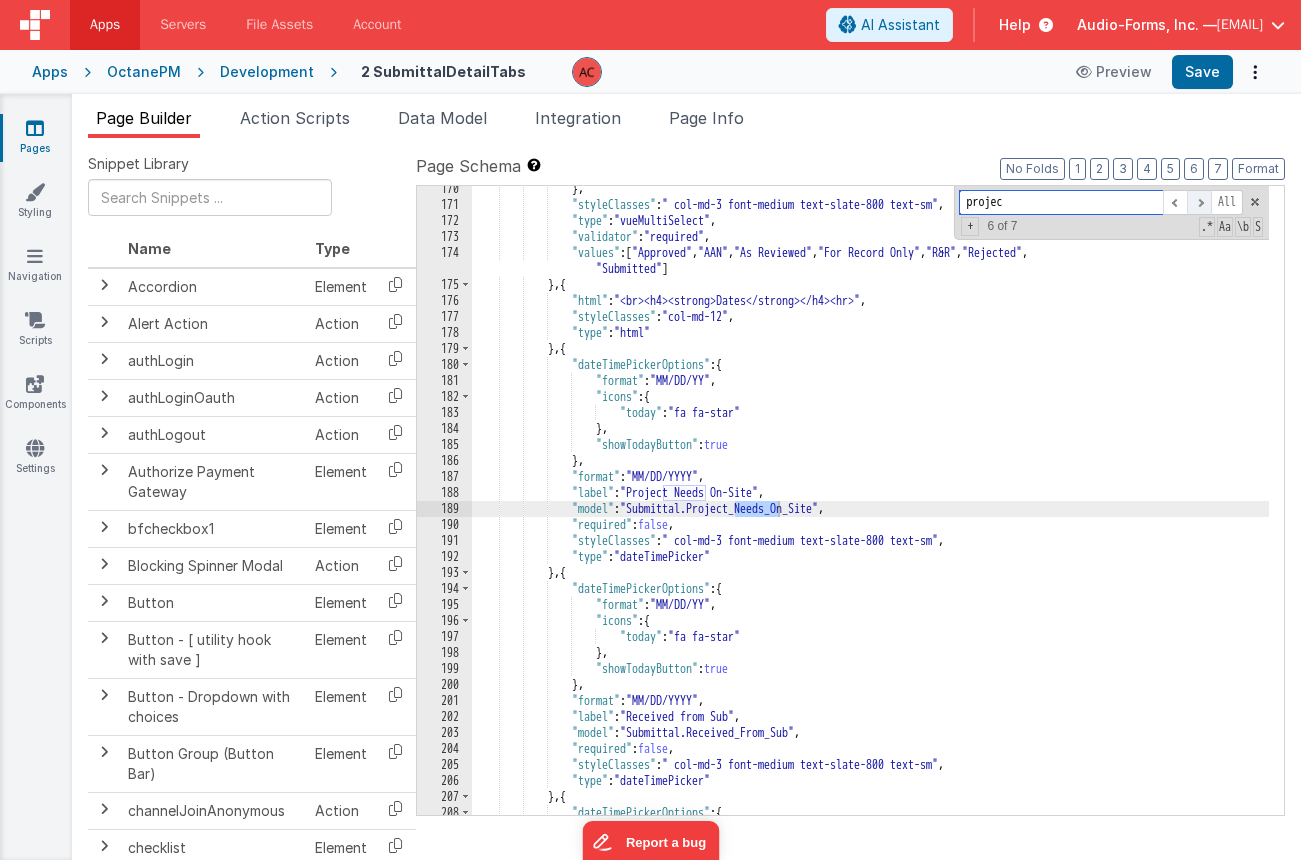 click at bounding box center [1199, 202] 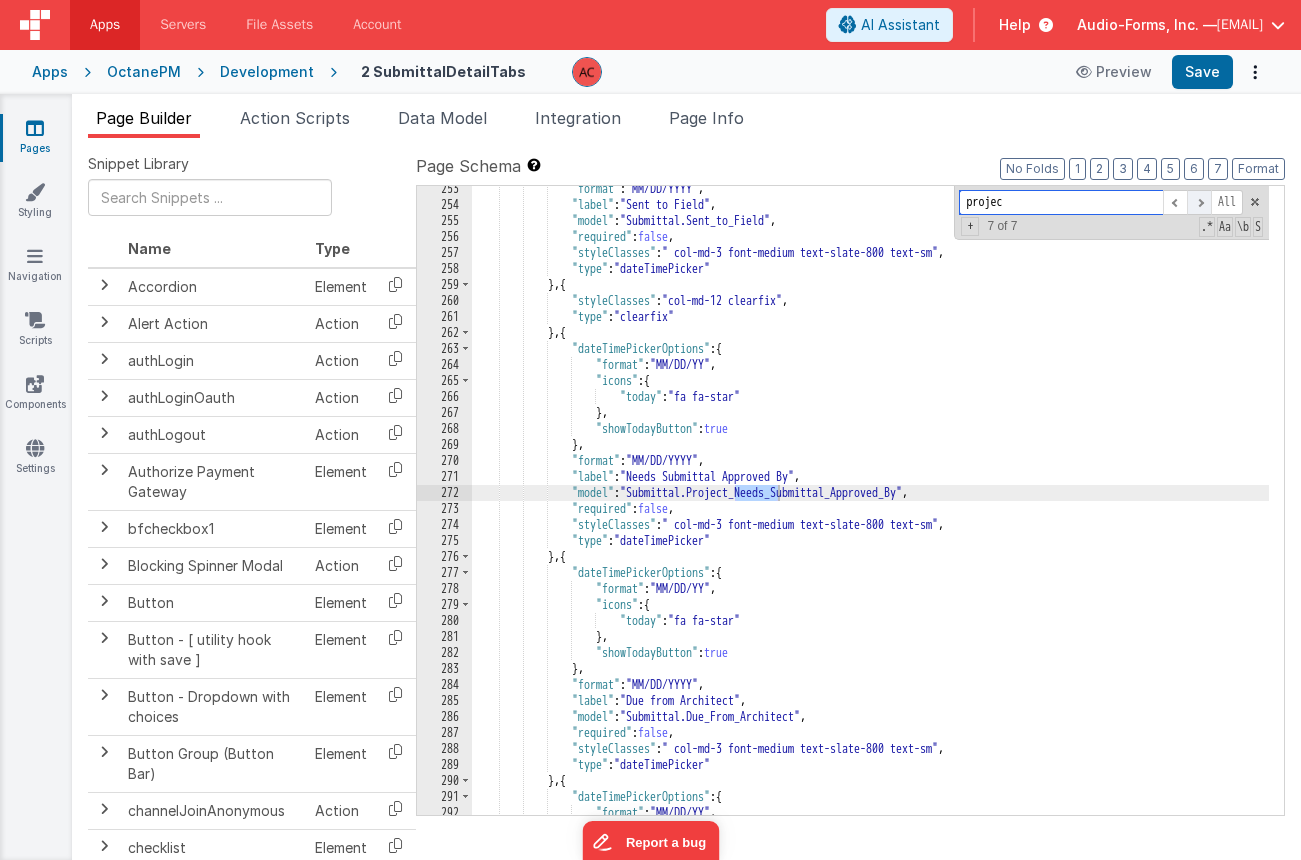 click at bounding box center (1199, 202) 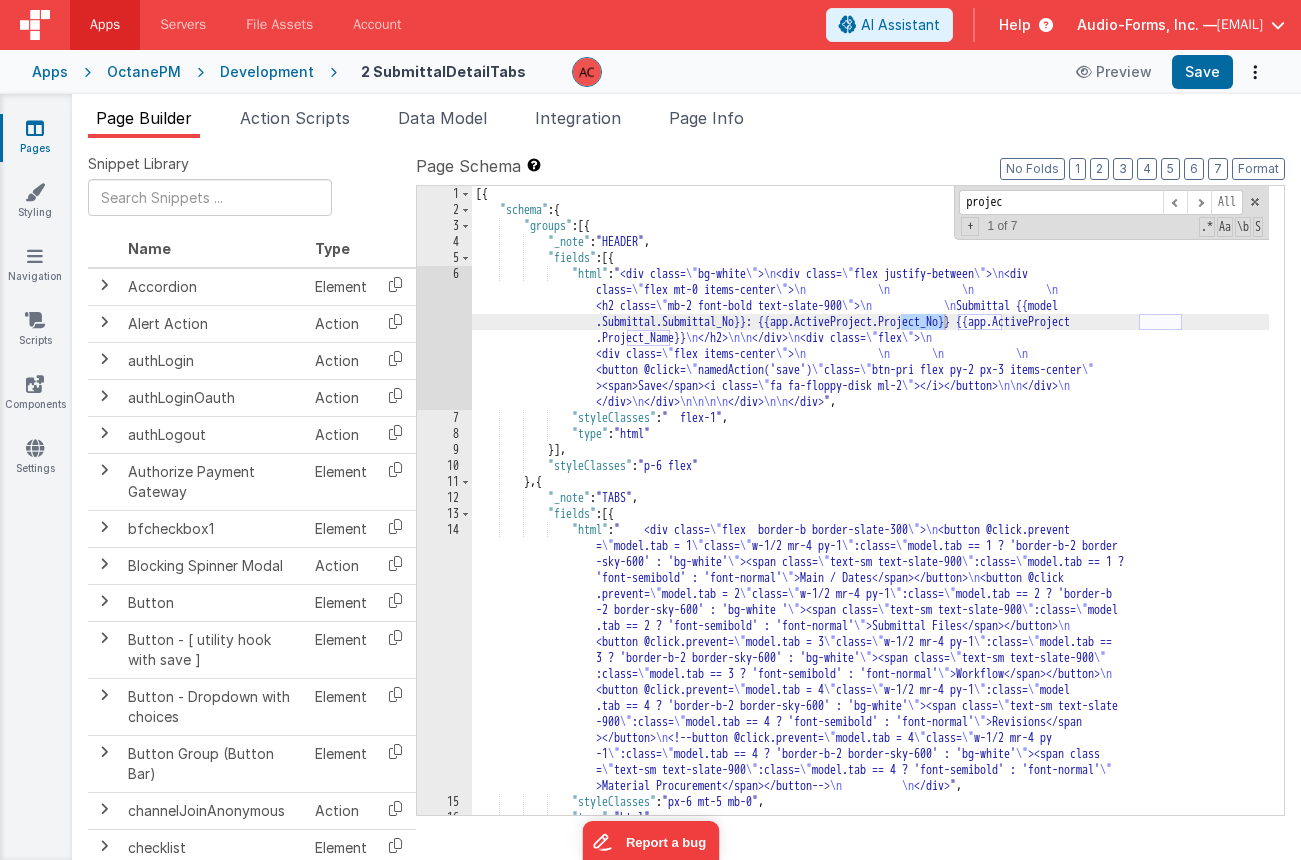 click at bounding box center (35, 128) 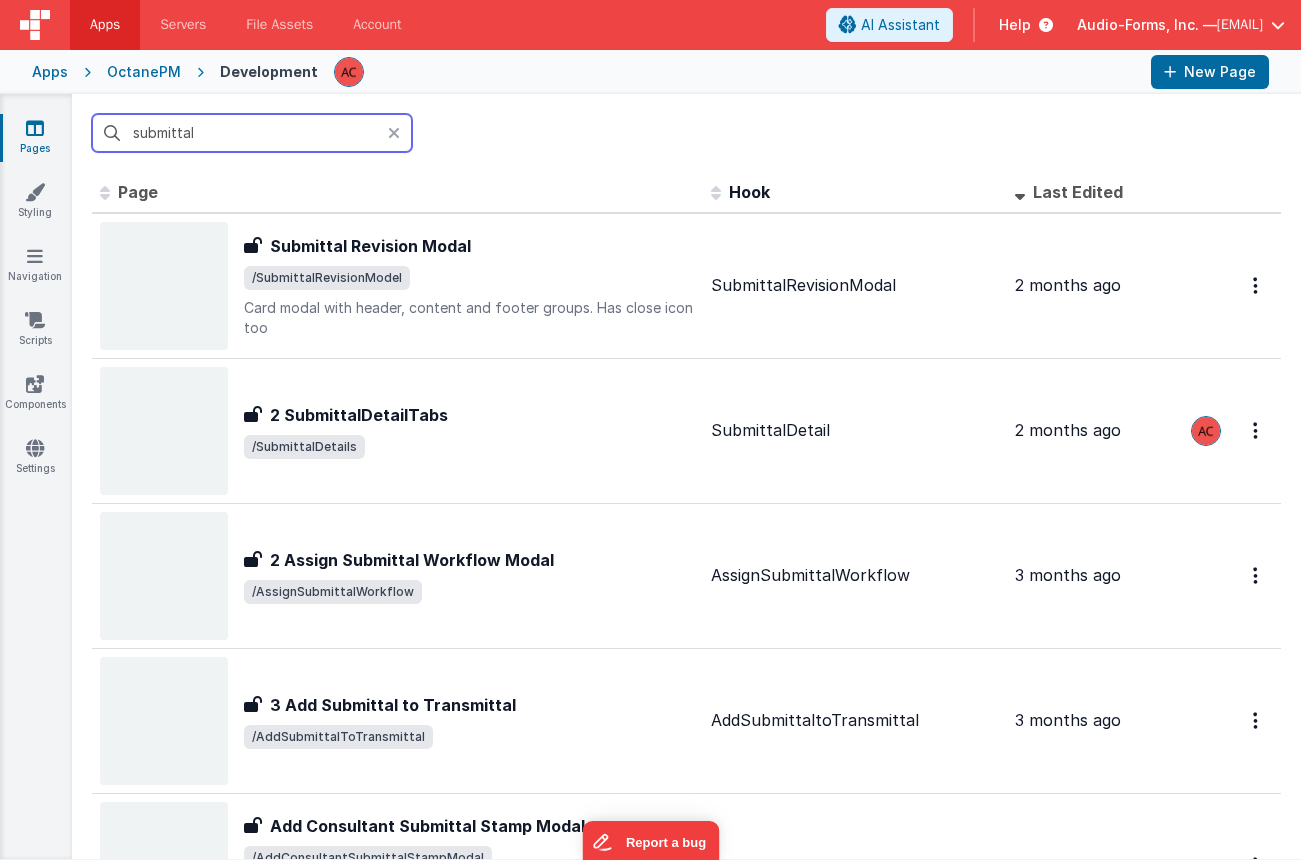 click on "submittal" at bounding box center (252, 133) 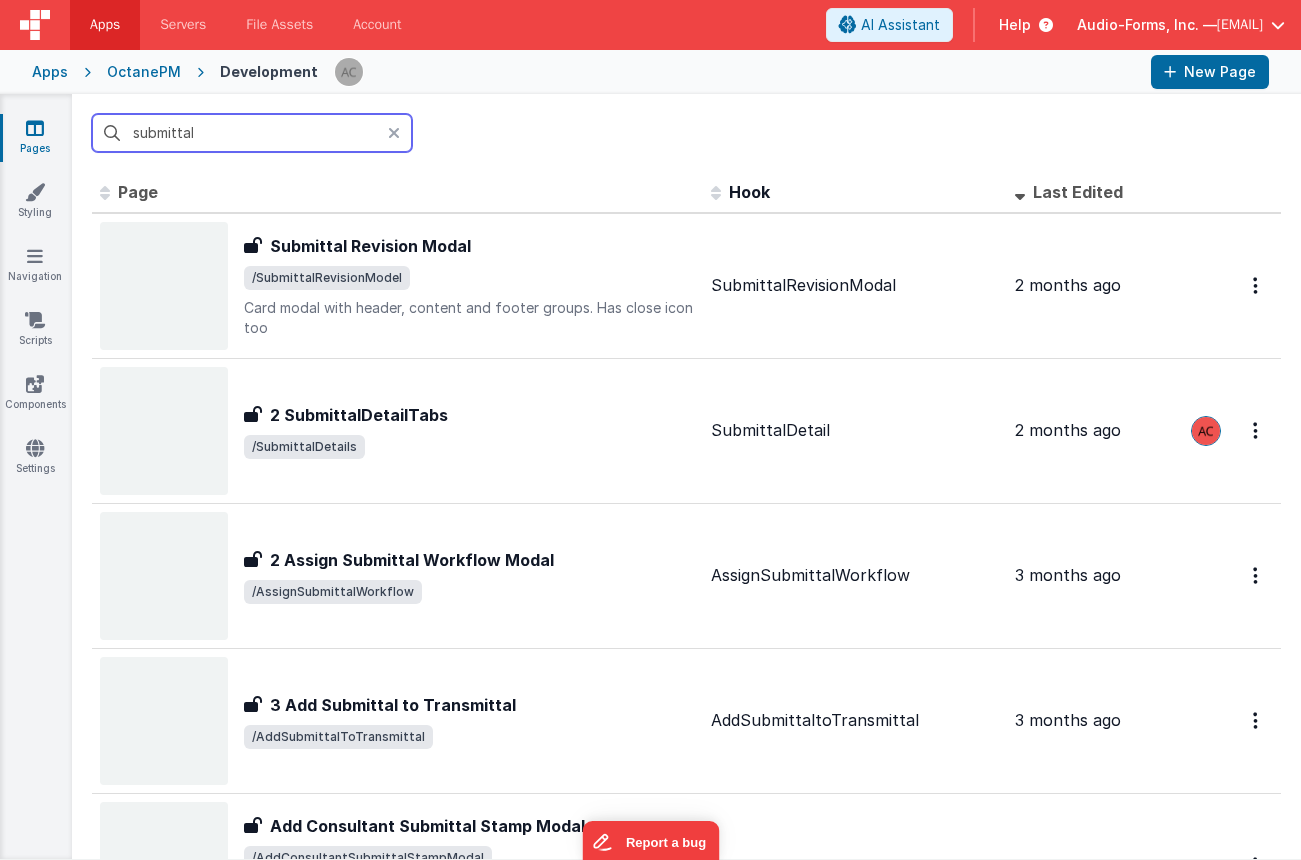 click on "submittal" at bounding box center (252, 133) 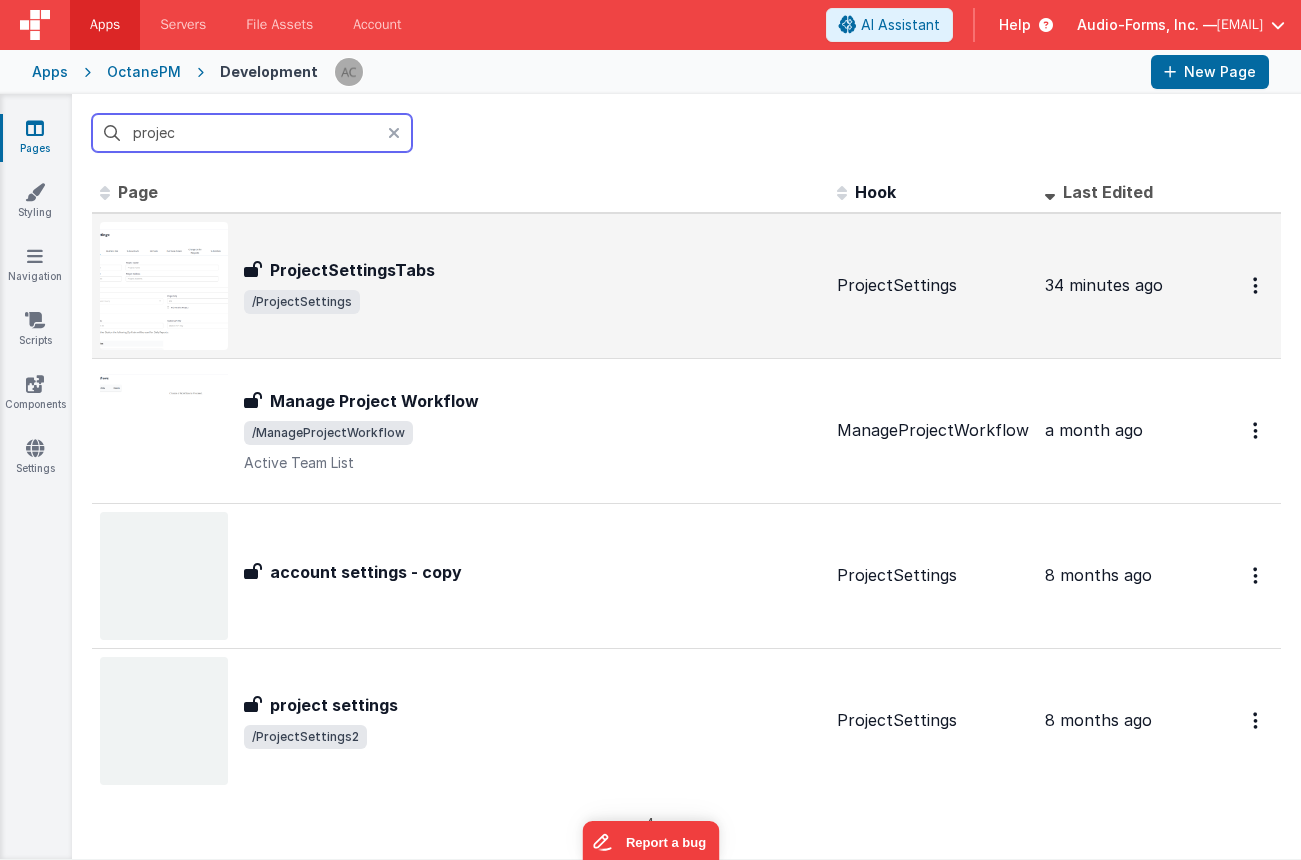 type on "projec" 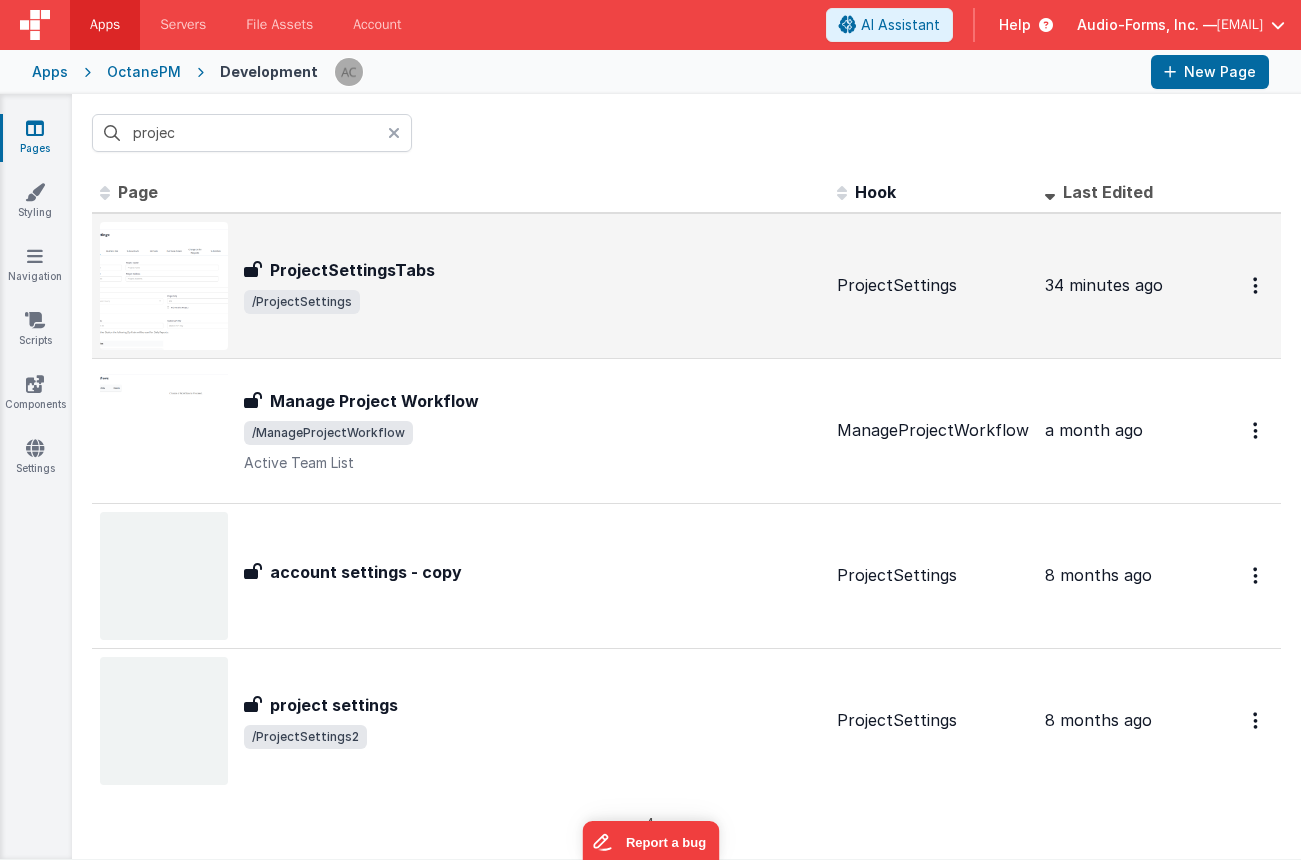 click on "/ProjectSettings" at bounding box center (532, 302) 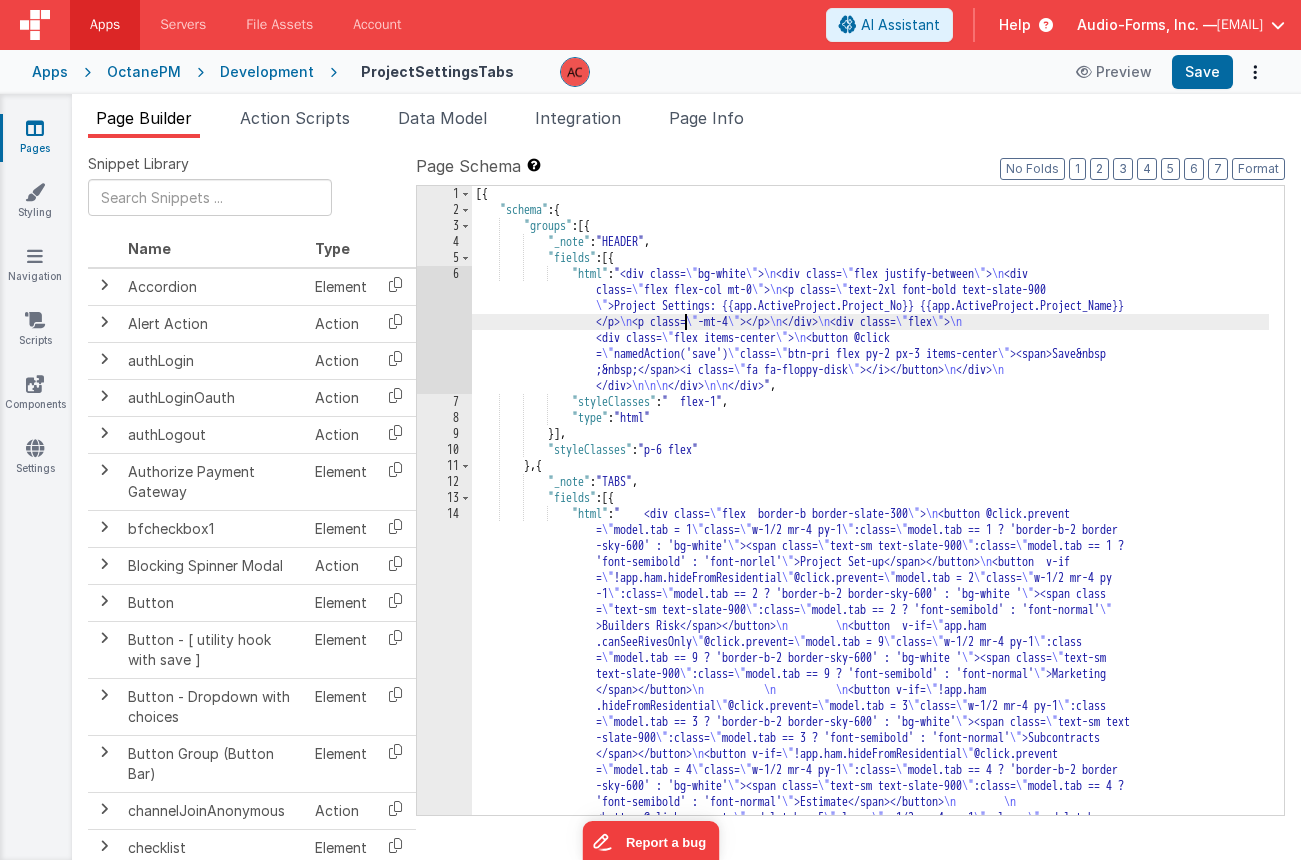 click on "[{      "schema" :  {           "groups" :  [{                "_note" :  "HEADER" ,                "fields" :  [{                     "html" :  "<div class= \" bg-white \" >
<div class= \" flex justify-between  \" >
<div                       class= \" flex flex-col mt-0 \" >
<p class= \" text-2xl font-bold text-slate-900                       \" >Project Settings: {{app.ActiveProject.Project_No}} {{app.ActiveProject.Project_Name}}                      </p>
<p class= \" -mt-4 \" ></p>
</div>
<div class= \" flex \" >
<div class= \" flex items-center \" >
<button @click                      = \" namedAction('save') \"  class= \" btn-pri flex py-2 px-3 items-center  \" ><span>Save&nbsp                      ;&nbsp;</span><i class= \" fa fa-floppy-disk \" ></i></button>" at bounding box center (870, 780) 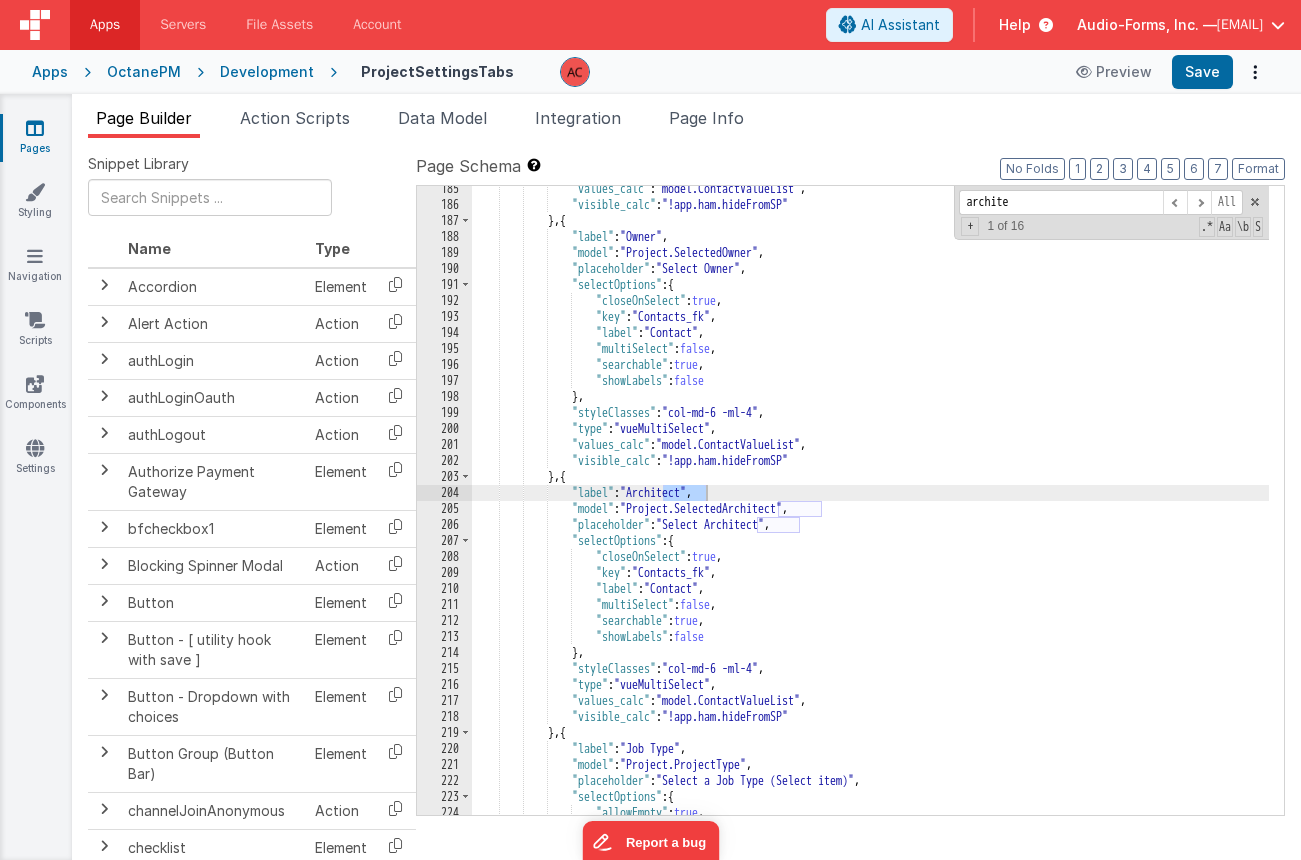 scroll, scrollTop: 4038, scrollLeft: 0, axis: vertical 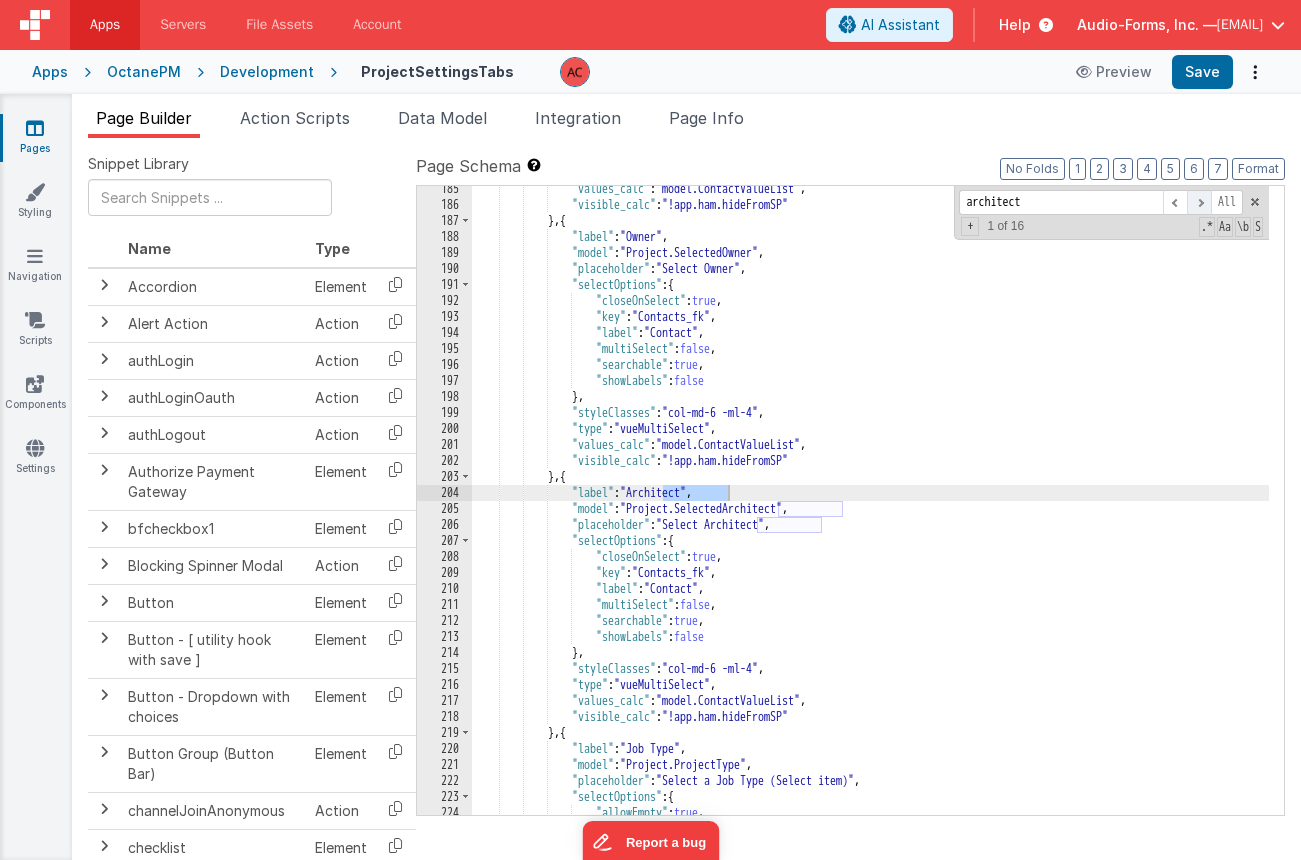 type on "architect" 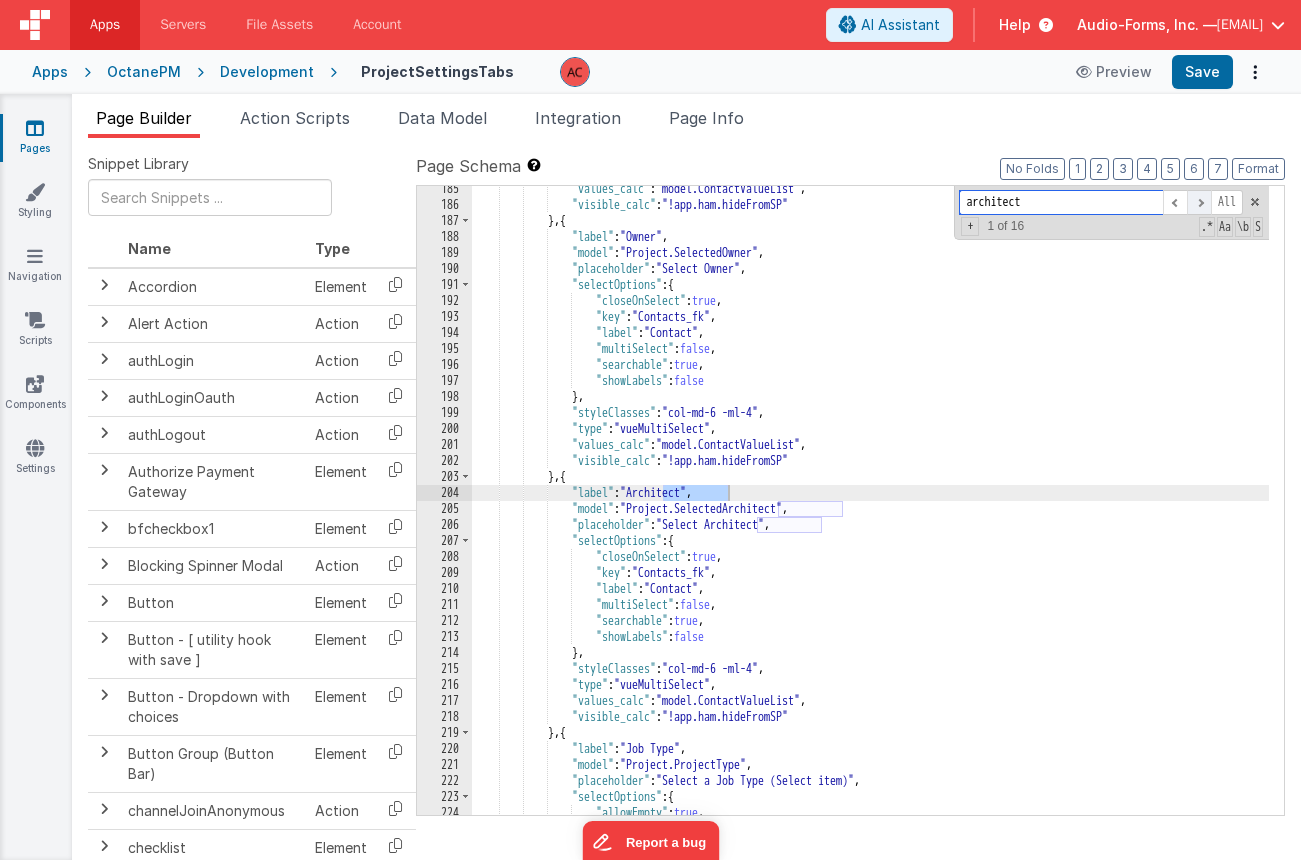 click at bounding box center [1199, 202] 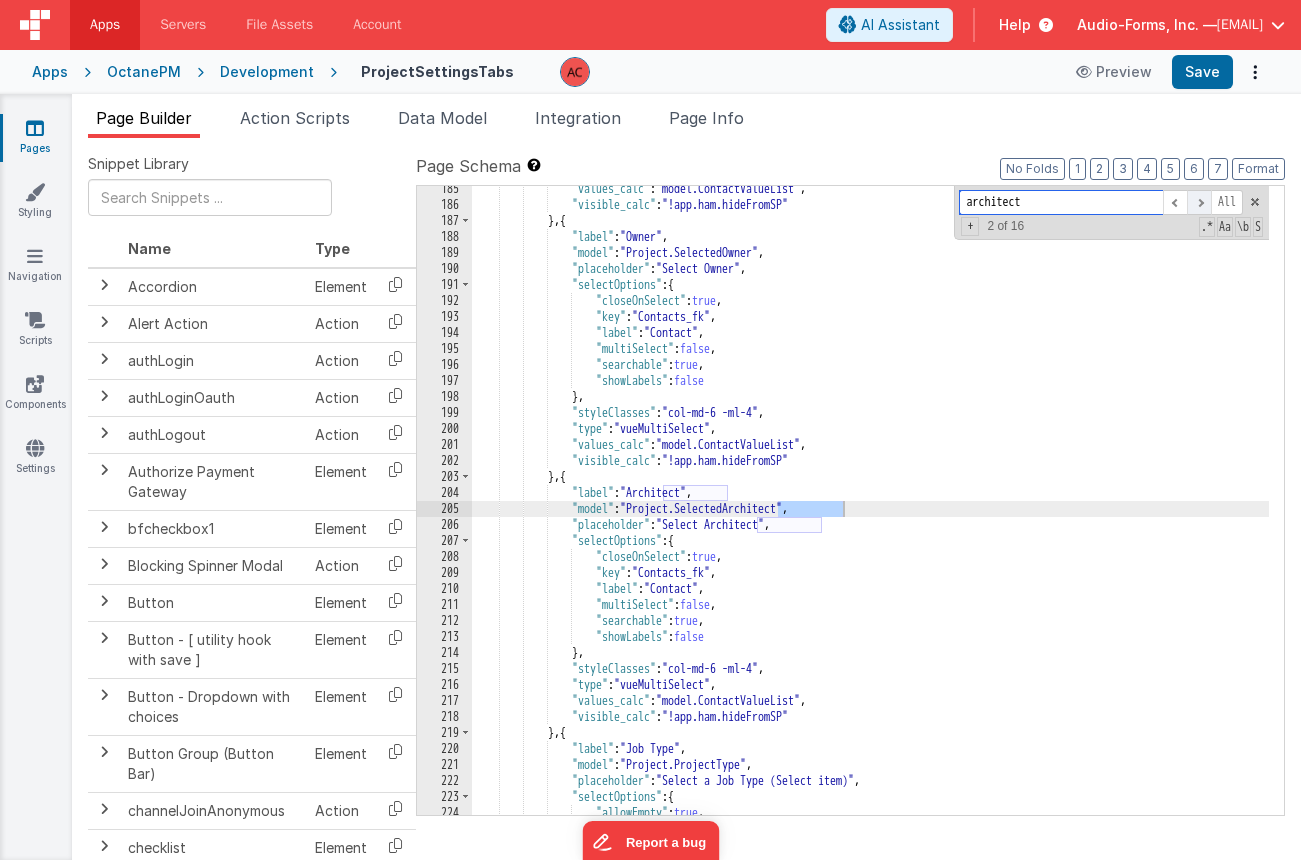 click at bounding box center (1199, 202) 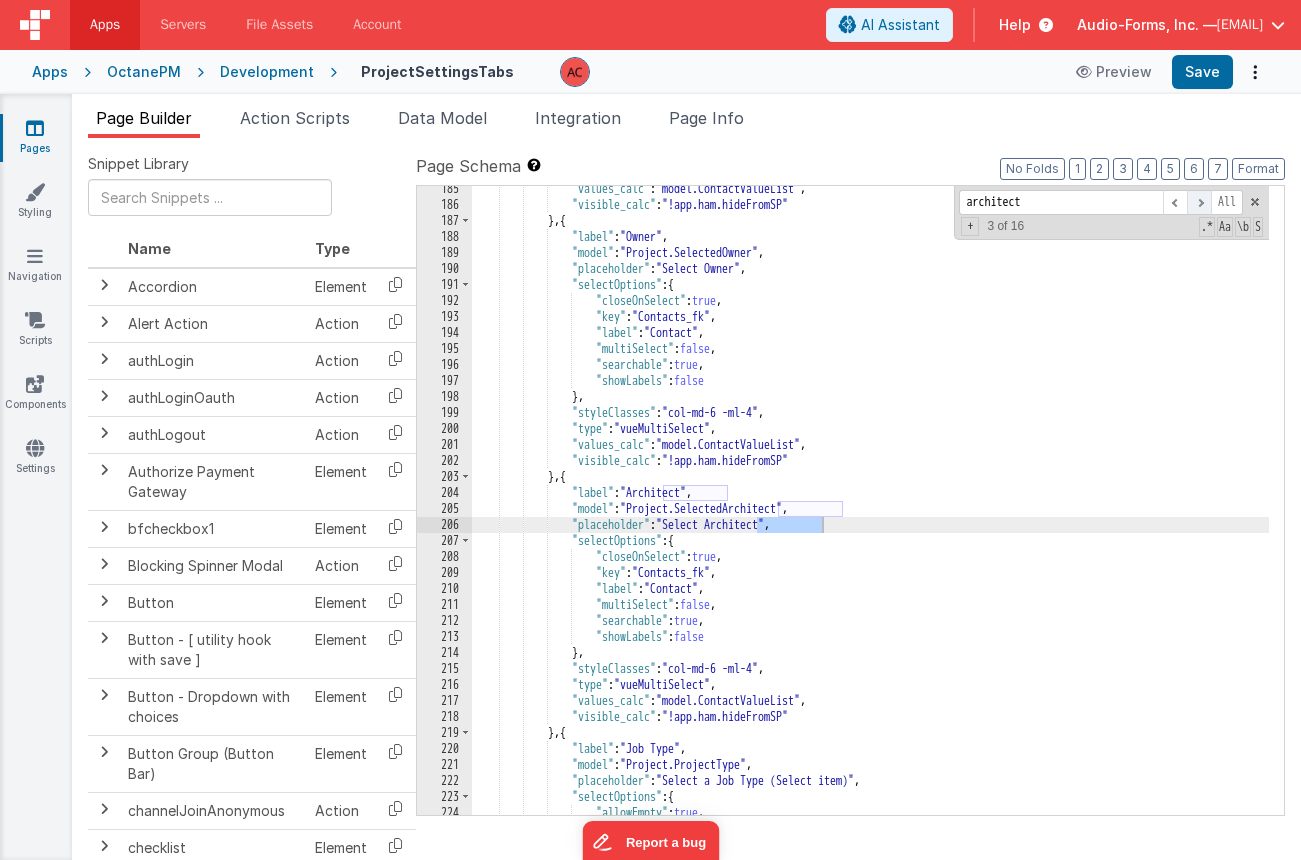 click at bounding box center [1199, 202] 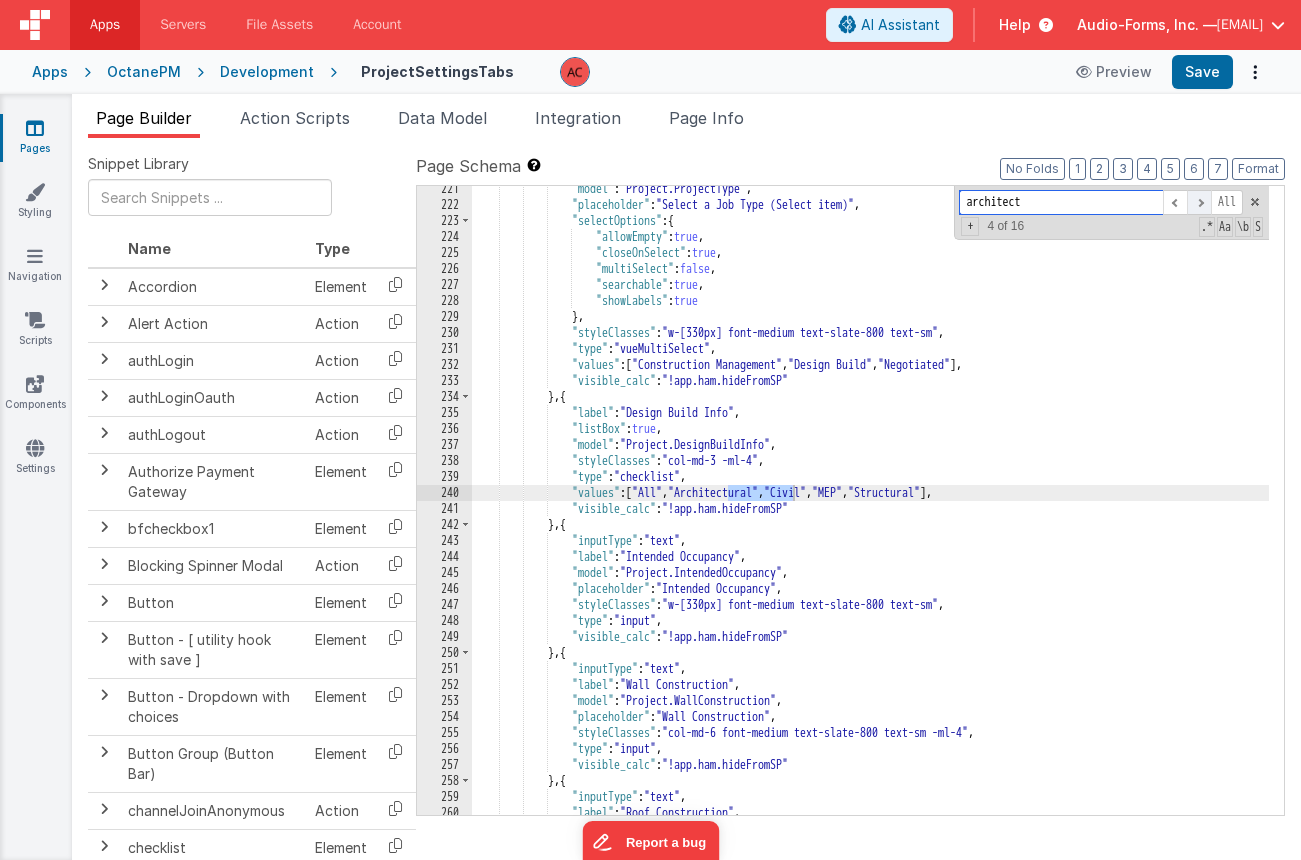 scroll, scrollTop: 4614, scrollLeft: 0, axis: vertical 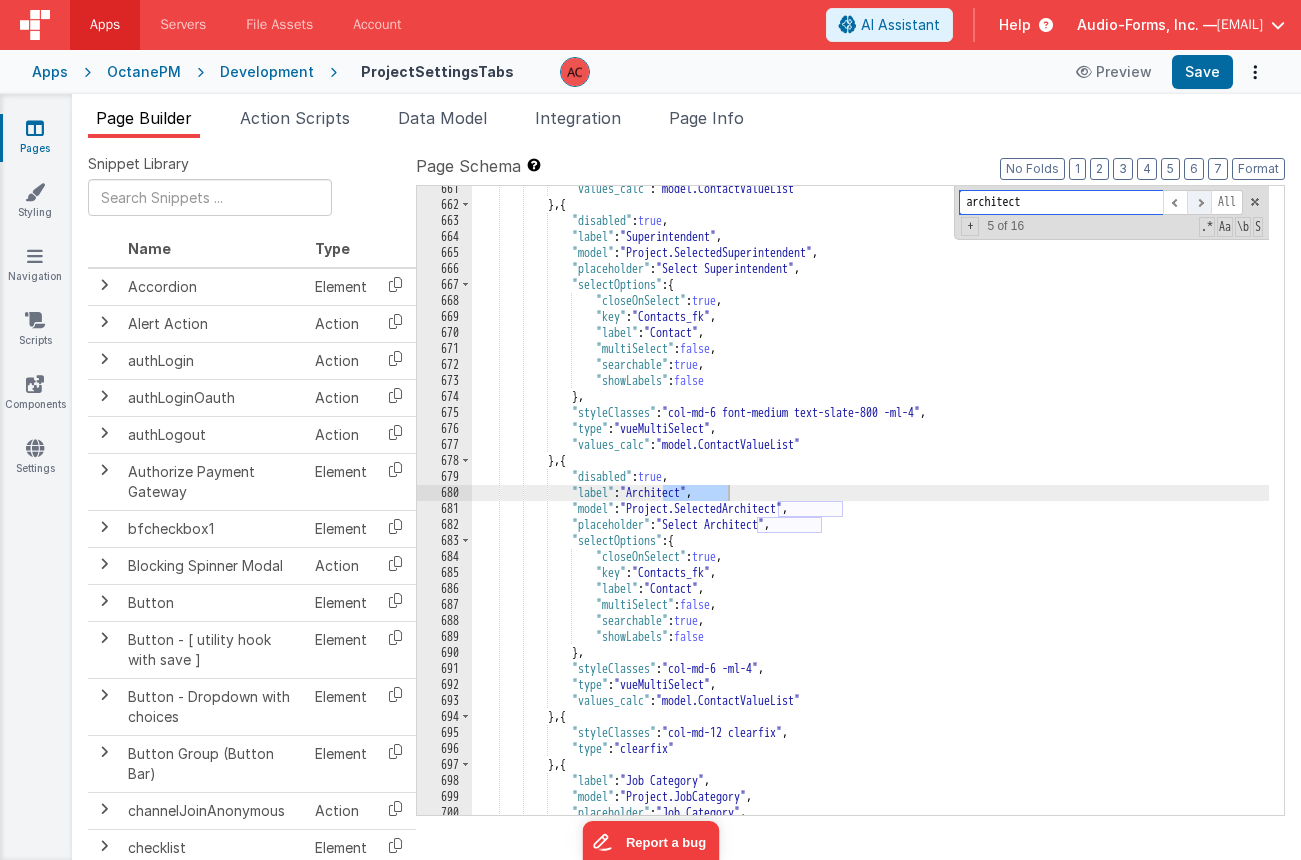 click at bounding box center [1199, 202] 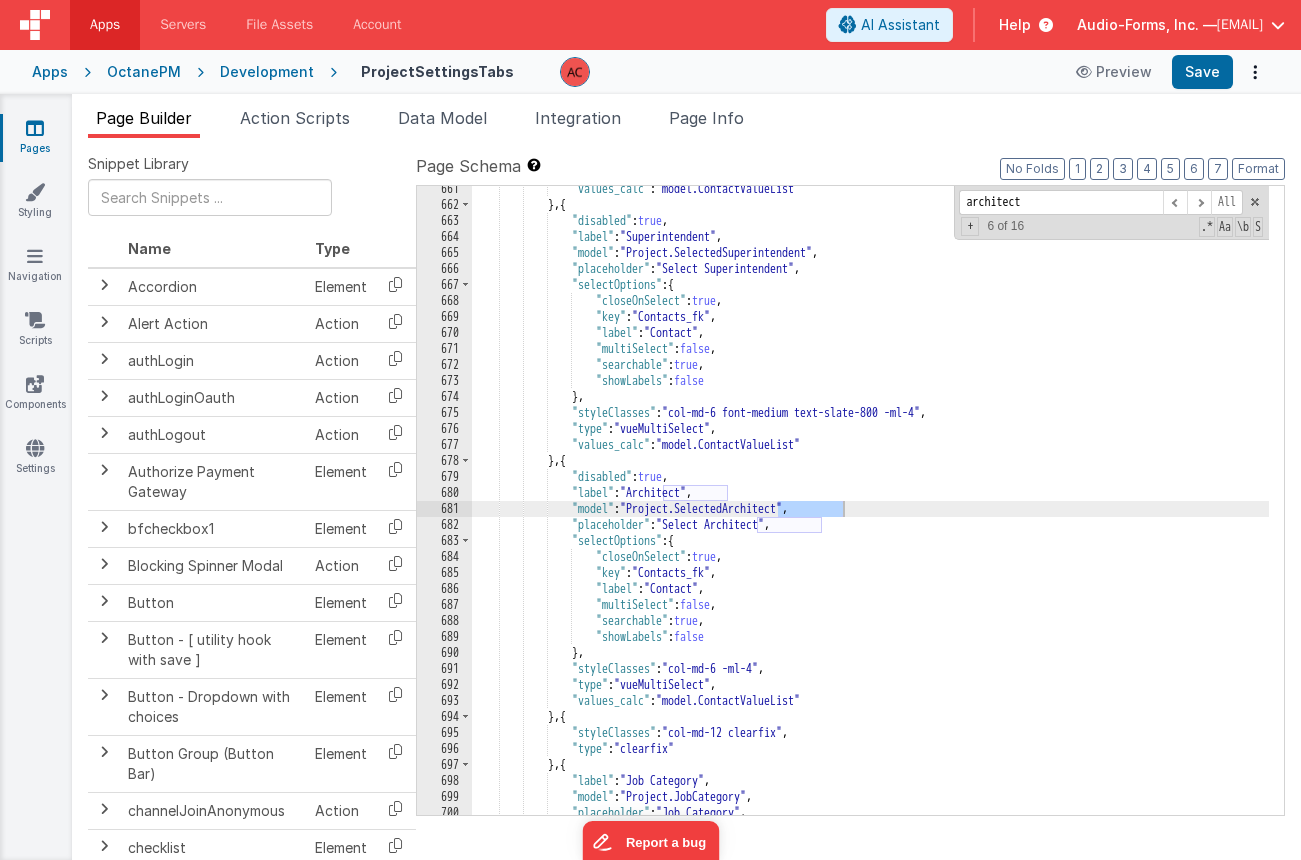 click on ""values_calc" :  "model.ContactValueList"                } ,  {                     "disabled" :  true ,                     "label" :  "Superintendent" ,                     "model" :  "Project.SelectedSuperintendent" ,                     "placeholder" :  "Select Superintendent" ,                     "selectOptions" :  {                          "closeOnSelect" :  true ,                          "key" :  "Contacts_fk" ,                          "label" :  "Contact" ,                          "multiSelect" :  false ,                          "searchable" :  true ,                          "showLabels" :  false                     } ,                     "styleClasses" :  "col-md-6 font-medium text-slate-800 -ml-4" ,                     "type" :  "vueMultiSelect" ,                     "values_calc" :  "model.ContactValueList"                } ,  {                     "disabled" :  true ,                     "label" :  "Architect" ,                     "model" :  "Project.SelectedArchitect"" at bounding box center [870, 511] 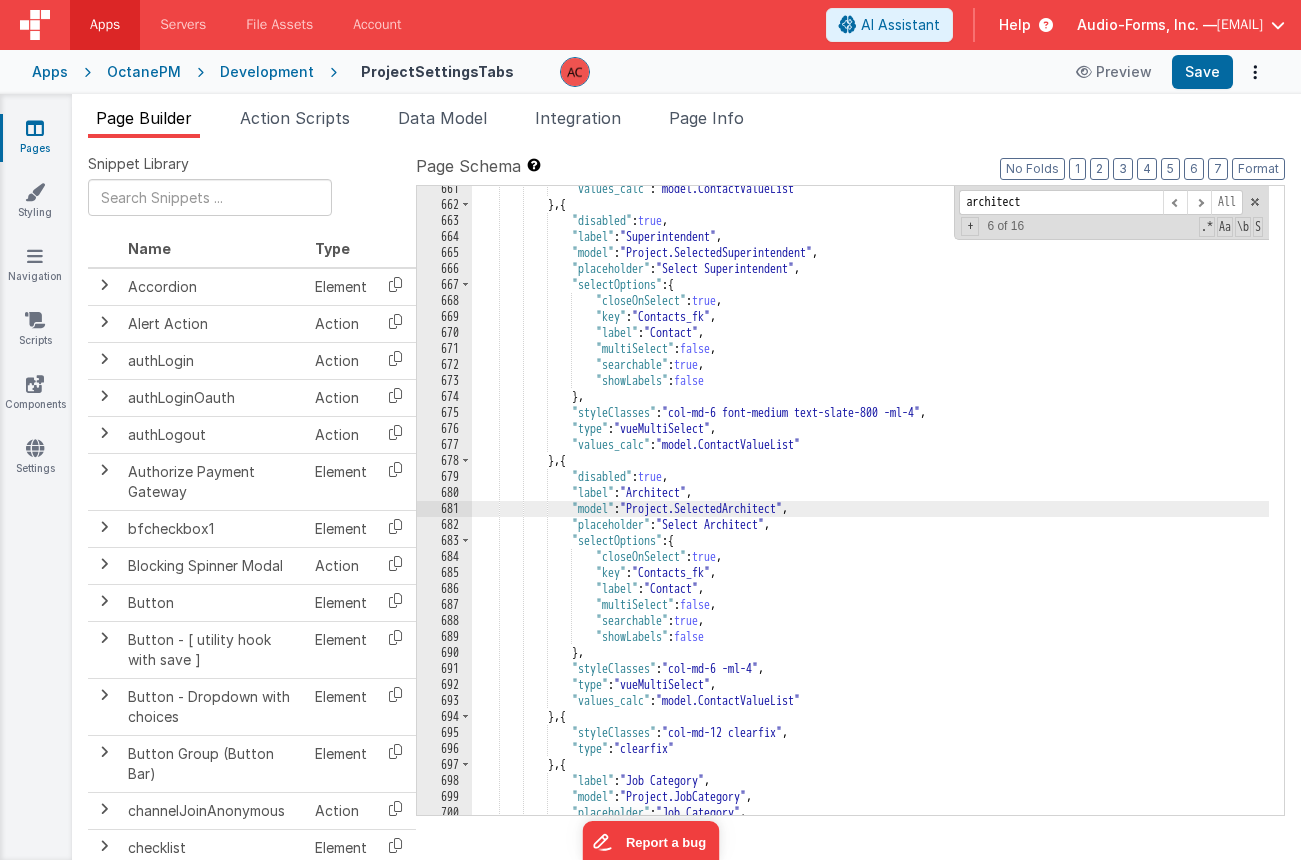 click on ""values_calc" :  "model.ContactValueList"                } ,  {                     "disabled" :  true ,                     "label" :  "Superintendent" ,                     "model" :  "Project.SelectedSuperintendent" ,                     "placeholder" :  "Select Superintendent" ,                     "selectOptions" :  {                          "closeOnSelect" :  true ,                          "key" :  "Contacts_fk" ,                          "label" :  "Contact" ,                          "multiSelect" :  false ,                          "searchable" :  true ,                          "showLabels" :  false                     } ,                     "styleClasses" :  "col-md-6 font-medium text-slate-800 -ml-4" ,                     "type" :  "vueMultiSelect" ,                     "values_calc" :  "model.ContactValueList"                } ,  {                     "disabled" :  true ,                     "label" :  "Architect" ,                     "model" :  "Project.SelectedArchitect"" at bounding box center [870, 511] 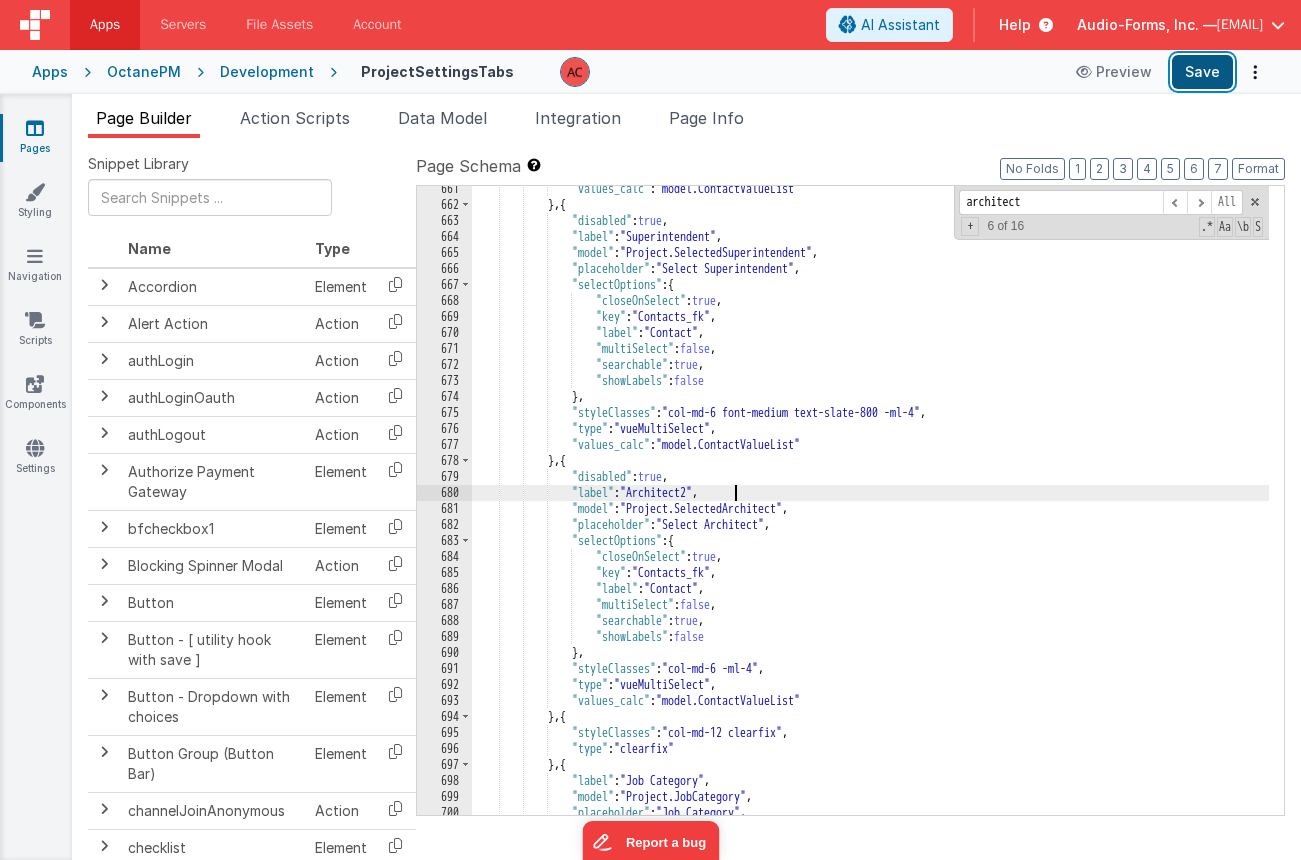 click on "Save" at bounding box center [1202, 72] 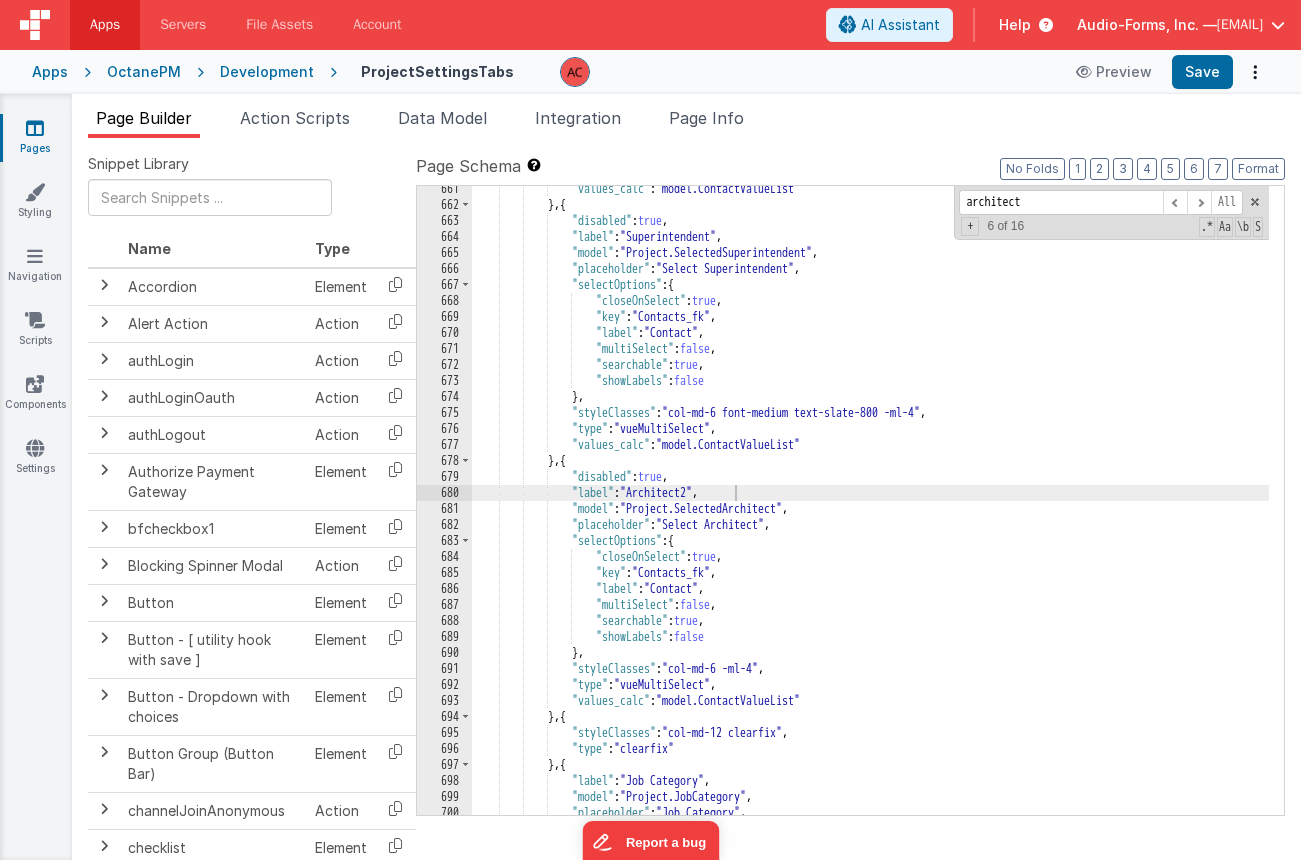 click on "the value is coming in as a number.  however the thro" at bounding box center (870, 511) 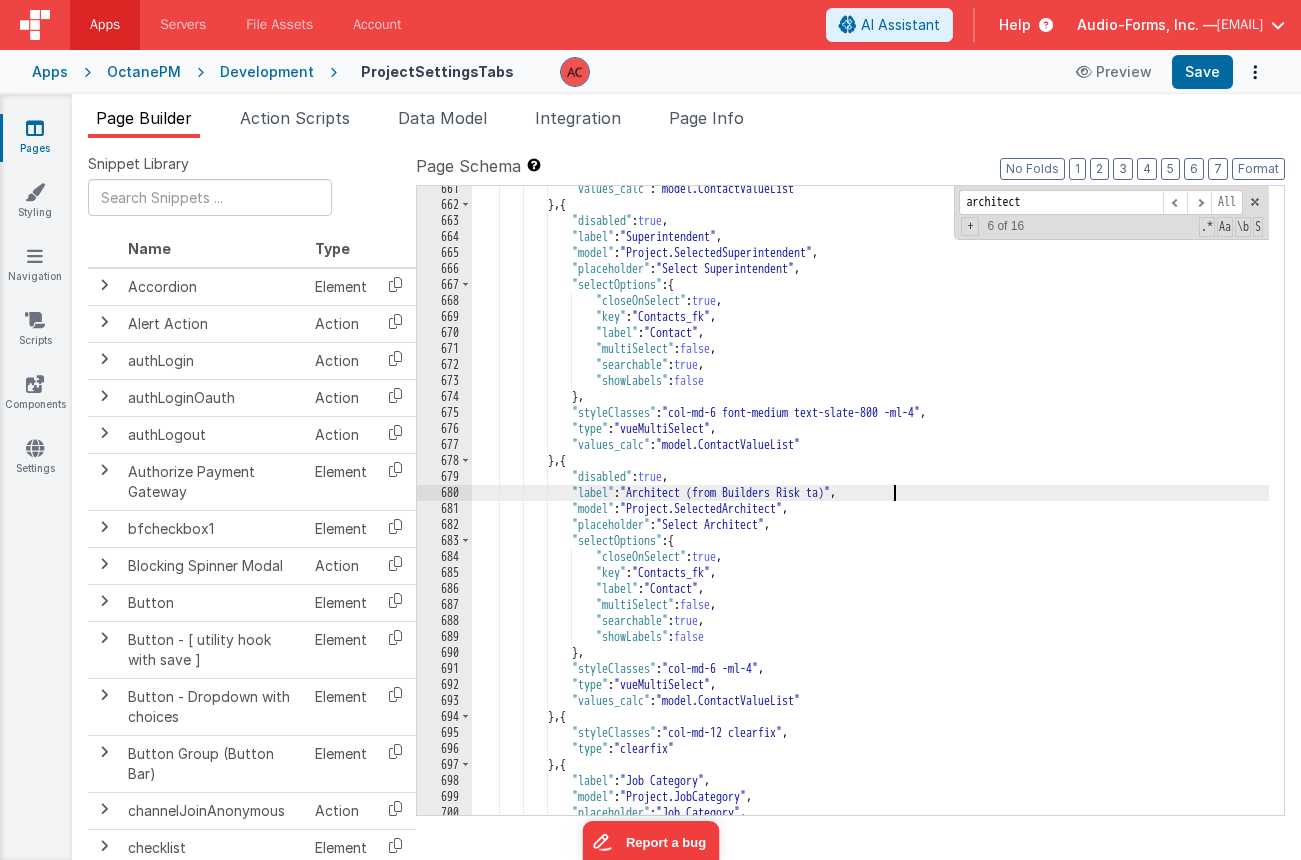 type 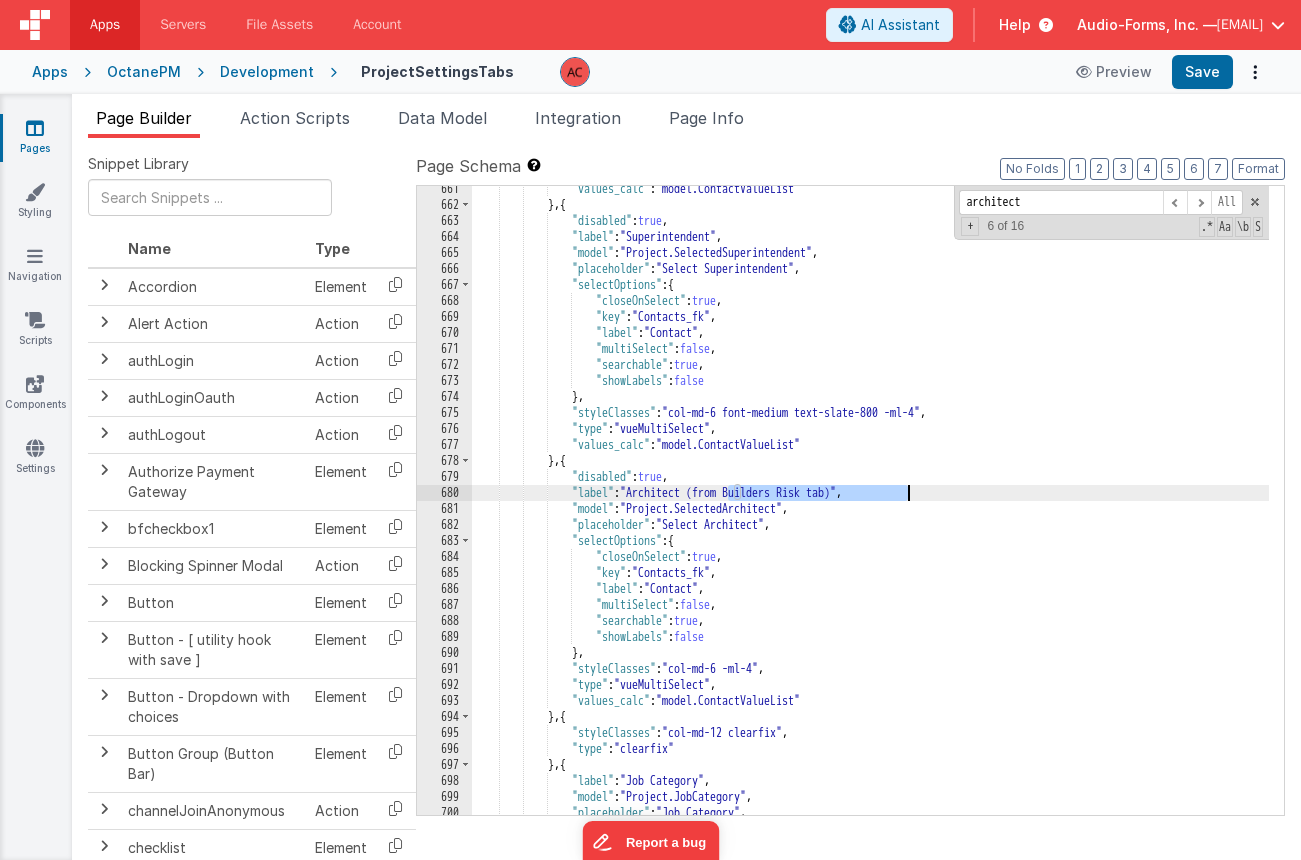 drag, startPoint x: 729, startPoint y: 496, endPoint x: 908, endPoint y: 488, distance: 179.17868 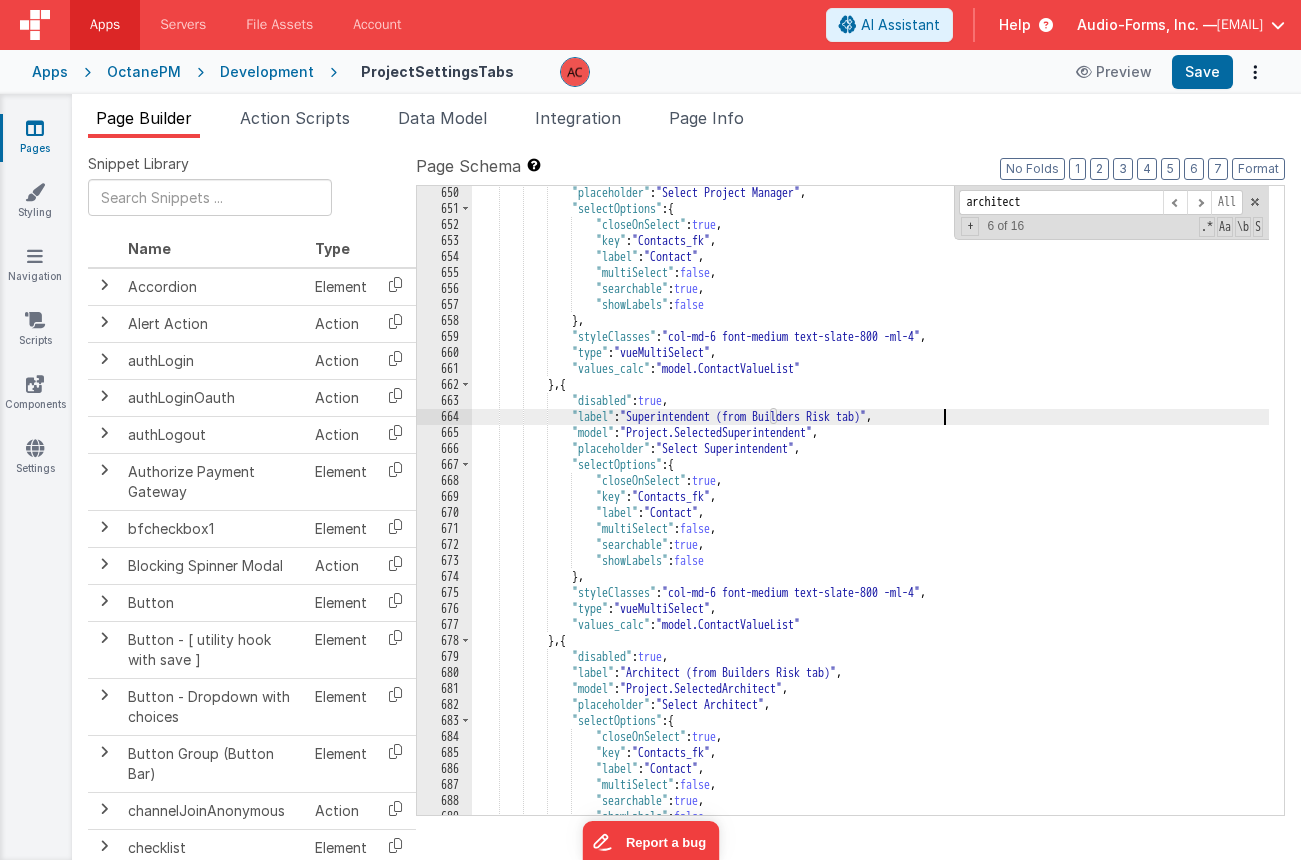 scroll, scrollTop: 13514, scrollLeft: 0, axis: vertical 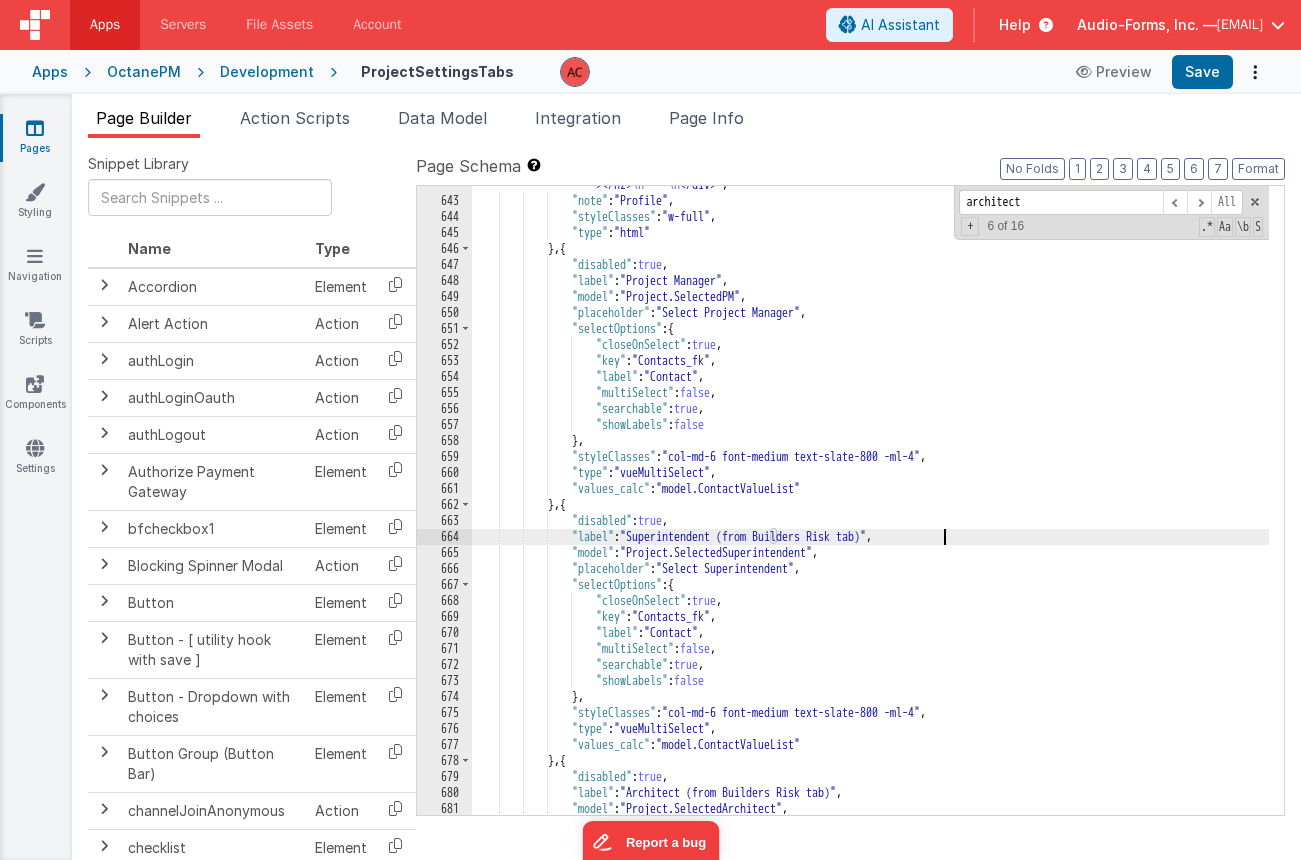 click on ""html" : "<div class= \" max-w-lg \" >
<h2 class= \" text-lg font-medium text-slate-900 \" ><br></h2>
</div>" , "note" : "Profile" , "styleClasses" : "w-full" , "type" : "html" } , { "disabled" : true , "label" : "Project Manager" , "model" : "Project.SelectedPM" , "placeholder" : "Select Project Manager" , "selectOptions" : { "closeOnSelect" : true , "key" : "Contacts_fk" , "label" : "Contact" , "multiSelect" : false , "searchable" : true , "showLabels" : false } , "styleClasses" : "col-md-6 font-medium text-slate-800 -ml-4" , "type"" at bounding box center [870, 499] 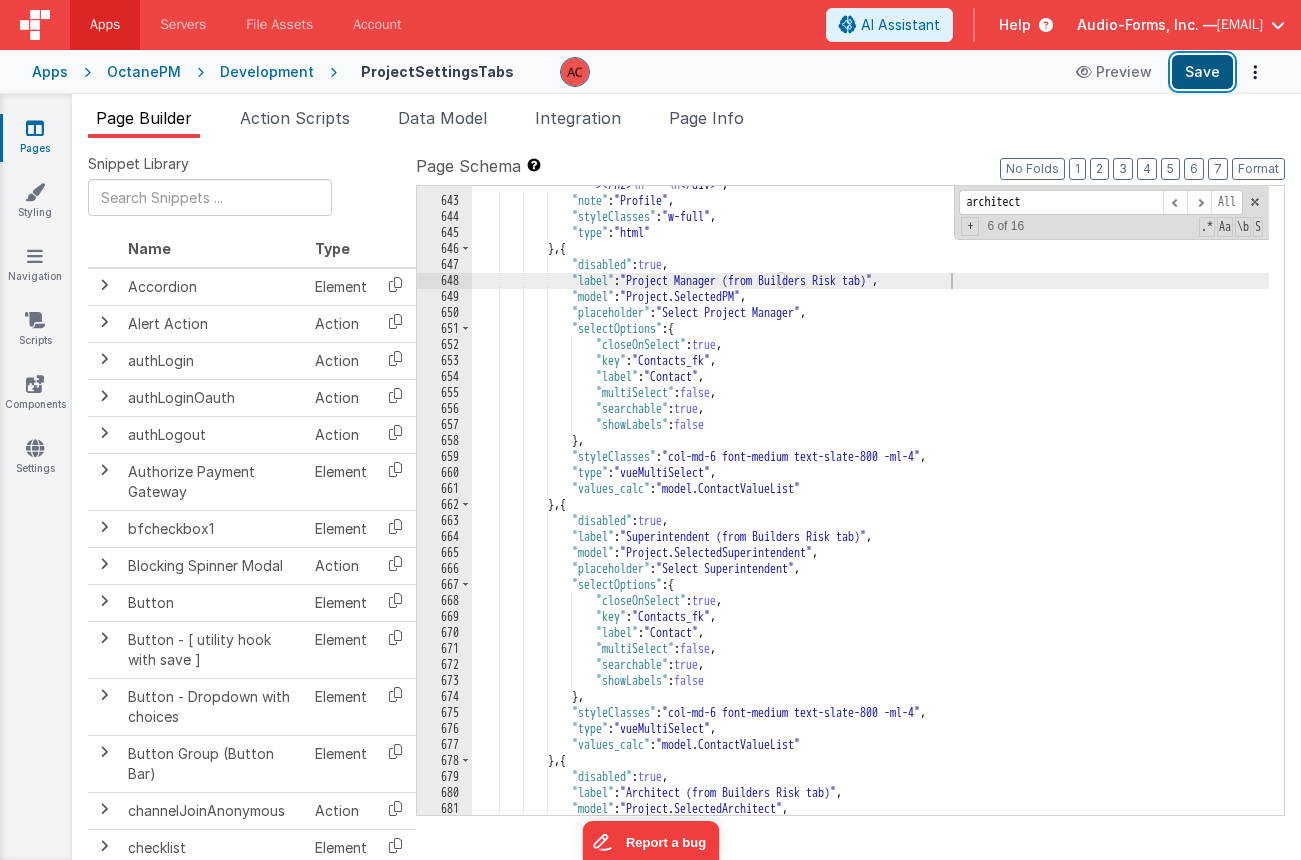 click on "Save" at bounding box center [1202, 72] 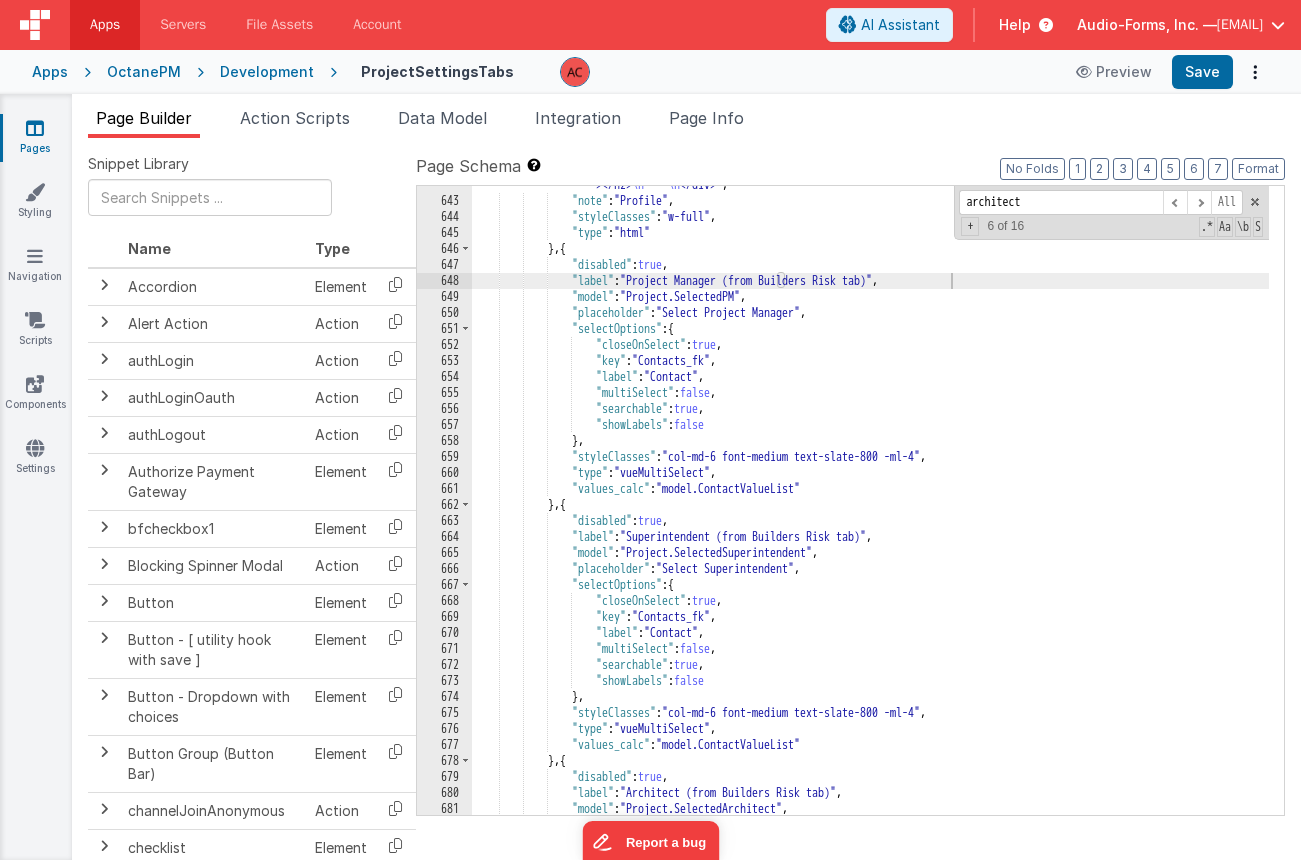 click on ""html" :  "<div class= \" max-w-lg \" > \n     <h2 class= \" text-lg font-medium text-slate-900 \" ><br                      ></h2> \n      \n </div>" ,                     "note" :  "Profile" ,                     "styleClasses" :  "w-full" ,                     "type" :  "html"                } ,  {                     "disabled" :  true ,                     "label" :  "Project Manager (from Builders Risk tab)" ,                     "model" :  "Project.SelectedPM" ,                     "placeholder" :  "Select Project Manager" ,                     "selectOptions" :  {                          "closeOnSelect" :  true ,                          "key" :  "Contacts_fk" ,                          "label" :  "Contact" ,                          "multiSelect" :  false ,                          "searchable" :  true ,                          "showLabels" :  false                     } ,                     "styleClasses" :  "col-md-6 font-medium text-slate-800 -ml-4" , :" at bounding box center (870, 499) 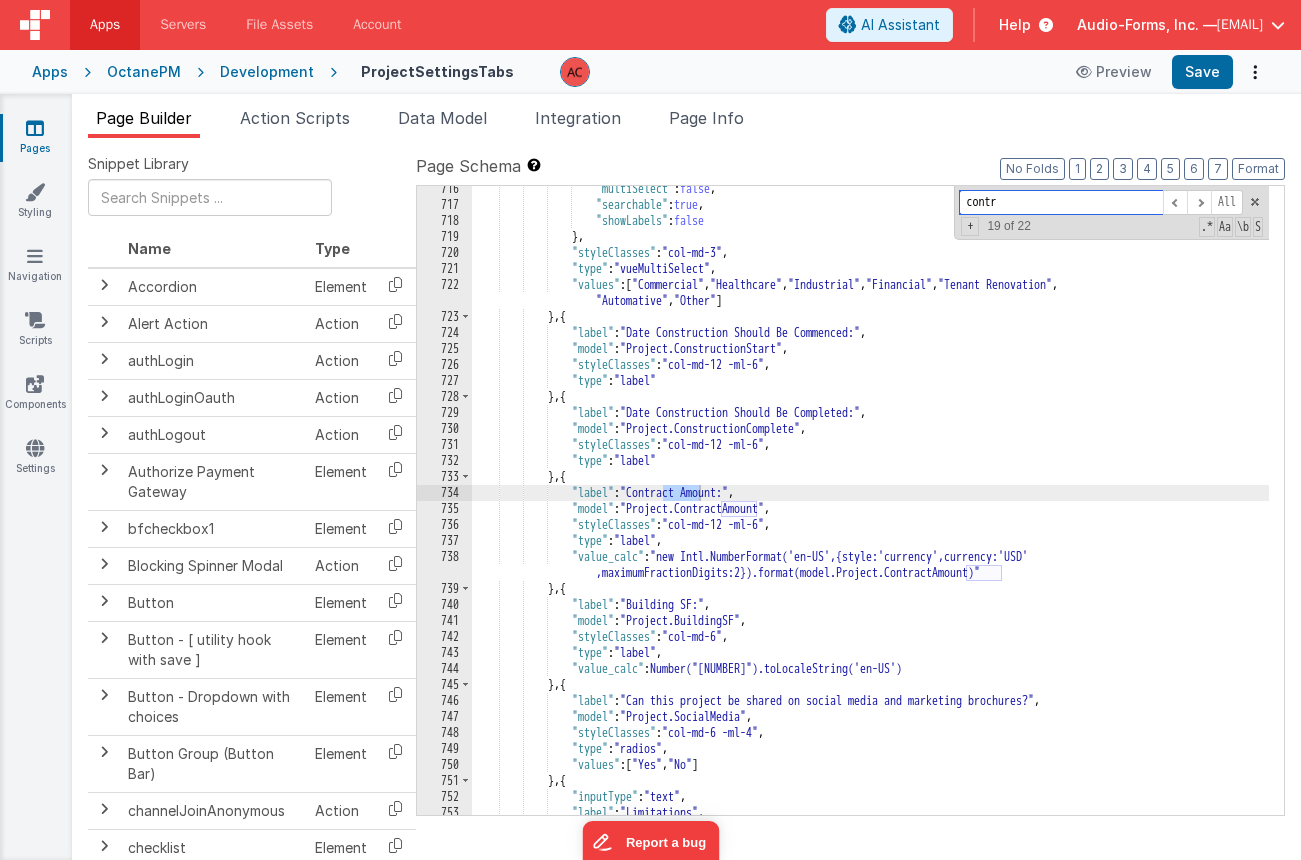 scroll, scrollTop: 14694, scrollLeft: 0, axis: vertical 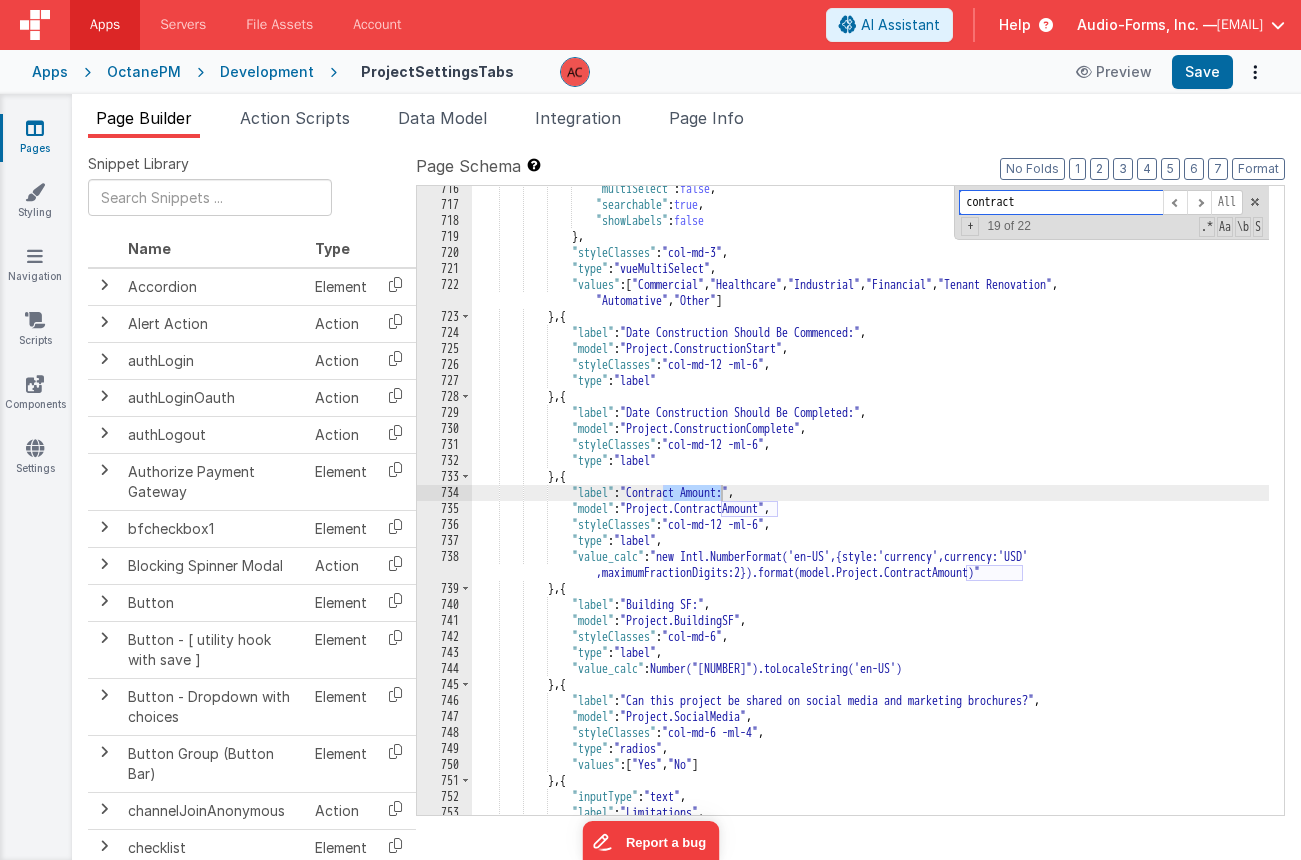type on "contract" 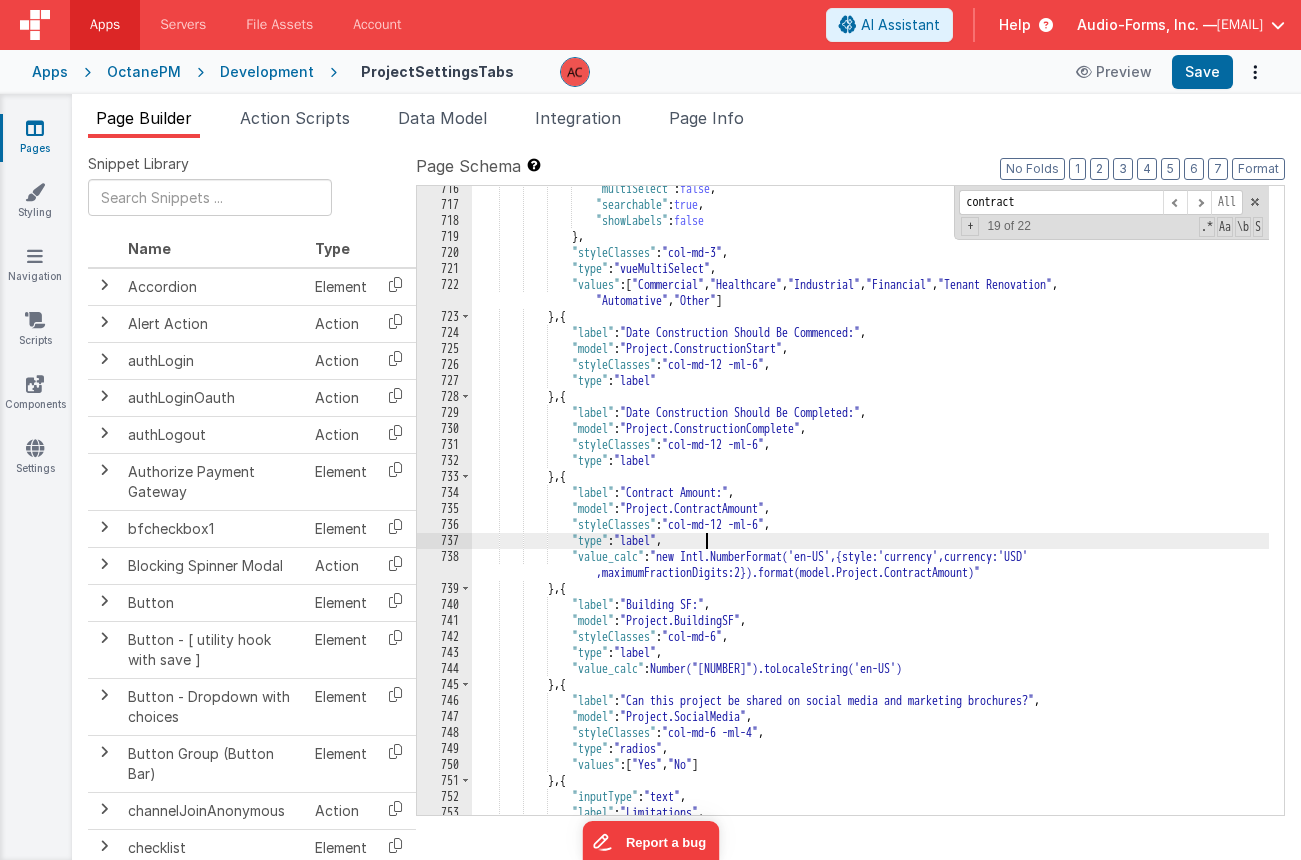 click on ""multiSelect" :  false ,                          "searchable" :  true ,                          "showLabels" :  false                     } ,                     "styleClasses" :  "col-md-3" ,                     "type" :  "vueMultiSelect" ,                     "values" :  [ "Commercial" ,  "Healthcare" ,  "Industrial" ,  "Financial" ,  "Tenant Renovation" ,                       "Automative" ,  "Other" ]                } ,  {                     "label" :  "Date Construction Should Be Commenced:" ,                     "model" :  "Project.ConstructionStart" ,                     "styleClasses" :  "col-md-12 -ml-6" ,                     "type" :  "label"                } ,  {                     "label" :  "Date Construction Should Be Completed:" ,                     "model" :  "Project.ConstructionComplete" ,                     "styleClasses" :  "col-md-12 -ml-6" ,                     "type" :  "label"                } ,  {                     "label" :  ," at bounding box center [870, 511] 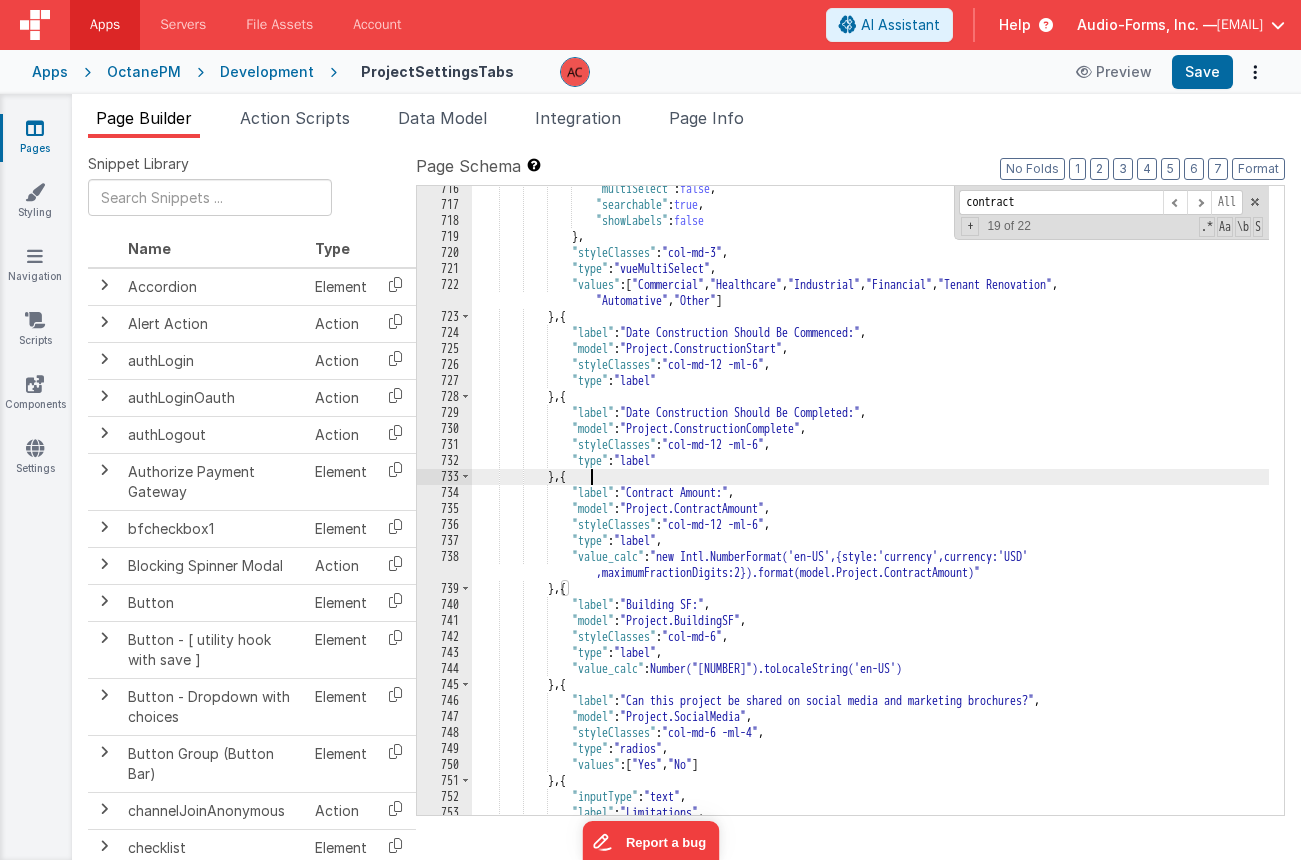 click on ""multiSelect" :  false ,                          "searchable" :  true ,                          "showLabels" :  false                     } ,                     "styleClasses" :  "col-md-3" ,                     "type" :  "vueMultiSelect" ,                     "values" :  [ "Commercial" ,  "Healthcare" ,  "Industrial" ,  "Financial" ,  "Tenant Renovation" ,                       "Automative" ,  "Other" ]                } ,  {                     "label" :  "Date Construction Should Be Commenced:" ,                     "model" :  "Project.ConstructionStart" ,                     "styleClasses" :  "col-md-12 -ml-6" ,                     "type" :  "label"                } ,  {                     "label" :  "Date Construction Should Be Completed:" ,                     "model" :  "Project.ConstructionComplete" ,                     "styleClasses" :  "col-md-12 -ml-6" ,                     "type" :  "label"                } ,  {                     "label" :  ," at bounding box center [870, 511] 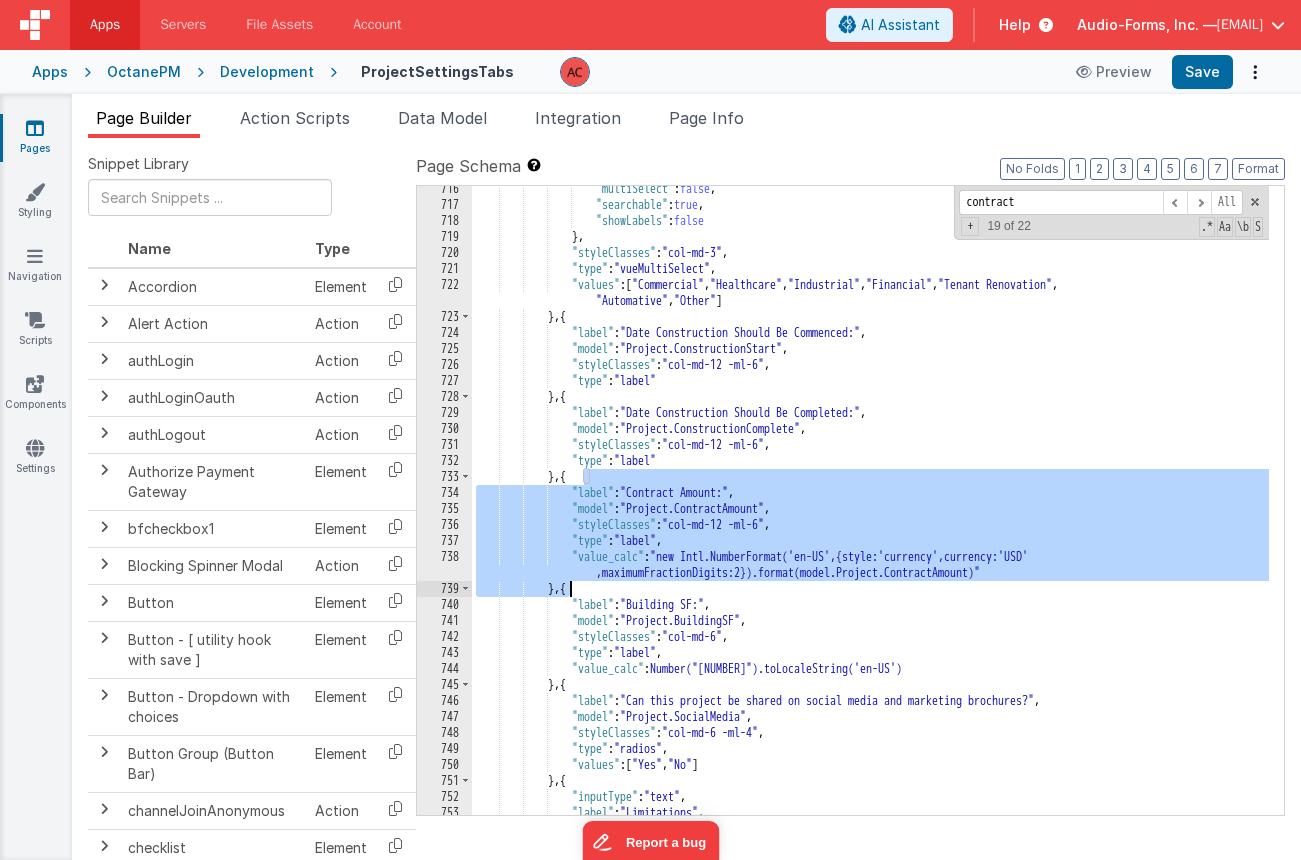 drag, startPoint x: 583, startPoint y: 478, endPoint x: 571, endPoint y: 585, distance: 107.67079 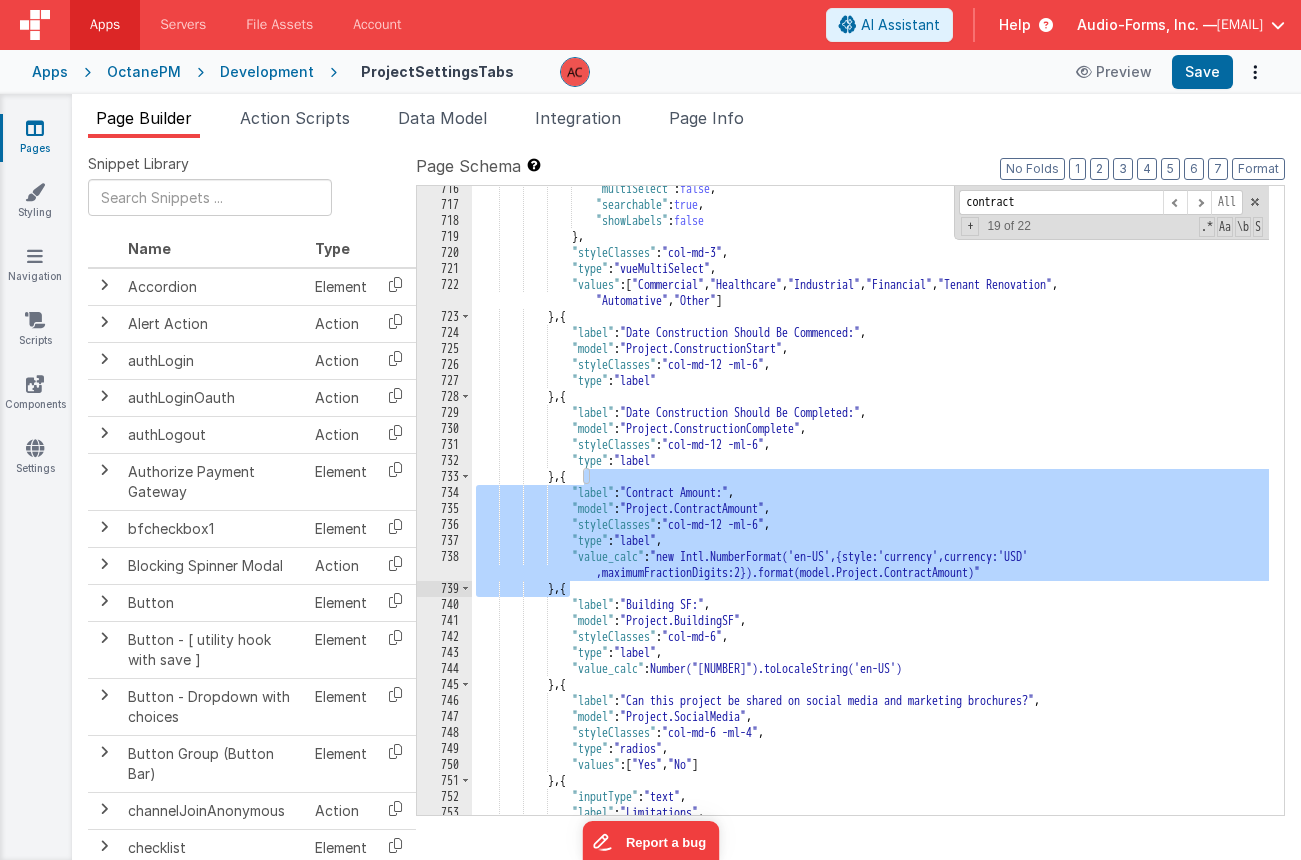 click on ""multiSelect" :  false ,                          "searchable" :  true ,                          "showLabels" :  false                     } ,                     "styleClasses" :  "col-md-3" ,                     "type" :  "vueMultiSelect" ,                     "values" :  [ "Commercial" ,  "Healthcare" ,  "Industrial" ,  "Financial" ,  "Tenant Renovation" ,                       "Automative" ,  "Other" ]                } ,  {                     "label" :  "Date Construction Should Be Commenced:" ,                     "model" :  "Project.ConstructionStart" ,                     "styleClasses" :  "col-md-12 -ml-6" ,                     "type" :  "label"                } ,  {                     "label" :  "Date Construction Should Be Completed:" ,                     "model" :  "Project.ConstructionComplete" ,                     "styleClasses" :  "col-md-12 -ml-6" ,                     "type" :  "label"                } ,  {                     "label" :  ," at bounding box center (870, 511) 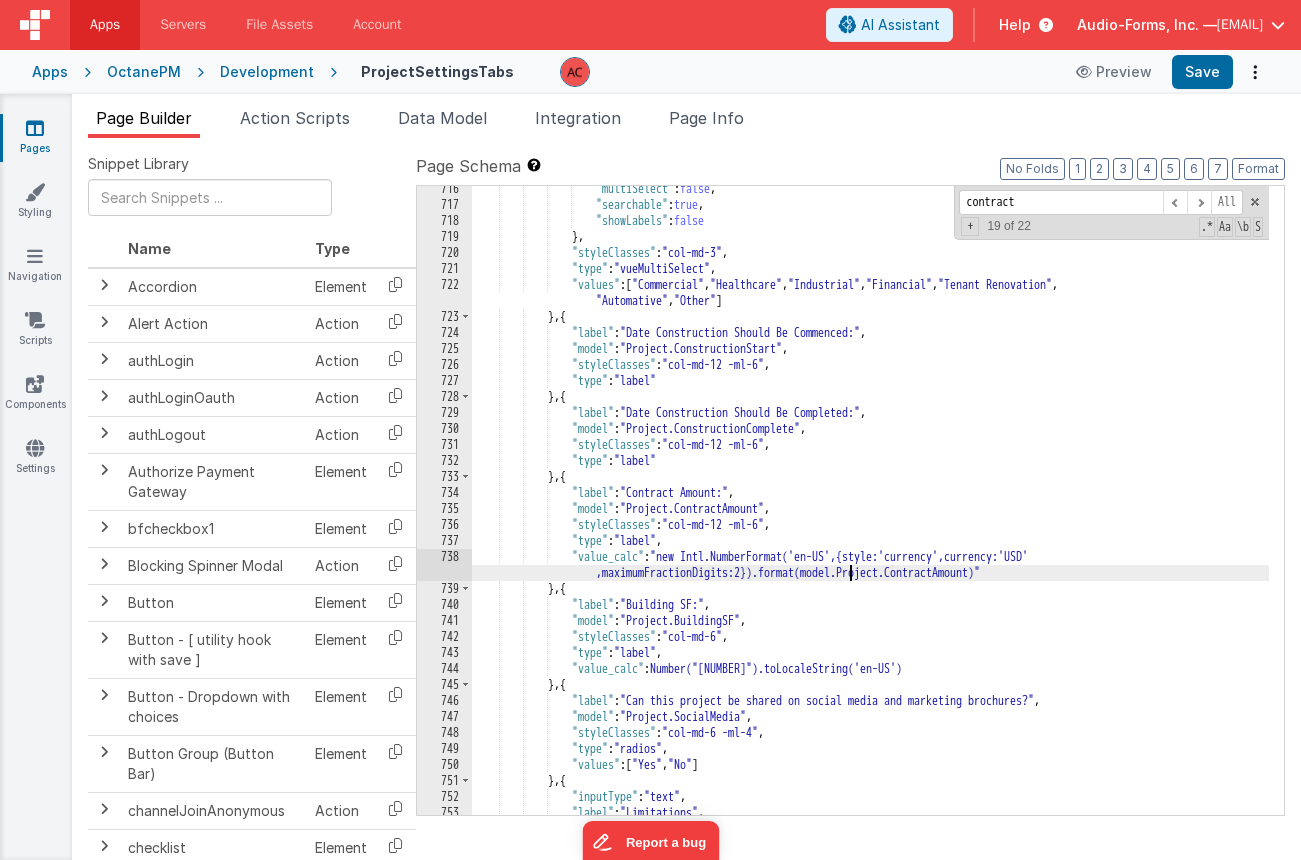 click on ""multiSelect" :  false ,                          "searchable" :  true ,                          "showLabels" :  false                     } ,                     "styleClasses" :  "col-md-3" ,                     "type" :  "vueMultiSelect" ,                     "values" :  [ "Commercial" ,  "Healthcare" ,  "Industrial" ,  "Financial" ,  "Tenant Renovation" ,                       "Automative" ,  "Other" ]                } ,  {                     "label" :  "Date Construction Should Be Commenced:" ,                     "model" :  "Project.ConstructionStart" ,                     "styleClasses" :  "col-md-12 -ml-6" ,                     "type" :  "label"                } ,  {                     "label" :  "Date Construction Should Be Completed:" ,                     "model" :  "Project.ConstructionComplete" ,                     "styleClasses" :  "col-md-12 -ml-6" ,                     "type" :  "label"                } ,  {                     "label" :  ," at bounding box center (870, 511) 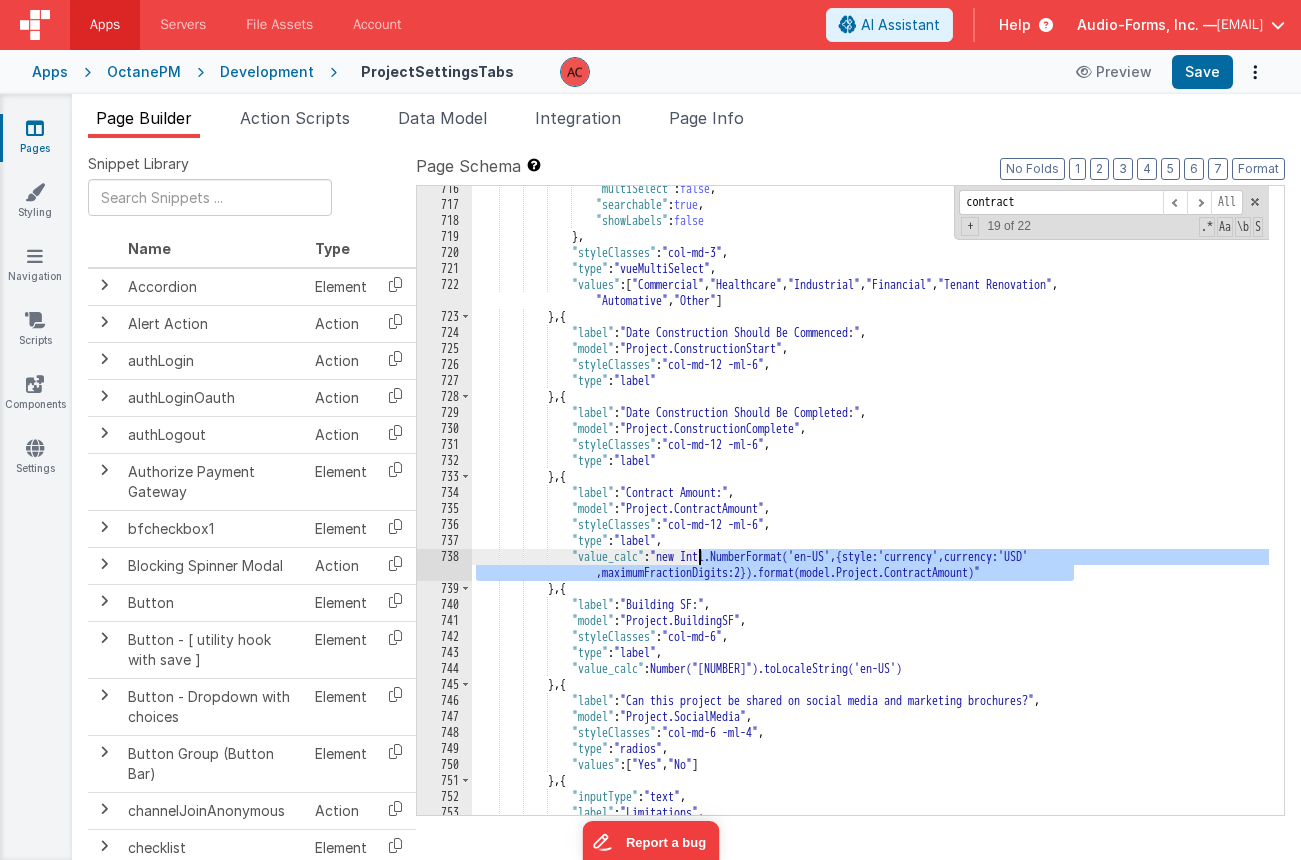 drag, startPoint x: 1074, startPoint y: 571, endPoint x: 698, endPoint y: 556, distance: 376.29907 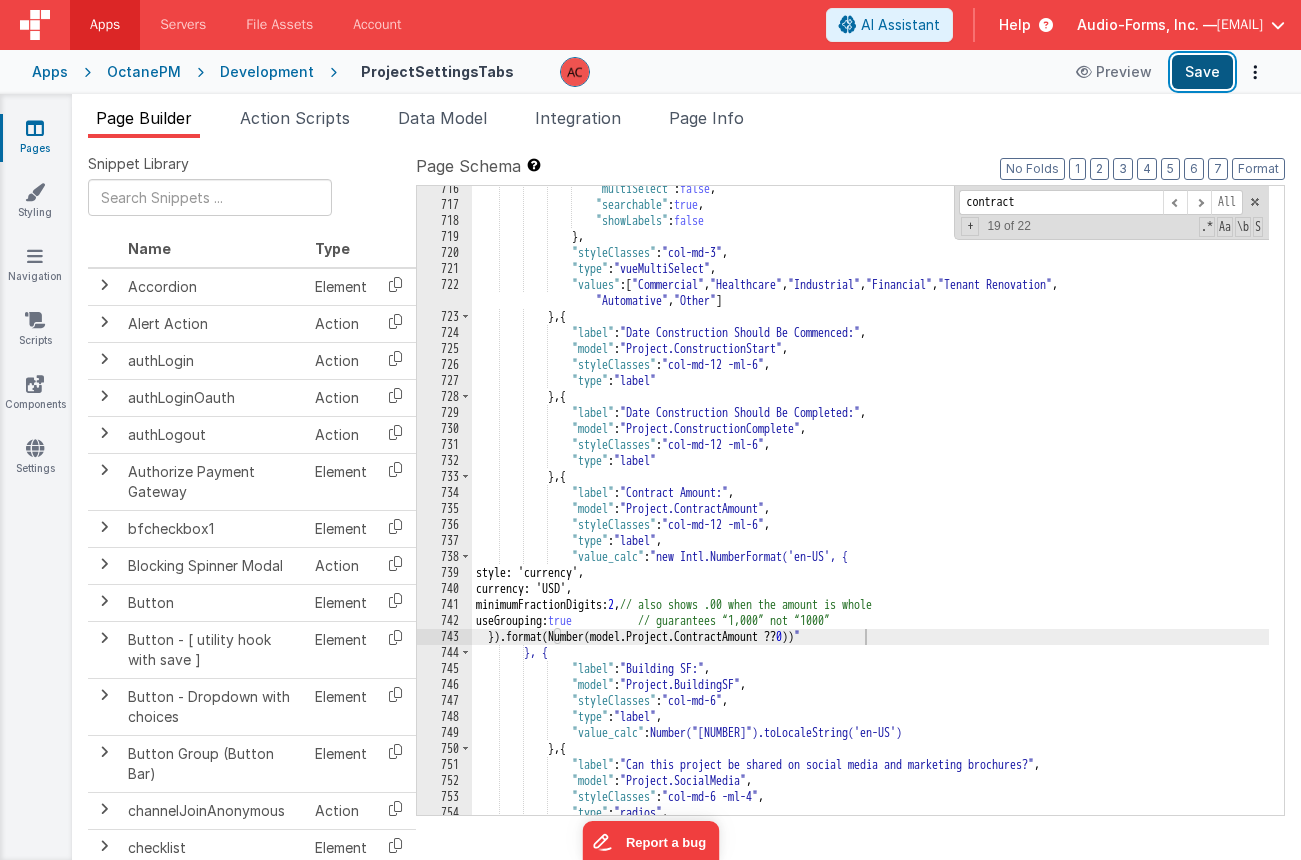 click on "Save" at bounding box center [1202, 72] 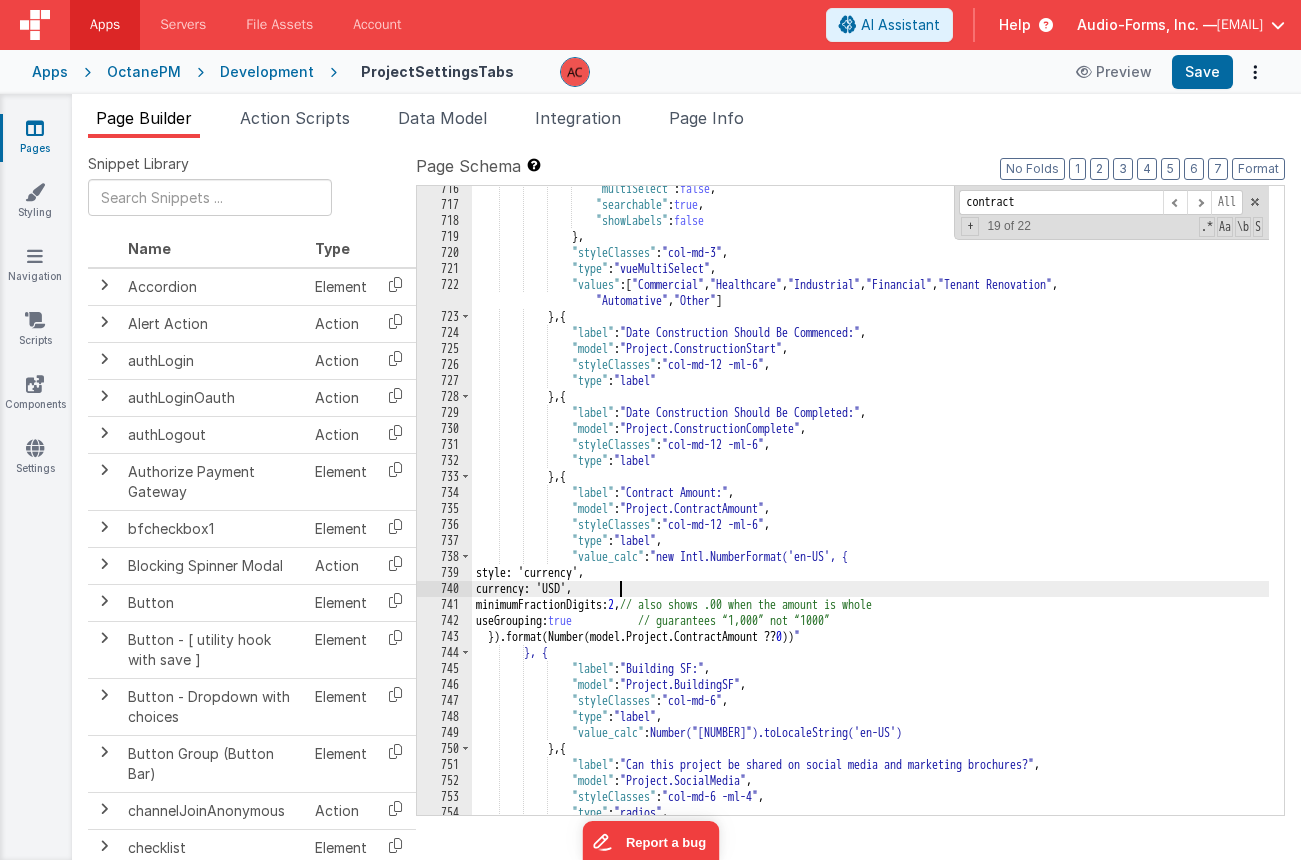 click on ""multiSelect" :  false ,                          "searchable" :  true ,                          "showLabels" :  false                     } ,                     "styleClasses" :  "col-md-3" ,                     "type" :  "vueMultiSelect" ,                     "values" :  [ "Commercial" ,  "Healthcare" ,  "Industrial" ,  "Financial" ,  "Tenant Renovation" ,                       "Automative" ,  "Other" ]                } ,  {                     "label" :  "Date Construction Should Be Commenced:" ,                     "model" :  "Project.ConstructionStart" ,                     "styleClasses" :  "col-md-12 -ml-6" ,                     "type" :  "label"                } ,  {                     "label" :  "Date Construction Should Be Completed:" ,                     "model" :  "Project.ConstructionComplete" ,                     "styleClasses" :  "col-md-12 -ml-6" ,                     "type" :  "label"                } ,  {                     "label" :  ," at bounding box center (870, 511) 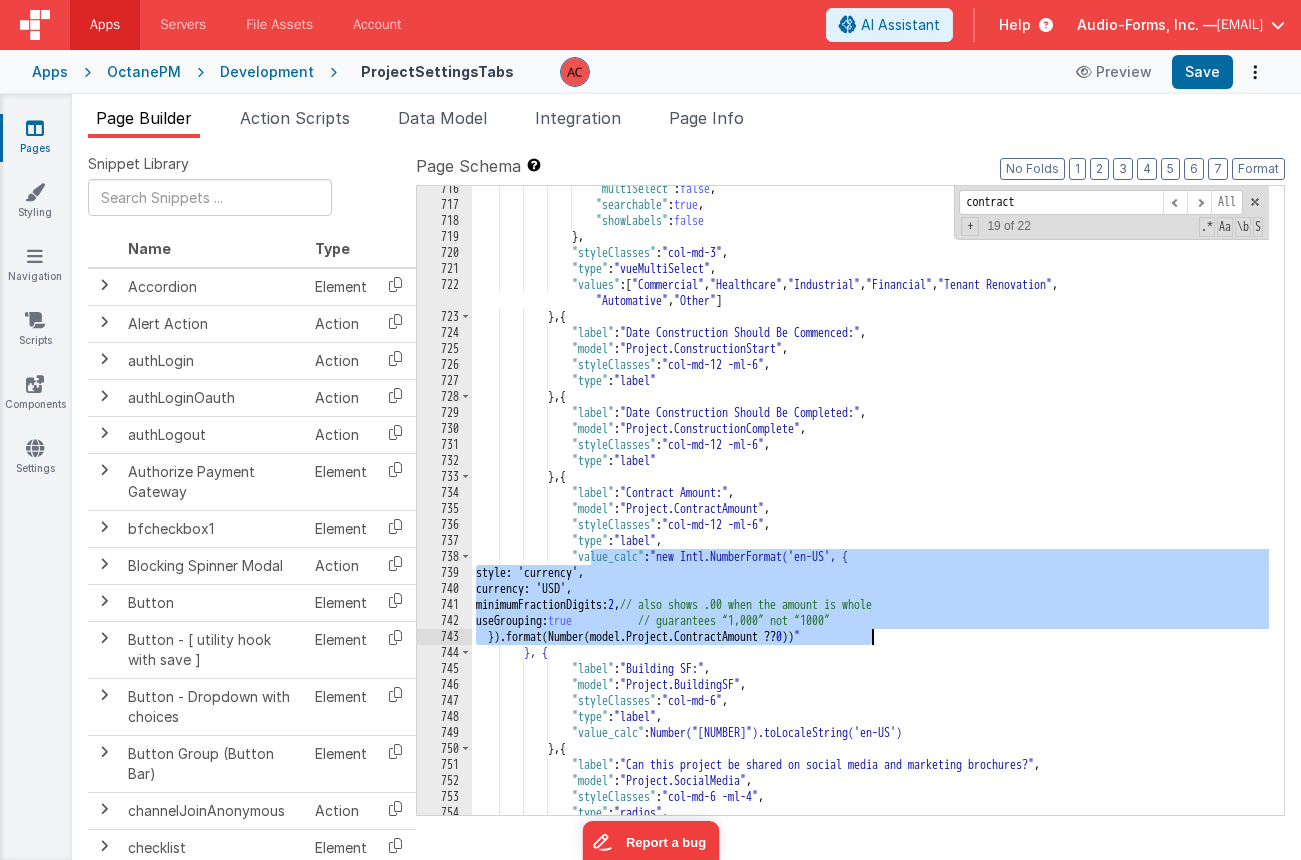 drag, startPoint x: 590, startPoint y: 557, endPoint x: 874, endPoint y: 633, distance: 293.9932 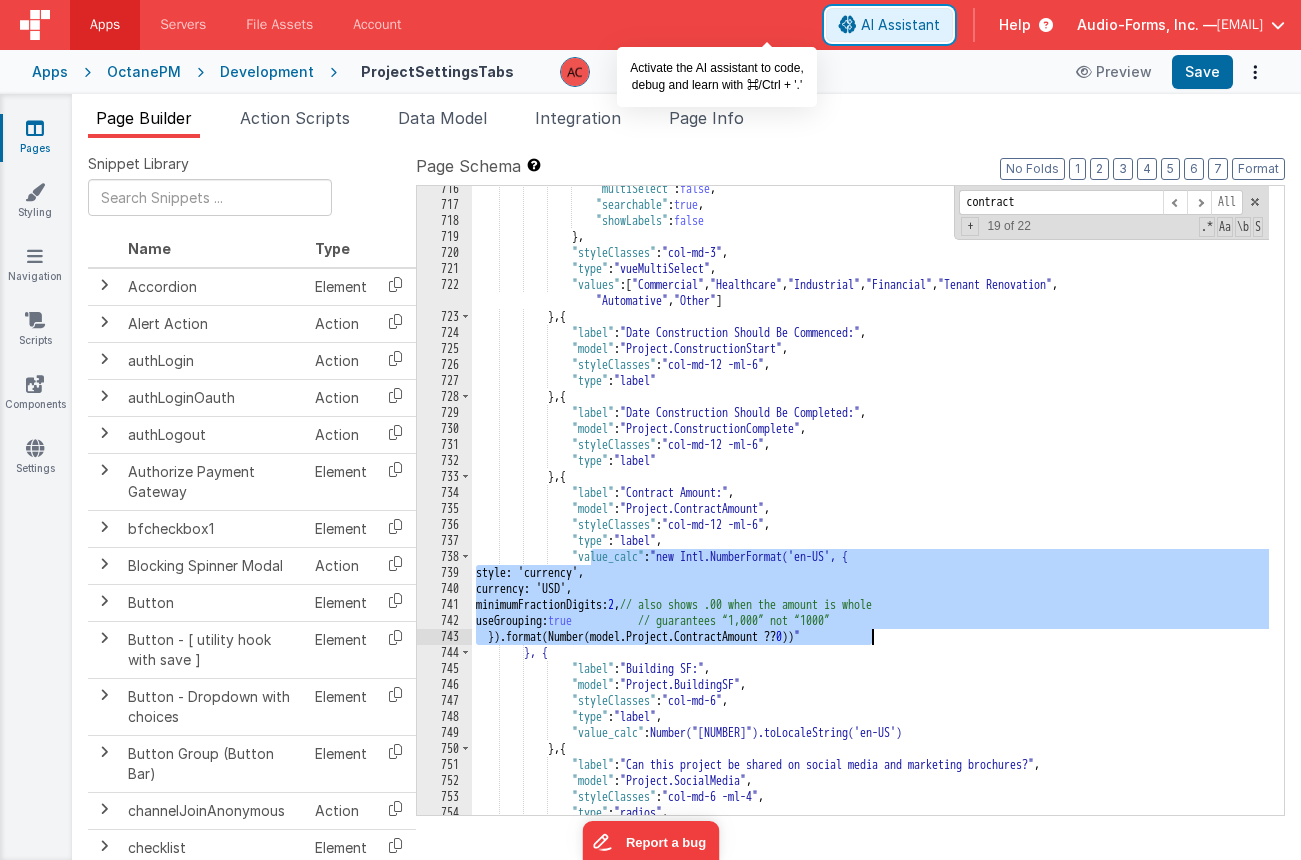 click on "AI Assistant" at bounding box center [900, 25] 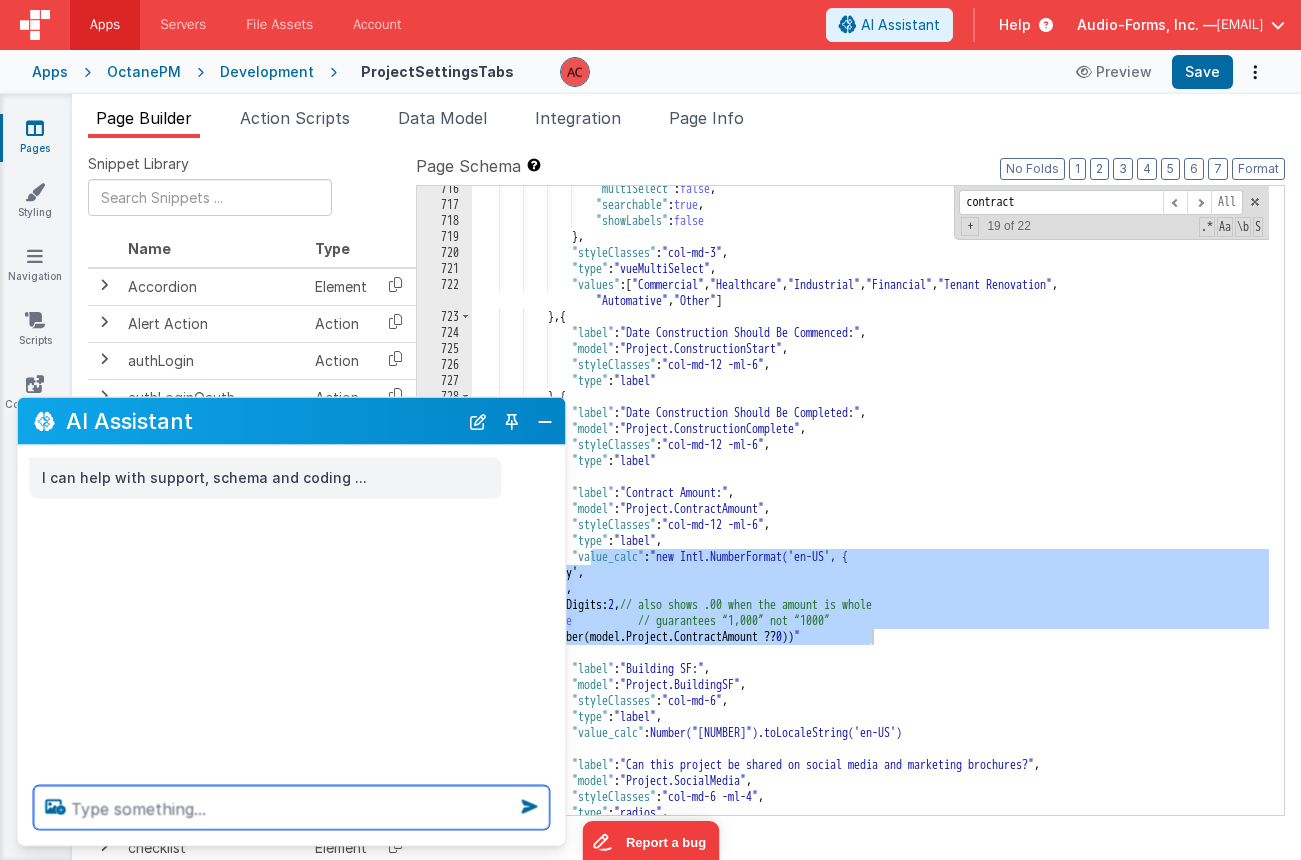 click at bounding box center [292, 808] 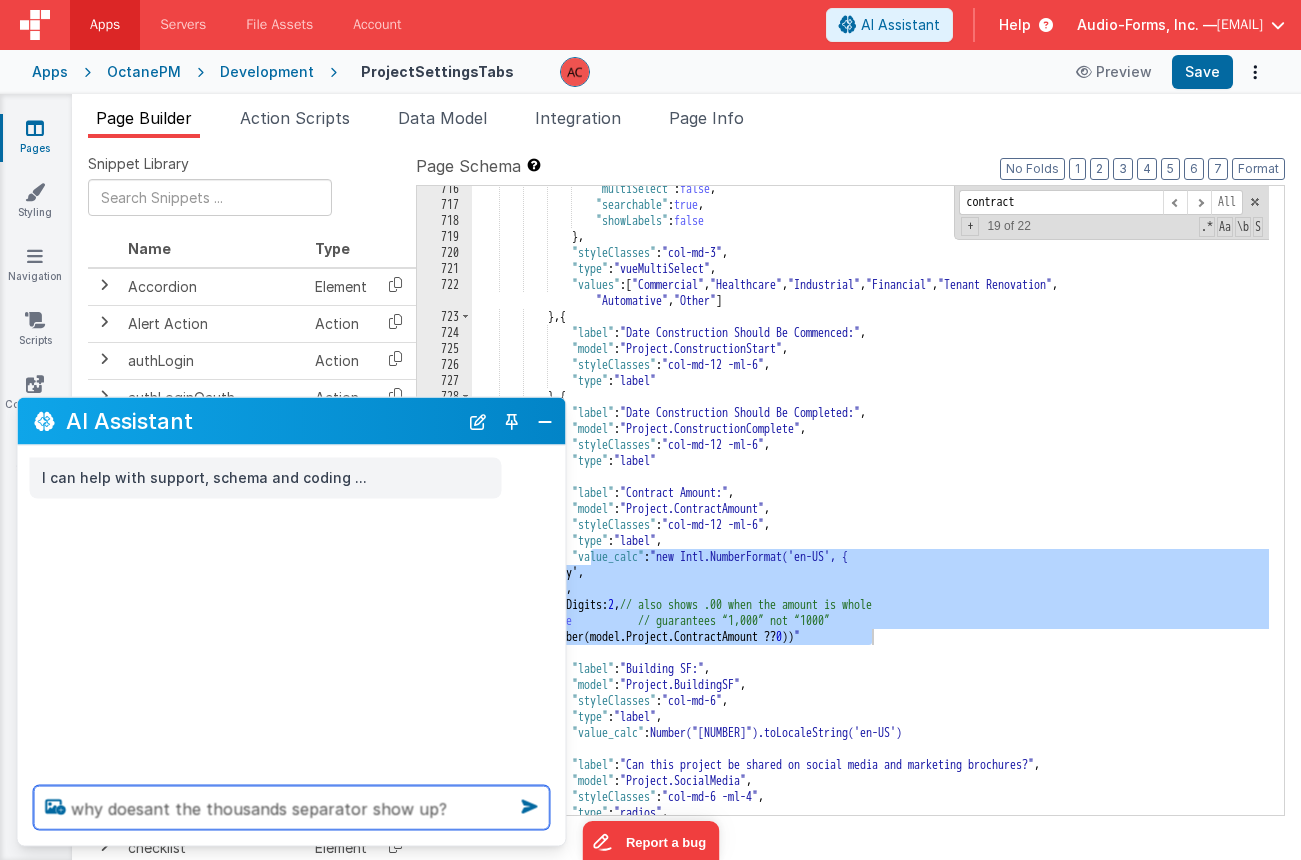 paste on ""value_calc": "new Intl.NumberFormat('en-US', {
style: 'currency',
currency: 'USD',
minimumFractionDigits: 2,   // also shows .00 when the amount is whole
useGrouping: true           // guarantees “1,000” not “1000”
}).format(Number(model.Project.ContractAmount ?? 0))"" 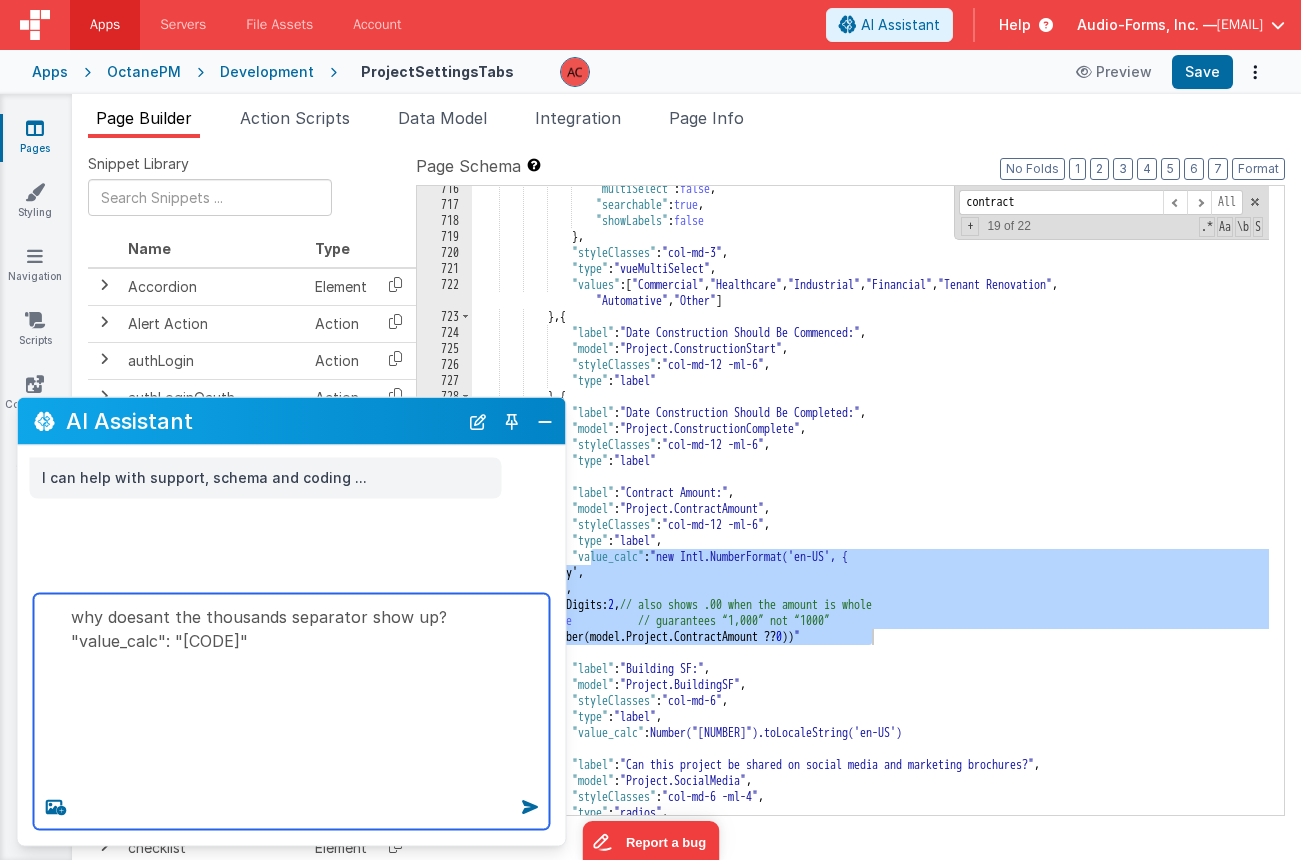 type on "why doesant the thousands separator show up?  "value_calc": "[CODE]"" 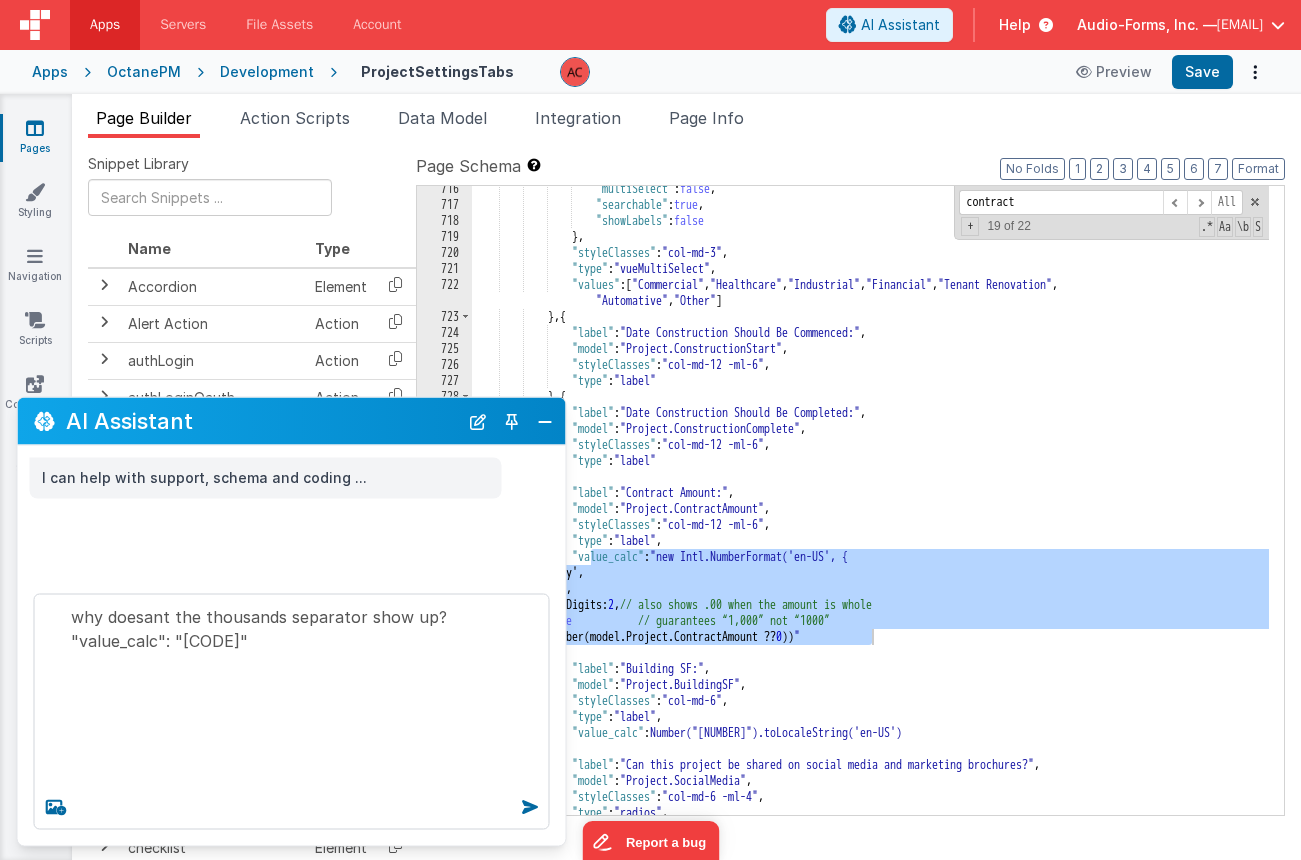 type 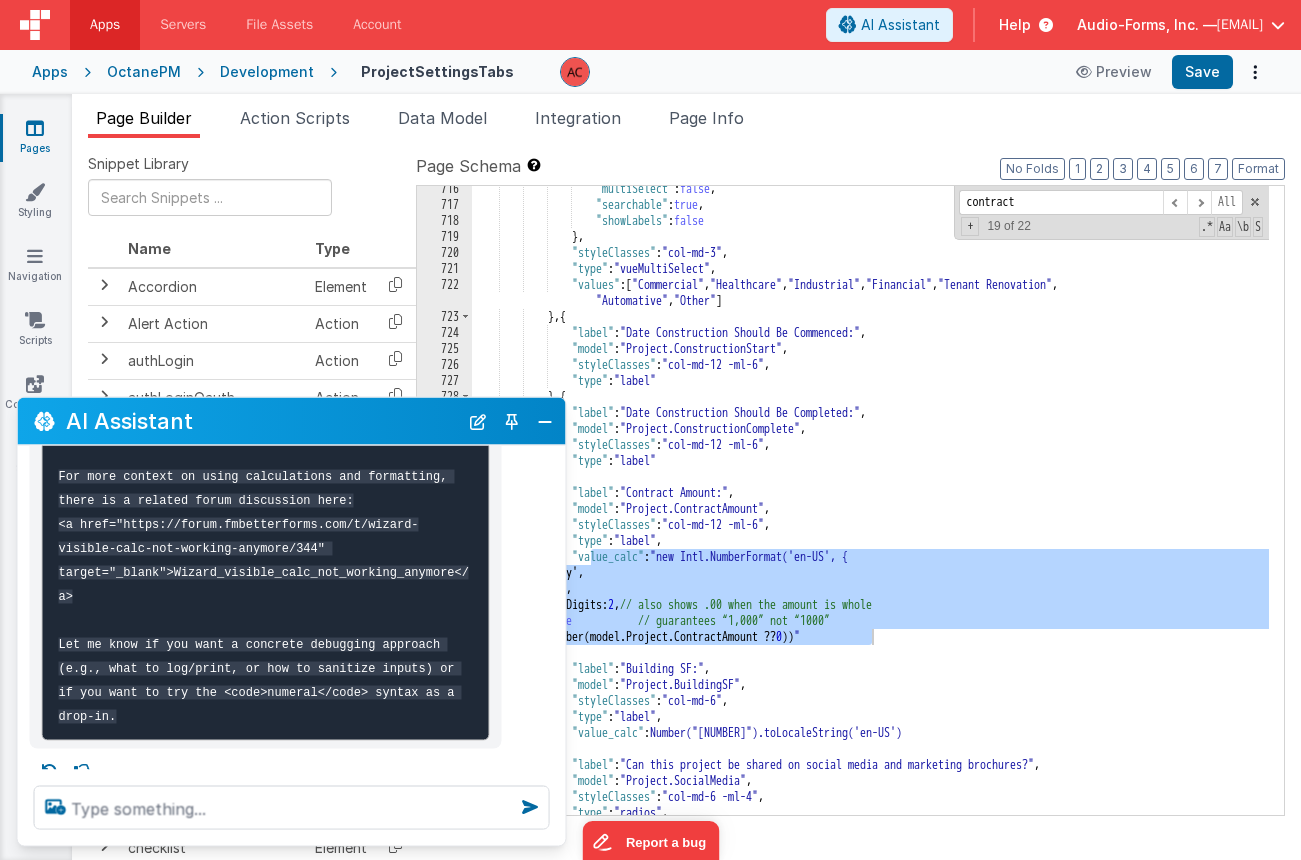 scroll, scrollTop: 1526, scrollLeft: 0, axis: vertical 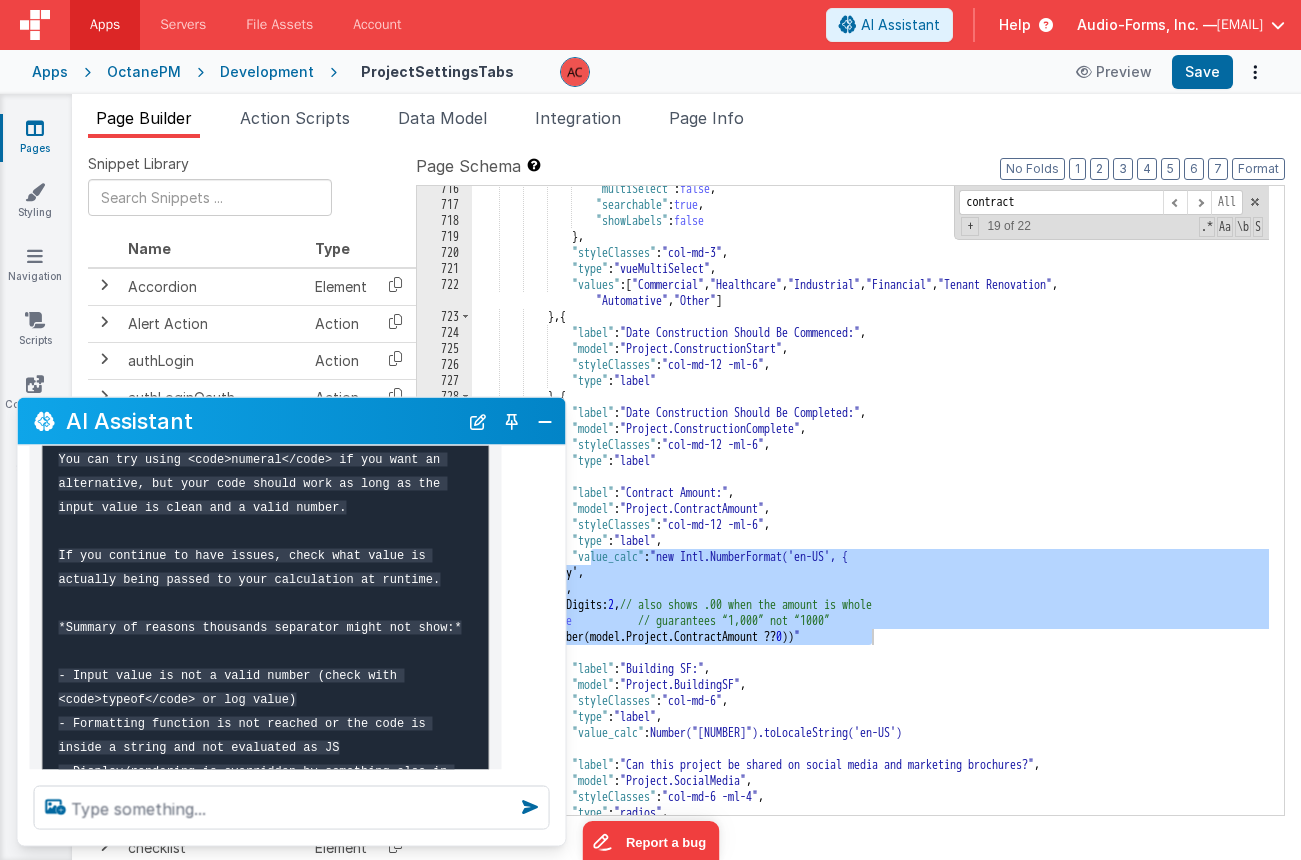 click on ""multiSelect" :  false ,                          "searchable" :  true ,                          "showLabels" :  false                     } ,                     "styleClasses" :  "col-md-3" ,                     "type" :  "vueMultiSelect" ,                     "values" :  [ "Commercial" ,  "Healthcare" ,  "Industrial" ,  "Financial" ,  "Tenant Renovation" ,                       "Automative" ,  "Other" ]                } ,  {                     "label" :  "Date Construction Should Be Commenced:" ,                     "model" :  "Project.ConstructionStart" ,                     "styleClasses" :  "col-md-12 -ml-6" ,                     "type" :  "label"                } ,  {                     "label" :  "Date Construction Should Be Completed:" ,                     "model" :  "Project.ConstructionComplete" ,                     "styleClasses" :  "col-md-12 -ml-6" ,                     "type" :  "label"                } ,  {                     "label" :  ," at bounding box center (870, 511) 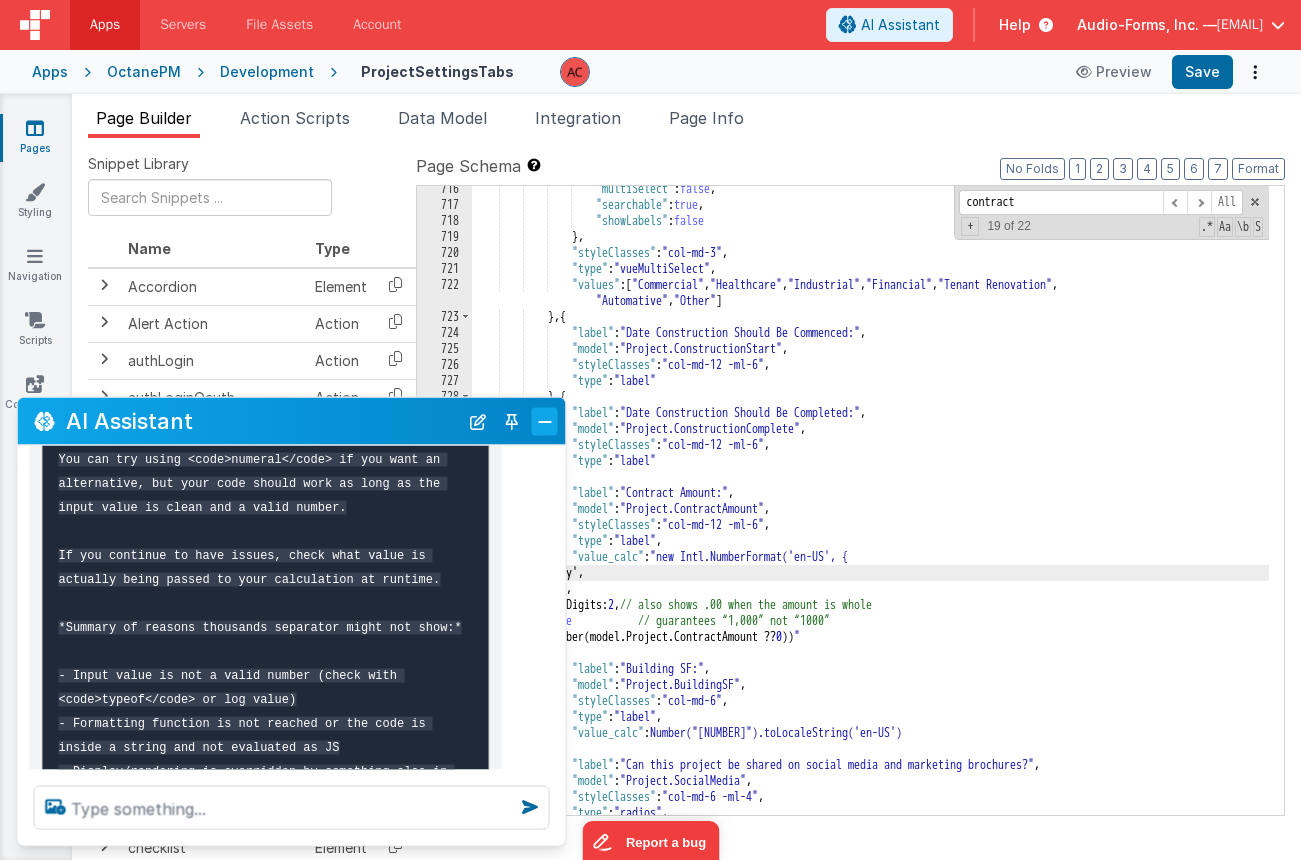click at bounding box center [545, 421] 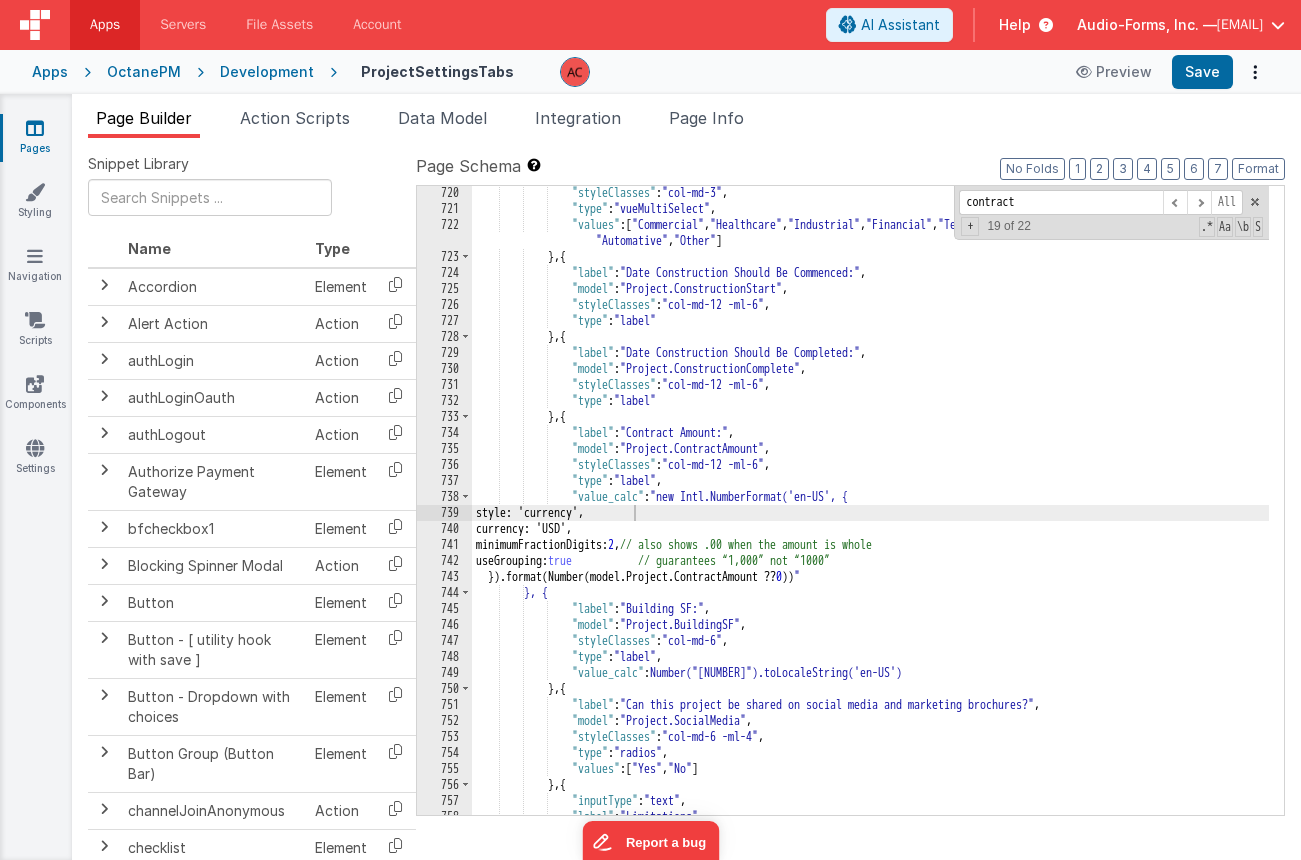 scroll, scrollTop: 14934, scrollLeft: 0, axis: vertical 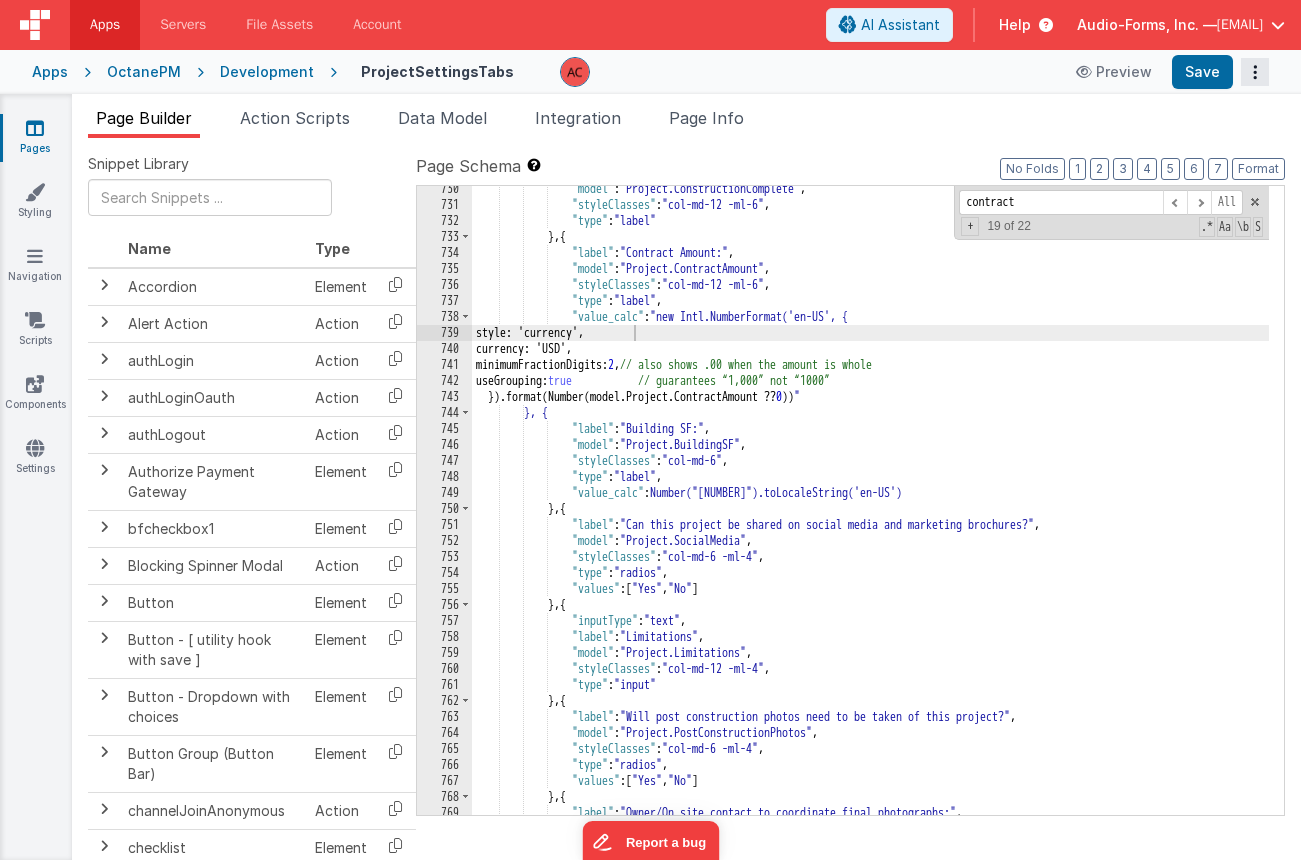 click at bounding box center (1255, 72) 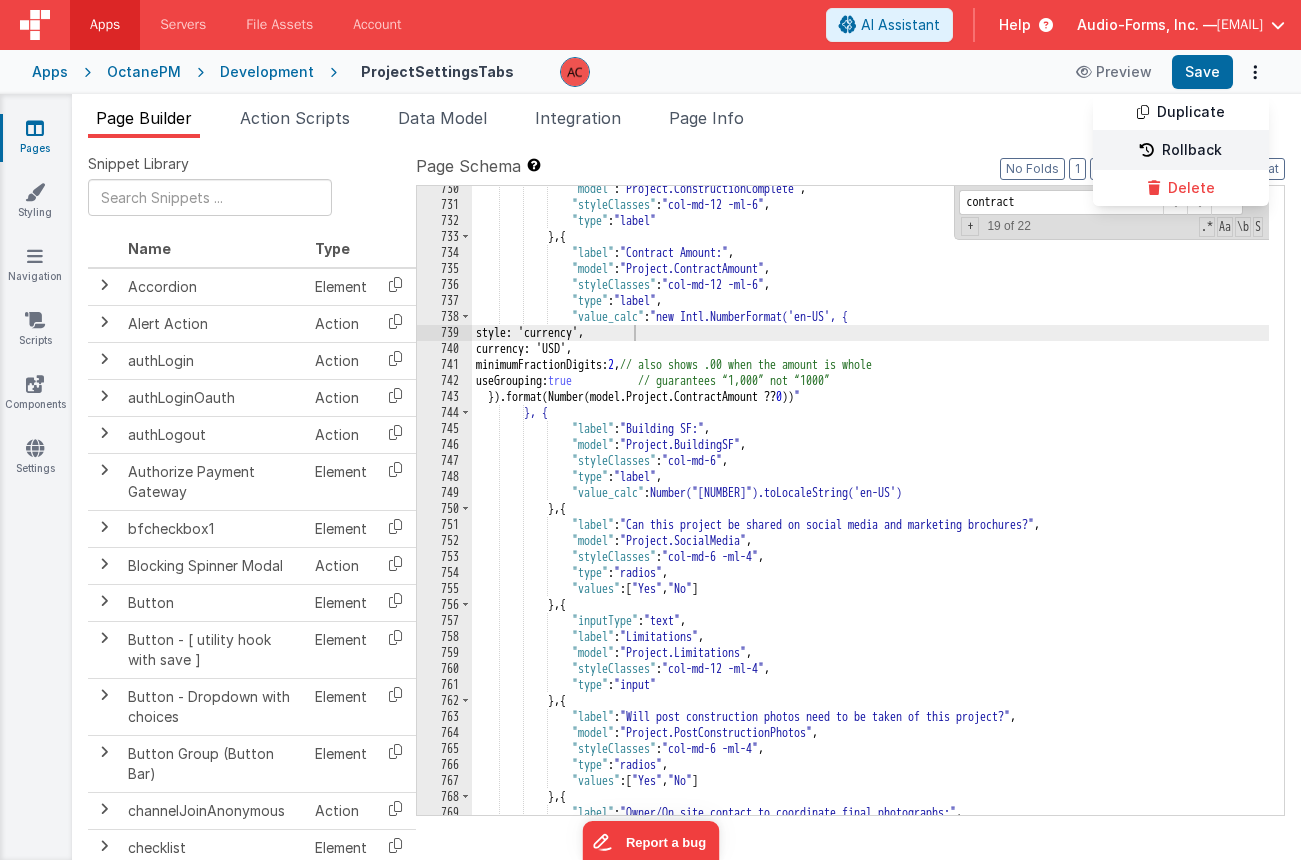 click on "Rollback" at bounding box center [1181, 151] 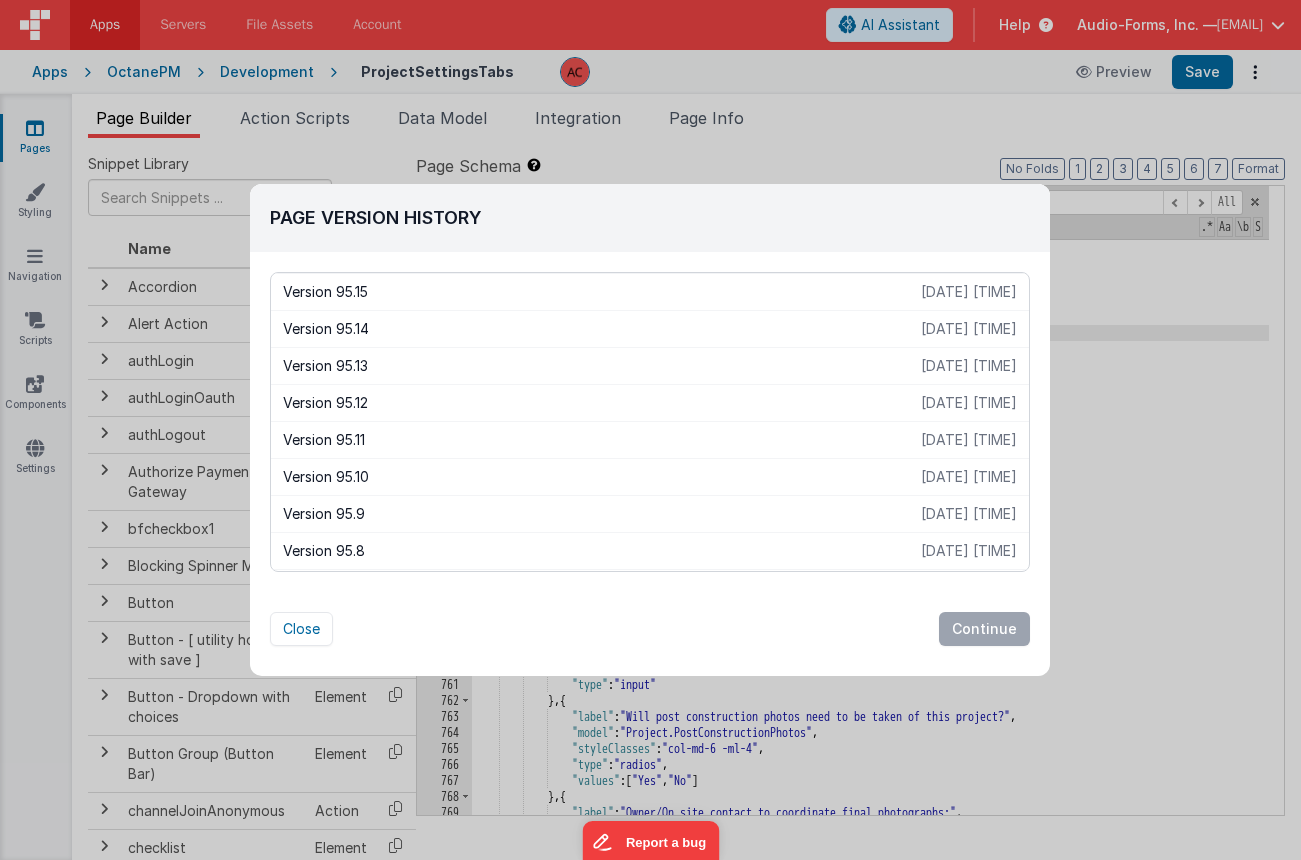 click on "[DATE] [TIME]" at bounding box center (969, 329) 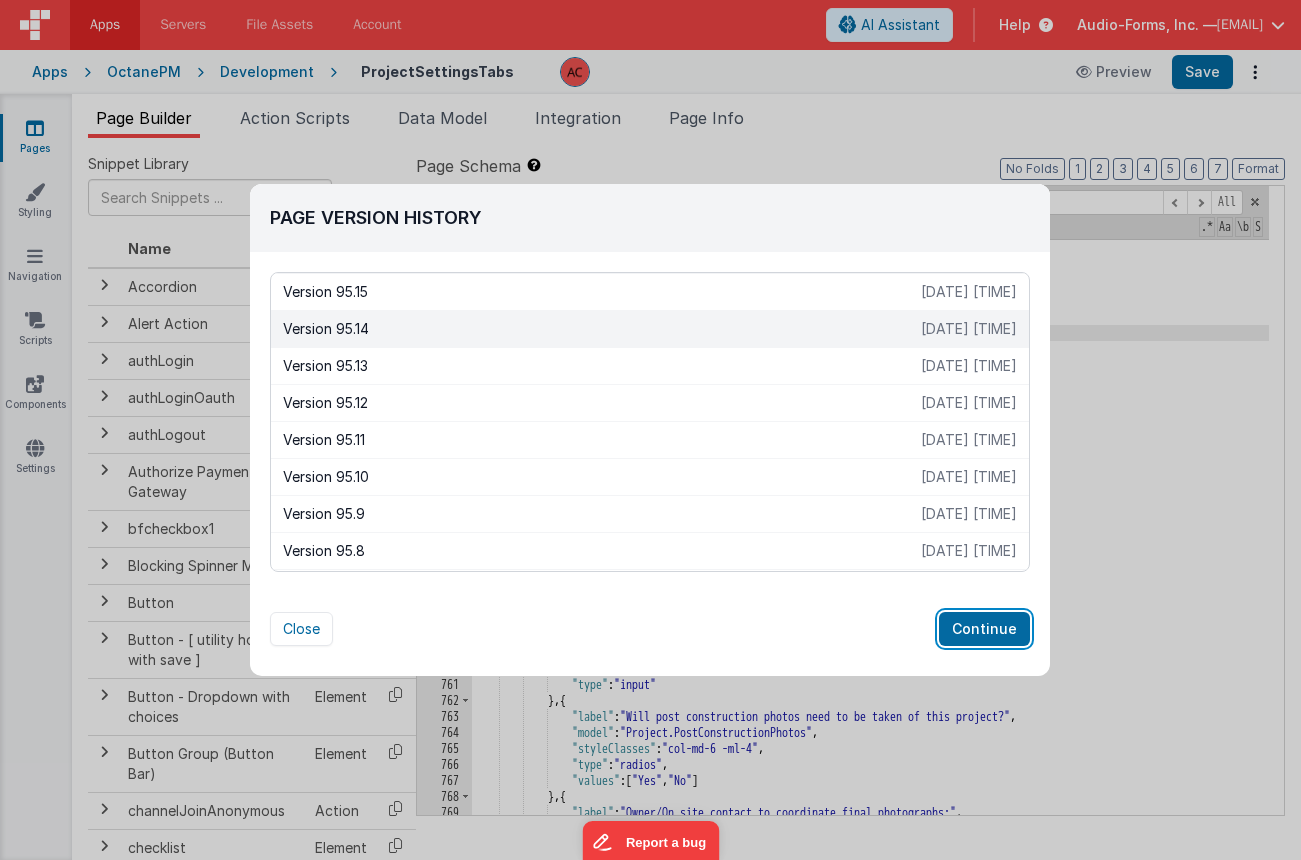 click on "Continue" at bounding box center [984, 629] 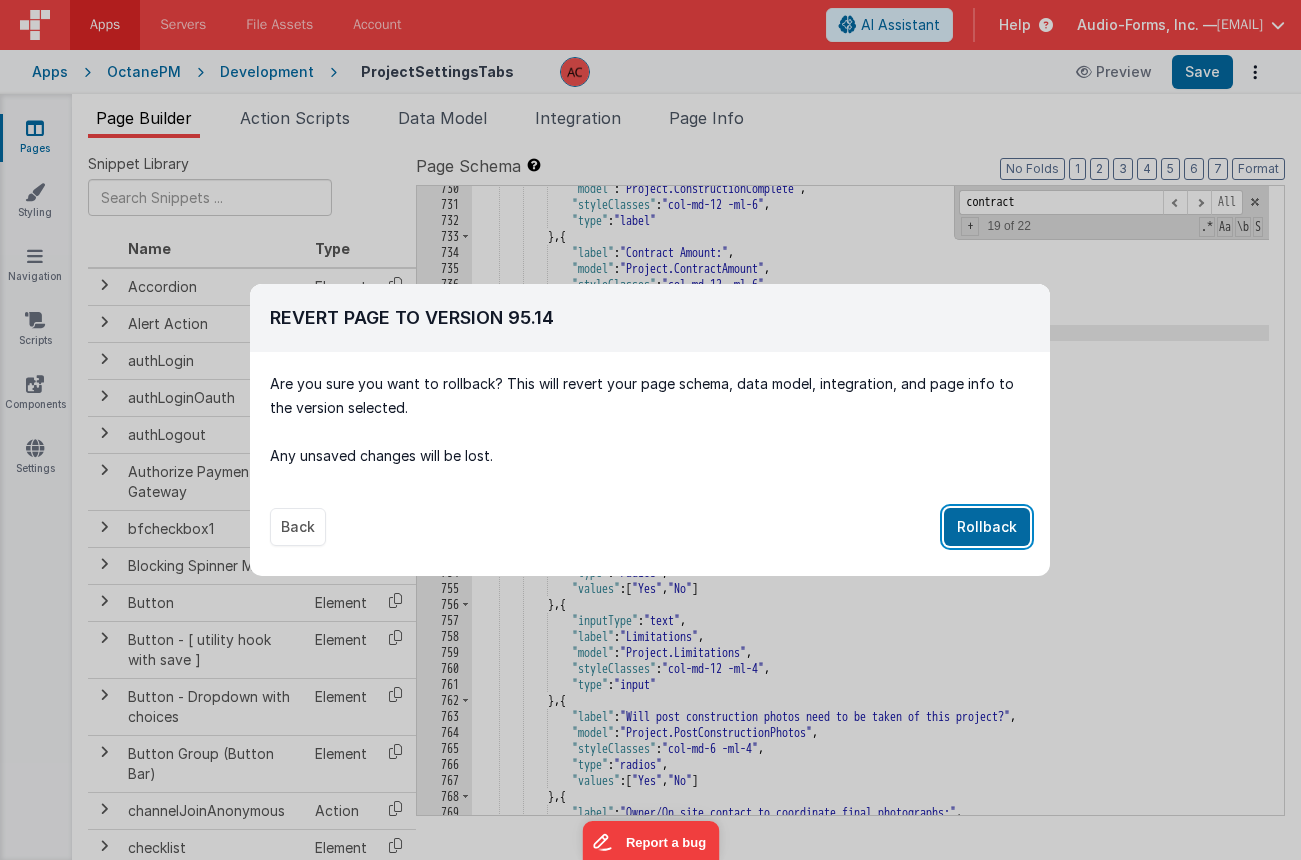 drag, startPoint x: 997, startPoint y: 534, endPoint x: 931, endPoint y: 527, distance: 66.37017 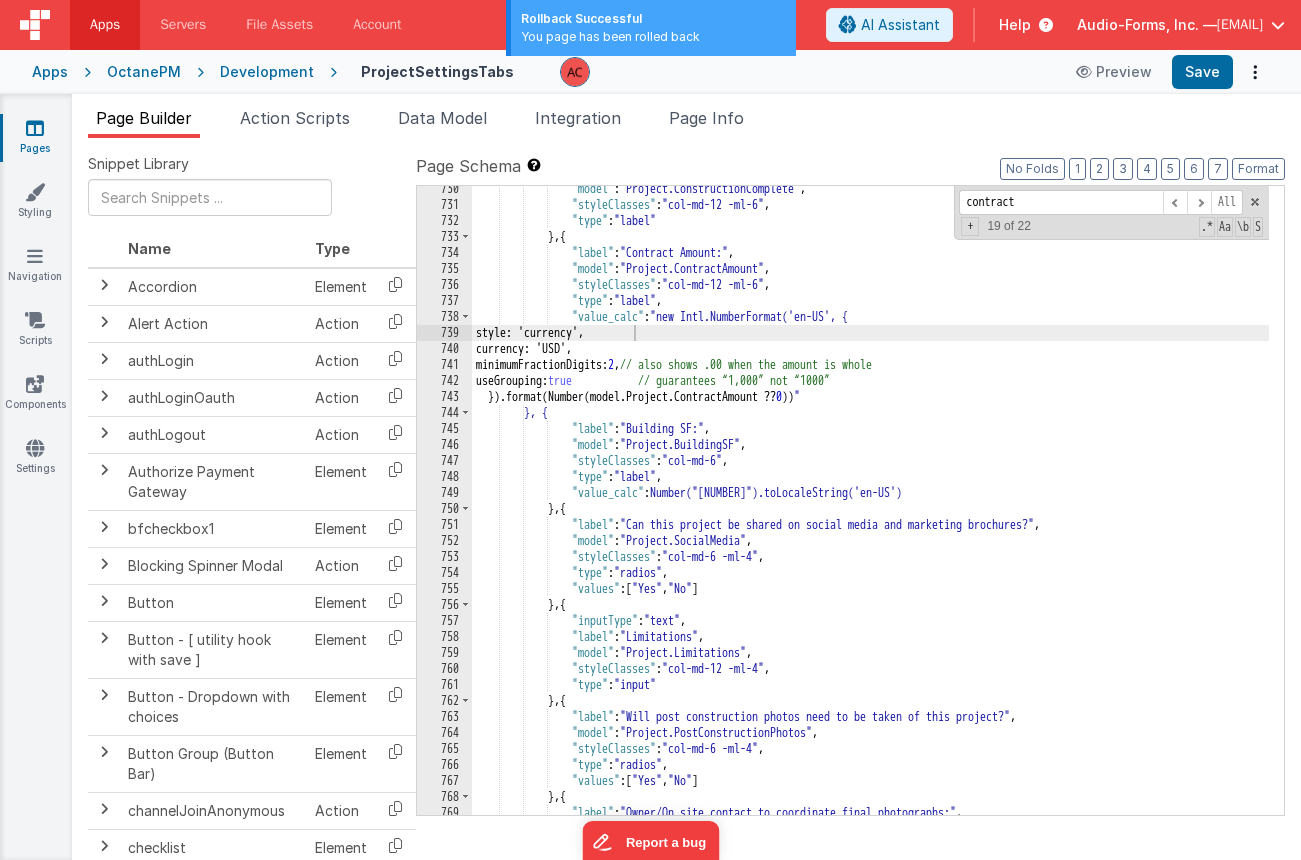 click on ""value_calc" :  "new Intl.NumberFormat('en-US', {     style: 'currency',     currency: 'USD',     minimumFractionDigits:  2 ,    // also shows .00 when the amount is whole     useGrouping:  true             // guarantees “1,000” not “1000”    }) .format ( Number ( model.Project.ContractAmount ??  0 )) "               }, {                     "label" :  "Building SF:" ,                     "model" :  "Project.BuildingSF" ,                     "styleClasses" :  "col-md-6" ,                     "type" :  "label" ,                     "value_calc" :                 } ,  {                     "label" :" at bounding box center [870, 511] 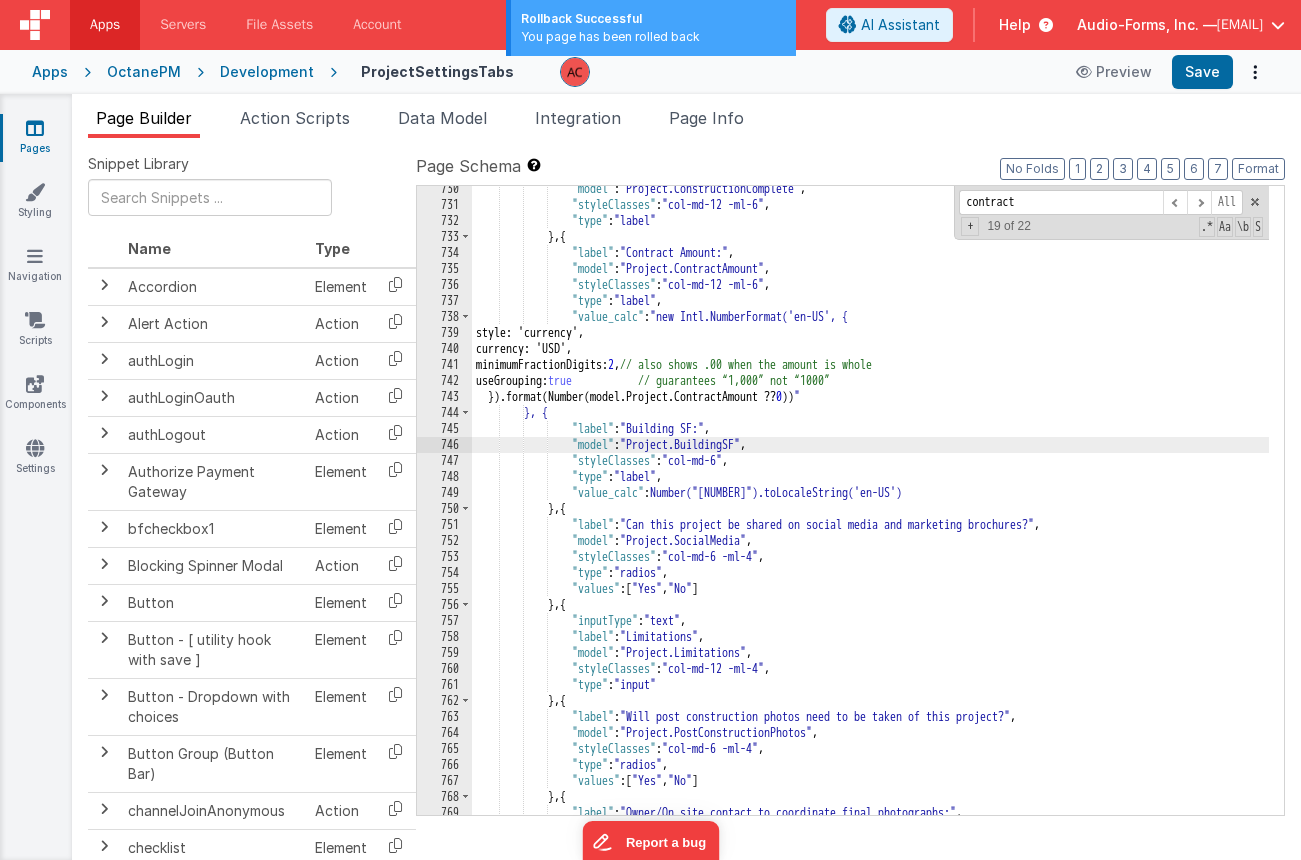 click on ""value_calc" :  "new Intl.NumberFormat('en-US', {     style: 'currency',     currency: 'USD',     minimumFractionDigits:  2 ,    // also shows .00 when the amount is whole     useGrouping:  true             // guarantees “1,000” not “1000”    }) .format ( Number ( model.Project.ContractAmount ??  0 )) "               }, {                     "label" :  "Building SF:" ,                     "model" :  "Project.BuildingSF" ,                     "styleClasses" :  "col-md-6" ,                     "type" :  "label" ,                     "value_calc" :                 } ,  {                     "label" :" at bounding box center (870, 511) 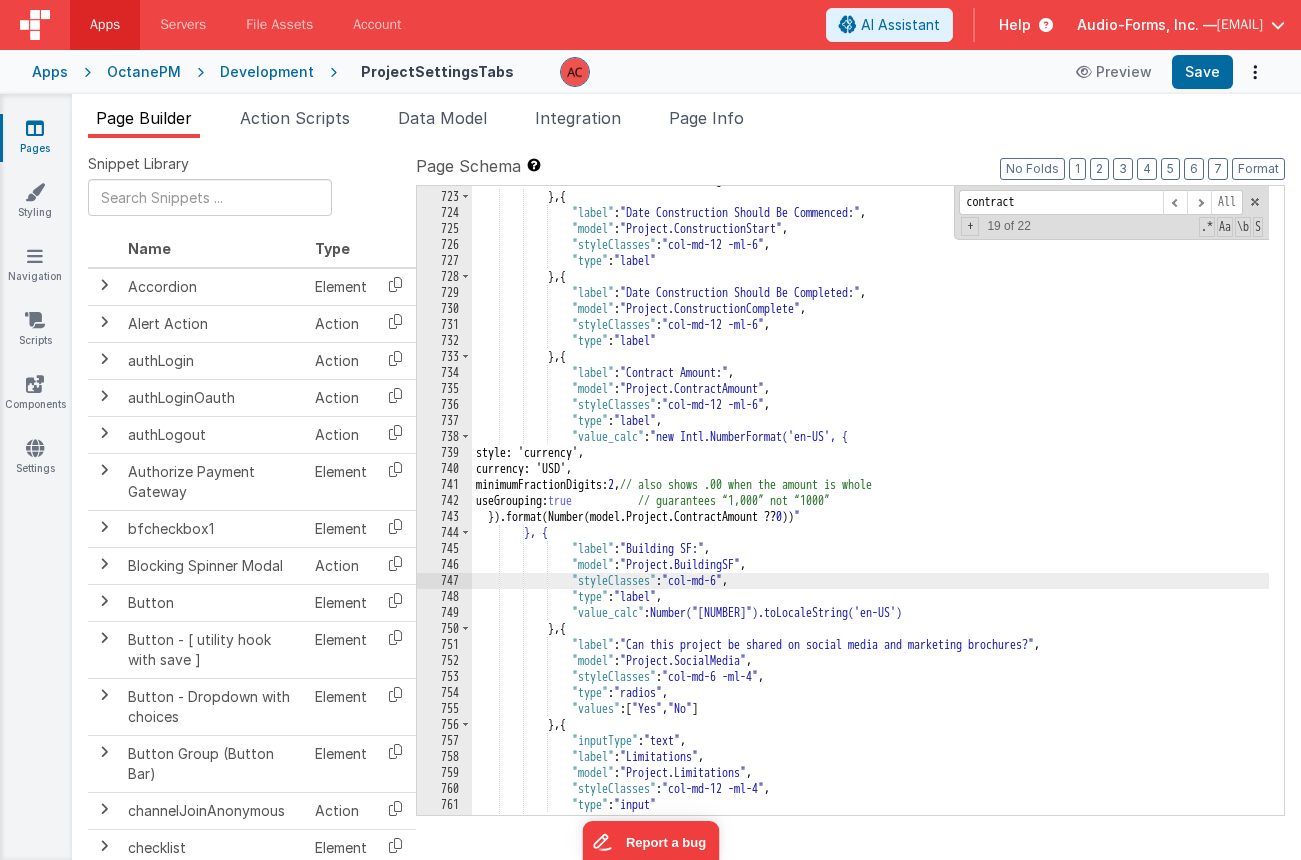 scroll, scrollTop: 14934, scrollLeft: 0, axis: vertical 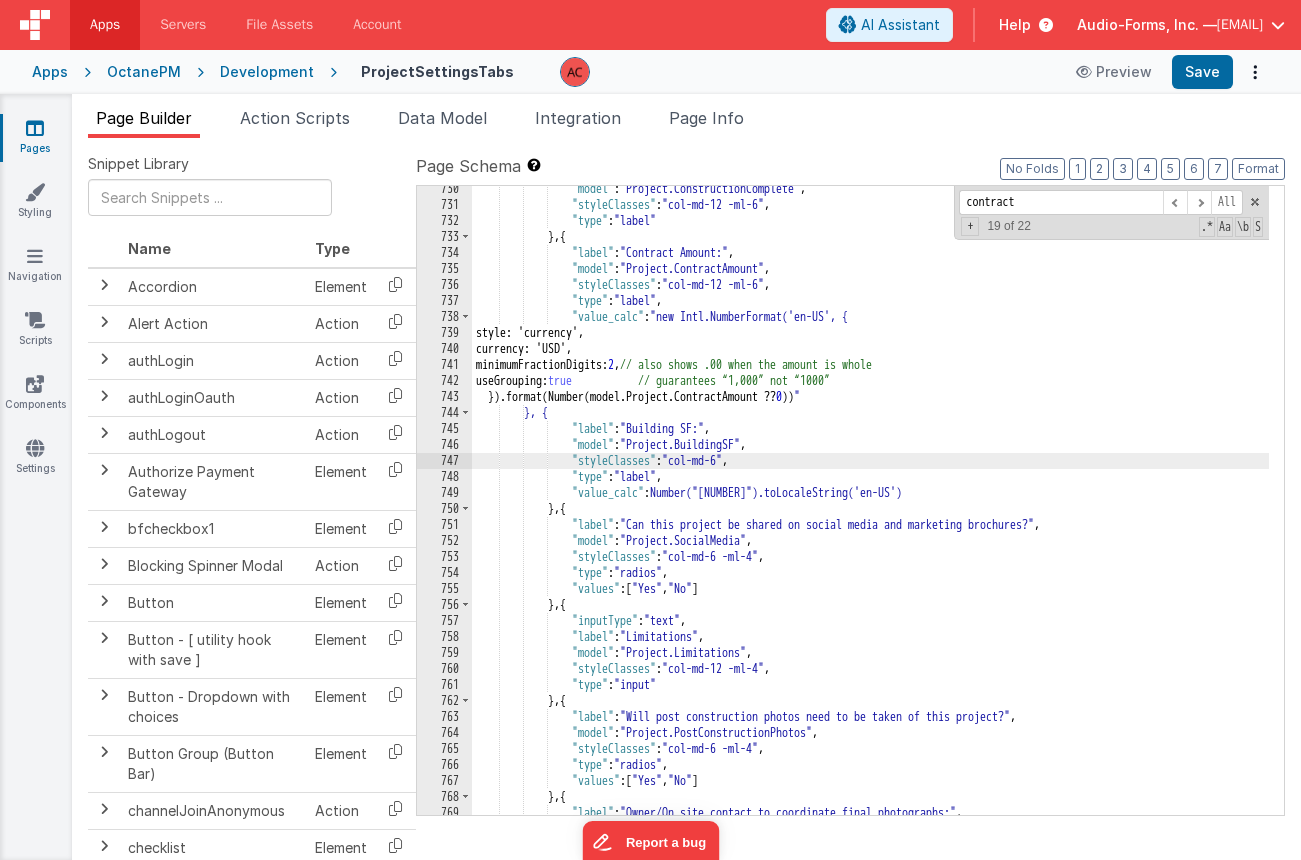 click on ""value_calc" :  "new Intl.NumberFormat('en-US', {     style: 'currency',     currency: 'USD',     minimumFractionDigits:  2 ,    // also shows .00 when the amount is whole     useGrouping:  true             // guarantees “1,000” not “1000”    }) .format ( Number ( model.Project.ContractAmount ??  0 )) "               }, {                     "label" :  "Building SF:" ,                     "model" :  "Project.BuildingSF" ,                     "styleClasses" :  "col-md-6" ,                     "type" :  "label" ,                     "value_calc" :                 } ,  {                     "label" :" at bounding box center (870, 511) 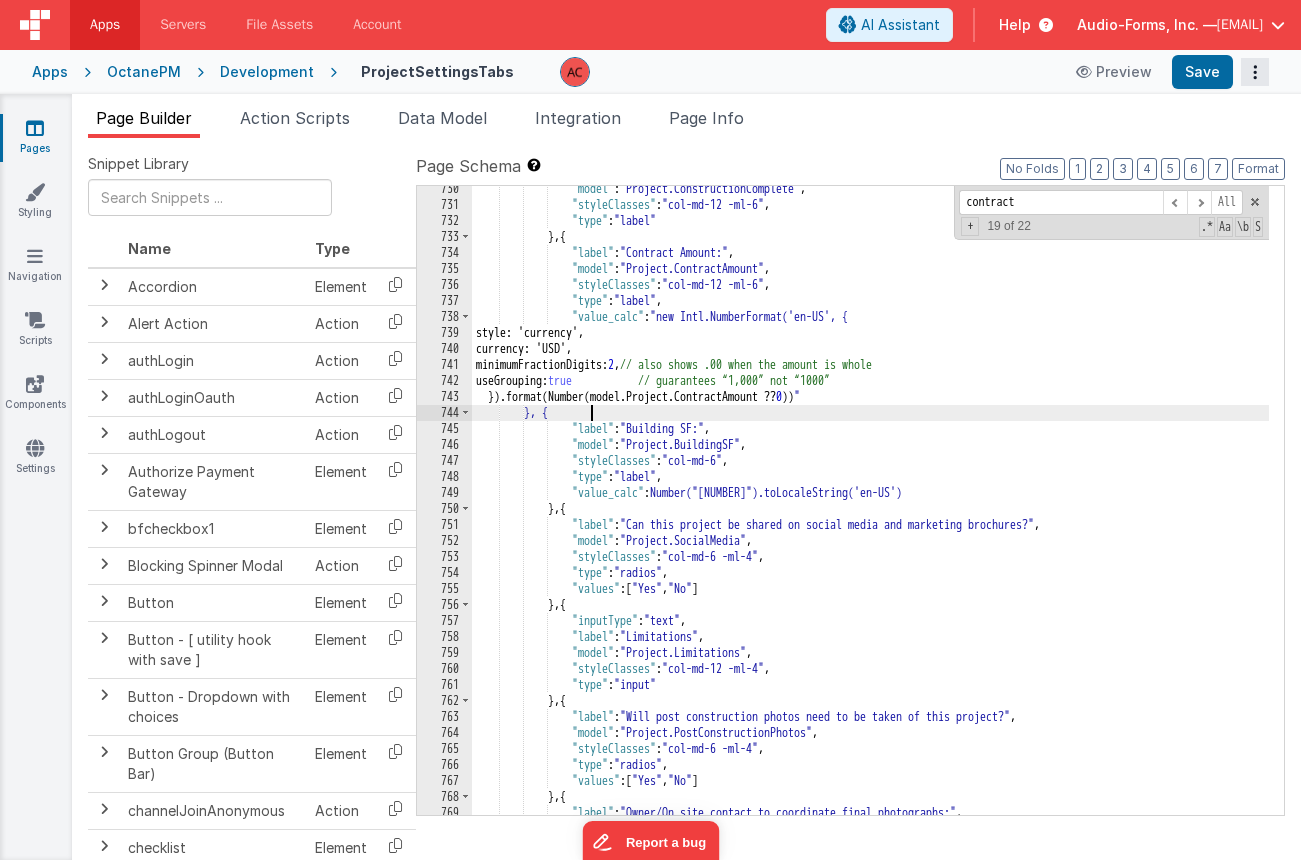 click at bounding box center (1255, 72) 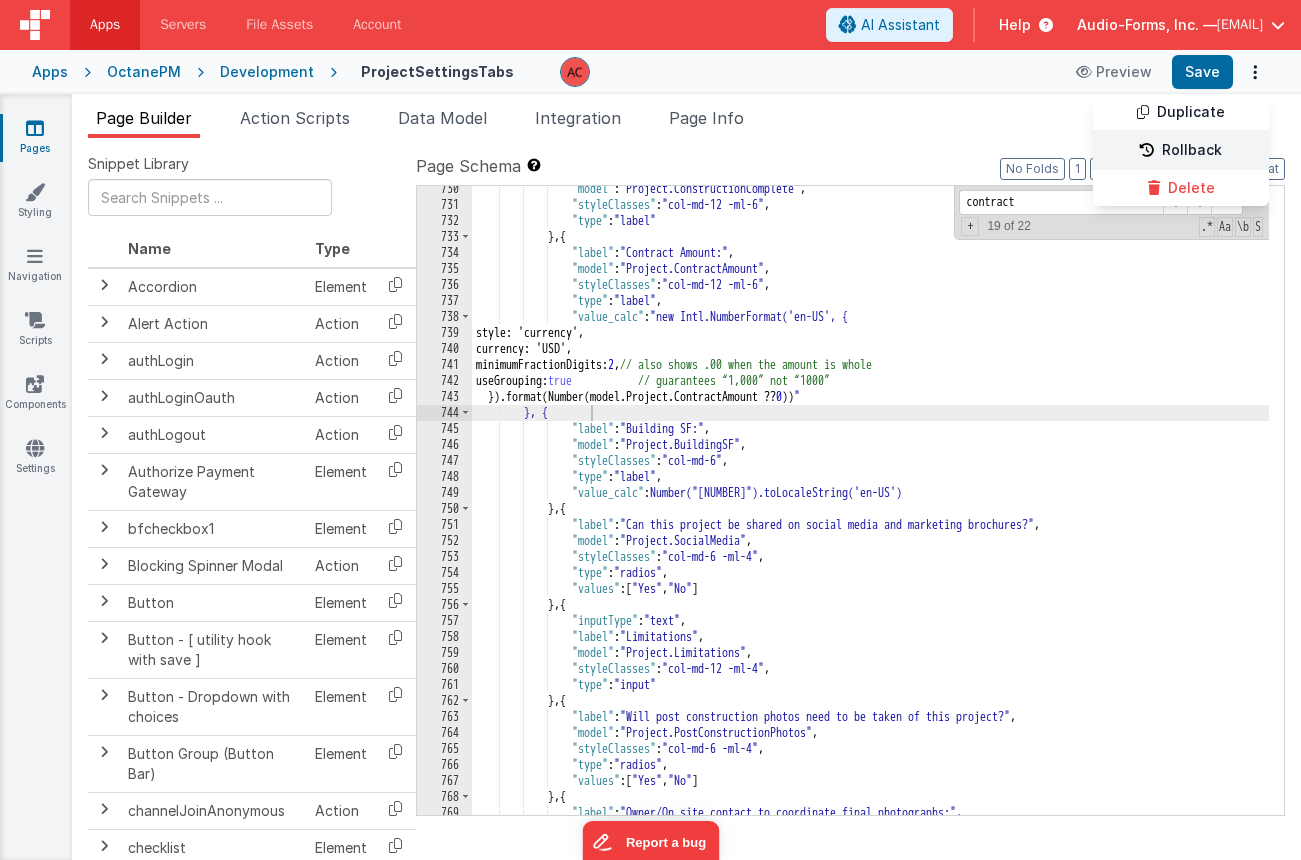 click on "Rollback" at bounding box center [1181, 151] 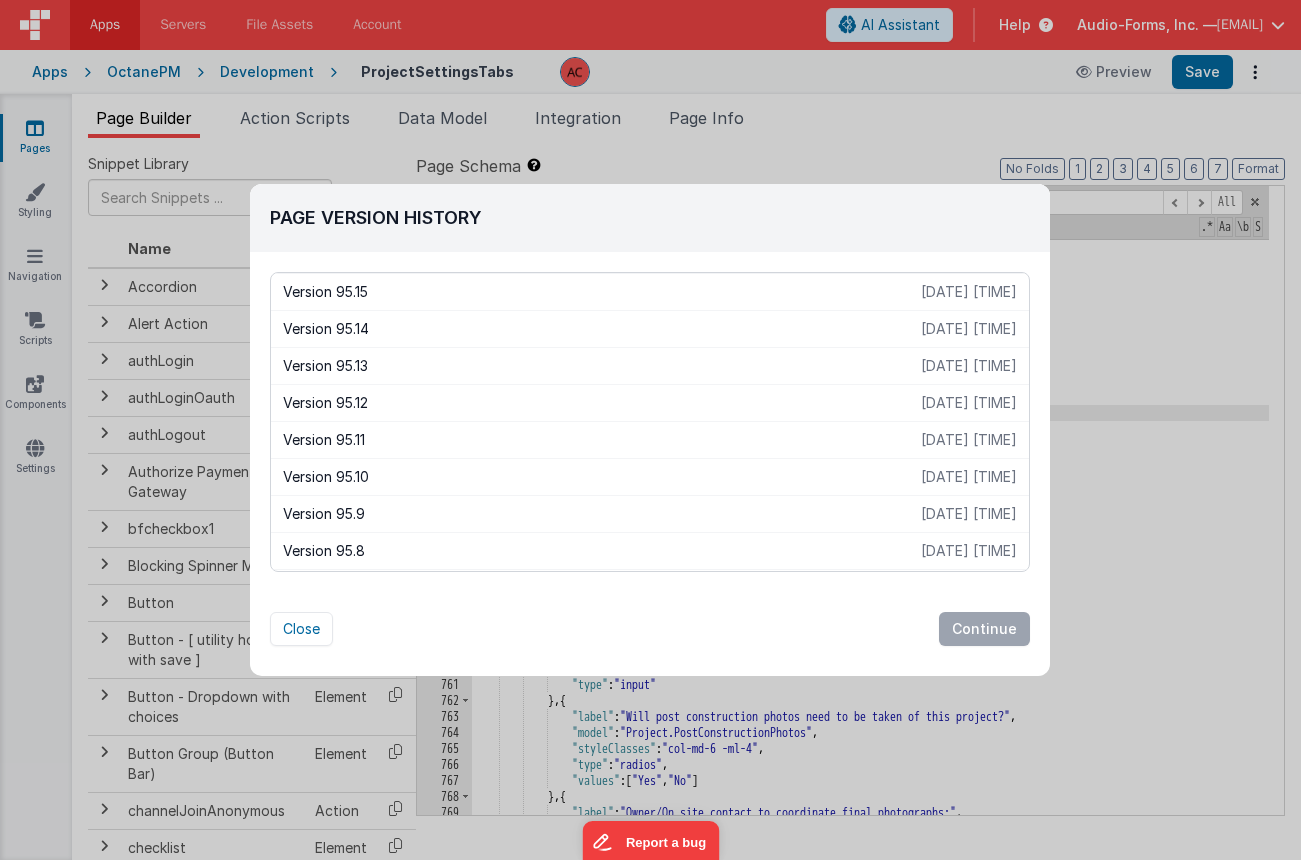 click on "[DATE] [TIME]" at bounding box center [969, 366] 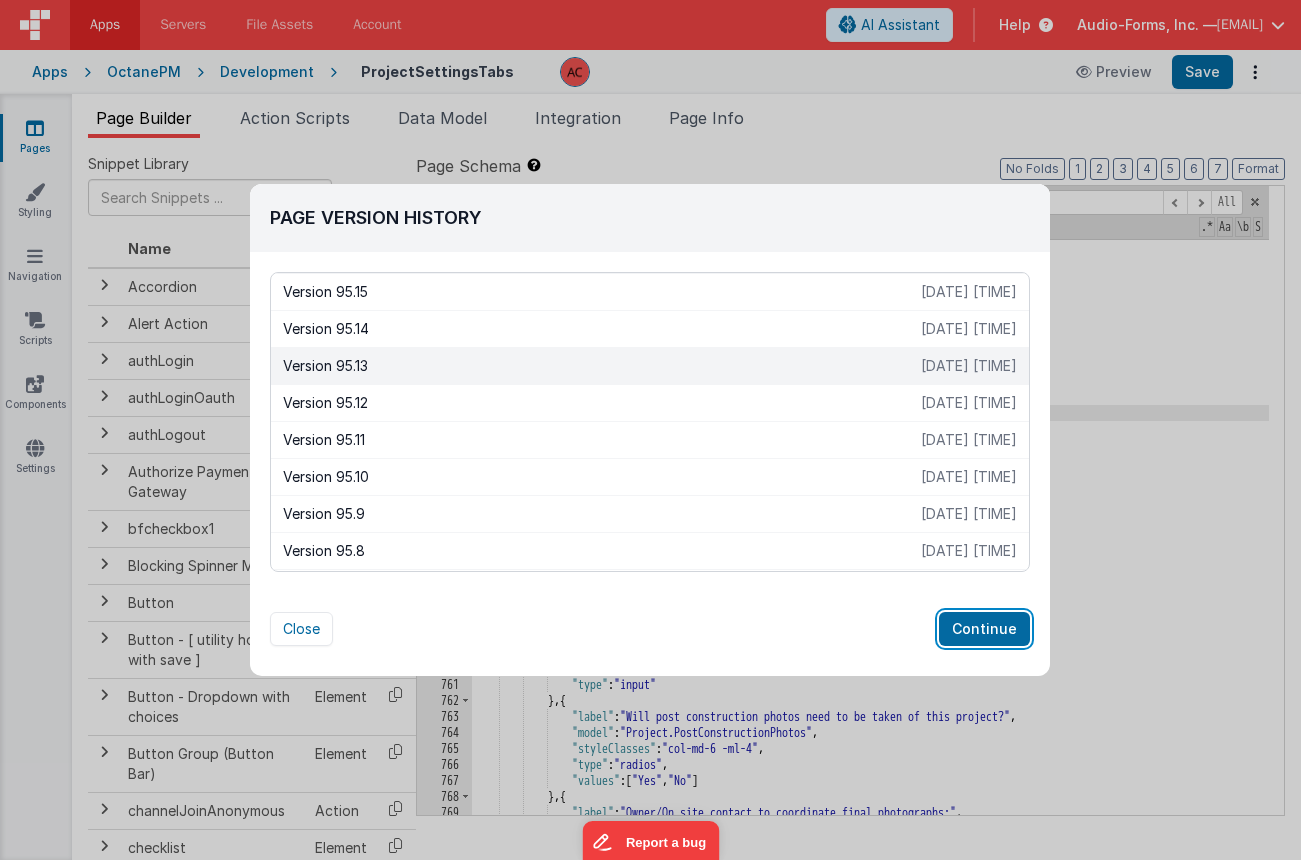 drag, startPoint x: 1000, startPoint y: 625, endPoint x: 936, endPoint y: 636, distance: 64.93843 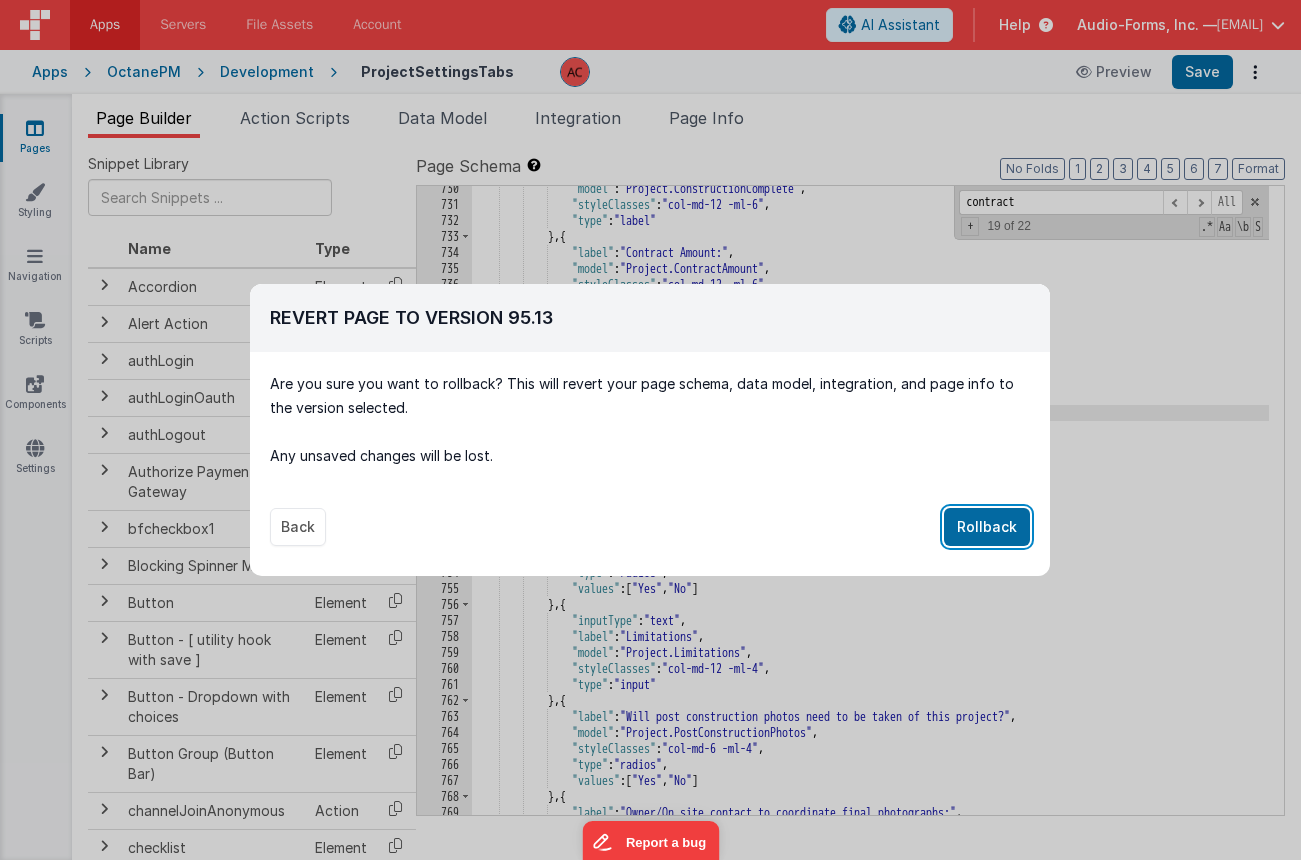 click on "Rollback" at bounding box center [987, 527] 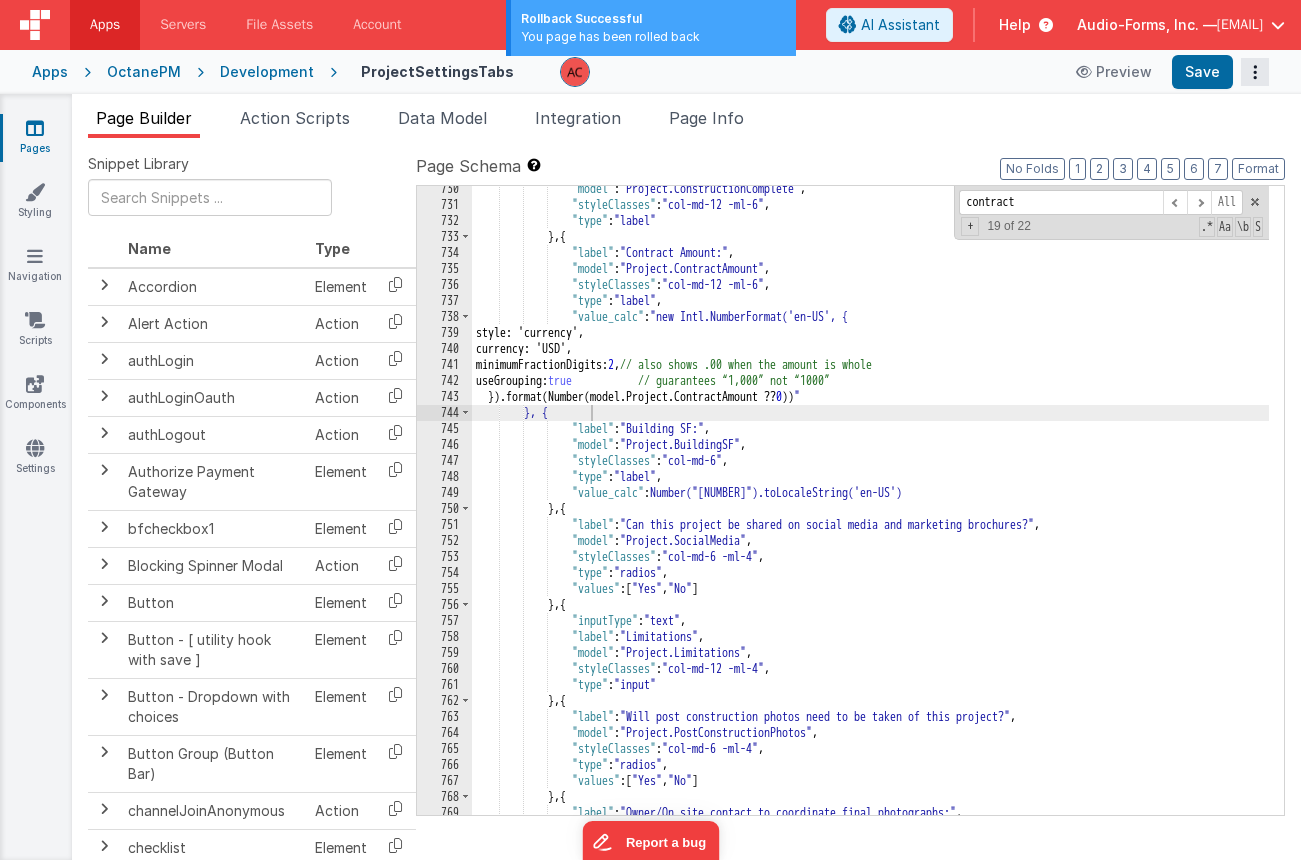 click at bounding box center [1255, 72] 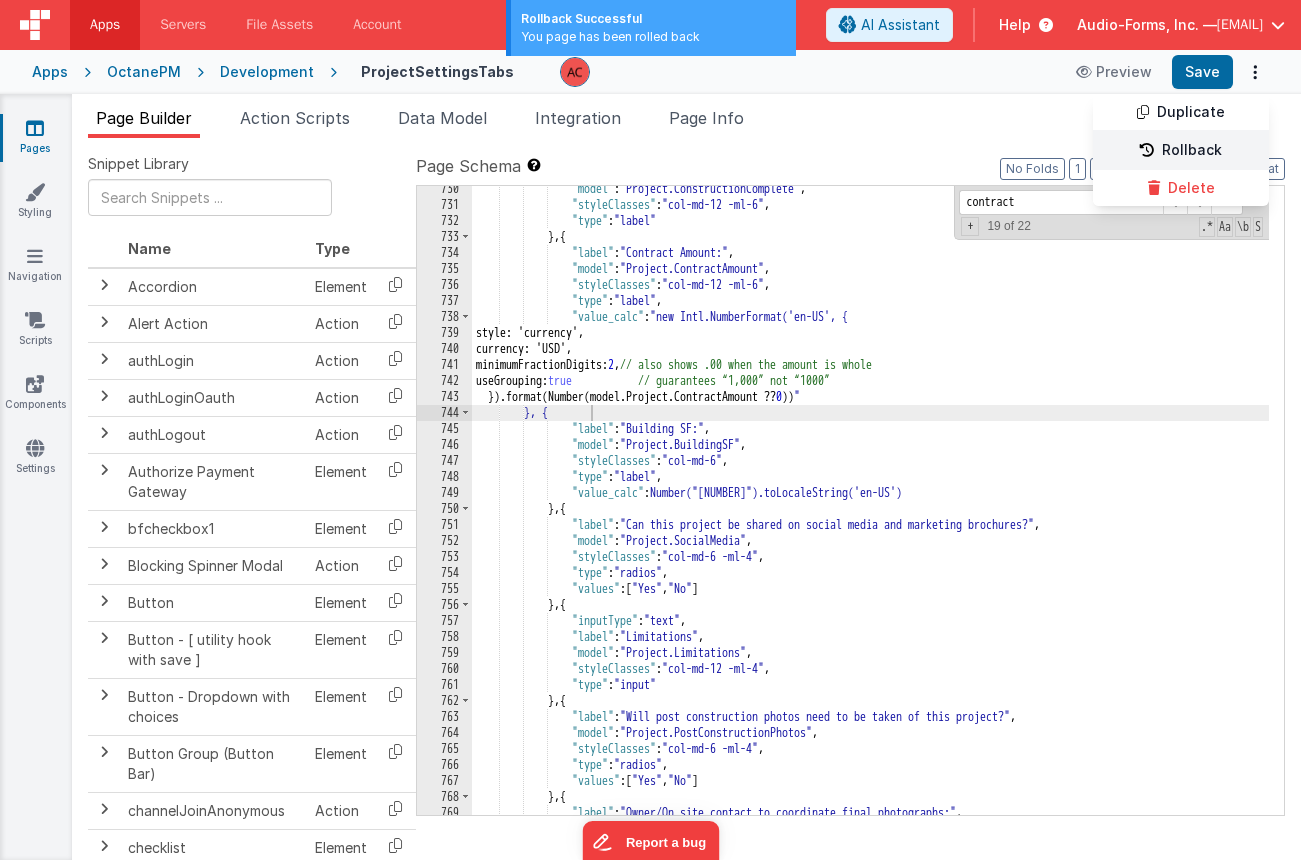 click on "Rollback" at bounding box center (1181, 151) 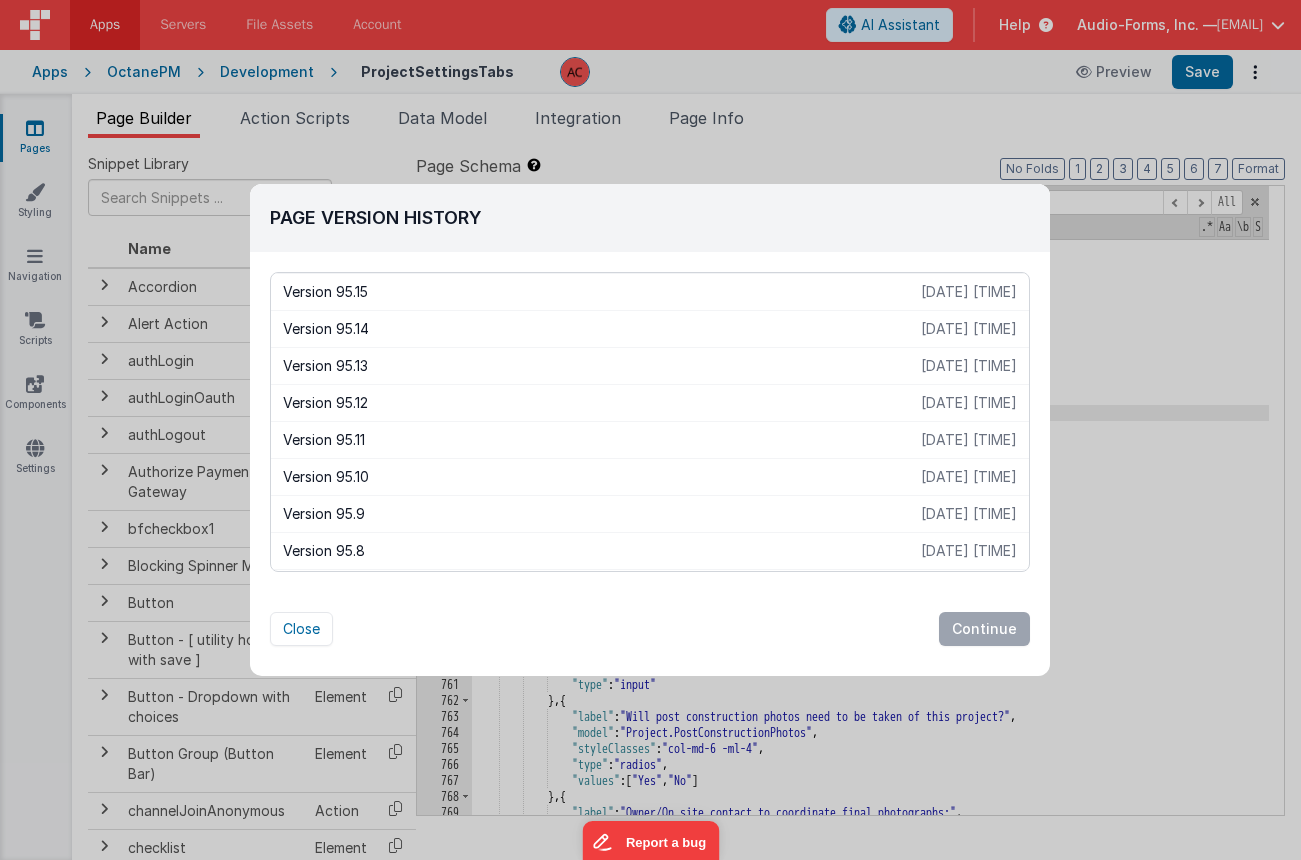 click on "[DATE] [TIME]" at bounding box center [969, 403] 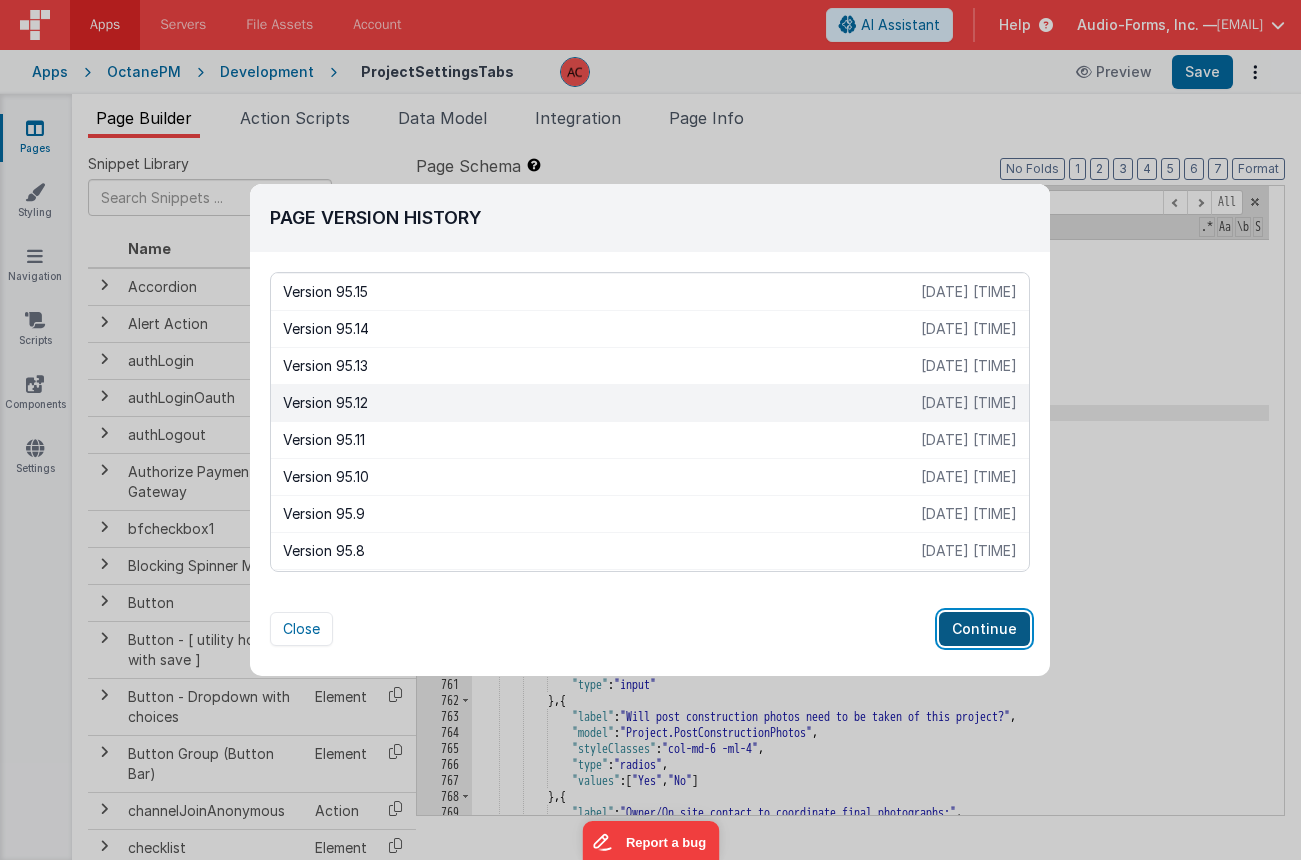 click on "Continue" at bounding box center [984, 629] 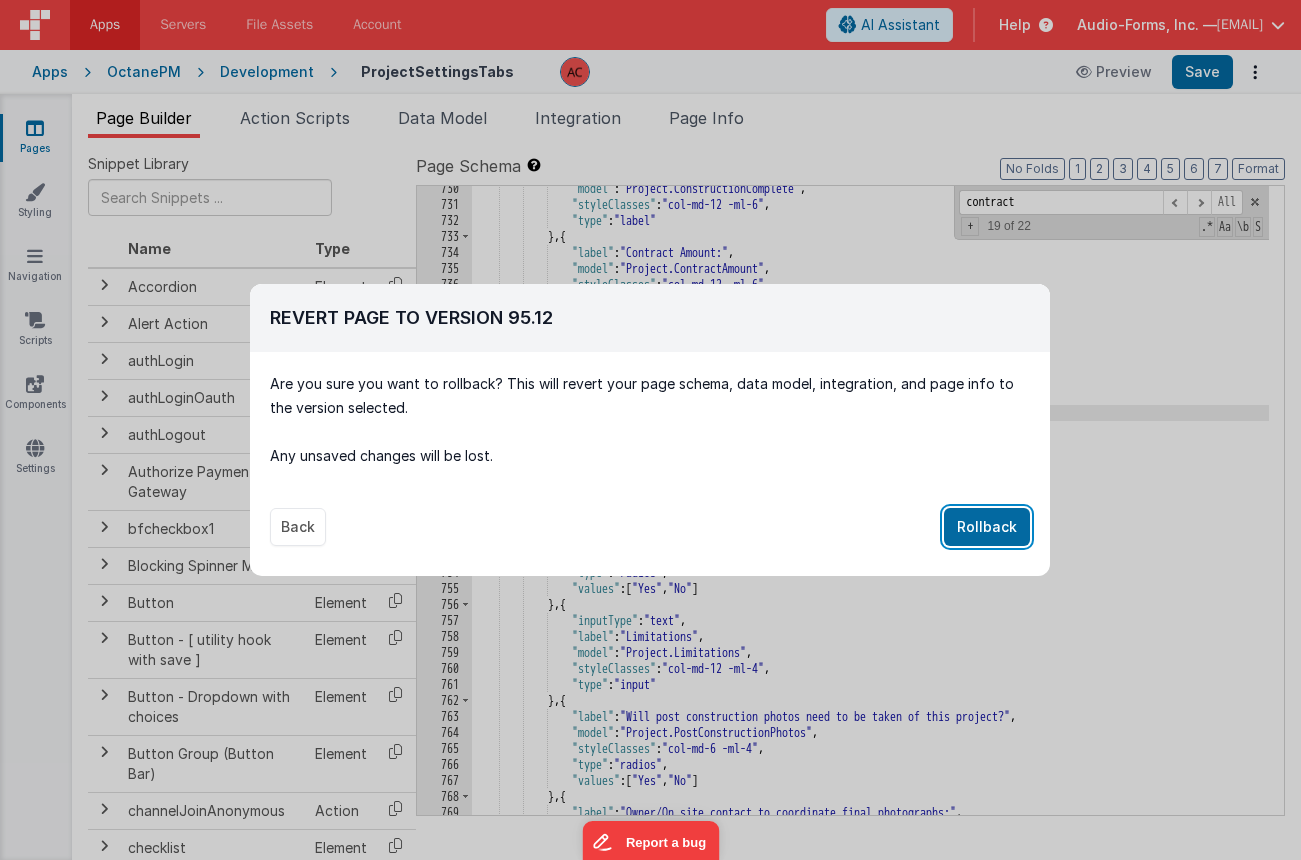 click on "Rollback" at bounding box center (987, 527) 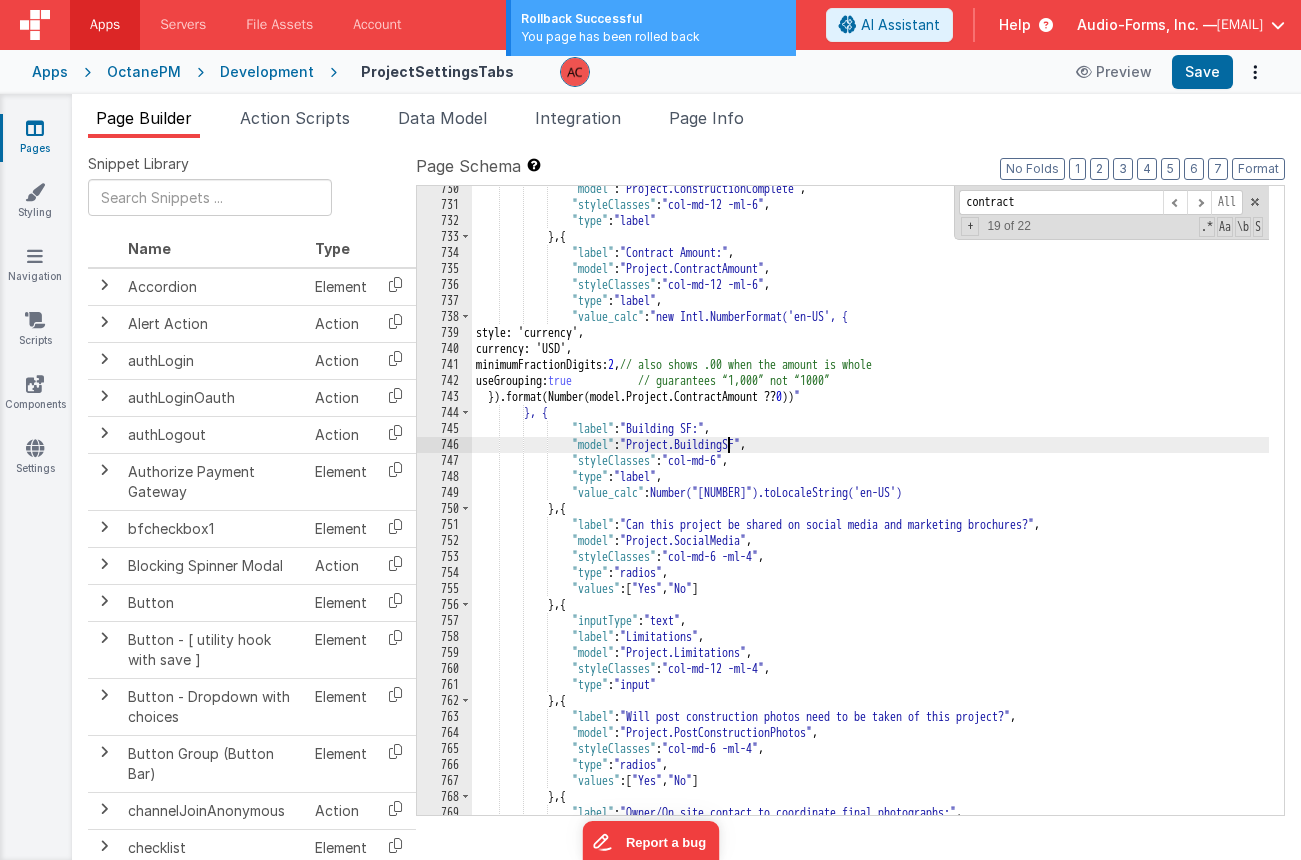 click on ""value_calc" :  "new Intl.NumberFormat('en-US', {     style: 'currency',     currency: 'USD',     minimumFractionDigits:  2 ,    // also shows .00 when the amount is whole     useGrouping:  true             // guarantees “1,000” not “1000”    }) .format ( Number ( model.Project.ContractAmount ??  0 )) "               }, {                     "label" :  "Building SF:" ,                     "model" :  "Project.BuildingSF" ,                     "styleClasses" :  "col-md-6" ,                     "type" :  "label" ,                     "value_calc" :                 } ,  {                     "label" :" at bounding box center [870, 511] 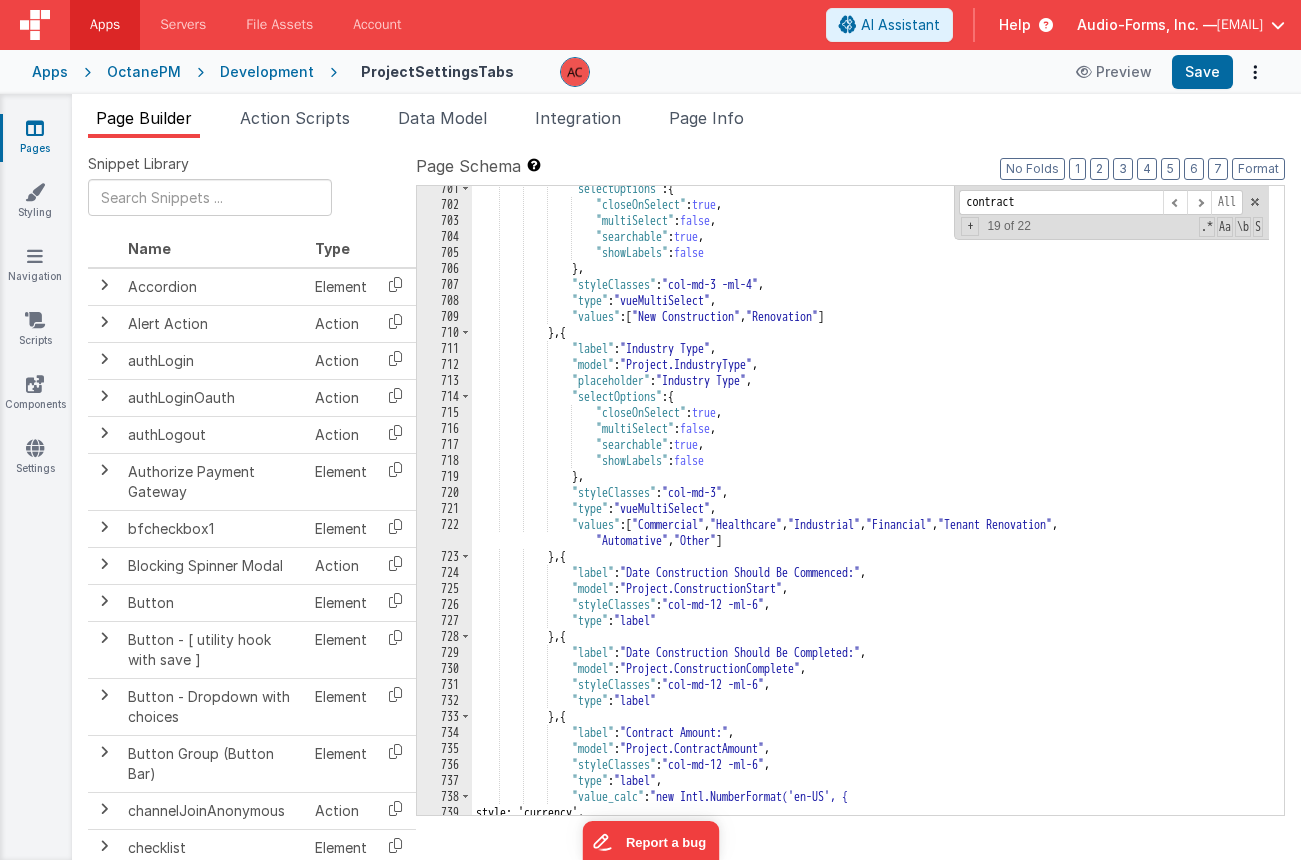 scroll, scrollTop: 14454, scrollLeft: 0, axis: vertical 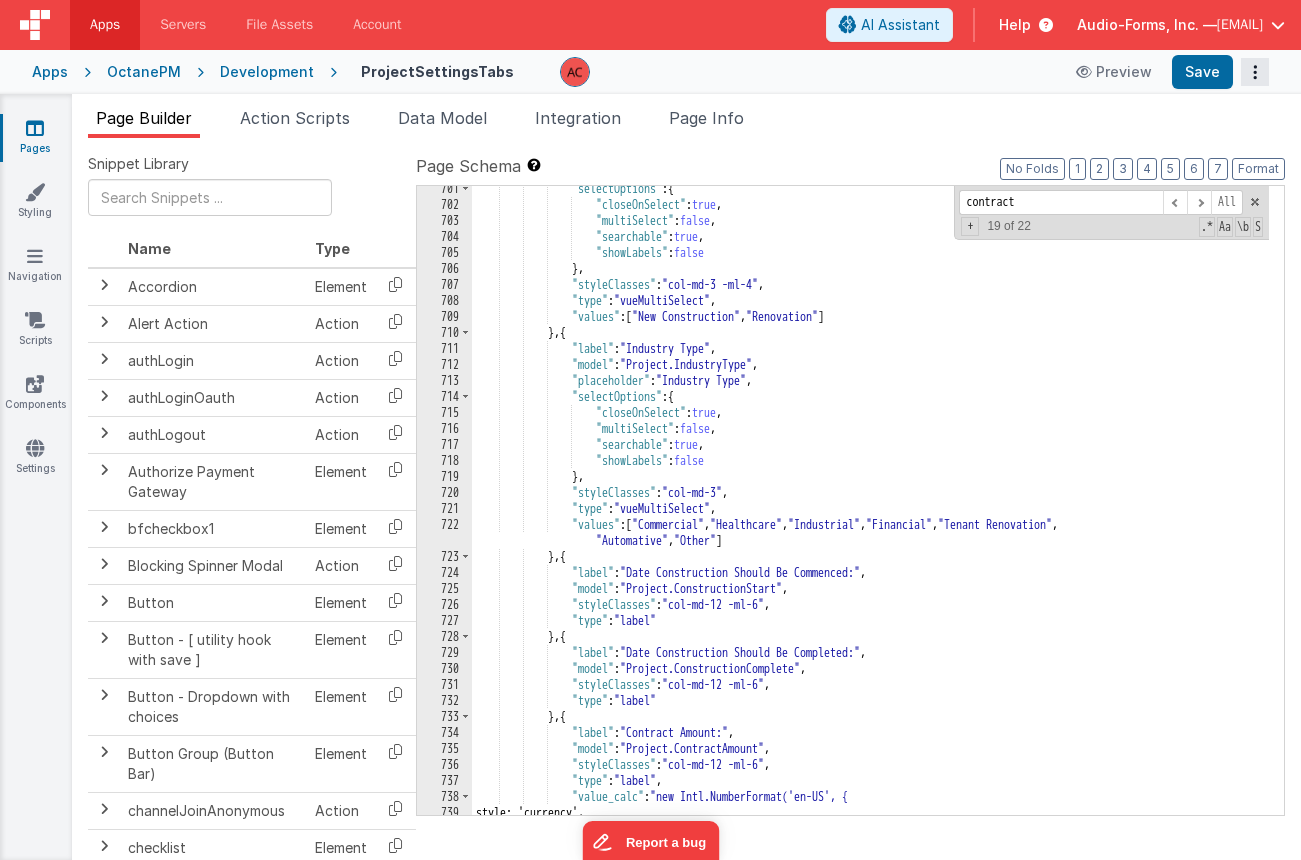 click at bounding box center (1255, 72) 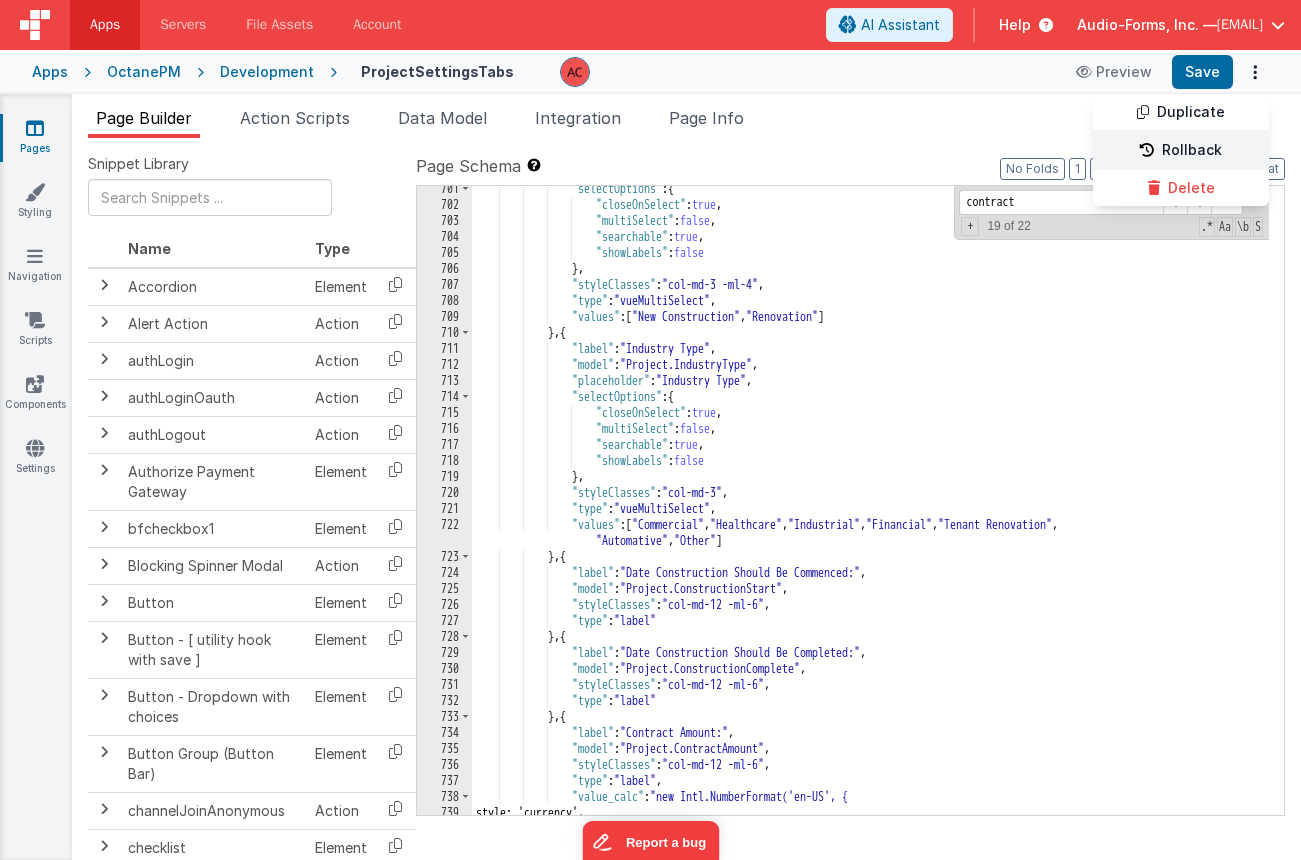 click on "Rollback" at bounding box center (1181, 151) 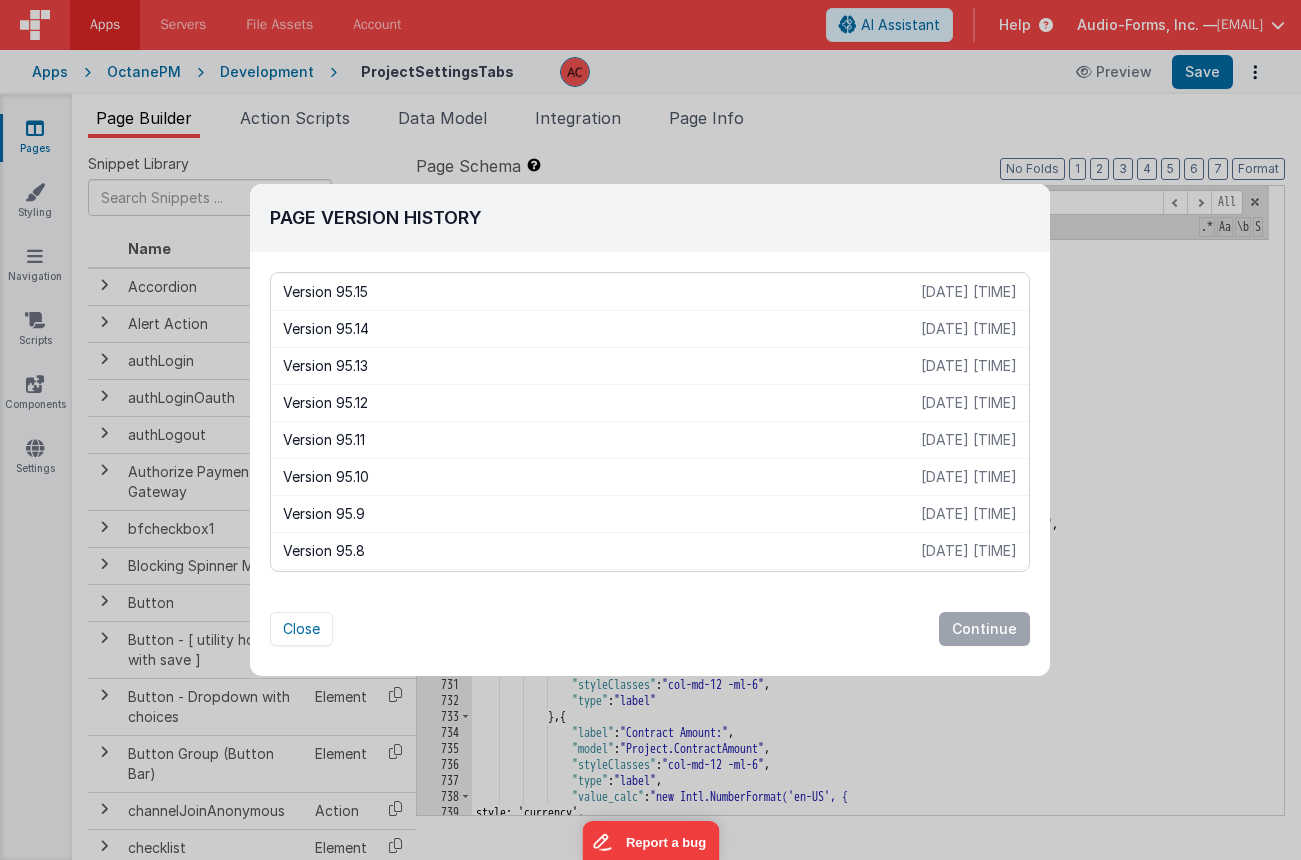 click on "[DATE] [TIME]" at bounding box center [969, 292] 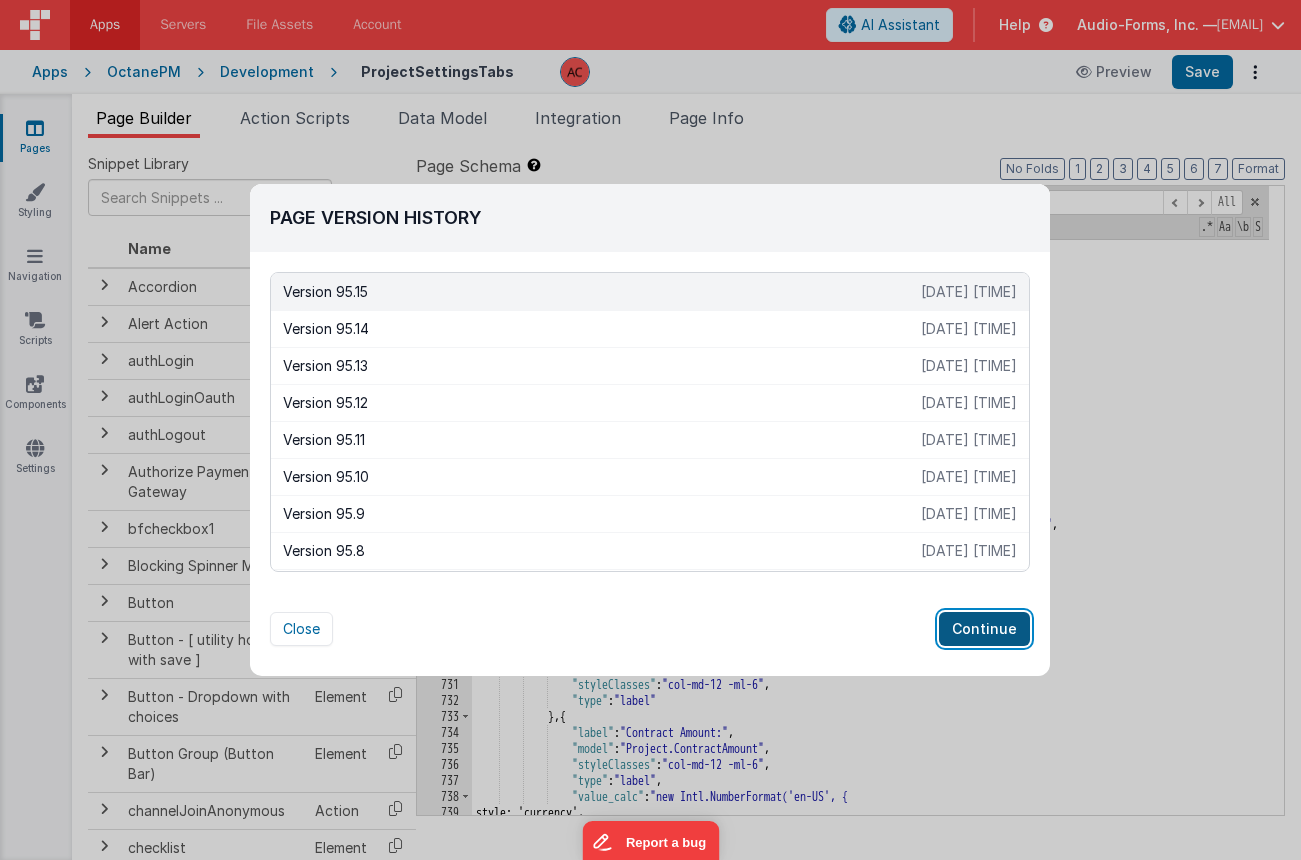 click on "Continue" at bounding box center (984, 629) 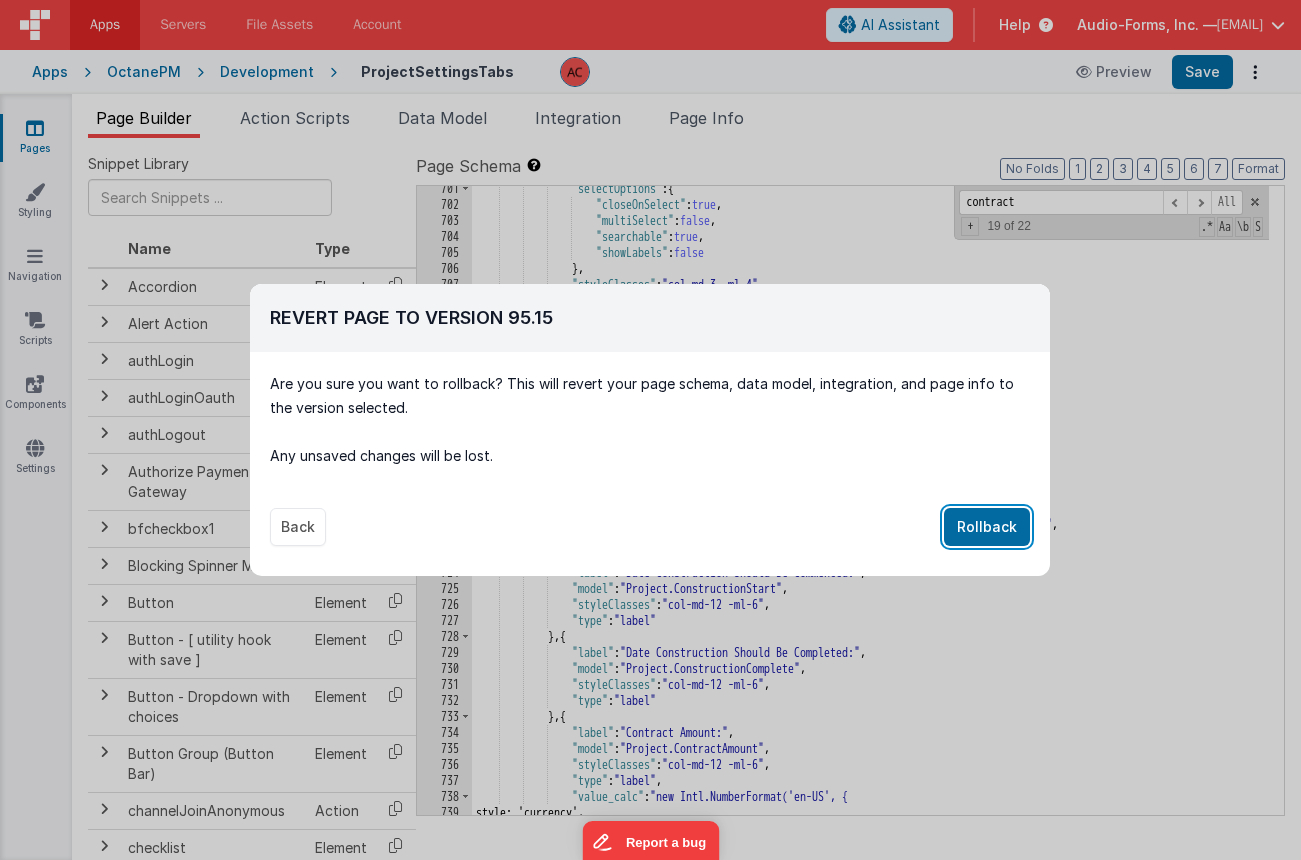drag, startPoint x: 993, startPoint y: 527, endPoint x: 725, endPoint y: 536, distance: 268.15106 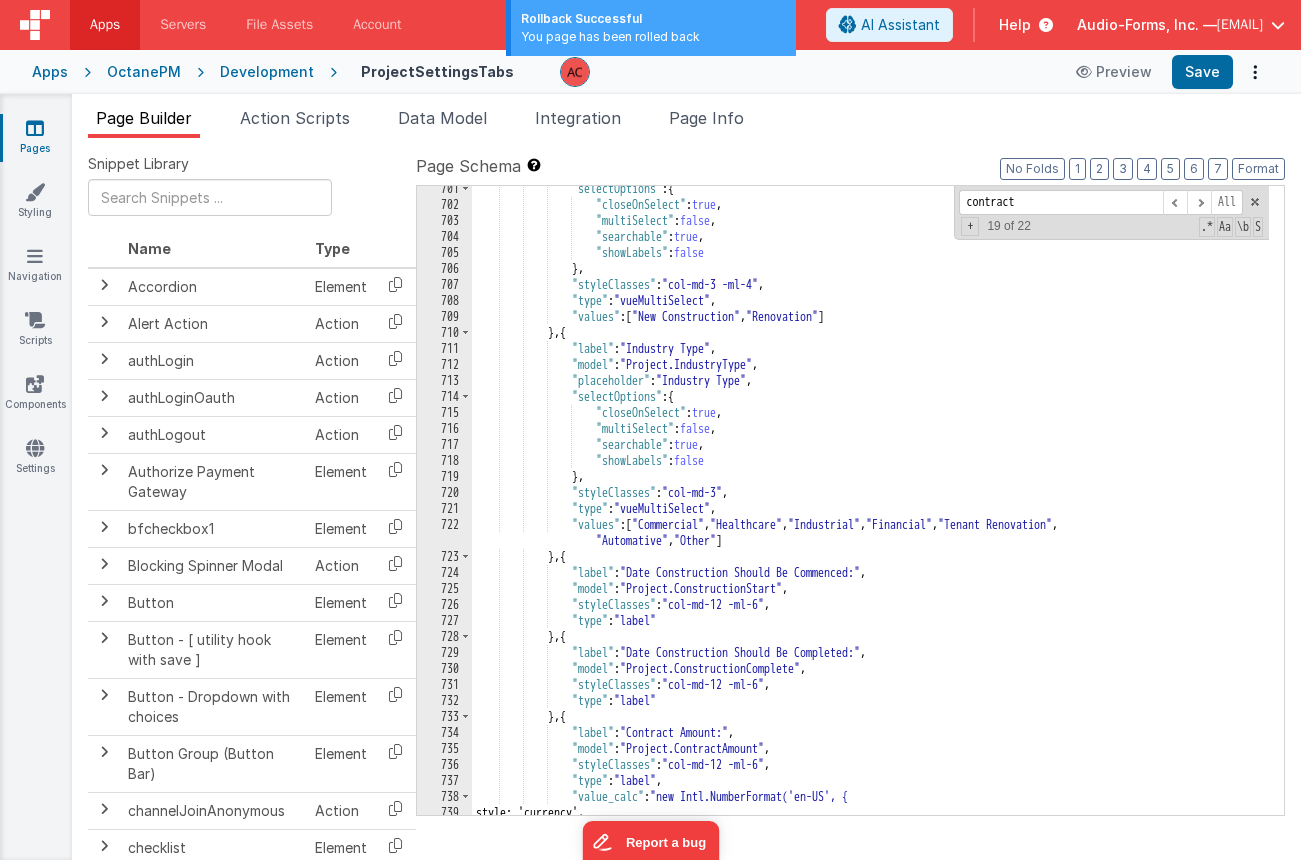click at bounding box center (35, 128) 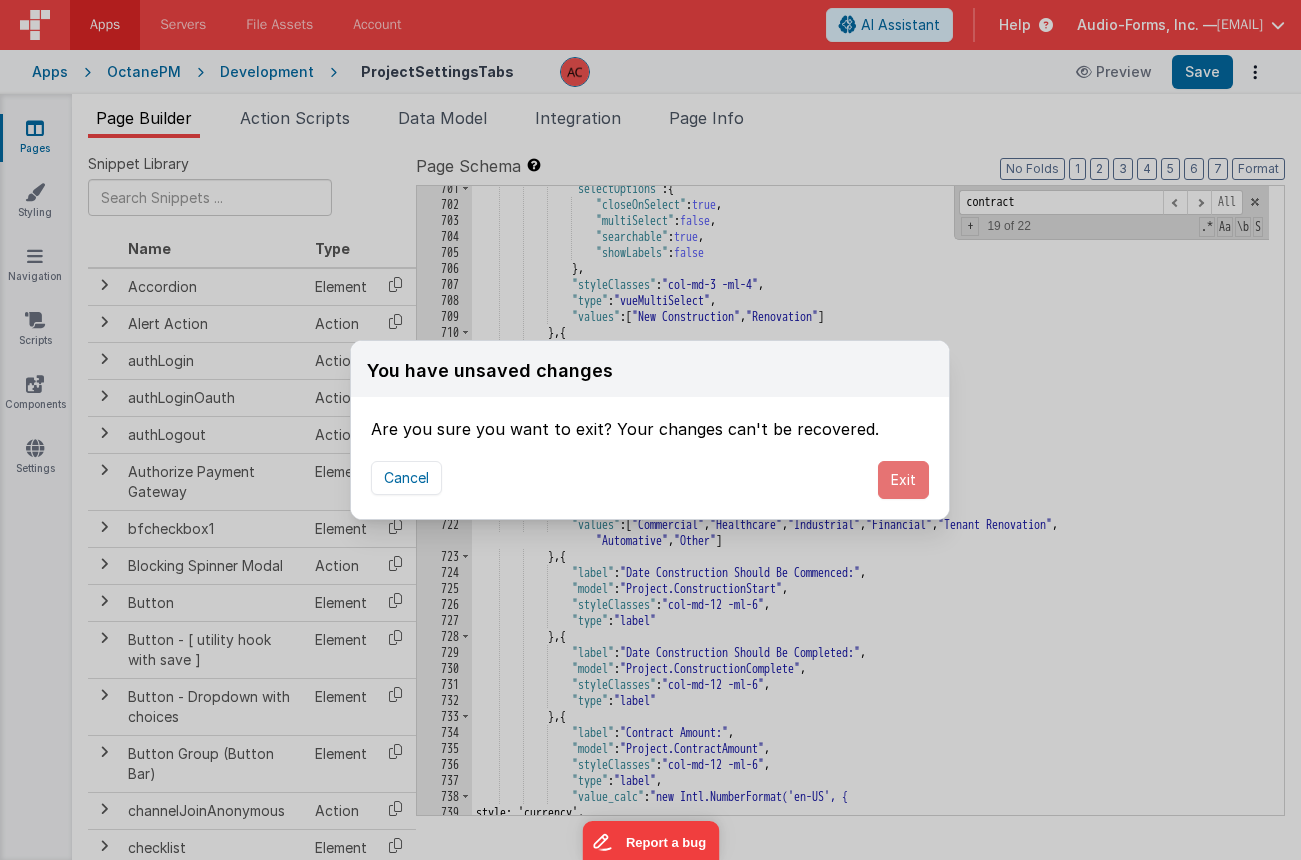 drag, startPoint x: 913, startPoint y: 478, endPoint x: 274, endPoint y: 187, distance: 702.141 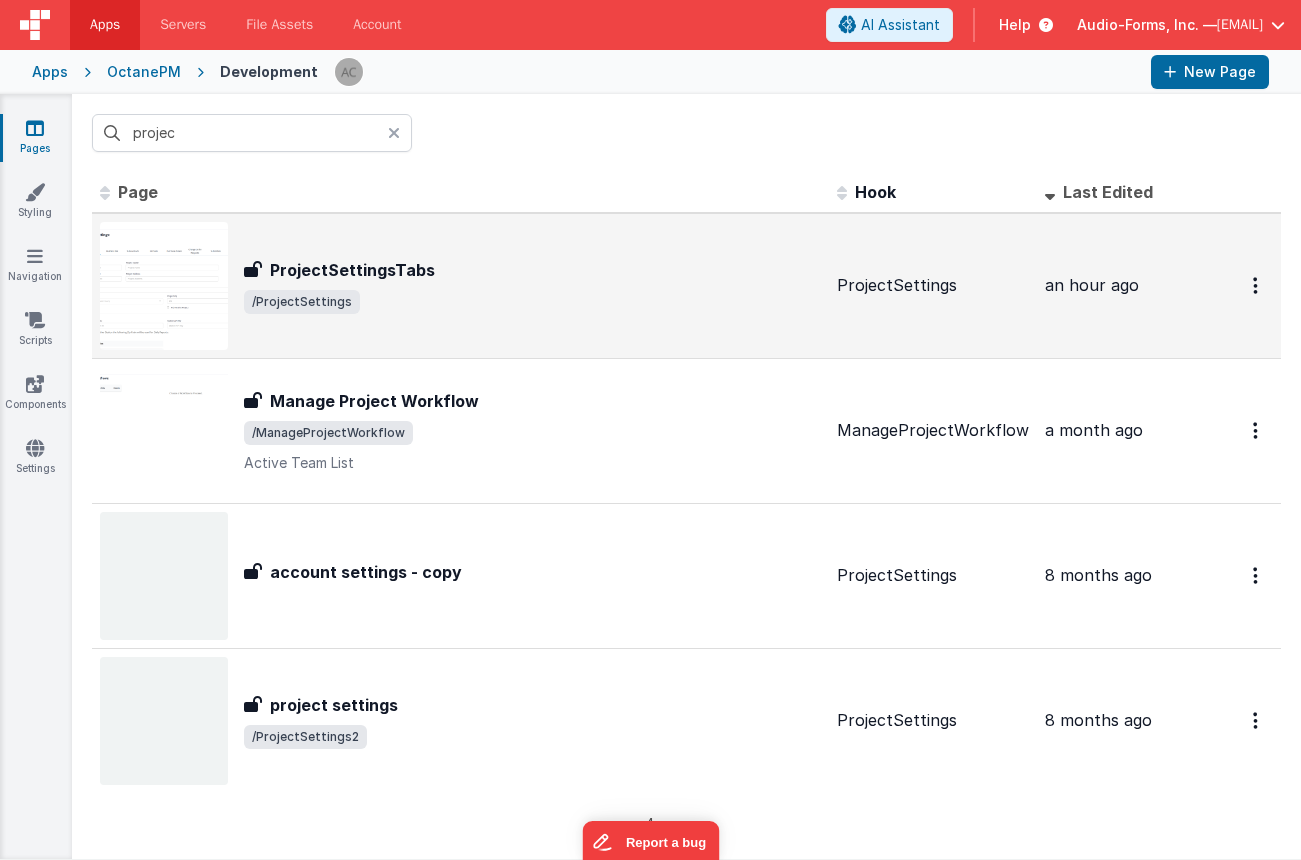 click on "/ProjectSettings" at bounding box center [532, 302] 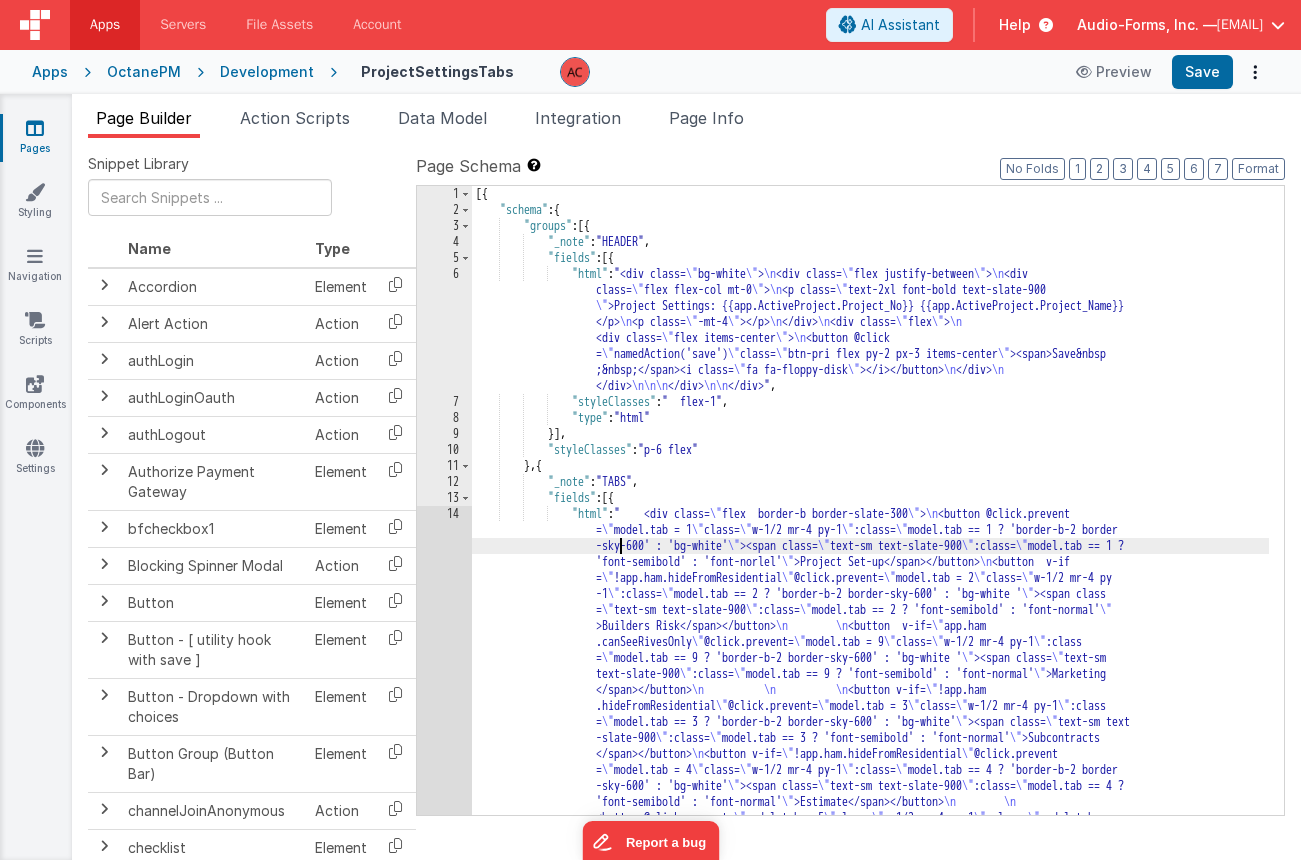 click on "[{      "schema" :  {           "groups" :  [{                "_note" :  "HEADER" ,                "fields" :  [{                     "html" :  "<div class= \" bg-white \" >
<div class= \" flex justify-between  \" >
<div                       class= \" flex flex-col mt-0 \" >
<p class= \" text-2xl font-bold text-slate-900                       \" >Project Settings: {{app.ActiveProject.Project_No}} {{app.ActiveProject.Project_Name}}                      </p>
<p class= \" -mt-4 \" ></p>
</div>
<div class= \" flex \" >
<div class= \" flex items-center \" >
<button @click                      = \" namedAction('save') \"  class= \" btn-pri flex py-2 px-3 items-center  \" ><span>Save&nbsp                      ;&nbsp;</span><i class= \" fa fa-floppy-disk \" ></i></button>" at bounding box center (870, 780) 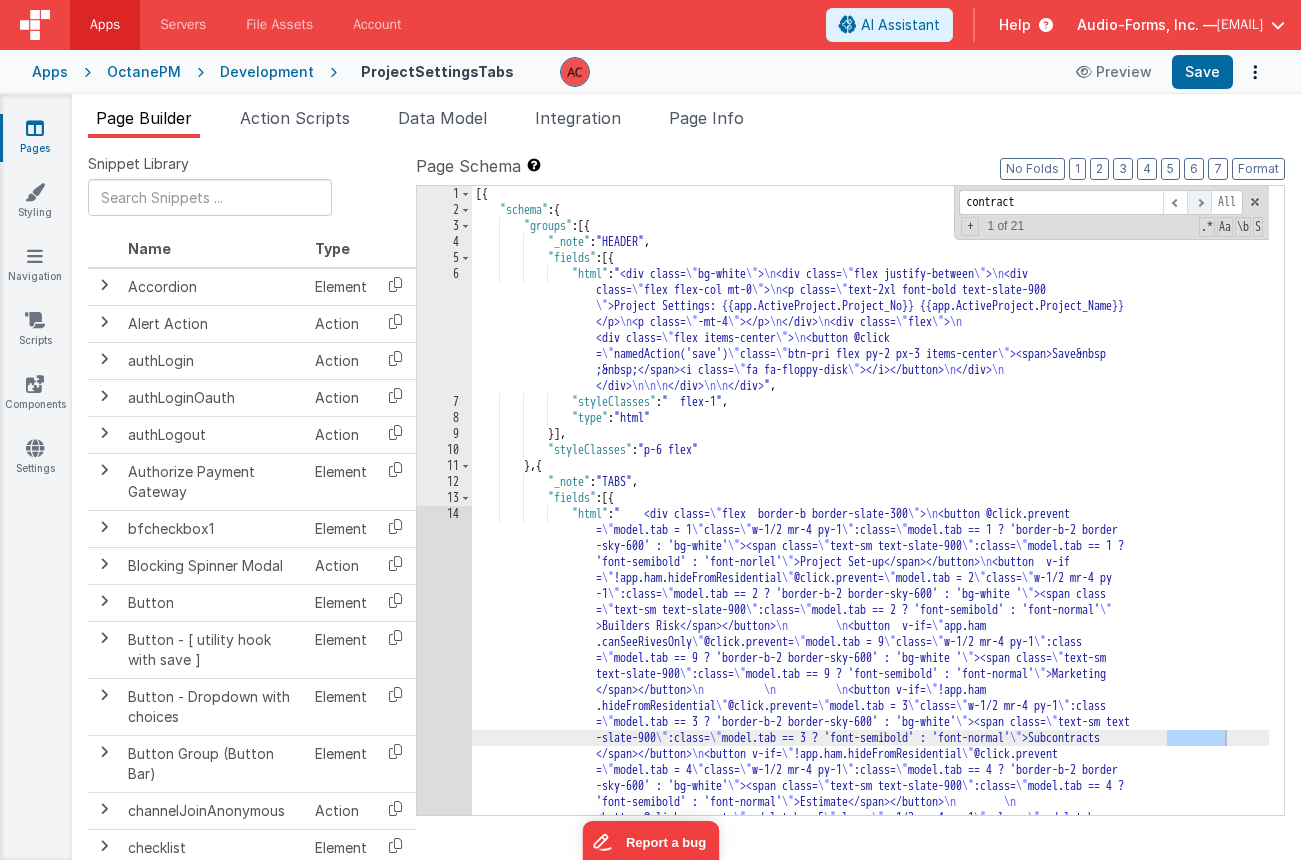 type on "contract" 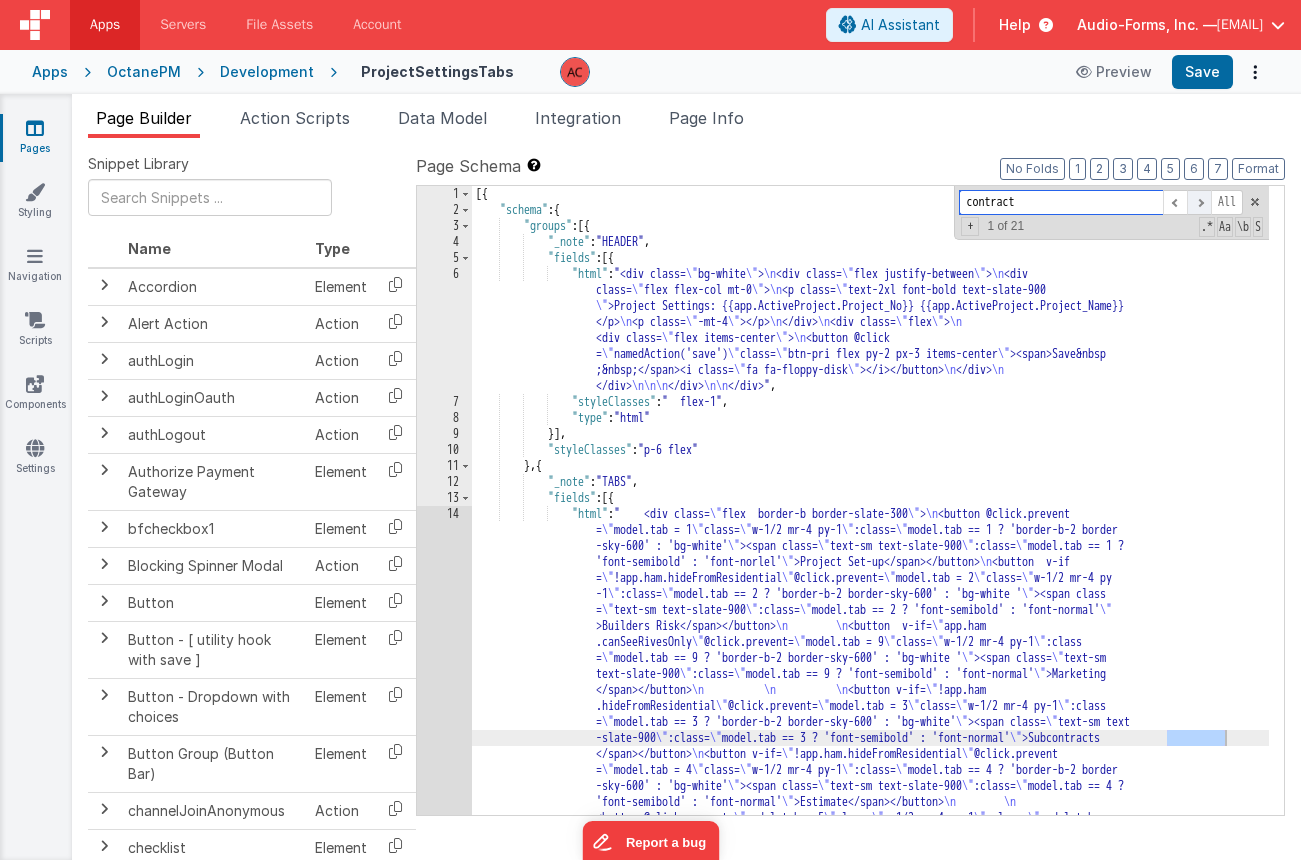 click at bounding box center [1199, 202] 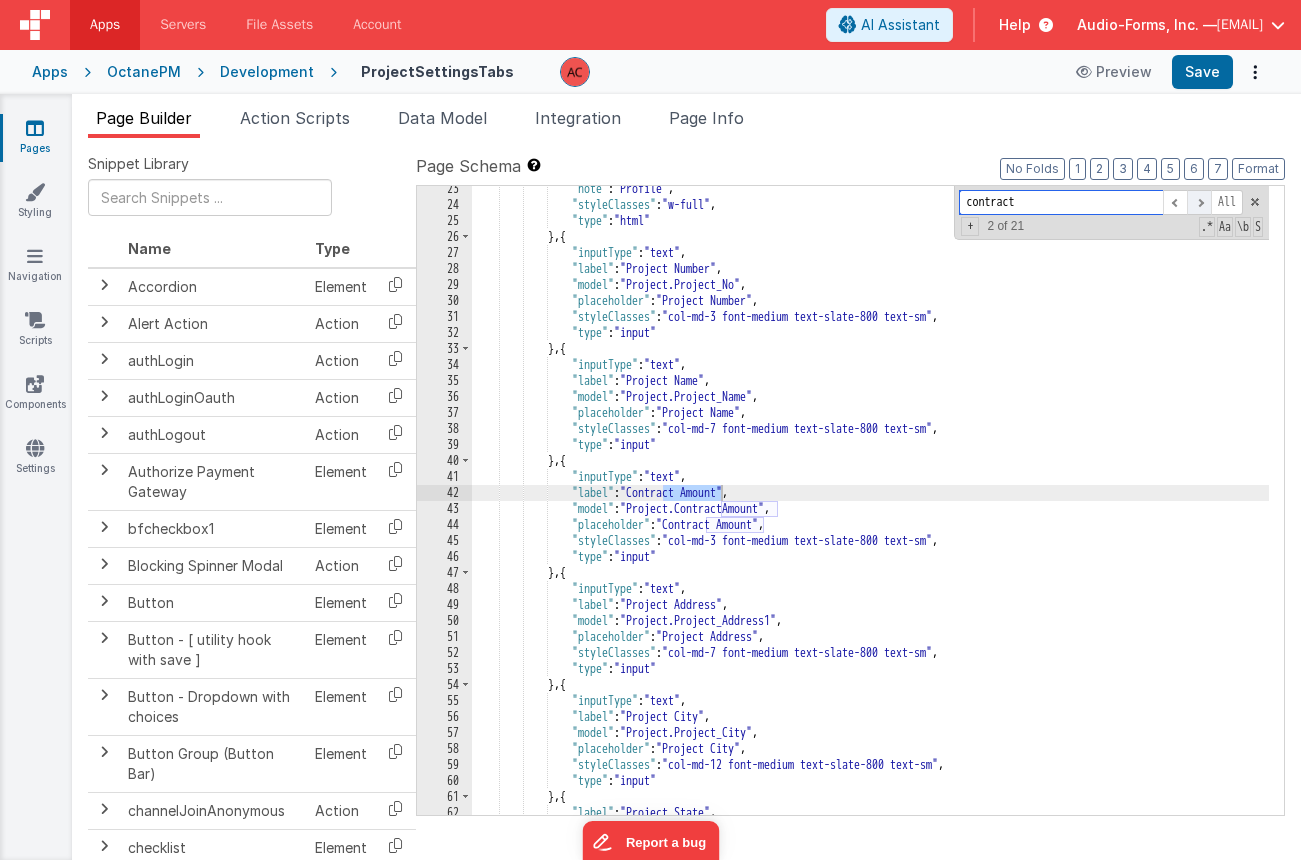 scroll, scrollTop: 1014, scrollLeft: 0, axis: vertical 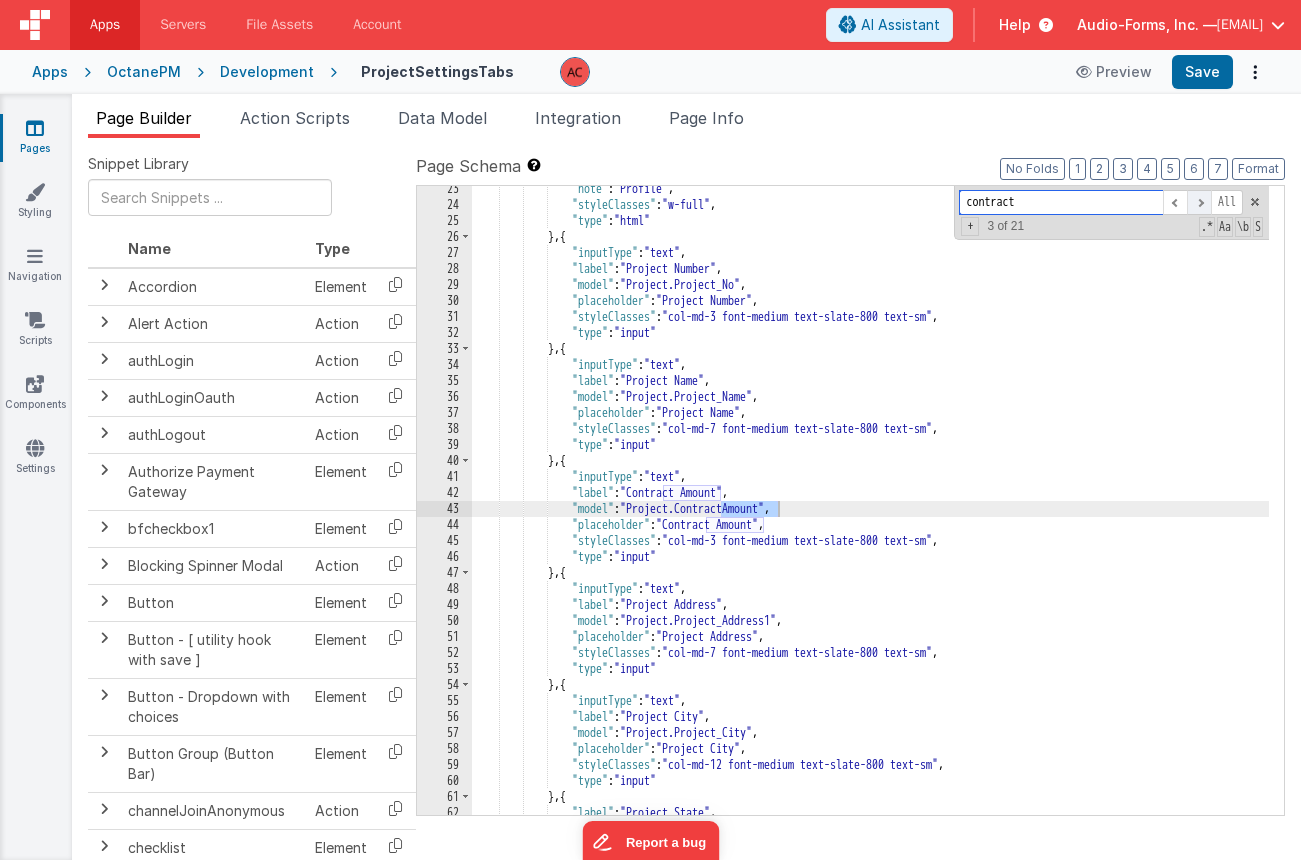 click at bounding box center [1199, 202] 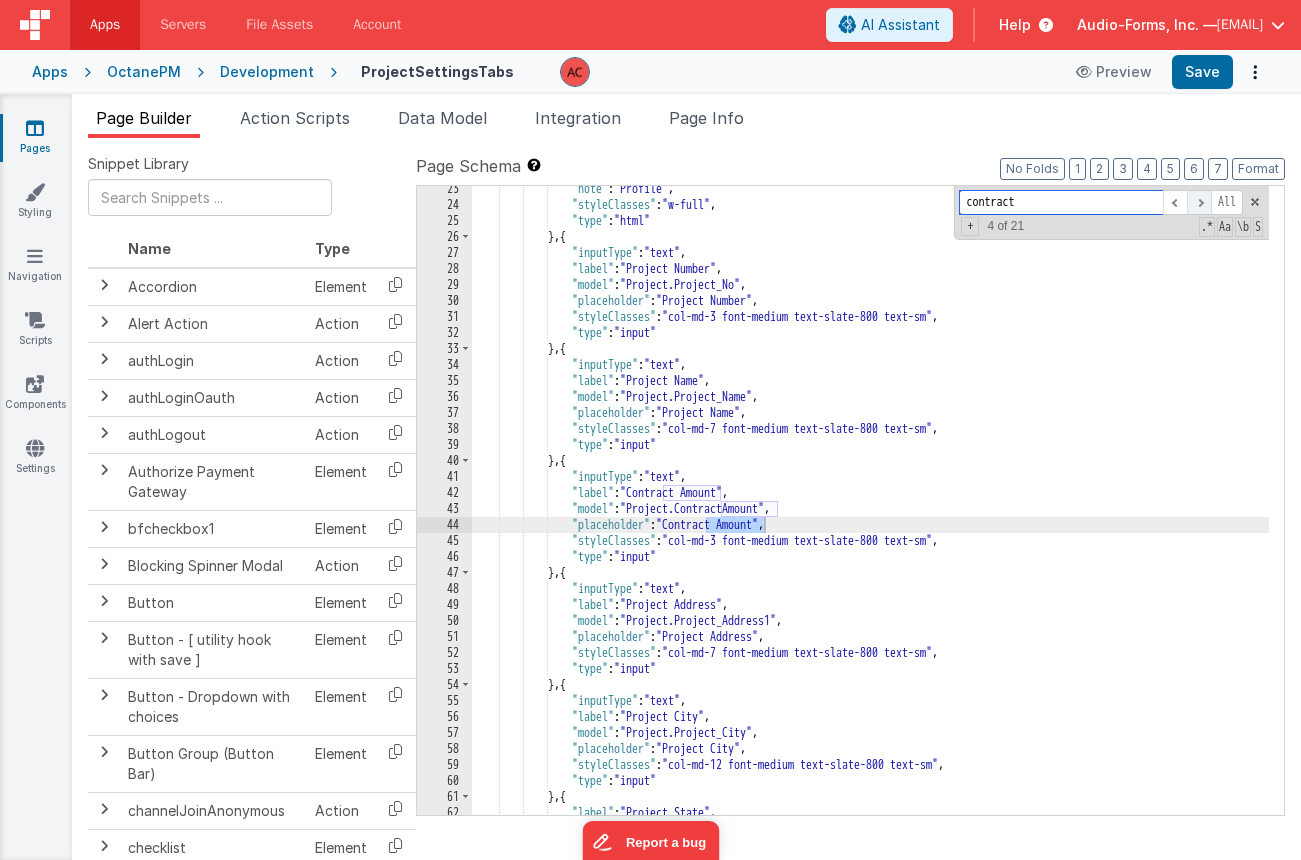 click at bounding box center (1199, 202) 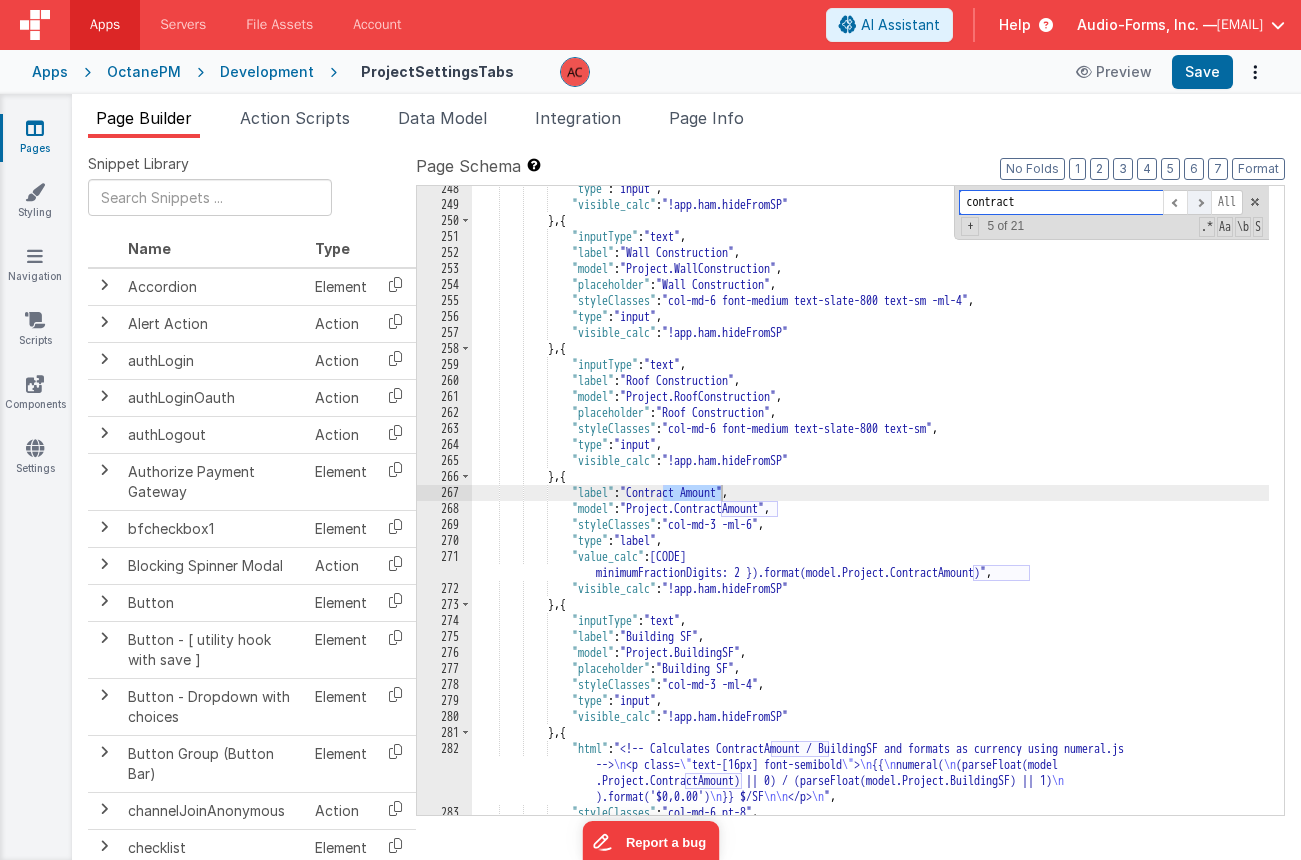 scroll, scrollTop: 5046, scrollLeft: 0, axis: vertical 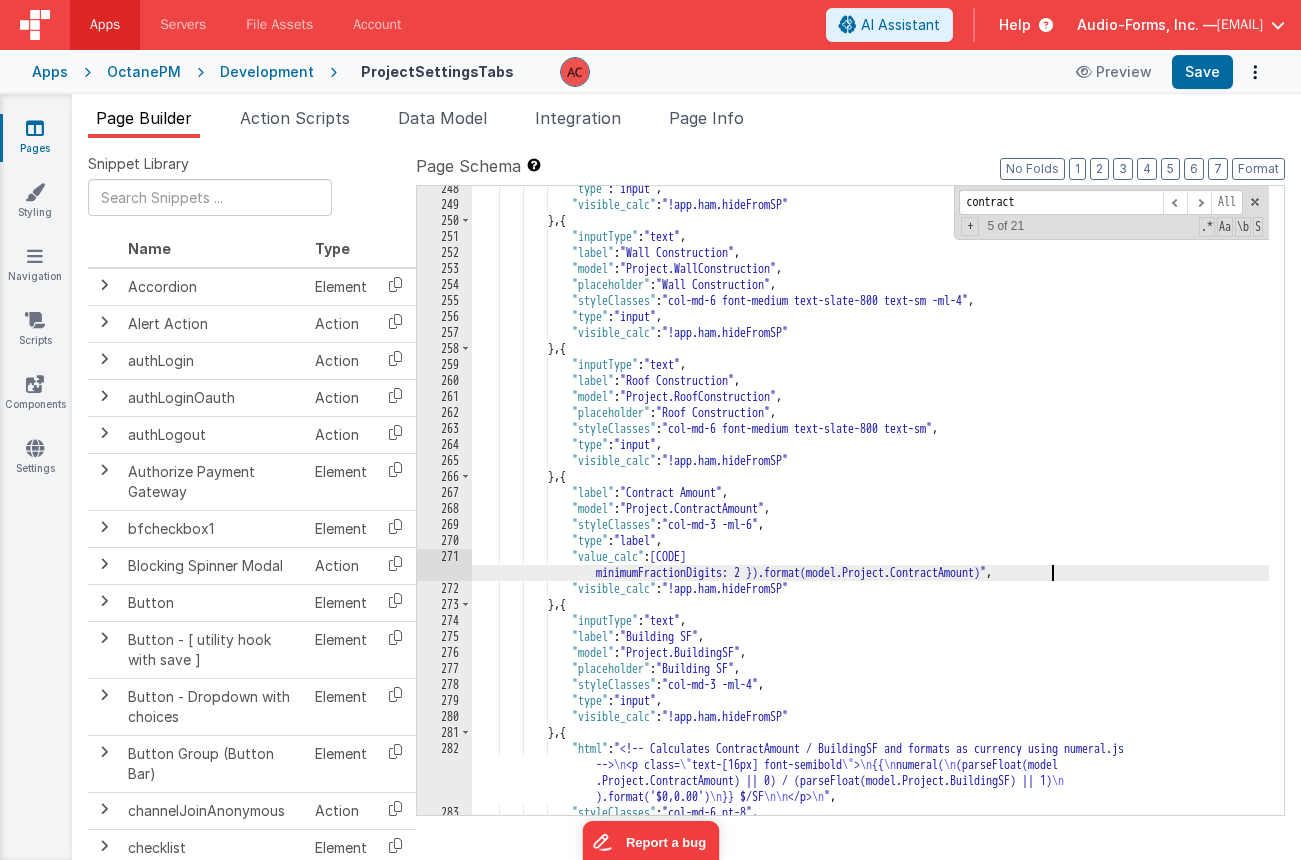 click on ""type" :  "input" ,                     "visible_calc" :  "!app.ham.hideFromSP"                } ,  {                     "inputType" :  "text" ,                     "label" :  "Wall Construction" ,                     "model" :  "Project.WallConstruction" ,                     "placeholder" :  "Wall Construction" ,                     "styleClasses" :  "col-md-6 font-medium text-slate-800 text-sm -ml-4" ,                     "type" :  "input" ,                     "visible_calc" :  "!app.ham.hideFromSP"                } ,  {                     "inputType" :  "text" ,                     "label" :  "Roof Construction" ,                     "model" :  "Project.RoofConstruction" ,                     "placeholder" :  "Roof Construction" ,                     "styleClasses" :  "col-md-6 font-medium text-slate-800 text-sm" ,                     "type" :  "input" ,                     "visible_calc" :  "!app.ham.hideFromSP"                } ,  {                     "label" :  "Contract Amount"" at bounding box center [870, 511] 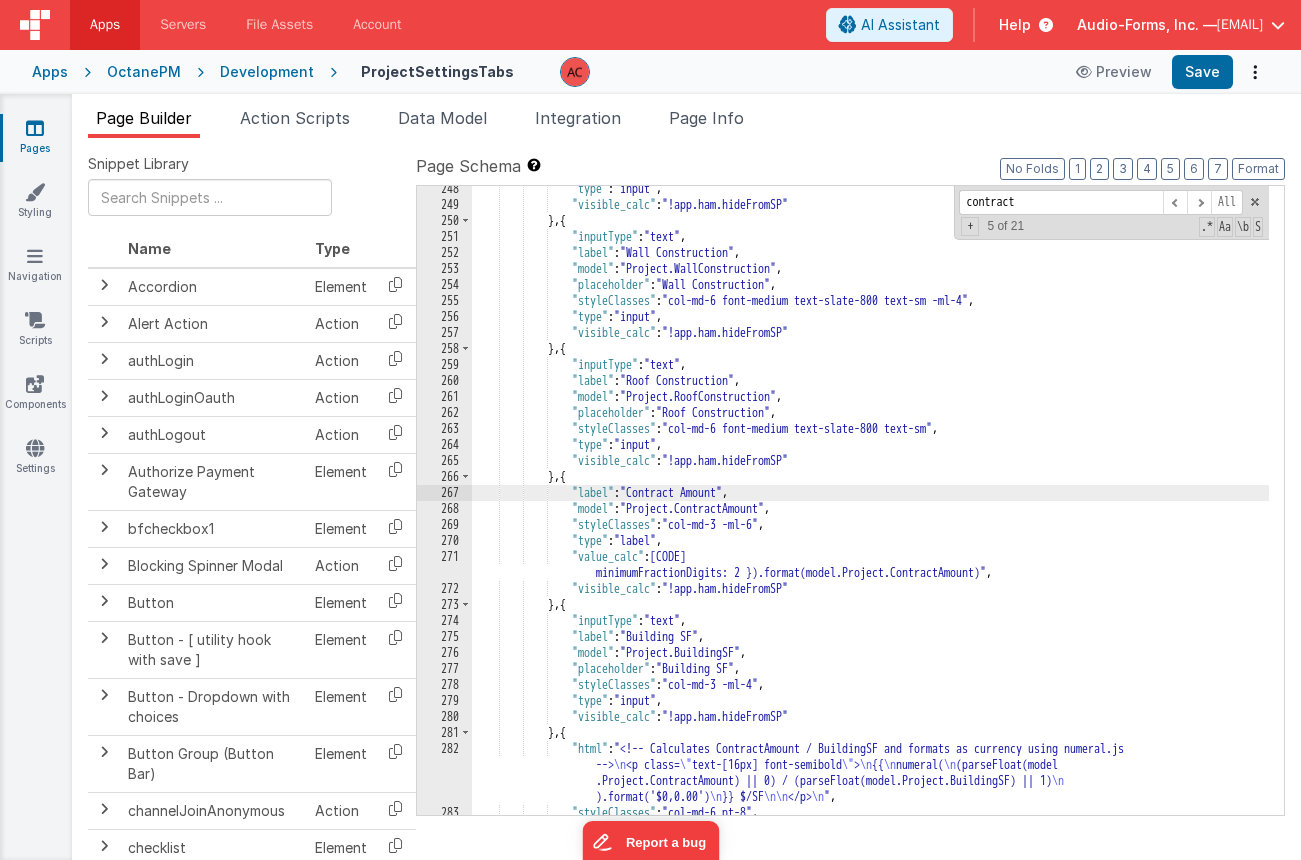 type 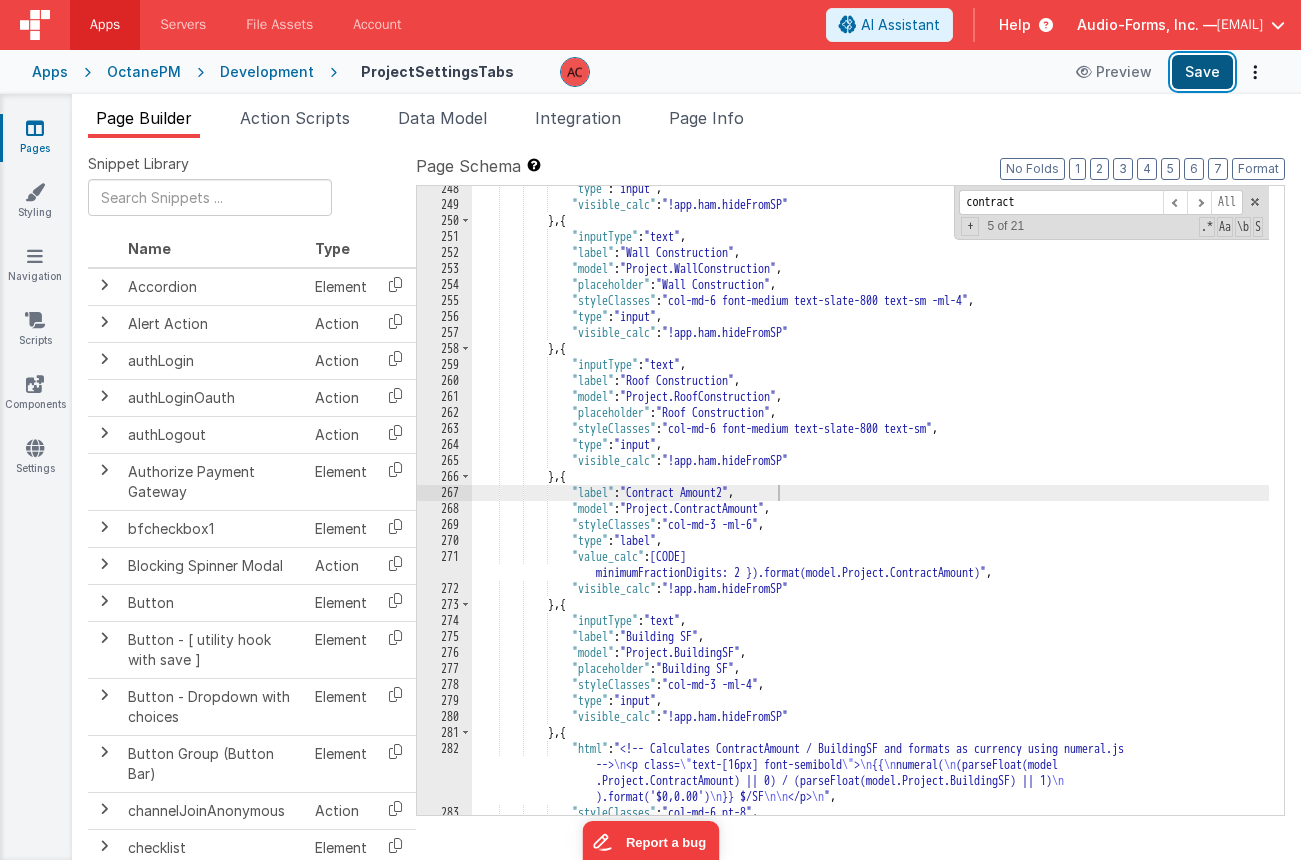 click on "Save" at bounding box center [1202, 72] 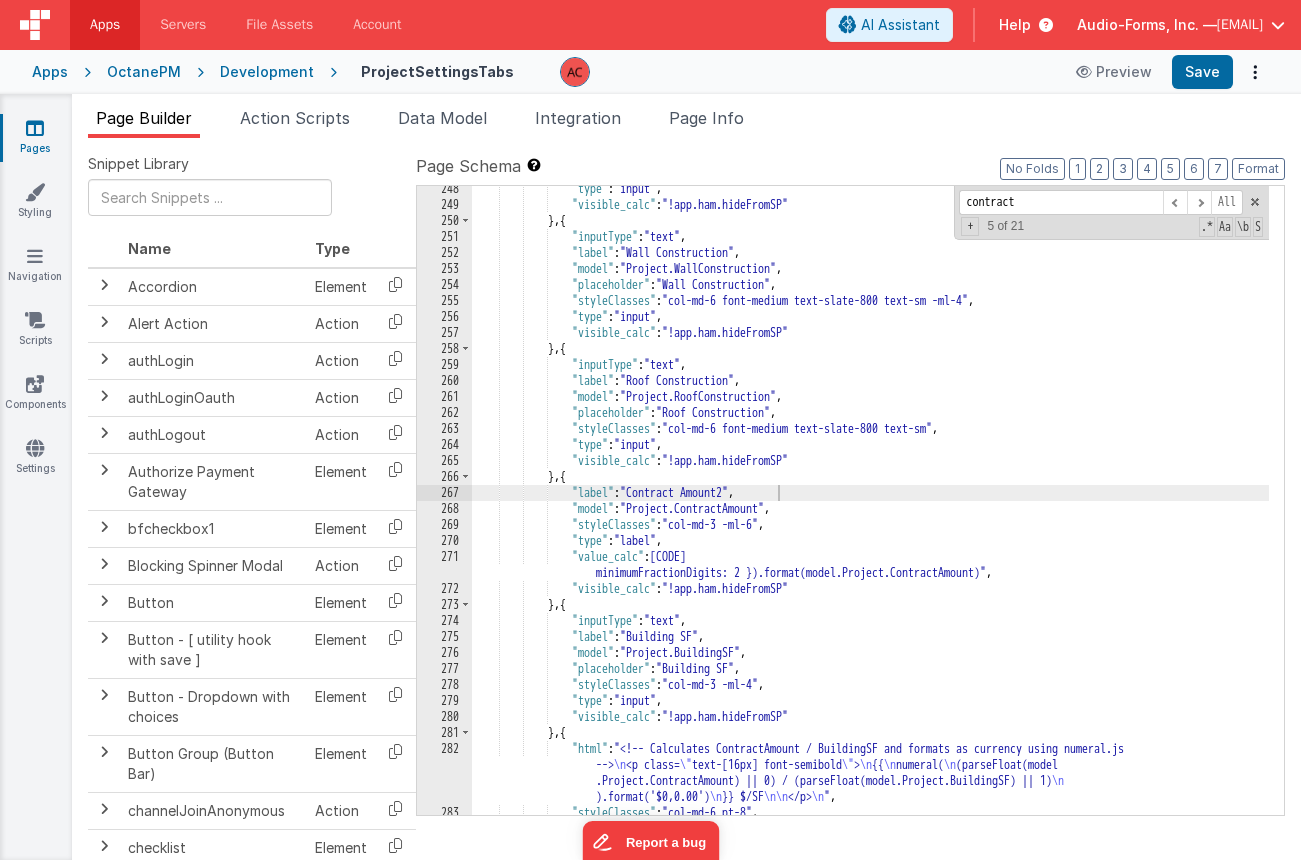 click on ""type" :  "input" ,                     "visible_calc" :  "!app.ham.hideFromSP"                } ,  {                     "inputType" :  "text" ,                     "label" :  "Wall Construction" ,                     "model" :  "Project.WallConstruction" ,                     "placeholder" :  "Wall Construction" ,                     "styleClasses" :  "col-md-6 font-medium text-slate-800 text-sm -ml-4" ,                     "type" :  "input" ,                     "visible_calc" :  "!app.ham.hideFromSP"                } ,  {                     "inputType" :  "text" ,                     "label" :  "Roof Construction" ,                     "model" :  "Project.RoofConstruction" ,                     "placeholder" :  "Roof Construction" ,                     "styleClasses" :  "col-md-6 font-medium text-slate-800 text-sm" ,                     "type" :  "input" ,                     "visible_calc" :  "!app.ham.hideFromSP"                } ,  {                     "label" :  ," at bounding box center (870, 511) 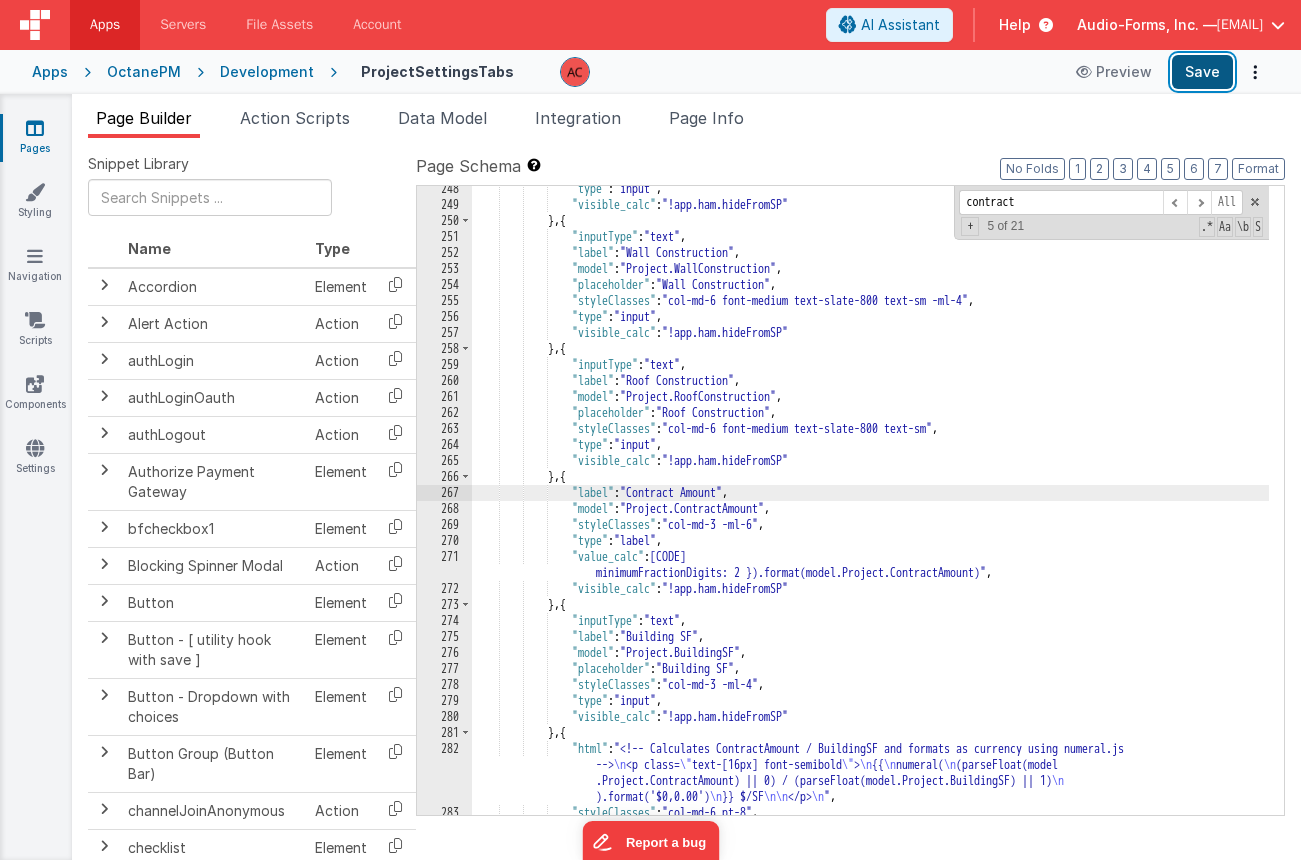 click on "Save" at bounding box center [1202, 72] 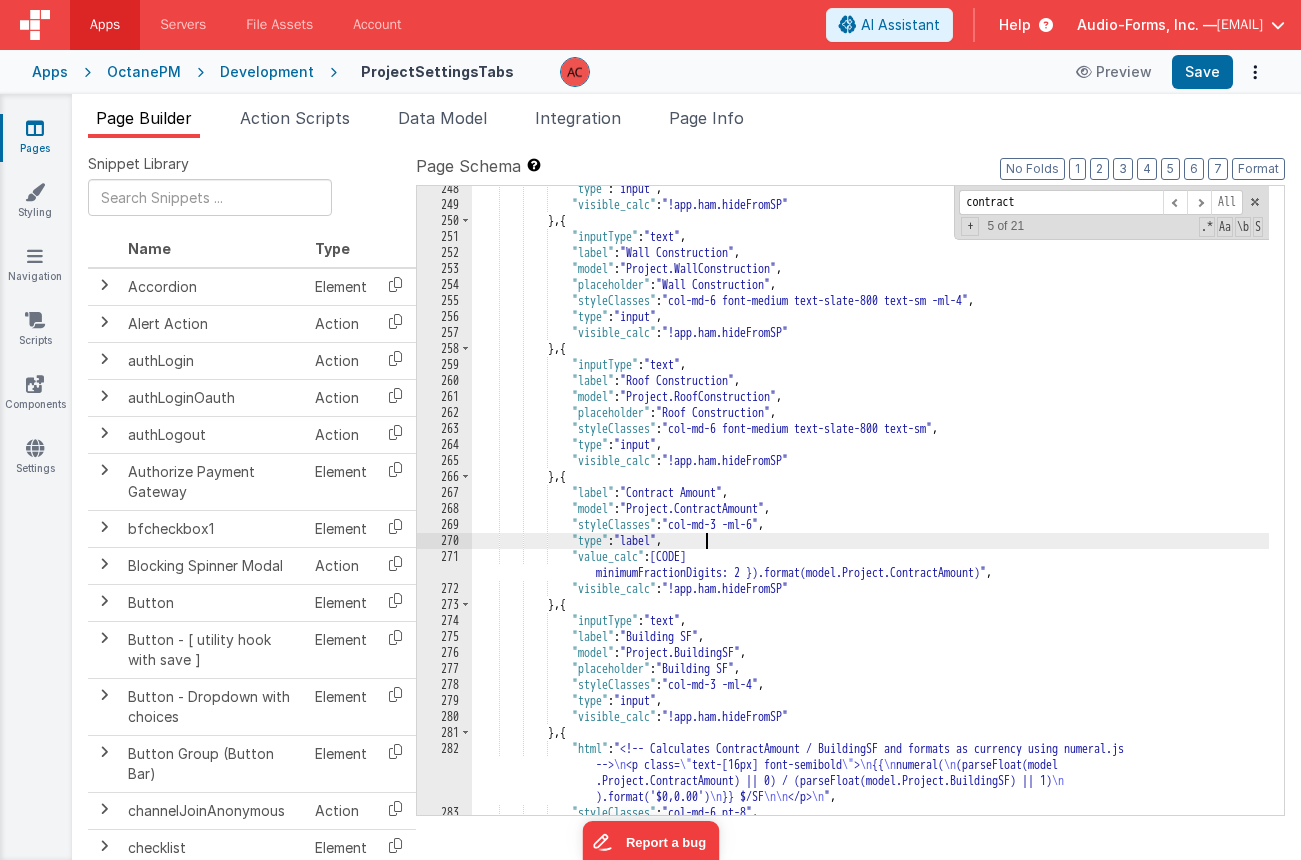 click on ""type" :  "input" ,                     "visible_calc" :  "!app.ham.hideFromSP"                } ,  {                     "inputType" :  "text" ,                     "label" :  "Wall Construction" ,                     "model" :  "Project.WallConstruction" ,                     "placeholder" :  "Wall Construction" ,                     "styleClasses" :  "col-md-6 font-medium text-slate-800 text-sm -ml-4" ,                     "type" :  "input" ,                     "visible_calc" :  "!app.ham.hideFromSP"                } ,  {                     "inputType" :  "text" ,                     "label" :  "Roof Construction" ,                     "model" :  "Project.RoofConstruction" ,                     "placeholder" :  "Roof Construction" ,                     "styleClasses" :  "col-md-6 font-medium text-slate-800 text-sm" ,                     "type" :  "input" ,                     "visible_calc" :  "!app.ham.hideFromSP"                } ,  {                     "label" :  "Contract Amount"" at bounding box center (870, 511) 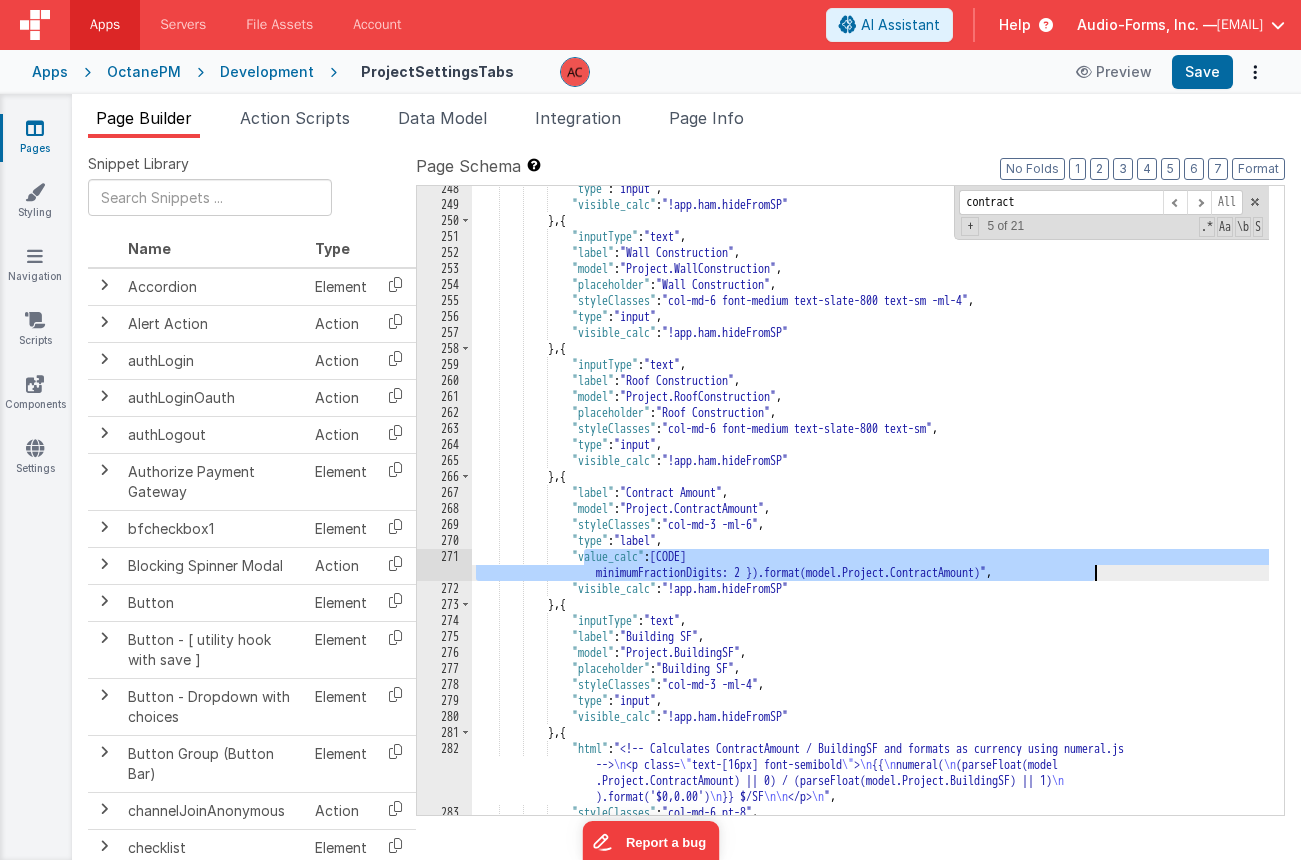 drag, startPoint x: 587, startPoint y: 552, endPoint x: 1106, endPoint y: 572, distance: 519.3852 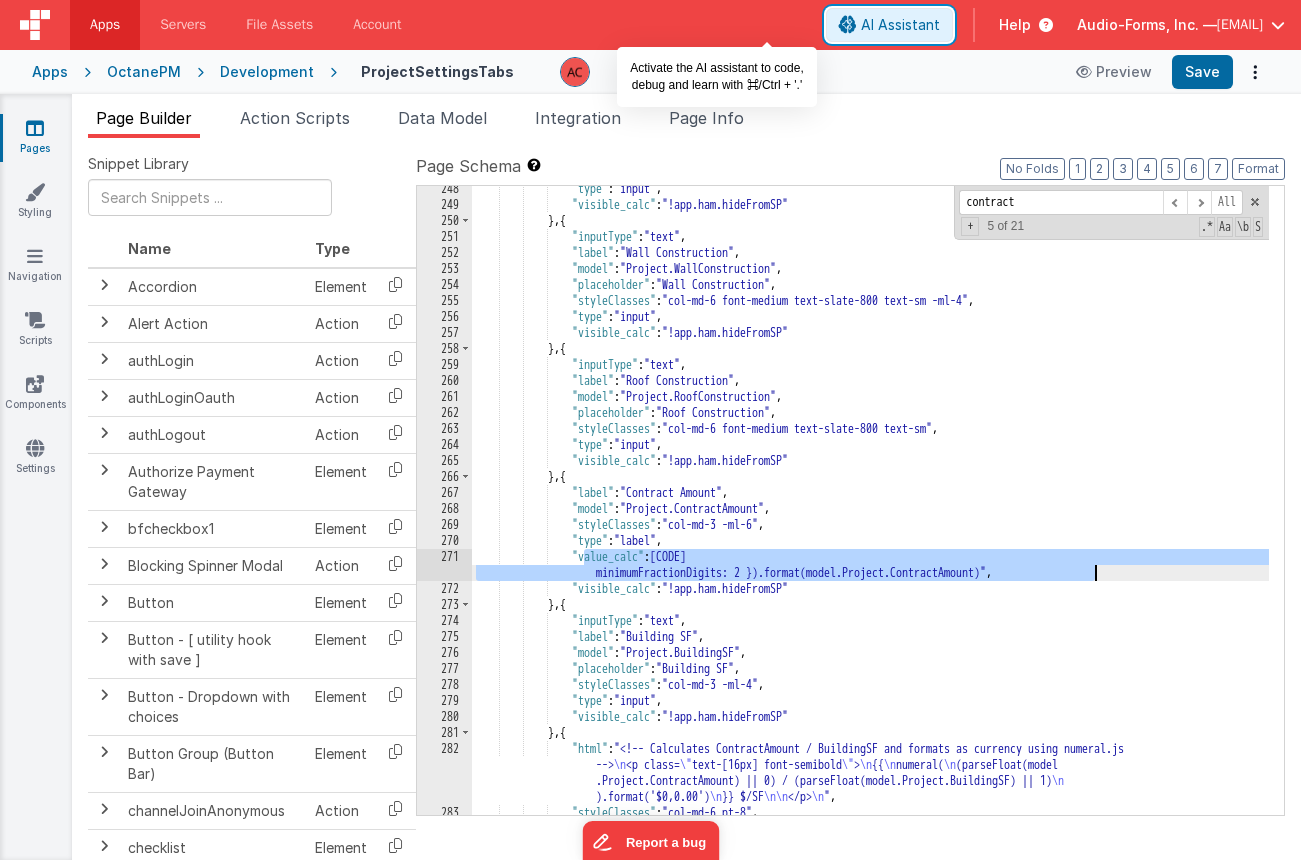 click on "AI Assistant" at bounding box center [900, 25] 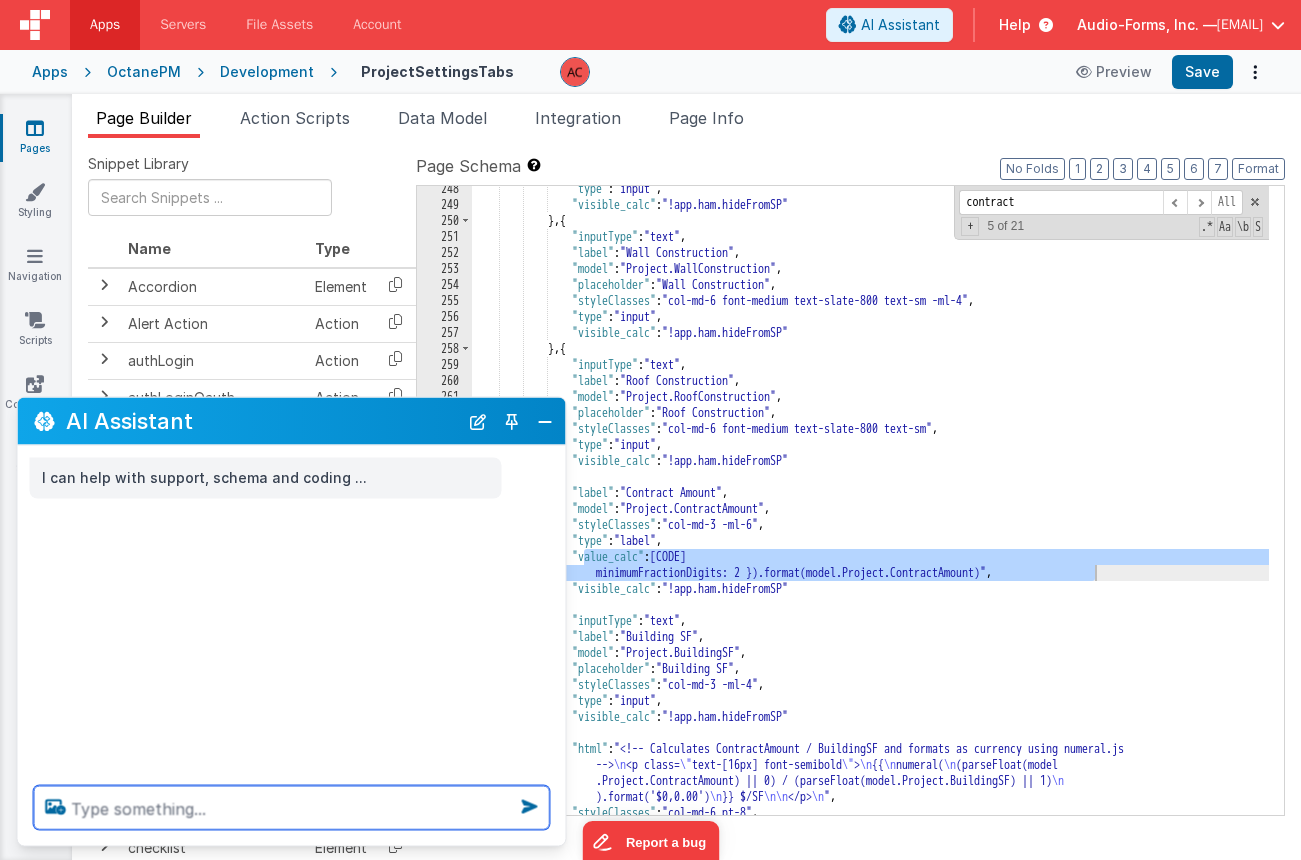 click at bounding box center [292, 808] 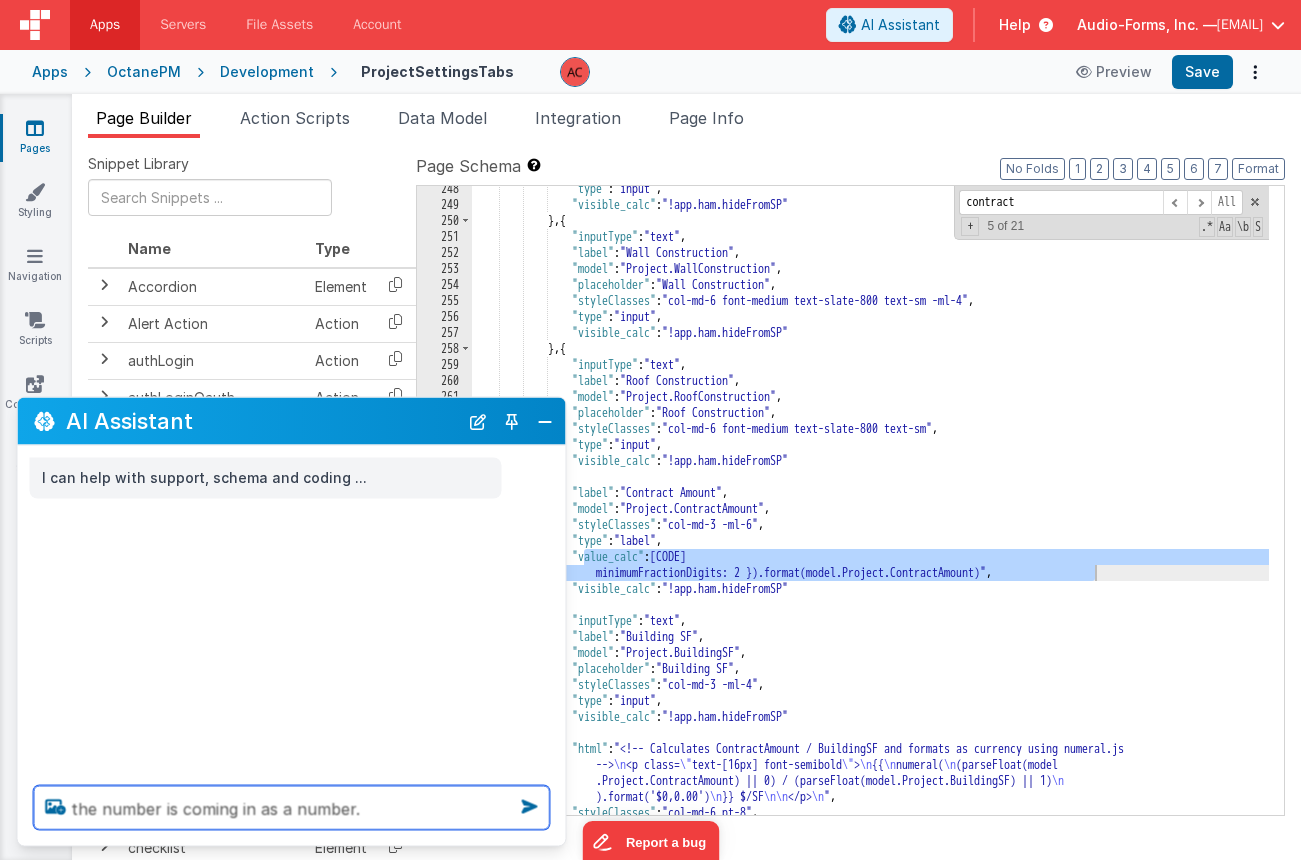 click on "the number is coming in as a number." at bounding box center [292, 808] 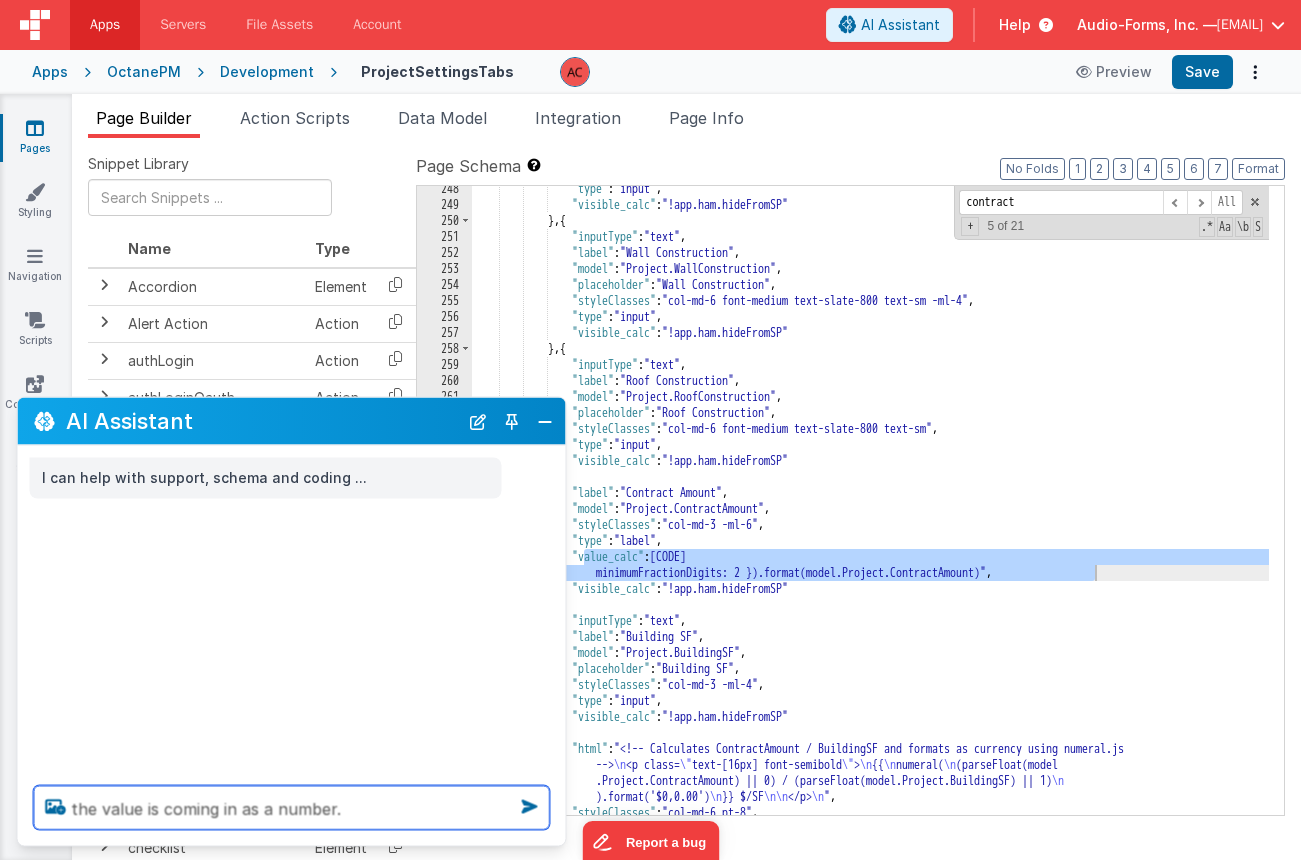 click on "the value is coming in as a number." at bounding box center (292, 808) 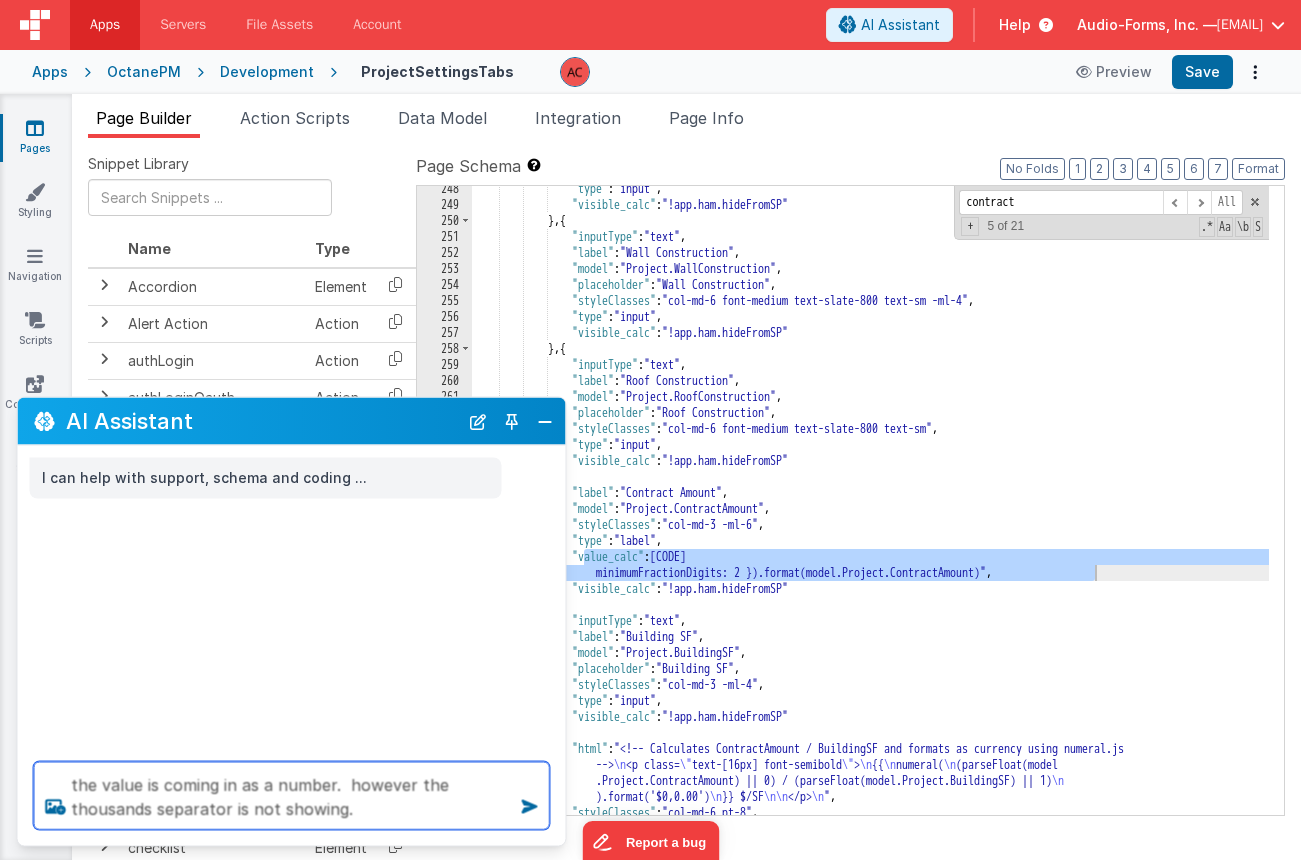 paste on ""value_calc": "new Intl.NumberFormat('en-US',{ style: 'currency', currency: 'USD', minimumFractionDigits: 2 }).format(model.Project.ContractAmount)"," 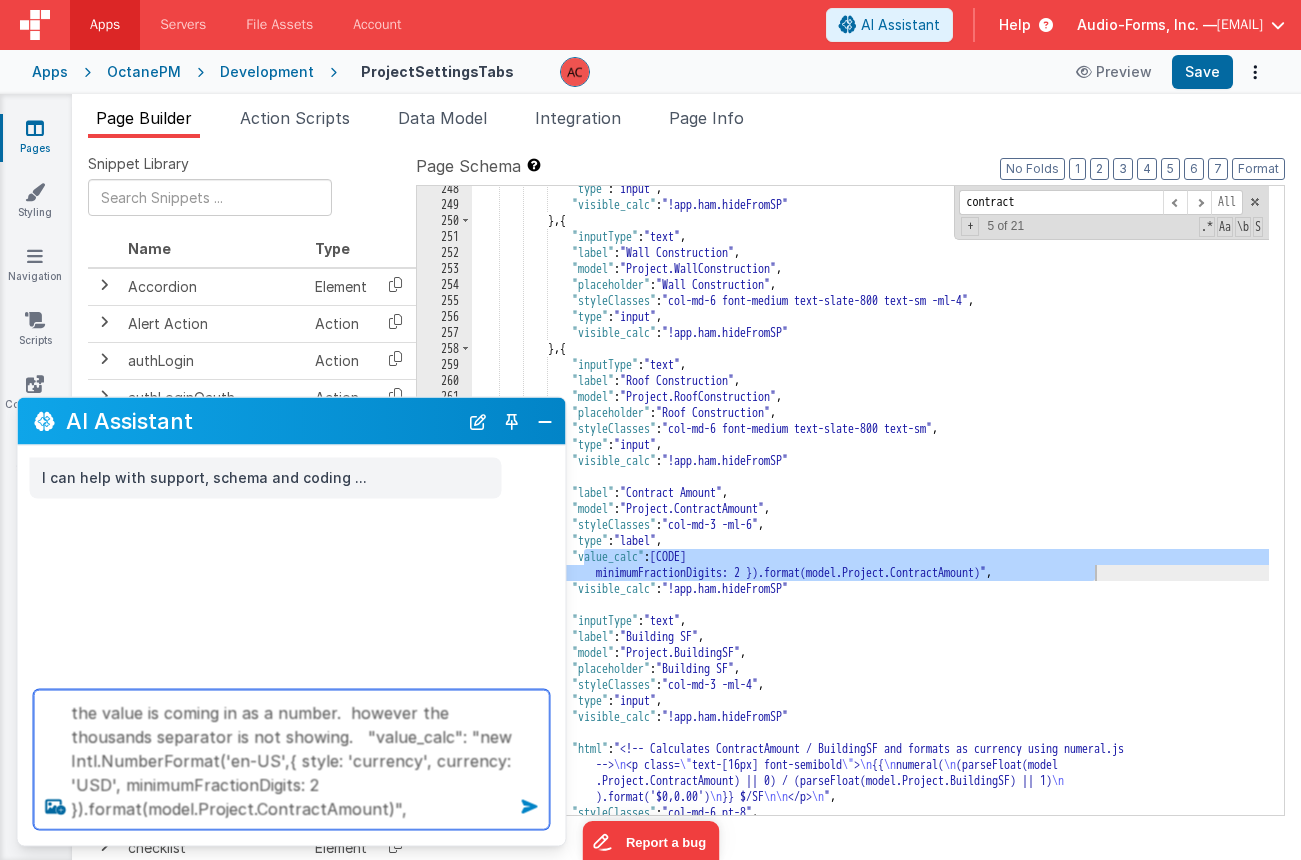 type on "the value is coming in as a number.  however the thousands separator is not showing.   "value_calc": "new Intl.NumberFormat('en-US',{ style: 'currency', currency: 'USD', minimumFractionDigits: 2 }).format(model.Project.ContractAmount)"," 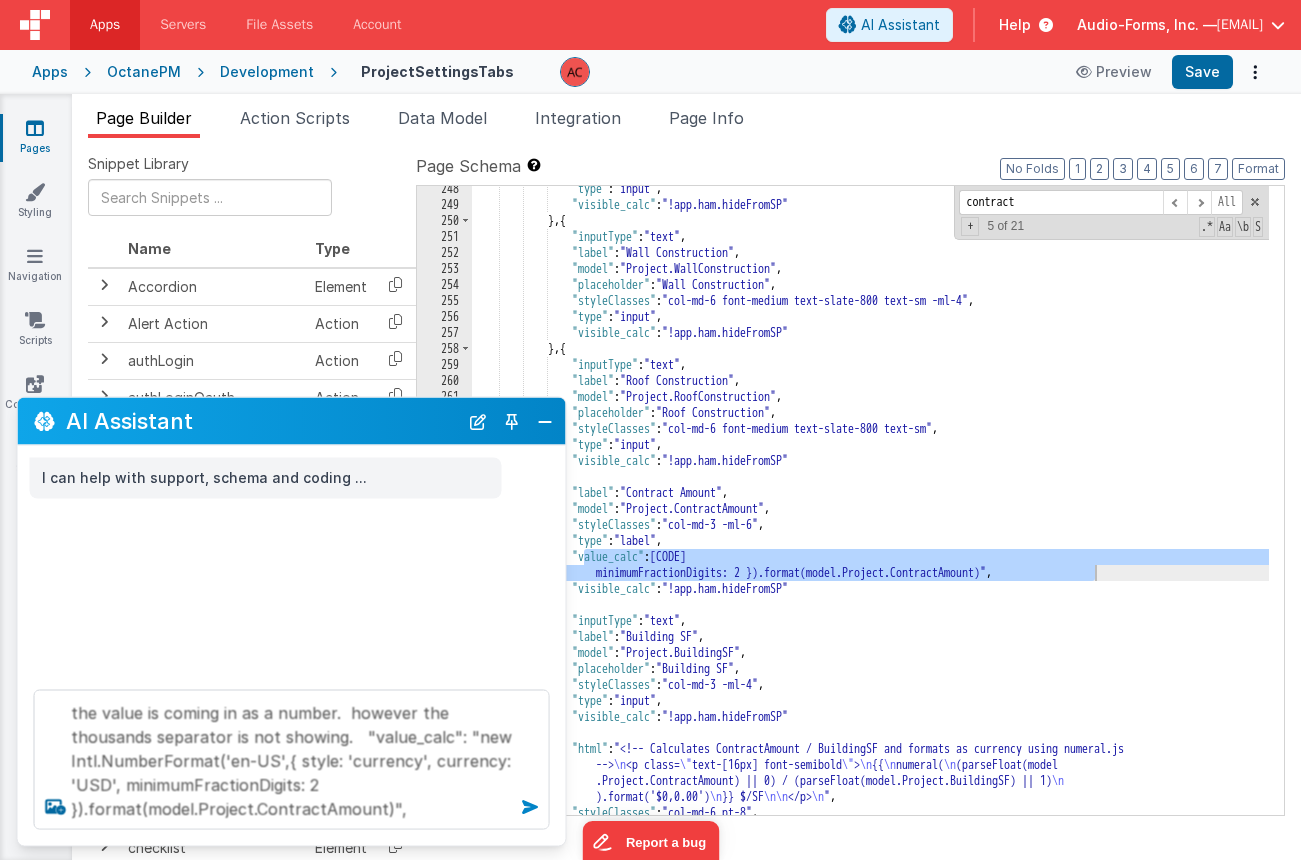click at bounding box center (530, 807) 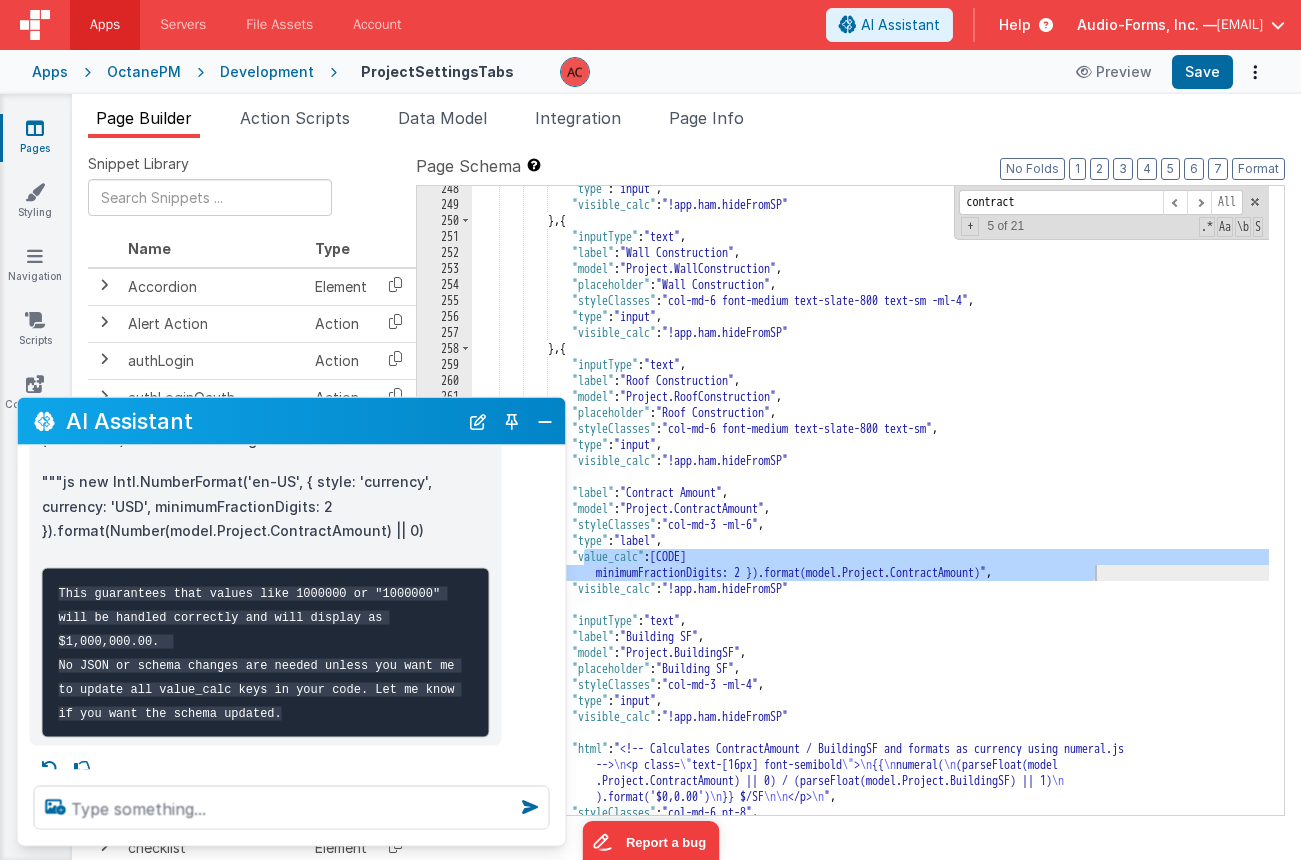 scroll, scrollTop: 377, scrollLeft: 0, axis: vertical 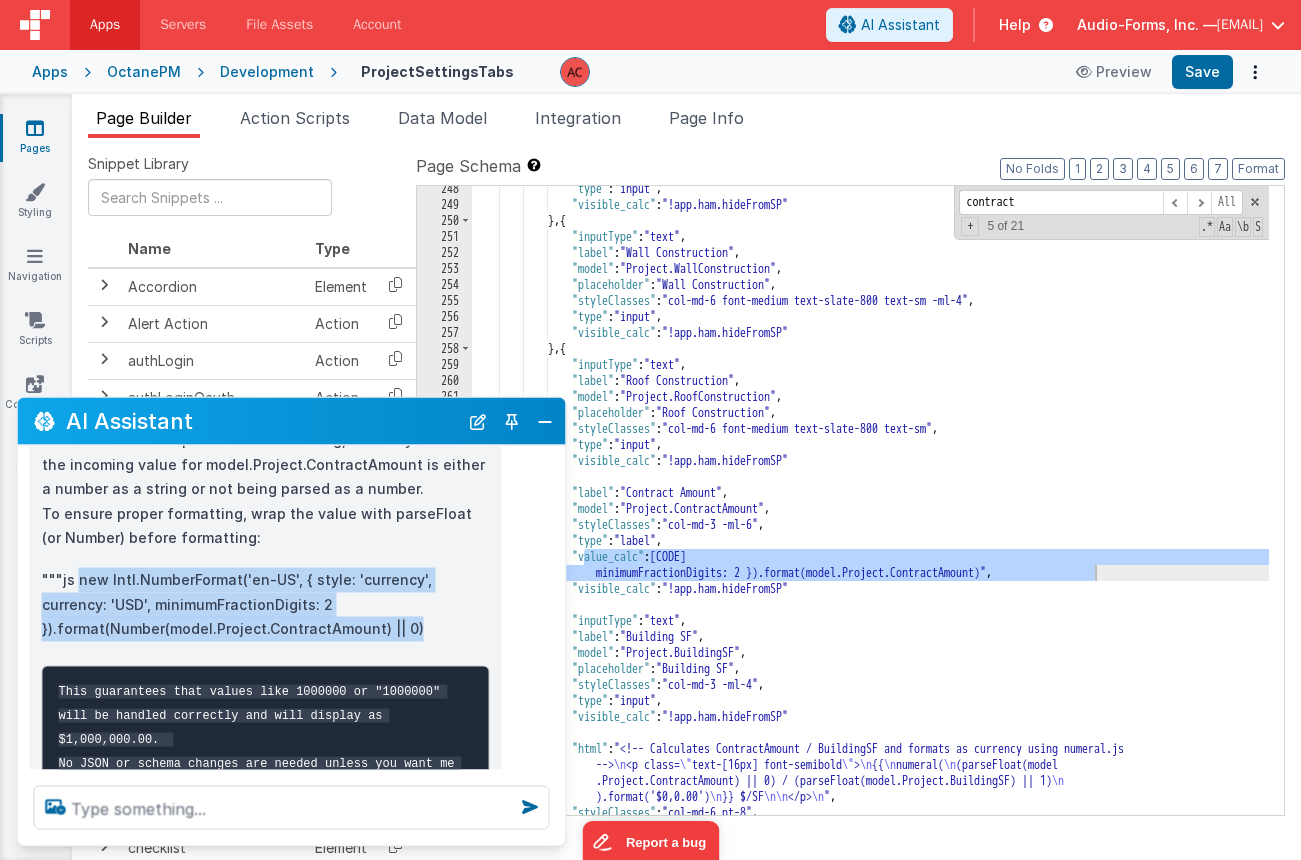 drag, startPoint x: 79, startPoint y: 581, endPoint x: 422, endPoint y: 631, distance: 346.62515 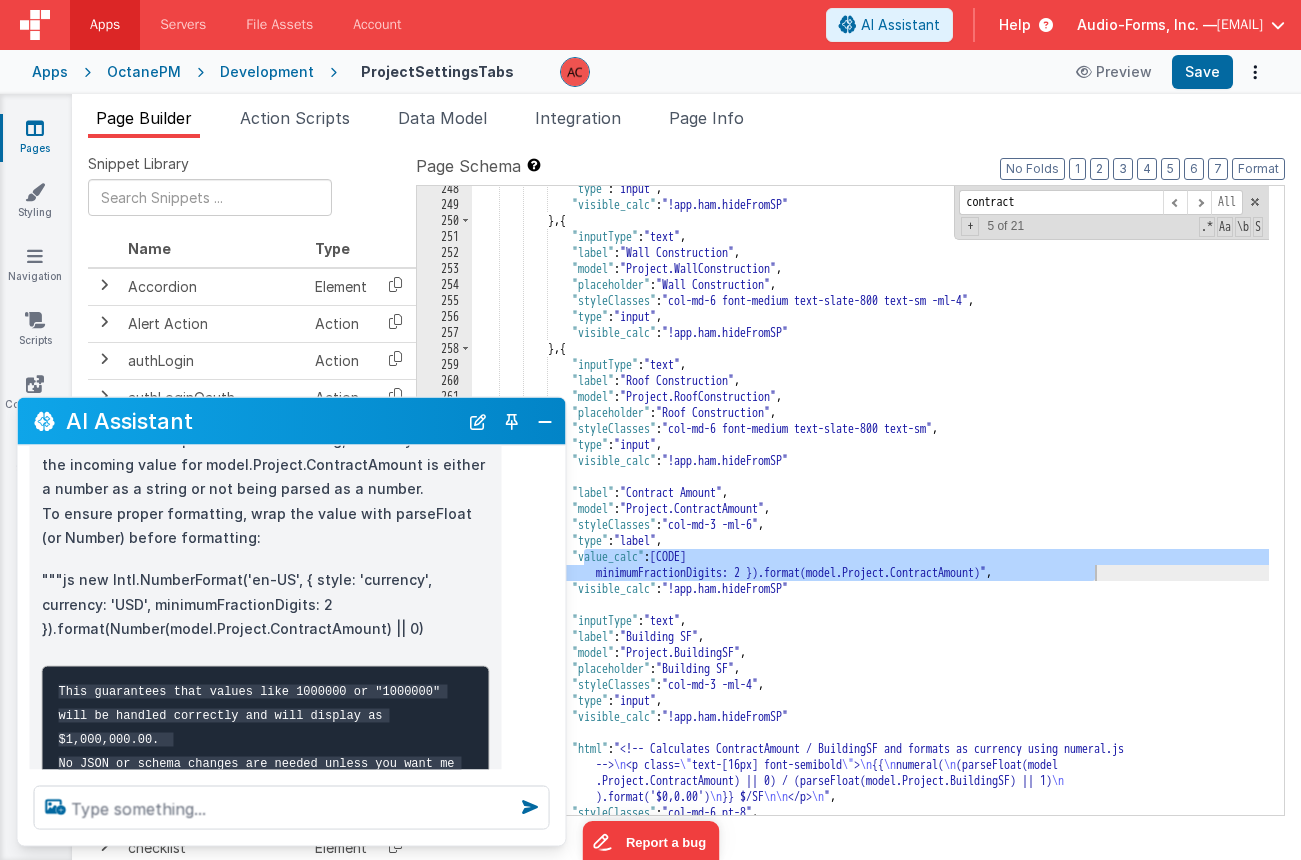 click on ""type" :  "input" ,                     "visible_calc" :  "!app.ham.hideFromSP"                } ,  {                     "inputType" :  "text" ,                     "label" :  "Wall Construction" ,                     "model" :  "Project.WallConstruction" ,                     "placeholder" :  "Wall Construction" ,                     "styleClasses" :  "col-md-6 font-medium text-slate-800 text-sm -ml-4" ,                     "type" :  "input" ,                     "visible_calc" :  "!app.ham.hideFromSP"                } ,  {                     "inputType" :  "text" ,                     "label" :  "Roof Construction" ,                     "model" :  "Project.RoofConstruction" ,                     "placeholder" :  "Roof Construction" ,                     "styleClasses" :  "col-md-6 font-medium text-slate-800 text-sm" ,                     "type" :  "input" ,                     "visible_calc" :  "!app.ham.hideFromSP"                } ,  {                     "label" :  "Contract Amount"" at bounding box center [870, 511] 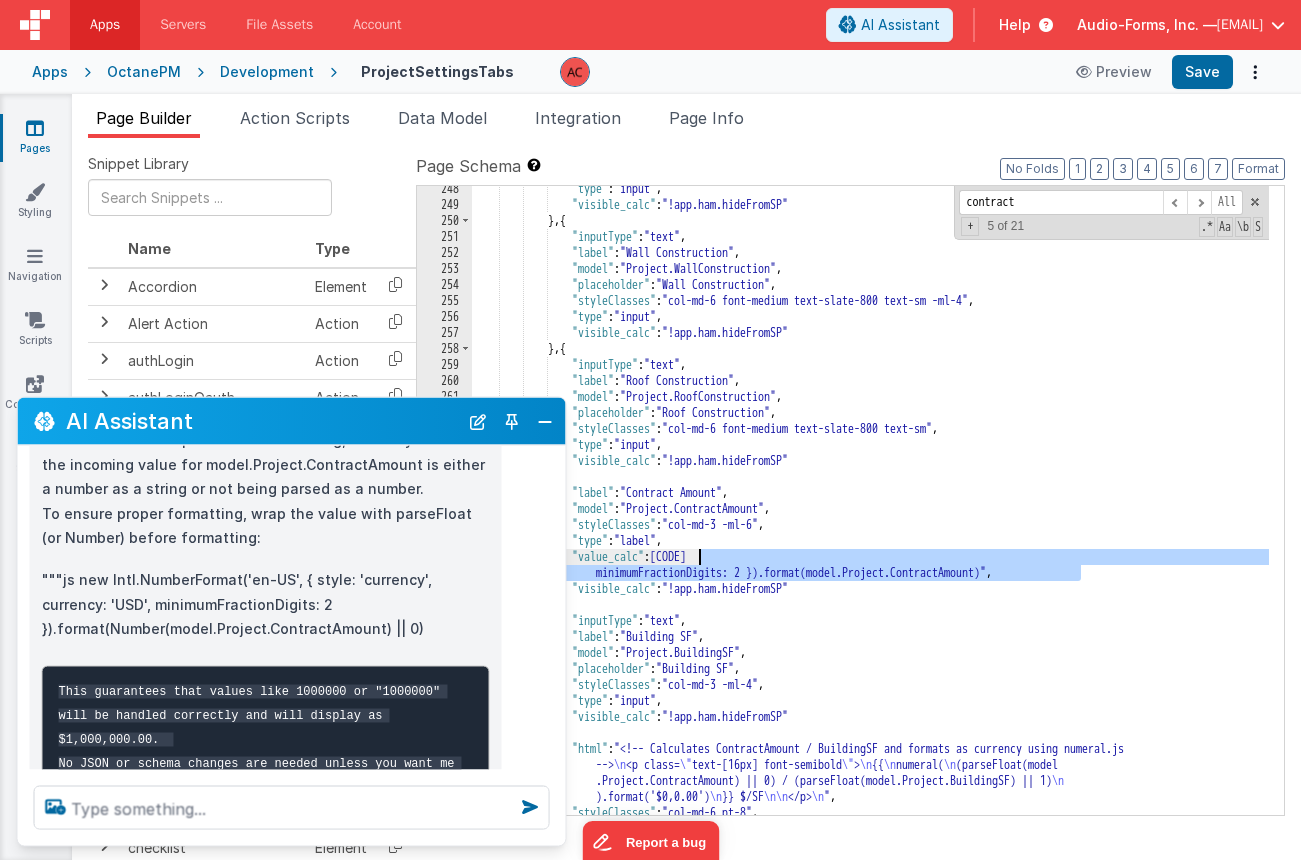 drag, startPoint x: 1081, startPoint y: 574, endPoint x: 702, endPoint y: 559, distance: 379.29672 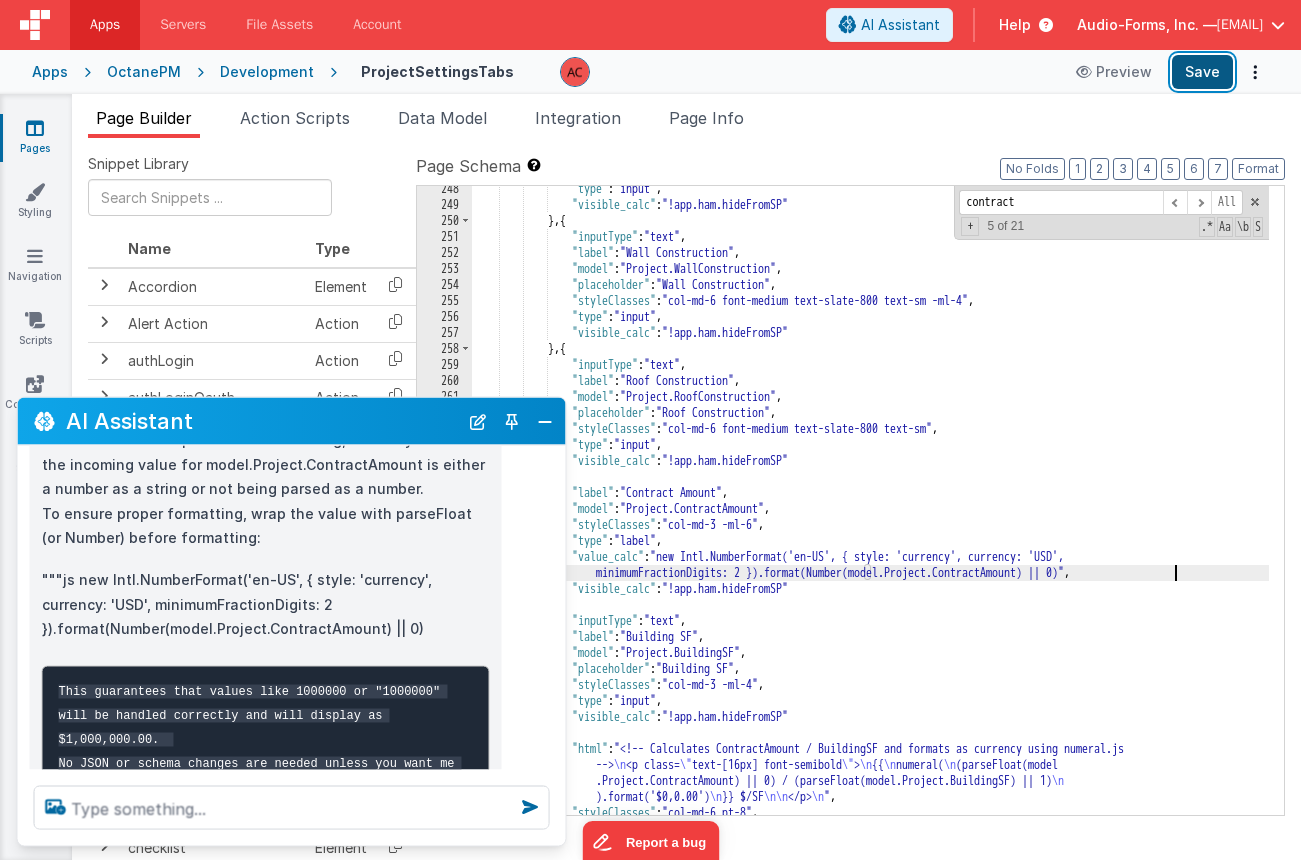 click on "Save" at bounding box center (1202, 72) 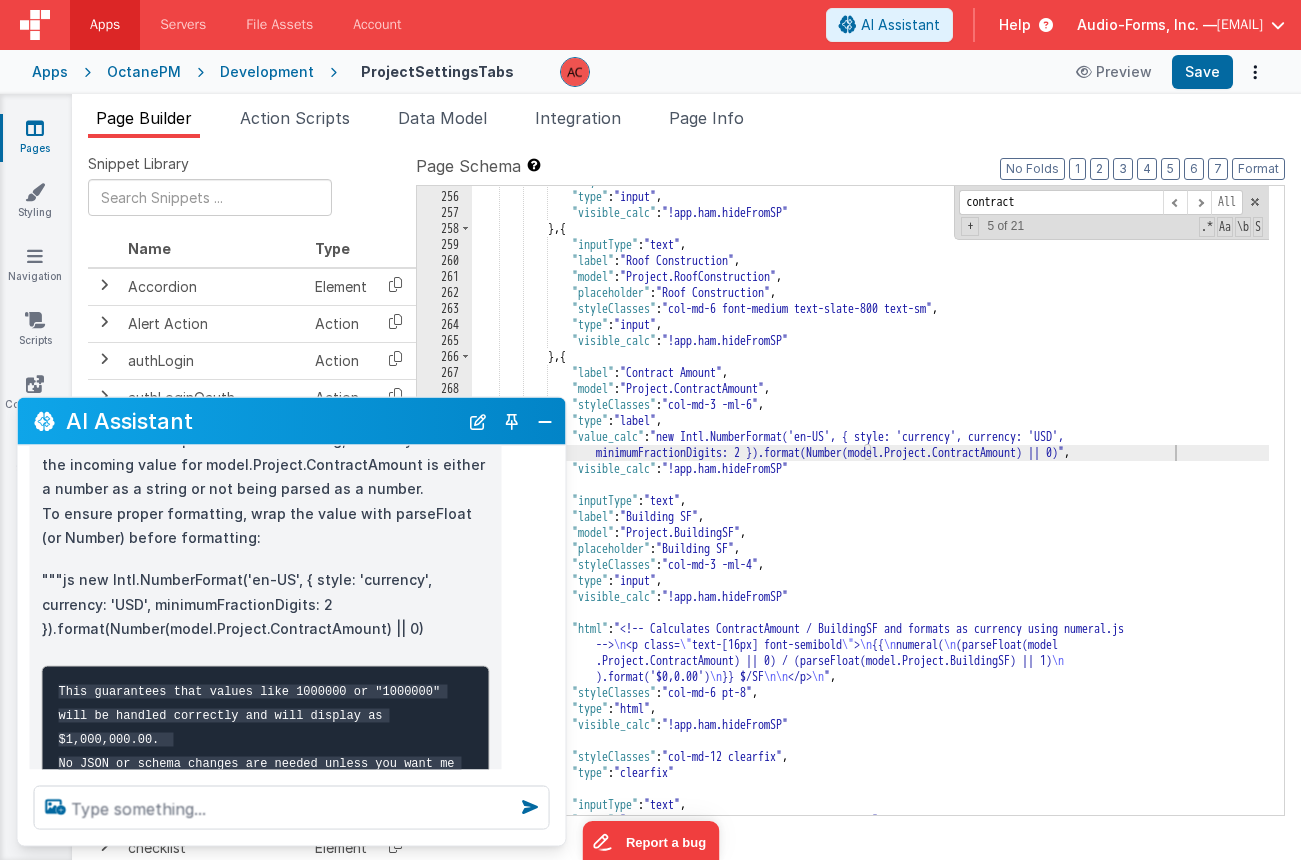 scroll, scrollTop: 5106, scrollLeft: 0, axis: vertical 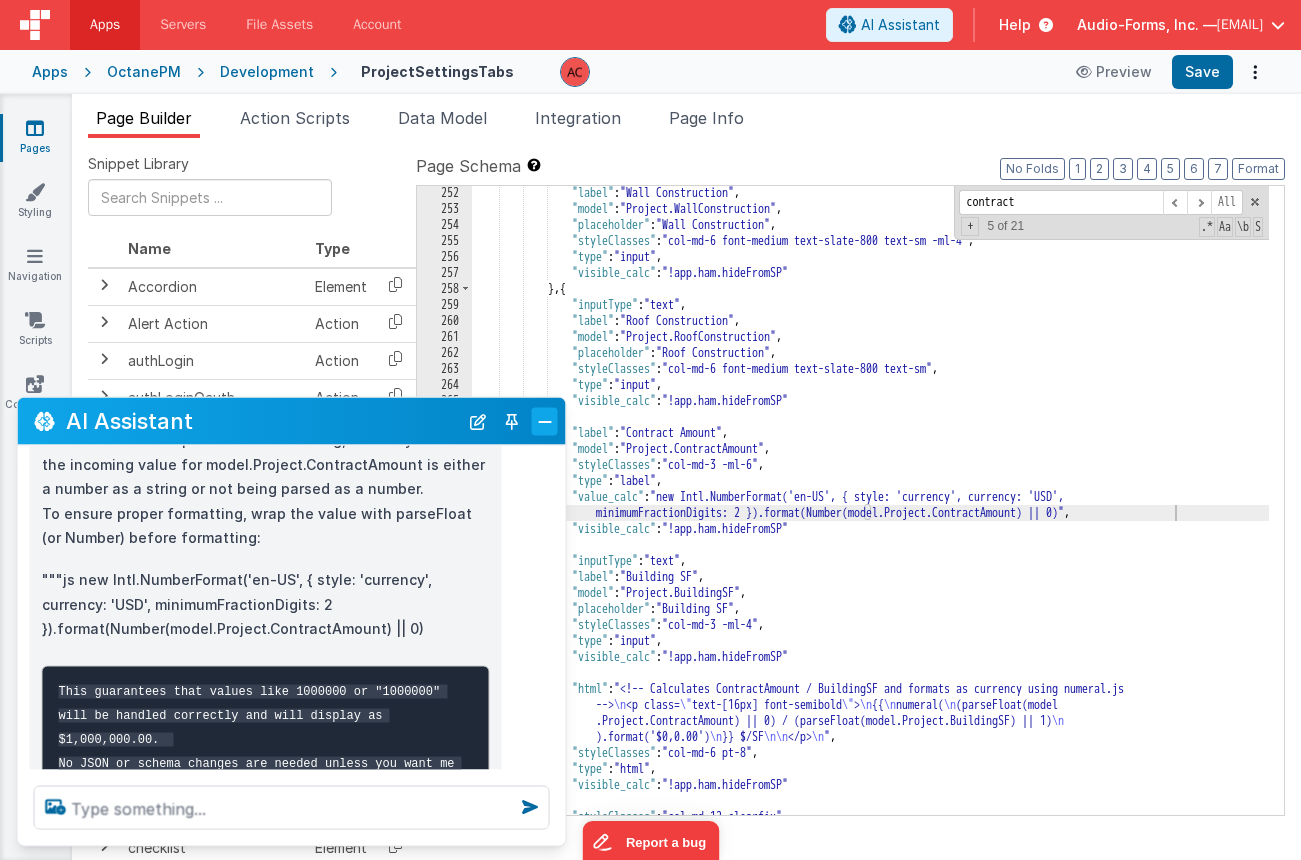 click at bounding box center (545, 421) 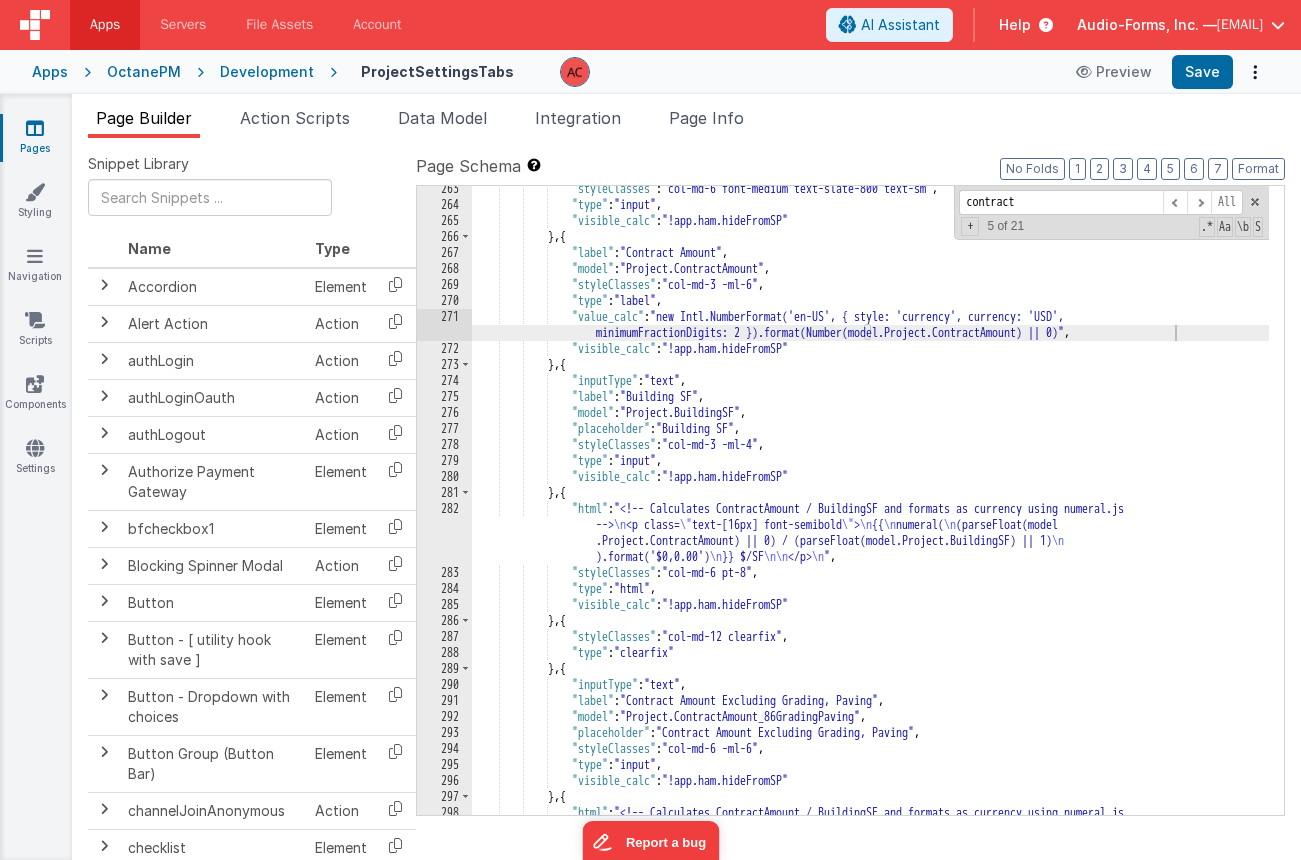scroll, scrollTop: 5226, scrollLeft: 0, axis: vertical 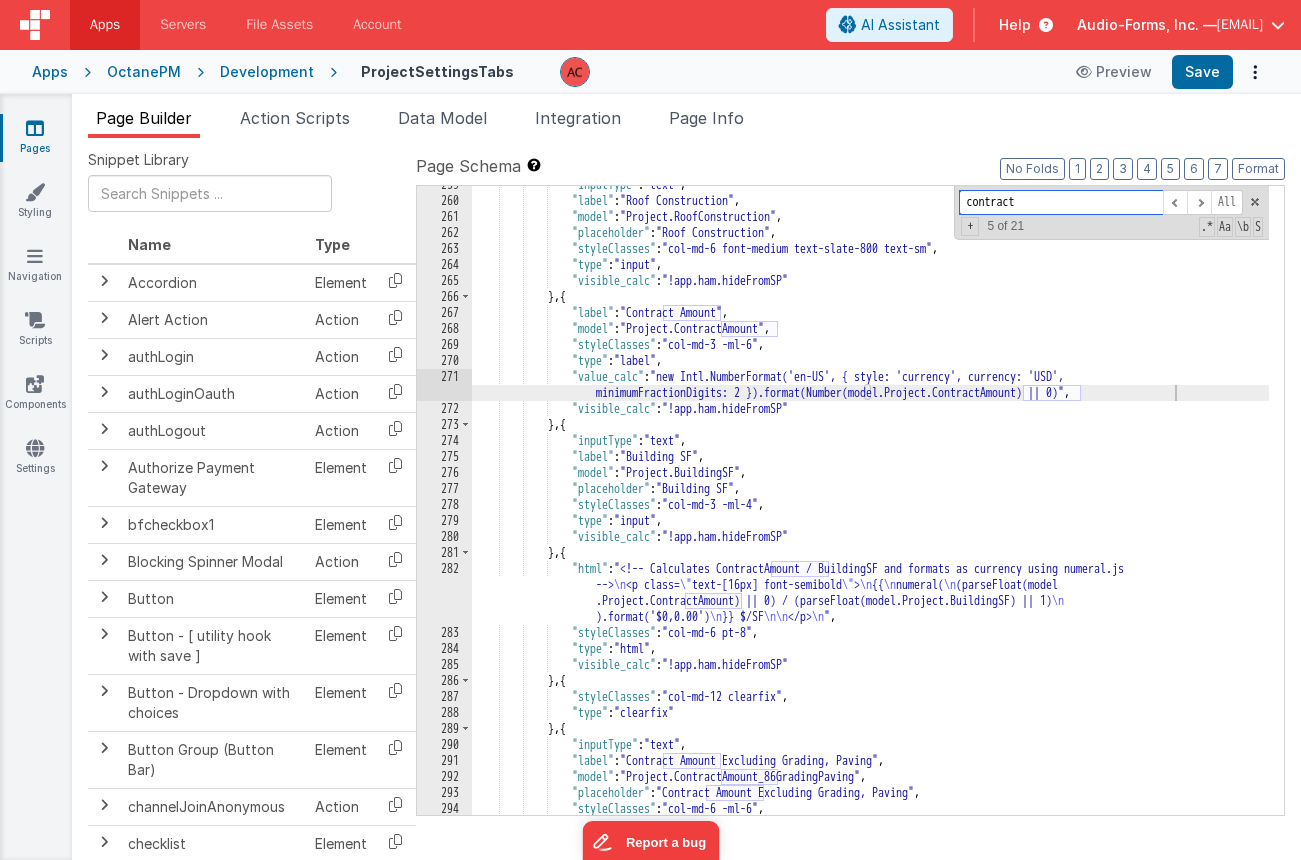 click on "contract" at bounding box center (1061, 202) 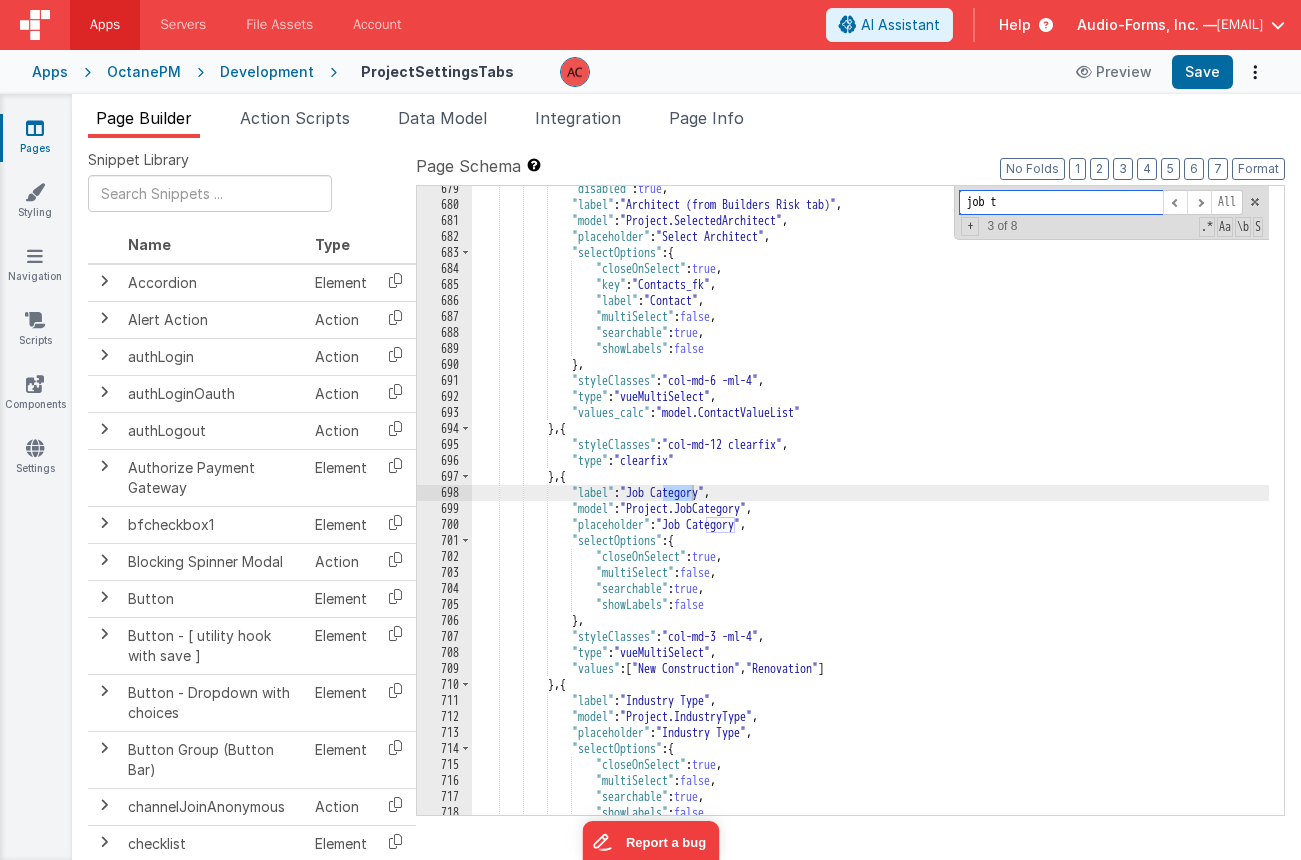 scroll, scrollTop: 4278, scrollLeft: 0, axis: vertical 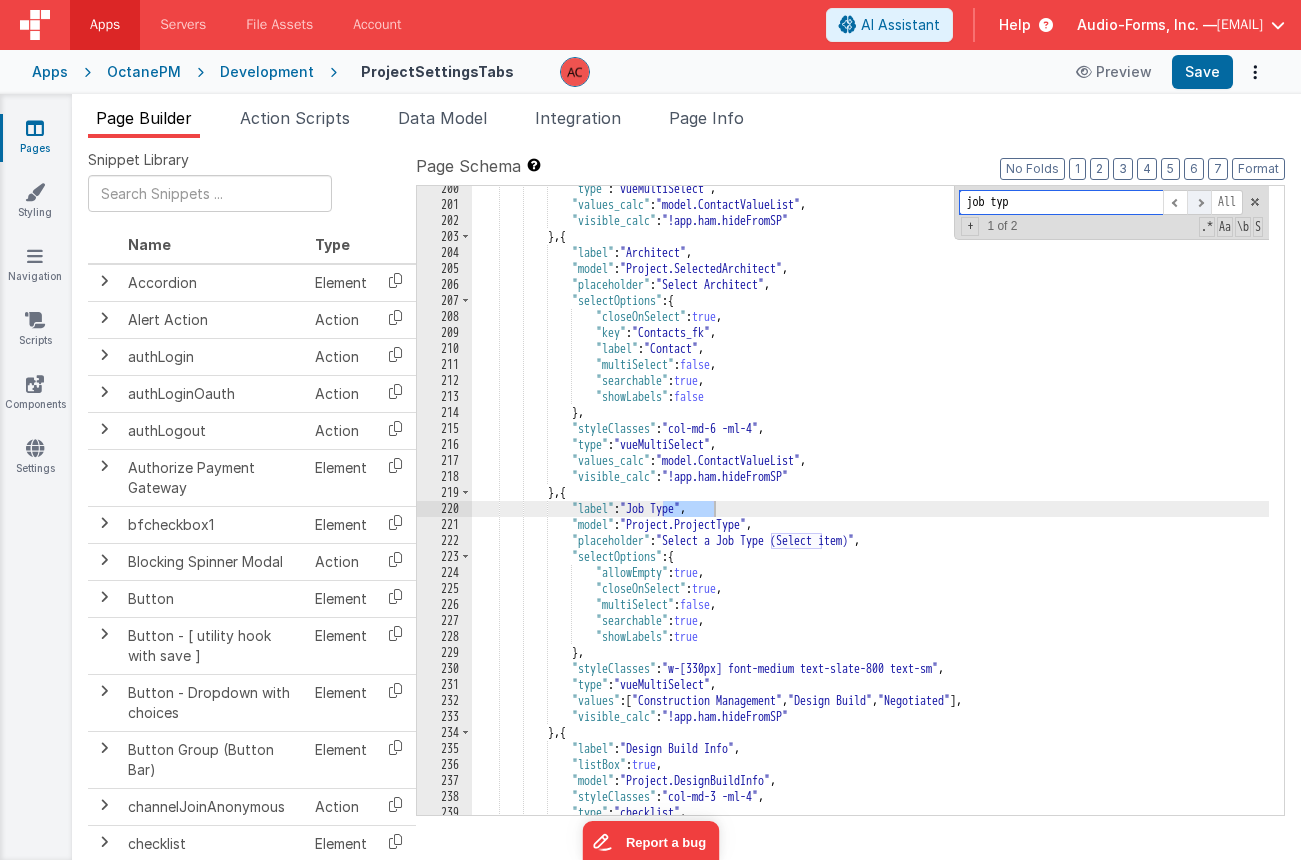 type on "job typ" 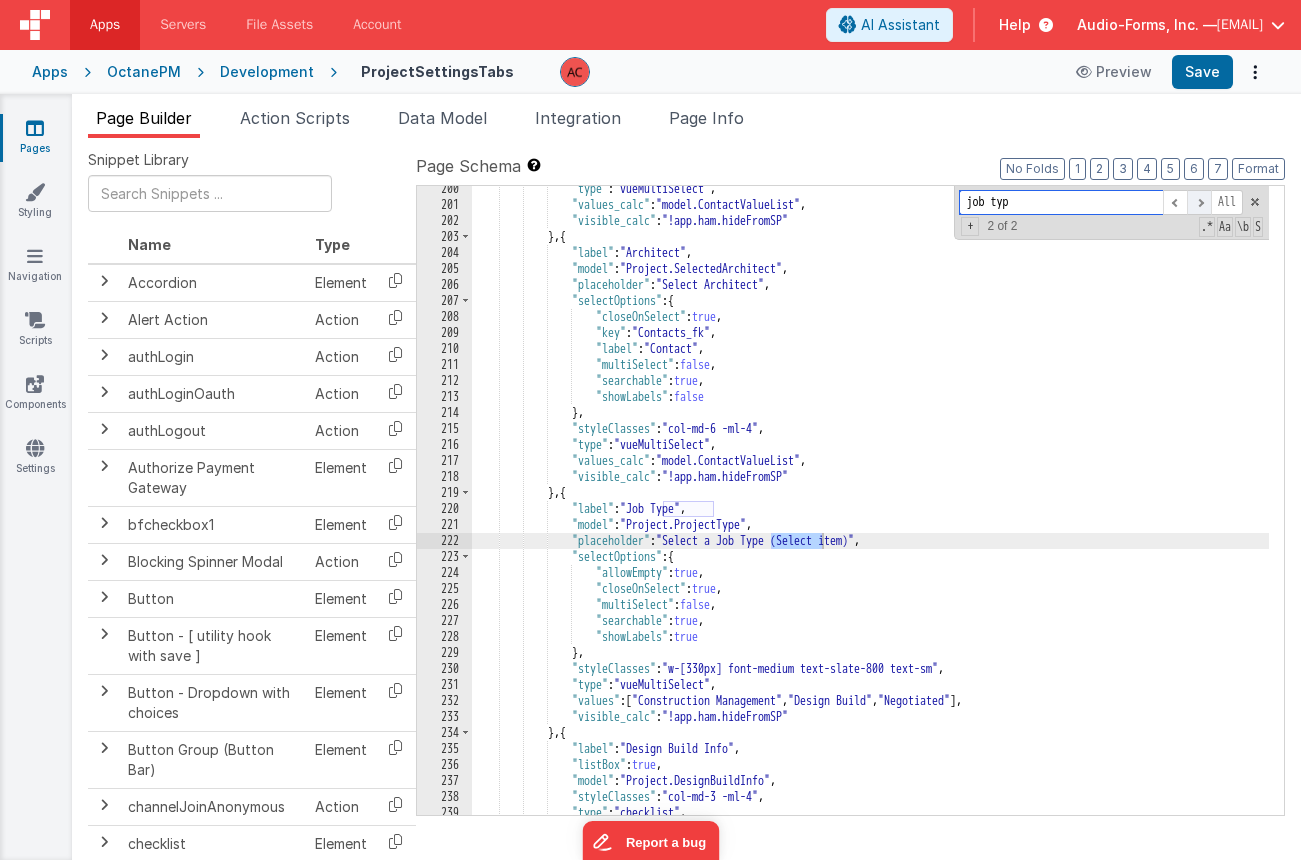 click at bounding box center [1199, 202] 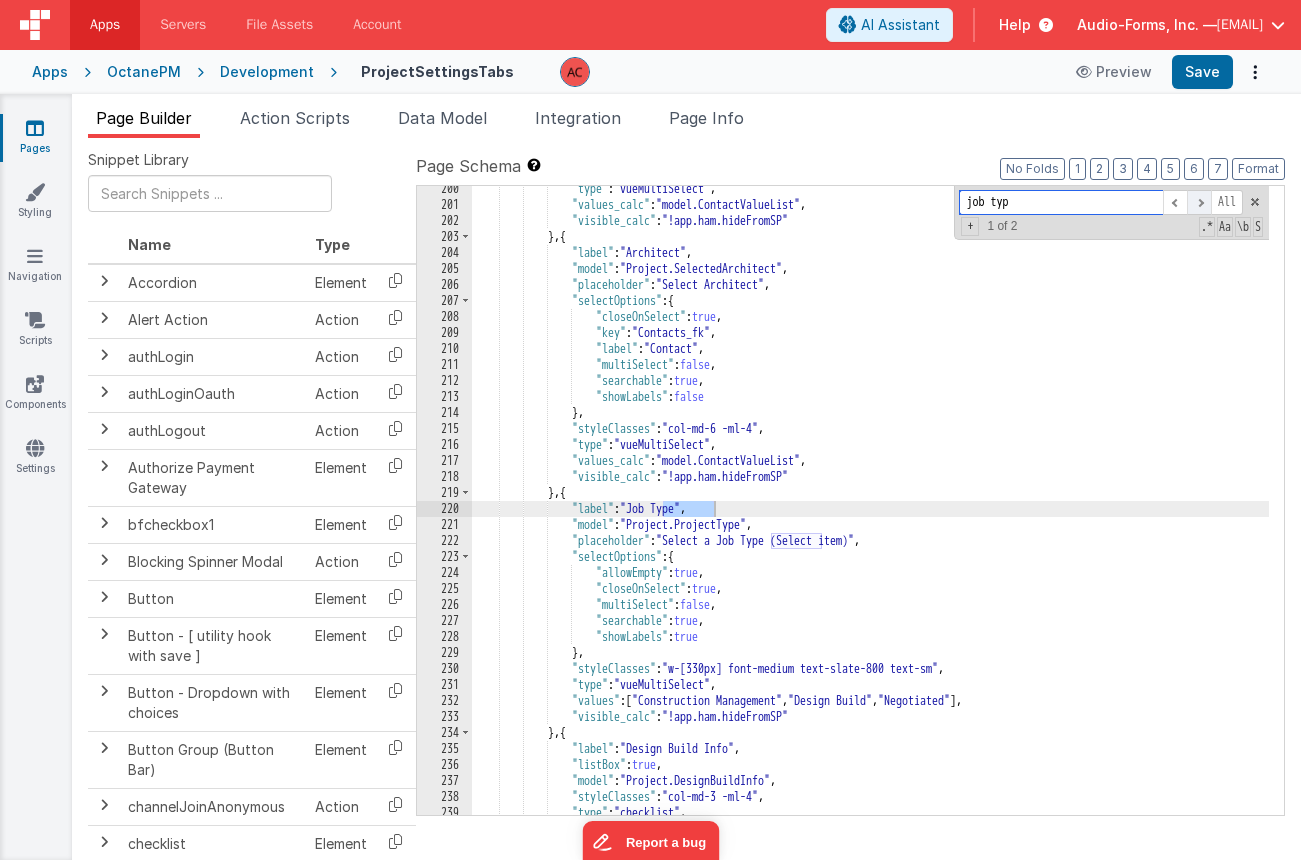 click at bounding box center [1199, 202] 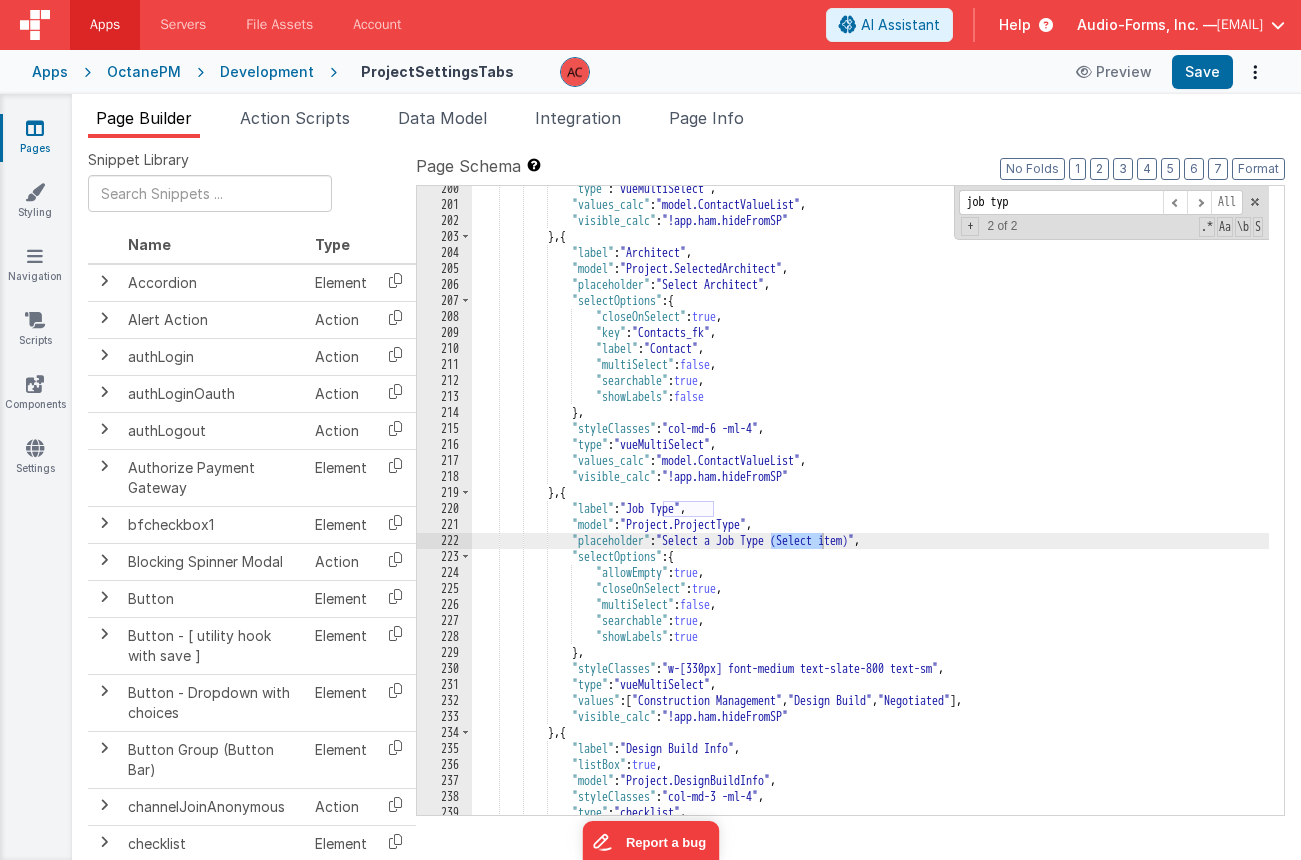 click on "[LABEL] [MODEL] [PLACEHOLDER] [SELECTOPTIONS] [STYLECLASSES] [TYPE] [VALUES_CALC] [VISIBLE_CALC] , [LABEL] [MODEL] [STYLECLASSES] [TYPE] , [LABEL]" at bounding box center (870, 511) 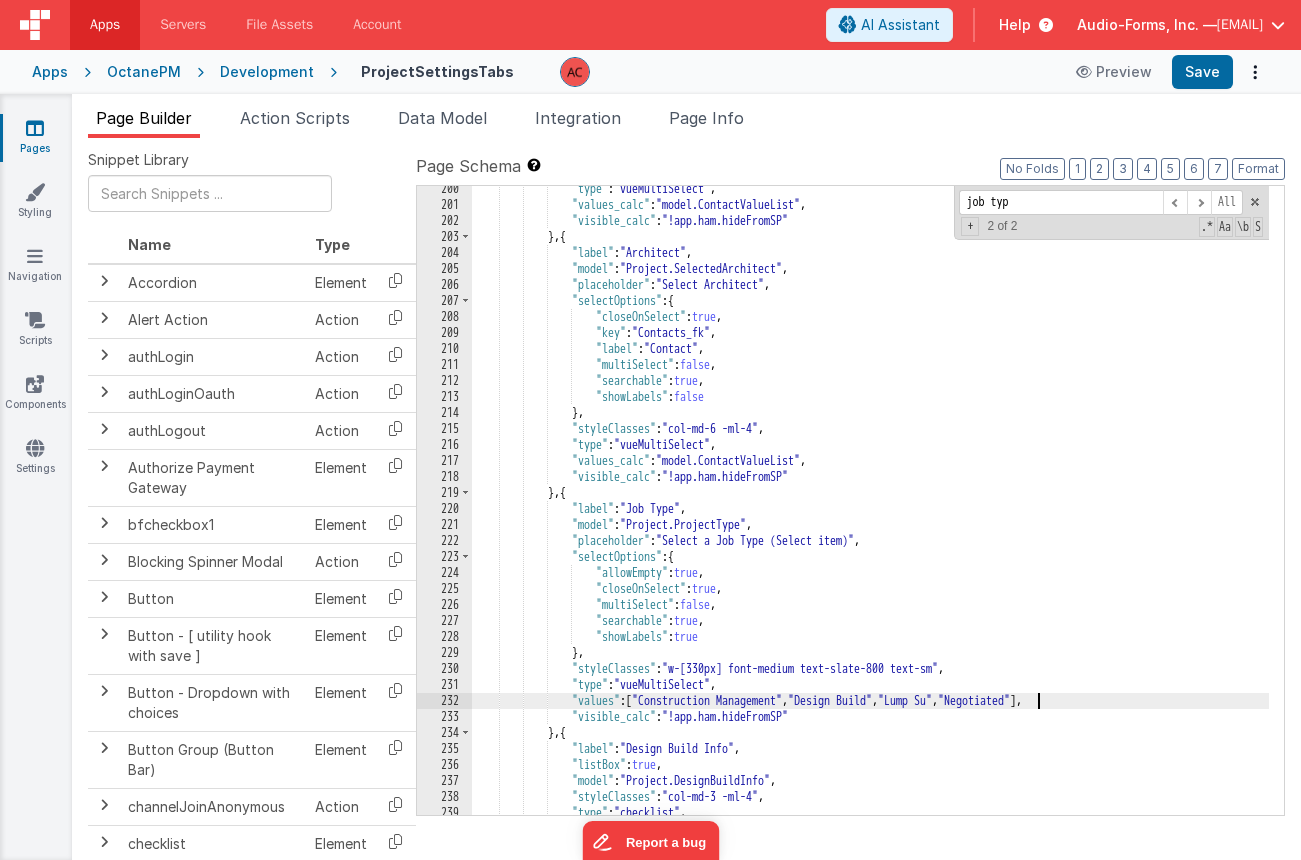 type 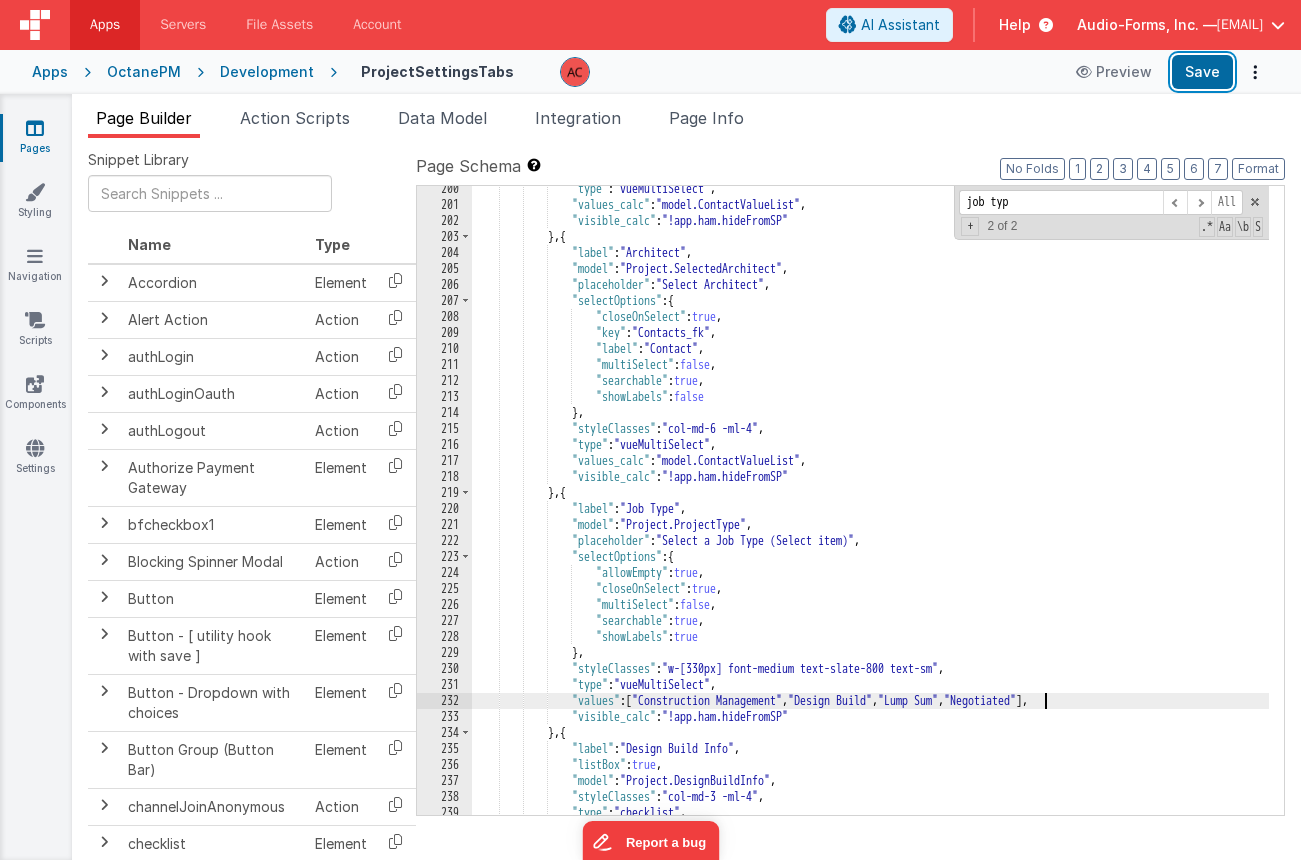 drag, startPoint x: 1217, startPoint y: 68, endPoint x: 1090, endPoint y: 103, distance: 131.73459 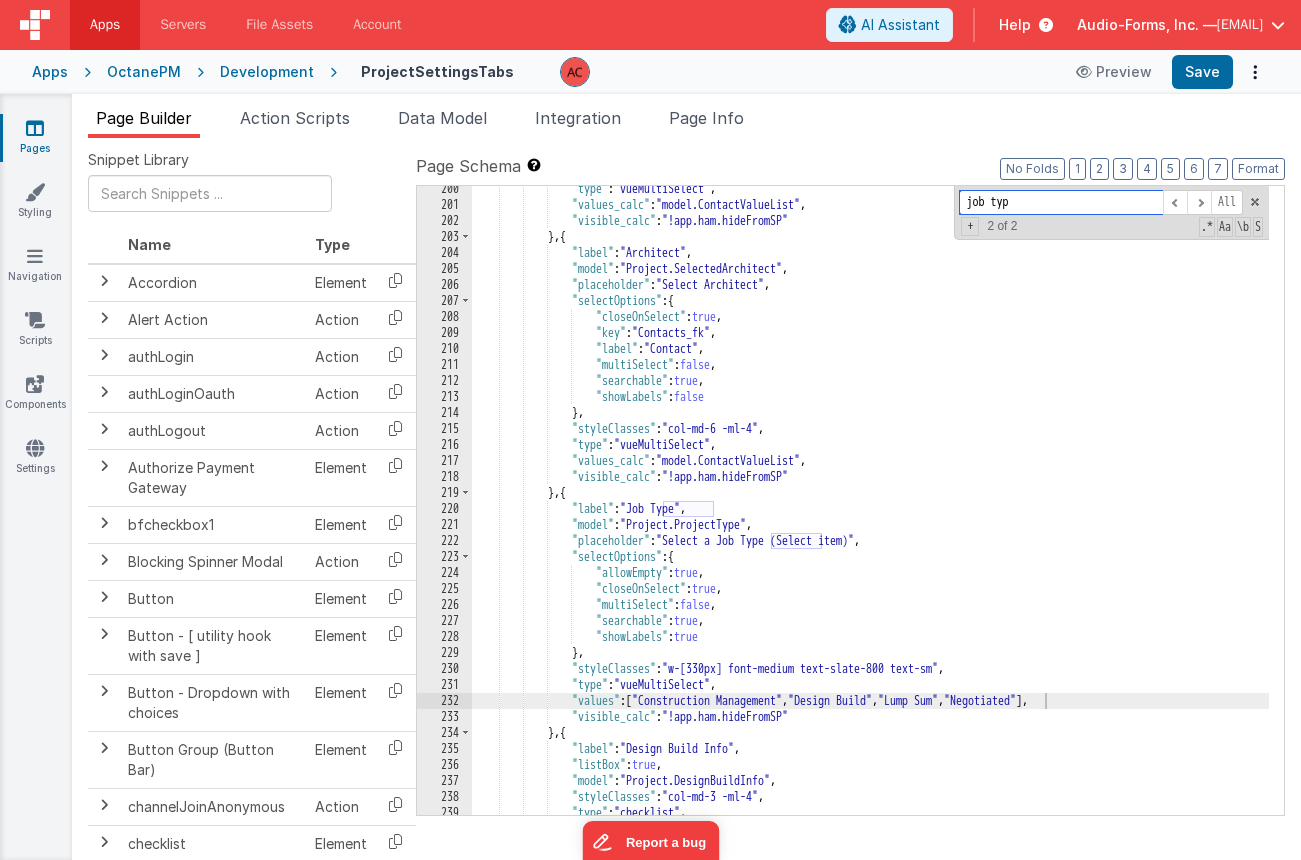 drag, startPoint x: 1025, startPoint y: 204, endPoint x: 921, endPoint y: 197, distance: 104.23531 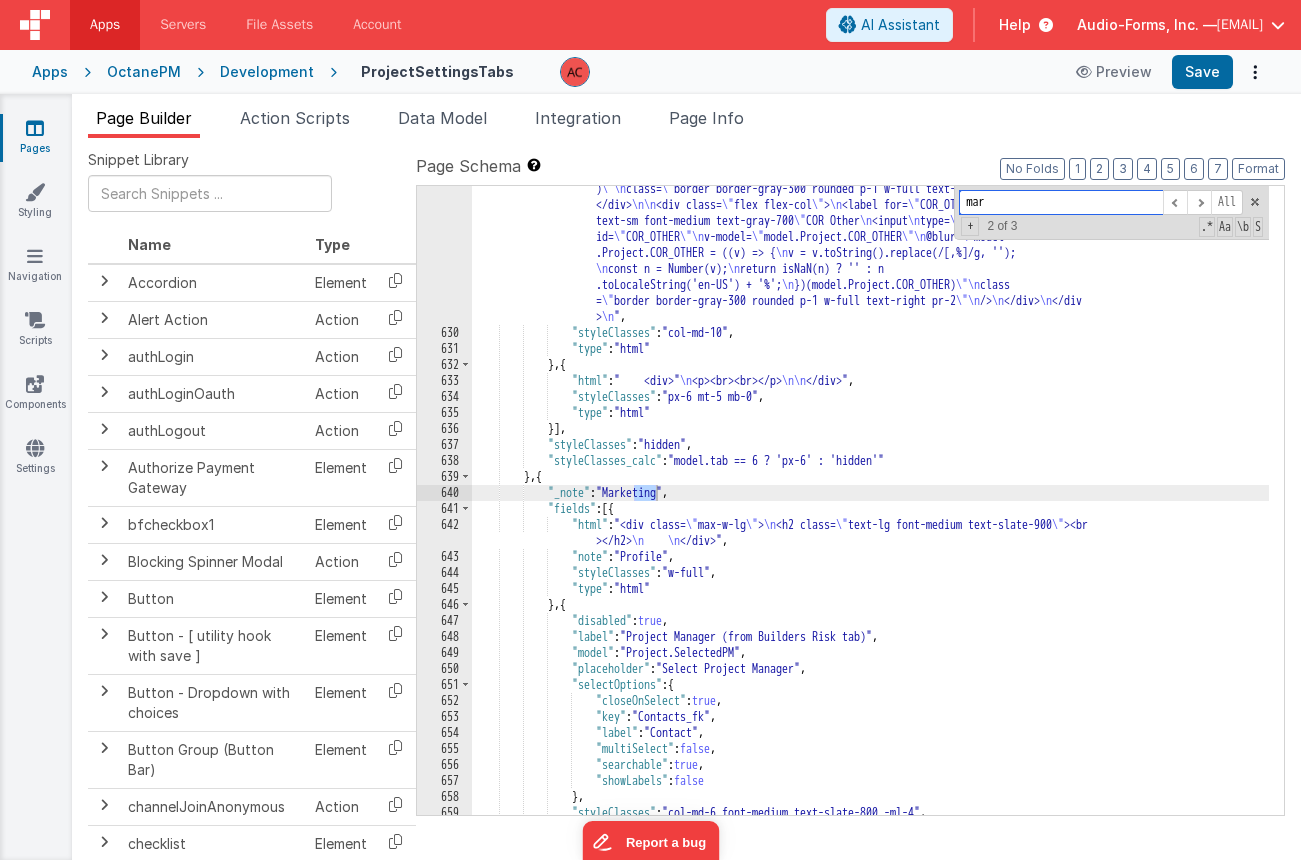 scroll, scrollTop: 13158, scrollLeft: 0, axis: vertical 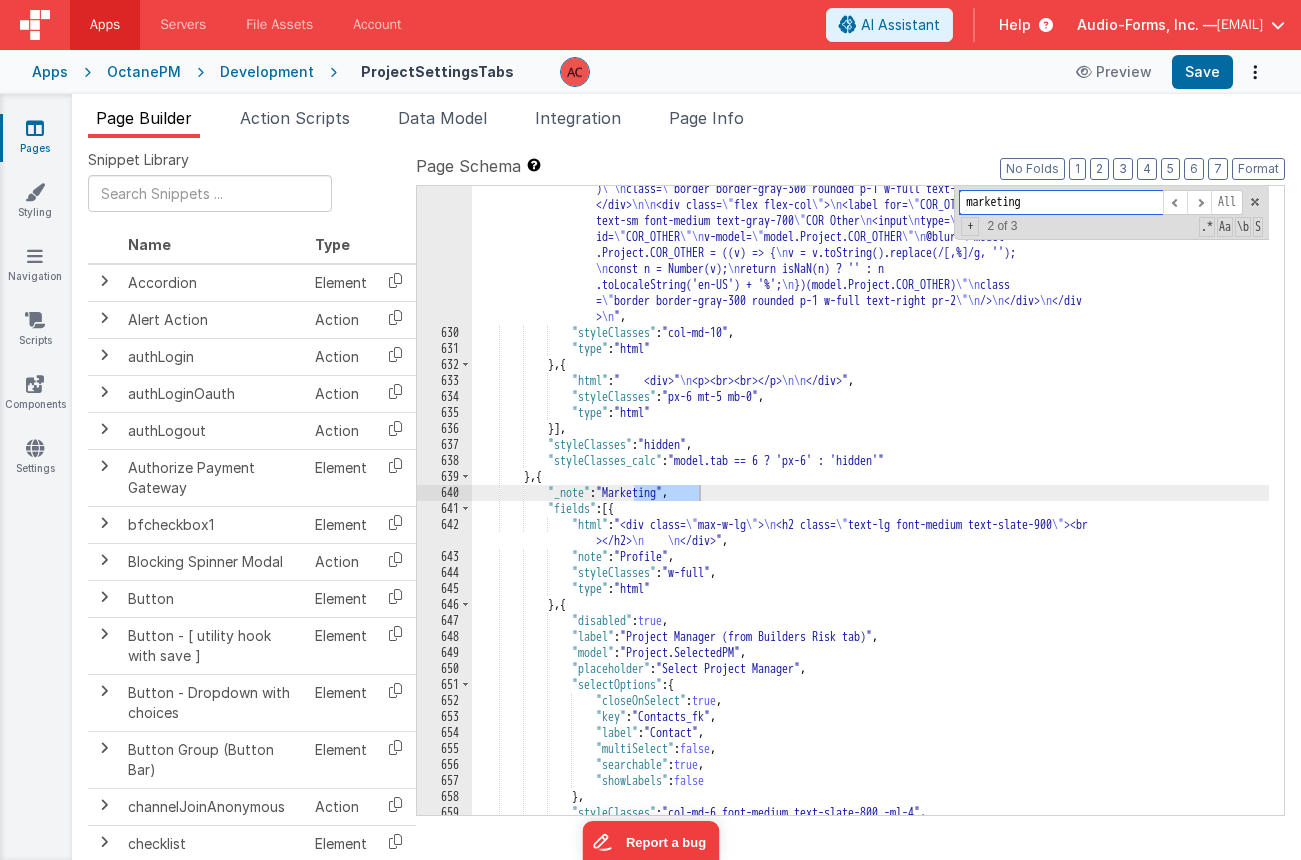 type on "marketing" 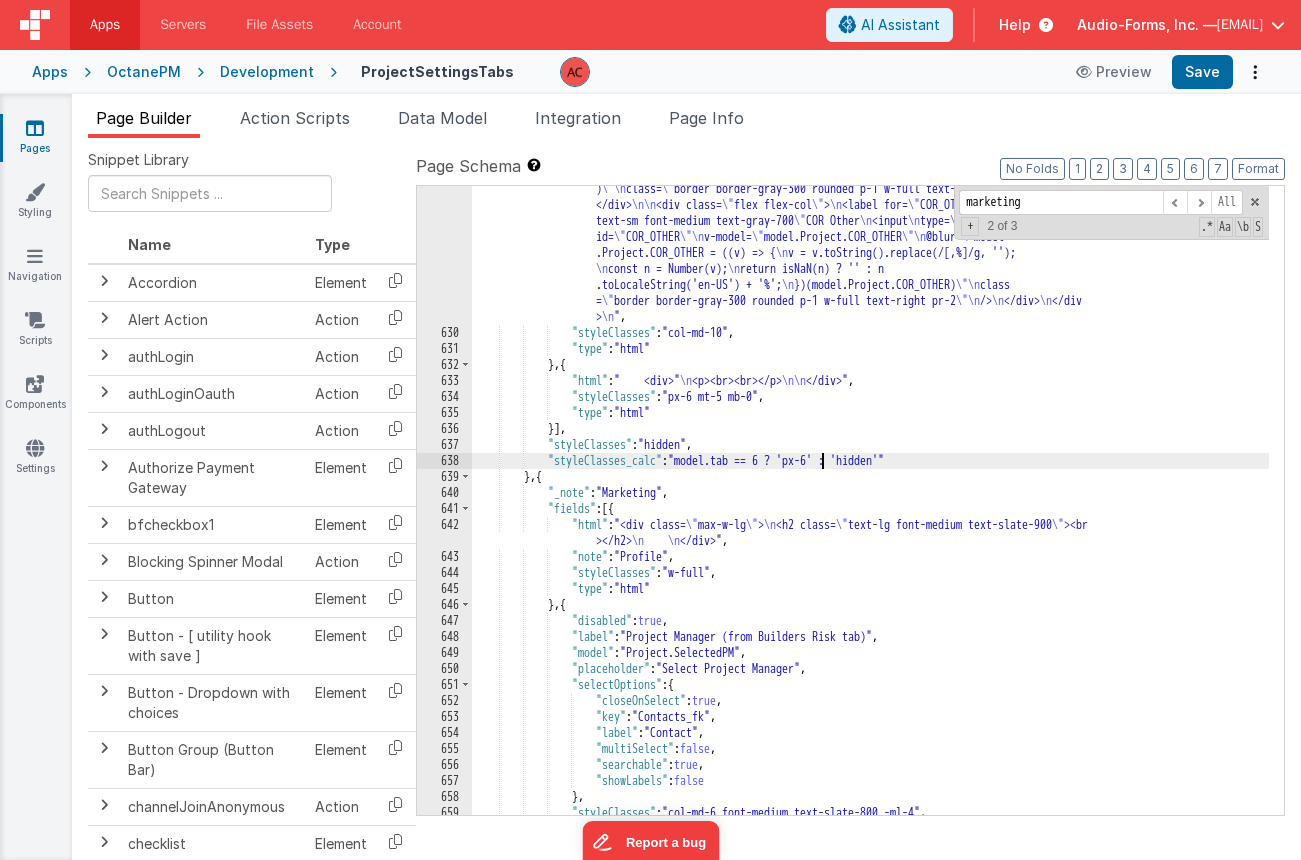 click on ""html" : "<div class= \" grid grid-cols-4 gap-4 \" >
<div class= \" flex flex-col \" >
<label        for= \" COR_BRisk \"  class= \" mb-1 text-sm font-medium text-gray-700 \" >Builders Risk</label>
<input
type= \" text \"
id= \" COR_BRisk \"
v-model= \" model.Project.COR_BRisk \"
@blur= \" model.Project.COR_BRisk = ((v) => {
v = v.toString().replace(/[,%]/g, '');
const n = Number(v);
return isNaN(n) ? '' : n.toLocaleString('en-US') + '%';
})(model.Project.COR_BRisk) \"
class= \" border border-gray-300 rounded p-1 w-full text-right pr -2 \"
/>
</div>
"" at bounding box center (870, 239) 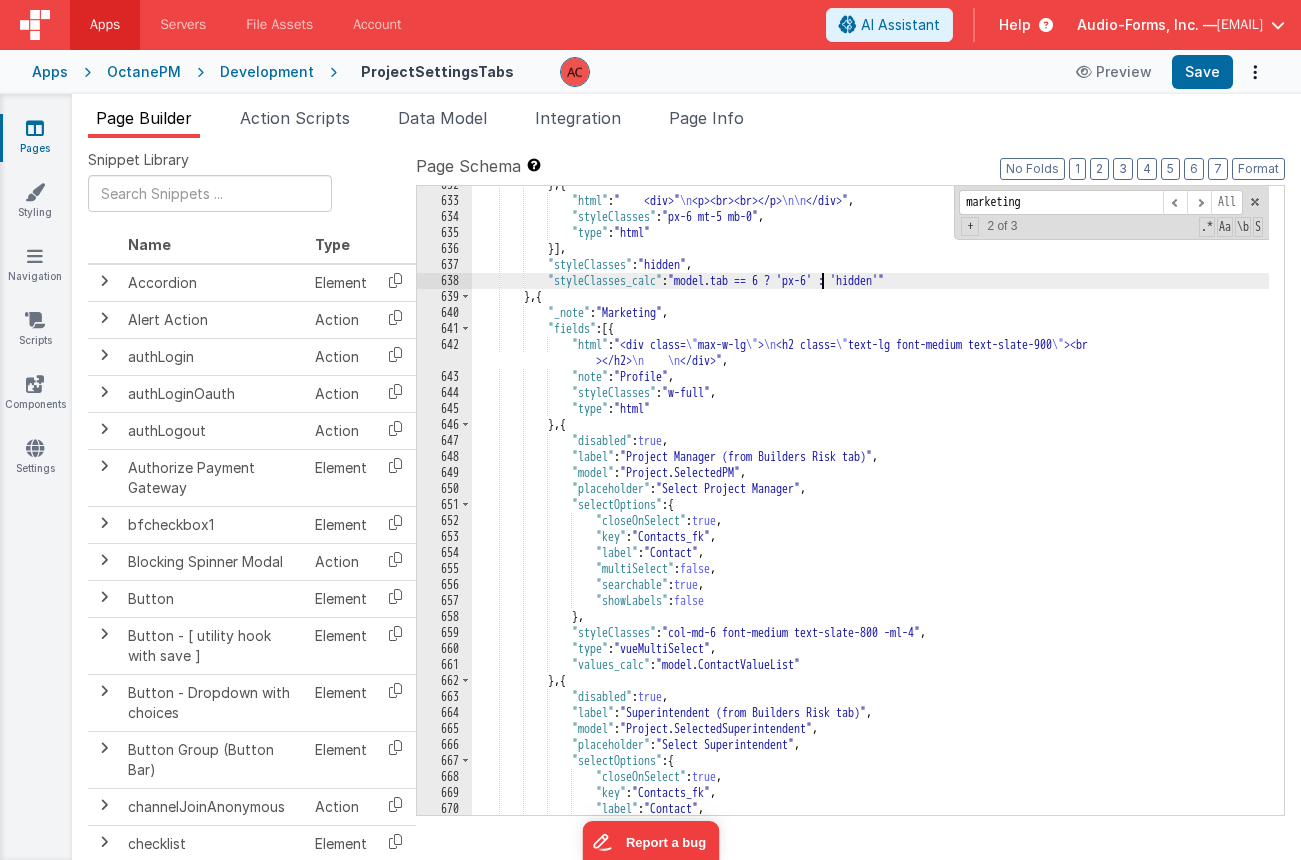 scroll, scrollTop: 13338, scrollLeft: 0, axis: vertical 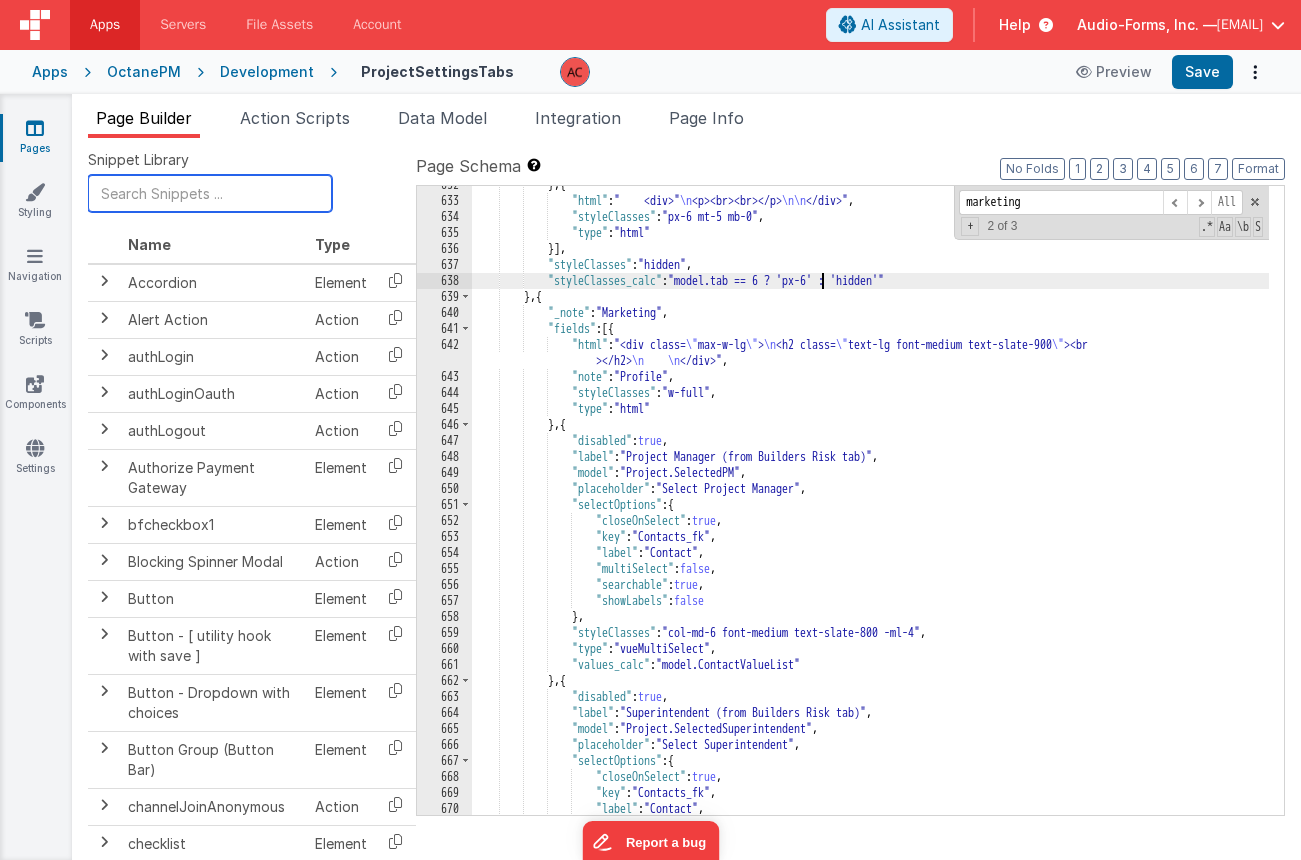 click at bounding box center (210, 193) 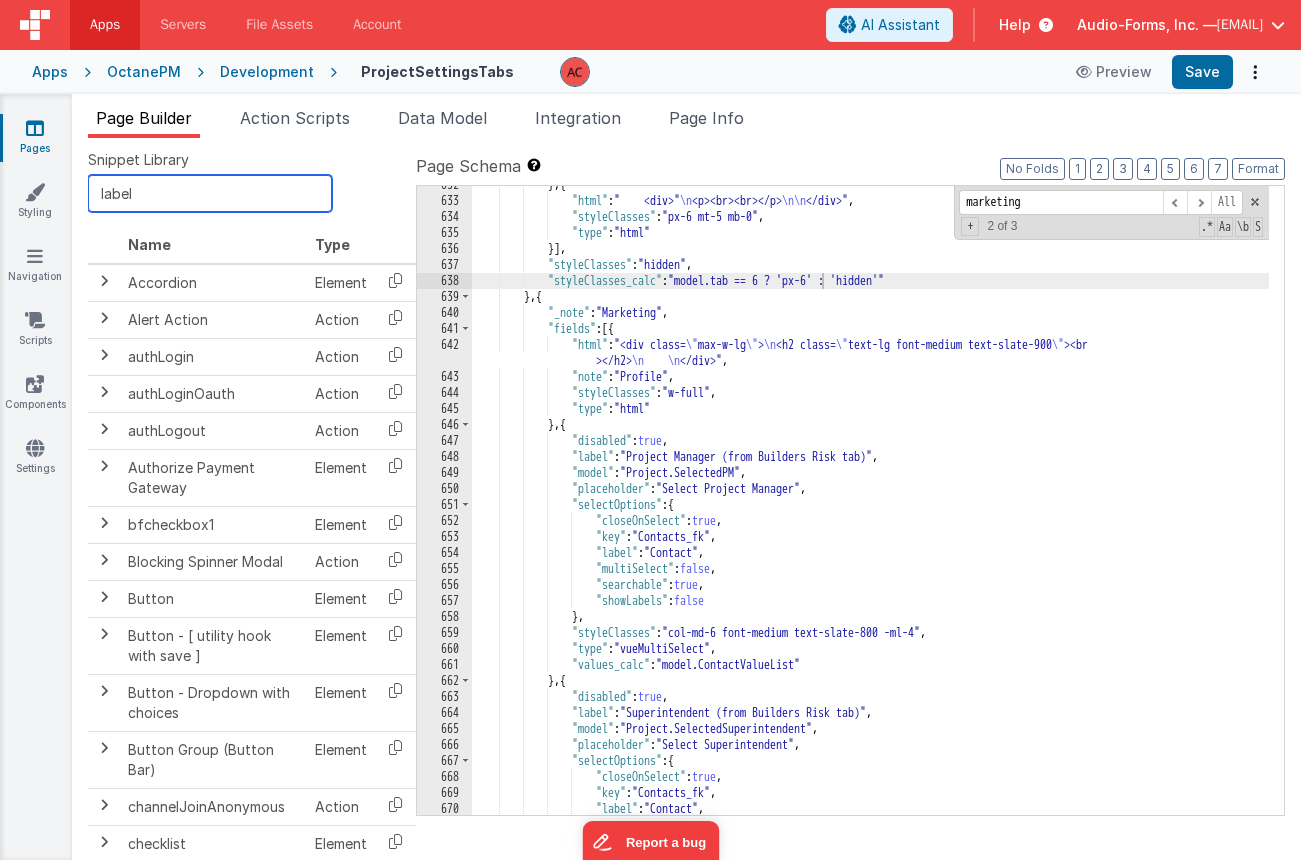 scroll, scrollTop: 0, scrollLeft: 0, axis: both 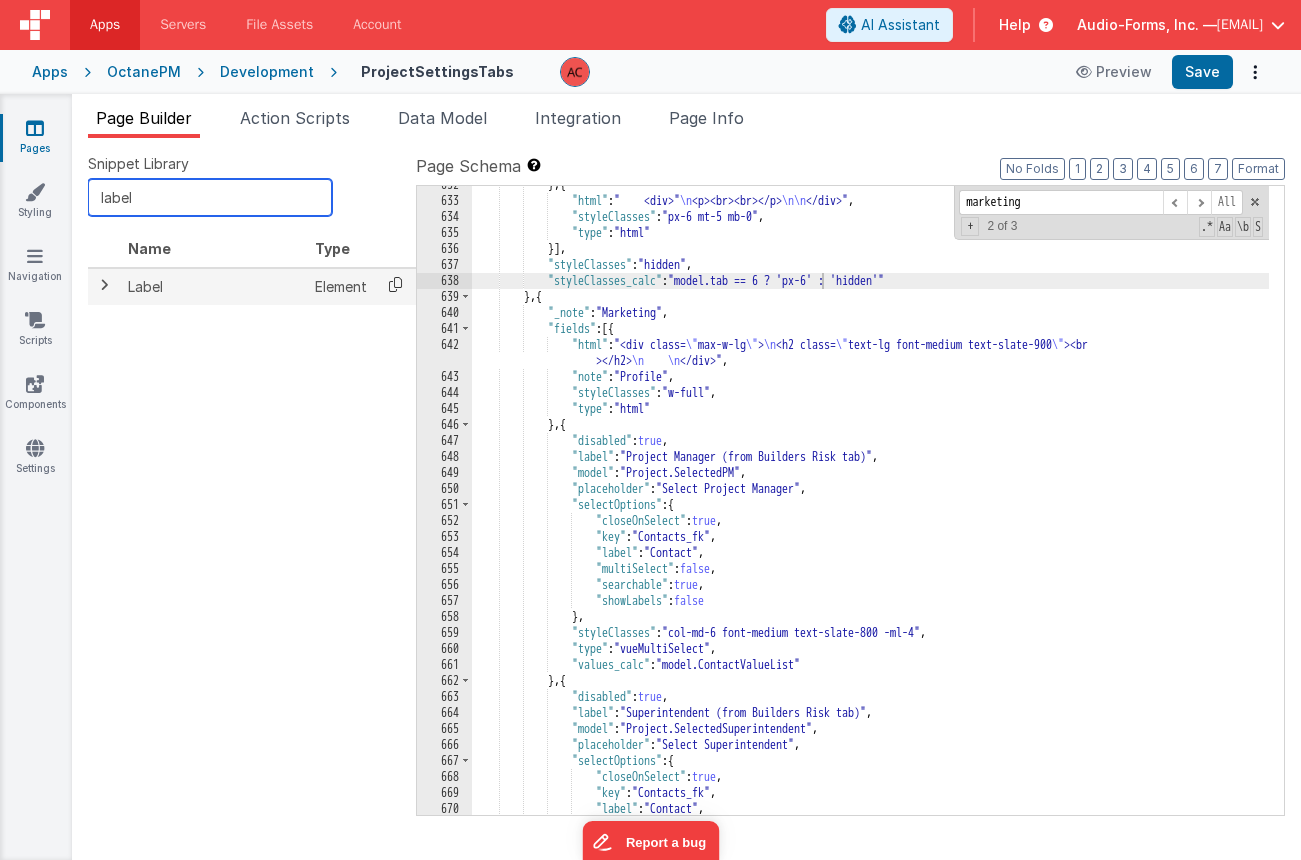 type on "label" 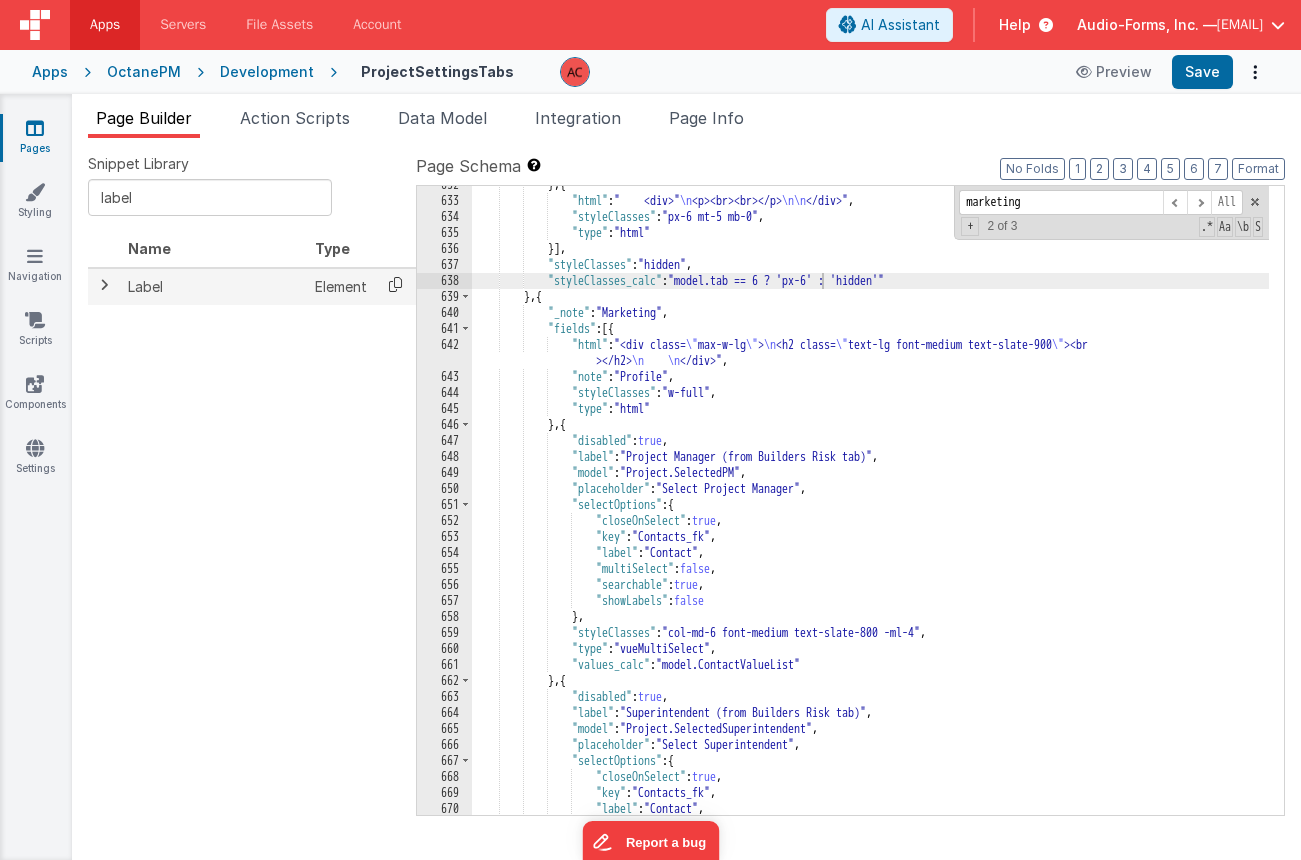 click at bounding box center [395, 284] 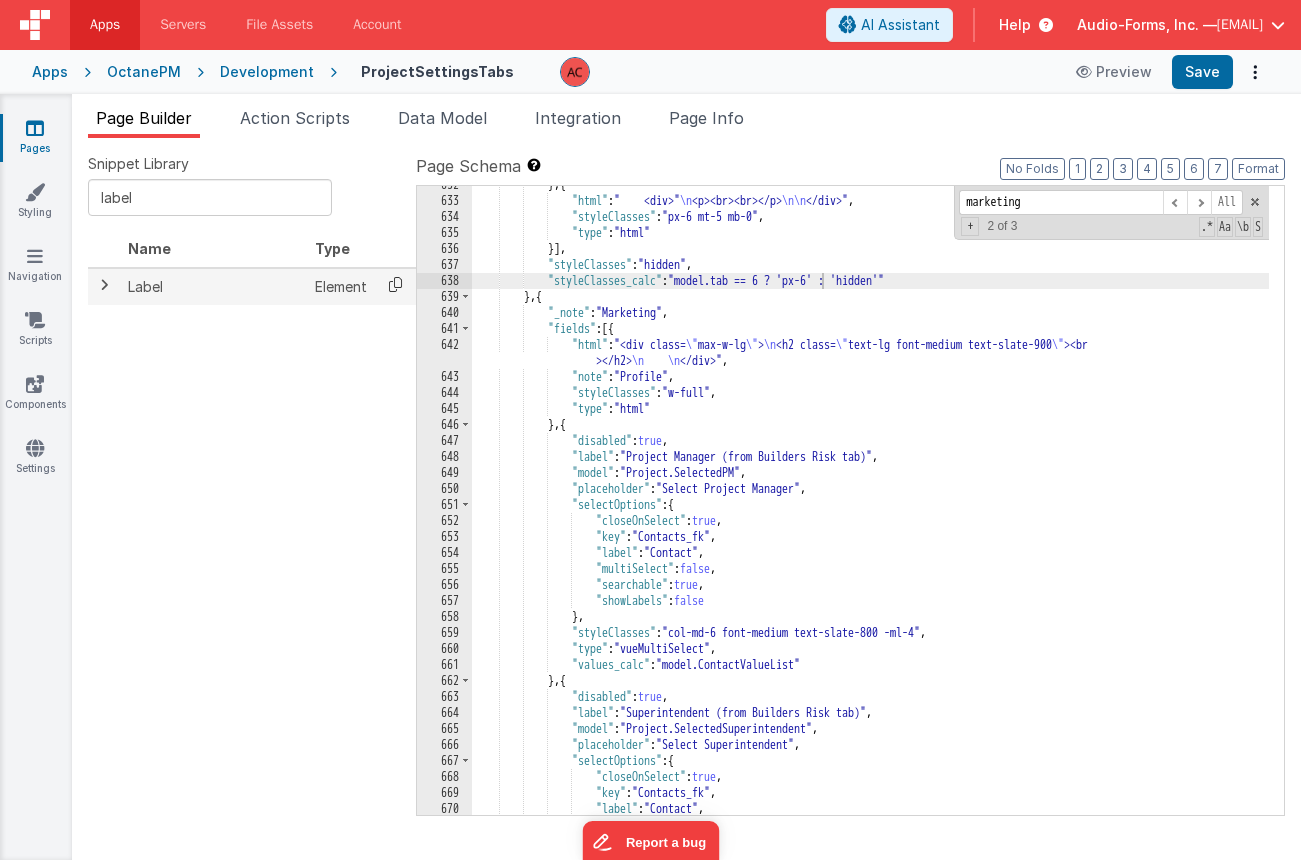 click at bounding box center (395, 284) 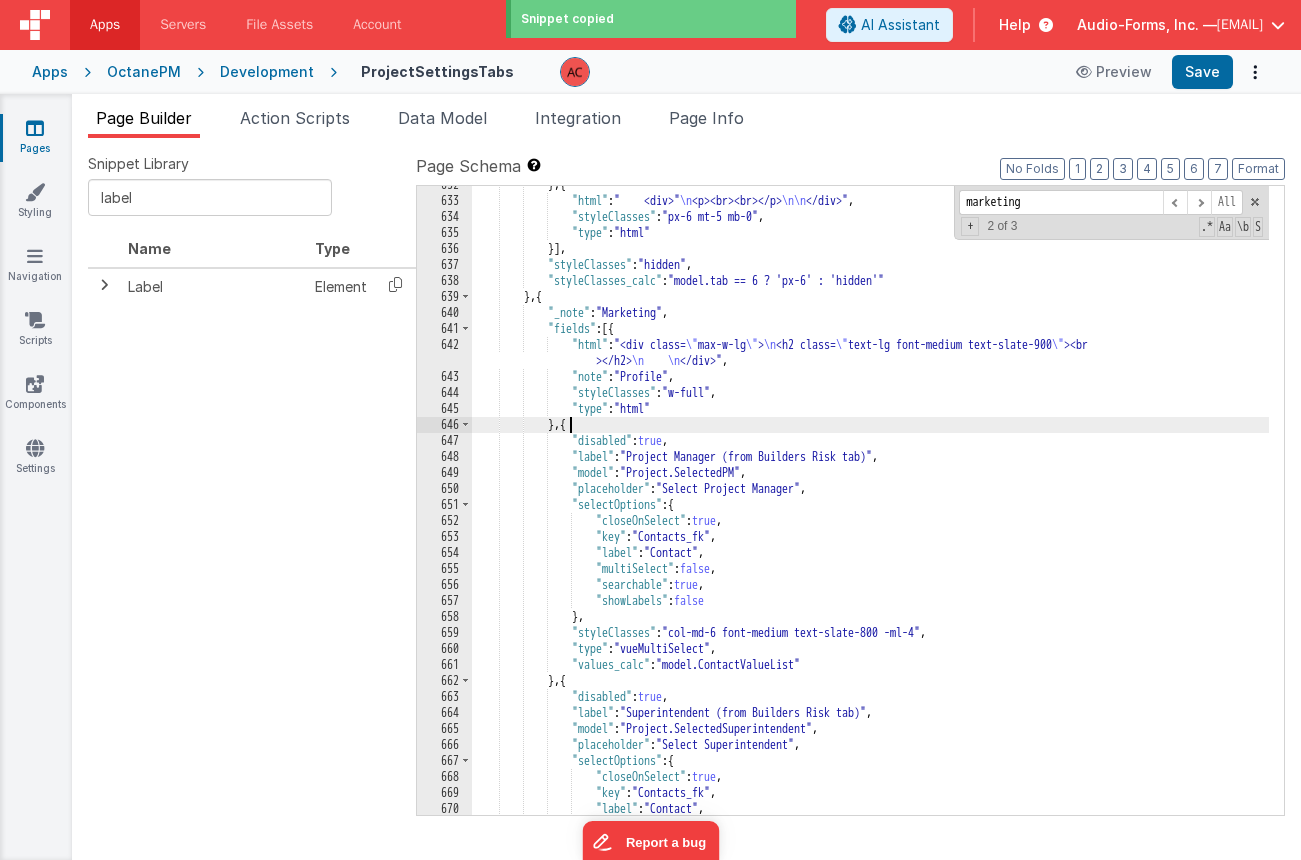 click on "} ,  {                     "html" :  "    <div>
<h2><br>
</h2>
</div>" ,                     "note" :  "Profile" ,                     "styleClasses" :  "w-full" ,                     "type" :  "html"                } ,  {                     "disabled" :  true ,                     "label" :  "Project Manager (from Builders Risk tab)" ,                     "model" :  "Project.SelectedPM" ,                     "placeholder" :  "Select Project Manager" ," at bounding box center [870, 507] 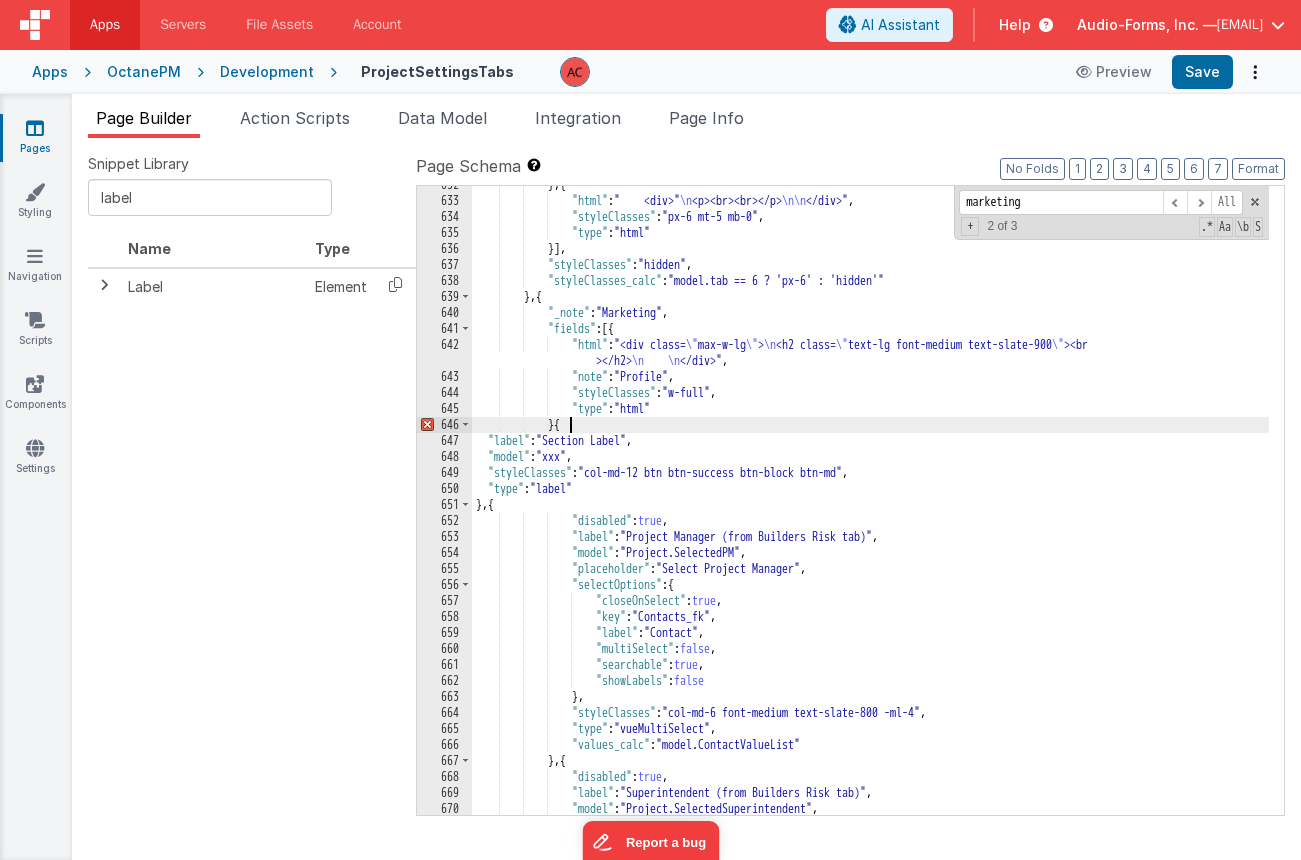 click on "} ,  {                     "html" :  "    <div> \n    <p><br><br></p> \n\n     </div>" ,                     "styleClasses" :  "px-6 mt-5 mb-0" ,                     "type" :  "html"                }] ,                "styleClasses" :  "hidden" ,                "styleClasses_calc" :  "model.tab == 6 ? 'px-6' : 'hidden'"           } ,  {                "_note" :  "Marketing" ,                "fields" :  [{                     "html" :  "<div class= \" max-w-lg \" > \n     <h2 class= \" text-lg font-medium text-slate-900 \" ><br                      ></h2> \n      \n </div>" ,                     "note" :  "Profile" ,                     "styleClasses" :  "w-full" ,                     "type" :  "html"                } {    "label" :  "Section Label" ,    "model" :  "xxx" ,    "styleClasses" :  "col-md-12 btn btn-success btn-block btn-md" ,    "type" :  "label" } ,  {                     "disabled" :  true ,                     "label" :  "[NAME]" ,                     "model" :  "[NAME]" ,                     : "[NAME]"" at bounding box center (870, 507) 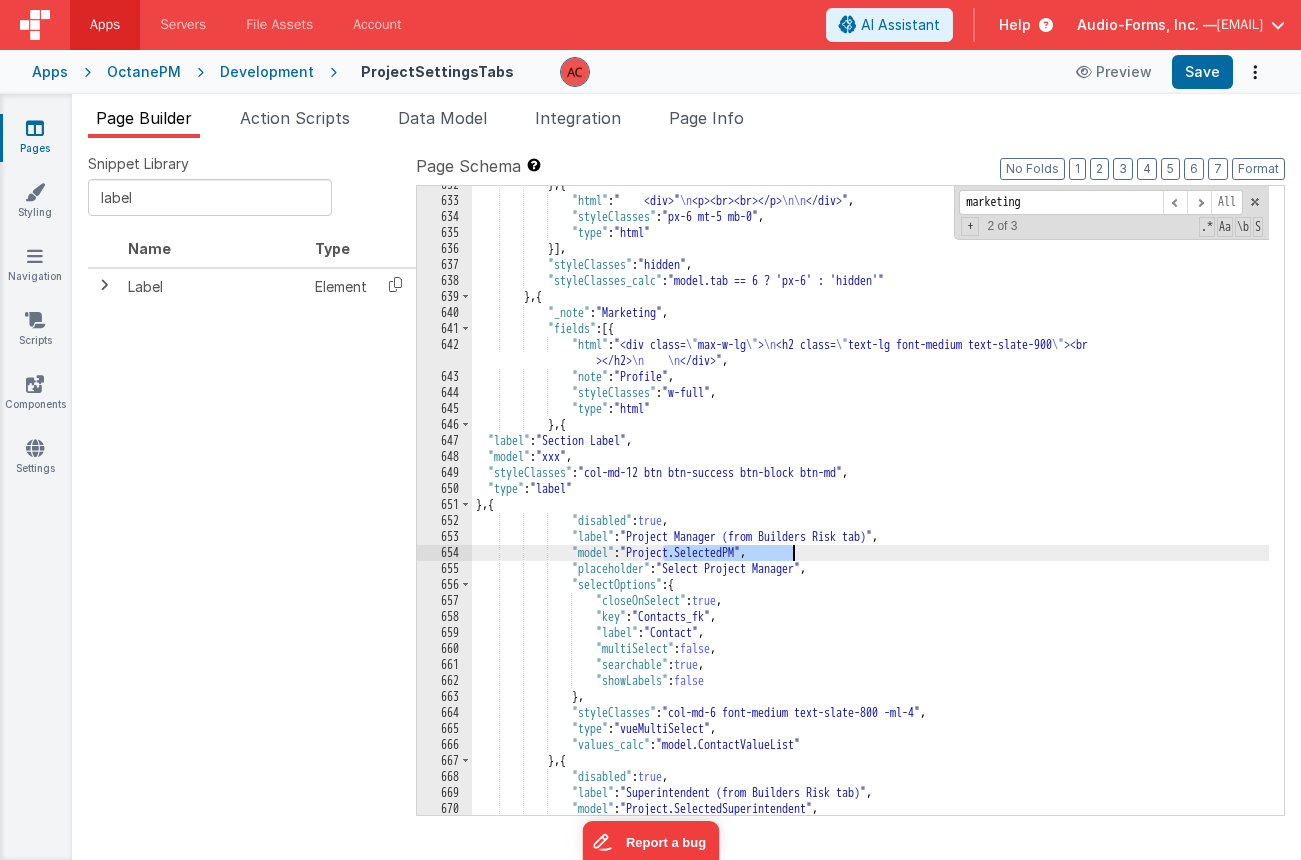 drag, startPoint x: 664, startPoint y: 556, endPoint x: 793, endPoint y: 551, distance: 129.09686 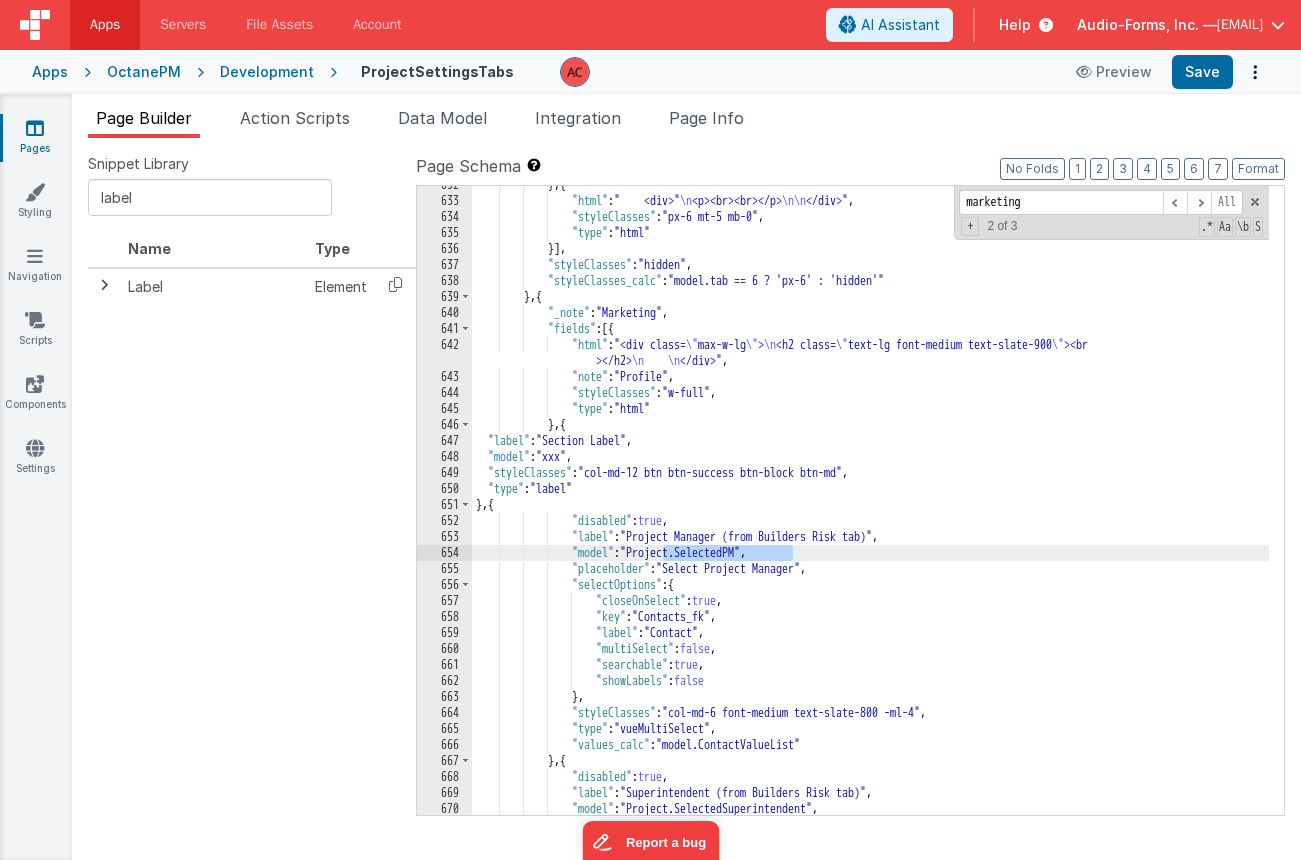 click on "} ,  {                     "html" :  "    <div>
<p><br><br></p>
</div>" ,                     "styleClasses" :  "px-6 mt-5 mb-0" ,                     "type" :  "html"                }] ,                "styleClasses" :  "hidden" ,                "styleClasses_calc" :  "model.tab == 6 ? 'px-6' : 'hidden'"           } ,  {                "_note" :  "Marketing" ,                "fields" :  [{                     "html" :  "<div class= \" max-w-lg \" >
<h2 class= \" text-lg font-medium text-slate-900 \" ><br
></h2>
</div>" ,                     "note" :  "Profile" ,                     "styleClasses" :  "w-full" ,                     "type" :  "html"                } , {    "label" :  "Section Label" ,    "model" :  "xxx" ,    "styleClasses" :  "col-md-12 btn btn-success btn-block btn-md" ,    "type" :  "label" } ,  {                     "disabled" :  true ,                     "label" :  ,                     "model" :  , ," at bounding box center (870, 507) 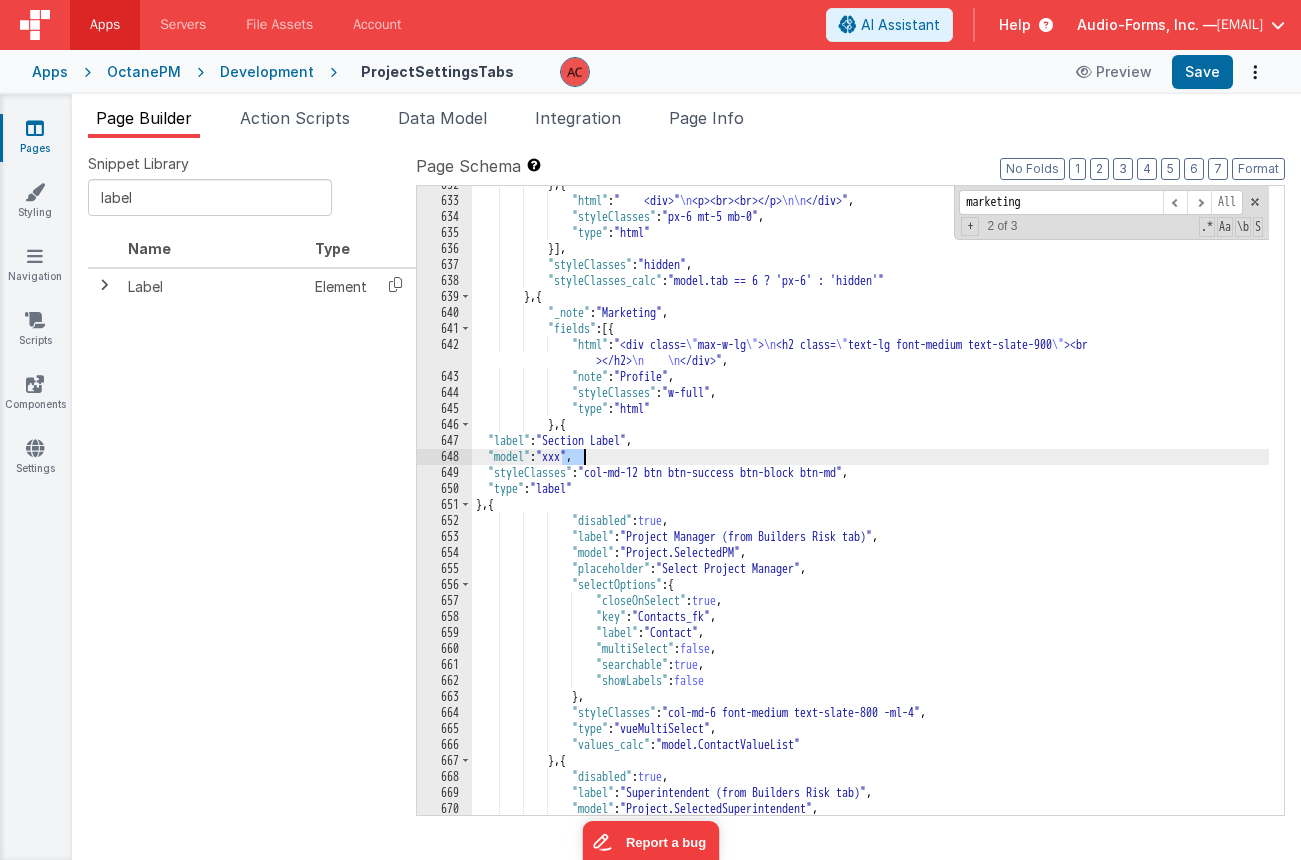 click on "} ,  {                     "html" :  "    <div>
<p><br><br></p>
</div>" ,                     "styleClasses" :  "px-6 mt-5 mb-0" ,                     "type" :  "html"                }] ,                "styleClasses" :  "hidden" ,                "styleClasses_calc" :  "model.tab == 6 ? 'px-6' : 'hidden'"           } ,  {                "_note" :  "Marketing" ,                "fields" :  [{                     "html" :  "<div class= \" max-w-lg \" >
<h2 class= \" text-lg font-medium text-slate-900 \" ><br
></h2>
</div>" ,                     "note" :  "Profile" ,                     "styleClasses" :  "w-full" ,                     "type" :  "html"                } , {    "label" :  "Section Label" ,    "model" :  "xxx" ,    "styleClasses" :  "col-md-12 btn btn-success btn-block btn-md" ,    "type" :  "label" } ,  {                     "disabled" :  true ,                     "label" :  ,                     "model" :  , ," at bounding box center [870, 507] 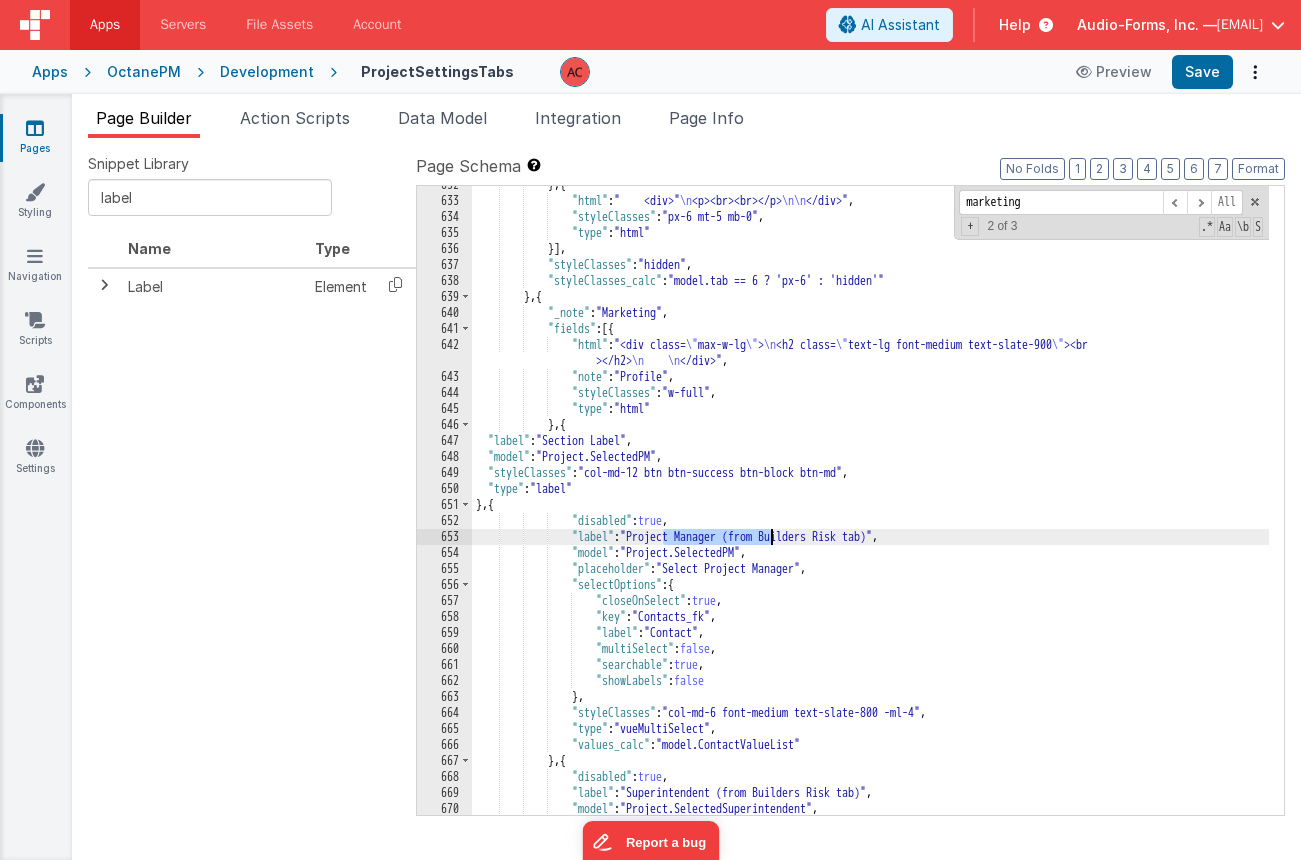 drag, startPoint x: 663, startPoint y: 536, endPoint x: 771, endPoint y: 534, distance: 108.01852 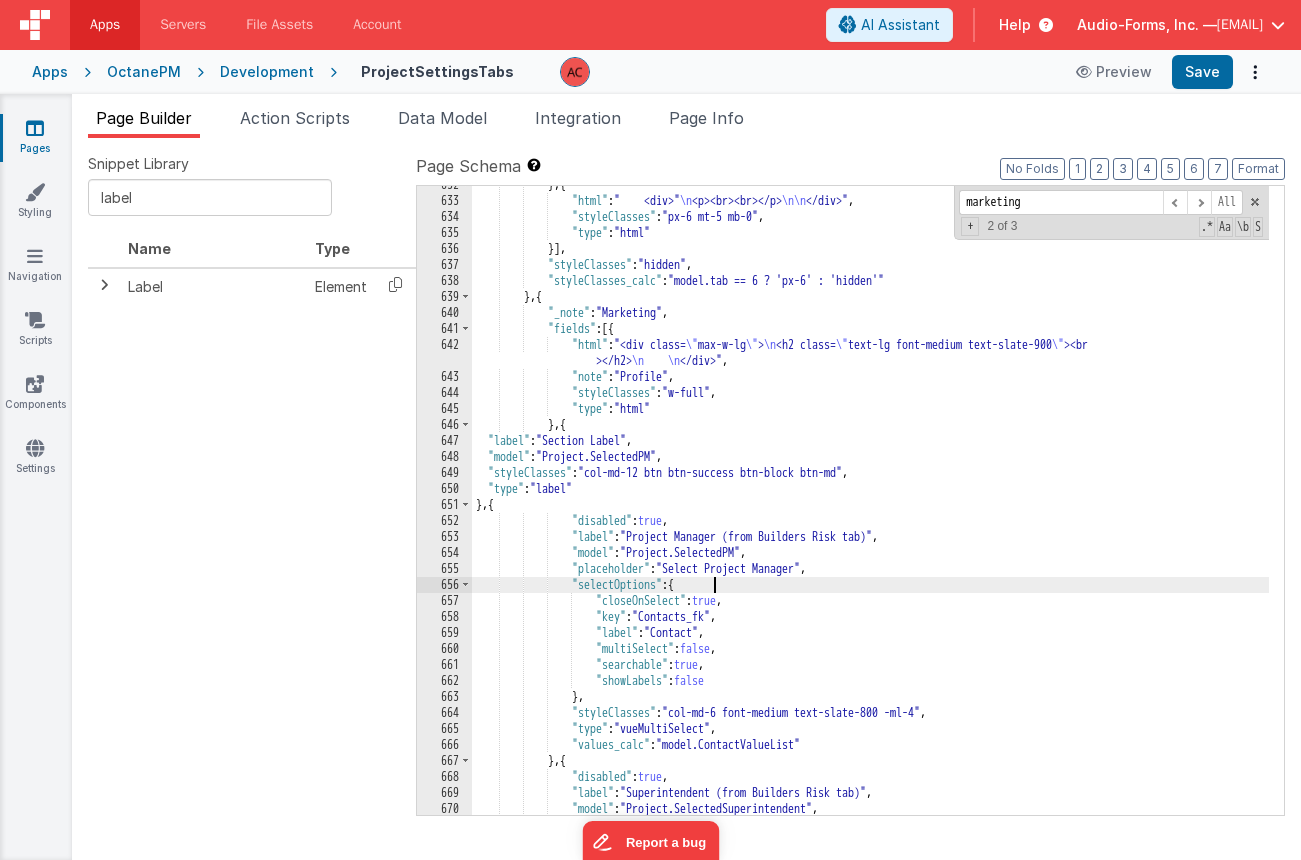 drag, startPoint x: 717, startPoint y: 581, endPoint x: 709, endPoint y: 572, distance: 12.0415945 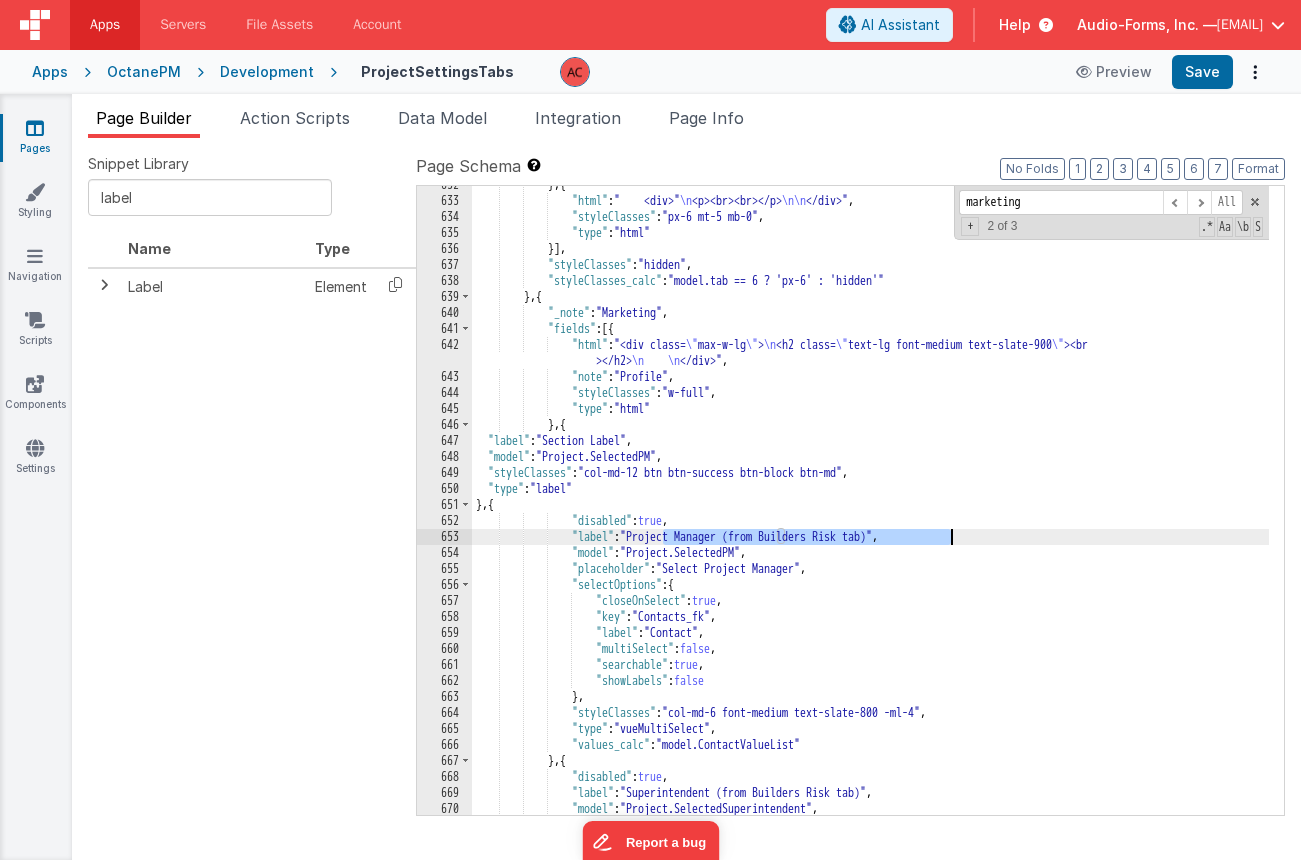drag, startPoint x: 661, startPoint y: 533, endPoint x: 950, endPoint y: 540, distance: 289.08478 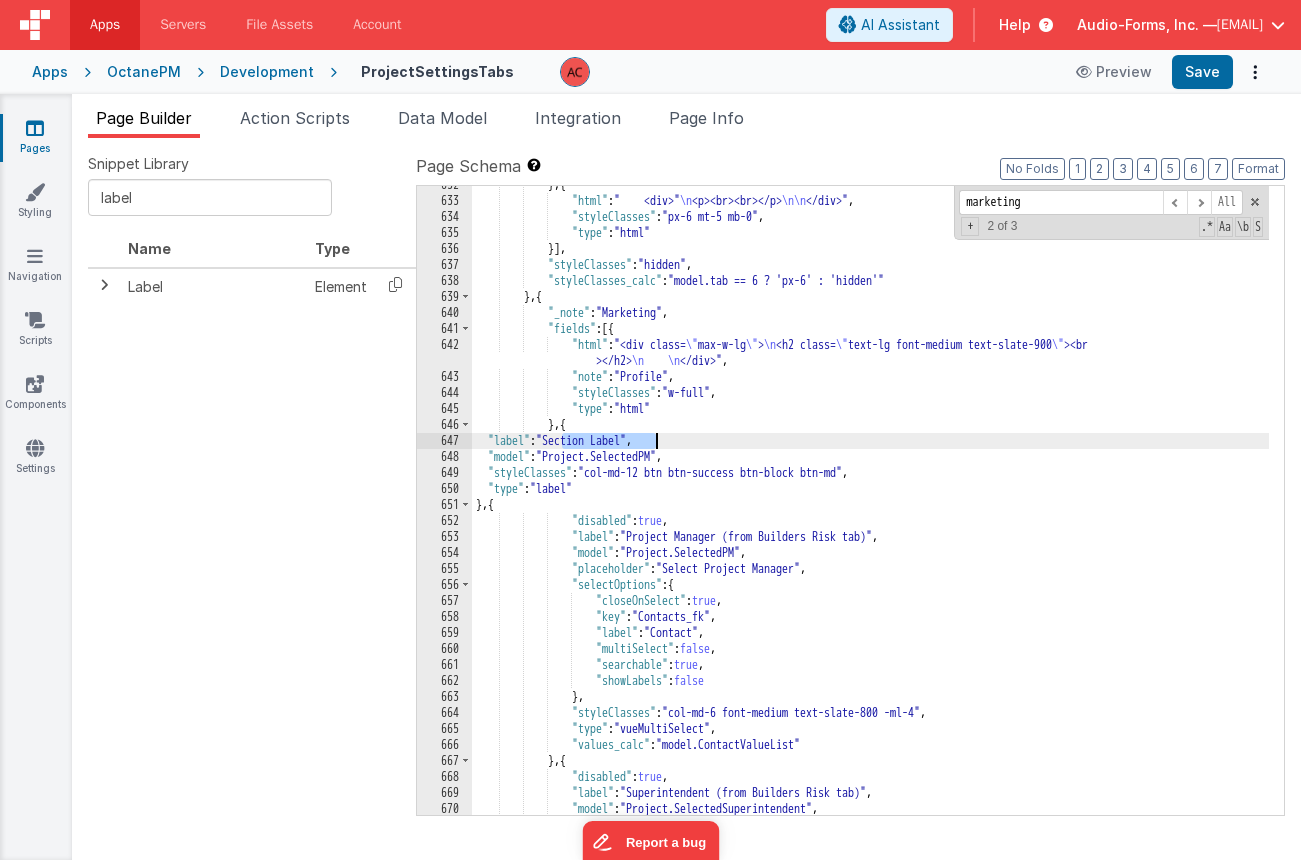 drag, startPoint x: 562, startPoint y: 441, endPoint x: 655, endPoint y: 438, distance: 93.04838 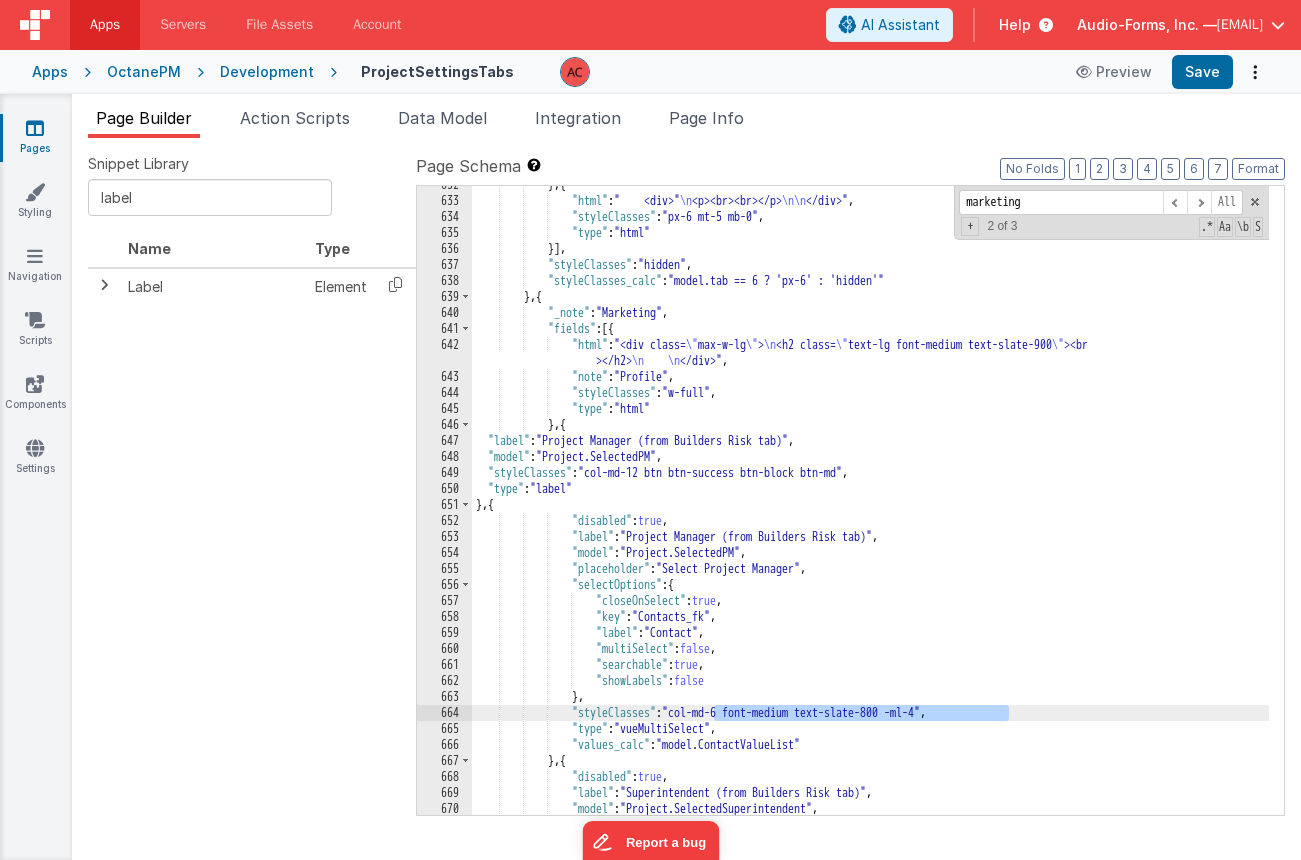 drag, startPoint x: 714, startPoint y: 711, endPoint x: 1007, endPoint y: 717, distance: 293.06143 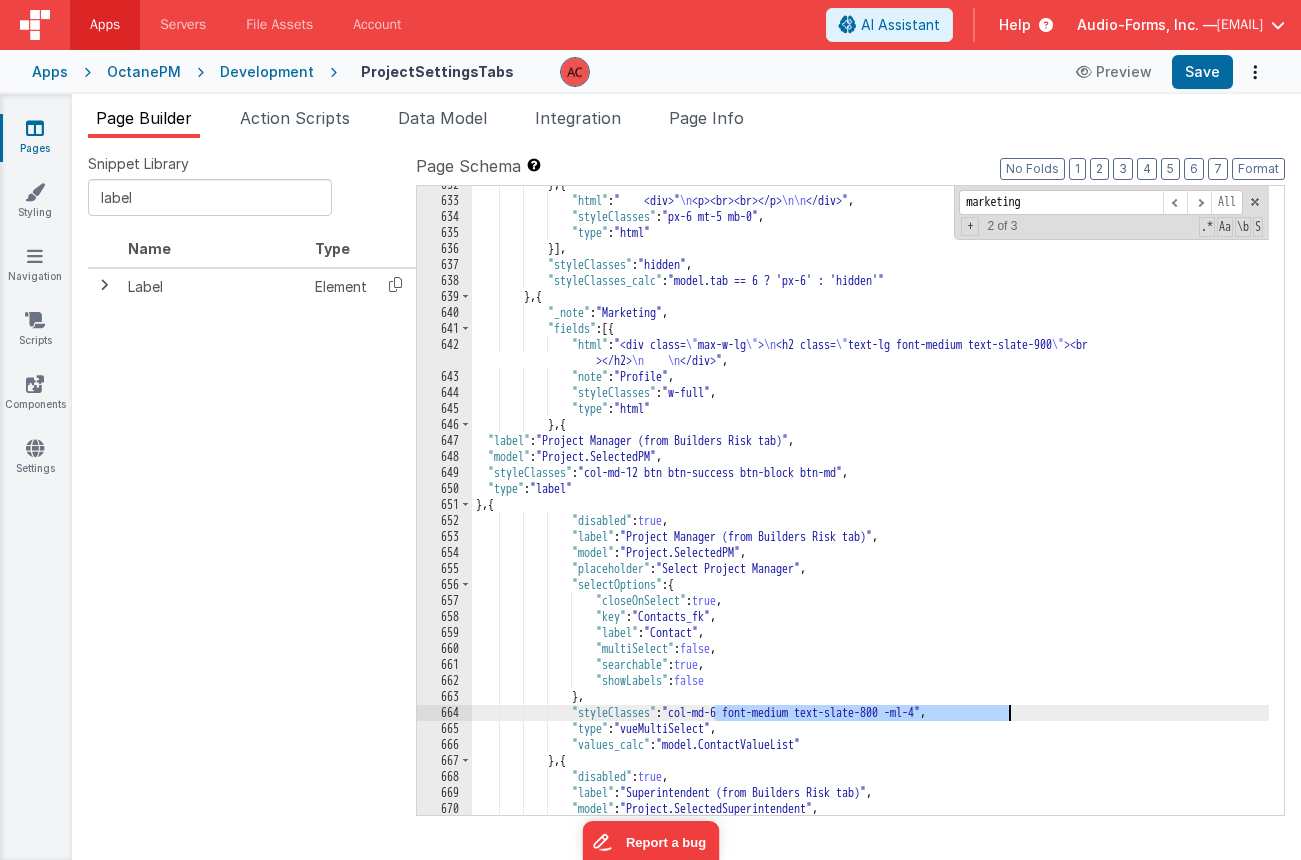 click on "} ,  {                     "html" :  "    <div> \n    <p><br><br></p> \n\n     </div>" ,                     "styleClasses" :  "px-6 mt-5 mb-0" ,                     "type" :  "html"                }] ,                "styleClasses" :  "hidden" ,                "styleClasses_calc" :  "model.tab == 6 ? 'px-6' : 'hidden'"           } ,  {                "_note" :  "Marketing" ,                "fields" :  [{                     "html" :  "<div class= \" max-w-lg \" > \n     <h2 class= \" text-lg font-medium text-slate-900 \" ><br                      ></h2> \n      \n </div>" ,                     "note" :  "Profile" ,                     "styleClasses" :  "w-full" ,                     "type" :  "html"                } , {    "label" :  "Project Manager (from Builders Risk tab)" ,    "model" :  "Project.SelectedPM" ,    "styleClasses" :  "col-md-12 btn btn-success btn-block btn-md" ,    "type" :  "label" } ,  {                     "disabled" :  true ,                     :  "[NAME]"" at bounding box center [870, 507] 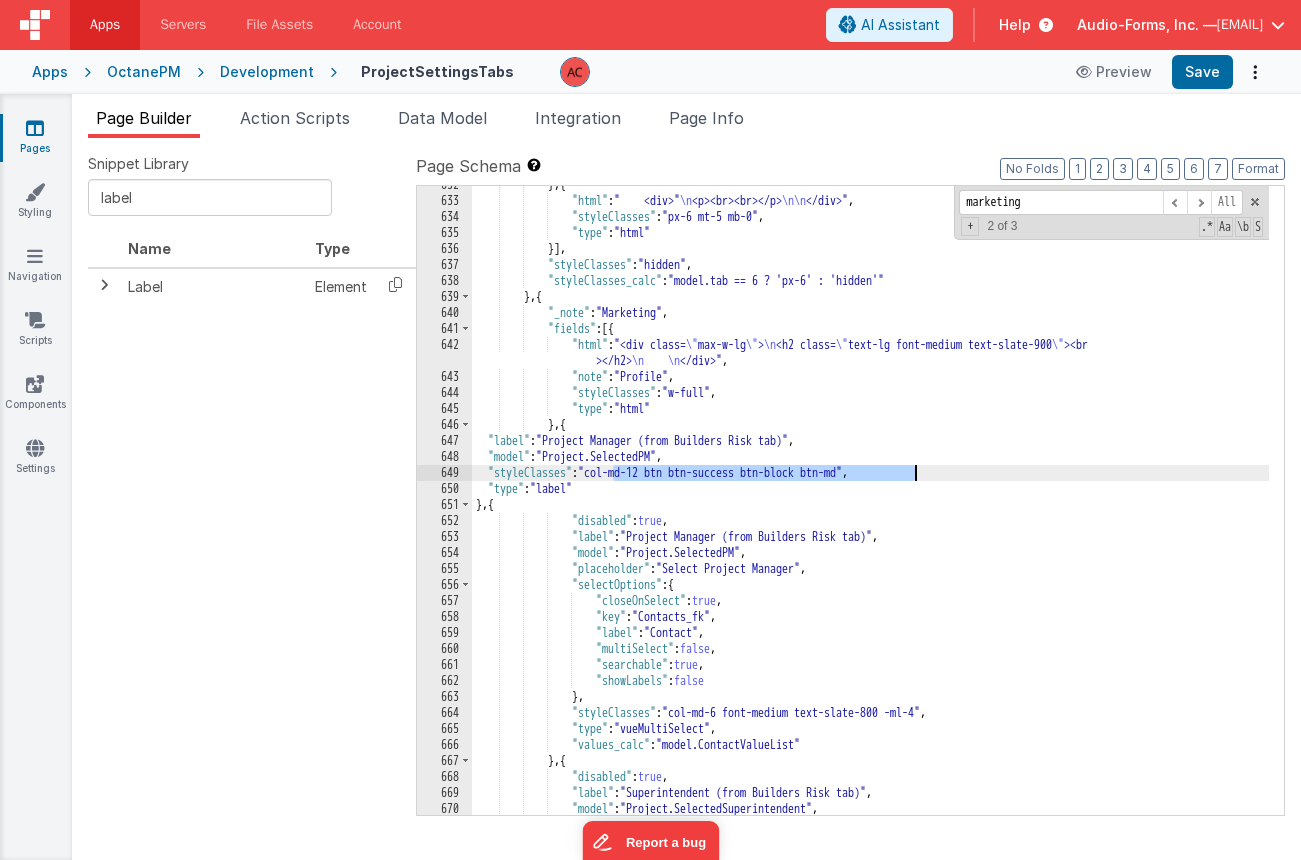 drag, startPoint x: 613, startPoint y: 475, endPoint x: 915, endPoint y: 467, distance: 302.10593 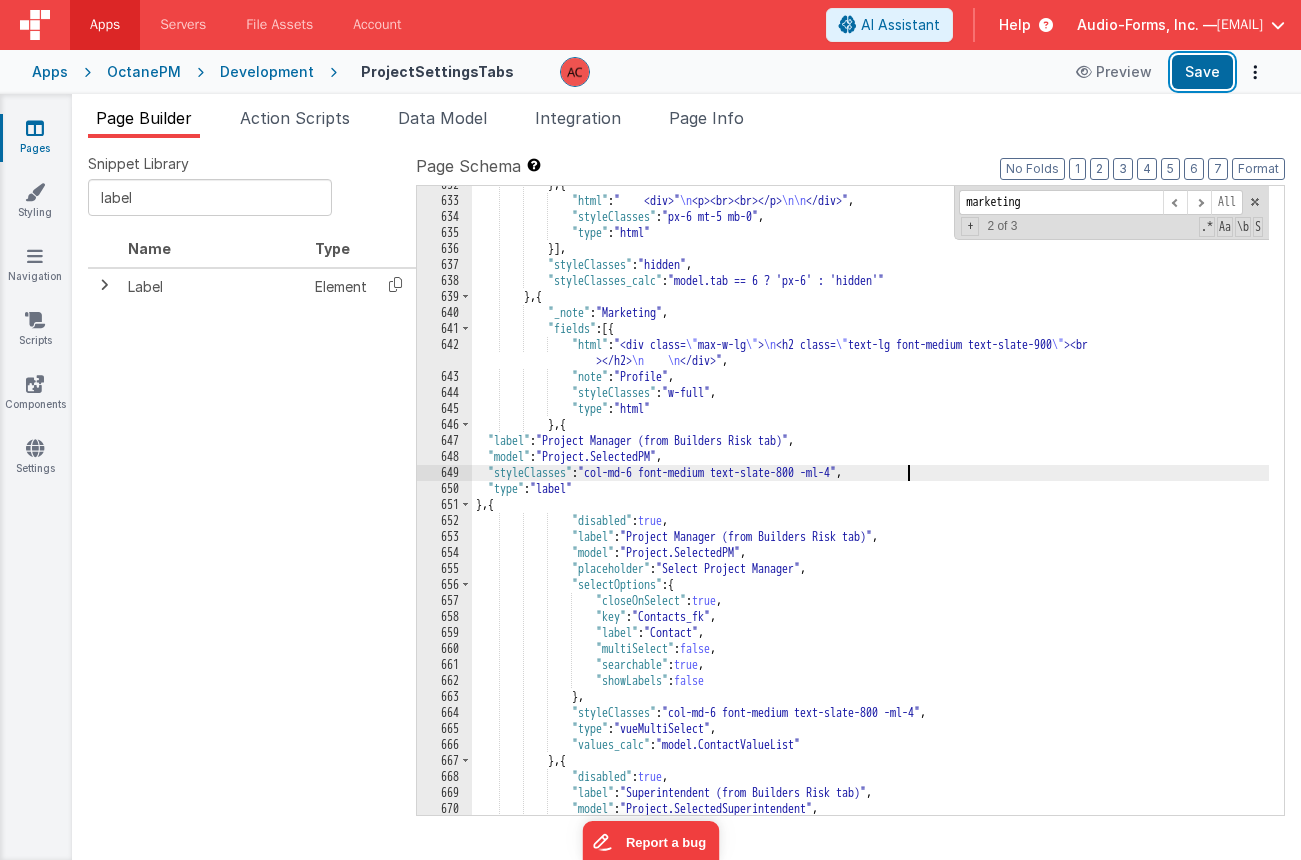 drag, startPoint x: 1210, startPoint y: 78, endPoint x: 1161, endPoint y: 99, distance: 53.310413 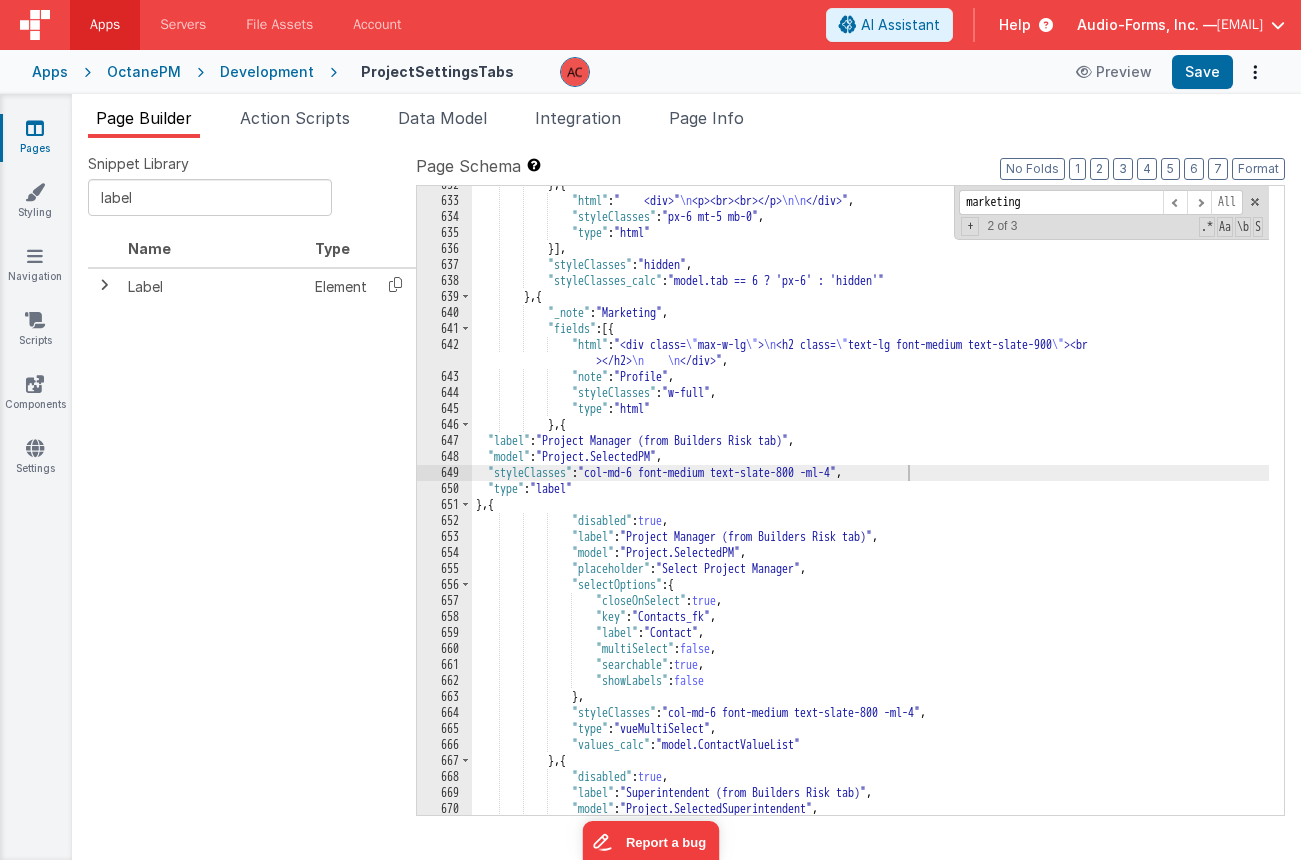click on "} ,  {                     "html" :  "    <div> \n    <p><br><br></p> \n\n     </div>" ,                     "styleClasses" :  "px-6 mt-5 mb-0" ,                     "type" :  "html"                }] ,                "styleClasses" :  "hidden" ,                "styleClasses_calc" :  "model.tab == 6 ? 'px-6' : 'hidden'"           } ,  {                "_note" :  "Marketing" ,                "fields" :  [{                     "html" :  "<div class= \" max-w-lg \" > \n     <h2 class= \" text-lg font-medium text-slate-900 \" ><br                      ></h2> \n      \n </div>" ,                     "note" :  "Profile" ,                     "styleClasses" :  "w-full" ,                     "type" :  "html"                } , {    "label" :  "Project Manager (from Builders Risk tab)" ,    "model" :  "Project.SelectedPM" ,    "styleClasses" :  "col-md-6 font-medium text-slate-800 -ml-4" ,    "type" :  "label" } ,  {                     "disabled" :  true ,                     :  , ," at bounding box center (870, 507) 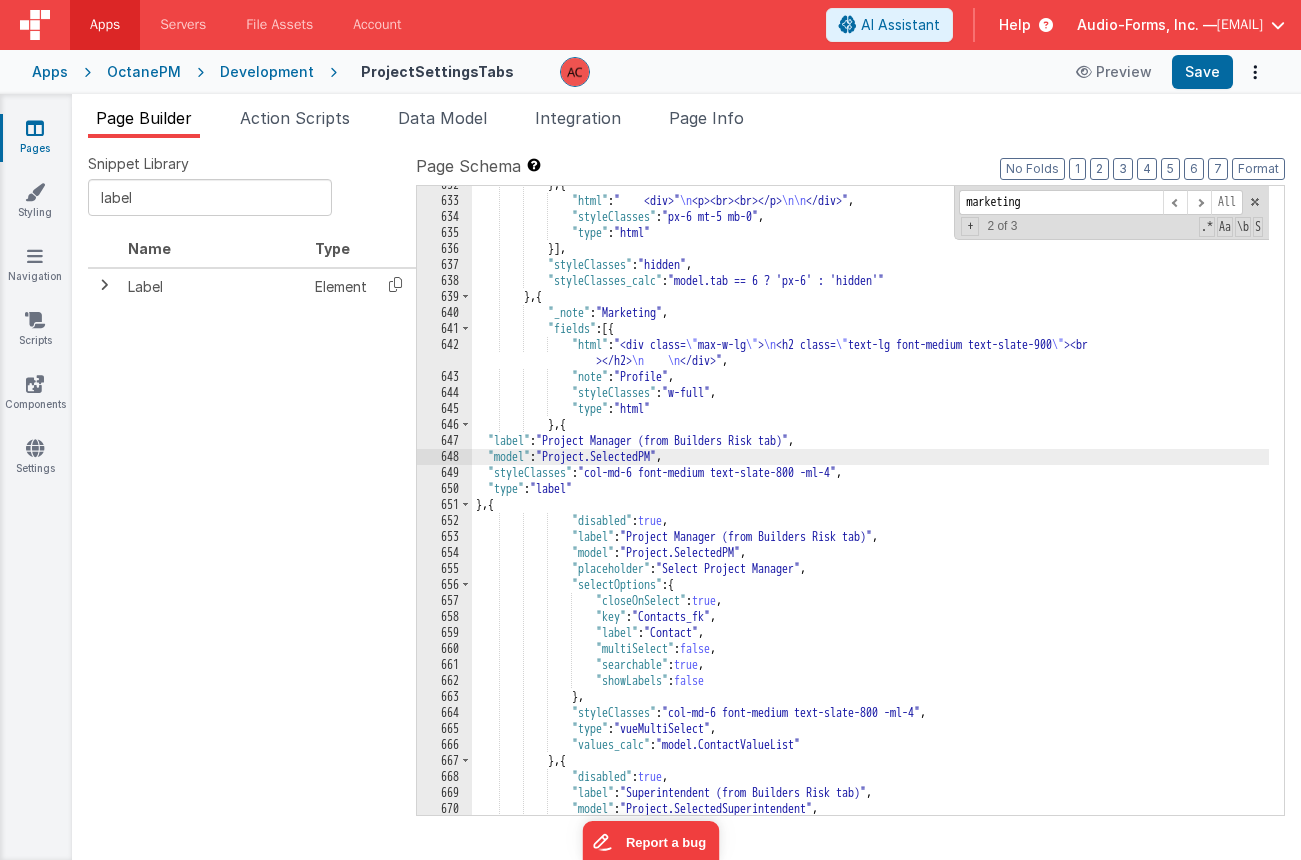 click on "} ,  {                     "html" :  "    <div> \n    <p><br><br></p> \n\n     </div>" ,                     "styleClasses" :  "px-6 mt-5 mb-0" ,                     "type" :  "html"                }] ,                "styleClasses" :  "hidden" ,                "styleClasses_calc" :  "model.tab == 6 ? 'px-6' : 'hidden'"           } ,  {                "_note" :  "Marketing" ,                "fields" :  [{                     "html" :  "<div class= \" max-w-lg \" > \n     <h2 class= \" text-lg font-medium text-slate-900 \" ><br                      ></h2> \n      \n </div>" ,                     "note" :  "Profile" ,                     "styleClasses" :  "w-full" ,                     "type" :  "html"                } , {    "label" :  "Project Manager (from Builders Risk tab)" ,    "model" :  "Project.SelectedPM" ,    "styleClasses" :  "col-md-6 font-medium text-slate-800 -ml-4" ,    "type" :  "label" } ,  {                     "disabled" :  true ,                     :  , ," at bounding box center [870, 507] 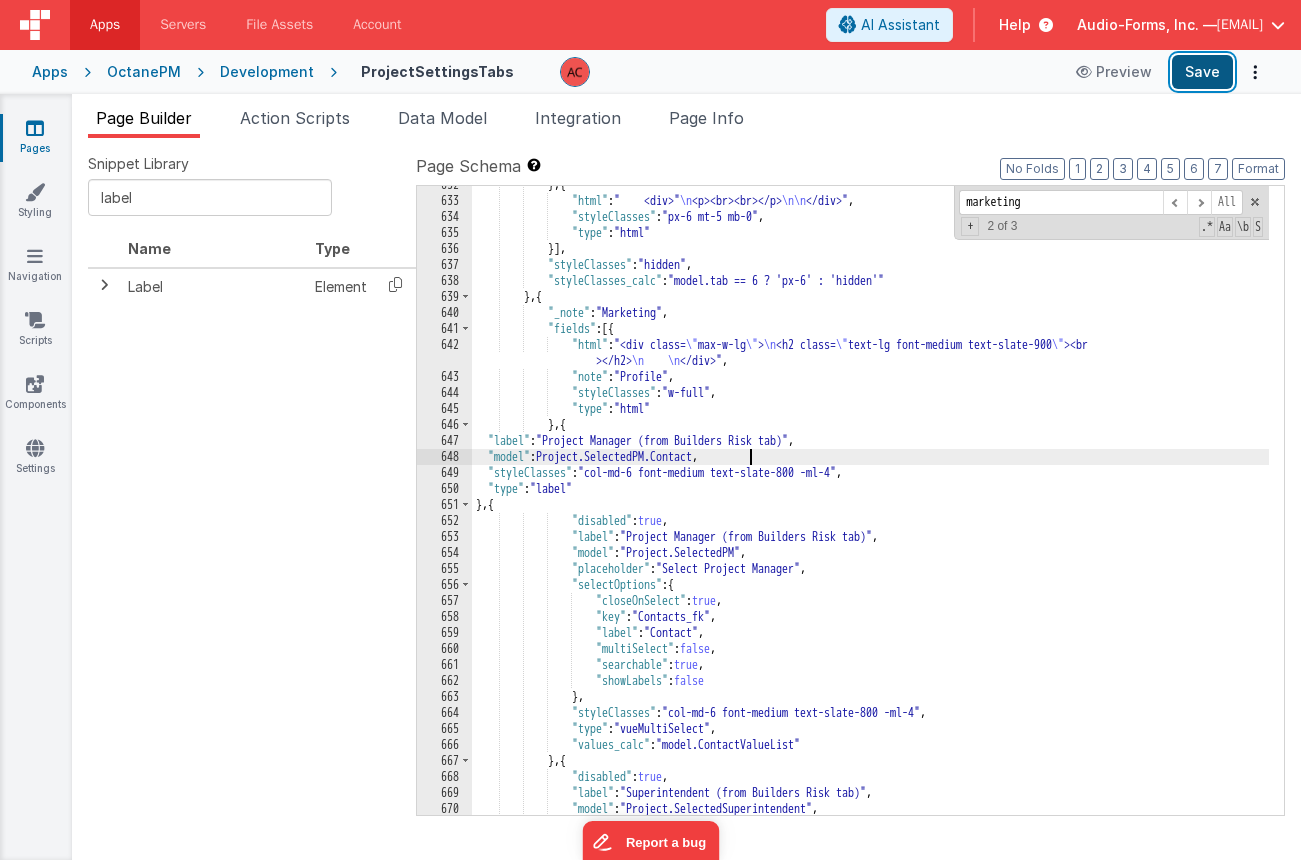 click on "Save" at bounding box center [1202, 72] 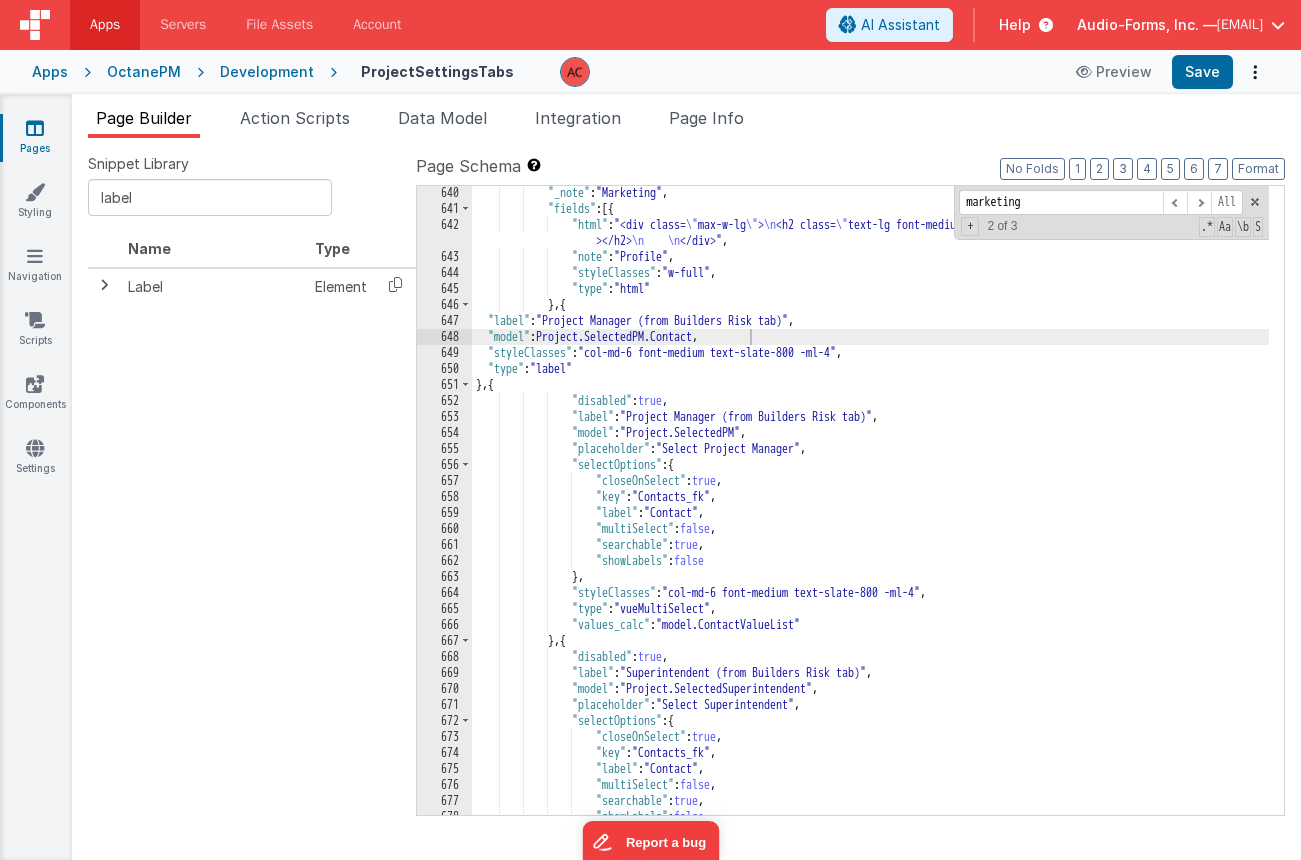 scroll, scrollTop: 13518, scrollLeft: 0, axis: vertical 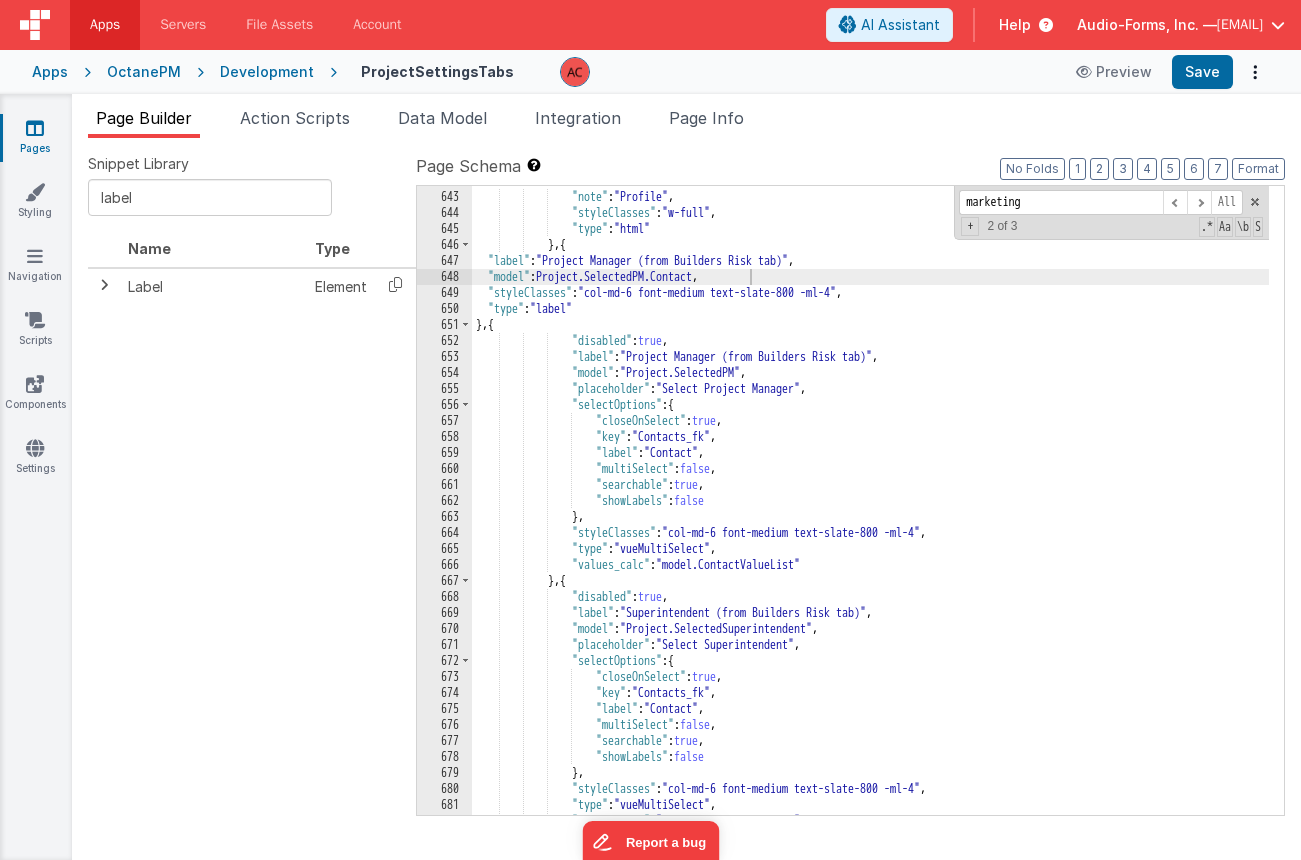 click on ""html" :  "<div class= \" max-w-lg \" > \n     <h2 class= \" text-lg font-medium text-slate-900 \" ><br                      ></h2> \n      \n </div>" ,                     "note" :  "Profile" ,                     "styleClasses" :  "w-full" ,                     "type" :  "html"                } , {    "label" :  "Project Manager (from Builders Risk tab)" ,    "model" :  "Project.SelectedPM.Contact" ,    "styleClasses" :  "col-md-6 font-medium text-slate-800 -ml-4" ,    "type" :  "label" } ,  {                     "disabled" :  true ,                     "label" :  "Project Manager (from Builders Risk tab)" ,                     "model" :  "Project.SelectedPM" ,                     "placeholder" :  "Select Project Manager" ,                     "selectOptions" :  {                          "closeOnSelect" :  true ,                          "key" :  "Contacts_fk" ,                          "label" :  "Contact" ,                          "multiSelect" :  false" at bounding box center (870, 495) 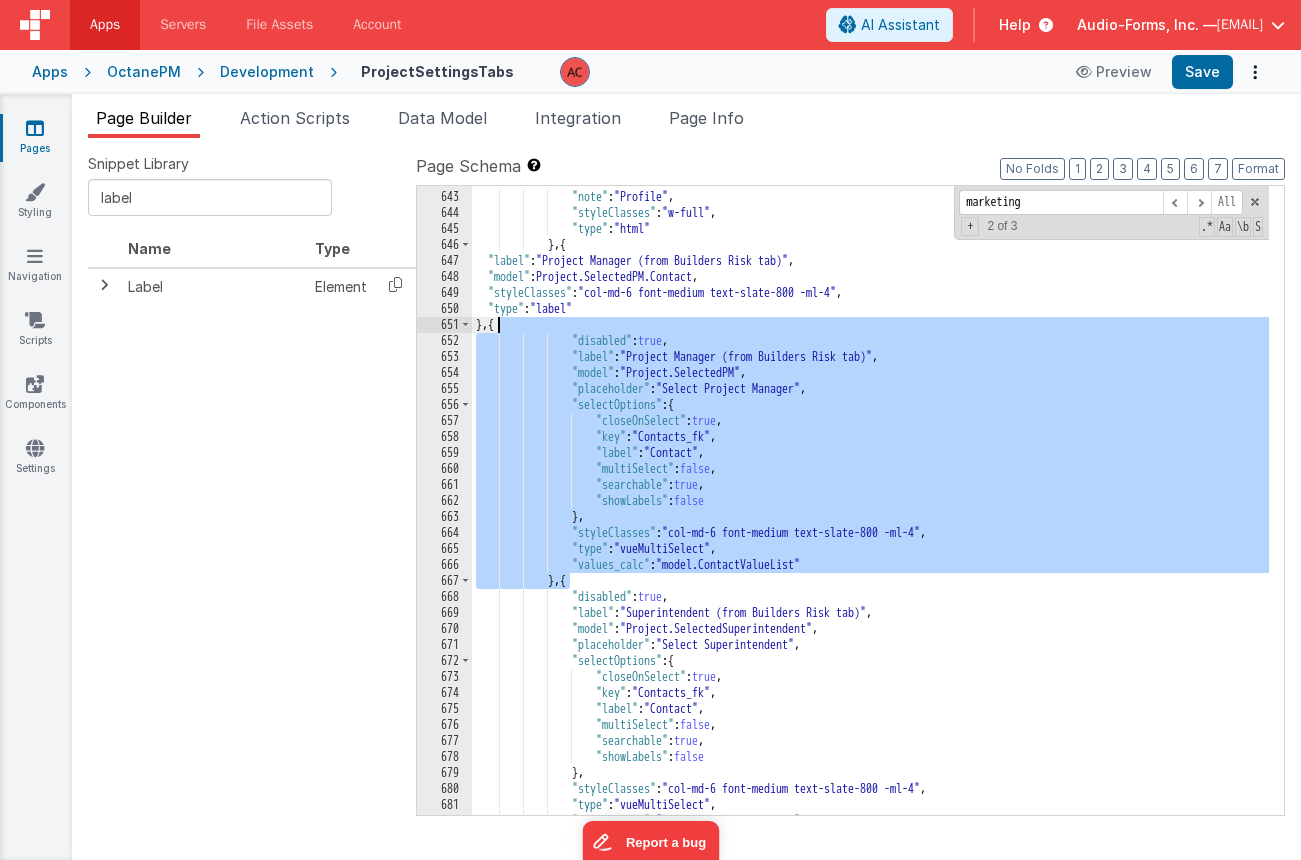 click on ""html" :  "<div class= \" max-w-lg \" > \n     <h2 class= \" text-lg font-medium text-slate-900 \" ><br                      ></h2> \n      \n </div>" ,                     "note" :  "Profile" ,                     "styleClasses" :  "w-full" ,                     "type" :  "html"                } , {    "label" :  "Project Manager (from Builders Risk tab)" ,    "model" :  "Project.SelectedPM.Contact" ,    "styleClasses" :  "col-md-6 font-medium text-slate-800 -ml-4" ,    "type" :  "label" } ,  {                     "disabled" :  true ,                     "label" :  "Project Manager (from Builders Risk tab)" ,                     "model" :  "Project.SelectedPM" ,                     "placeholder" :  "Select Project Manager" ,                     "selectOptions" :  {                          "closeOnSelect" :  true ,                          "key" :  "Contacts_fk" ,                          "label" :  "Contact" ,                          "multiSelect" :  false" at bounding box center [870, 495] 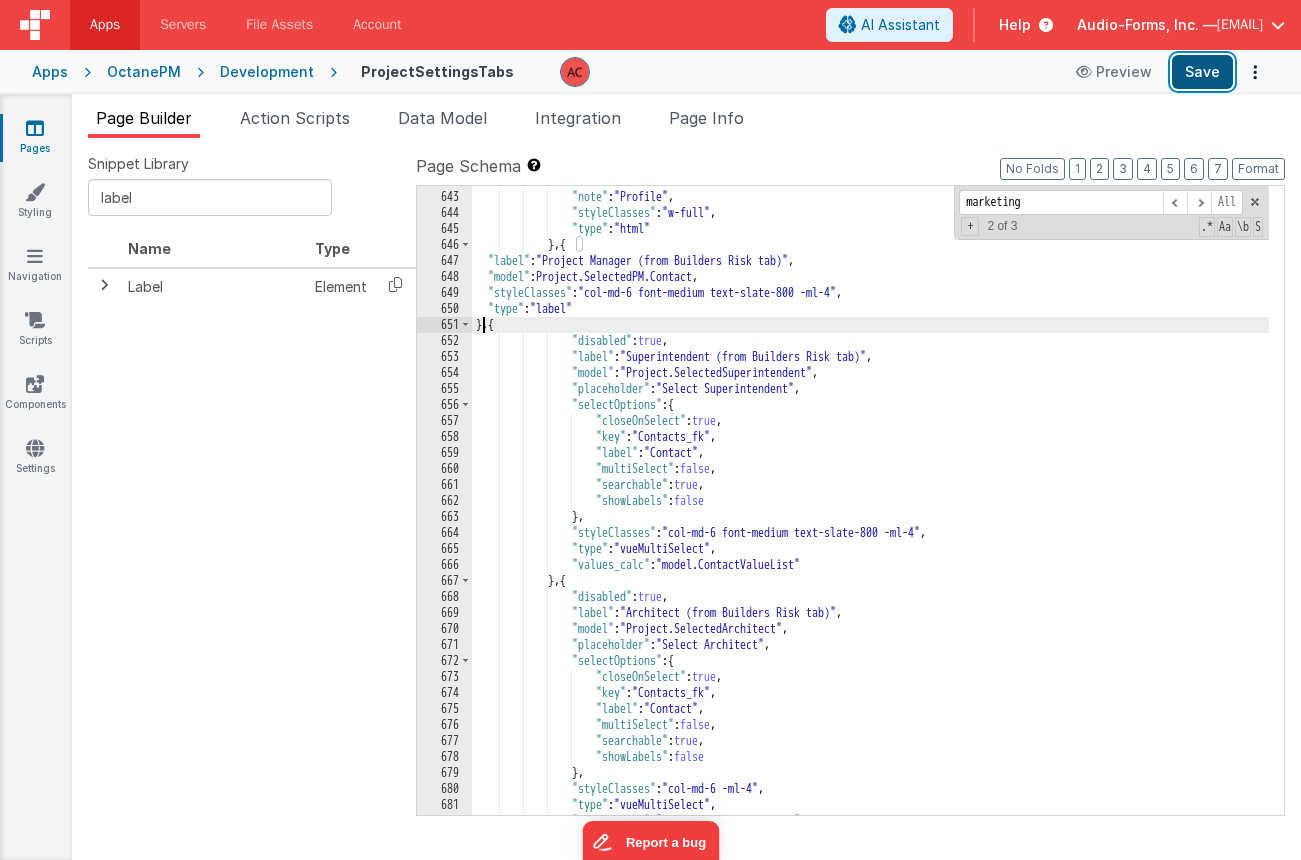 drag, startPoint x: 1222, startPoint y: 66, endPoint x: 1144, endPoint y: 71, distance: 78.160095 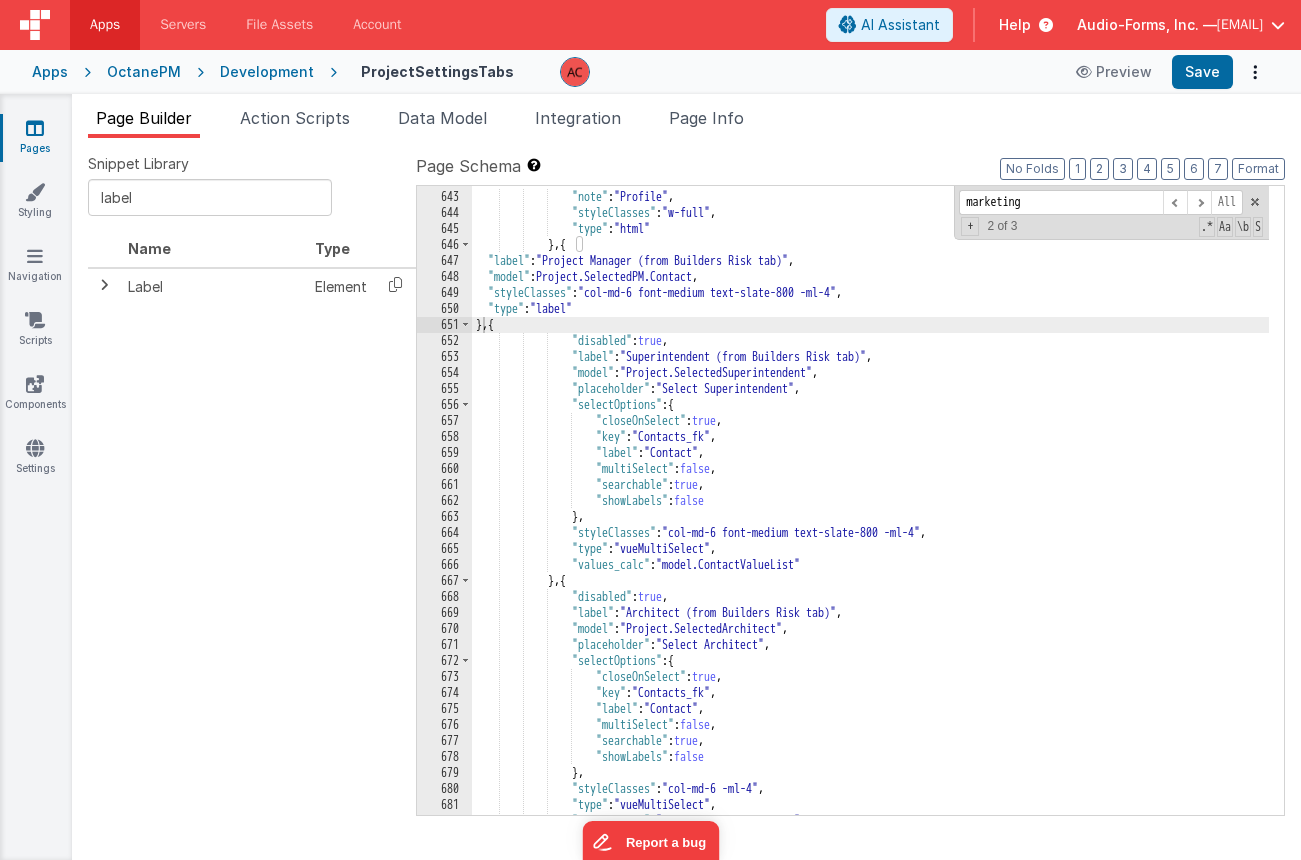 click on ""html" :  "<div class= \" max-w-lg \" > \n     <h2 class= \" text-lg font-medium text-slate-900 \" ><br                      ></h2> \n      \n </div>" ,                     "note" :  "Profile" ,                     "styleClasses" :  "w-full" ,                     "type" :  "html"                } , {    "label" :  "Project Manager (from Builders Risk tab)" ,    "model" :  "Project.SelectedPM.Contact" ,    "styleClasses" :  "col-md-6 font-medium text-slate-800 -ml-4" ,    "type" :  "label" } ,  {                     "disabled" :  true ,                     "label" :  "Superintendent (from Builders Risk tab)" ,                     "model" :  "Project.SelectedSuperintendent" ,                     "placeholder" :  "Select Superintendent" ,                     "selectOptions" :  {                          "closeOnSelect" :  true ,                          "key" :  "Contacts_fk" ,                          "label" :  "Contact" ,                          "multiSelect" :  false" at bounding box center [870, 495] 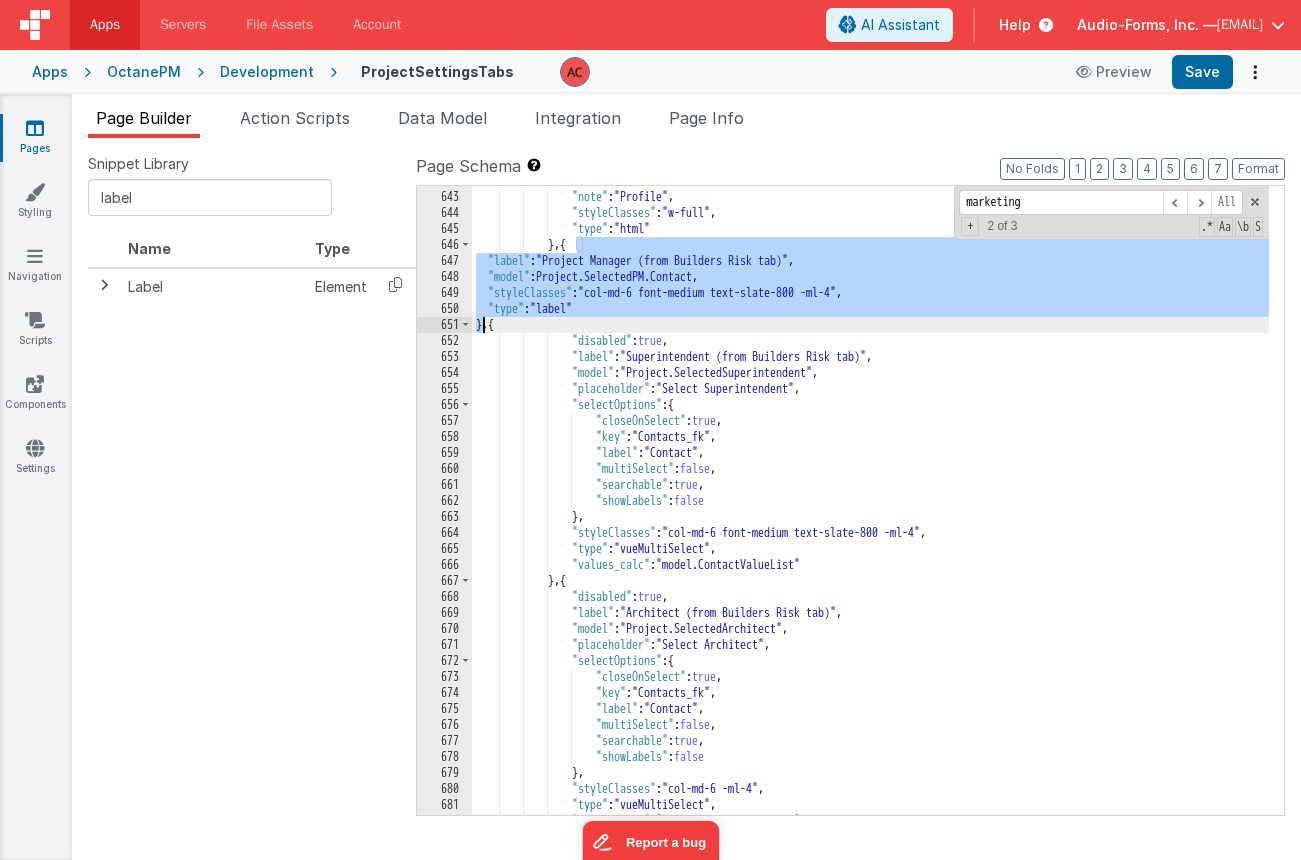 click on ""html" :  "<div class= \" max-w-lg \" > \n     <h2 class= \" text-lg font-medium text-slate-900 \" ><br                      ></h2> \n      \n </div>" ,                     "note" :  "Profile" ,                     "styleClasses" :  "w-full" ,                     "type" :  "html"                } , {    "label" :  "Project Manager (from Builders Risk tab)" ,    "model" :  "Project.SelectedPM.Contact" ,    "styleClasses" :  "col-md-6 font-medium text-slate-800 -ml-4" ,    "type" :  "label" } ,  {                     "disabled" :  true ,                     "label" :  "Superintendent (from Builders Risk tab)" ,                     "model" :  "Project.SelectedSuperintendent" ,                     "placeholder" :  "Select Superintendent" ,                     "selectOptions" :  {                          "closeOnSelect" :  true ,                          "key" :  "Contacts_fk" ,                          "label" :  "Contact" ,                          "multiSelect" :  false" at bounding box center (870, 495) 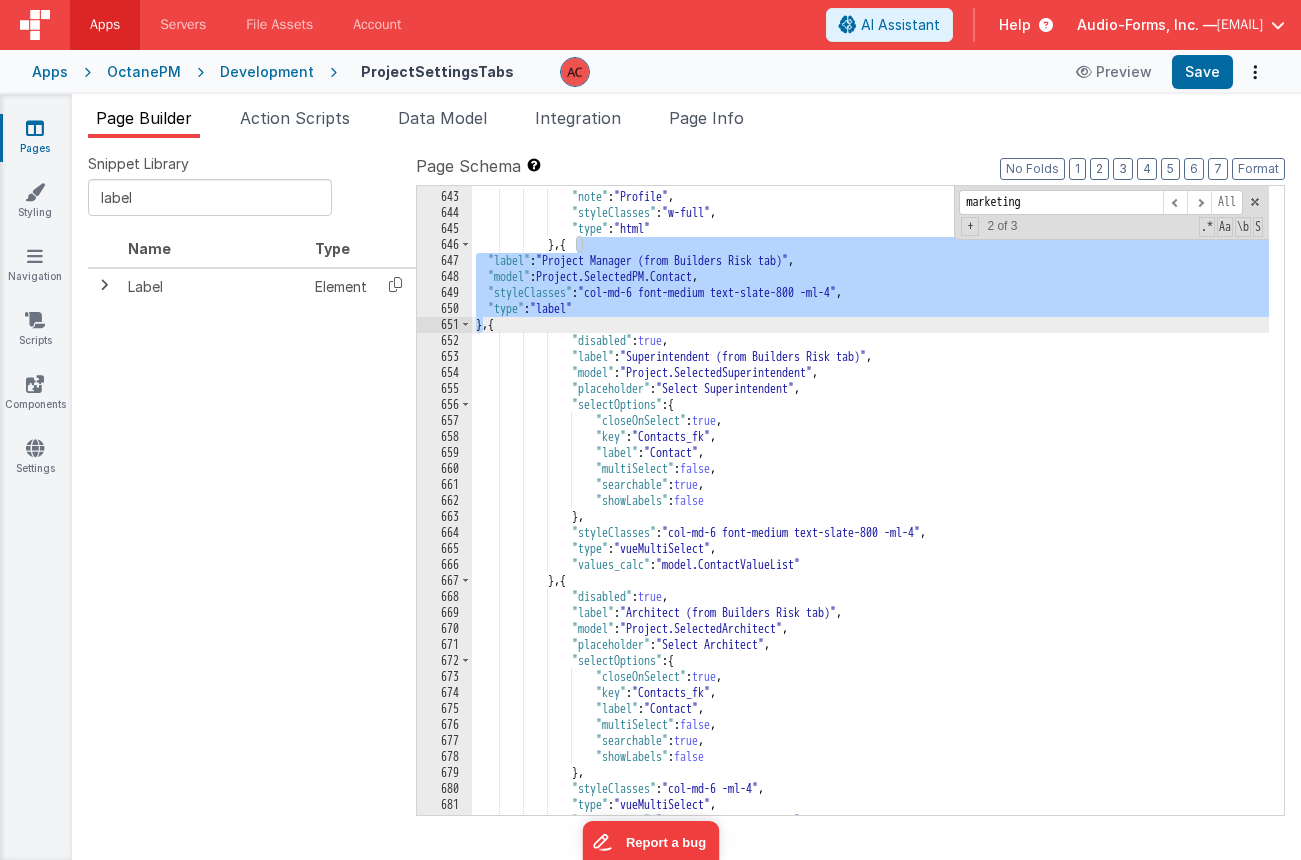 click on ""html" :  "<div class= \" max-w-lg \" > \n     <h2 class= \" text-lg font-medium text-slate-900 \" ><br                      ></h2> \n      \n </div>" ,                     "note" :  "Profile" ,                     "styleClasses" :  "w-full" ,                     "type" :  "html"                } , {    "label" :  "Project Manager (from Builders Risk tab)" ,    "model" :  "Project.SelectedPM.Contact" ,    "styleClasses" :  "col-md-6 font-medium text-slate-800 -ml-4" ,    "type" :  "label" } ,  {                     "disabled" :  true ,                     "label" :  "Superintendent (from Builders Risk tab)" ,                     "model" :  "Project.SelectedSuperintendent" ,                     "placeholder" :  "Select Superintendent" ,                     "selectOptions" :  {                          "closeOnSelect" :  true ,                          "key" :  "Contacts_fk" ,                          "label" :  "Contact" ,                          "multiSelect" :  false" at bounding box center [870, 495] 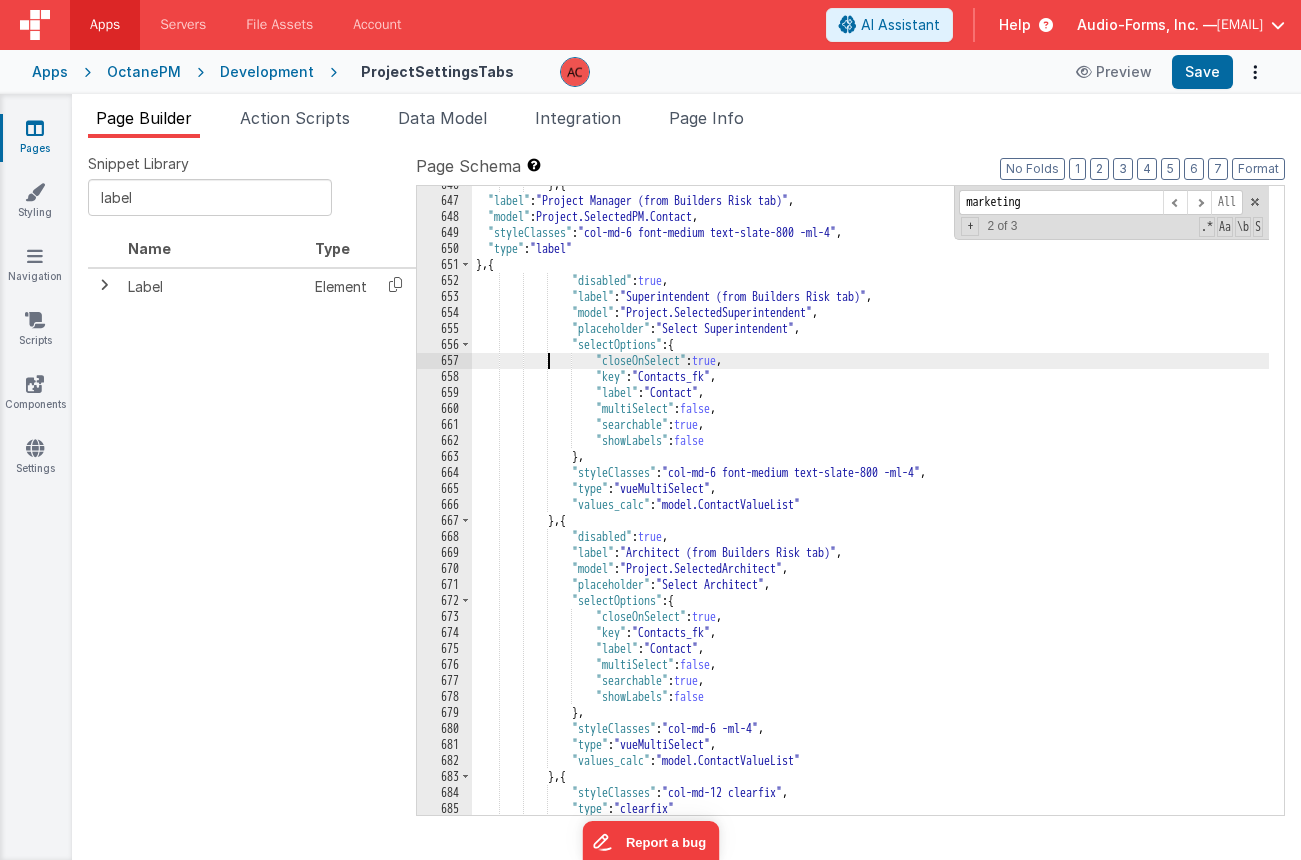 scroll, scrollTop: 13518, scrollLeft: 0, axis: vertical 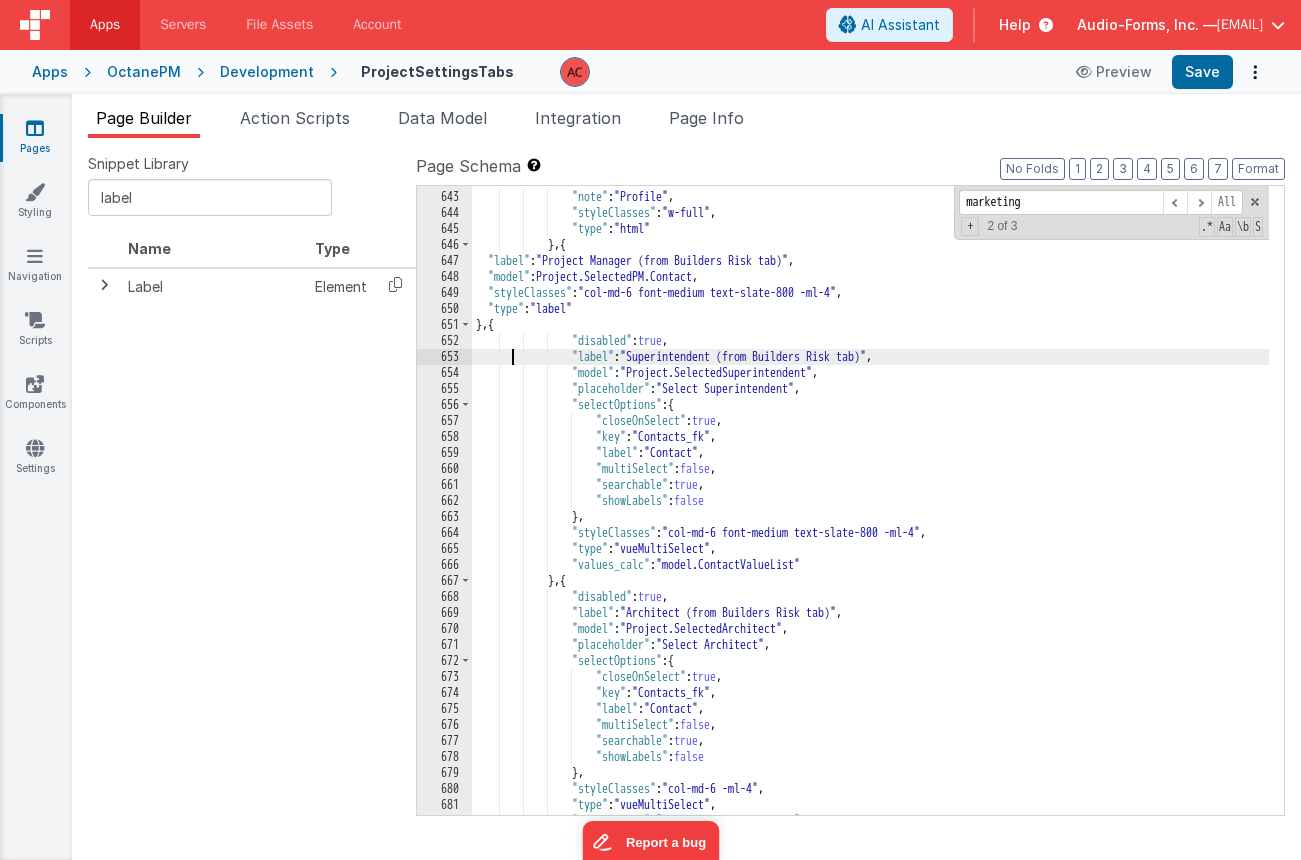 click on ""html" :  "<div class= \" max-w-lg \" > \n     <h2 class= \" text-lg font-medium text-slate-900 \" ><br                      ></h2> \n      \n </div>" ,                     "note" :  "Profile" ,                     "styleClasses" :  "w-full" ,                     "type" :  "html"                } , {    "label" :  "Project Manager (from Builders Risk tab)" ,    "model" :  "Project.SelectedPM.Contact" ,    "styleClasses" :  "col-md-6 font-medium text-slate-800 -ml-4" ,    "type" :  "label" } ,  {                     "disabled" :  true ,                     "label" :  "Superintendent (from Builders Risk tab)" ,                     "model" :  "Project.SelectedSuperintendent" ,                     "placeholder" :  "Select Superintendent" ,                     "selectOptions" :  {                          "closeOnSelect" :  true ,                          "key" :  "Contacts_fk" ,                          "label" :  "Contact" ,                          "multiSelect" :  false" at bounding box center (870, 495) 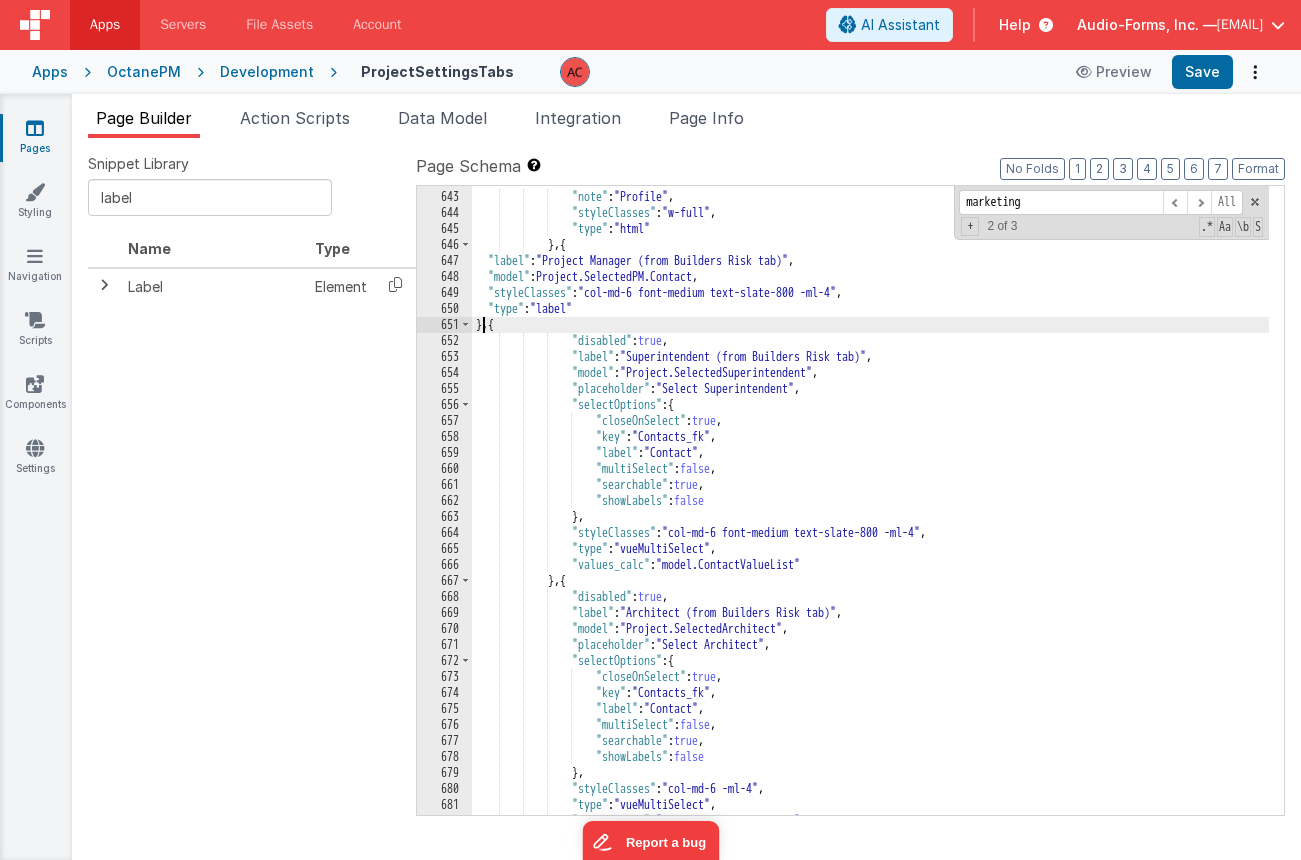 click on ""html" :  "<div class= \" max-w-lg \" > \n     <h2 class= \" text-lg font-medium text-slate-900 \" ><br                      ></h2> \n      \n </div>" ,                     "note" :  "Profile" ,                     "styleClasses" :  "w-full" ,                     "type" :  "html"                } , {    "label" :  "Project Manager (from Builders Risk tab)" ,    "model" :  "Project.SelectedPM.Contact" ,    "styleClasses" :  "col-md-6 font-medium text-slate-800 -ml-4" ,    "type" :  "label" } ,  {                     "disabled" :  true ,                     "label" :  "Superintendent (from Builders Risk tab)" ,                     "model" :  "Project.SelectedSuperintendent" ,                     "placeholder" :  "Select Superintendent" ,                     "selectOptions" :  {                          "closeOnSelect" :  true ,                          "key" :  "Contacts_fk" ,                          "label" :  "Contact" ,                          "multiSelect" :  false" at bounding box center [870, 495] 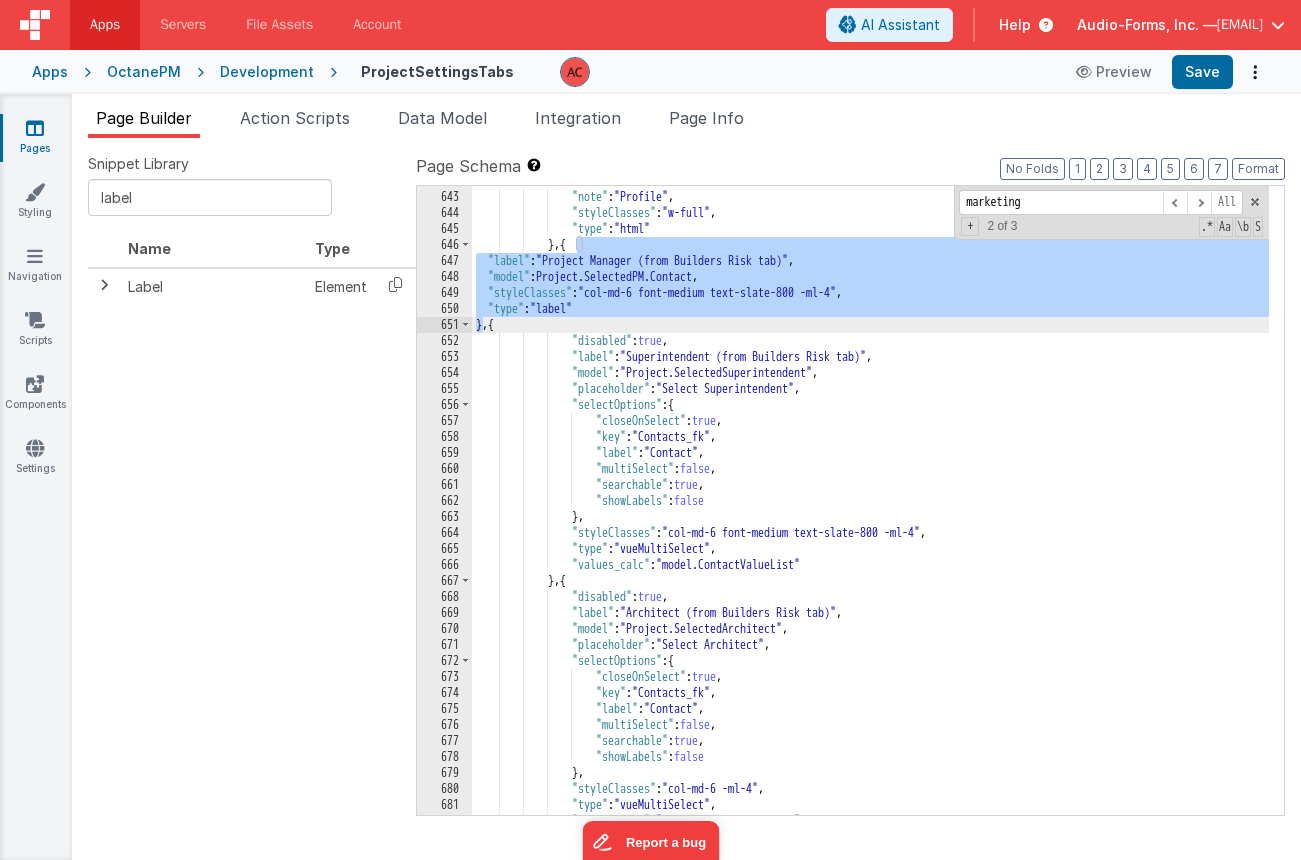 click on ""html" :  "<div class= \" max-w-lg \" > \n     <h2 class= \" text-lg font-medium text-slate-900 \" ><br                      ></h2> \n      \n </div>" ,                     "note" :  "Profile" ,                     "styleClasses" :  "w-full" ,                     "type" :  "html"                } , {    "label" :  "Project Manager (from Builders Risk tab)" ,    "model" :  "Project.SelectedPM.Contact" ,    "styleClasses" :  "col-md-6 font-medium text-slate-800 -ml-4" ,    "type" :  "label" } ,  {                     "disabled" :  true ,                     "label" :  "Superintendent (from Builders Risk tab)" ,                     "model" :  "Project.SelectedSuperintendent" ,                     "placeholder" :  "Select Superintendent" ,                     "selectOptions" :  {                          "closeOnSelect" :  true ,                          "key" :  "Contacts_fk" ,                          "label" :  "Contact" ,                          "multiSelect" :  false" at bounding box center (870, 495) 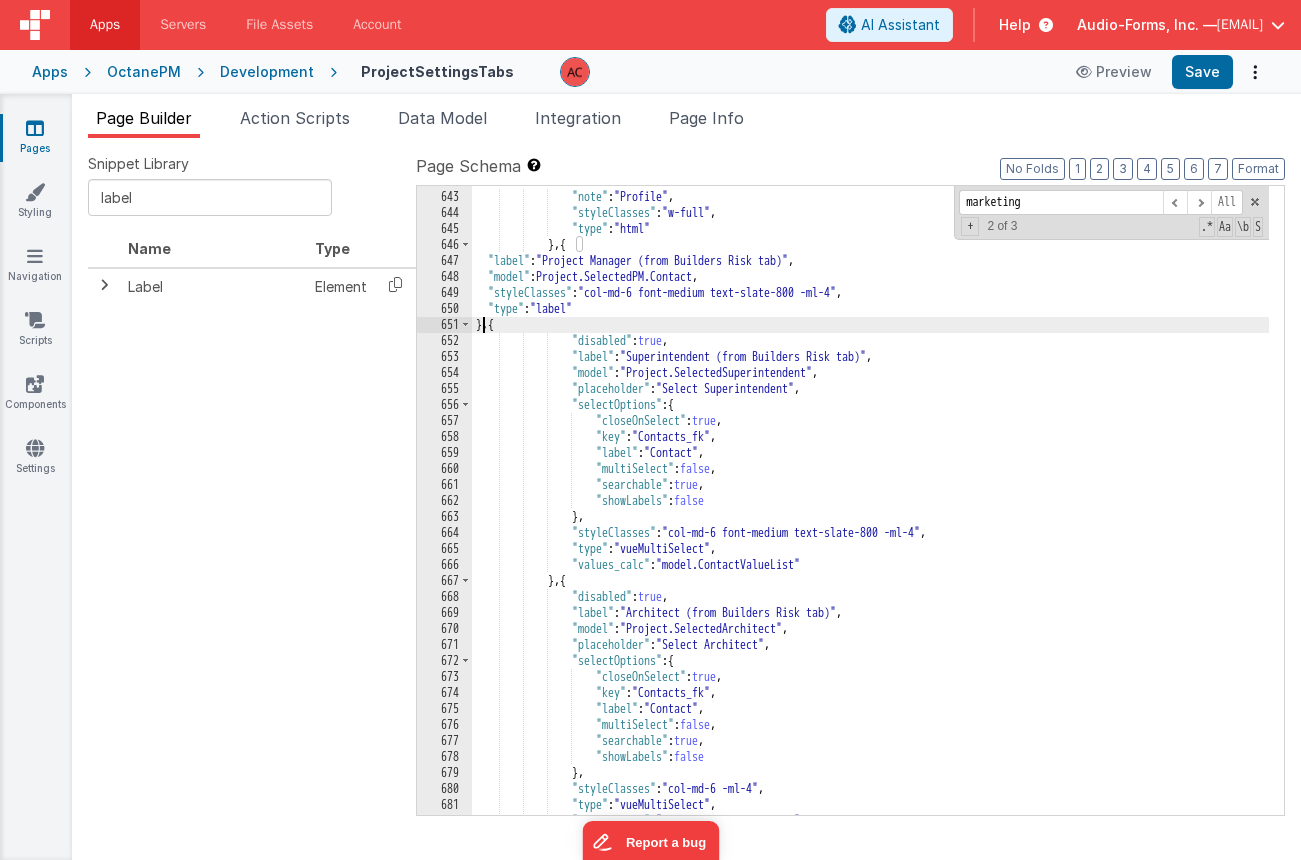 paste 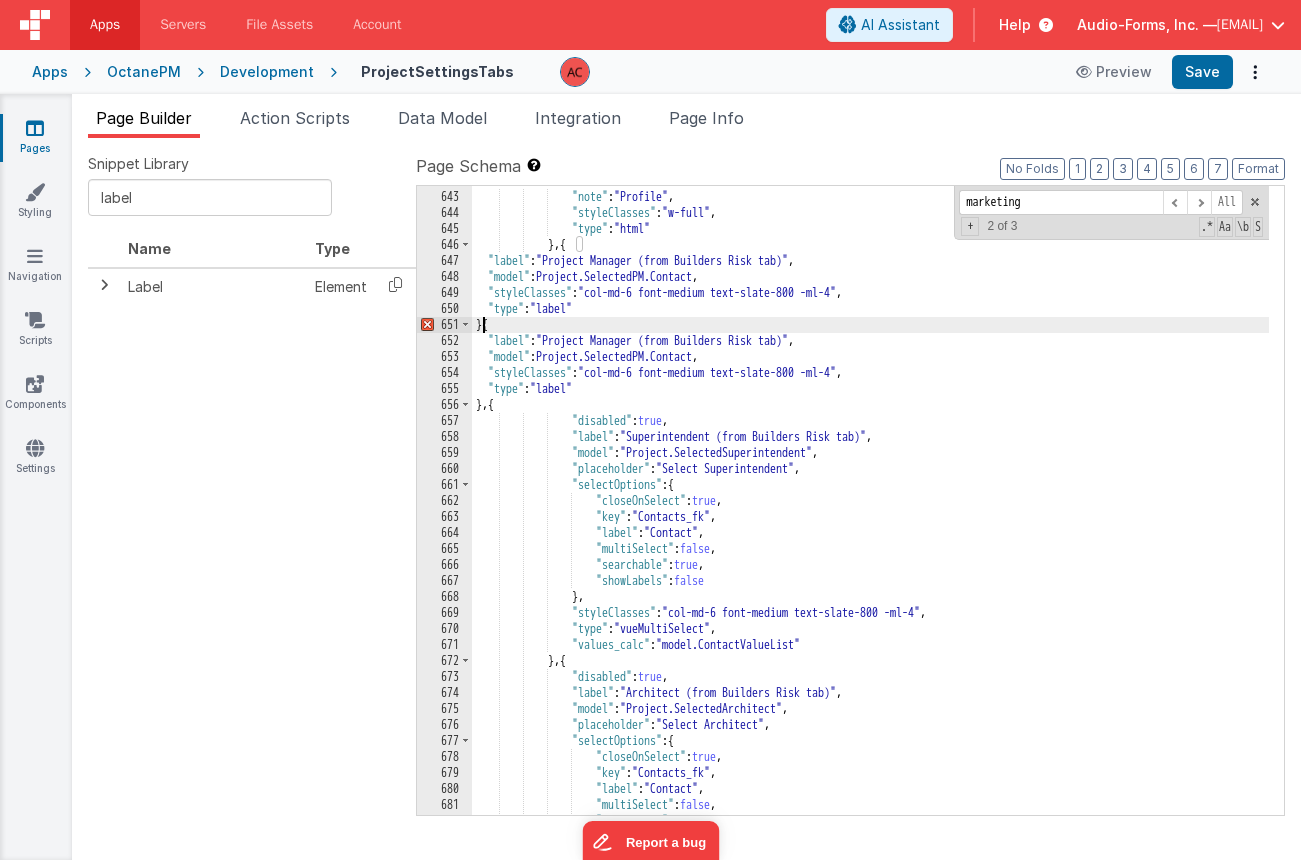 click on "[HTML] [NOTE] [STYLECLASSES] [TYPE]  [LABEL] [MODEL] [STYLECLASSES] [TYPE]  [LABEL] [MODEL] [STYLECLASSES] [TYPE] , [DISABLED] [LABEL] [MODEL] [PLACEHOLDER] [SELECTOPTIONS] ," at bounding box center (870, 495) 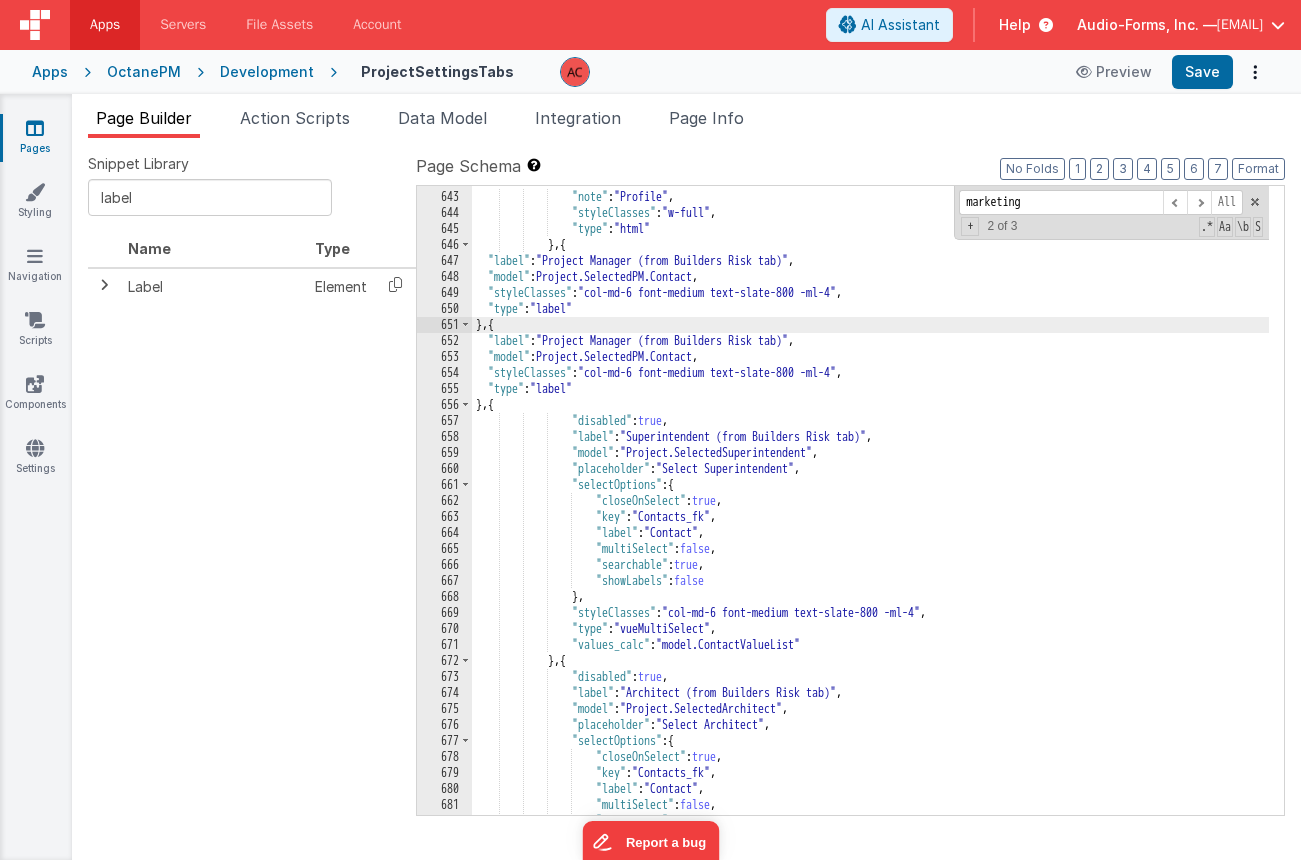 click on ""html" :  "<div class= \" max-w-lg \" > \n     <h2 class= \" text-lg font-medium text-slate-900 \" ><br                      ></h2> \n      \n </div>" ,                     "note" :  "Profile" ,                     "styleClasses" :  "w-full" ,                     "type" :  "html"                } , {    "label" :  "Project Manager (from Builders Risk tab)" ,    "model" :  "Project.SelectedPM.Contact" ,    "styleClasses" :  "col-md-6 font-medium text-slate-800 -ml-4" ,    "type" :  "label" } , {    "label" :  "Project Manager (from Builders Risk tab)" ,    "model" :  "Project.SelectedPM.Contact" ,    "styleClasses" :  "col-md-6 font-medium text-slate-800 -ml-4" ,    "type" :  "label" } ,  {                     "disabled" :  true ,                     "label" :  "Superintendent (from Builders Risk tab)" ,                     "model" :  "Project.SelectedSuperintendent" ,                     "placeholder" :  "Select Superintendent" ,                     "selectOptions" :  {" at bounding box center [870, 495] 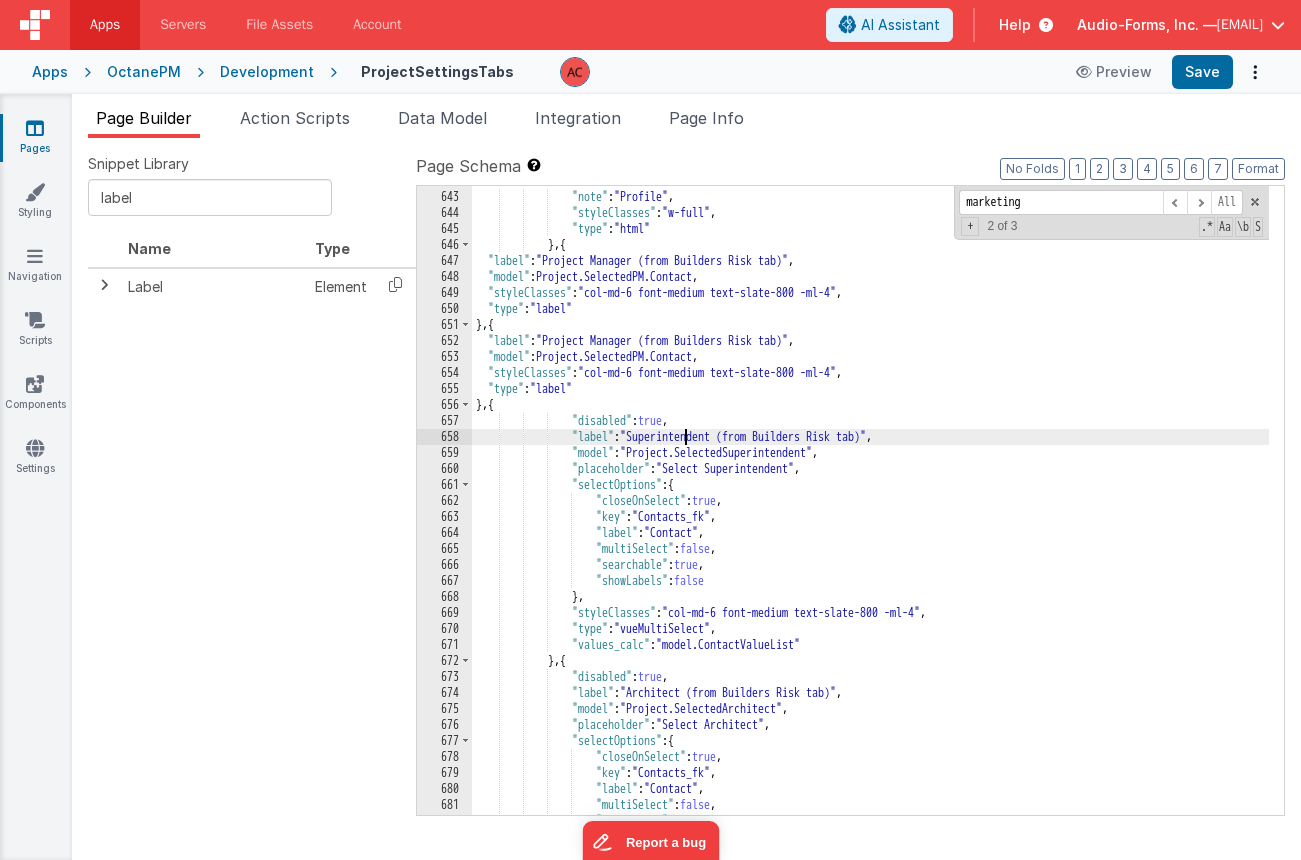 click on ""html" :  "<div class= \" max-w-lg \" > \n     <h2 class= \" text-lg font-medium text-slate-900 \" ><br                      ></h2> \n      \n </div>" ,                     "note" :  "Profile" ,                     "styleClasses" :  "w-full" ,                     "type" :  "html"                } , {    "label" :  "Project Manager (from Builders Risk tab)" ,    "model" :  "Project.SelectedPM.Contact" ,    "styleClasses" :  "col-md-6 font-medium text-slate-800 -ml-4" ,    "type" :  "label" } , {    "label" :  "Project Manager (from Builders Risk tab)" ,    "model" :  "Project.SelectedPM.Contact" ,    "styleClasses" :  "col-md-6 font-medium text-slate-800 -ml-4" ,    "type" :  "label" } ,  {                     "disabled" :  true ,                     "label" :  "Superintendent (from Builders Risk tab)" ,                     "model" :  "Project.SelectedSuperintendent" ,                     "placeholder" :  "Select Superintendent" ,                     "selectOptions" :  {" at bounding box center (870, 495) 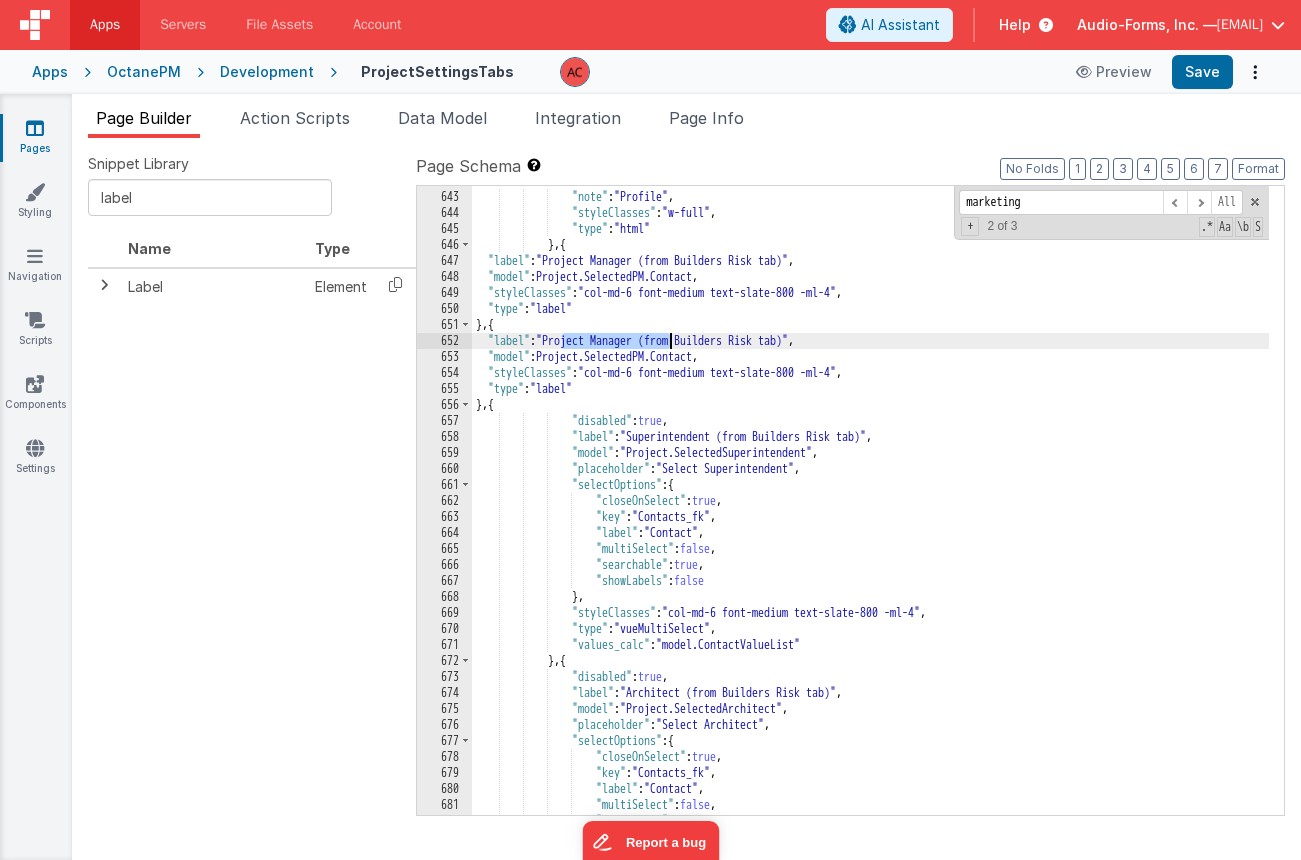 drag, startPoint x: 562, startPoint y: 337, endPoint x: 669, endPoint y: 336, distance: 107.00467 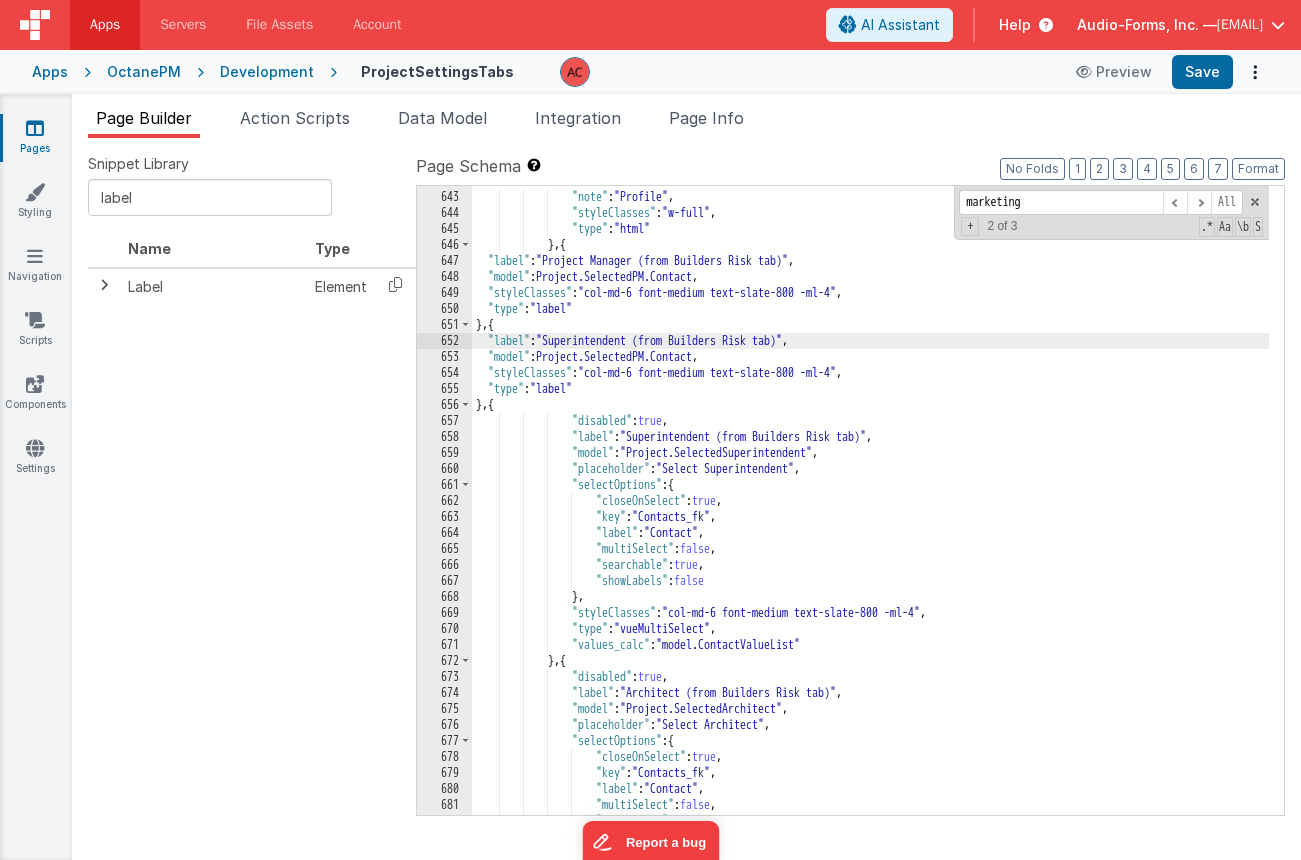 click on "{ "disabled": true, "label": "Superintendent (from Builders Risk tab)", "model": "Project.SelectedSuperintendent", "placeholder": "Select Superintendent", "selectOptions": {" at bounding box center (870, 495) 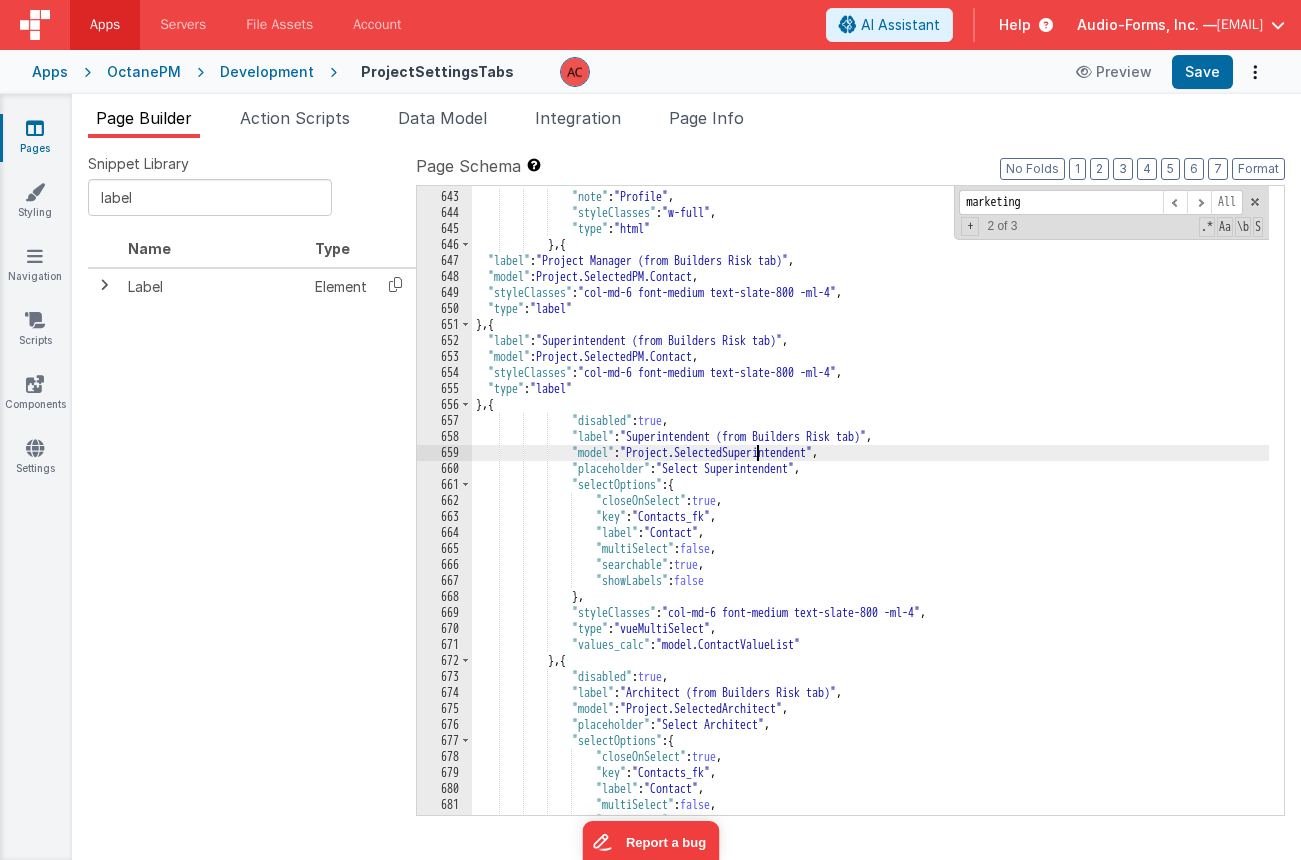 click on "{ "disabled": true, "label": "Superintendent (from Builders Risk tab)", "model": "Project.SelectedSuperintendent", "placeholder": "Select Superintendent", "selectOptions": {" at bounding box center [870, 495] 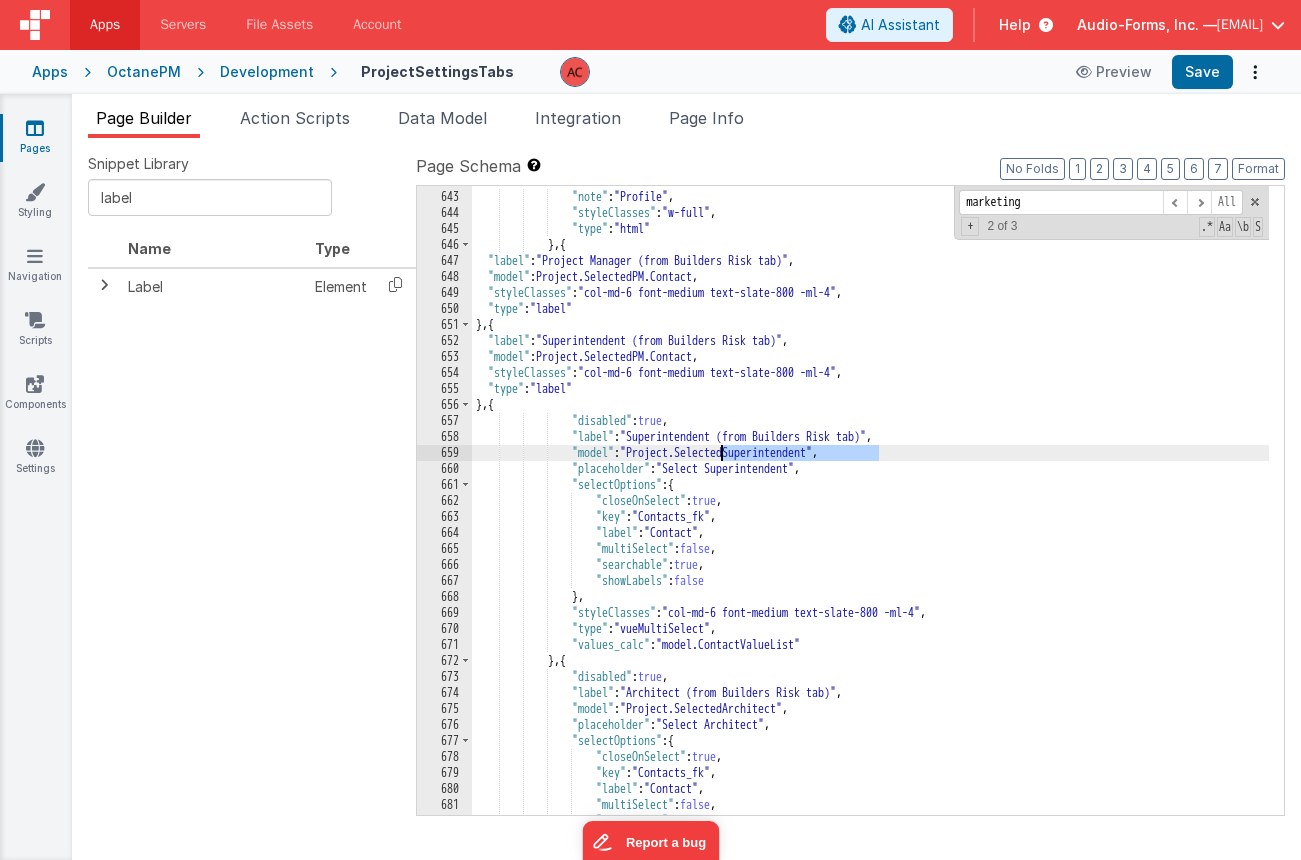 click on "{ "disabled": true, "label": "Superintendent (from Builders Risk tab)", "model": "Project.SelectedSuperintendent", "placeholder": "Select Superintendent", "selectOptions": {" at bounding box center [870, 495] 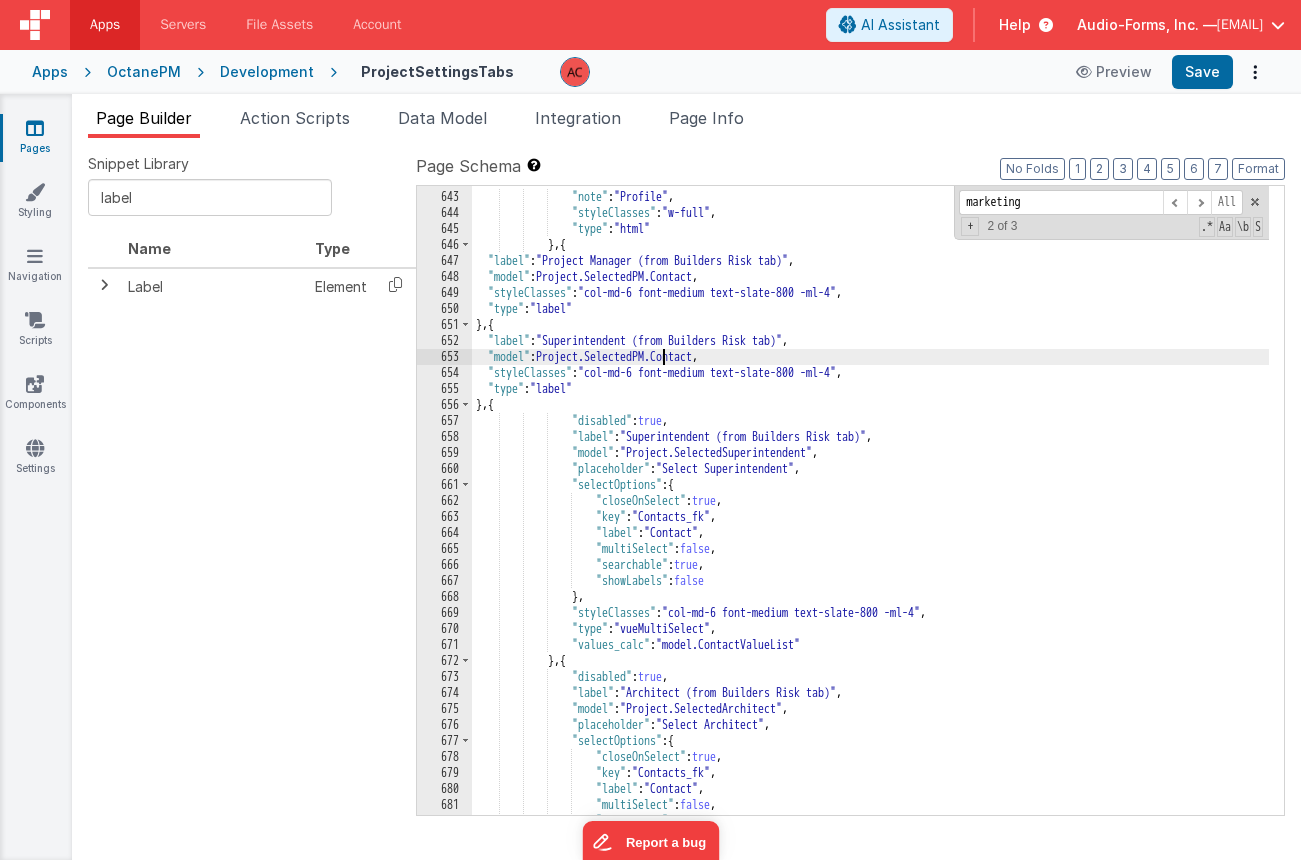 click on "{ "disabled": true, "label": "Superintendent (from Builders Risk tab)", "model": "Project.SelectedSuperintendent", "placeholder": "Select Superintendent", "selectOptions": {" at bounding box center (870, 495) 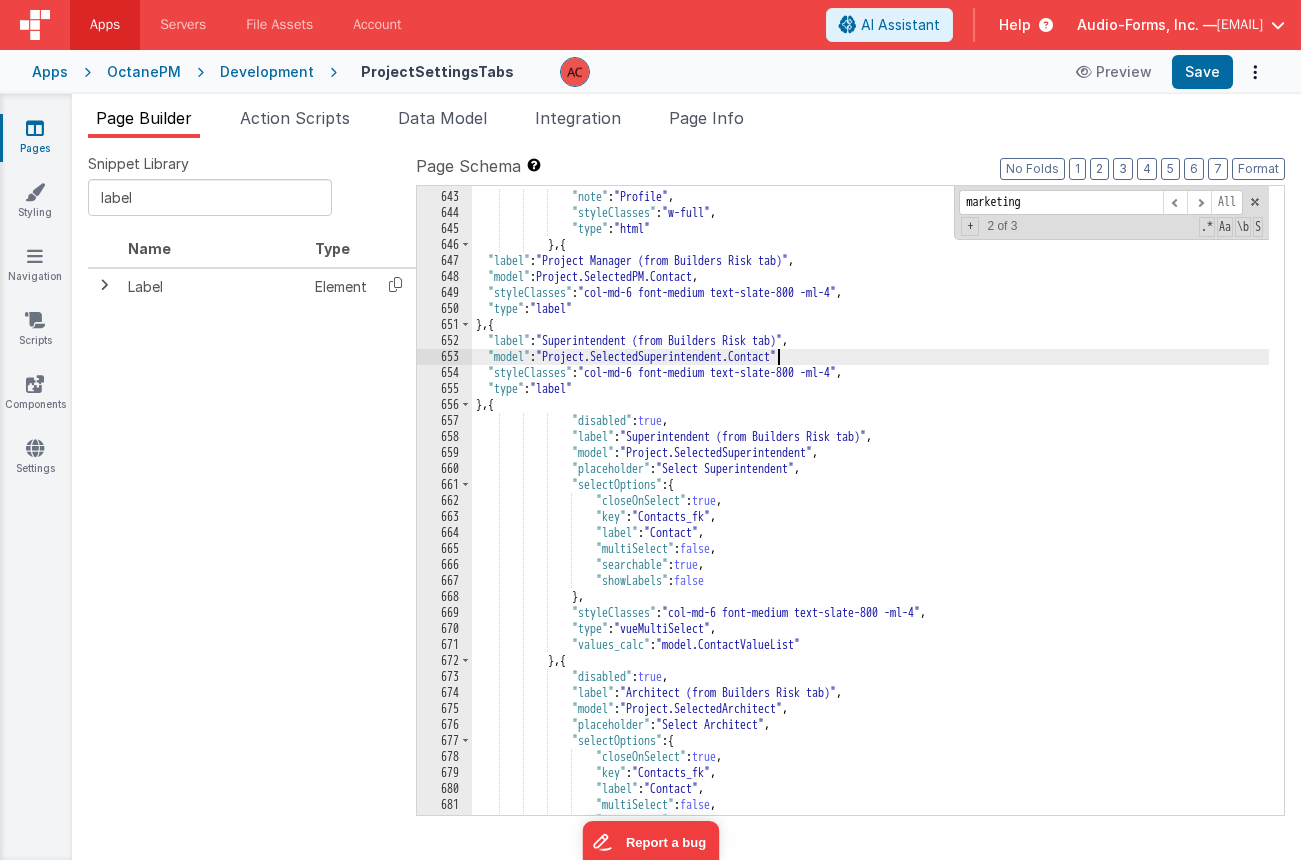 click on ""html" :  "<div class= \" max-w-lg \" > \n     <h2 class= \" text-lg font-medium text-slate-900 \" ><br                      ></h2> \n      \n </div>" ,                     "note" :  "Profile" ,                     "styleClasses" :  "w-full" ,                     "type" :  "html"                } , {    "label" :  "Project Manager (from Builders Risk tab)" ,    "model" :  "Project.SelectedPM.Contact" ,    "styleClasses" :  "col-md-6 font-medium text-slate-800 -ml-4" ,    "type" :  "label" } , {    "label" :  "Superintendent (from Builders Risk tab)" ,    "model" :  "Project.SelectedSuperintendent.Contact" ,    "styleClasses" :  "col-md-6 font-medium text-slate-800 -ml-4" ,    "type" :  "label" } ,  {                     "disabled" :  true ,                     "label" :  "Superintendent (from Builders Risk tab)" ,                     "model" :  "Project.SelectedSuperintendent" ,                     "placeholder" :  "Select Superintendent" ,                     :  {"Project_Name" : "Project Name"}" at bounding box center (870, 495) 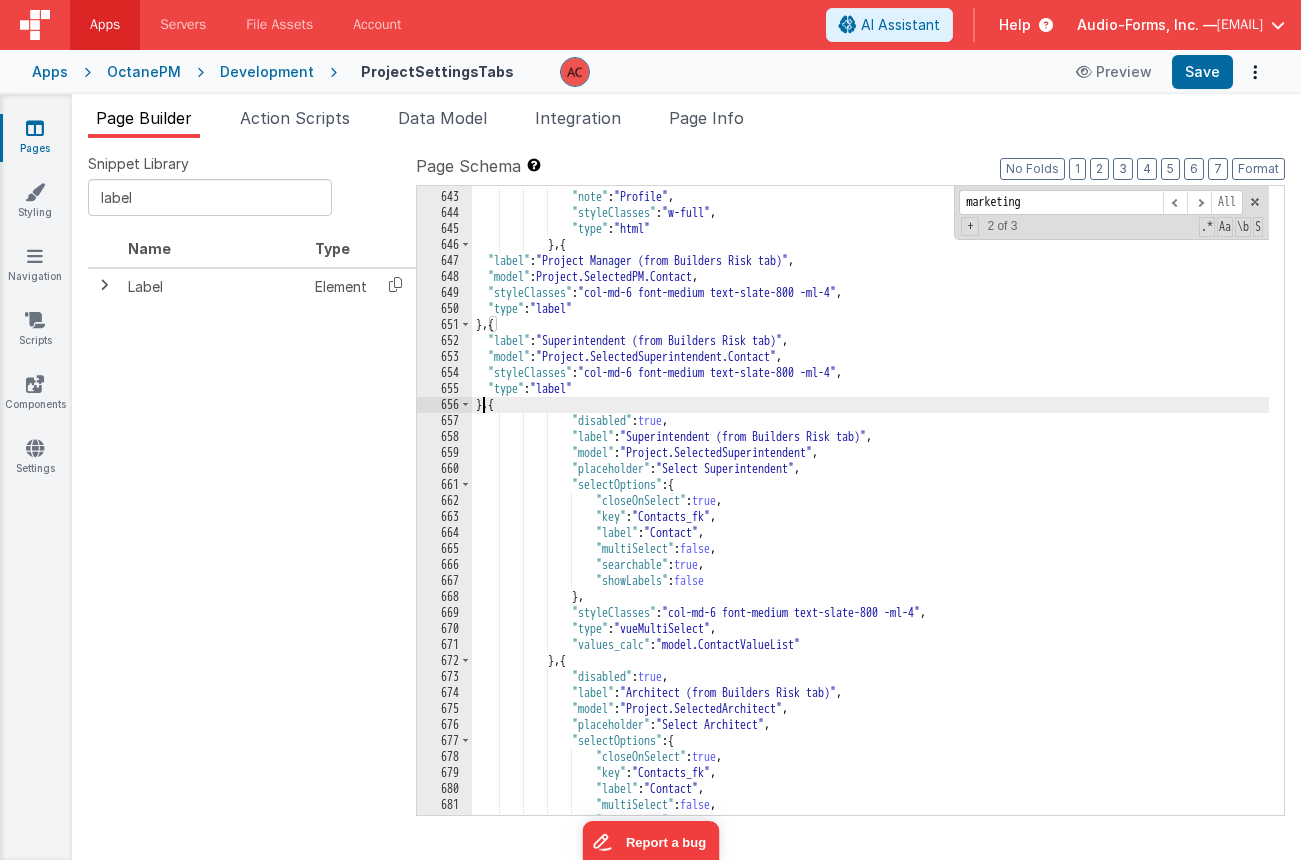 click on ""html" :  "<div class= \" max-w-lg \" > \n     <h2 class= \" text-lg font-medium text-slate-900 \" ><br                      ></h2> \n      \n </div>" ,                     "note" :  "Profile" ,                     "styleClasses" :  "w-full" ,                     "type" :  "html"                } , {    "label" :  "Project Manager (from Builders Risk tab)" ,    "model" :  "Project.SelectedPM.Contact" ,    "styleClasses" :  "col-md-6 font-medium text-slate-800 -ml-4" ,    "type" :  "label" } , {    "label" :  "Superintendent (from Builders Risk tab)" ,    "model" :  "Project.SelectedSuperintendent.Contact" ,    "styleClasses" :  "col-md-6 font-medium text-slate-800 -ml-4" ,    "type" :  "label" } ,  {                     "disabled" :  true ,                     "label" :  "Superintendent (from Builders Risk tab)" ,                     "model" :  "Project.SelectedSuperintendent" ,                     "placeholder" :  "Select Superintendent" ,                     :  {"Project_Name" : "Project Name"}" at bounding box center (870, 495) 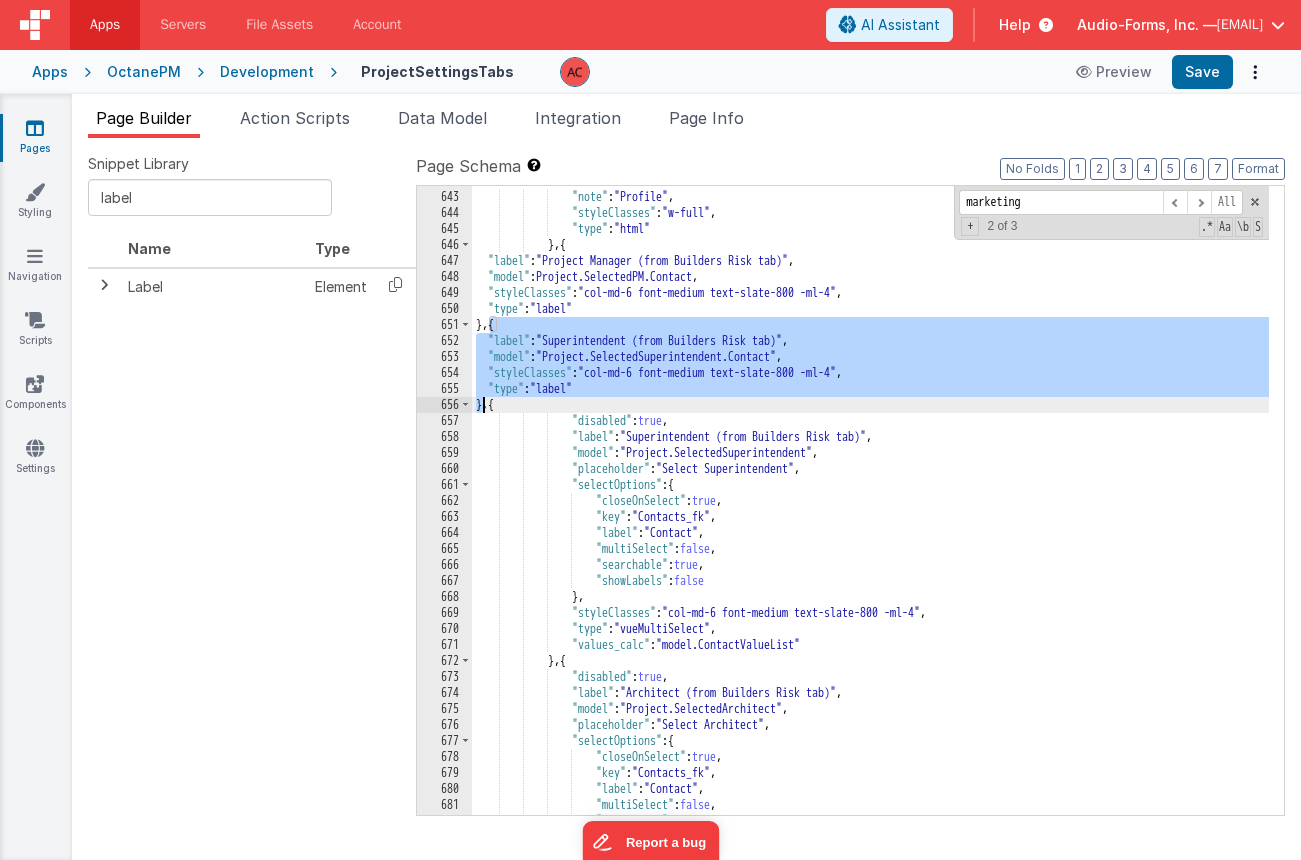 click on ""html" :  "<div class= \" max-w-lg \" > \n     <h2 class= \" text-lg font-medium text-slate-900 \" ><br                      ></h2> \n      \n </div>" ,                     "note" :  "Profile" ,                     "styleClasses" :  "w-full" ,                     "type" :  "html"                } , {    "label" :  "Project Manager (from Builders Risk tab)" ,    "model" :  "Project.SelectedPM.Contact" ,    "styleClasses" :  "col-md-6 font-medium text-slate-800 -ml-4" ,    "type" :  "label" } , {    "label" :  "Superintendent (from Builders Risk tab)" ,    "model" :  "Project.SelectedSuperintendent.Contact" ,    "styleClasses" :  "col-md-6 font-medium text-slate-800 -ml-4" ,    "type" :  "label" } ,  {                     "disabled" :  true ,                     "label" :  "Superintendent (from Builders Risk tab)" ,                     "model" :  "Project.SelectedSuperintendent" ,                     "placeholder" :  "Select Superintendent" ,                     :  {"Project_Name" : "Project Name"}" at bounding box center (870, 495) 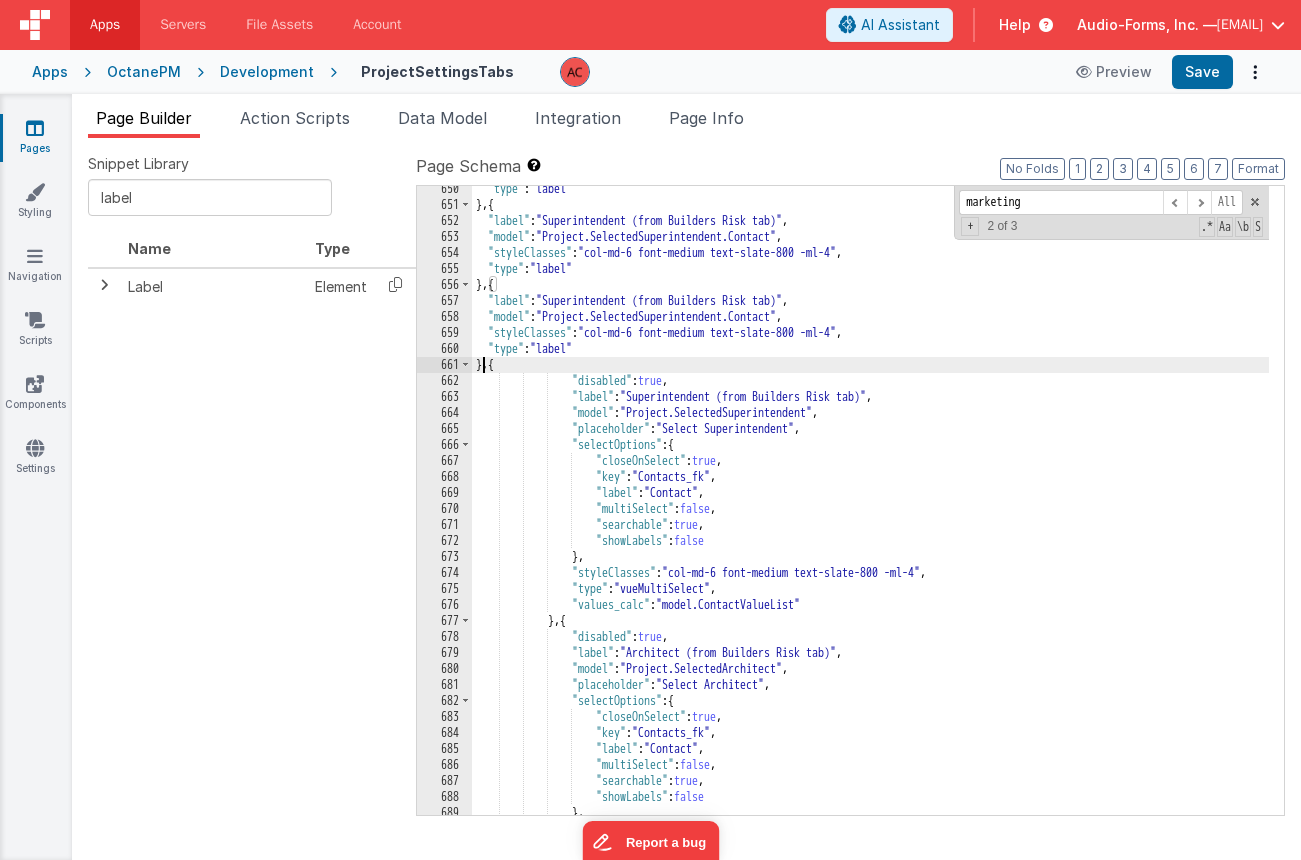 scroll, scrollTop: 13698, scrollLeft: 0, axis: vertical 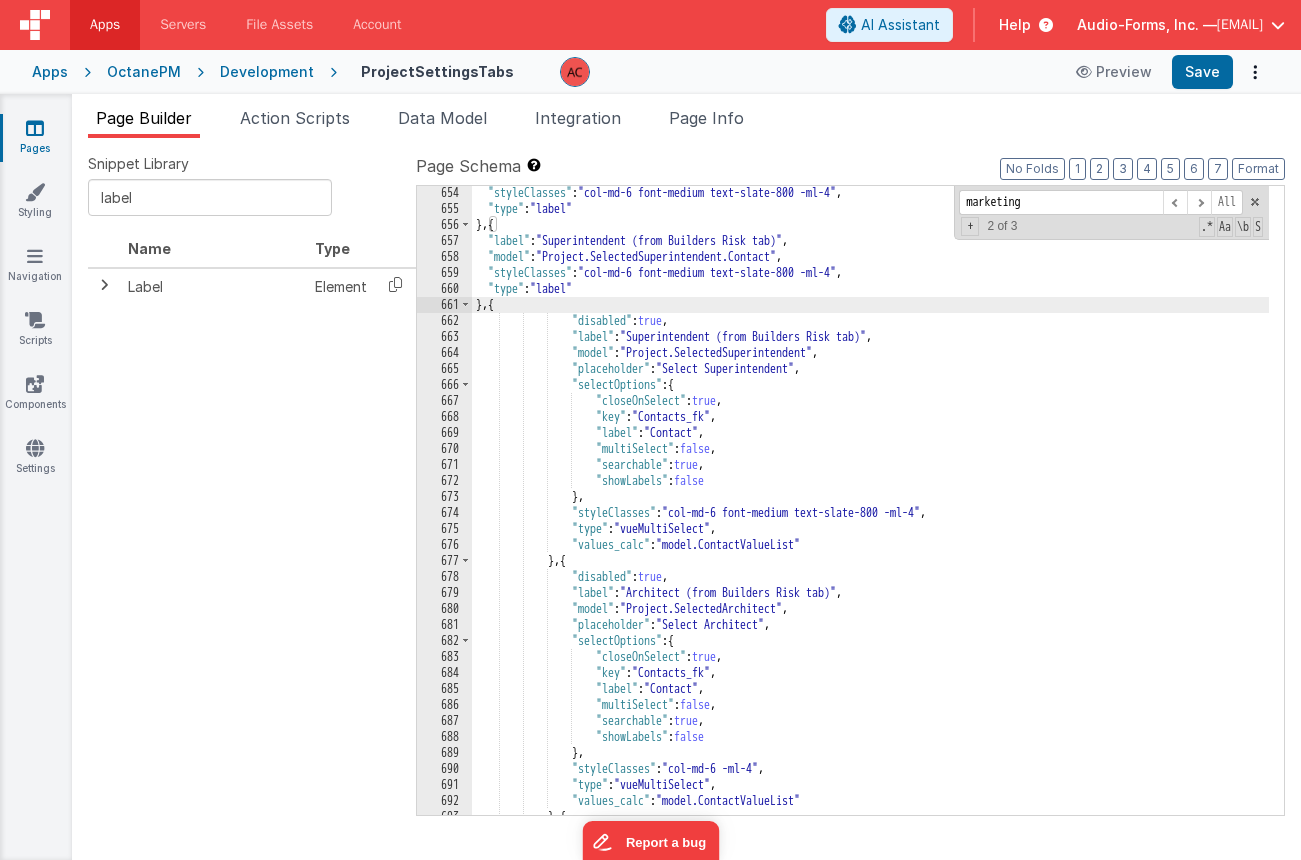 click on ""styleClasses" :  "col-md-6 font-medium text-slate-800 -ml-4" ,    "type" :  "label" } , {    "label" :  "Superintendent (from Builders Risk tab)" ,    "model" :  "Project.SelectedSuperintendent.Contact" ,    "styleClasses" :  "col-md-6 font-medium text-slate-800 -ml-4" ,    "type" :  "label" } ,  {                     "disabled" :  true ,                     "label" :  "Superintendent (from Builders Risk tab)" ,                     "model" :  "Project.SelectedSuperintendent" ,                     "placeholder" :  "Select Superintendent" ,                     "selectOptions" :  {                          "closeOnSelect" :  true ,                          "key" :  "Contacts_fk" ,                          "label" :  "Contact" ,                          "multiSelect" :  false ,                          "searchable" :  true ,                          "showLabels" :  false                     } ,                     "styleClasses" :  "col-md-6 font-medium text-slate-800 -ml-4" ,                     "type" :  ," at bounding box center [870, 515] 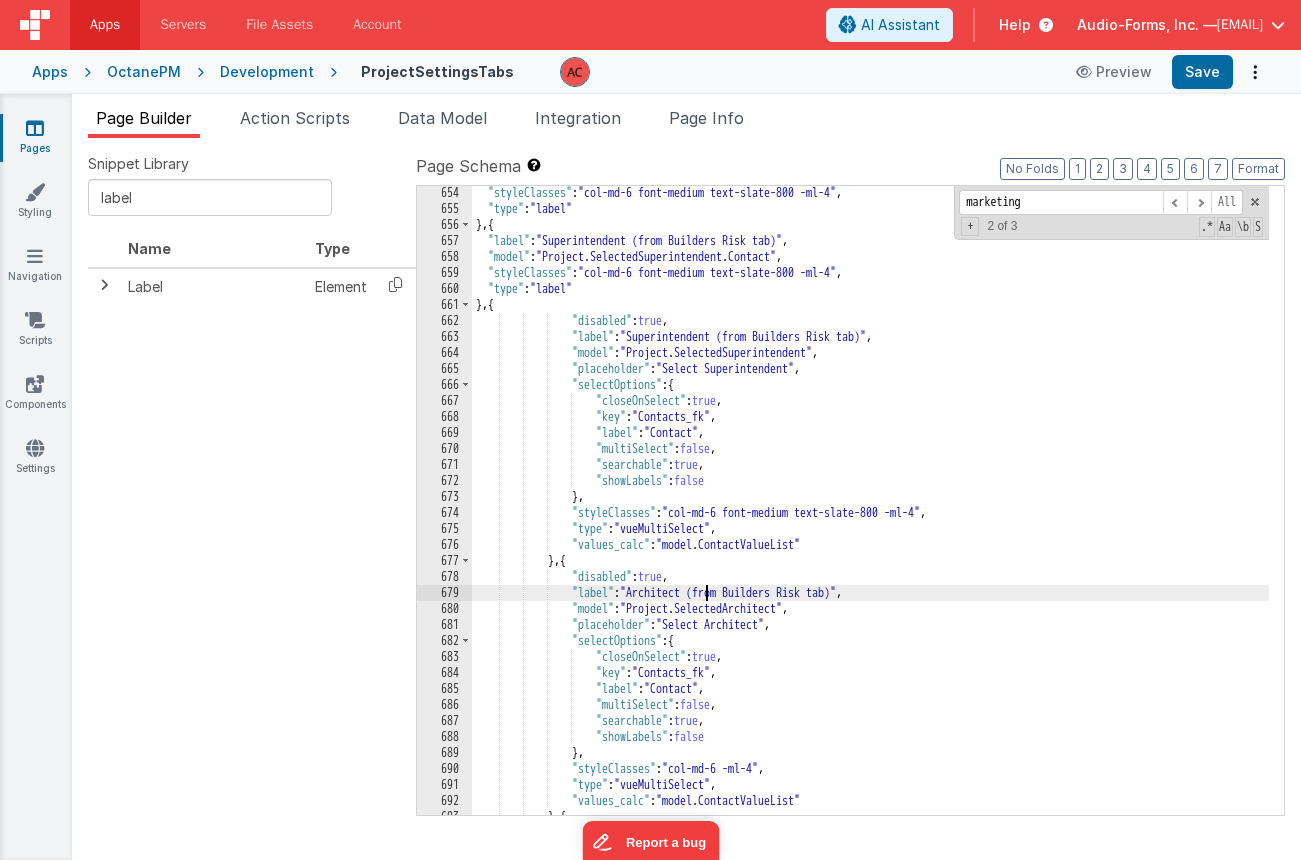 click on ""styleClasses" :  "col-md-6 font-medium text-slate-800 -ml-4" ,    "type" :  "label" } , {    "label" :  "Superintendent (from Builders Risk tab)" ,    "model" :  "Project.SelectedSuperintendent.Contact" ,    "styleClasses" :  "col-md-6 font-medium text-slate-800 -ml-4" ,    "type" :  "label" } ,  {                     "disabled" :  true ,                     "label" :  "Superintendent (from Builders Risk tab)" ,                     "model" :  "Project.SelectedSuperintendent" ,                     "placeholder" :  "Select Superintendent" ,                     "selectOptions" :  {                          "closeOnSelect" :  true ,                          "key" :  "Contacts_fk" ,                          "label" :  "Contact" ,                          "multiSelect" :  false ,                          "searchable" :  true ,                          "showLabels" :  false                     } ,                     "styleClasses" :  "col-md-6 font-medium text-slate-800 -ml-4" ,                     "type" :  ," at bounding box center (870, 515) 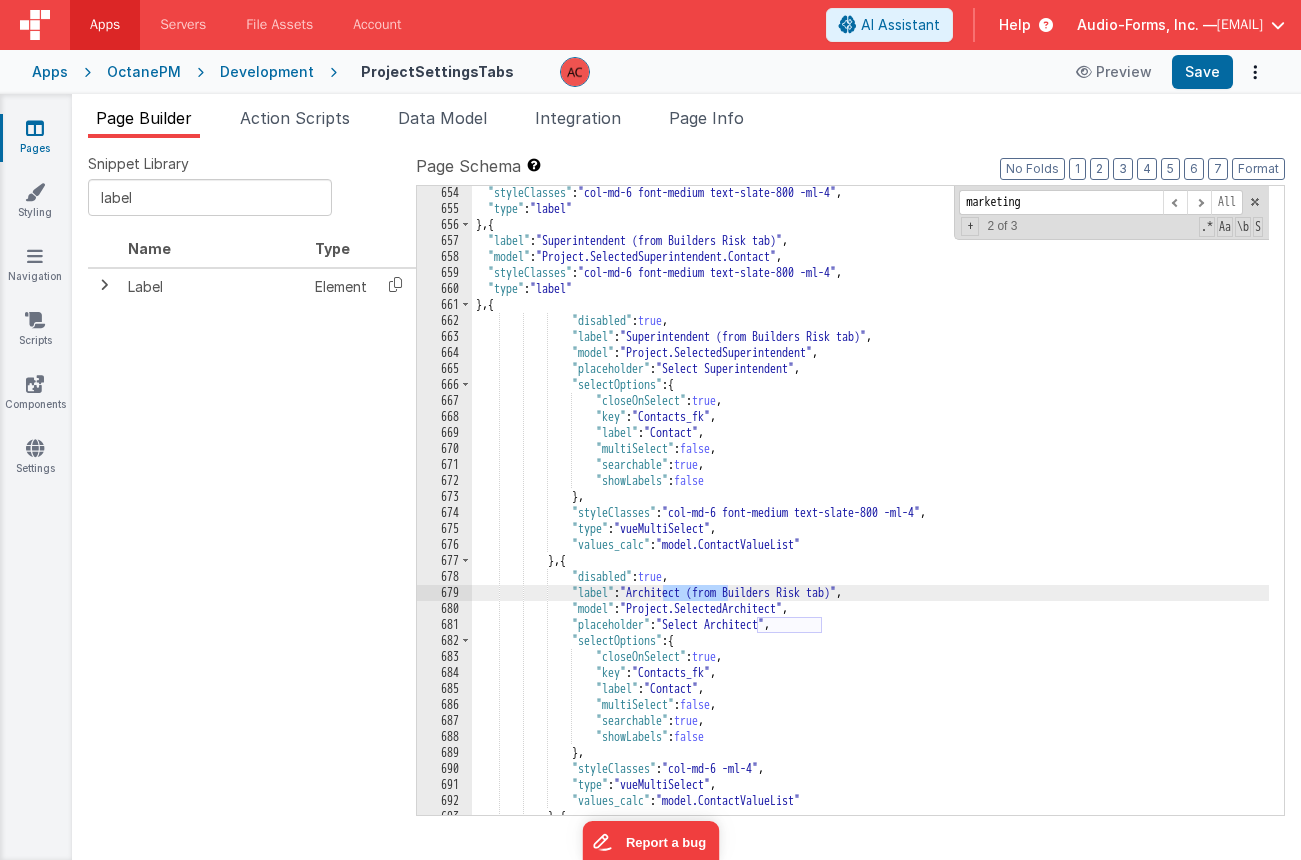 click on ""styleClasses" :  "col-md-6 font-medium text-slate-800 -ml-4" ,    "type" :  "label" } , {    "label" :  "Superintendent (from Builders Risk tab)" ,    "model" :  "Project.SelectedSuperintendent.Contact" ,    "styleClasses" :  "col-md-6 font-medium text-slate-800 -ml-4" ,    "type" :  "label" } ,  {                     "disabled" :  true ,                     "label" :  "Superintendent (from Builders Risk tab)" ,                     "model" :  "Project.SelectedSuperintendent" ,                     "placeholder" :  "Select Superintendent" ,                     "selectOptions" :  {                          "closeOnSelect" :  true ,                          "key" :  "Contacts_fk" ,                          "label" :  "Contact" ,                          "multiSelect" :  false ,                          "searchable" :  true ,                          "showLabels" :  false                     } ,                     "styleClasses" :  "col-md-6 font-medium text-slate-800 -ml-4" ,                     "type" :  ," at bounding box center [870, 515] 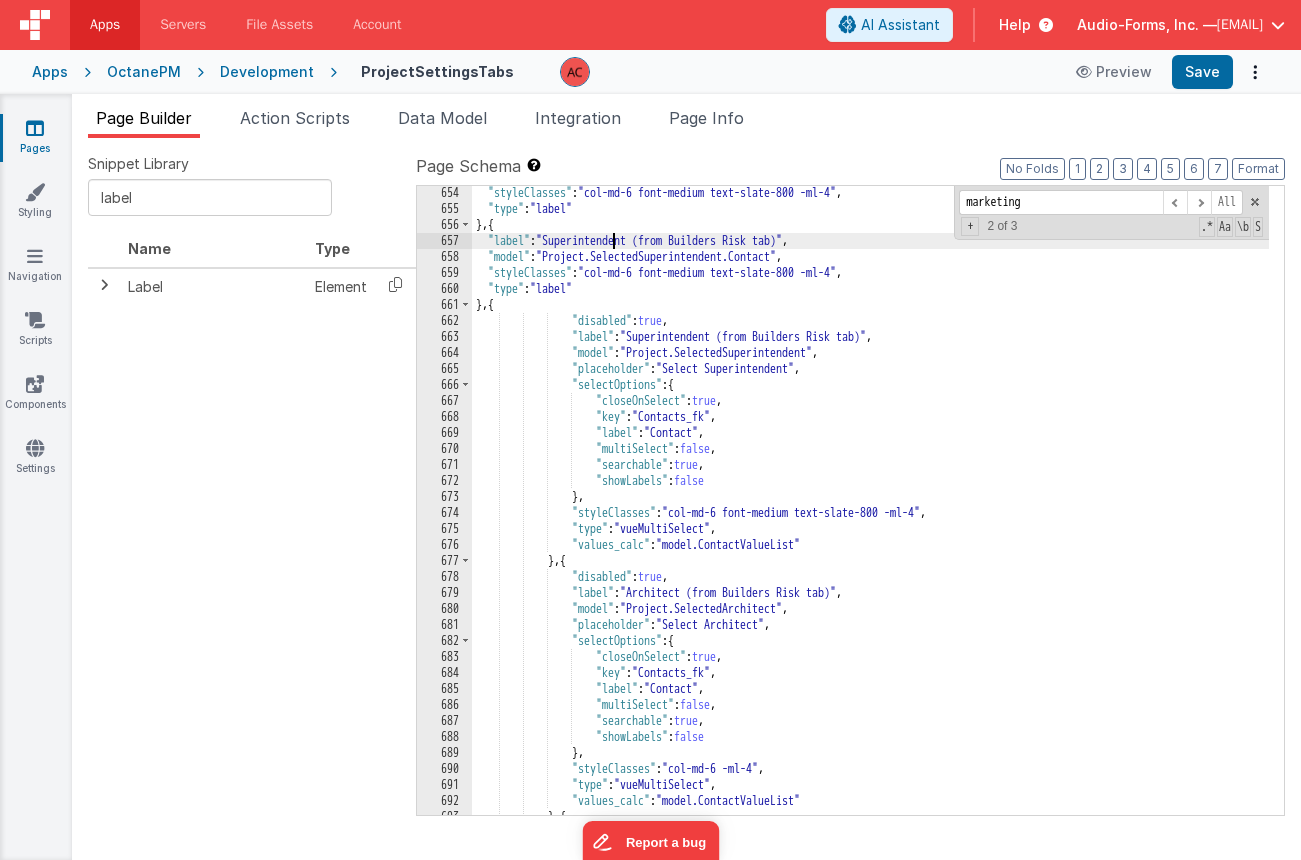 click on ""styleClasses" :  "col-md-6 font-medium text-slate-800 -ml-4" ,    "type" :  "label" } , {    "label" :  "Superintendent (from Builders Risk tab)" ,    "model" :  "Project.SelectedSuperintendent.Contact" ,    "styleClasses" :  "col-md-6 font-medium text-slate-800 -ml-4" ,    "type" :  "label" } ,  {                     "disabled" :  true ,                     "label" :  "Superintendent (from Builders Risk tab)" ,                     "model" :  "Project.SelectedSuperintendent" ,                     "placeholder" :  "Select Superintendent" ,                     "selectOptions" :  {                          "closeOnSelect" :  true ,                          "key" :  "Contacts_fk" ,                          "label" :  "Contact" ,                          "multiSelect" :  false ,                          "searchable" :  true ,                          "showLabels" :  false                     } ,                     "styleClasses" :  "col-md-6 font-medium text-slate-800 -ml-4" ,                     "type" :  ," at bounding box center (870, 515) 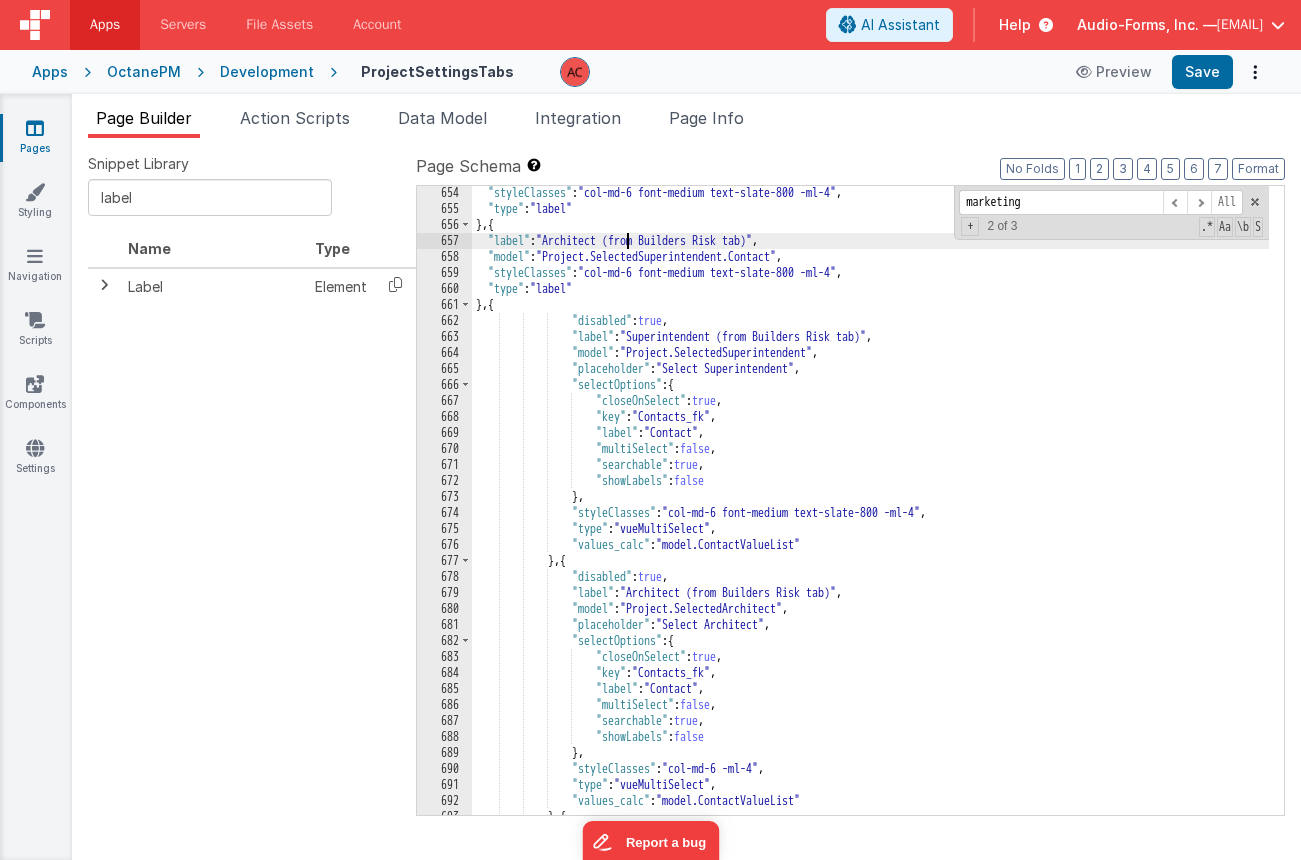 click on ""styleClasses" : "col-md-6 font-medium text-slate-800 -ml-4" , "type" : "label" } , { "label" : "Architect (from Builders Risk tab)" , "model" : "Project.SelectedSuperintendent.Contact" , "styleClasses" : "col-md-6 font-medium text-slate-800 -ml-4" , "type" : "label" } , { "disabled" : true , "label" : "Superintendent (from Builders Risk tab)" , "model" : "Project.SelectedSuperintendent" , "placeholder" : "Select Superintendent" , "selectOptions" : { "closeOnSelect" : true , "key" : "Contacts_fk" , "label" : "Contact" , "multiSelect" : false , "searchable" : true , "showLabels" : false } , "styleClasses" : "col-md-6 font-medium text-slate-800 -ml-4" , "type" :" at bounding box center [870, 515] 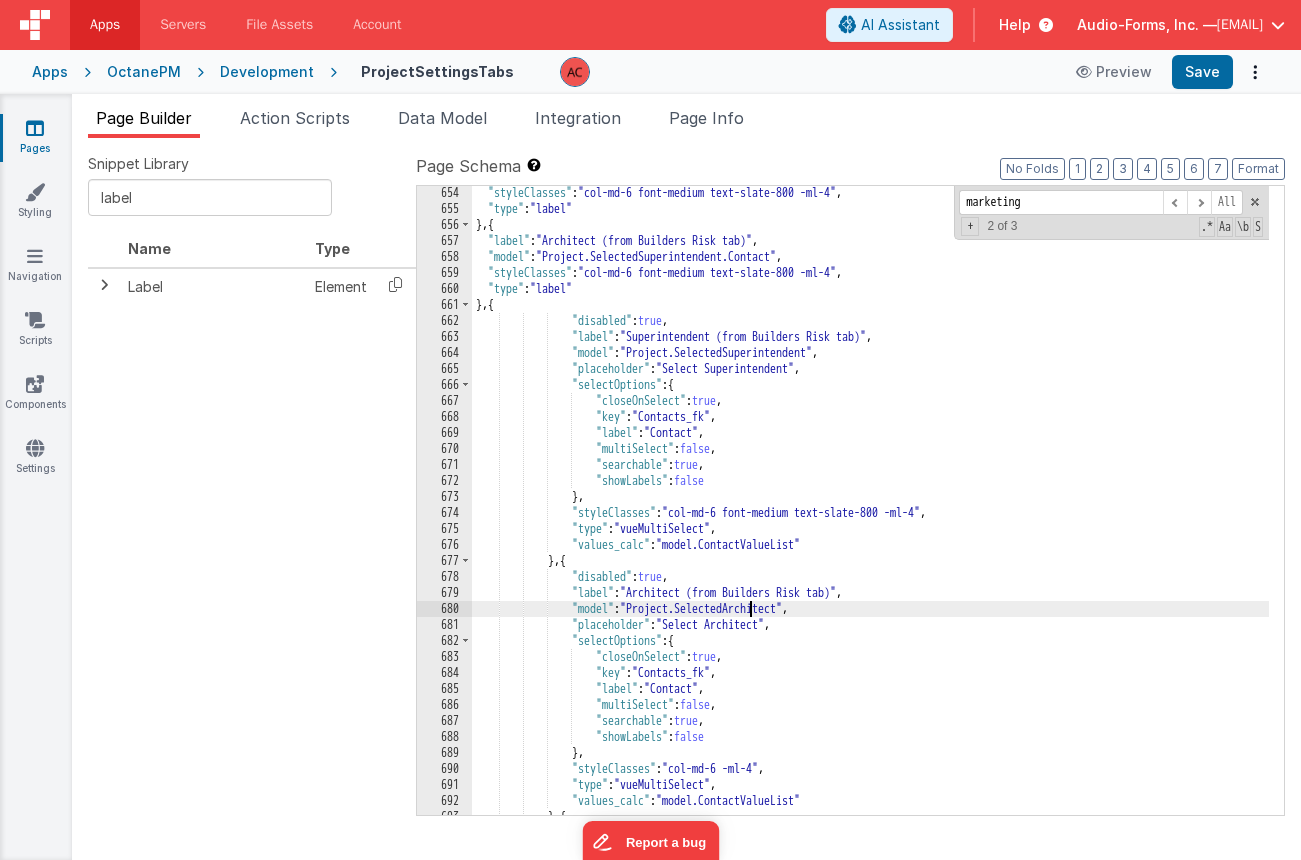 click on ""styleClasses" : "col-md-6 font-medium text-slate-800 -ml-4" , "type" : "label" } , { "label" : "Architect (from Builders Risk tab)" , "model" : "Project.SelectedSuperintendent.Contact" , "styleClasses" : "col-md-6 font-medium text-slate-800 -ml-4" , "type" : "label" } , { "disabled" : true , "label" : "Superintendent (from Builders Risk tab)" , "model" : "Project.SelectedSuperintendent" , "placeholder" : "Select Superintendent" , "selectOptions" : { "closeOnSelect" : true , "key" : "Contacts_fk" , "label" : "Contact" , "multiSelect" : false , "searchable" : true , "showLabels" : false } , "styleClasses" : "col-md-6 font-medium text-slate-800 -ml-4" , "type" :" at bounding box center (870, 515) 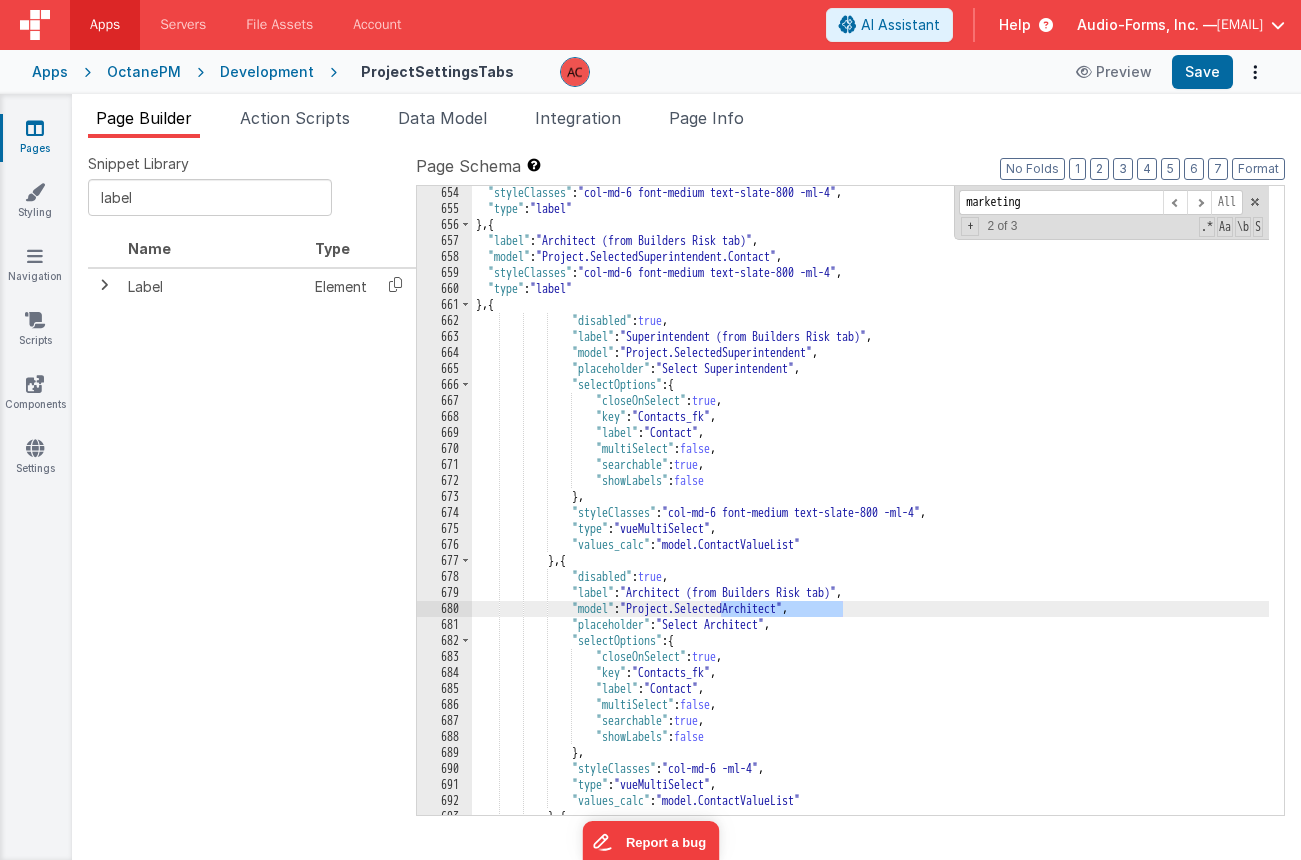 click on ""styleClasses" : "col-md-6 font-medium text-slate-800 -ml-4" , "type" : "label" } , { "label" : "Architect (from Builders Risk tab)" , "model" : "Project.SelectedSuperintendent.Contact" , "styleClasses" : "col-md-6 font-medium text-slate-800 -ml-4" , "type" : "label" } , { "disabled" : true , "label" : "Superintendent (from Builders Risk tab)" , "model" : "Project.SelectedSuperintendent" , "placeholder" : "Select Superintendent" , "selectOptions" : { "closeOnSelect" : true , "key" : "Contacts_fk" , "label" : "Contact" , "multiSelect" : false , "searchable" : true , "showLabels" : false } , "styleClasses" : "col-md-6 font-medium text-slate-800 -ml-4" , "type" :" at bounding box center [870, 515] 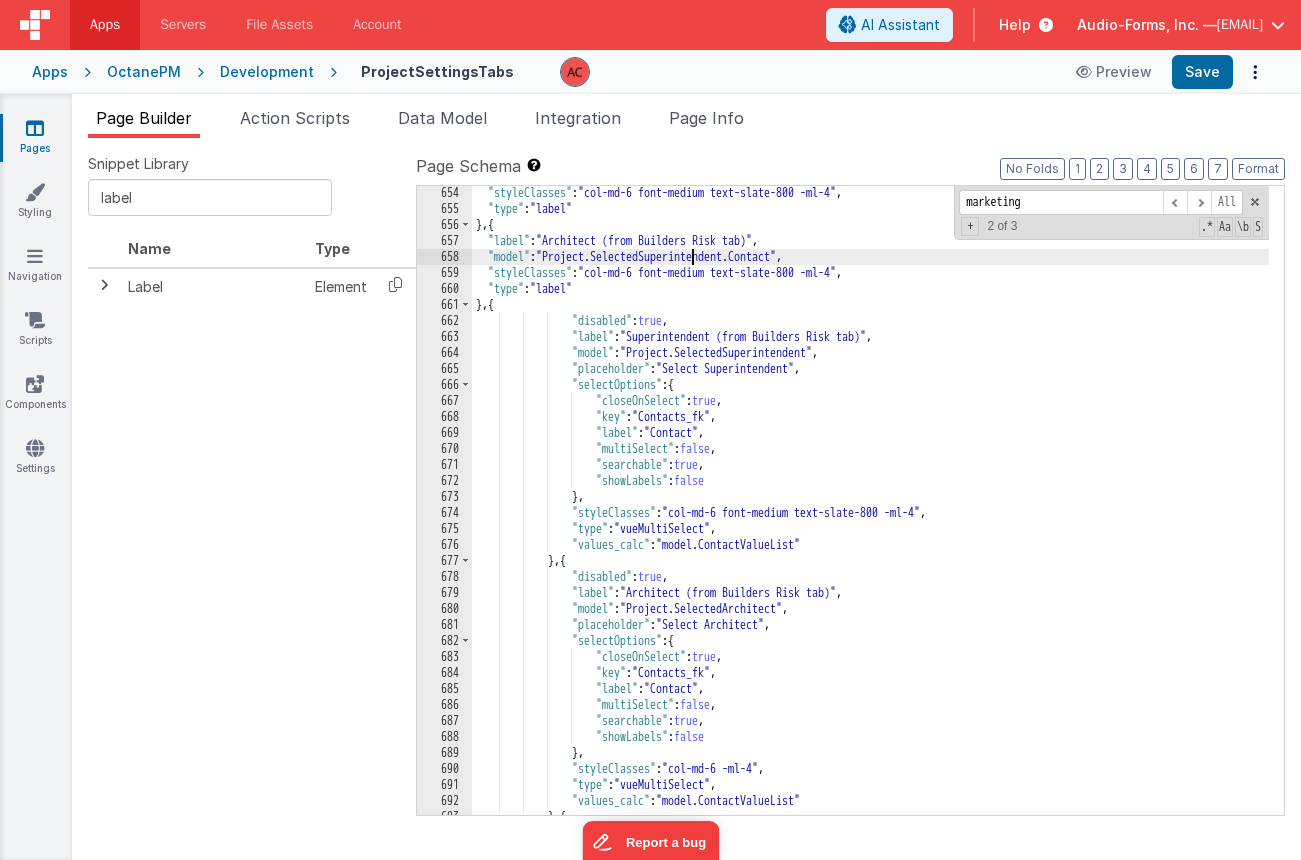 click on ""styleClasses" : "col-md-6 font-medium text-slate-800 -ml-4" , "type" : "label" } , { "label" : "Architect (from Builders Risk tab)" , "model" : "Project.SelectedSuperintendent.Contact" , "styleClasses" : "col-md-6 font-medium text-slate-800 -ml-4" , "type" : "label" } , { "disabled" : true , "label" : "Superintendent (from Builders Risk tab)" , "model" : "Project.SelectedSuperintendent" , "placeholder" : "Select Superintendent" , "selectOptions" : { "closeOnSelect" : true , "key" : "Contacts_fk" , "label" : "Contact" , "multiSelect" : false , "searchable" : true , "showLabels" : false } , "styleClasses" : "col-md-6 font-medium text-slate-800 -ml-4" , "type" :" at bounding box center [870, 515] 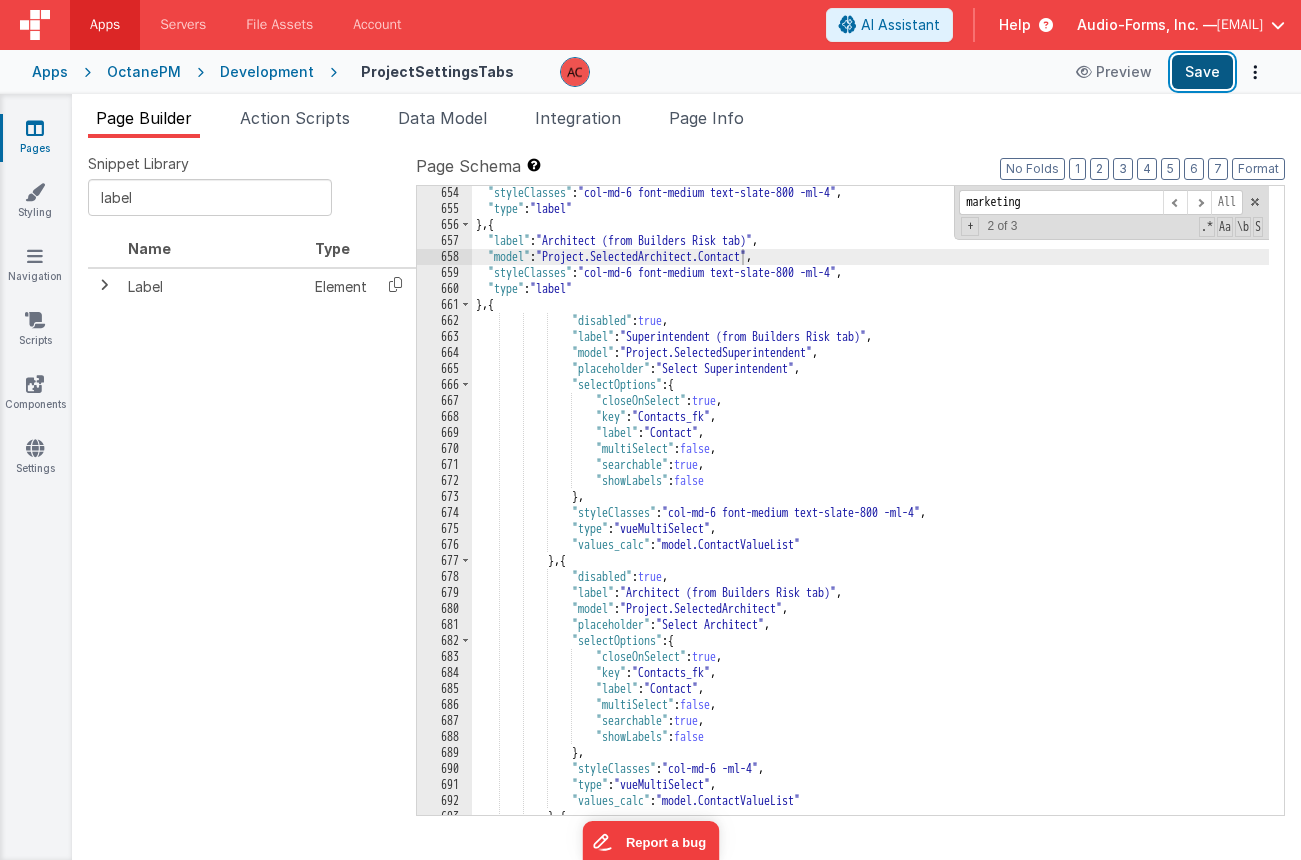 click on "Save" at bounding box center (1202, 72) 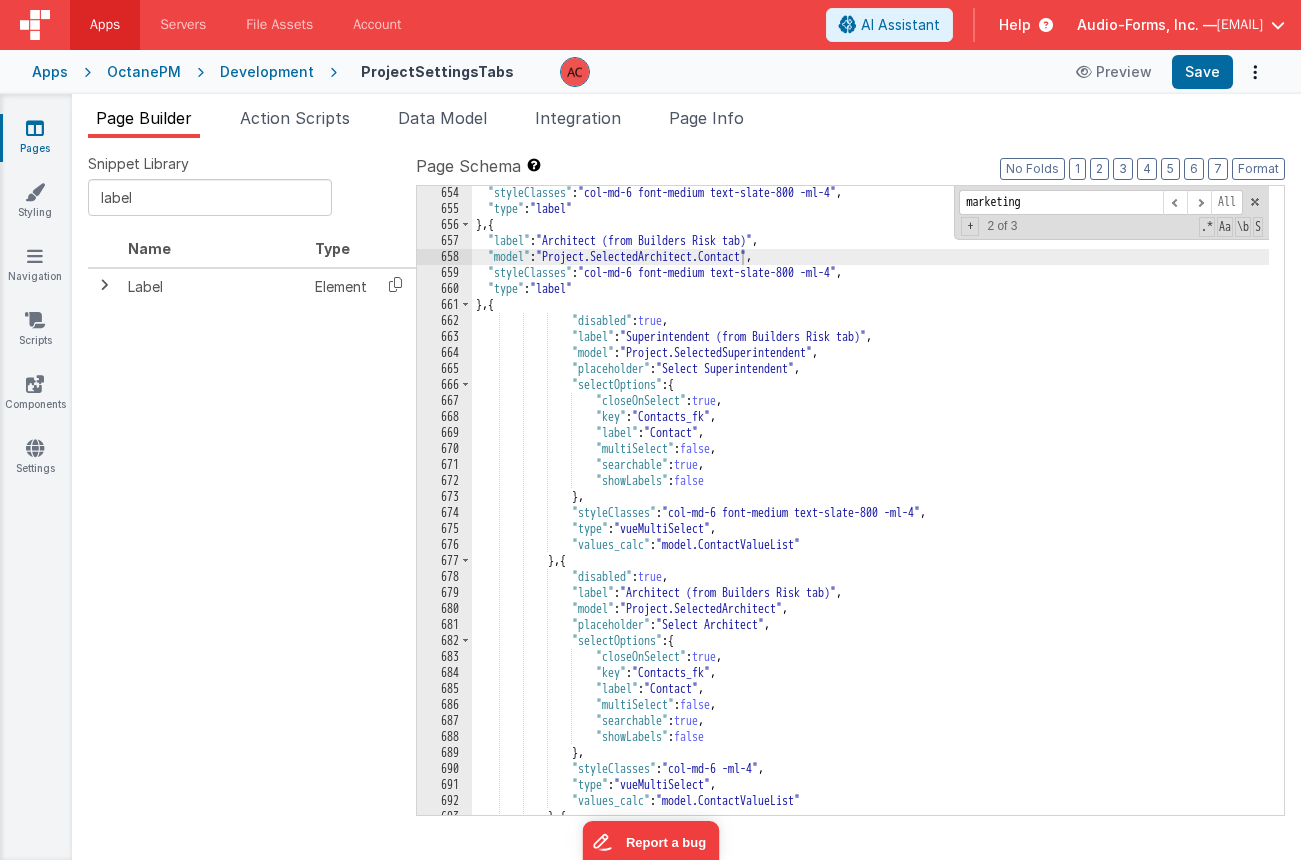 click on ""styleClasses" :  "col-md-6 font-medium text-slate-800 -ml-4" ,    "type" :  "label" } , {    "label" :  "Architect (from Builders Risk tab)" ,    "model" :  "Project.SelectedArchitect.Contact" ,    "styleClasses" :  "col-md-6 font-medium text-slate-800 -ml-4" ,    "type" :  "label" } ,  {                     "disabled" :  true ,                     "label" :  "Superintendent (from Builders Risk tab)" ,                     "model" :  "Project.SelectedSuperintendent" ,                     "placeholder" :  "Select Superintendent" ,                     "selectOptions" :  {                          "closeOnSelect" :  true ,                          "key" :  "Contacts_fk" ,                          "label" :  "Contact" ,                          "multiSelect" :  false ,                          "searchable" :  true ,                          "showLabels" :  false                     } ,                     "styleClasses" :  "col-md-6 font-medium text-slate-800 -ml-4" ,                     "type" :  ," at bounding box center [870, 515] 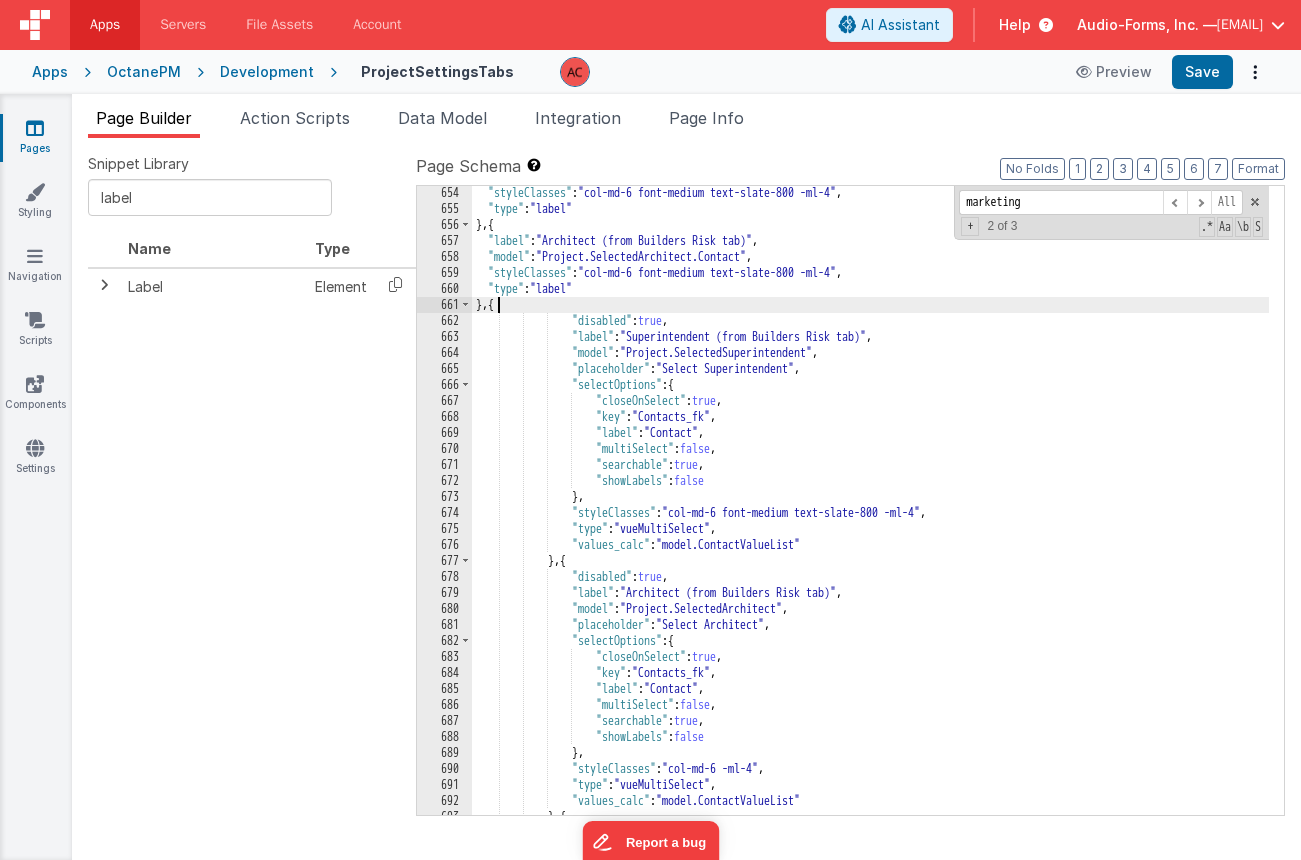 click on ""styleClasses" :  "col-md-6 font-medium text-slate-800 -ml-4" ,    "type" :  "label" } , {    "label" :  "Architect (from Builders Risk tab)" ,    "model" :  "Project.SelectedArchitect.Contact" ,    "styleClasses" :  "col-md-6 font-medium text-slate-800 -ml-4" ,    "type" :  "label" } ,  {                     "disabled" :  true ,                     "label" :  "Superintendent (from Builders Risk tab)" ,                     "model" :  "Project.SelectedSuperintendent" ,                     "placeholder" :  "Select Superintendent" ,                     "selectOptions" :  {                          "closeOnSelect" :  true ,                          "key" :  "Contacts_fk" ,                          "label" :  "Contact" ,                          "multiSelect" :  false ,                          "searchable" :  true ,                          "showLabels" :  false                     } ,                     "styleClasses" :  "col-md-6 font-medium text-slate-800 -ml-4" ,                     "type" :  ," at bounding box center (870, 515) 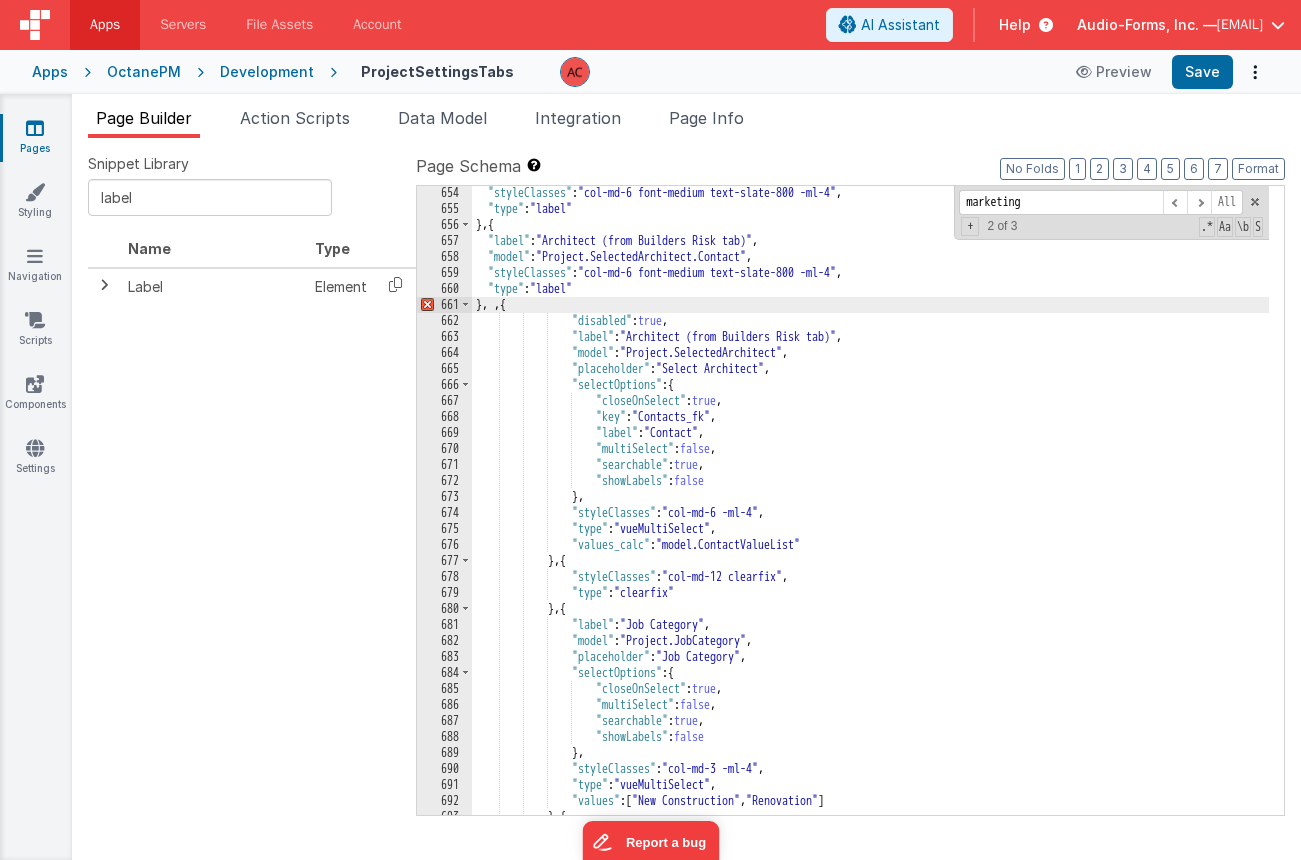 click on ""styleClasses" :  "col-md-6 font-medium text-slate-800 -ml-4" ,    "type" :  "label" } , {    "label" :  "Architect (from Builders Risk tab)" ,    "model" :  "Project.SelectedArchitect.Contact" ,    "styleClasses" :  "col-md-6 font-medium text-slate-800 -ml-4" ,    "type" :  "label" } , ,  {                     "disabled" :  true ,                     "label" :  "Architect (from Builders Risk tab)" ,                     "model" :  "Project.SelectedArchitect" ,                     "placeholder" :  "Select Architect" ,                     "selectOptions" :  {                          "closeOnSelect" :  true ,                          "key" :  "Contacts_fk" ,                          "label" :  "Contact" ,                          "multiSelect" :  false ,                          "searchable" :  true ,                          "showLabels" :  false                     } ,                     "styleClasses" :  "col-md-6 -ml-4" ,                     "type" :  "vueMultiSelect" ,                     "values_calc"" at bounding box center (870, 515) 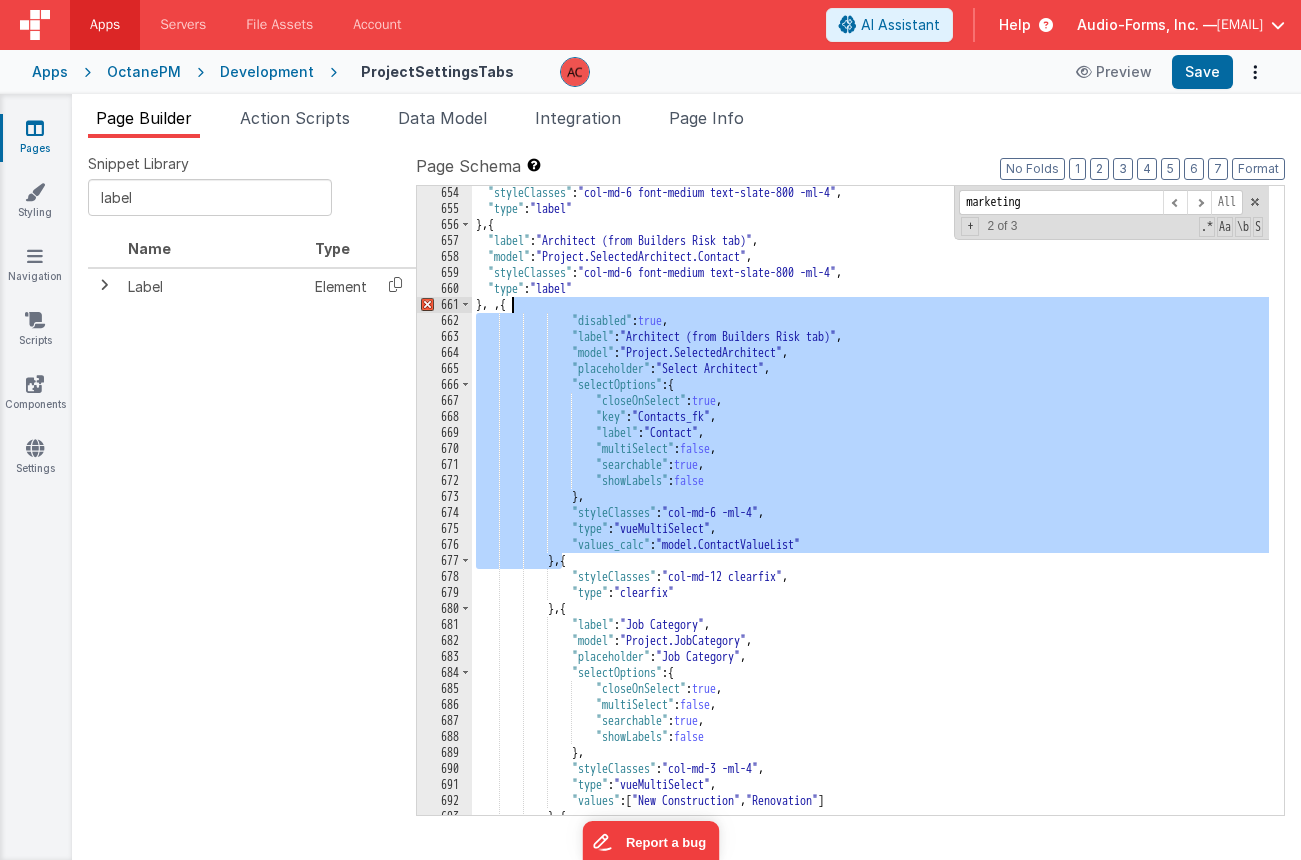 click on "} , {                     "disabled" :  true ,                     "label" :  "Architect (from Builders Risk tab)" ,                     "model" :  "Project.SelectedArchitect" ,                     "placeholder" :  "Select Architect" ,                     "selectOptions" :  {                          "closeOnSelect" :  true ,                          "key" :  "Contacts_fk" ,                          "label" :  "Contact" ,                          "multiSelect" :  false ,                          "searchable" :  true ,                          "showLabels" :  false                     } ,                     "styleClasses" :  "col-md-6 -ml-4" ,                     "type" :  "vueMultiSelect" ,                     "values_calc"" at bounding box center [870, 515] 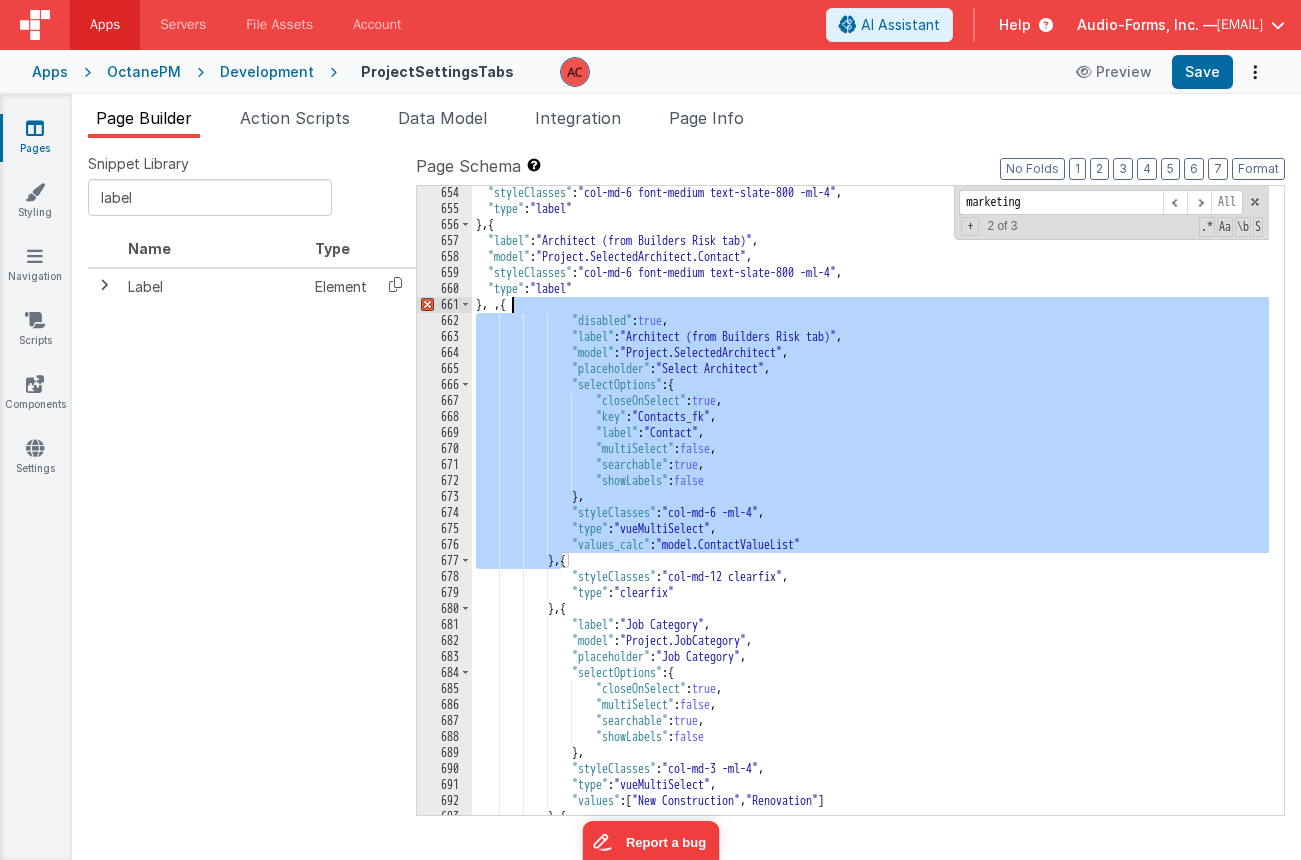click on "} , {                     "disabled" :  true ,                     "label" :  "Architect (from Builders Risk tab)" ,                     "model" :  "Project.SelectedArchitect" ,                     "placeholder" :  "Select Architect" ,                     "selectOptions" :  {                          "closeOnSelect" :  true ,                          "key" :  "Contacts_fk" ,                          "label" :  "Contact" ,                          "multiSelect" :  false ,                          "searchable" :  true ,                          "showLabels" :  false                     } ,                     "styleClasses" :  "col-md-6 -ml-4" ,                     "type" :  "vueMultiSelect" ,                     "values_calc"" at bounding box center (870, 515) 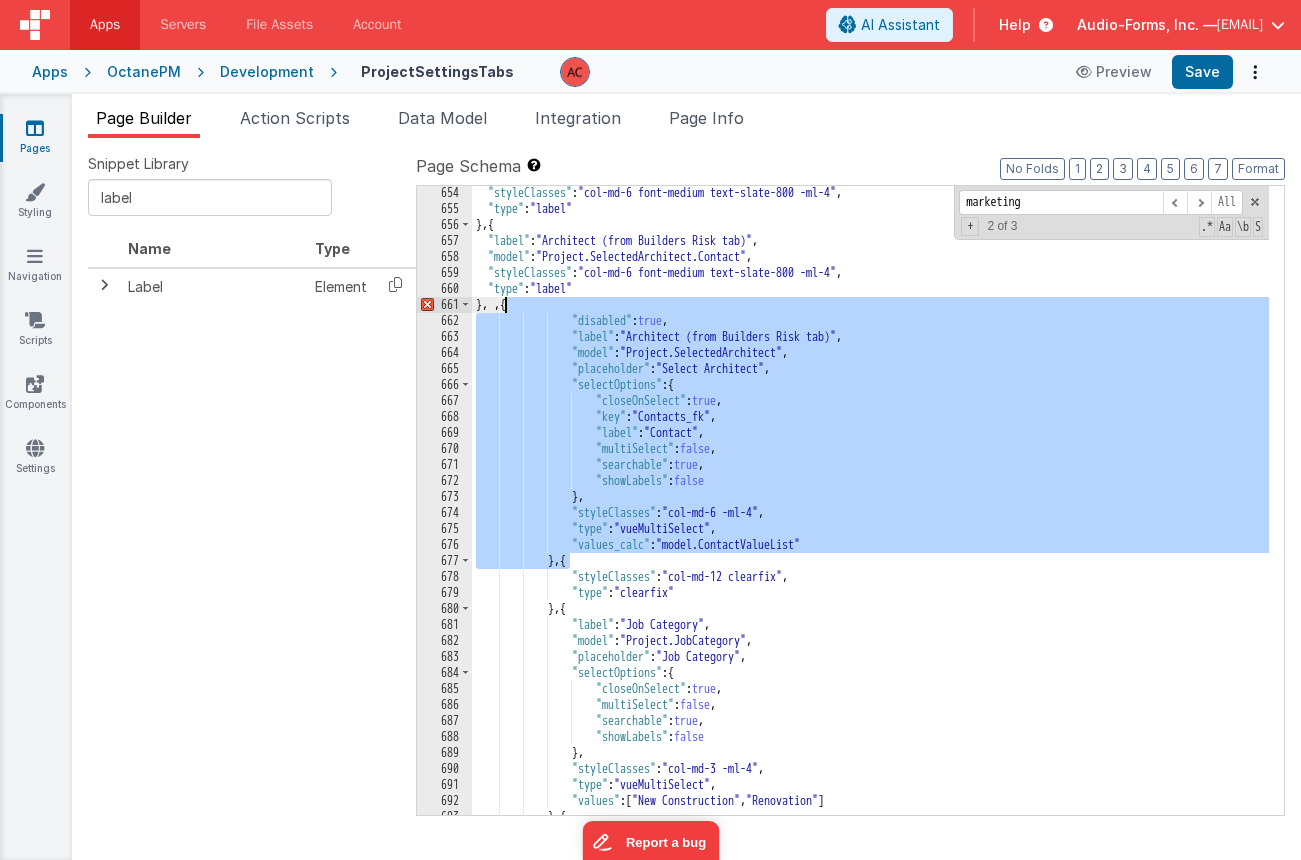 click on "} , {                     "disabled" :  true ,                     "label" :  "Architect (from Builders Risk tab)" ,                     "model" :  "Project.SelectedArchitect" ,                     "placeholder" :  "Select Architect" ,                     "selectOptions" :  {                          "closeOnSelect" :  true ,                          "key" :  "Contacts_fk" ,                          "label" :  "Contact" ,                          "multiSelect" :  false ,                          "searchable" :  true ,                          "showLabels" :  false                     } ,                     "styleClasses" :  "col-md-6 -ml-4" ,                     "type" :  "vueMultiSelect" ,                     "values_calc"" at bounding box center [870, 515] 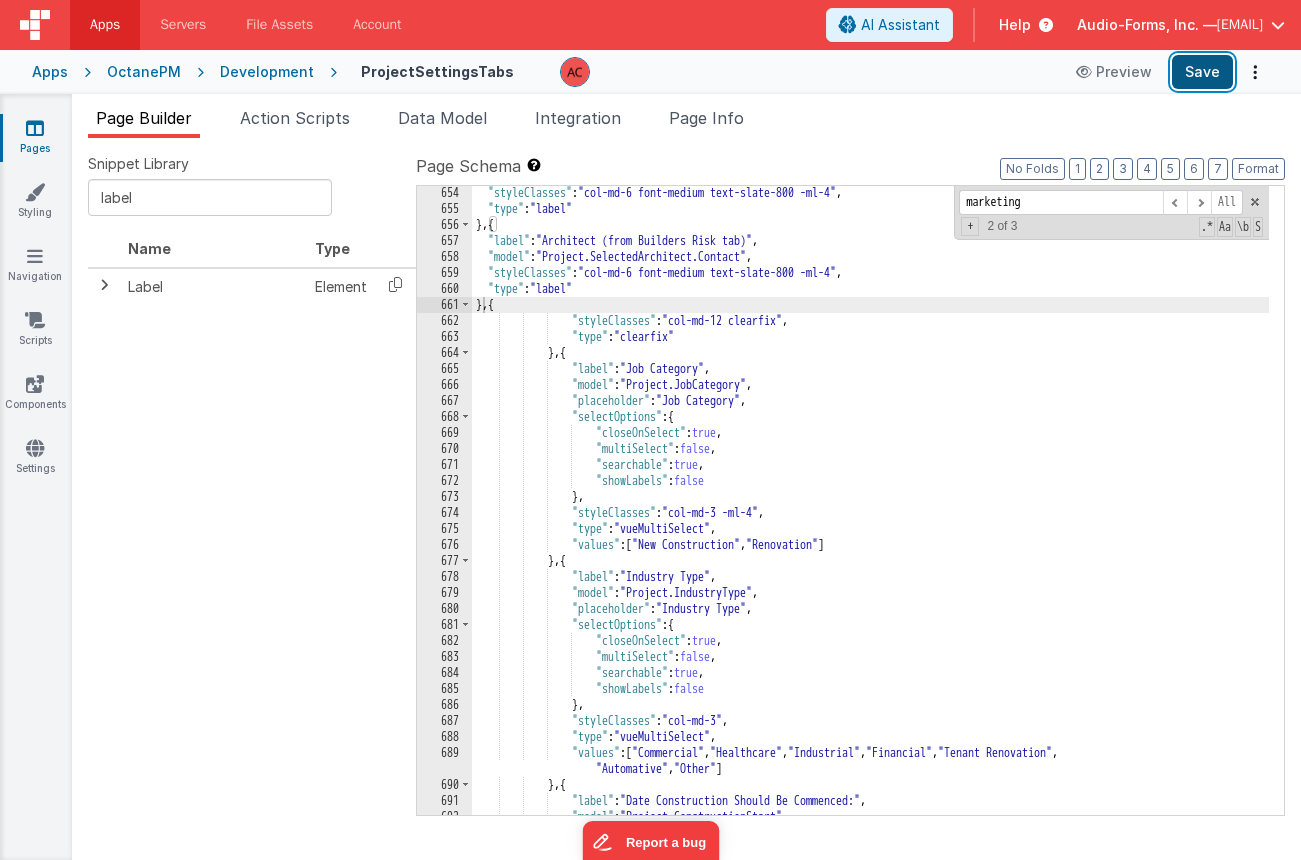 click on "Save" at bounding box center [1202, 72] 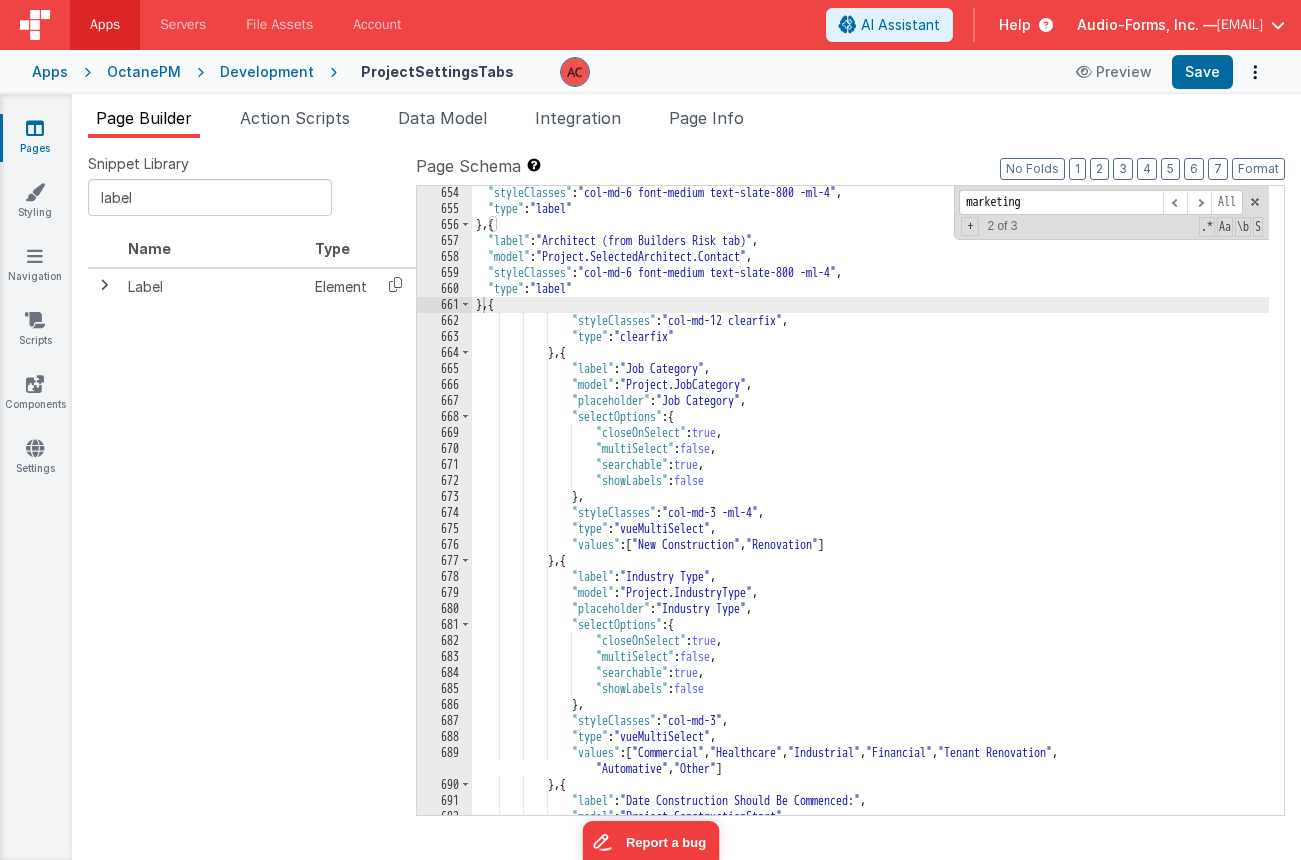 click on "Job Category
"placeholder" : "Job Category" , "selectOptions" : { "closeOnSelect" : true , "multiSelect" : false , "searchable" : true , "showLabels" : false } , "styleClasses" : "col-md-3 -ml-4" , "type" : "vueMultiSelect" , "values" : [ "New Construction" , "Renovation" ] }
"label" : "Architect (from Builders Risk tab)" , "model" : "Project.SelectedArchitect.Contact" , "styleClasses" : "col-md-6 font-medium text-slate-800 -ml-4" , "type" : "label" } , { "styleClasses" : "col-md-12 clearfix" , "type" : "clearfix" } , { "label" : "Job Category" , "model" : "Project.JobCategory" , "placeholder" : "Job Category" , "selectOptions" : { "closeOnSelect" : true , "multiSelect" : false , "searchable" : true , "showLabels" : false } , "styleClasses" : "col-md-3 -ml-4" , "type" : "vueMultiSelect" , "values" : [ "New Construction" , "Renovation" ] }" at bounding box center [870, 515] 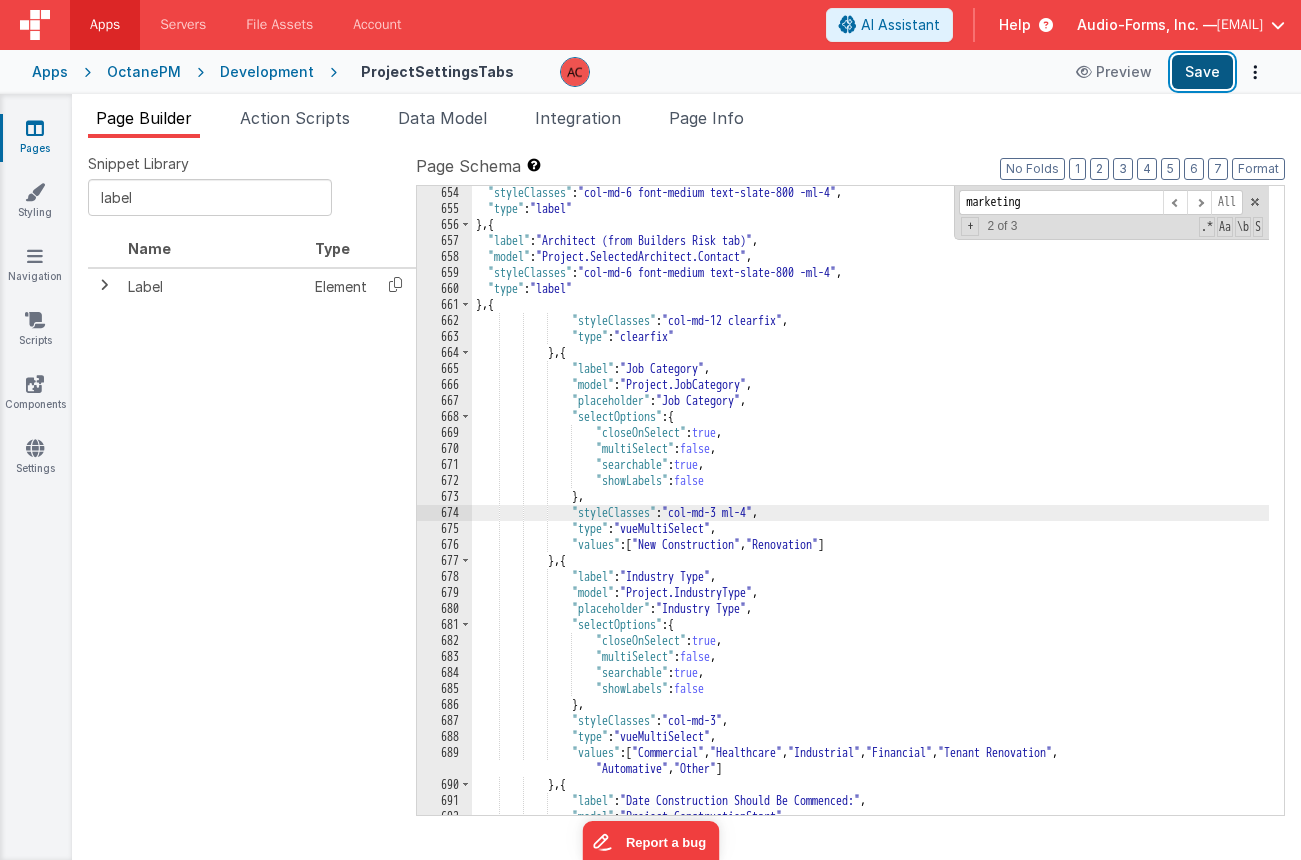 click on "Save" at bounding box center (1202, 72) 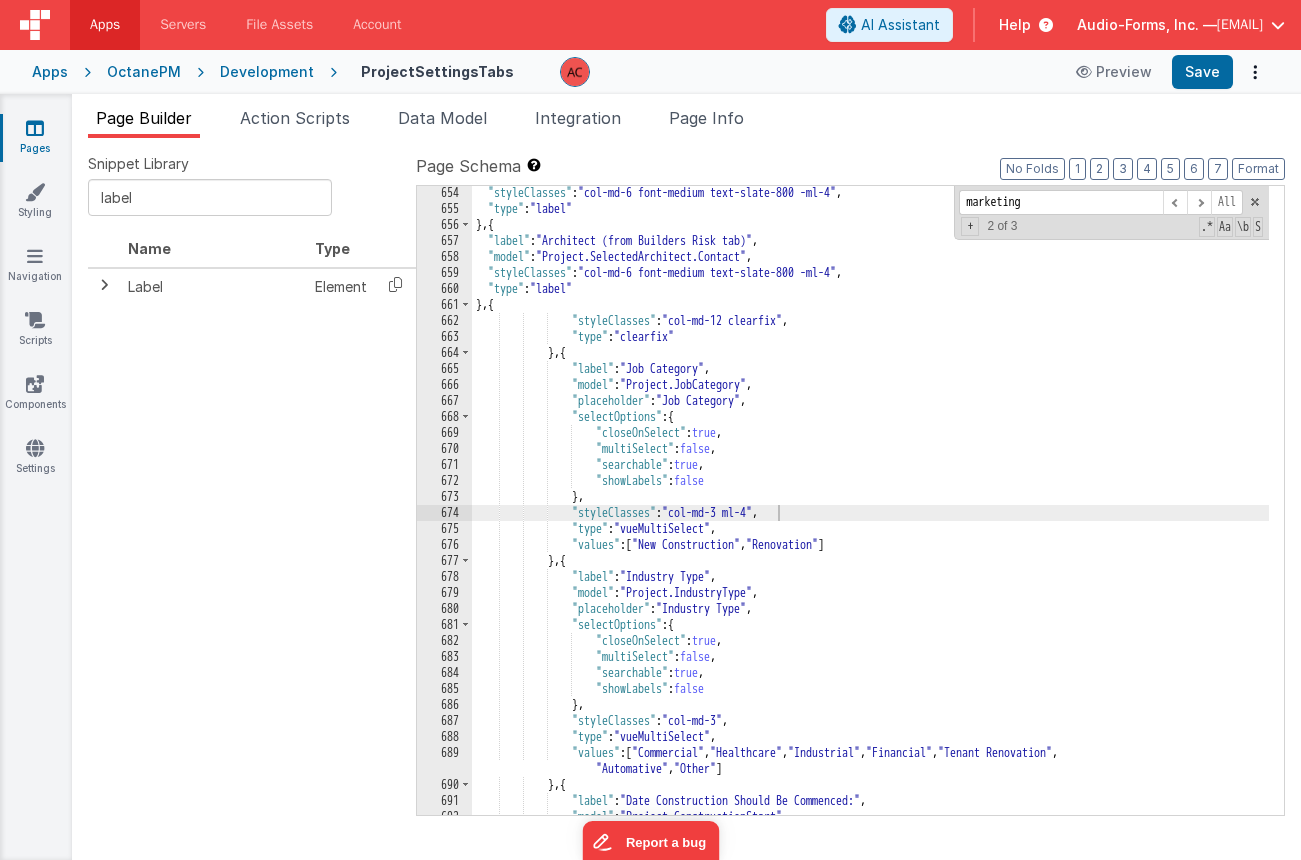 click on ""styleClasses" :  "col-md-6 font-medium text-slate-800 -ml-4" ,    "type" :  "label" } , {    "label" :  "Architect (from Builders Risk tab)" ,    "model" :  "Project.SelectedArchitect.Contact" ,    "styleClasses" :  "col-md-6 font-medium text-slate-800 -ml-4" ,    "type" :  "label" } ,  {                     "styleClasses" :  "col-md-12 clearfix" ,                     "type" :  "clearfix"                } ,  {                     "label" :  "Job Category" ,                     "model" :  "Project.JobCategory" ,                     "placeholder" :  "Job Category" ,                     "selectOptions" :  {                          "closeOnSelect" :  true ,                          "multiSelect" :  false ,                          "searchable" :  true ,                          "showLabels" :  false                     } ,                     "styleClasses" :  "col-md-3 ml-4" ,                     "type" :  "vueMultiSelect" ,                     "values" :  [ "New Construction" ,  "Renovation" ]           }" at bounding box center (870, 515) 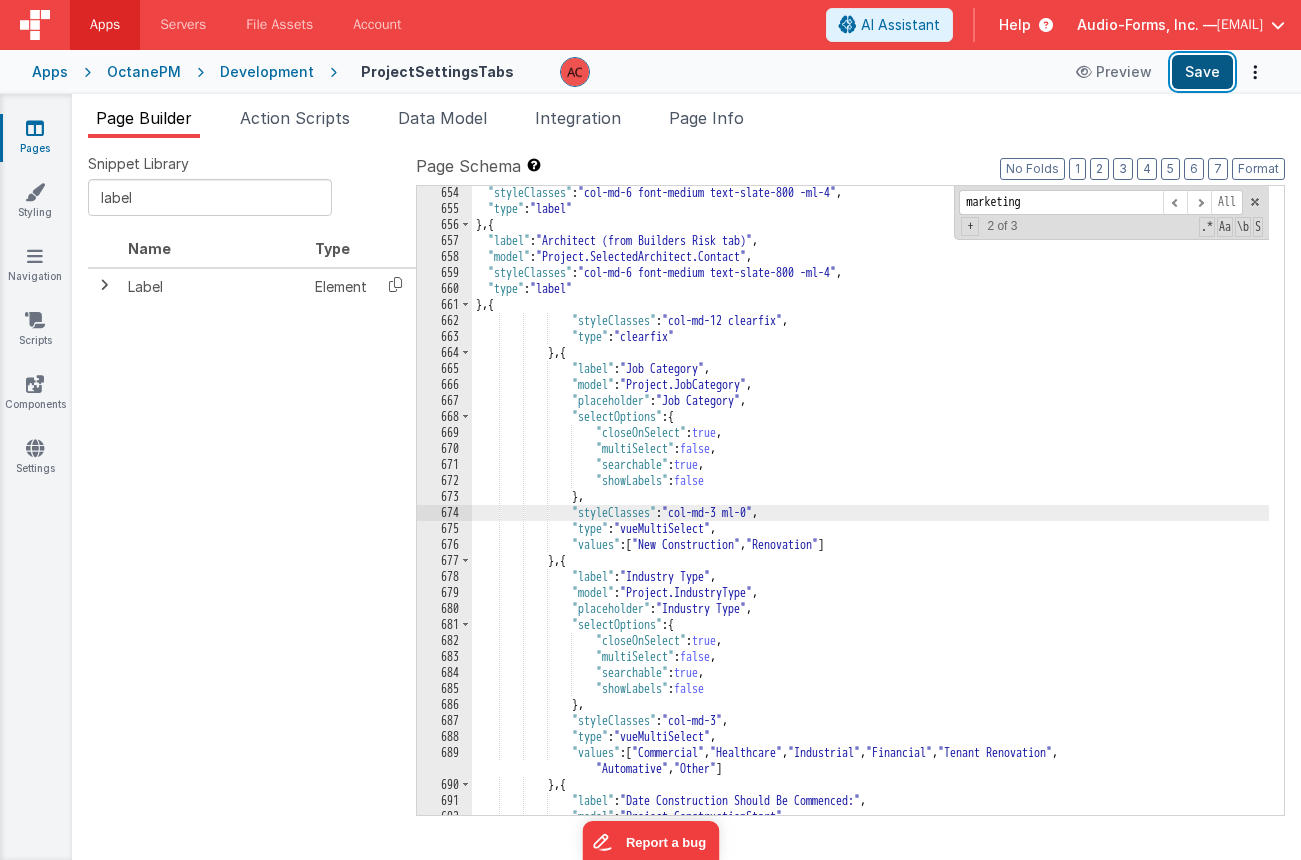 click on "Save" at bounding box center (1202, 72) 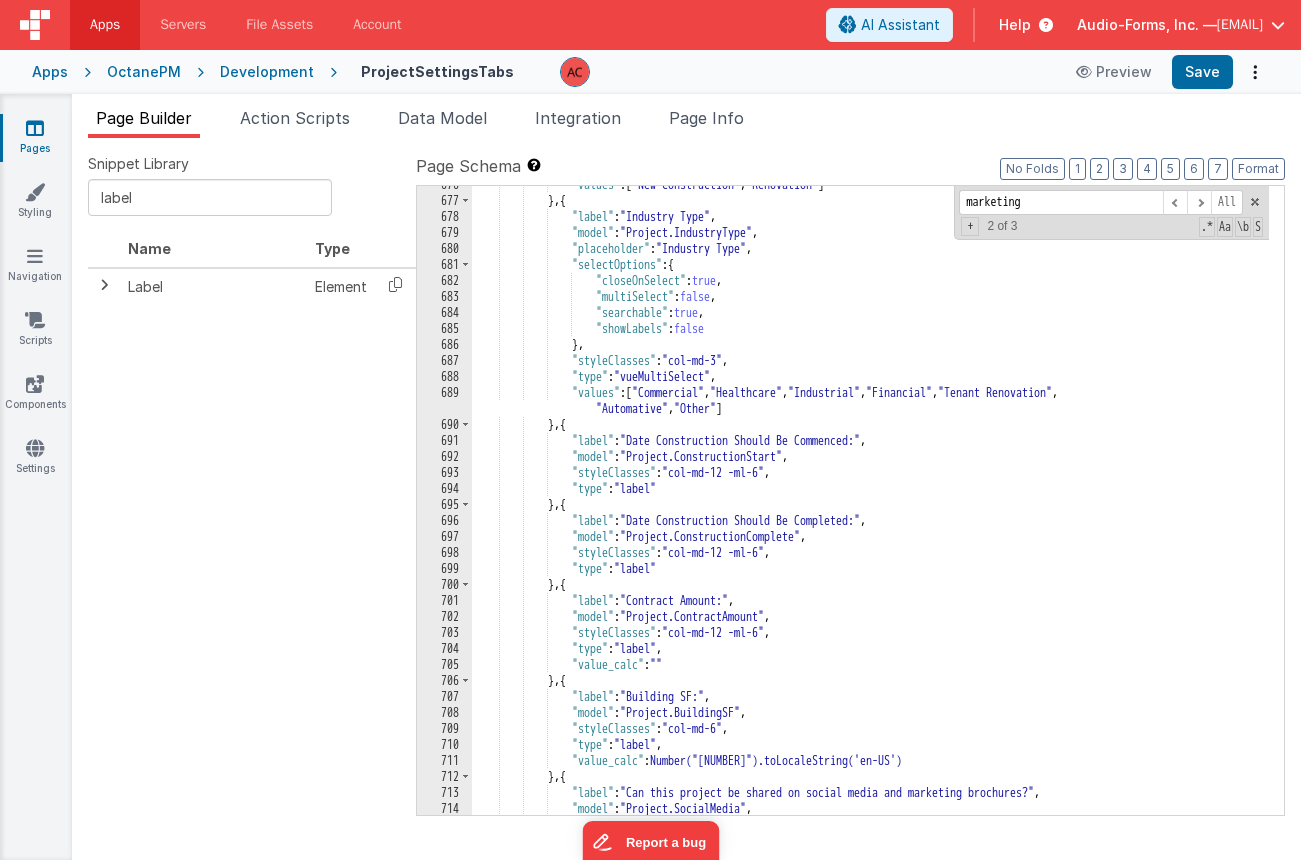 scroll, scrollTop: 14118, scrollLeft: 0, axis: vertical 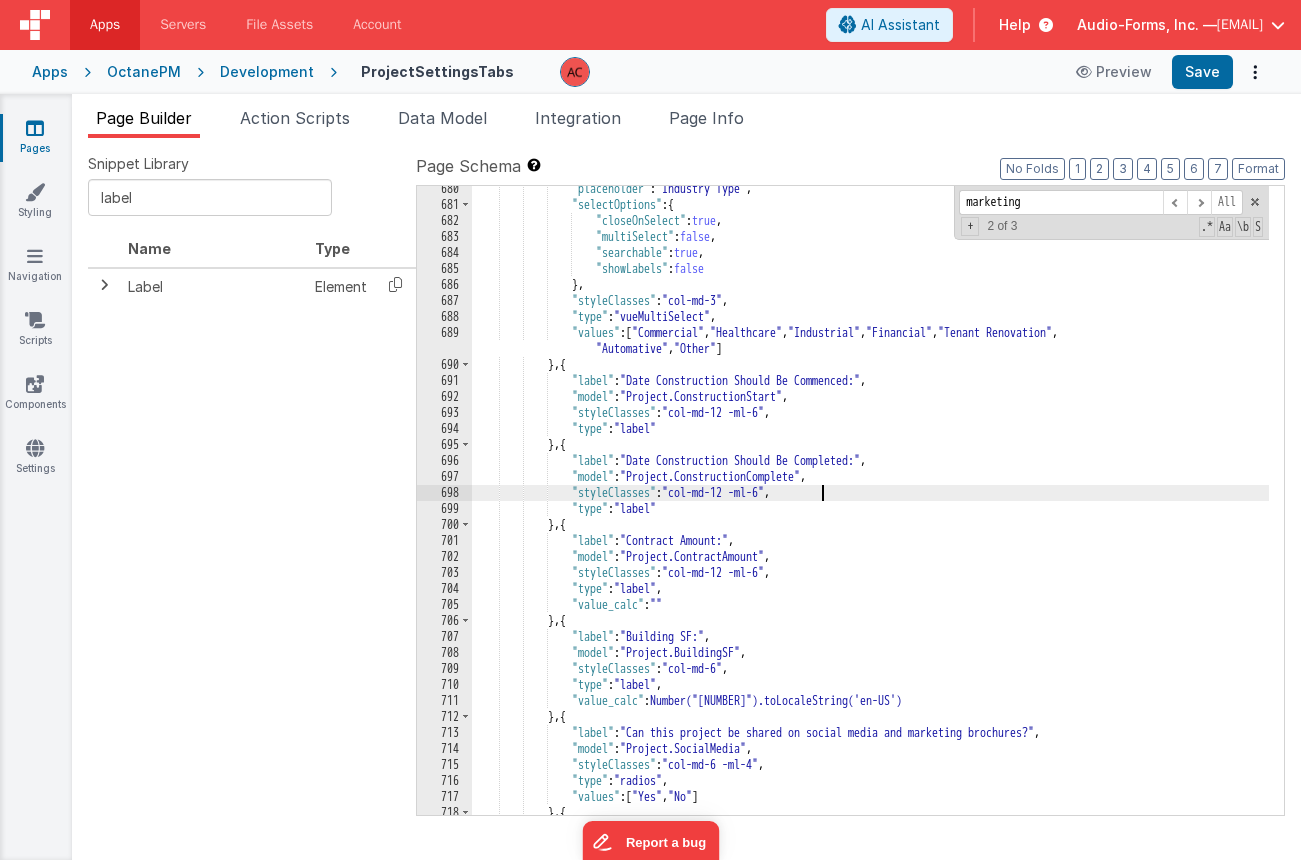 click on ""placeholder" :  "Industry Type" ,                     "selectOptions" :  {                          "closeOnSelect" :  true ,                          "multiSelect" :  false ,                          "searchable" :  true ,                          "showLabels" :  false                     } ,                     "styleClasses" :  "col-md-3" ,                     "type" :  "vueMultiSelect" ,                     "values" :  [ "Commercial" ,  "Healthcare" ,  "Industrial" ,  "Financial" ,  "Tenant Renovation" ,                       "Automative" ,  "Other" ]                } ,  {                     "label" :  "Date Construction Should Be Commenced:" ,                     "model" :  "Project.ConstructionStart" ,                     "styleClasses" :  "col-md-12 -ml-6" ,                     "type" :  "label"                } ,  {                     "label" :  "Date Construction Should Be Completed:" ,                     "model" :  "Project.ConstructionComplete" ,      :" at bounding box center [870, 511] 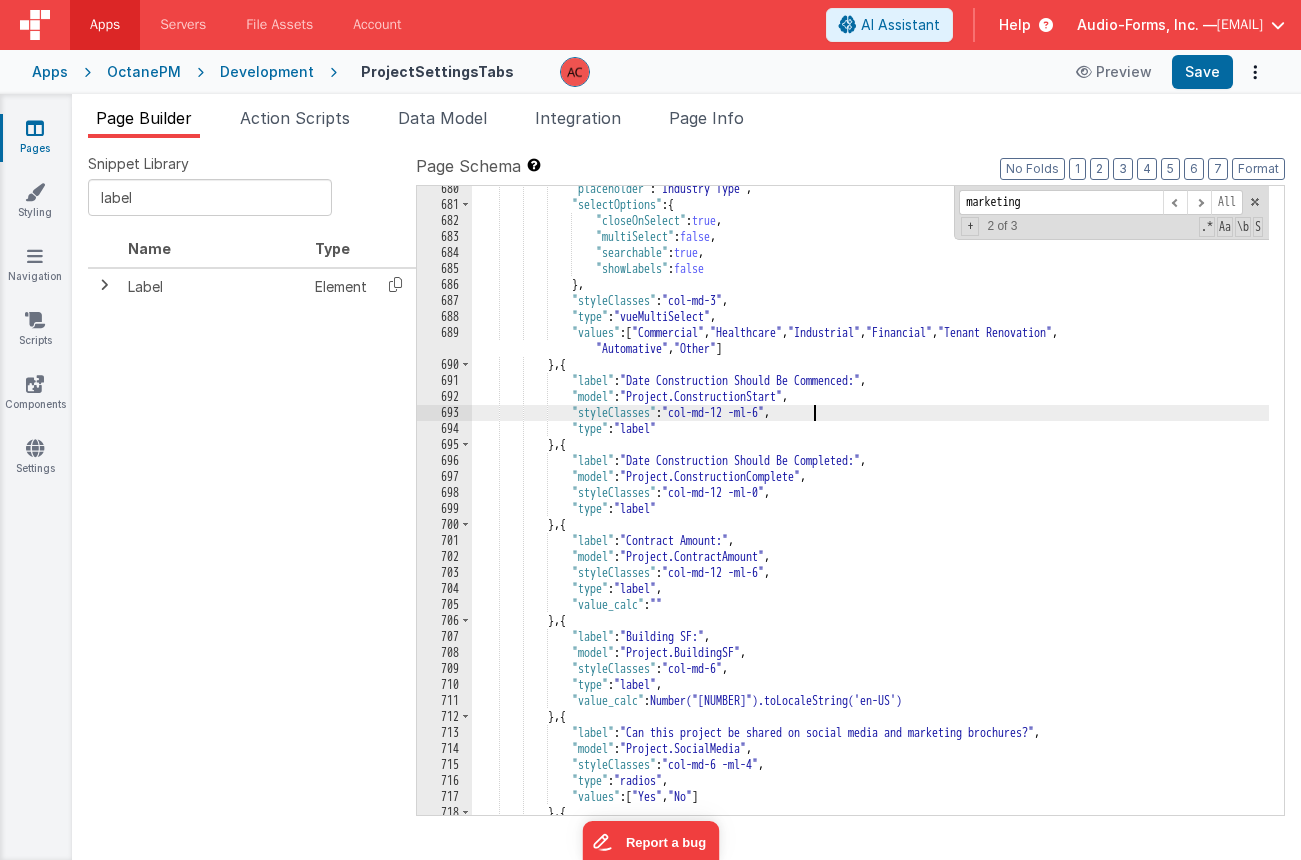 click on ""placeholder" :  "Industry Type" ,                     "selectOptions" :  {                          "closeOnSelect" :  true ,                          "multiSelect" :  false ,                          "searchable" :  true ,                          "showLabels" :  false                     } ,                     "styleClasses" :  "col-md-3" ,                     "type" :  "vueMultiSelect" ,                     "values" :  [ "Commercial" ,  "Healthcare" ,  "Industrial" ,  "Financial" ,  "Tenant Renovation" ,                       "Automative" ,  "Other" ]                } ,  {                     "label" :  "Date Construction Should Be Commenced:" ,                     "model" :  "Project.ConstructionStart" ,                     "styleClasses" :  "col-md-12 -ml-6" ,                     "type" :  "label"                } ,  {                     "label" :  "Date Construction Should Be Completed:" ,                     "model" :  "Project.ConstructionComplete" ,      :" at bounding box center (870, 511) 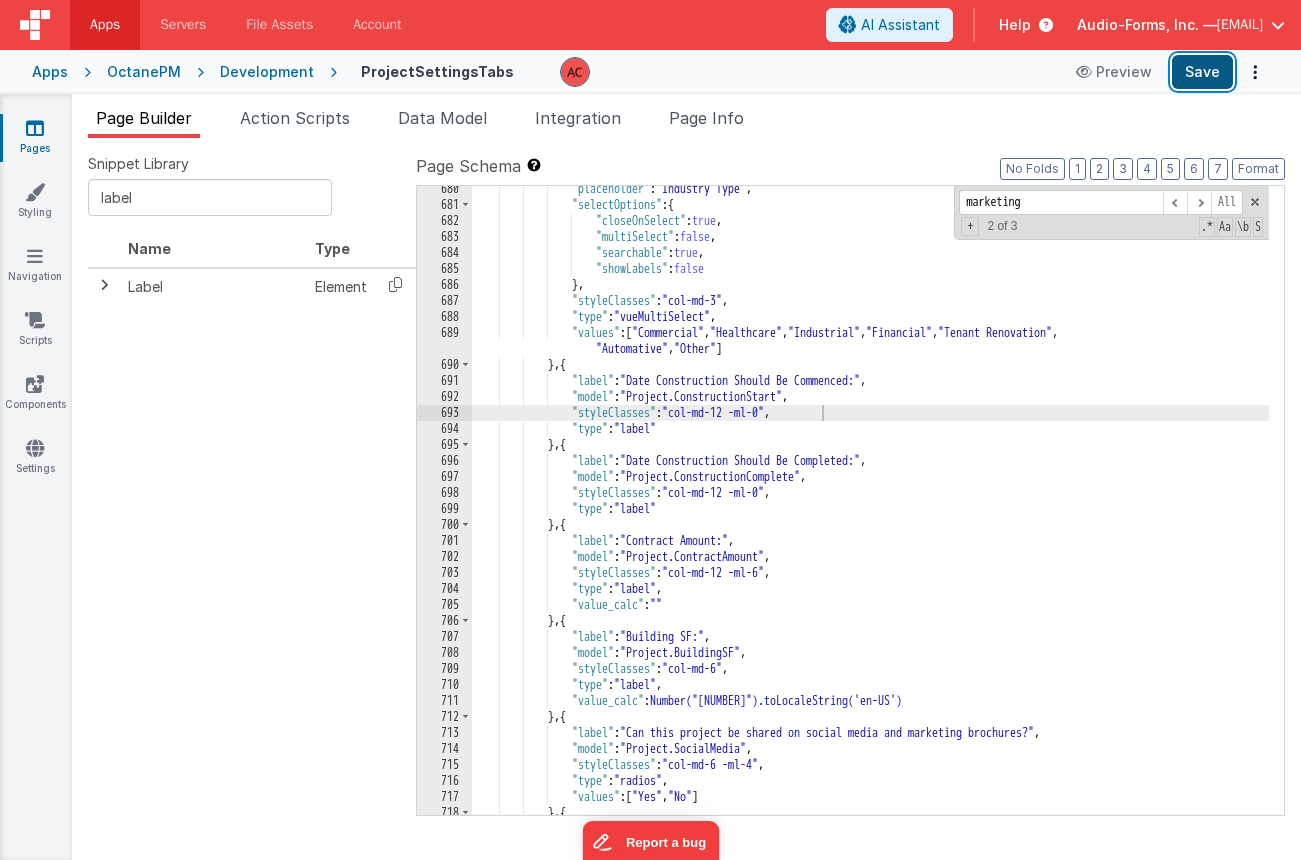 click on "Save" at bounding box center (1202, 72) 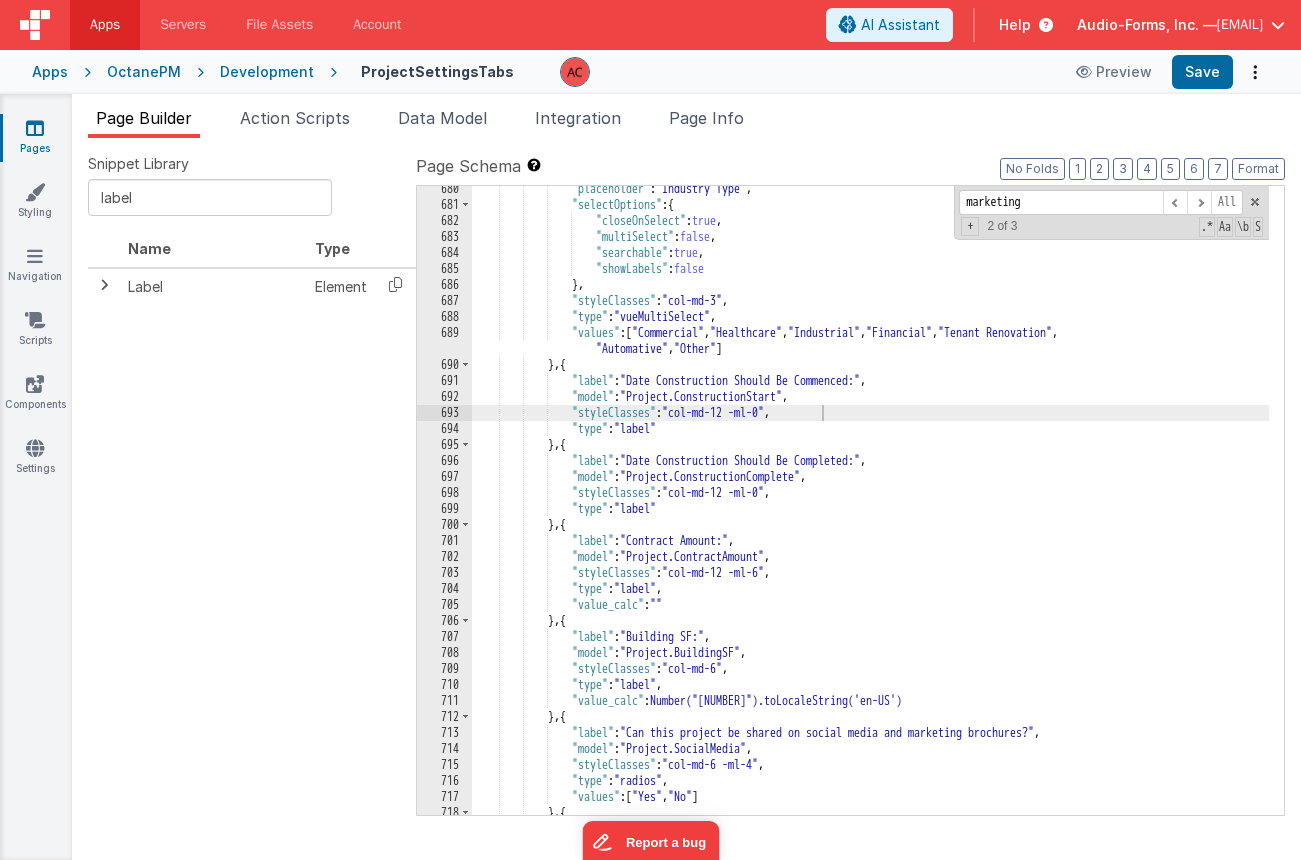 click on "[LABEL] "[MODEL]" "[TYPE]" "[LABEL]" "[MODEL]" "[TYPE]" "[LABEL]" "[MODEL]" "[STYLE]" "[TYPE]"" at bounding box center [870, 511] 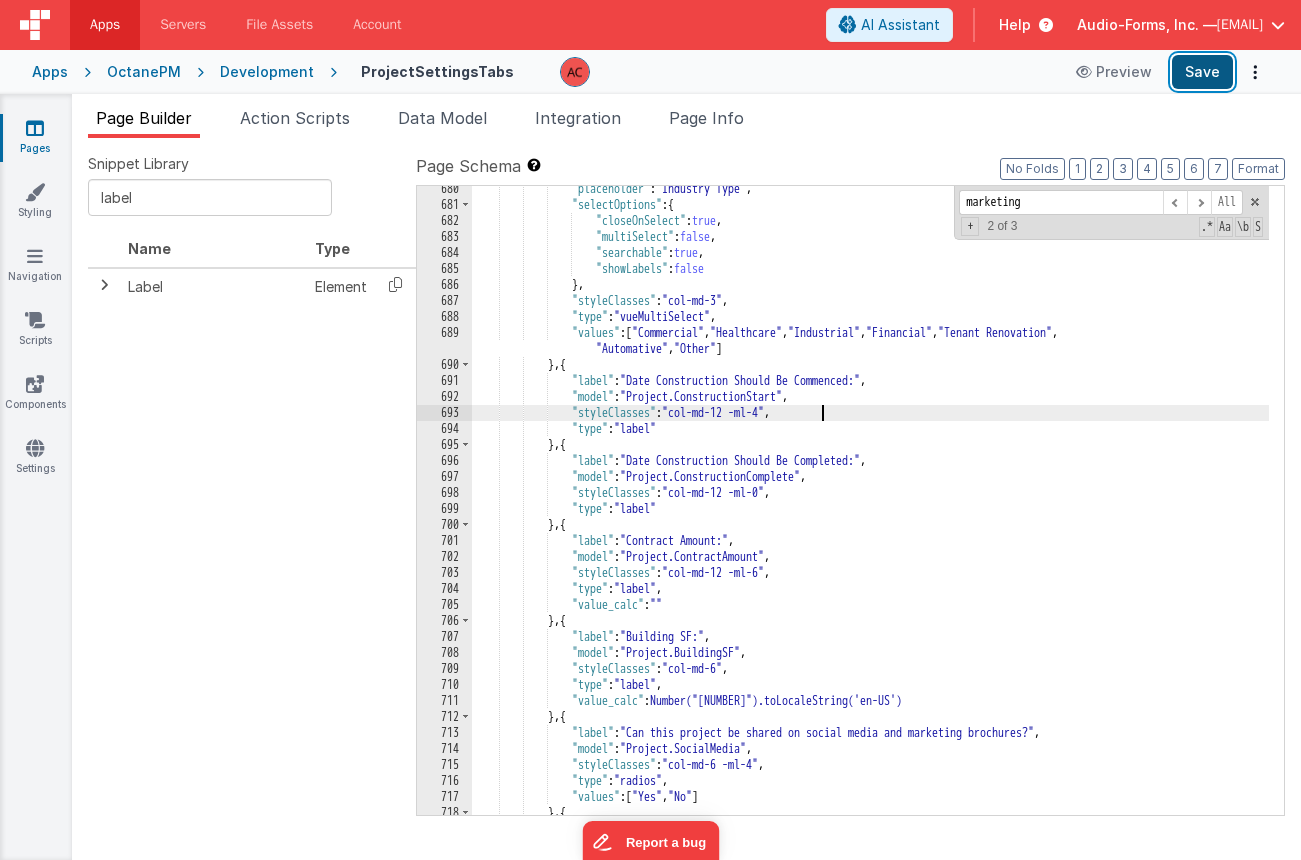 click on "Save" at bounding box center [1202, 72] 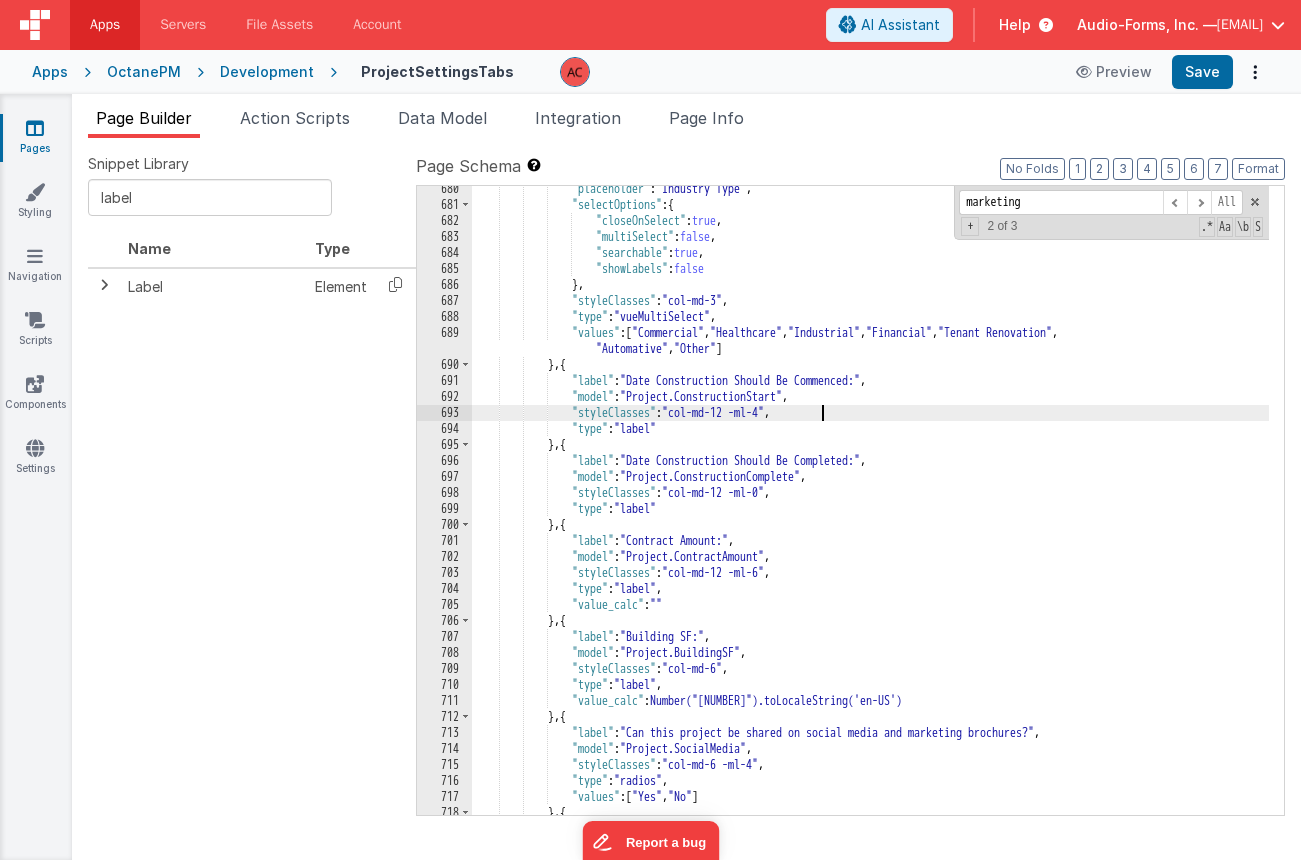 click on ""placeholder" : "Industry Type" , "selectOptions" : { "closeOnSelect" : true , "multiSelect" : false , "searchable" : true , "showLabels" : false } , "styleClasses" : "col-md-3" , "type" : "vueMultiSelect" , "values" : [ "Commercial" , "Healthcare" , "Industrial" , "Financial" , "Tenant Renovation" ,                      "Automative" , "Other" ] }
"label" : "Date Construction Should Be Commenced:" , "model" : "Project.ConstructionStart" , "styleClasses" : "col-md-12 -ml-4" , "type" : "label" }
"label" : "Date Construction Should Be Completed:" , "model" : "Project.ConstructionComplete" ,
:" at bounding box center (870, 511) 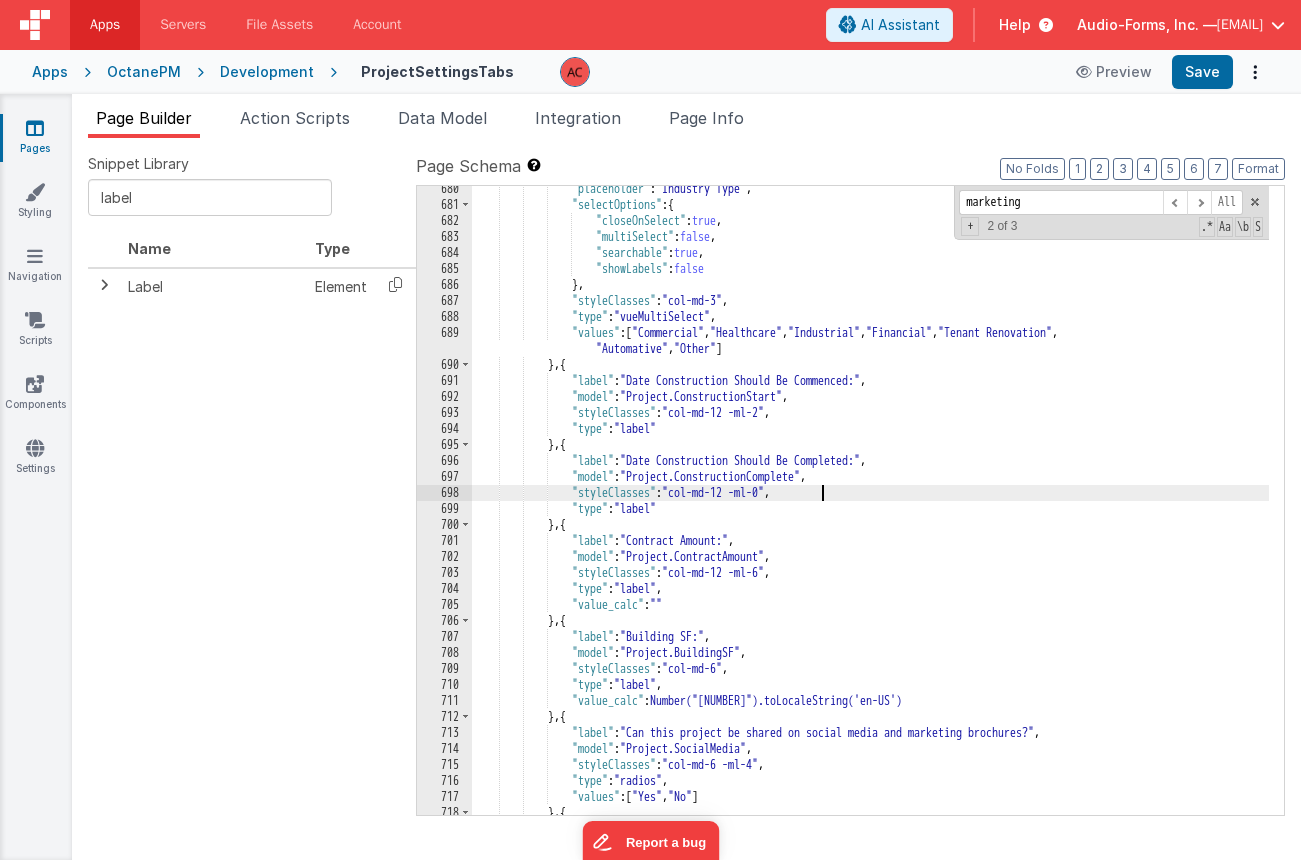 click on ""placeholder" : "Industry Type" , "selectOptions" : { "closeOnSelect" : true , "multiSelect" : false , "searchable" : true , "showLabels" : false } , "styleClasses" : "col-md-3" , "type" : "vueMultiSelect" , "values" : [ "Commercial" , "Healthcare" , "Industrial" , "Financial" , "Tenant Renovation" ,                      "Automative" , "Other" ] }
"label" : "Date Construction Should Be Commenced:" , "model" : "Project.ConstructionStart" , "styleClasses" : "col-md-12 -ml-2" , "type" : "label" }
"label" : "Date Construction Should Be Completed:" , "model" : "Project.ConstructionComplete" ,
:" at bounding box center [870, 511] 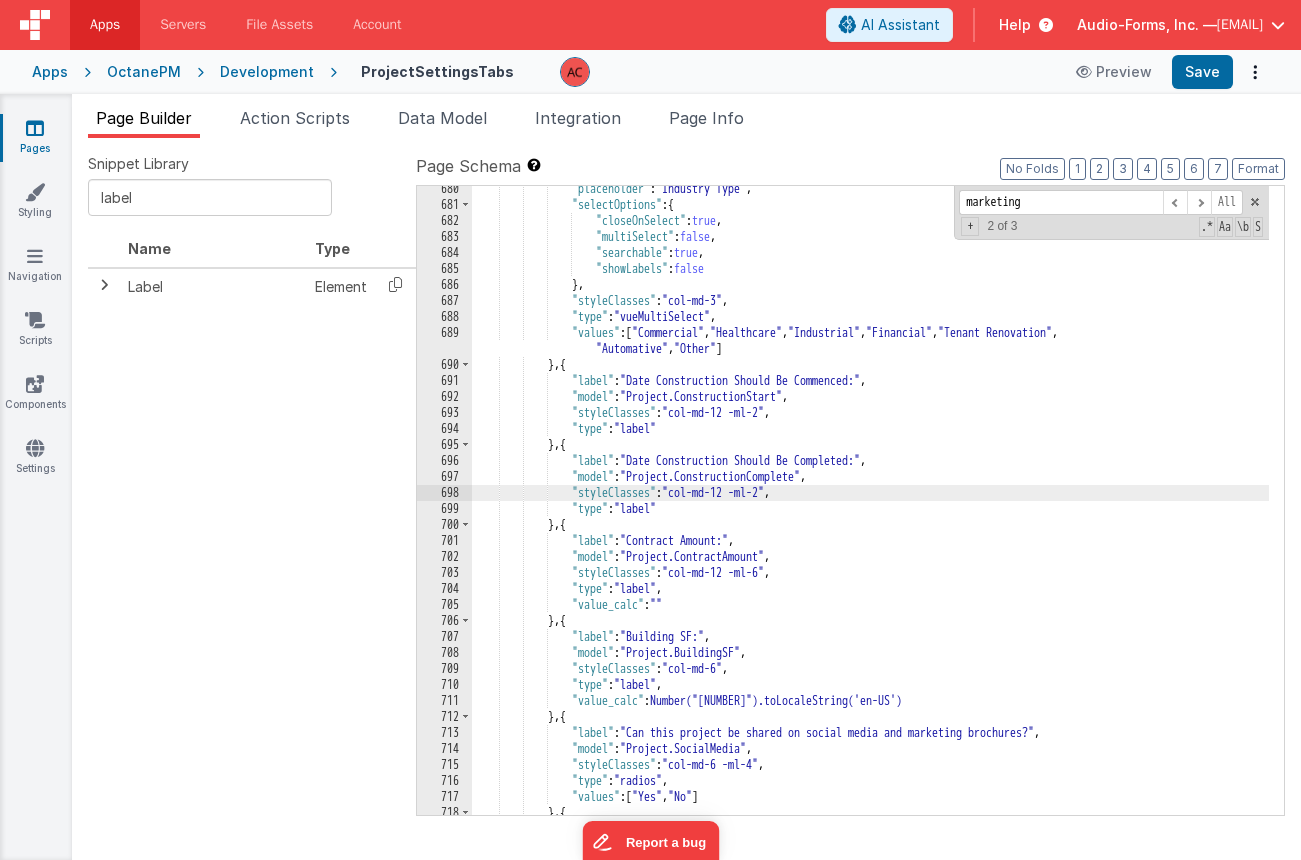 click on ""placeholder" : "Industry Type" , "selectOptions" : { "closeOnSelect" : true , "multiSelect" : false , "searchable" : true , "showLabels" : false } , "styleClasses" : "col-md-3" , "type" : "vueMultiSelect" , "values" : [ "Commercial" , "Healthcare" , "Industrial" , "Financial" , "Tenant Renovation" ,                      "Automative" , "Other" ] }
"label" : "Date Construction Should Be Commenced:" , "model" : "Project.ConstructionStart" , "styleClasses" : "col-md-12 -ml-2" , "type" : "label" }
"label" : "Date Construction Should Be Completed:" , "model" : "Project.ConstructionComplete" ,
:" at bounding box center (870, 511) 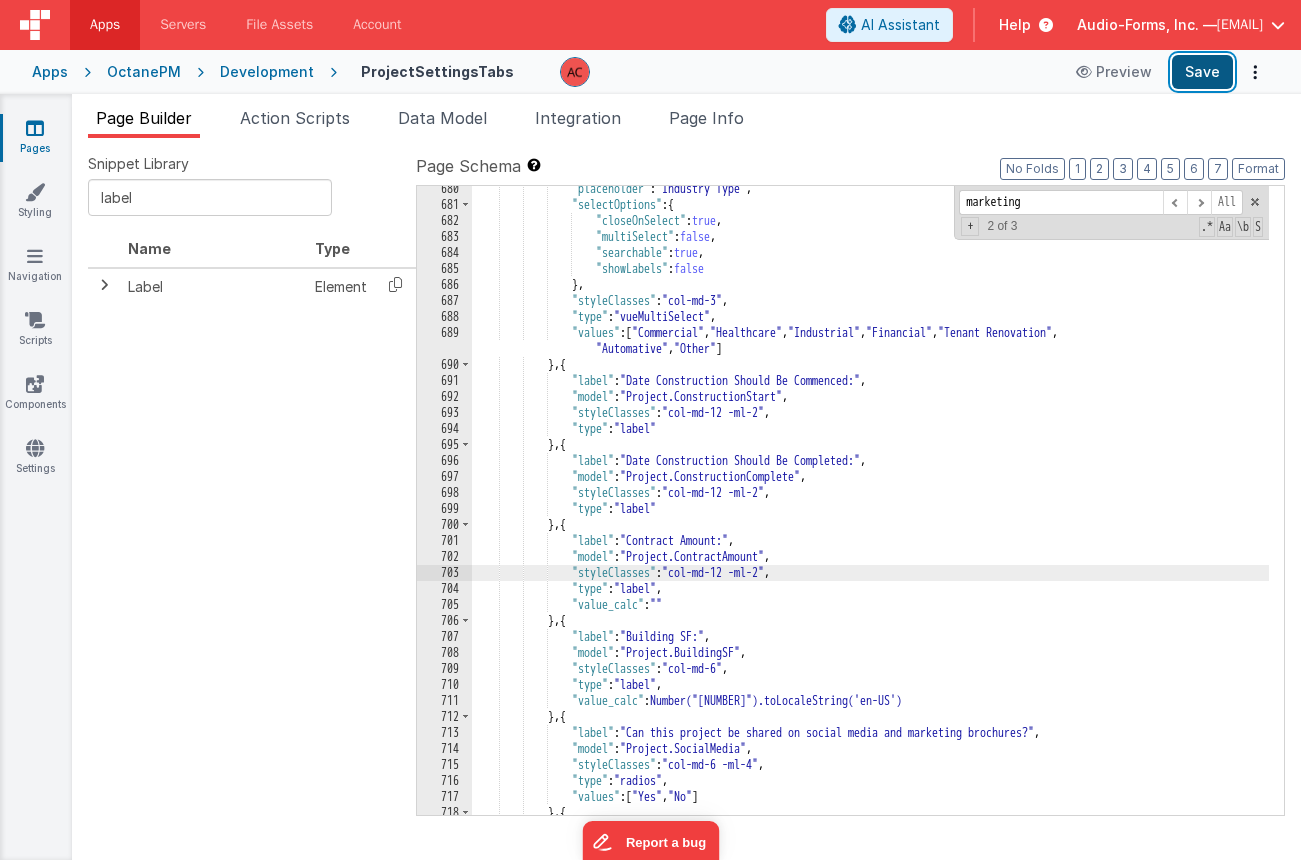 click on "Save" at bounding box center [1202, 72] 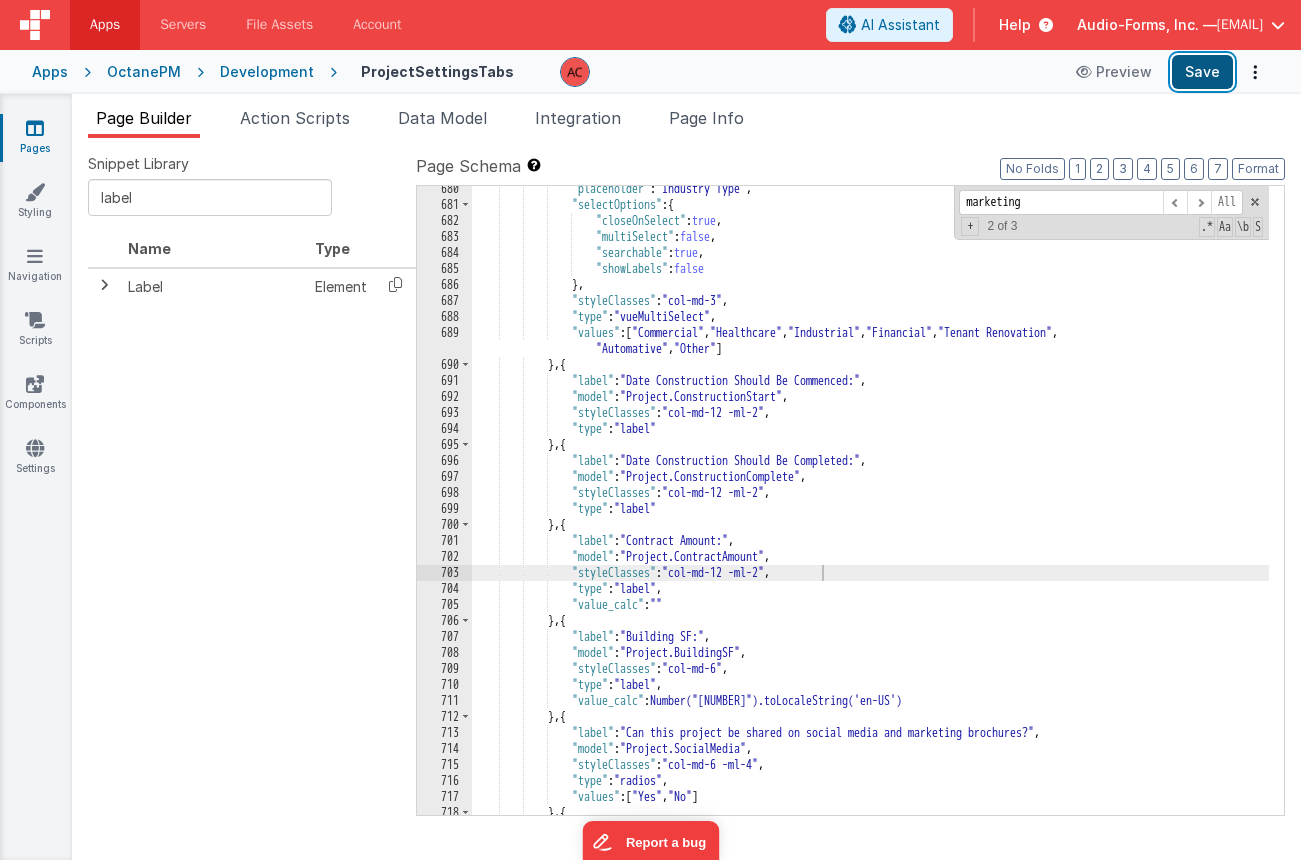 click on "Save" at bounding box center [1202, 72] 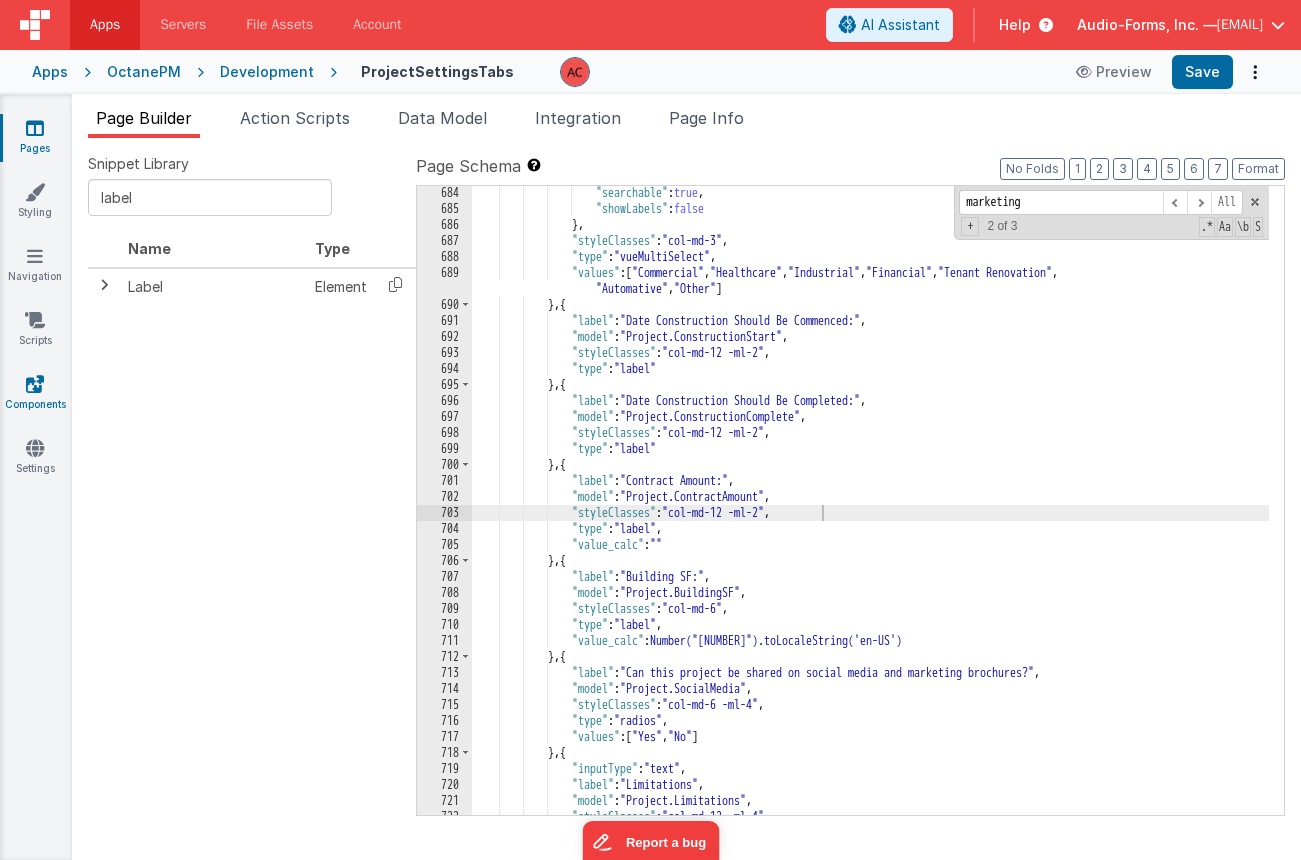 scroll, scrollTop: 14298, scrollLeft: 0, axis: vertical 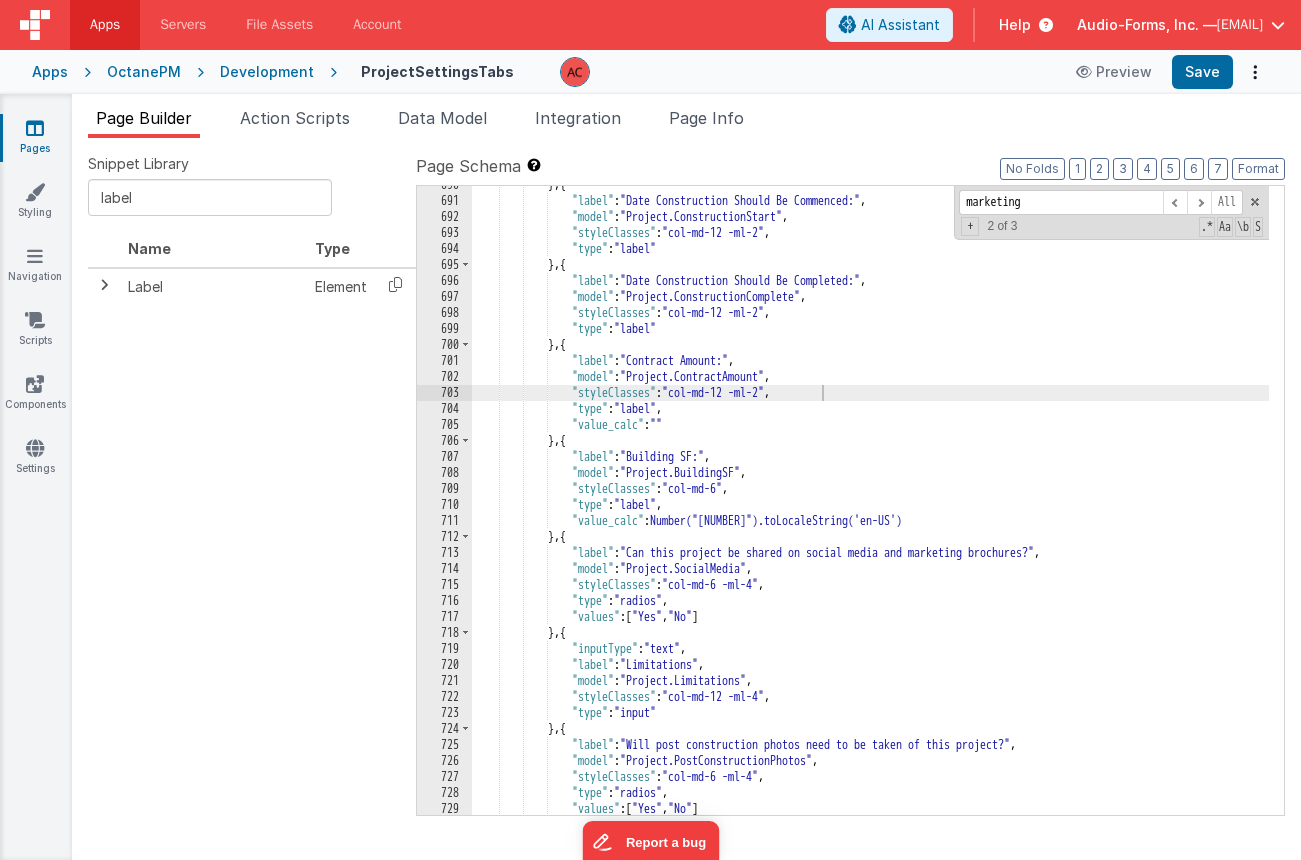 click on ""label" :  "Date Construction Should Be Commenced:" ,                     "model" :  "Project.ConstructionStart" ,                     "styleClasses" :  "col-md-12 -ml-2" ,                     "type" :  "label"                } ,  {                     "label" :  "Date Construction Should Be Completed:" ,                     "model" :  "Project.ConstructionComplete" ,                     "styleClasses" :  "col-md-12 -ml-2" ,                     "type" :  "label"                } ,  {                     "label" :  "Contract Amount:" ,                     "model" :  "Project.ContractAmount" ,                     "styleClasses" :  "col-md-12 -ml-2" ,                     "type" :  "label" ,                     "value_calc" :  ""                } ,  {                     "label" :  "Building SF:" ,                     "model" :  "Project.BuildingSF" ,                     "styleClasses" :  "col-md-6" ,                     "type" :  "label" ,                     :       } {" at bounding box center (870, 507) 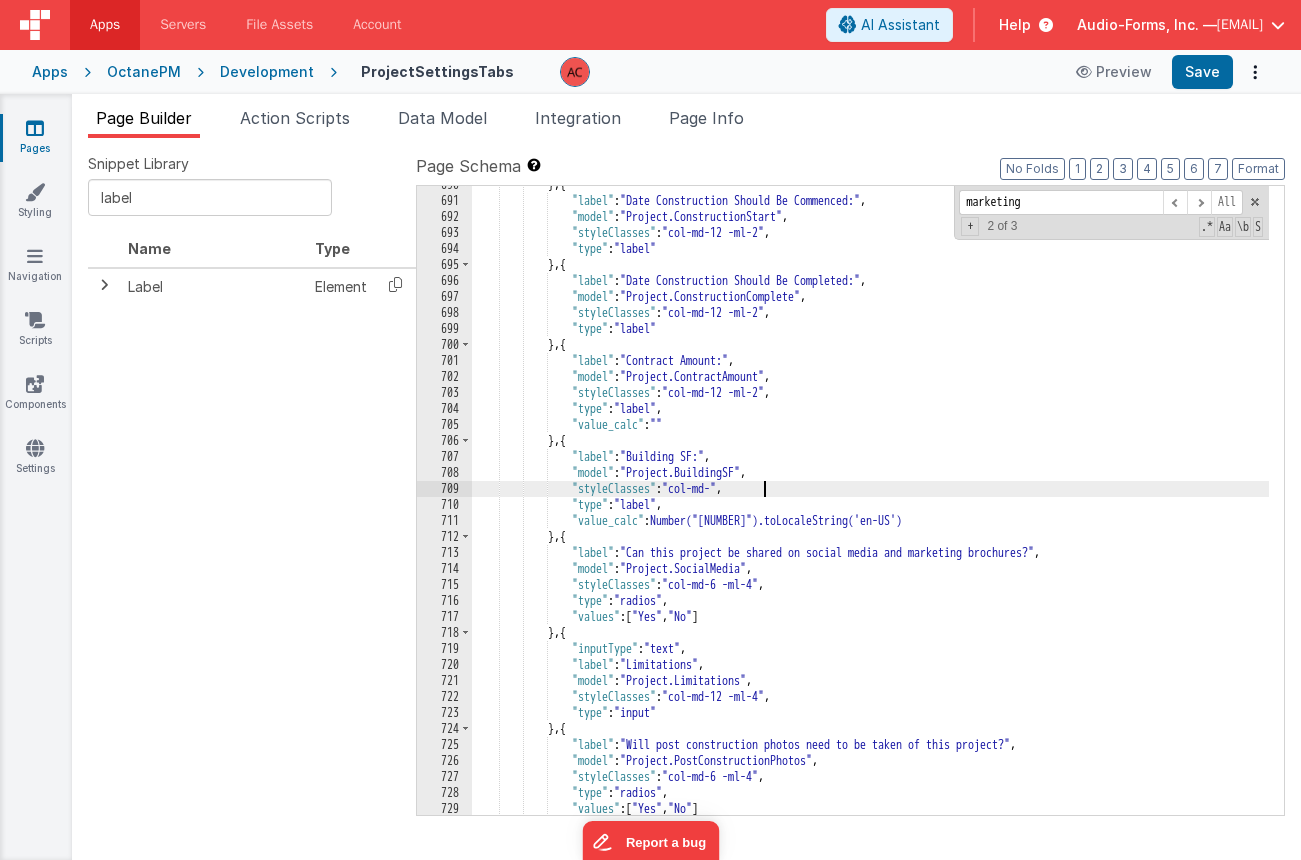 type 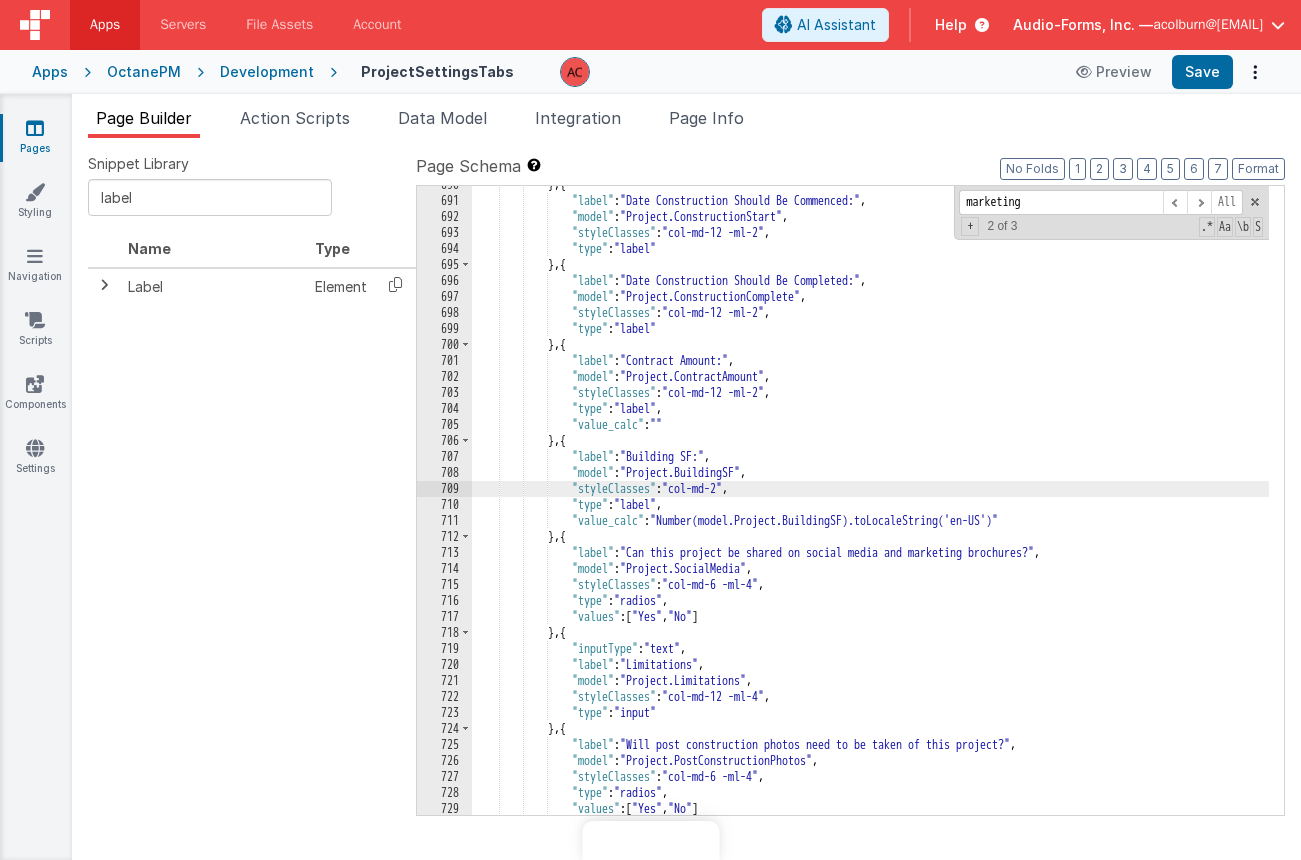 scroll, scrollTop: 0, scrollLeft: 0, axis: both 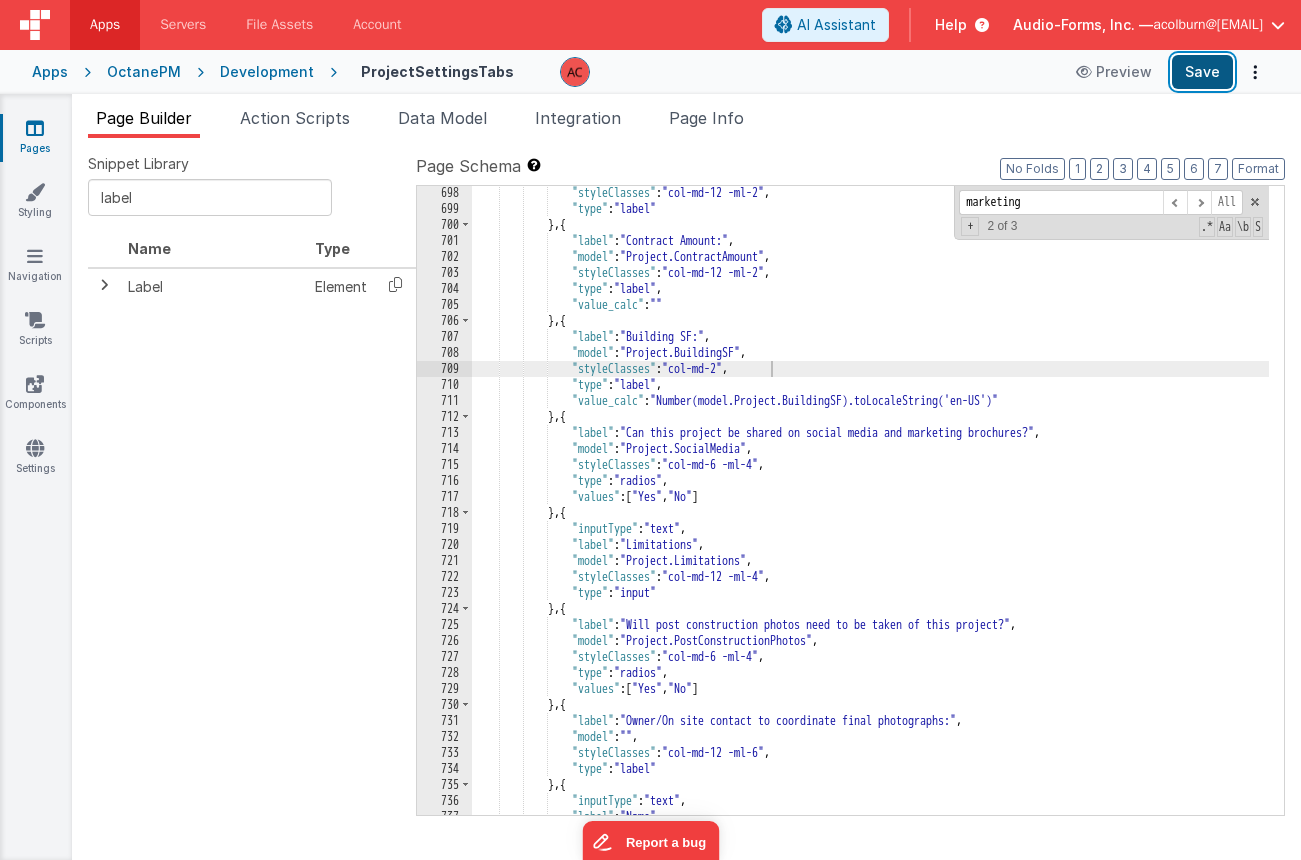 click on "Save" at bounding box center [1202, 72] 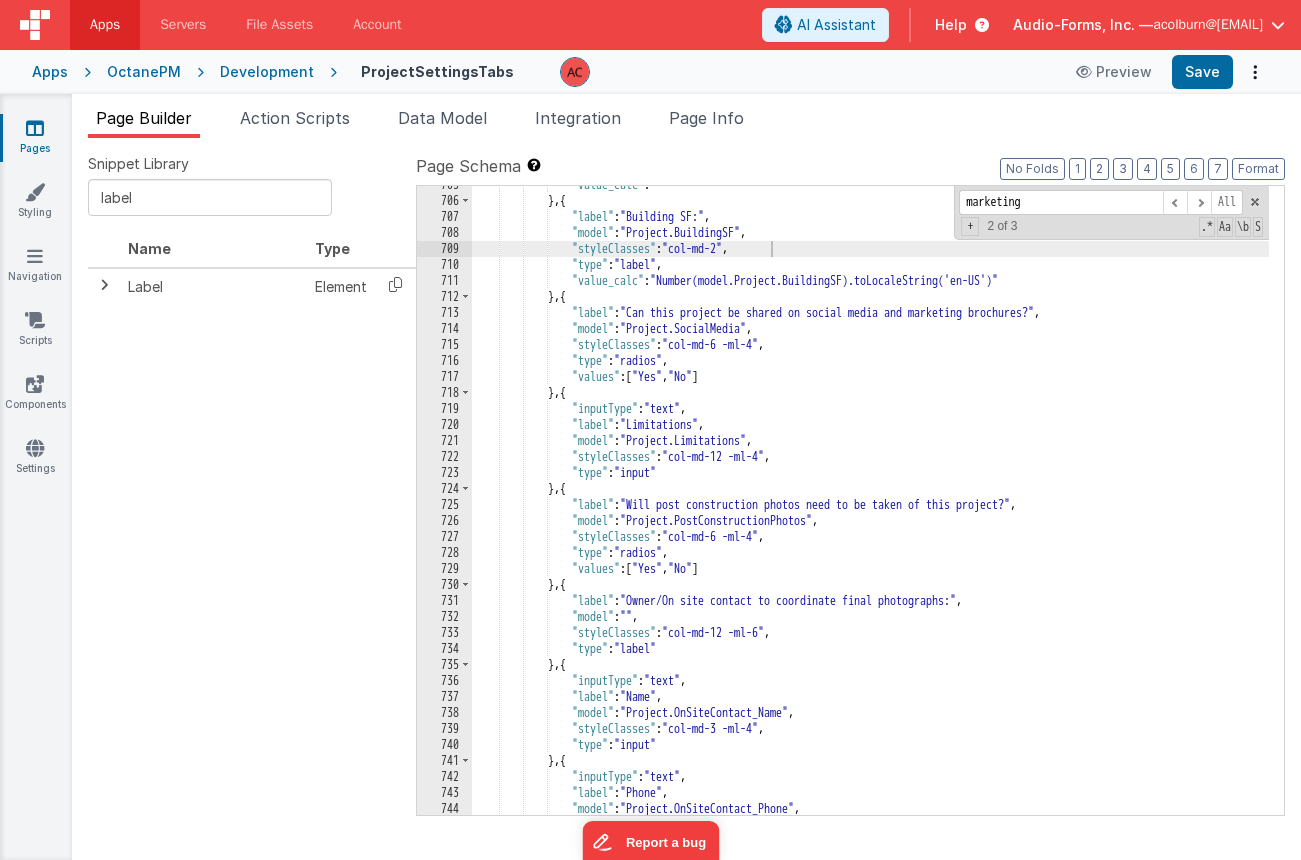 scroll, scrollTop: 14418, scrollLeft: 0, axis: vertical 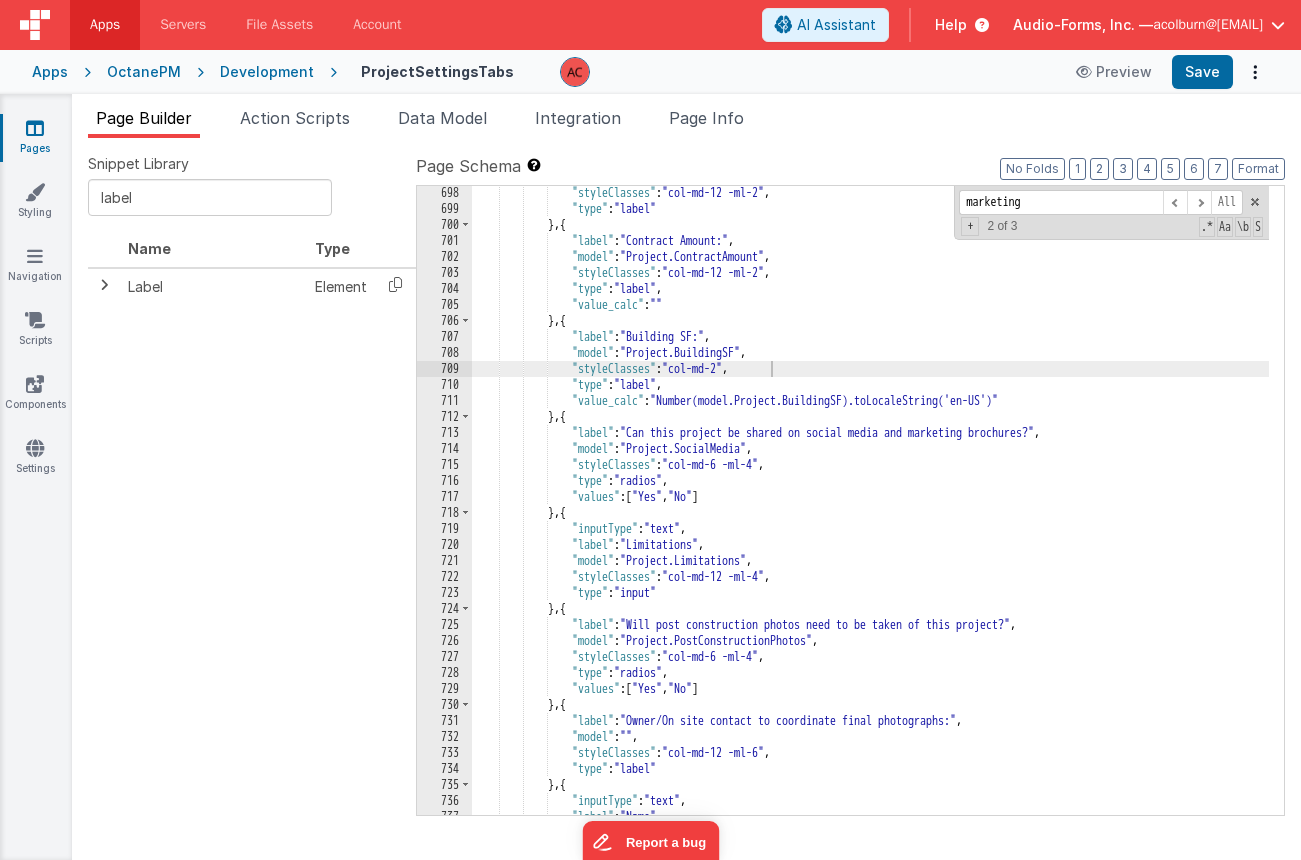 click on ""styleClasses" : "col-md-12 -ml-2" , "type" : "label" } , { "label" : "Contract Amount:" , "model" : "Project.ContractAmount" , "styleClasses" : "col-md-12 -ml-2" , "type" : "label" , "value_calc" : "" } , { "label" : "Building SF:" , "model" : "Project.BuildingSF" , "styleClasses" : "col-md-2" , "type" : "label" , "value_calc" : "Number(model.Project.BuildingSF).toLocaleString('en-US')" } , { "label" : "Can this project be shared on social media and marketing brochures?" , "model" : "Project.SocialMedia" , "styleClasses" : "col-md-6 -ml-4" , "type" : "radios" , "values" : [ "Yes" , "No" ] } , {" at bounding box center (870, 515) 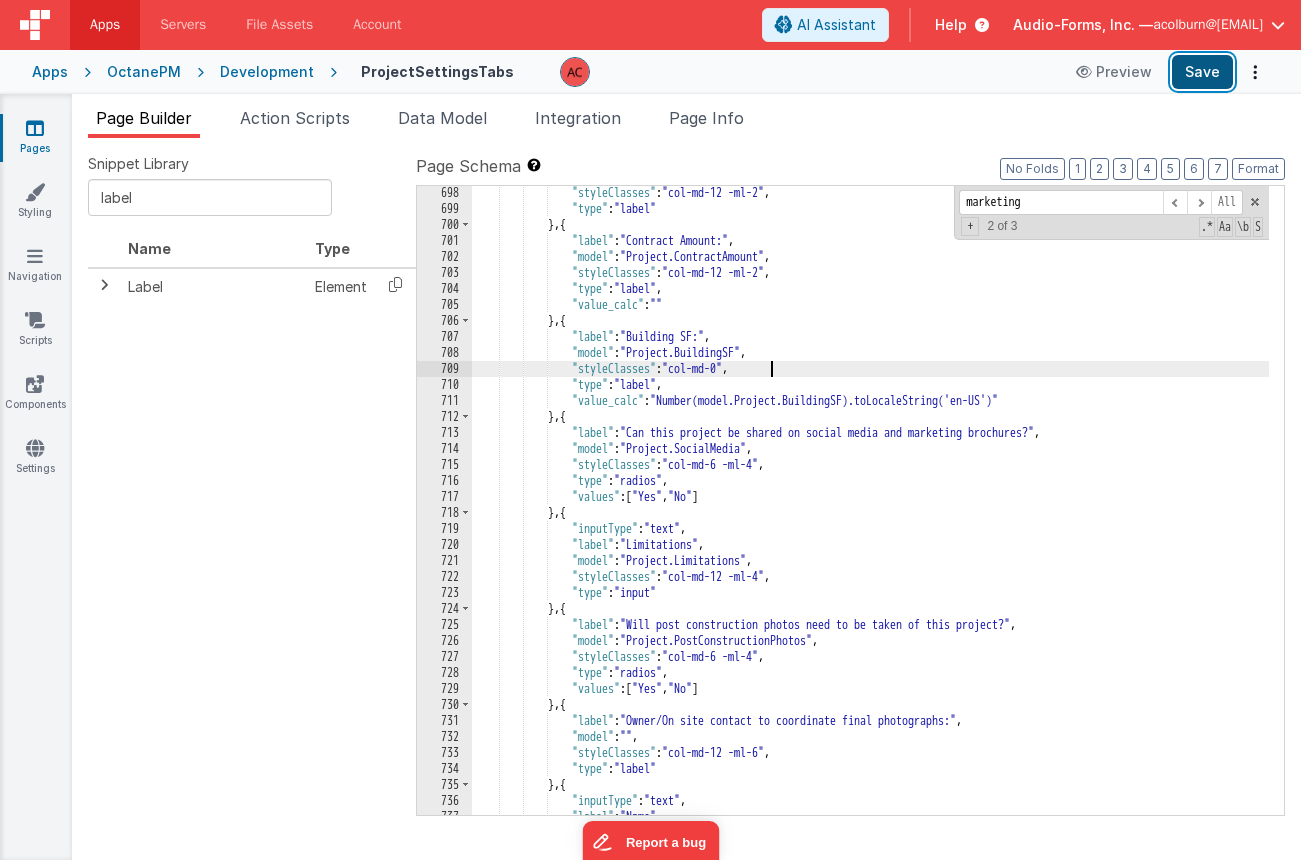 click on "Save" at bounding box center [1202, 72] 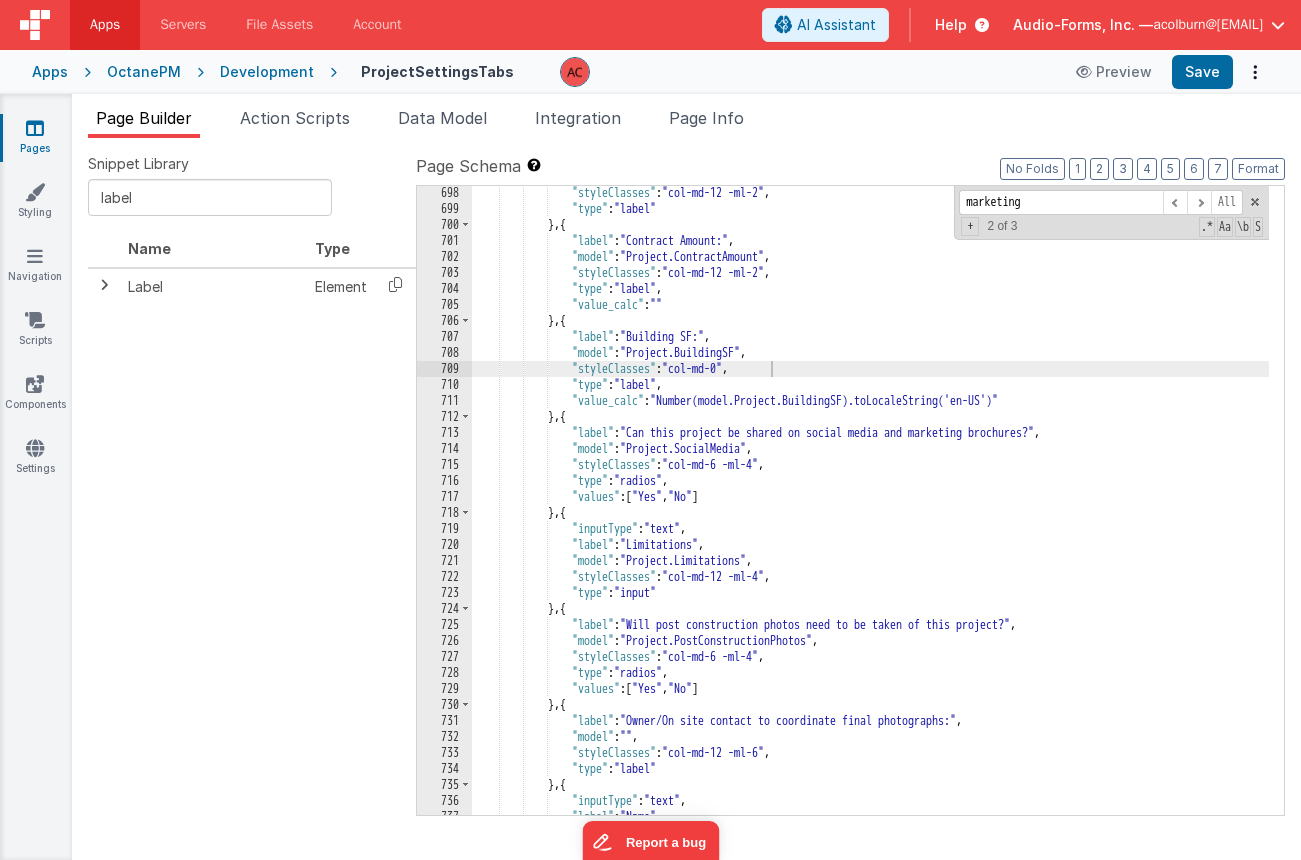 click on ""styleClasses" :  "col-md-12 -ml-2" ,                     "type" :  "label"                } ,  {                     "label" :  "Contract Amount:" ,                     "model" :  "Project.ContractAmount" ,                     "styleClasses" :  "col-md-12 -ml-2" ,                     "type" :  "label" ,                     "value_calc" :  ""                } ,  {                     "label" :  "Building SF:" ,                     "model" :  "Project.BuildingSF" ,                     "styleClasses" :  "col-md-0" ,                     "type" :  "label" ,                     "value_calc" :  "Number(model.Project.BuildingSF).toLocaleString('en-US')"                } ,  {                     "label" :  "Can this project be shared on social media and marketing brochures?" ,                     "model" :  "Project.SocialMedia" ,                     "styleClasses" :  "col-md-6 -ml-4" ,                     "type" :  "radios" ,                     "values" :  [ "Yes" ,  "No" ]                } ,  {" at bounding box center (870, 515) 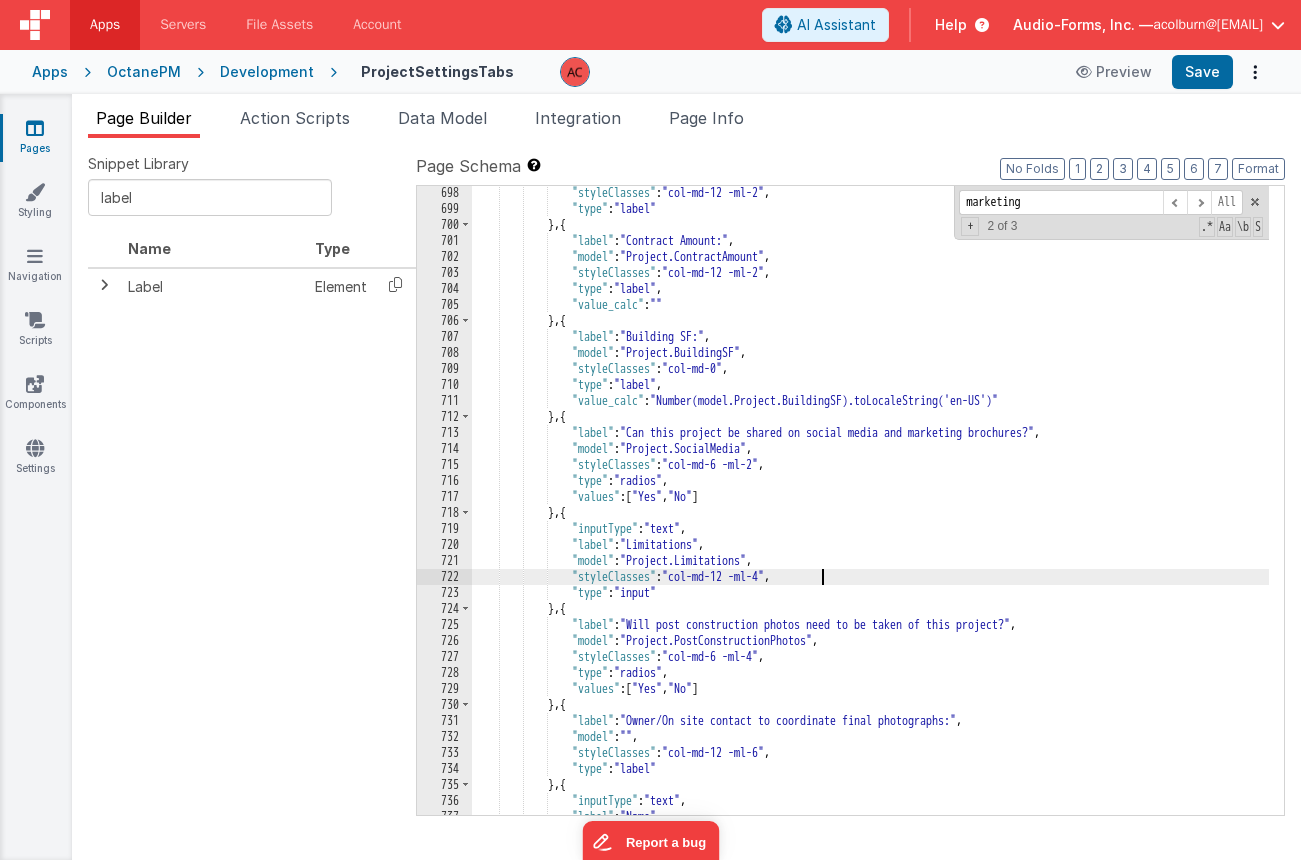 click on ""styleClasses" :  "col-md-12 -ml-2" ,                     "type" :  "label"                } ,  {                     "label" :  "Contract Amount:" ,                     "model" :  "Project.ContractAmount" ,                     "styleClasses" :  "col-md-12 -ml-2" ,                     "type" :  "label" ,                     "value_calc" :  ""                } ,  {                     "label" :  "Building SF:" ,                     "model" :  "Project.BuildingSF" ,                     "styleClasses" :  "col-md-0" ,                     "type" :  "label" ,                     "value_calc" :  "Number(model.Project.BuildingSF).toLocaleString('en-US')"                } ,  {                     "label" :  "Can this project be shared on social media and marketing brochures?" ,                     "model" :  "Project.SocialMedia" ,                     "styleClasses" :  "col-md-6 -ml-2" ,                     "type" :  "radios" ,                     "values" :  [ "Yes" ,  "No" ]                } ,  {" at bounding box center [870, 515] 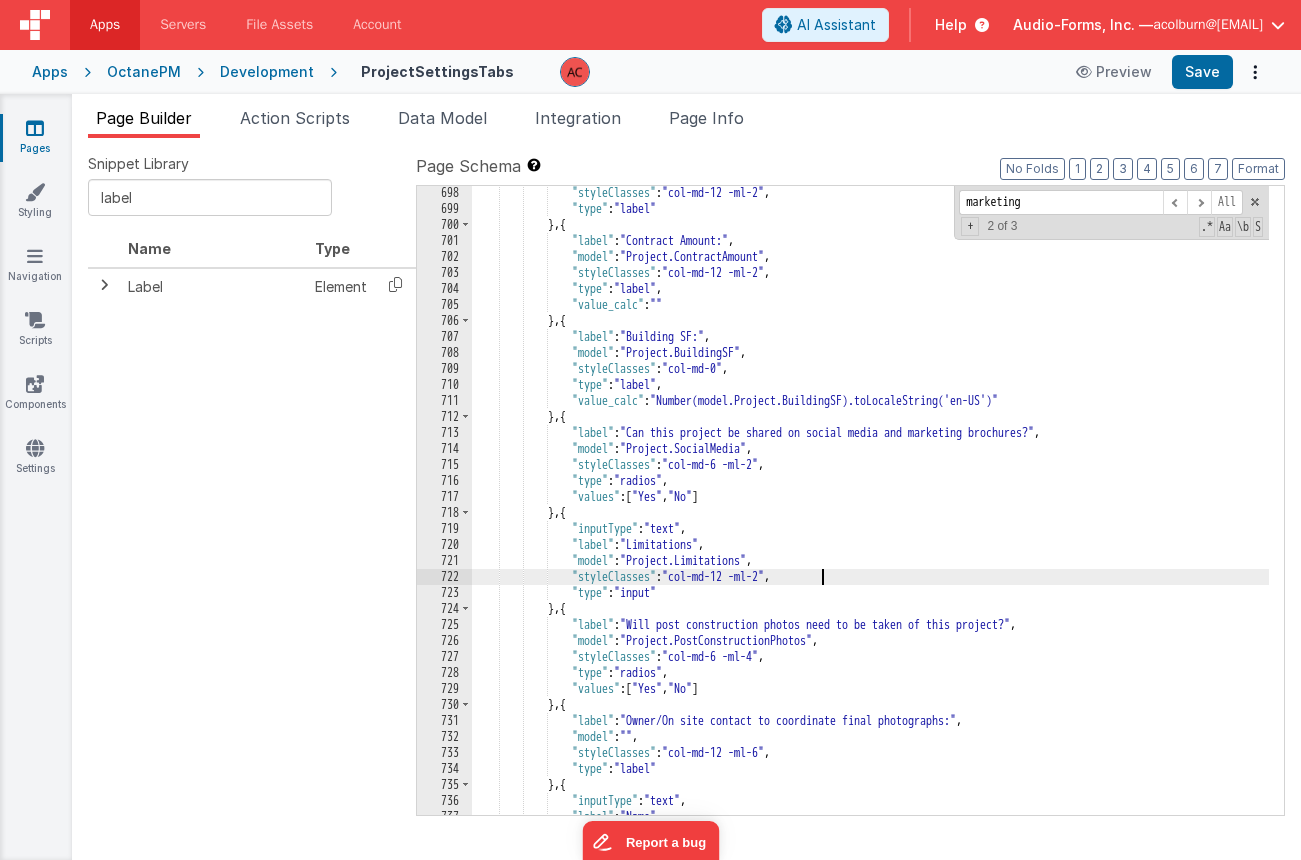 click on ""styleClasses" :  "col-md-12 -ml-2" ,                     "type" :  "label"                } ,  {                     "label" :  "Contract Amount:" ,                     "model" :  "Project.ContractAmount" ,                     "styleClasses" :  "col-md-12 -ml-2" ,                     "type" :  "label" ,                     "value_calc" :  ""                } ,  {                     "label" :  "Building SF:" ,                     "model" :  "Project.BuildingSF" ,                     "styleClasses" :  "col-md-0" ,                     "type" :  "label" ,                     "value_calc" :  "Number(model.Project.BuildingSF).toLocaleString('en-US')"                } ,  {                     "label" :  "Can this project be shared on social media and marketing brochures?" ,                     "model" :  "Project.SocialMedia" ,                     "styleClasses" :  "col-md-6 -ml-2" ,                     "type" :  "radios" ,                     "values" :  [ "Yes" ,  "No" ]                } ,  {" at bounding box center [870, 515] 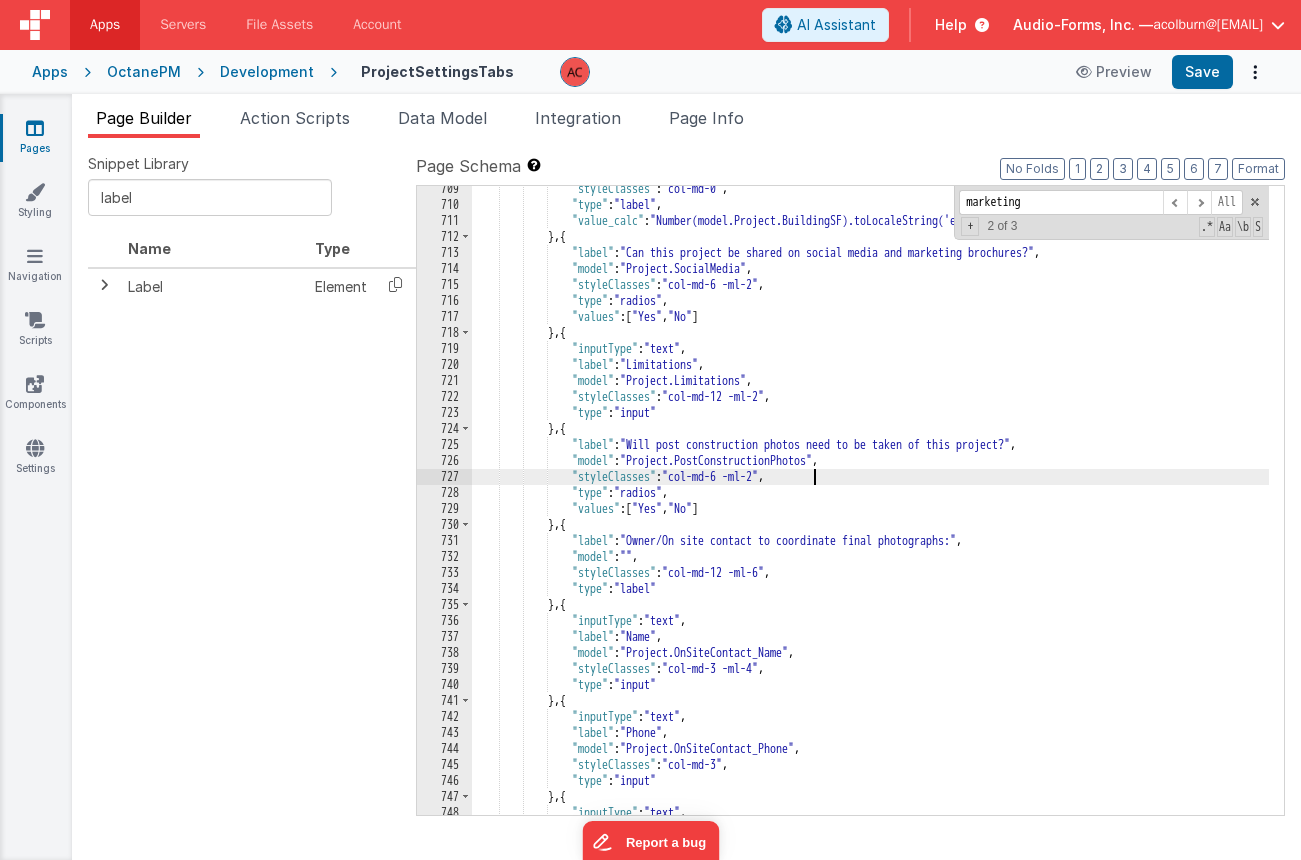 scroll, scrollTop: 14598, scrollLeft: 0, axis: vertical 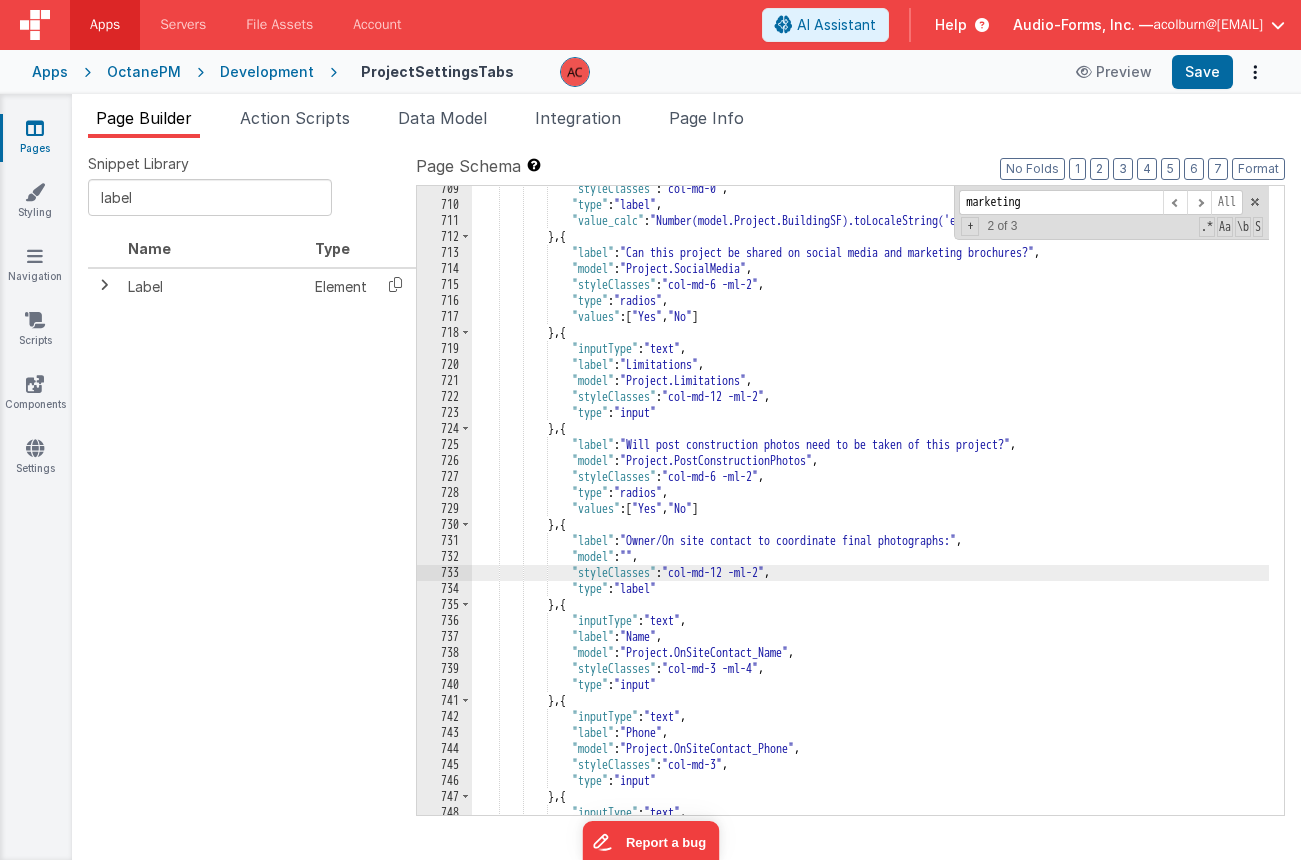 drag, startPoint x: 815, startPoint y: 664, endPoint x: 825, endPoint y: 670, distance: 11.661903 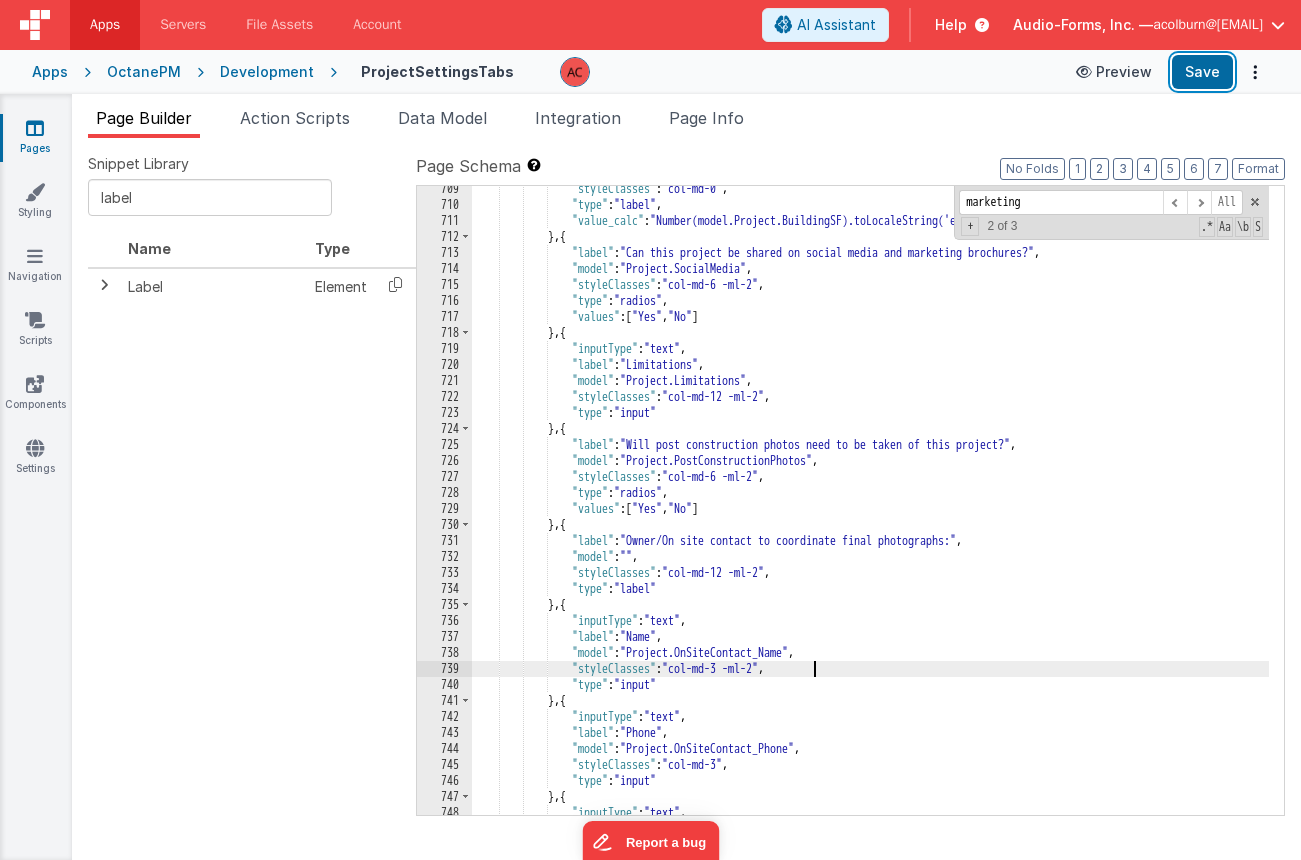 drag, startPoint x: 1187, startPoint y: 73, endPoint x: 1112, endPoint y: 82, distance: 75.53807 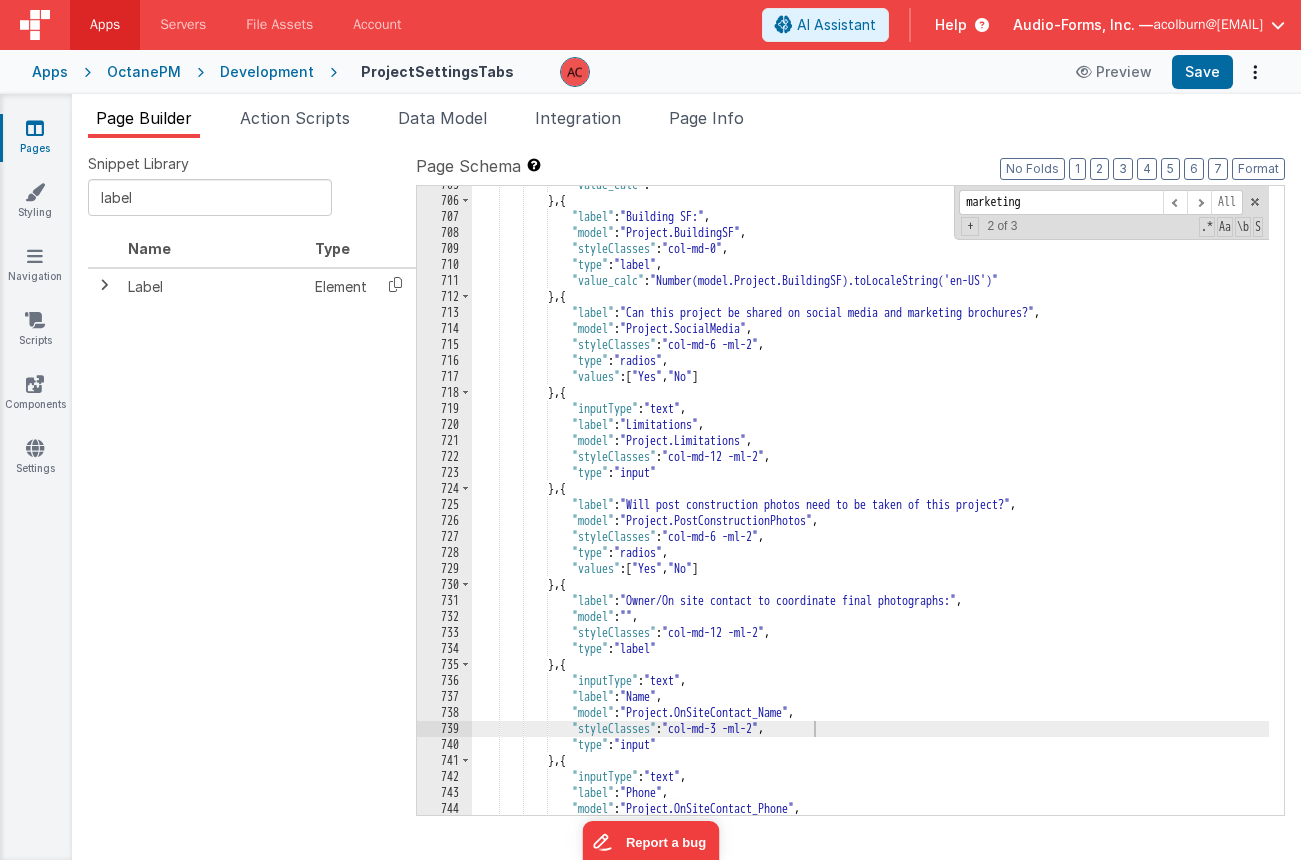 scroll, scrollTop: 14478, scrollLeft: 0, axis: vertical 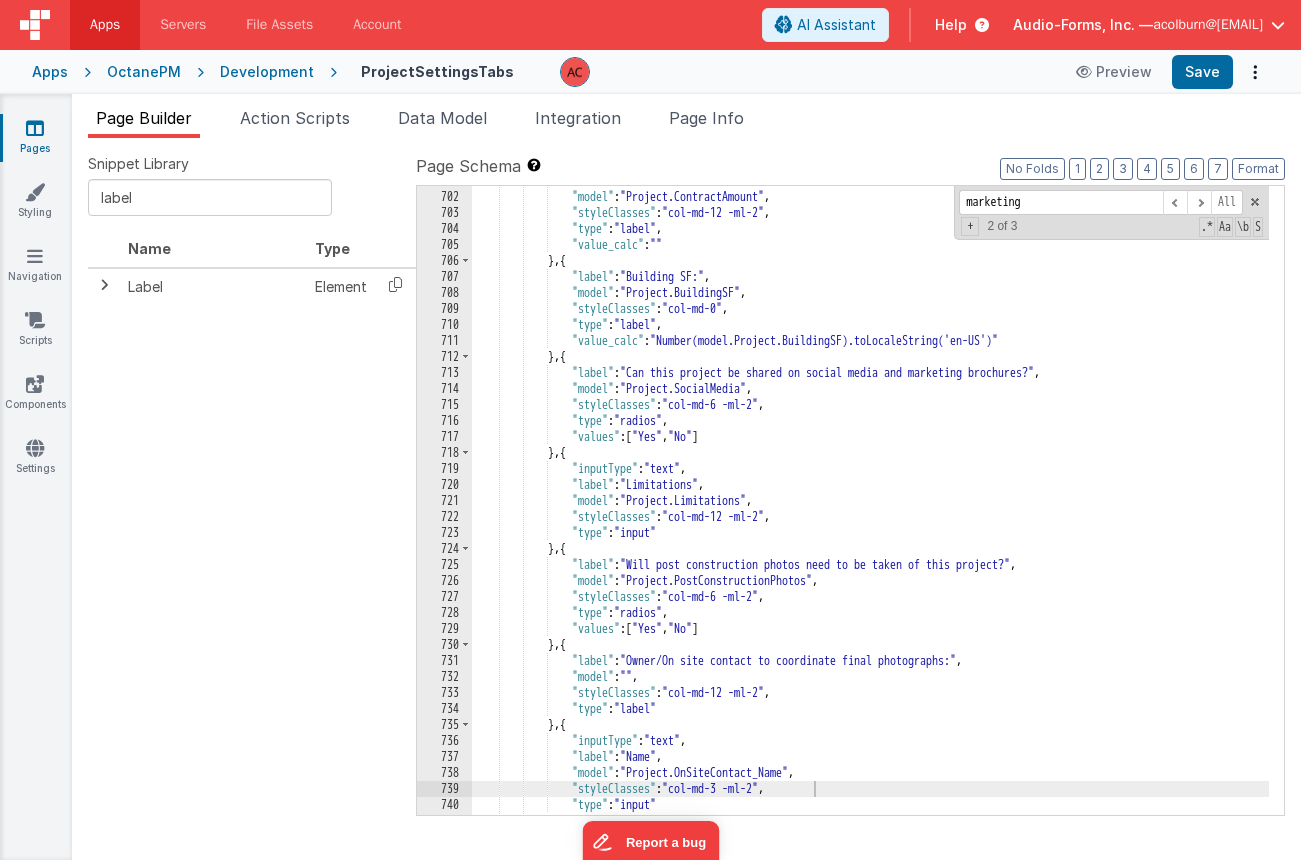 click on ""label" :  "Contract Amount:" ,                     "model" :  "Project.ContractAmount" ,                     "styleClasses" :  "col-md-12 -ml-2" ,                     "type" :  "label" ,                     "value_calc" :  ""                } ,  {                     "label" :  "Building SF:" ,                     "model" :  "Project.BuildingSF" ,                     "styleClasses" :  "col-md-0" ,                     "type" :  "label" ,                     "value_calc" :  "Number(model.Project.BuildingSF).toLocaleString('en-US')"                } ,  {                     "label" :  "Can this project be shared on social media and marketing brochures?" ,                     "model" :  "Project.SocialMedia" ,                     "styleClasses" :  "col-md-6 -ml-2" ,                     "type" :  "radios" ,                     "values" :  [ "Yes" ,  "No" ]                } ,  {                     "inputType" :  "text" ,                     "label" :  "Limitations" ,                     :  , ," at bounding box center (870, 503) 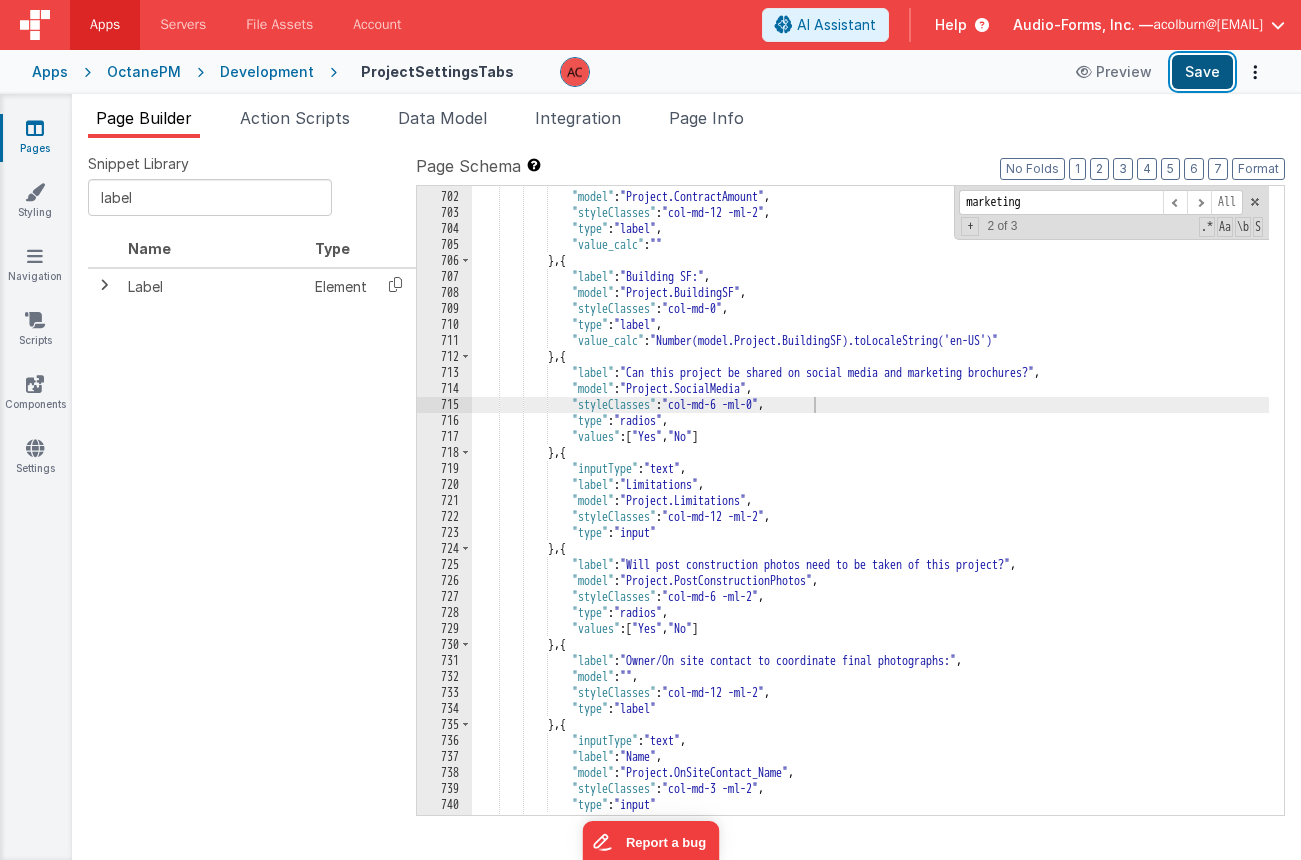 click on "Save" at bounding box center [1202, 72] 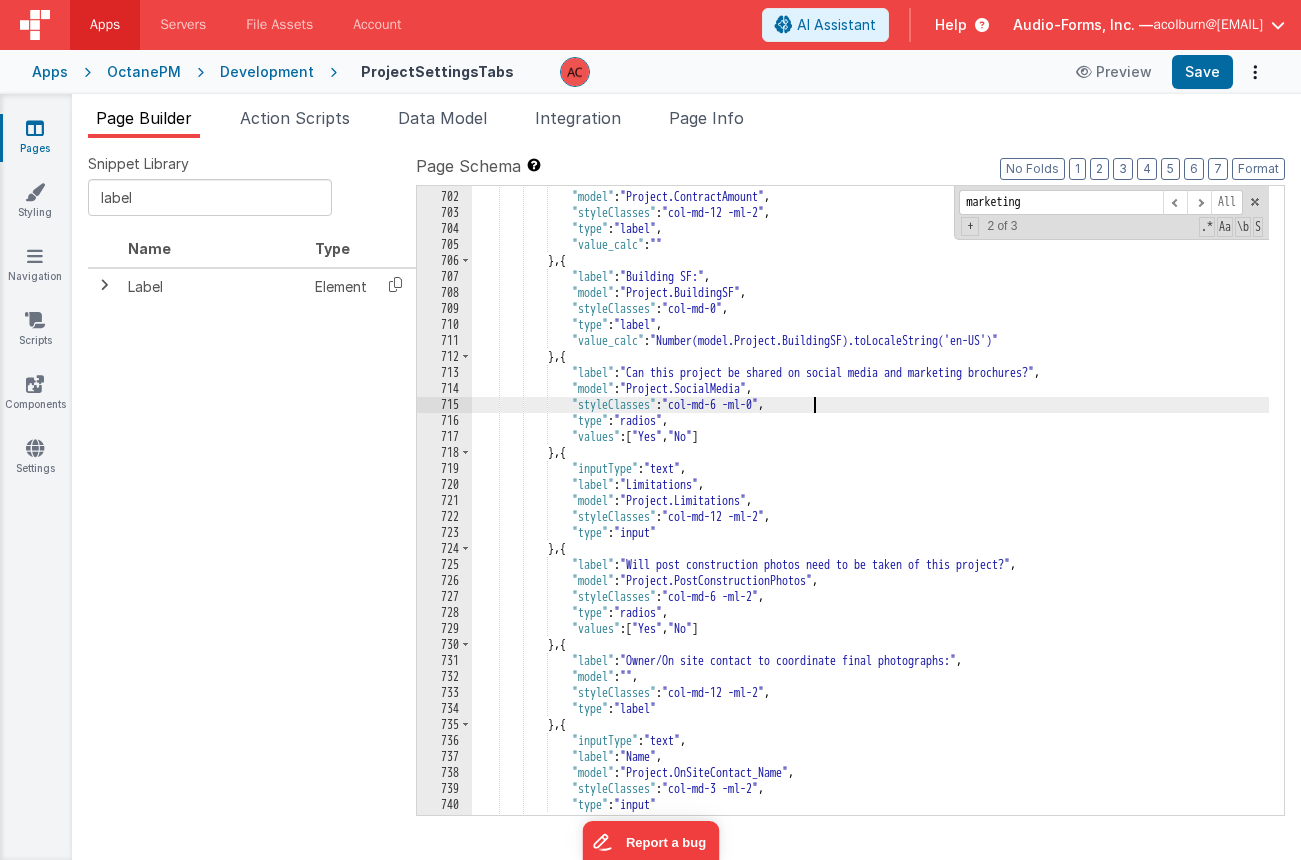 click on ""label" : "Contract Amount:" , "model" : "Project.ContractAmount" , "styleClasses" : "col-md-12 -ml-2" , "type" : "label" , "value_calc" : "" } , { "label" : "Building SF:" , "model" : "Project.BuildingSF" , "styleClasses" : "col-md-0" , "type" : "label" , "value_calc" : "Number(model.Project.BuildingSF).toLocaleString('en-US')" } , { "label" : "Can this project be shared on social media and marketing brochures?" , "model" : "Project.SocialMedia" , "styleClasses" : "col-md-6 -ml-0" , "type" : "radios" , "values" : [ "Yes" , "No" ] } , { "inputType" : "text" , "label" : "Limitations" , :" at bounding box center (870, 503) 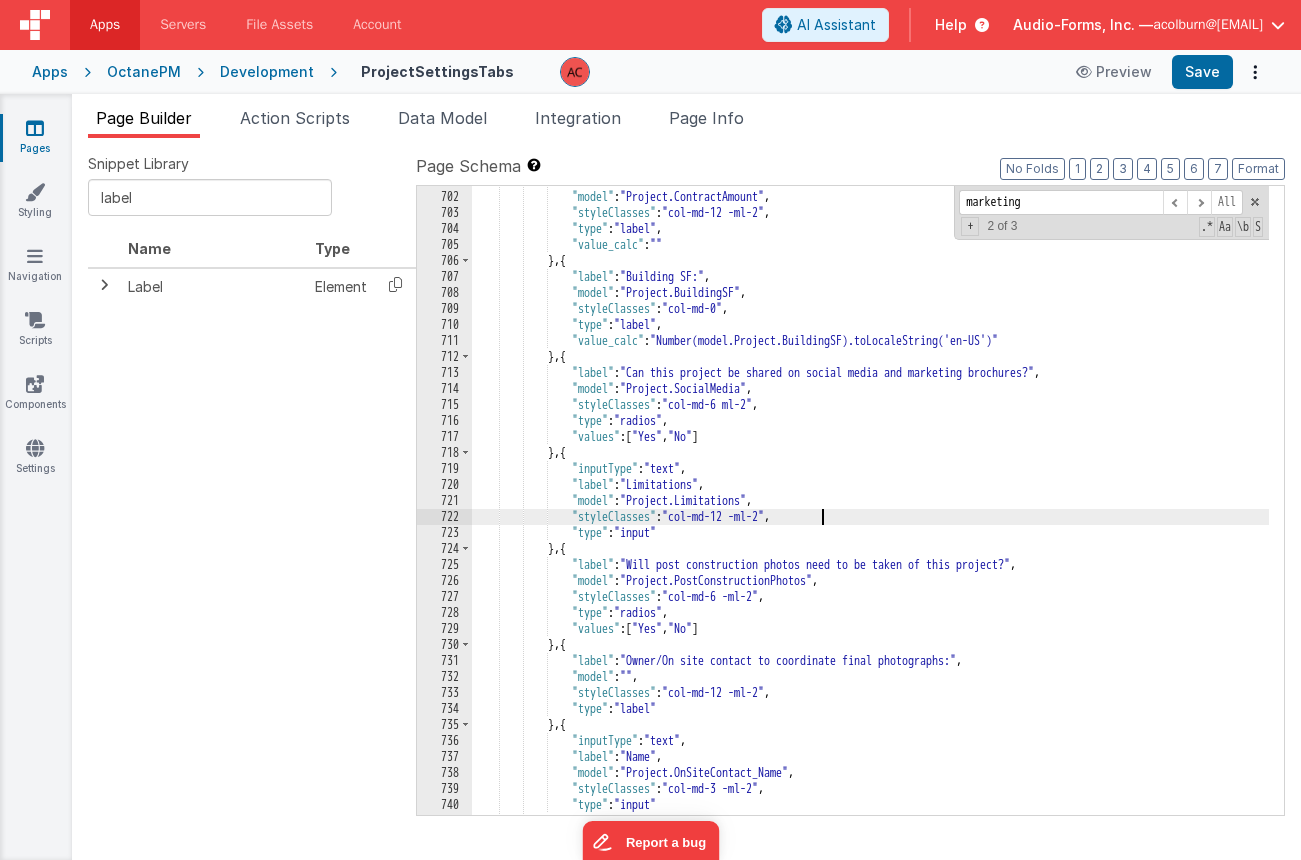 click on ""label" :  "Contract Amount:" ,                     "model" :  "Project.ContractAmount" ,                     "styleClasses" :  "col-md-12 -ml-2" ,                     "type" :  "label" ,                     "value_calc" :  ""                } ,  {                     "label" :  "Building SF:" ,                     "model" :  "Project.BuildingSF" ,                     "styleClasses" :  "col-md-0" ,                     "type" :  "label" ,                     "value_calc" :  "Number(model.Project.BuildingSF).toLocaleString('en-US')"                } ,  {                     "label" :  "Can this project be shared on social media and marketing brochures?" ,                     "model" :  "Project.SocialMedia" ,                     "styleClasses" :  "col-md-6 ml-2" ,                     "type" :  "radios" ,                     "values" :  [ "Yes" ,  "No" ]                } ,  {                     "inputType" :  "text" ,                     "label" :  "Limitations" ,                     "model"" at bounding box center (870, 503) 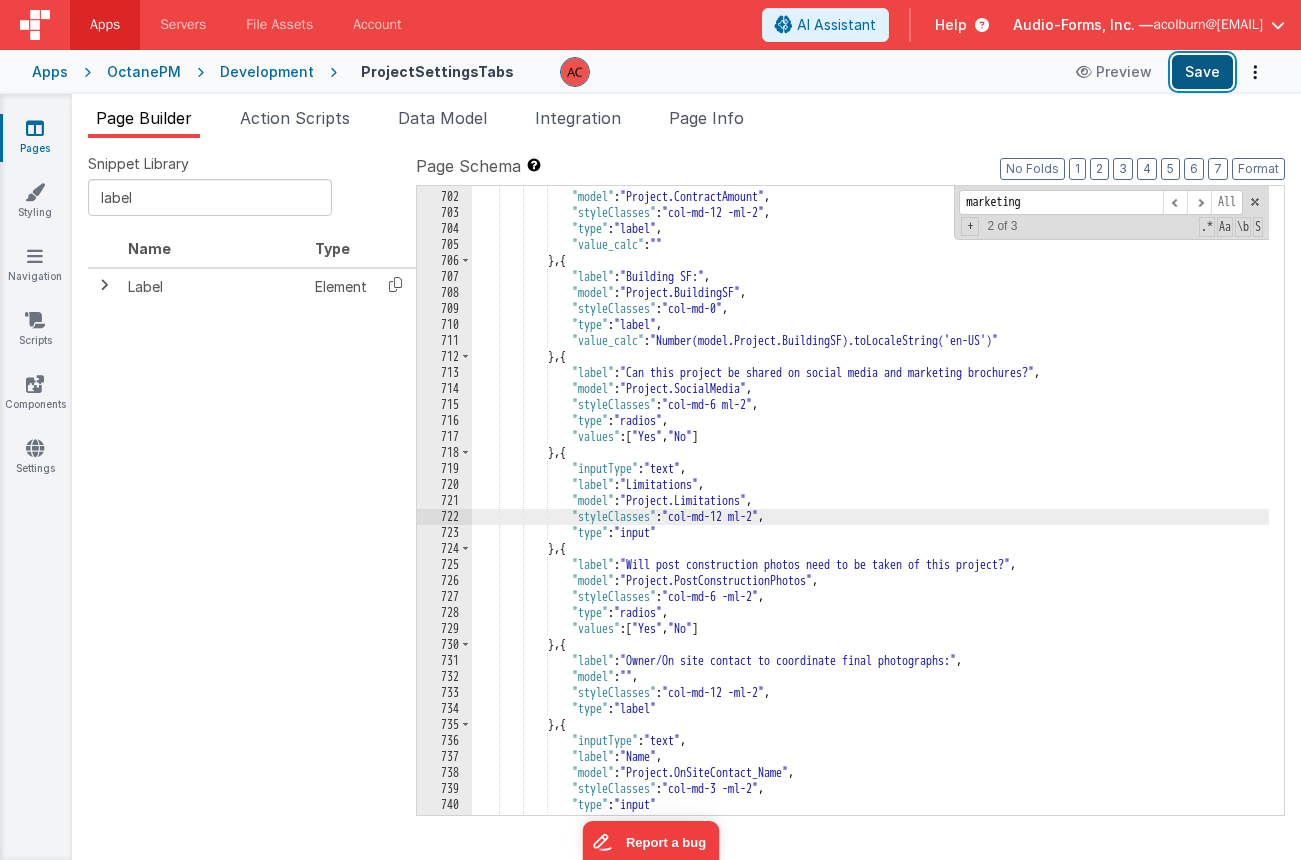 drag, startPoint x: 1194, startPoint y: 70, endPoint x: 1162, endPoint y: 80, distance: 33.526108 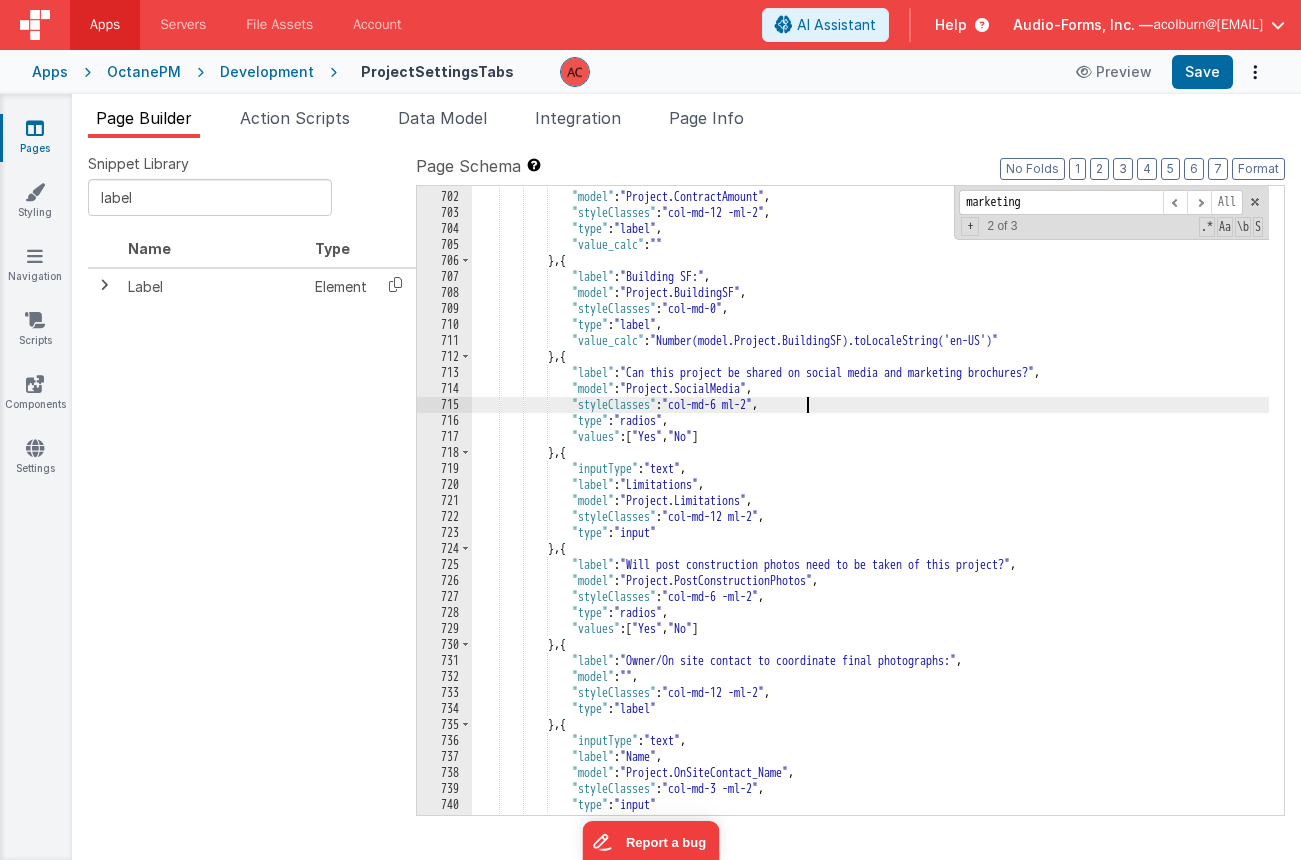click on ""label" :  "Contract Amount:" ,                     "model" :  "Project.ContractAmount" ,                     "styleClasses" :  "col-md-12 -ml-2" ,                     "type" :  "label" ,                     "value_calc" :  ""                } ,  {                     "label" :  "Building SF:" ,                     "model" :  "Project.BuildingSF" ,                     "styleClasses" :  "col-md-0" ,                     "type" :  "label" ,                     "value_calc" :  "Number(model.Project.BuildingSF).toLocaleString('en-US')"                } ,  {                     "label" :  "Can this project be shared on social media and marketing brochures?" ,                     "model" :  "Project.SocialMedia" ,                     "styleClasses" :  "col-md-6 ml-2" ,                     "type" :  "radios" ,                     "values" :  [ "Yes" ,  "No" ]                } ,  {                     "inputType" :  "text" ,                     "label" :  "Limitations" ,                     "model"" at bounding box center [870, 503] 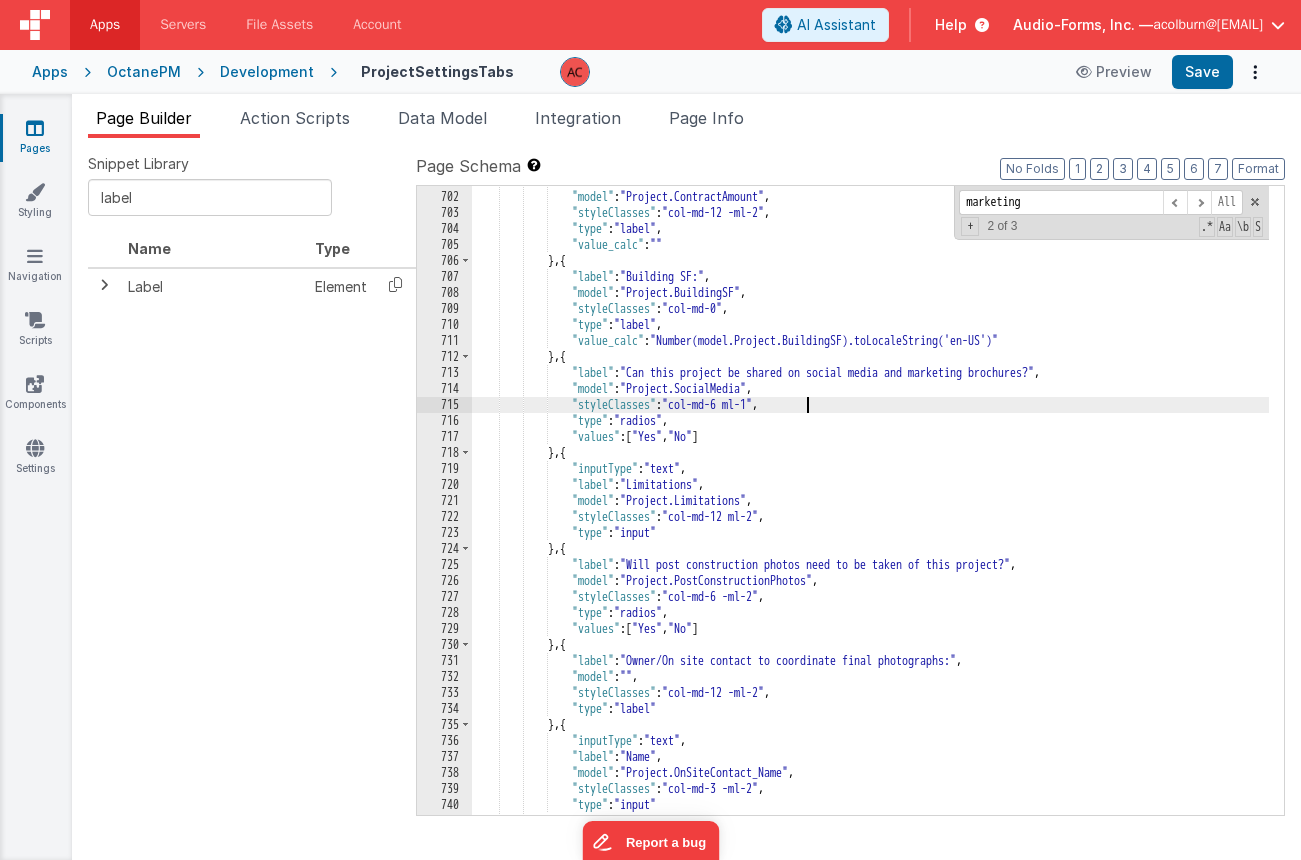 click on ""label" :  "Contract Amount:" ,                     "model" :  "Project.ContractAmount" ,                     "styleClasses" :  "col-md-12 -ml-2" ,                     "type" :  "label" ,                     "value_calc" :  ""                } ,  {                     "label" :  "Building SF:" ,                     "model" :  "Project.BuildingSF" ,                     "styleClasses" :  "col-md-0" ,                     "type" :  "label" ,                     "value_calc" :  "Number(model.Project.BuildingSF).toLocaleString('en-US')"                } ,  {                     "label" :  "Can this project be shared on social media and marketing brochures?" ,                     "model" :  "Project.SocialMedia" ,                     "styleClasses" :  "col-md-6 ml-1" ,                     "type" :  "radios" ,                     "values" :  [ "Yes" ,  "No" ]                } ,  {                     "inputType" :  "text" ,                     "label" :  "Limitations" ,                     "model"" at bounding box center [870, 503] 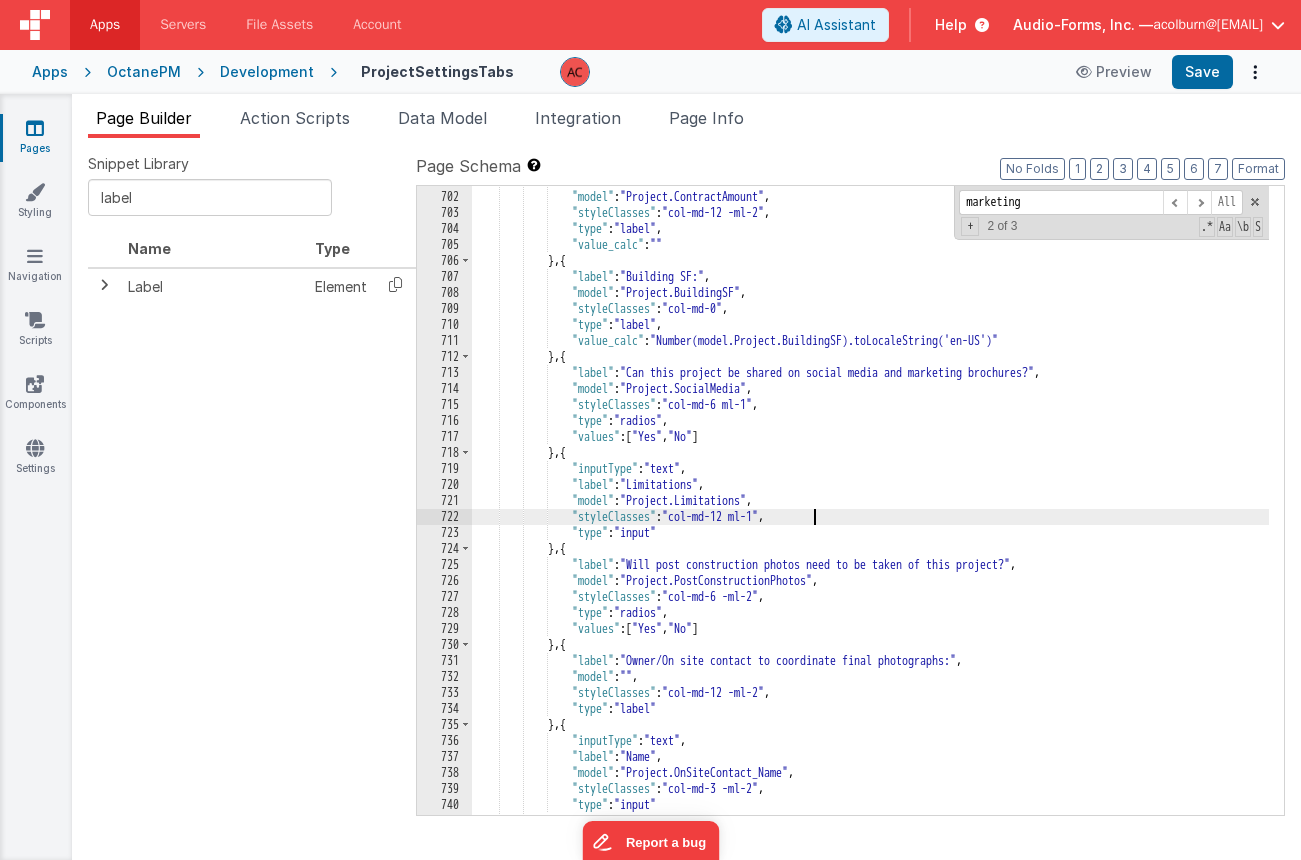 click on ""label" :  "Contract Amount:" ,                     "model" :  "Project.ContractAmount" ,                     "styleClasses" :  "col-md-12 -ml-2" ,                     "type" :  "label" ,                     "value_calc" :  ""                } ,  {                     "label" :  "Building SF:" ,                     "model" :  "Project.BuildingSF" ,                     "styleClasses" :  "col-md-0" ,                     "type" :  "label" ,                     "value_calc" :  "Number(model.Project.BuildingSF).toLocaleString('en-US')"                } ,  {                     "label" :  "Can this project be shared on social media and marketing brochures?" ,                     "model" :  "Project.SocialMedia" ,                     "styleClasses" :  "col-md-6 ml-1" ,                     "type" :  "radios" ,                     "values" :  [ "Yes" ,  "No" ]                } ,  {                     "inputType" :  "text" ,                     "label" :  "Limitations" ,                     "model"" at bounding box center [870, 503] 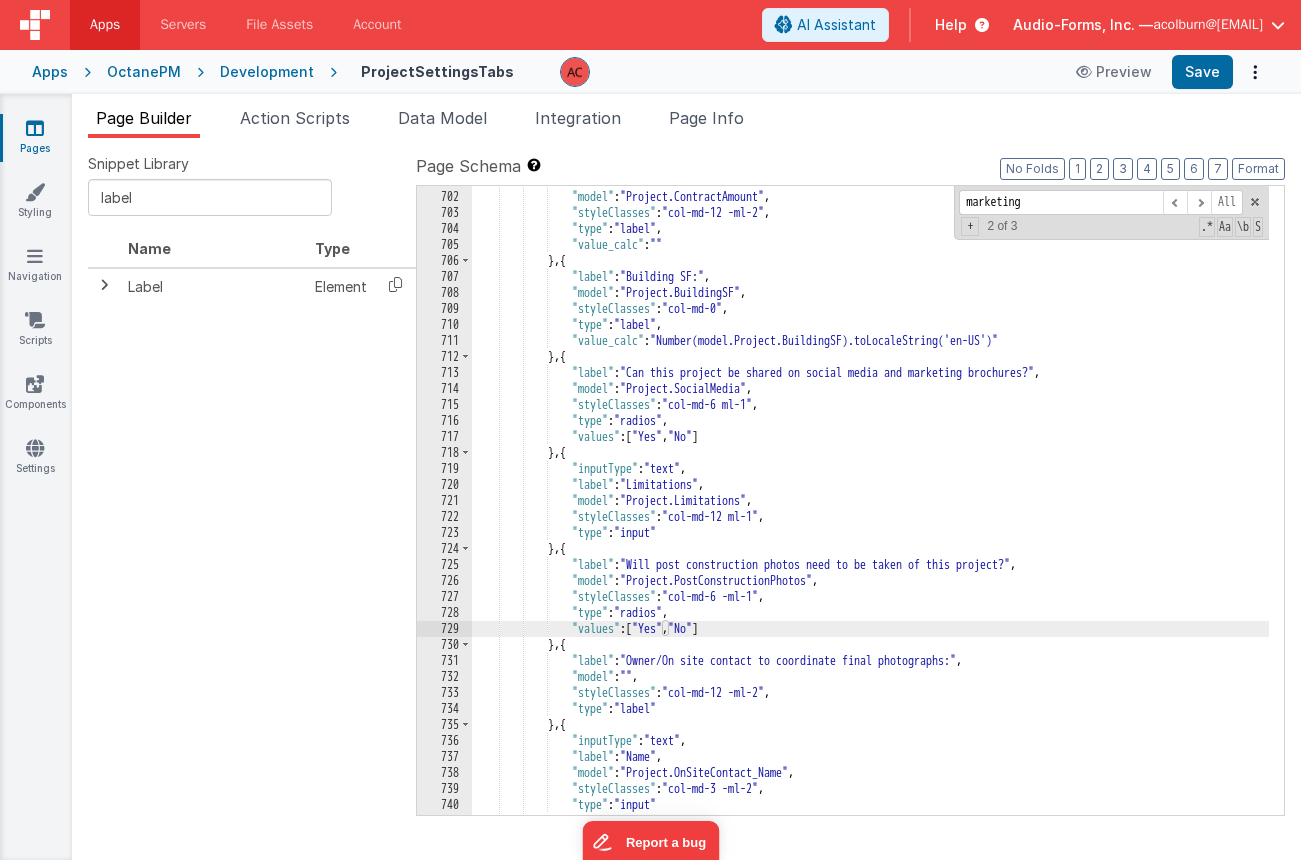 click on ""label" :  "Contract Amount:" ,                     "model" :  "Project.ContractAmount" ,                     "styleClasses" :  "col-md-12 -ml-2" ,                     "type" :  "label" ,                     "value_calc" :  ""                } ,  {                     "label" :  "Building SF:" ,                     "model" :  "Project.BuildingSF" ,                     "styleClasses" :  "col-md-0" ,                     "type" :  "label" ,                     "value_calc" :  "Number(model.Project.BuildingSF).toLocaleString('en-US')"                } ,  {                     "label" :  "Can this project be shared on social media and marketing brochures?" ,                     "model" :  "Project.SocialMedia" ,                     "styleClasses" :  "col-md-6 ml-1" ,                     "type" :  "radios" ,                     "values" :  [ "Yes" ,  "No" ]                } ,  {                     "inputType" :  "text" ,                     "label" :  "Limitations" ,                     "model"" at bounding box center [870, 503] 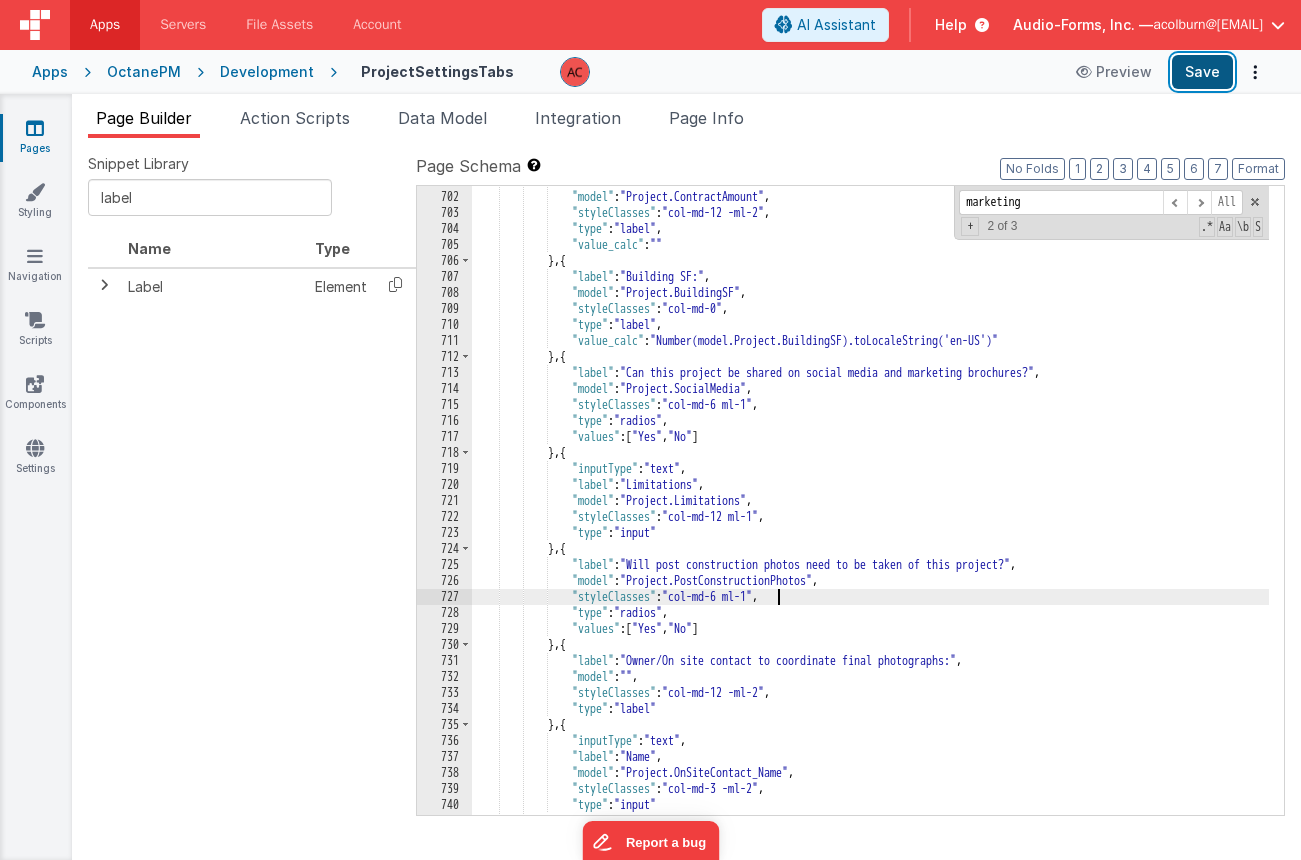 click on "Save" at bounding box center [1202, 72] 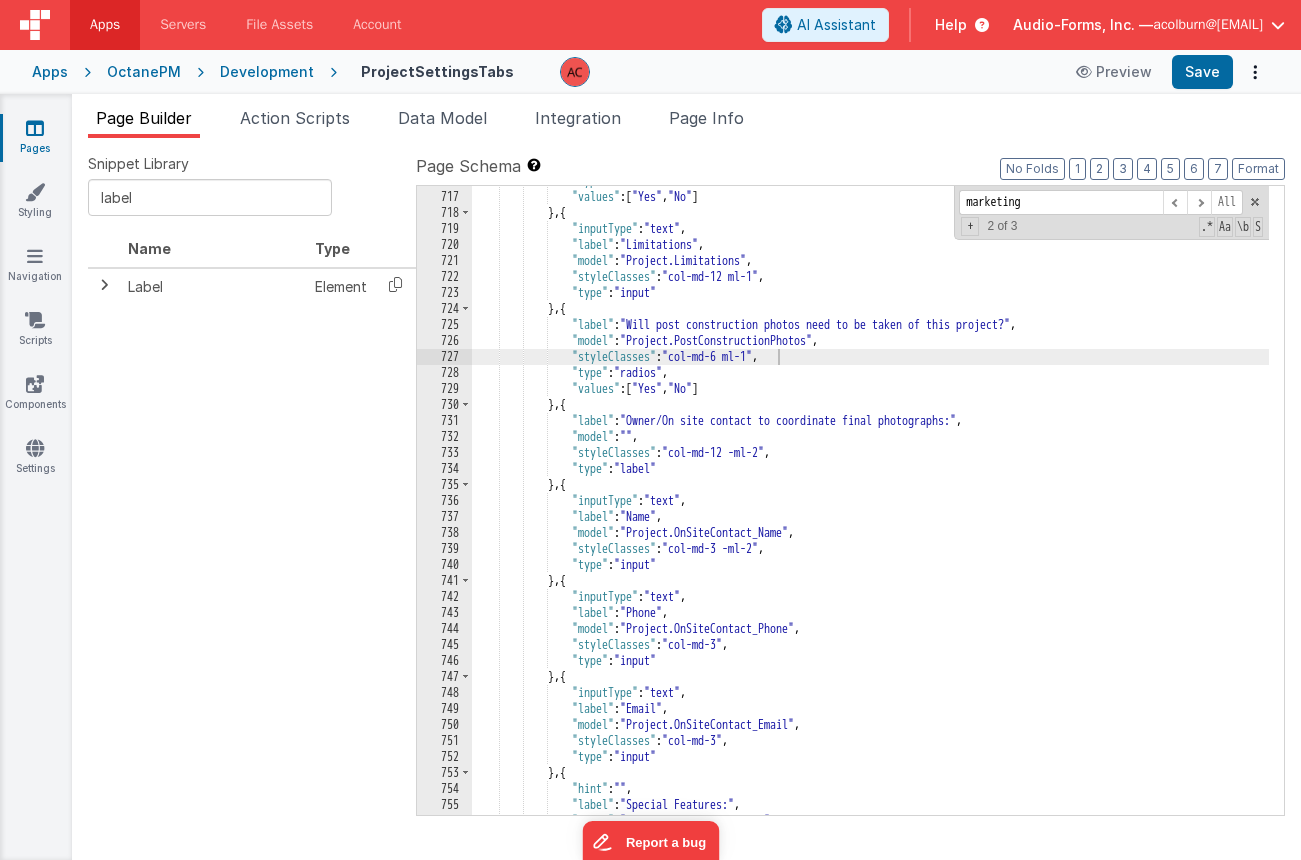 scroll, scrollTop: 14718, scrollLeft: 0, axis: vertical 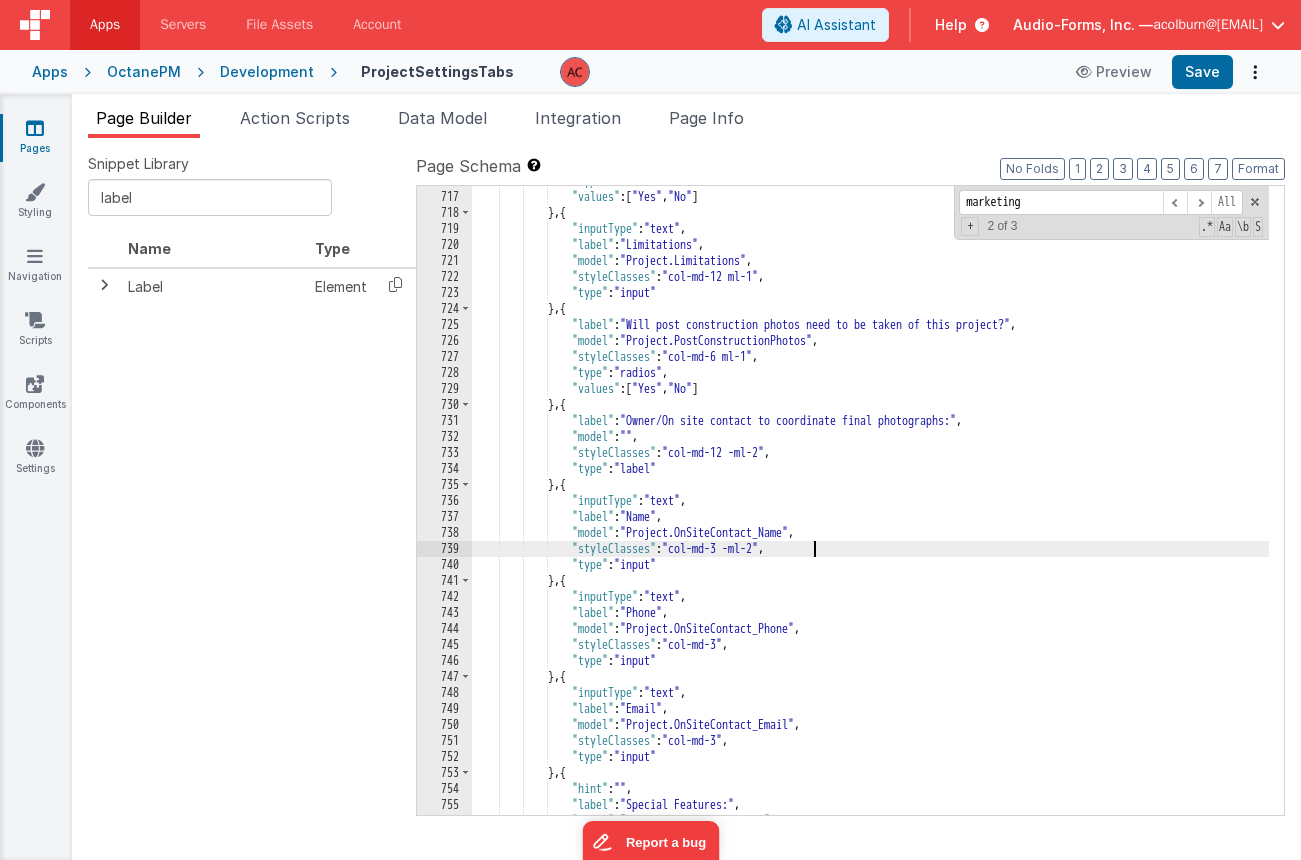drag, startPoint x: 815, startPoint y: 543, endPoint x: 839, endPoint y: 573, distance: 38.418747 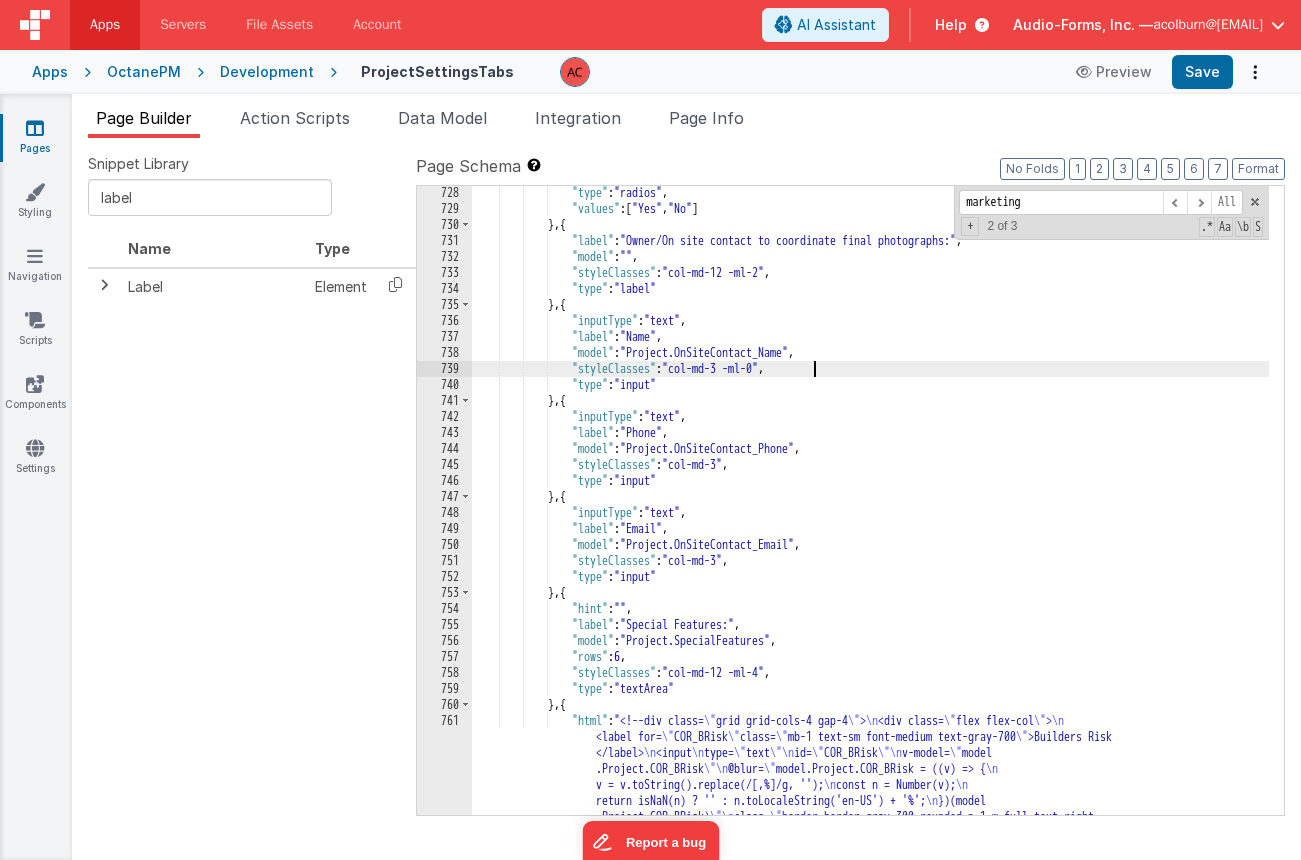 scroll, scrollTop: 14898, scrollLeft: 0, axis: vertical 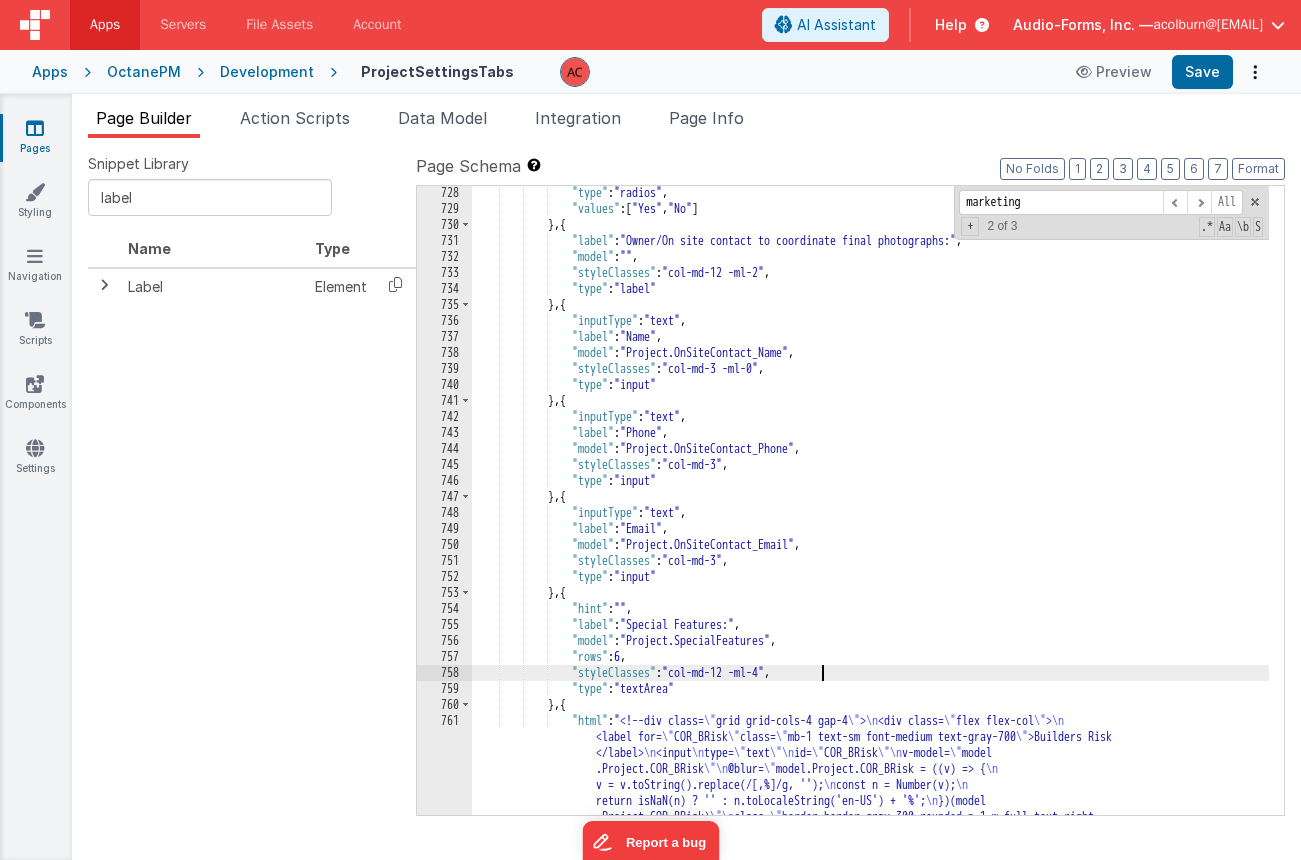 click on ""type" :  "radios" ,                     "values" :  [ "Yes" ,  "No" ]                } ,  {                     "label" :  "Owner/On site contact to coordinate final photographs:" ,                     "model" :  "" ,                     "styleClasses" :  "col-md-12 -ml-2" ,                     "type" :  "label"                } ,  {                     "inputType" :  "text" ,                     "label" :  "Name" ,                     "model" :  "Project.OnSiteContact_Name" ,                     "styleClasses" :  "col-md-3 -ml-0" ,                     "type" :  "input"                } ,  {                     "inputType" :  "text" ,                     "label" :  "Phone" ,                     "model" :  "Project.OnSiteContact_Phone" ,                     "styleClasses" :  "col-md-3" ,                     "type" :  "input"                } ,  {                     "inputType" :  "text" ,                     "label" :  "Email" ,                     "model" :  "Project.OnSiteContact_Email"" at bounding box center [870, 915] 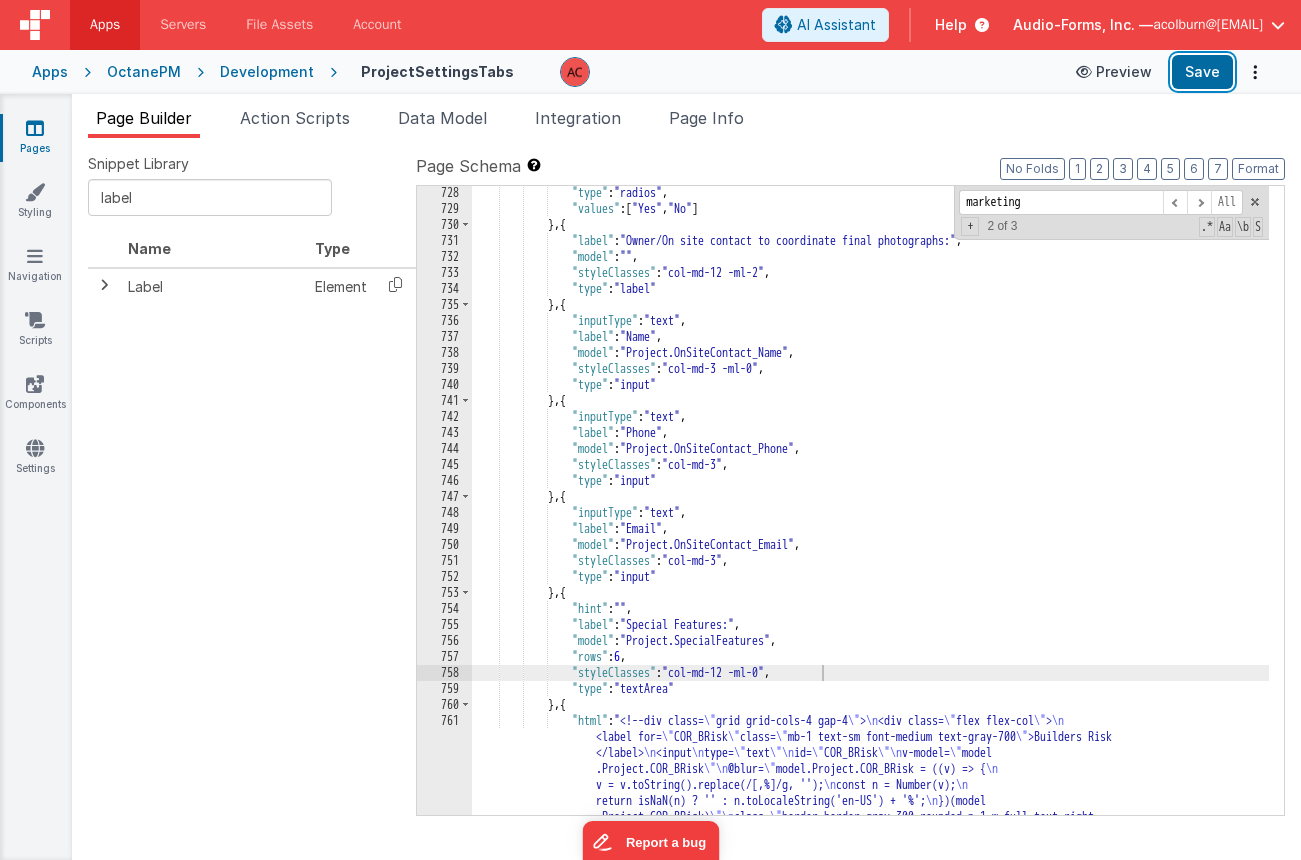 drag, startPoint x: 1195, startPoint y: 63, endPoint x: 1095, endPoint y: 73, distance: 100.49876 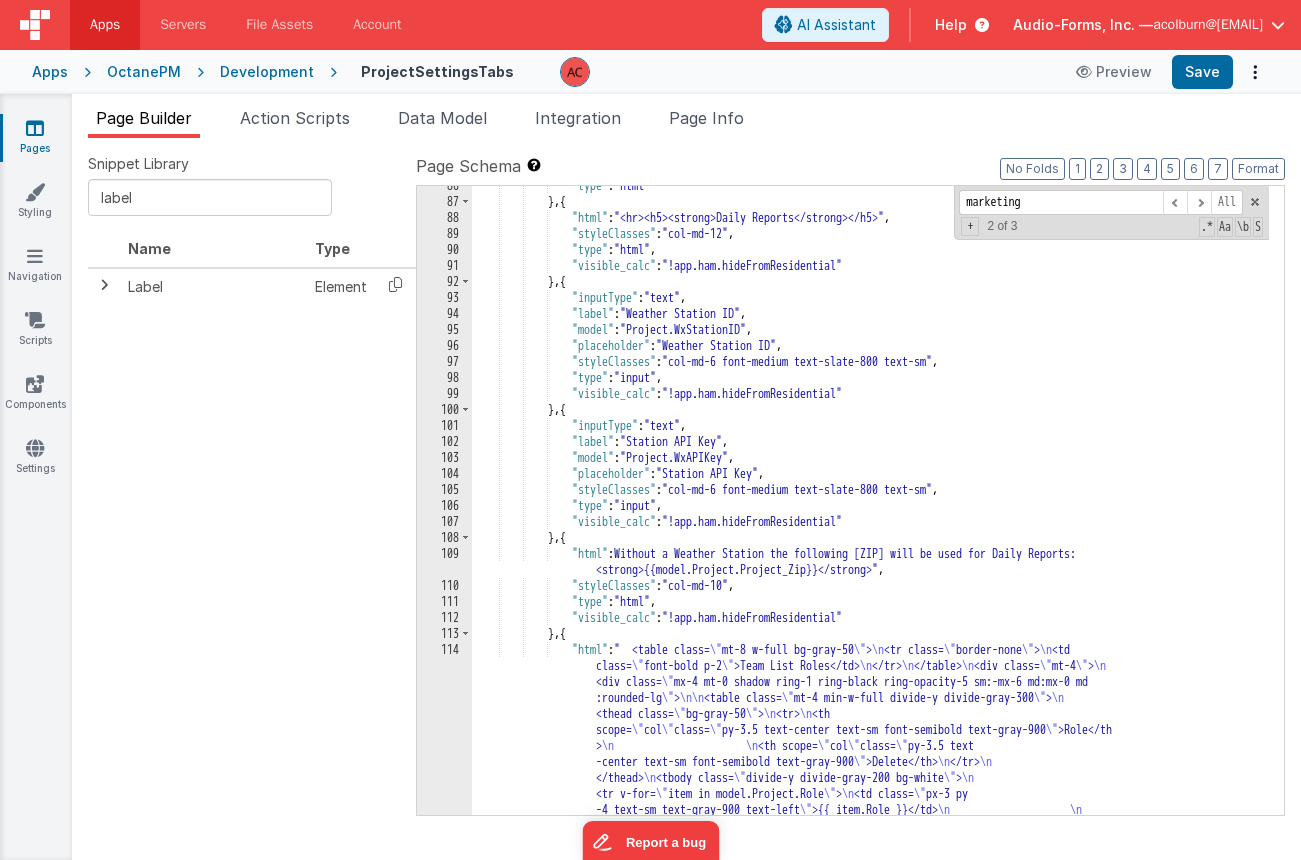 scroll, scrollTop: 0, scrollLeft: 0, axis: both 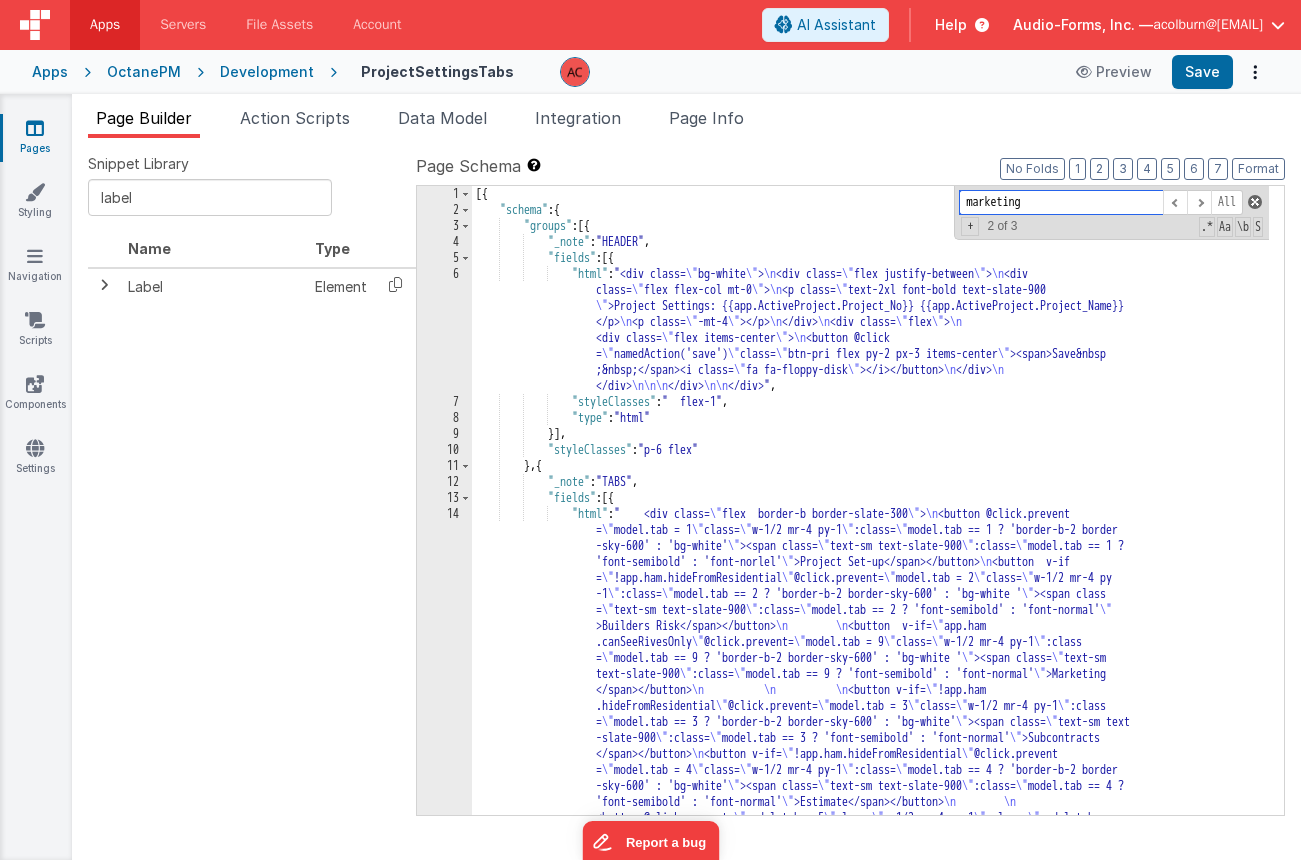 click at bounding box center [1255, 202] 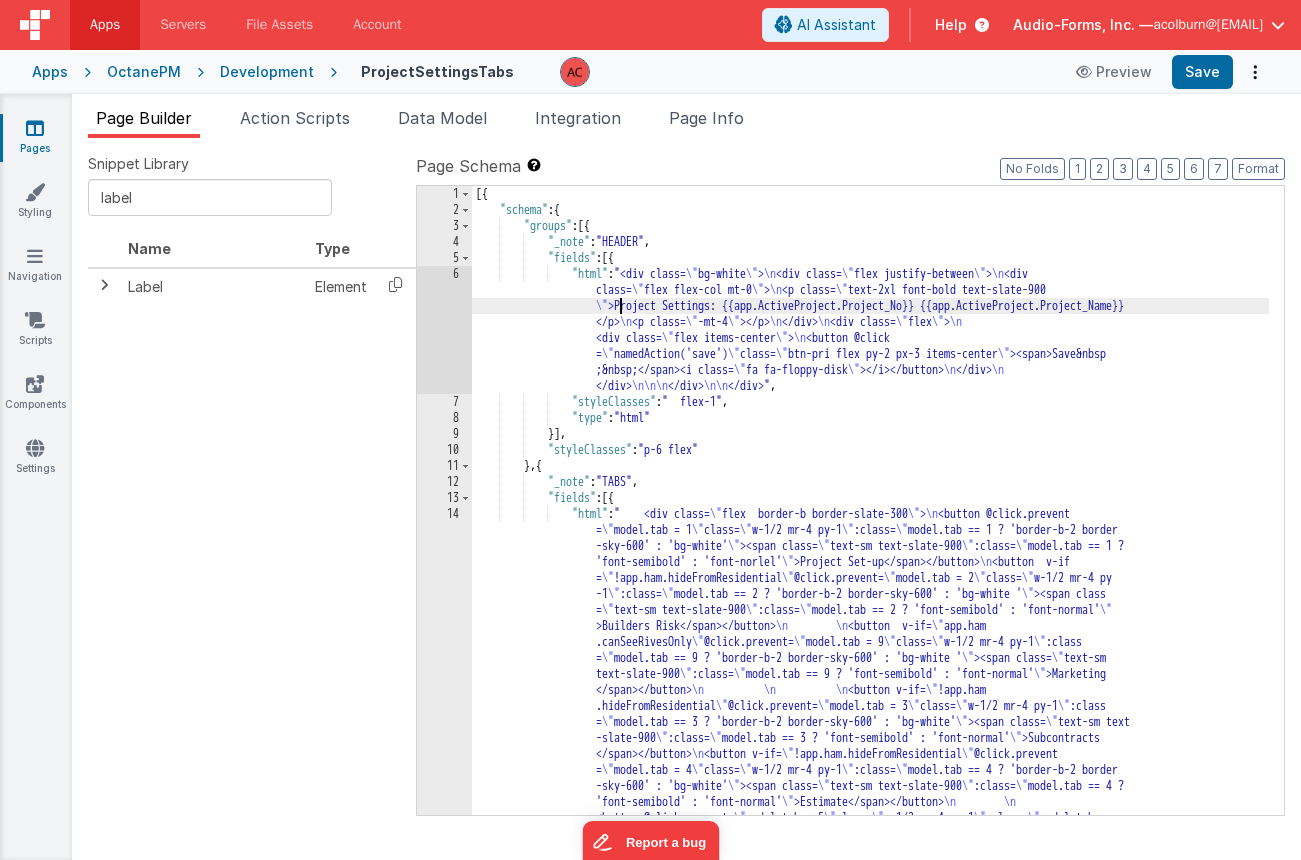 click on "[{      "schema" :  {           "groups" :  [{                "_note" :  "HEADER" ,                "fields" :  [{                     "html" :  "<div class= \" bg-white \" >
<div class= \" flex justify-between  \" >
<div                       class= \" flex flex-col mt-0 \" >
<p class= \" text-2xl font-bold text-slate-900                       \" >Project Settings: {{app.ActiveProject.Project_No}} {{app.ActiveProject.Project_Name}}                      </p>
<p class= \" -mt-4 \" ></p>
</div>
<div class= \" flex \" >
<div class= \" flex items-center \" >
<button @click                      = \" namedAction('save') \"  class= \" btn-pri flex py-2 px-3 items-center  \" ><span>Save&nbsp                      ;&nbsp;</span><i class= \" fa fa-floppy-disk \" ></i></button>" at bounding box center [870, 780] 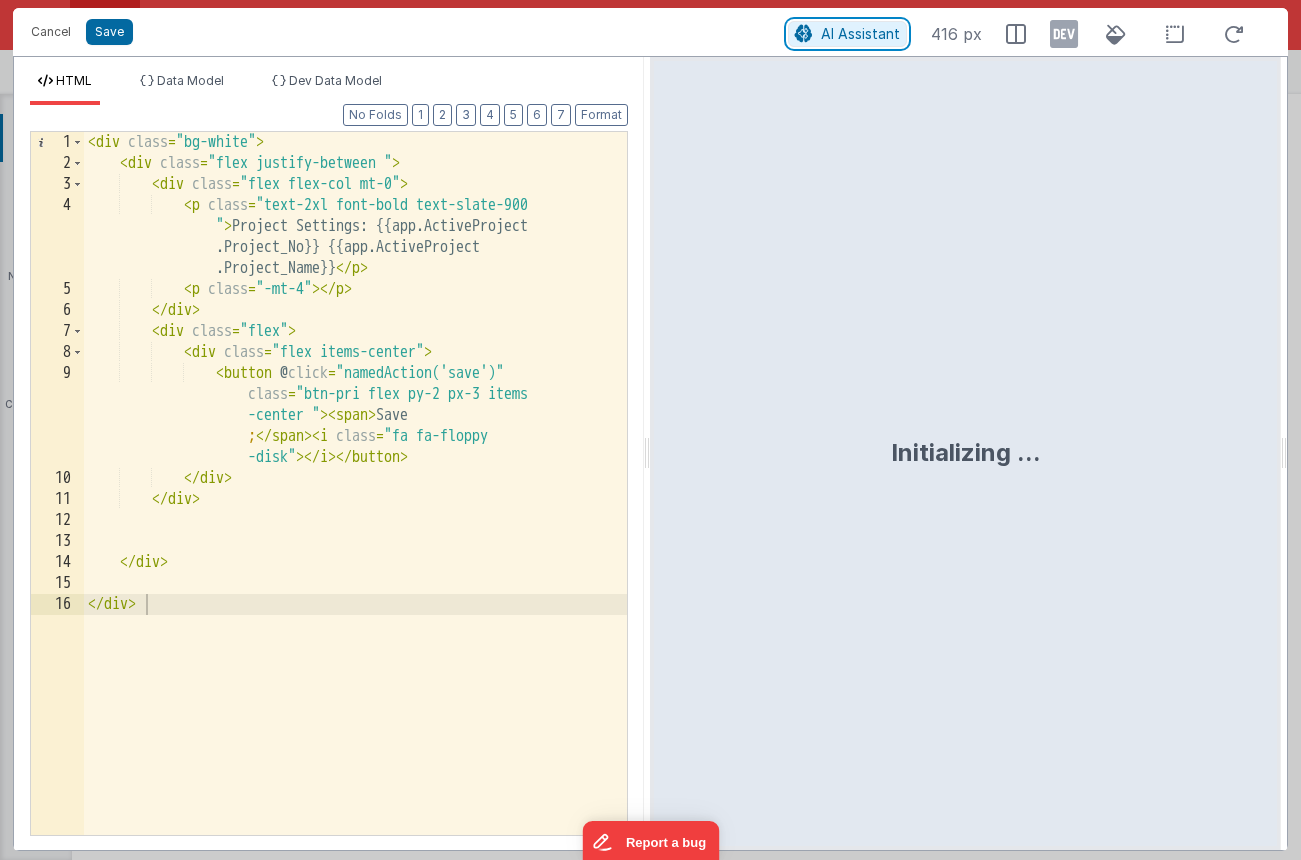 click on "AI Assistant" at bounding box center [860, 33] 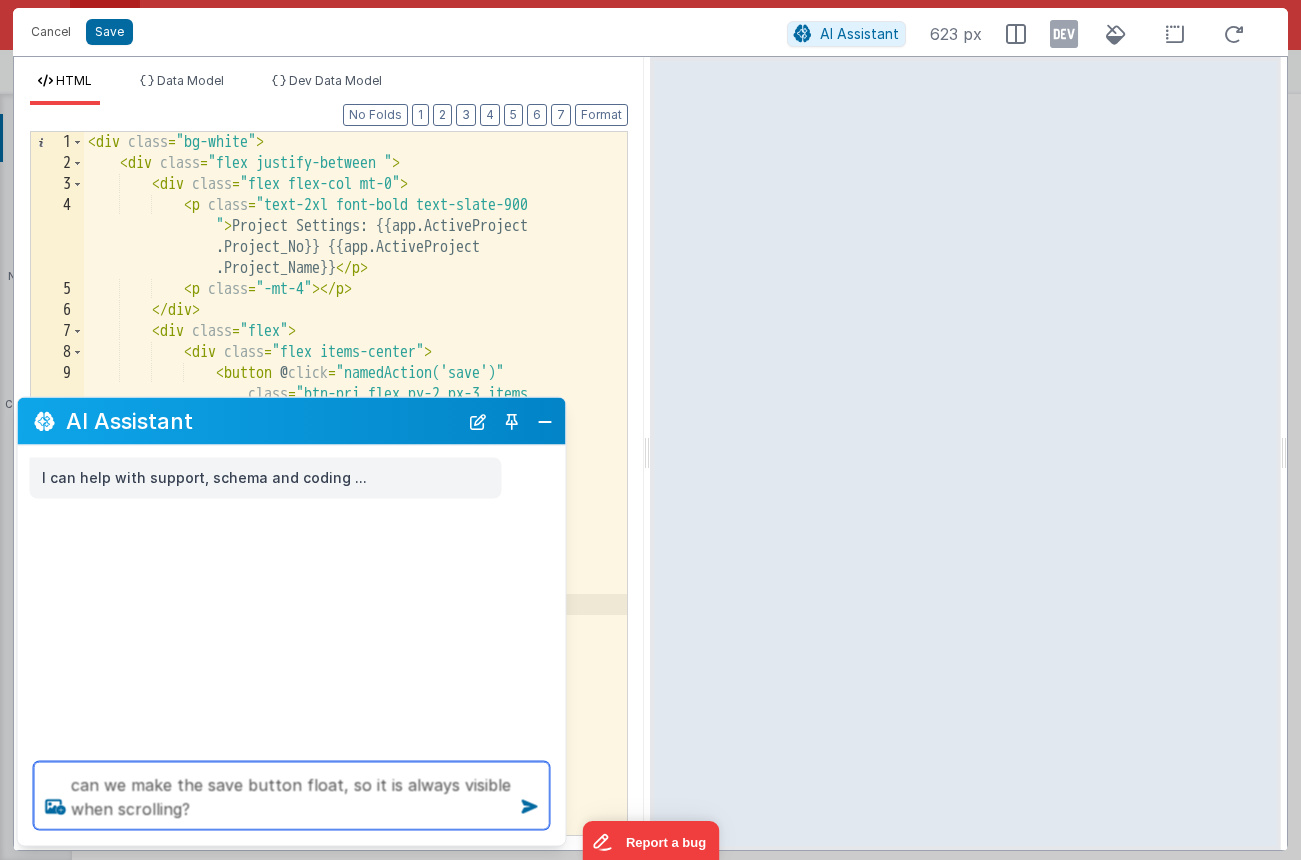 type on "can we make the save button float, so it is always visible when scrolling?" 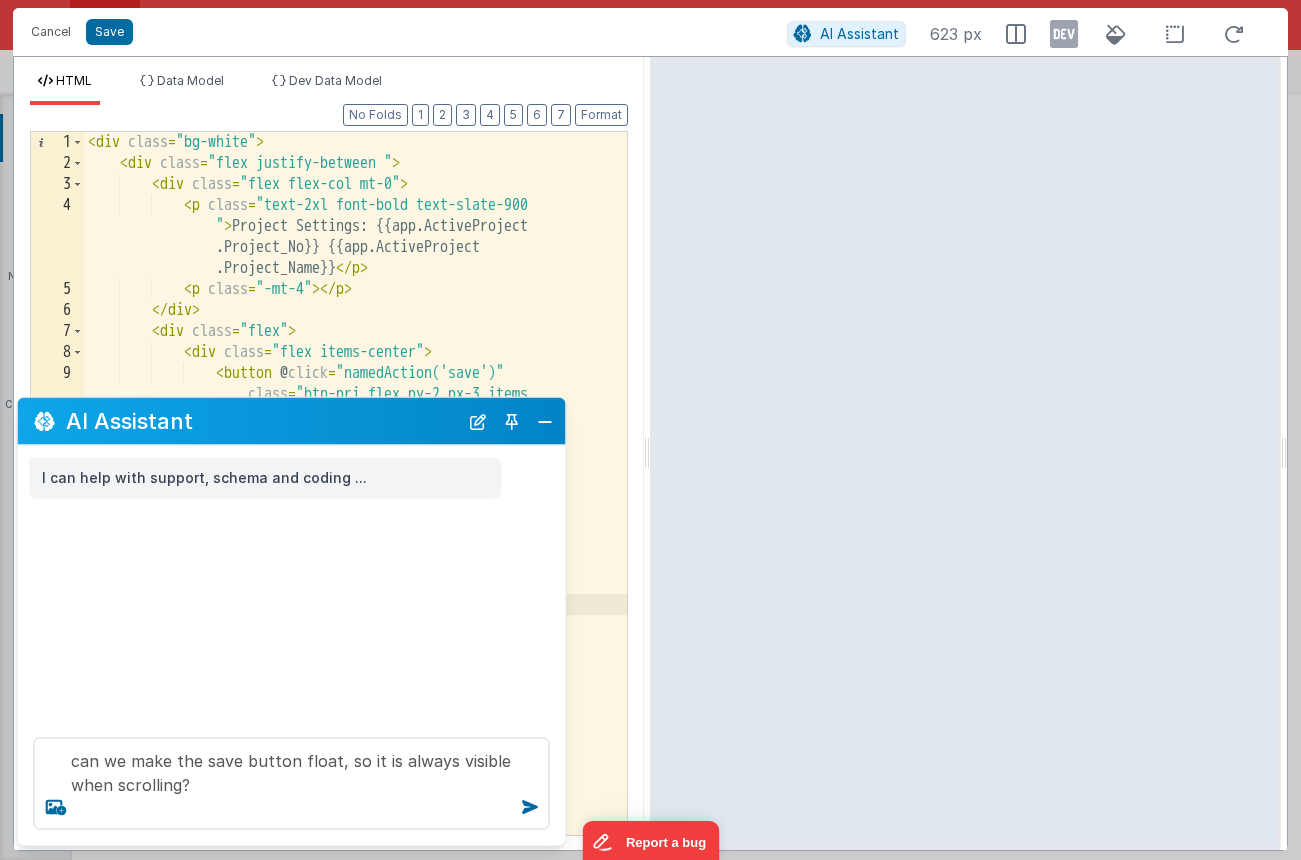 type 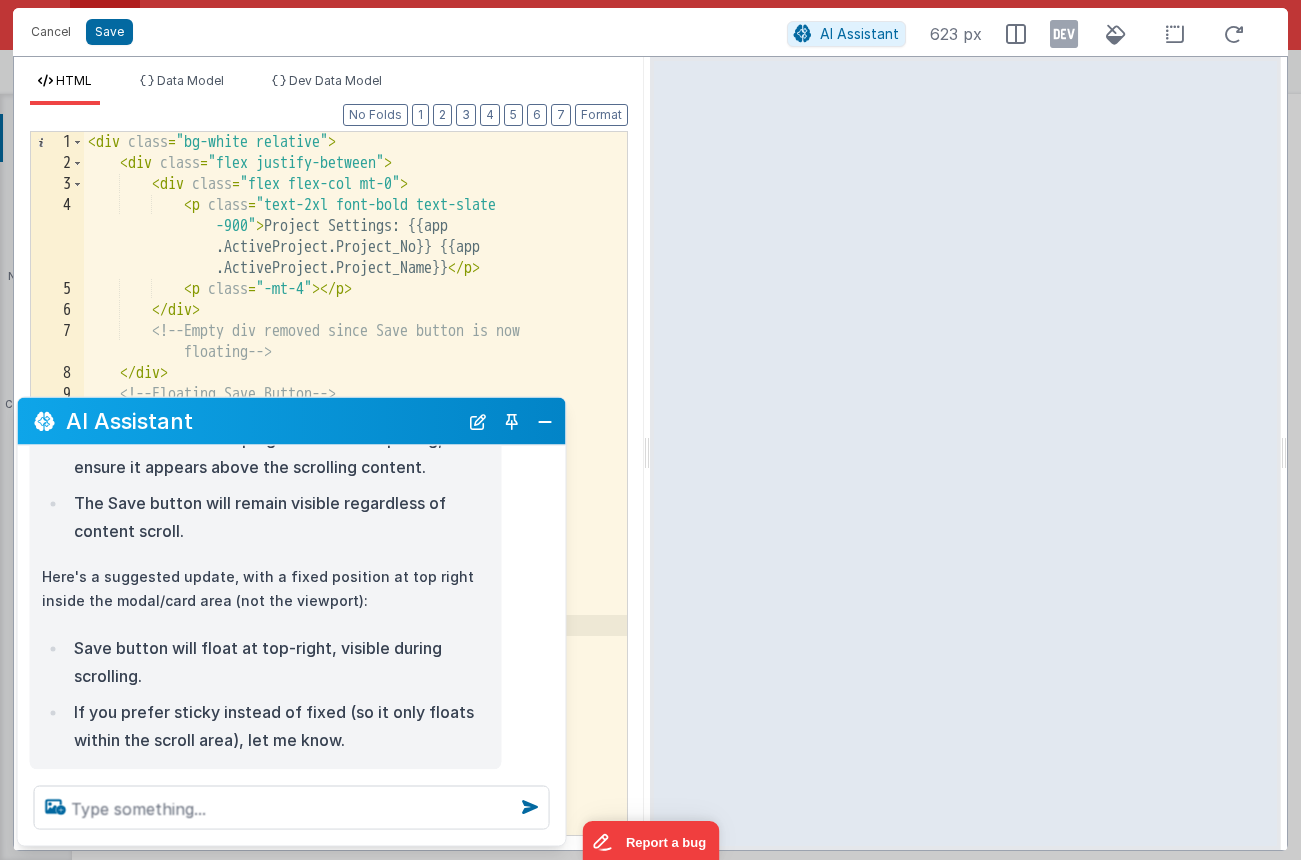 scroll, scrollTop: 337, scrollLeft: 0, axis: vertical 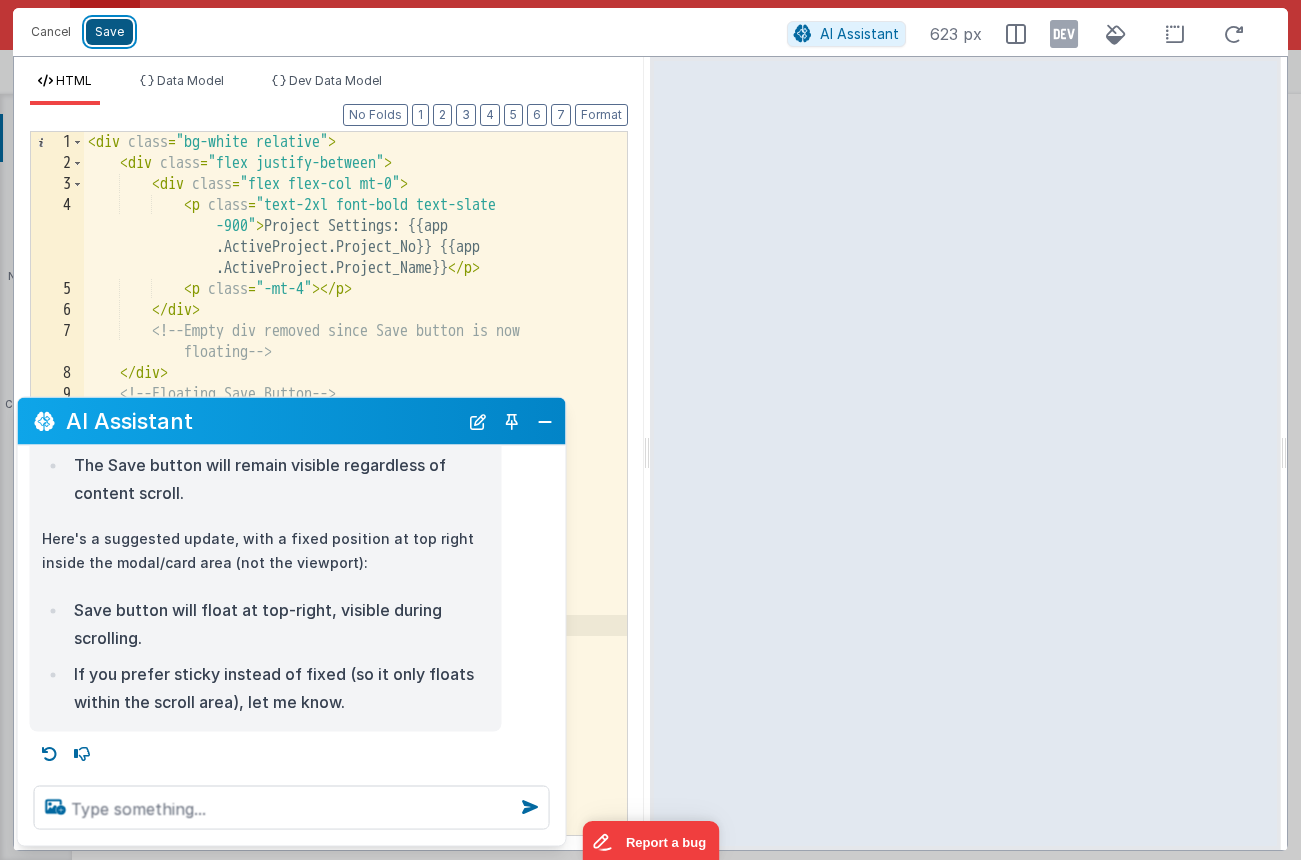 click on "Save" at bounding box center (109, 32) 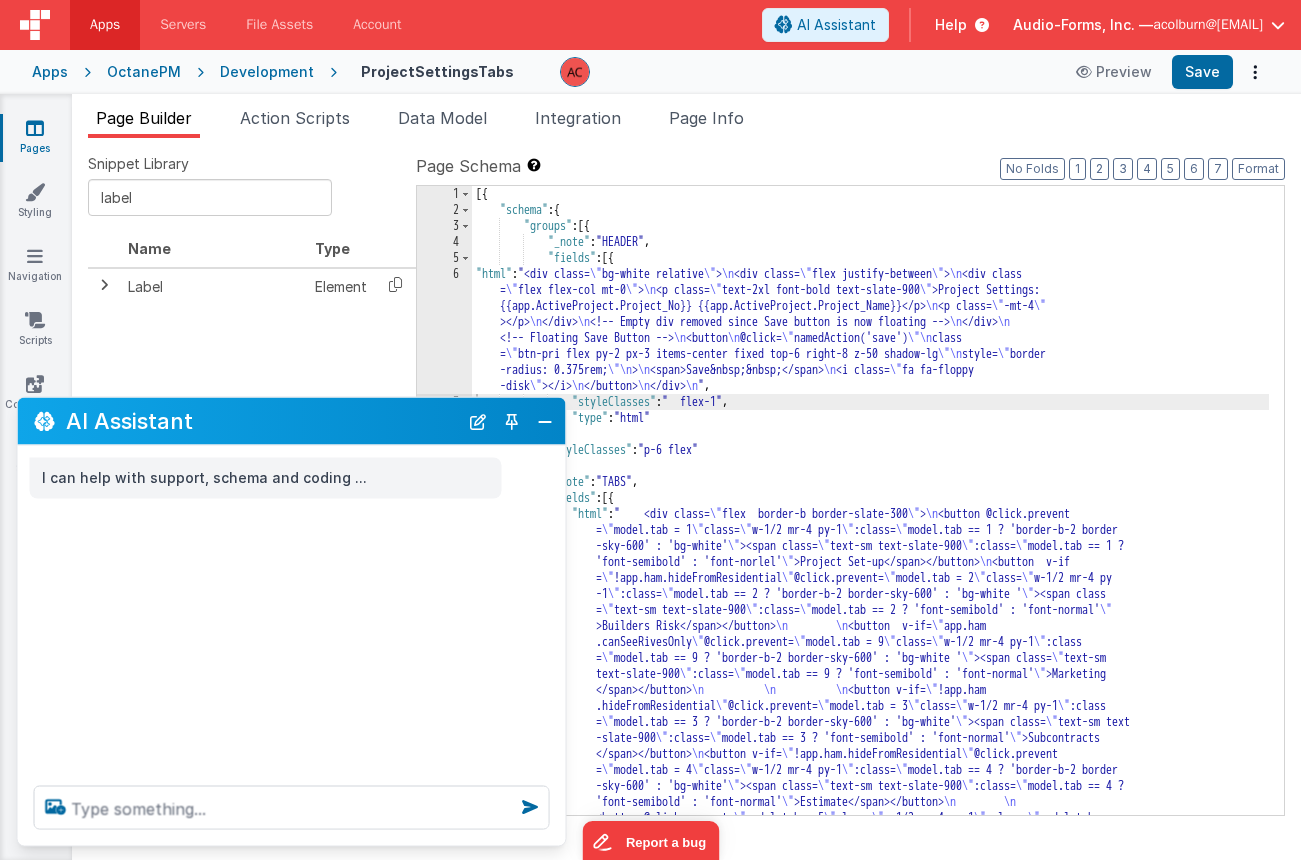 scroll, scrollTop: 0, scrollLeft: 0, axis: both 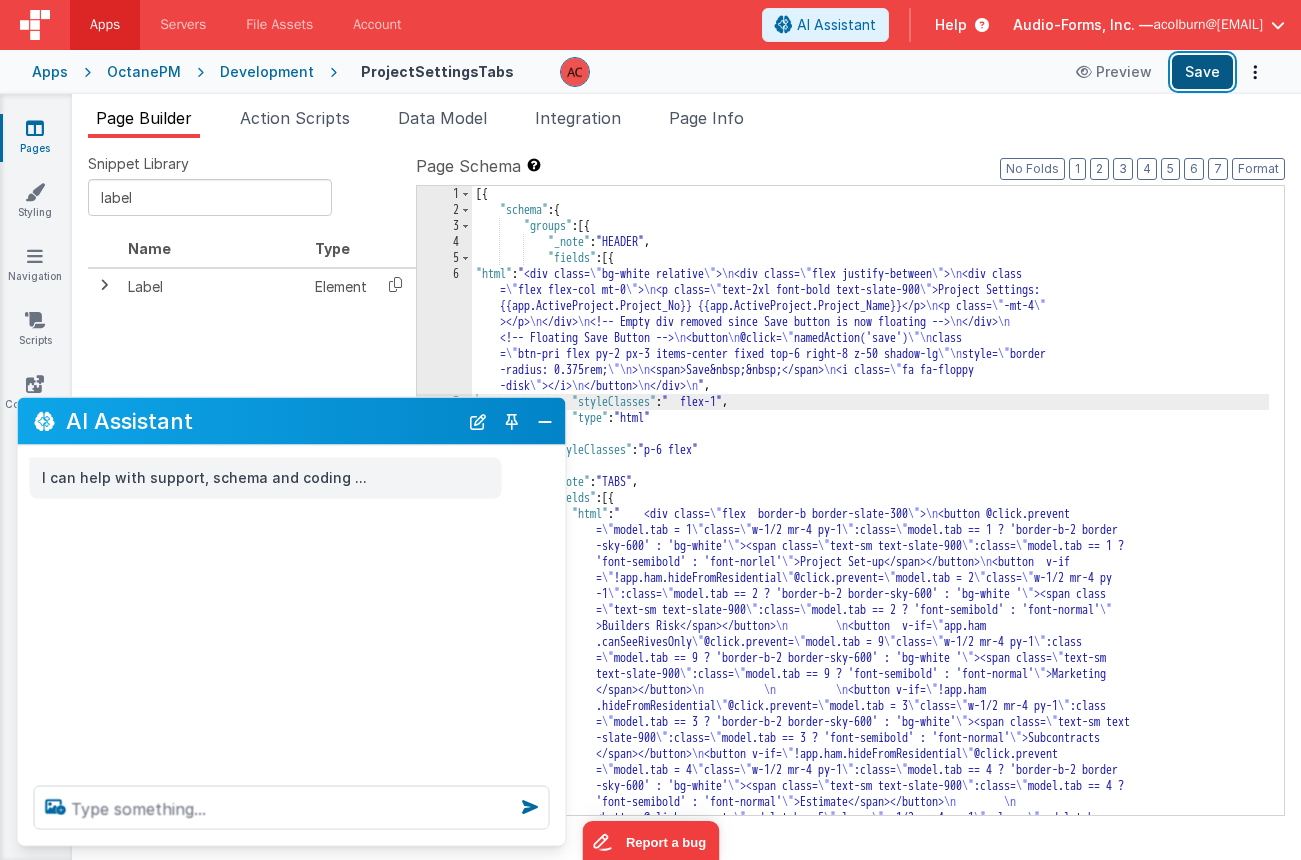 drag, startPoint x: 1211, startPoint y: 68, endPoint x: 1152, endPoint y: 66, distance: 59.03389 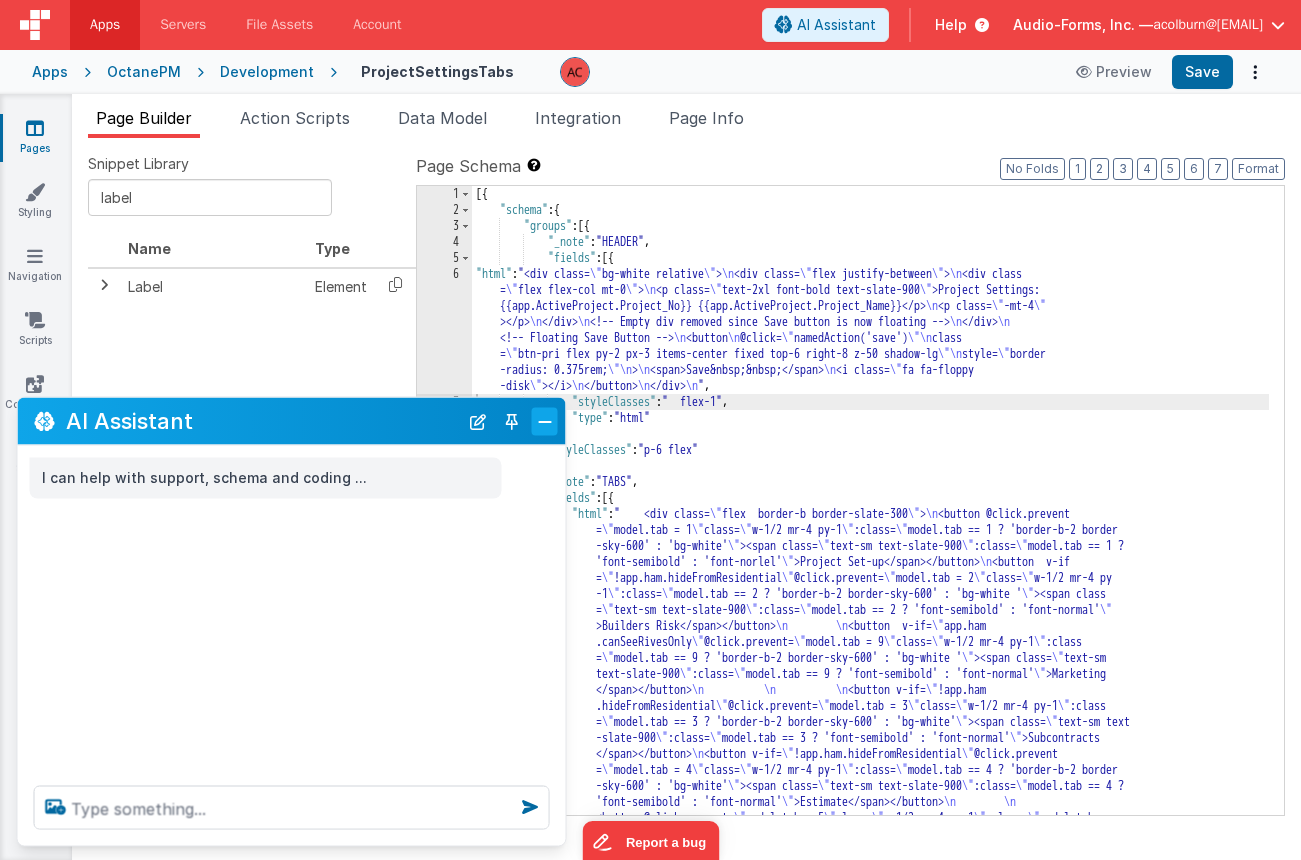 click at bounding box center (545, 421) 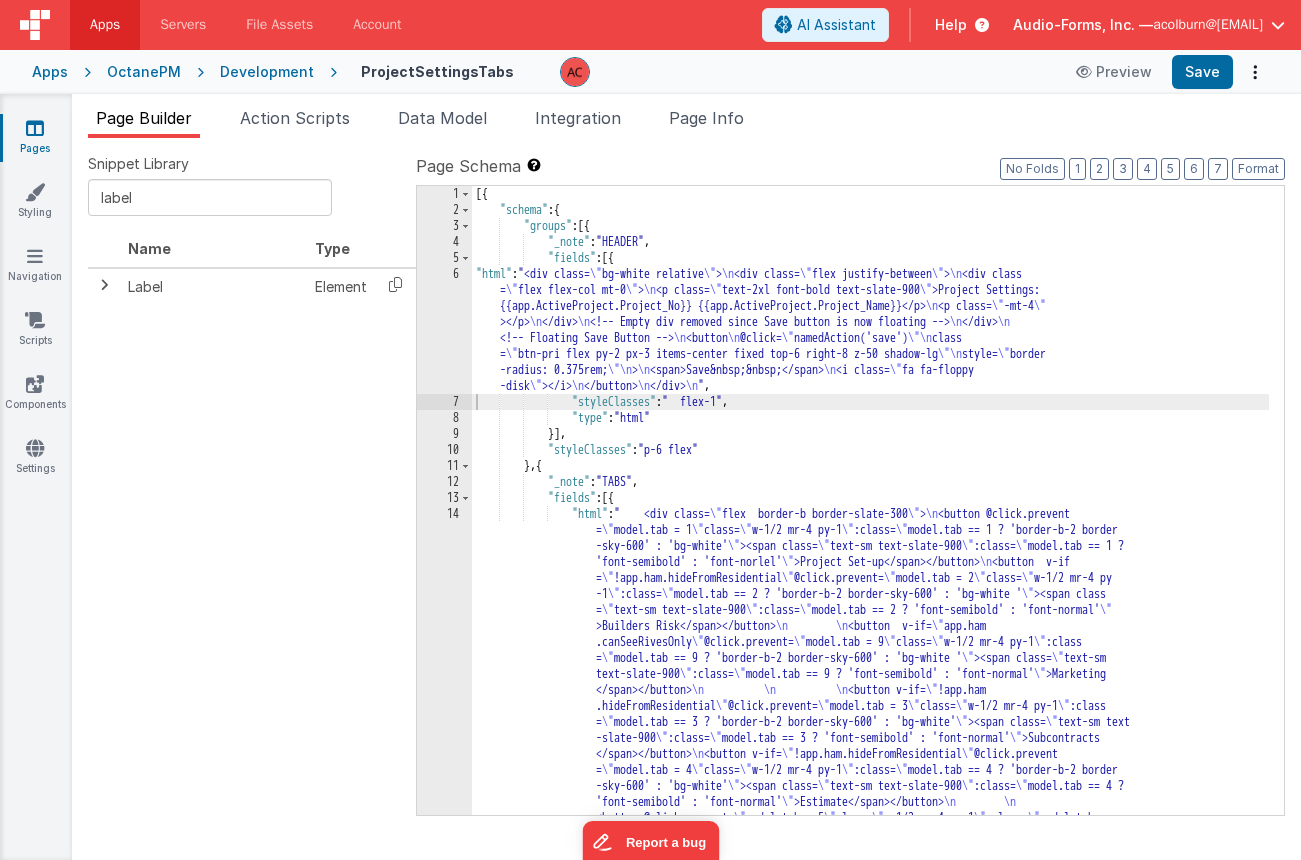 drag, startPoint x: 501, startPoint y: 301, endPoint x: 475, endPoint y: 281, distance: 32.80244 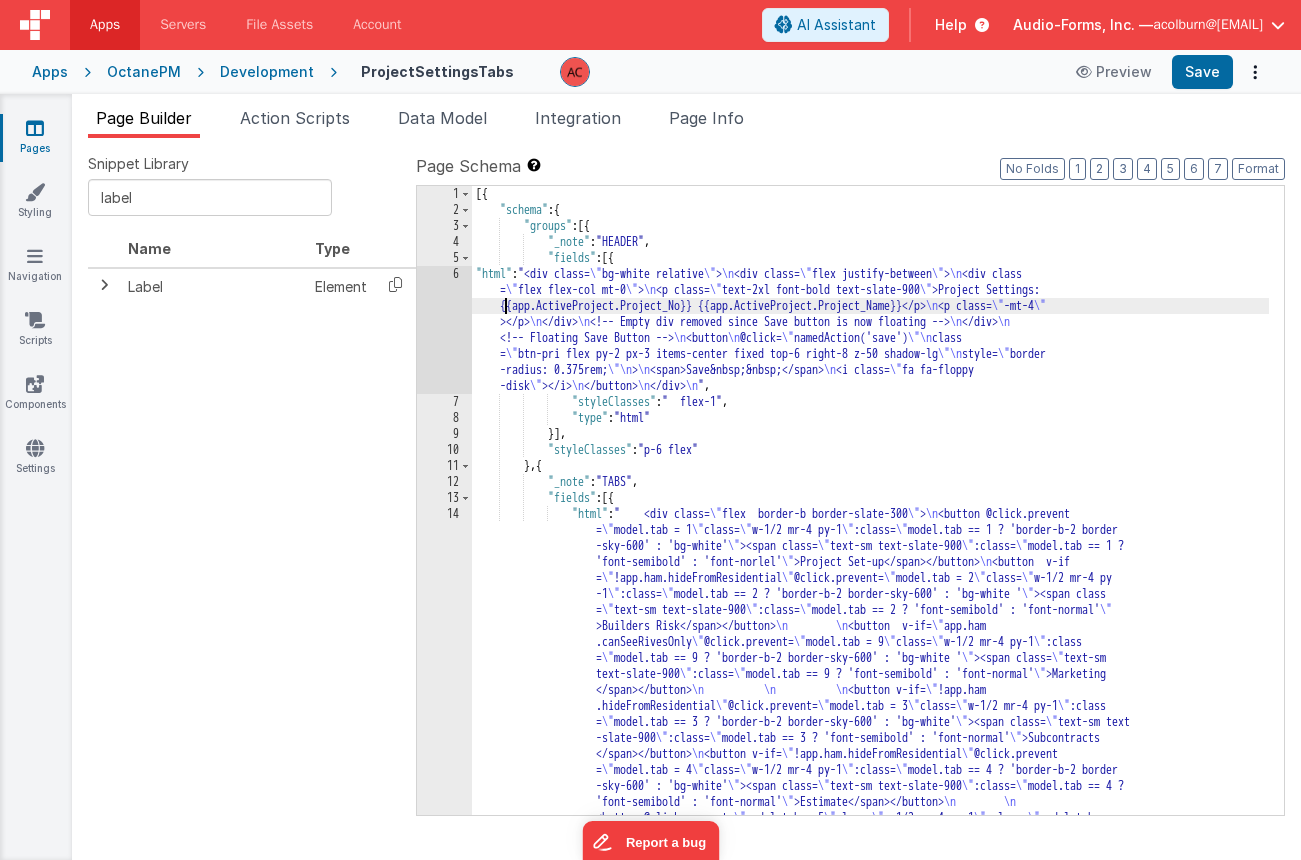 click on "6" at bounding box center (444, 330) 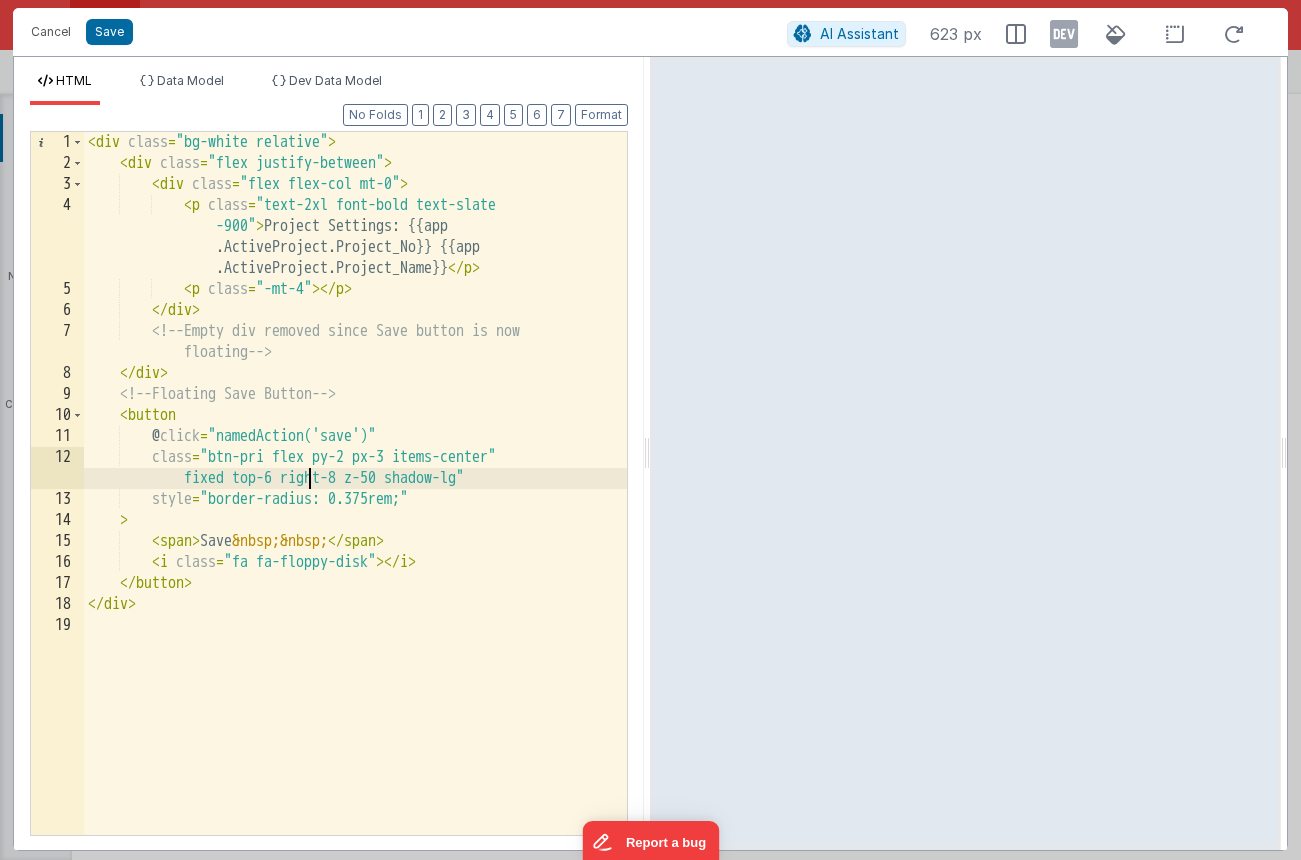 click on "< div   class = "bg-white relative" >      < div   class = "flex justify-between" >           < div   class = "flex flex-col mt-0" >                < p   class = "text-2xl font-bold text-slate                  -900" > Project Settings: {{app                  .ActiveProject.Project_No}} {{app                  .ActiveProject.Project_Name}} </ p >                < p   class = "-mt-4" > </ p >           </ div >           <!--  Empty div removed since Save button is now               floating  -->      </ div >      <!--  Floating Save Button  -->      < button           @ click = "namedAction('save')"           class = "btn-pri flex py-2 px-3 items-center               fixed top-6 right-8 z-50 shadow-lg"           style = "border-radius: 0.375rem;"      >           < span > Save &nbsp;&nbsp; </ span >           < i   class = "fa fa-floppy-disk" > </ i >      </ button > </ div >" at bounding box center [355, 504] 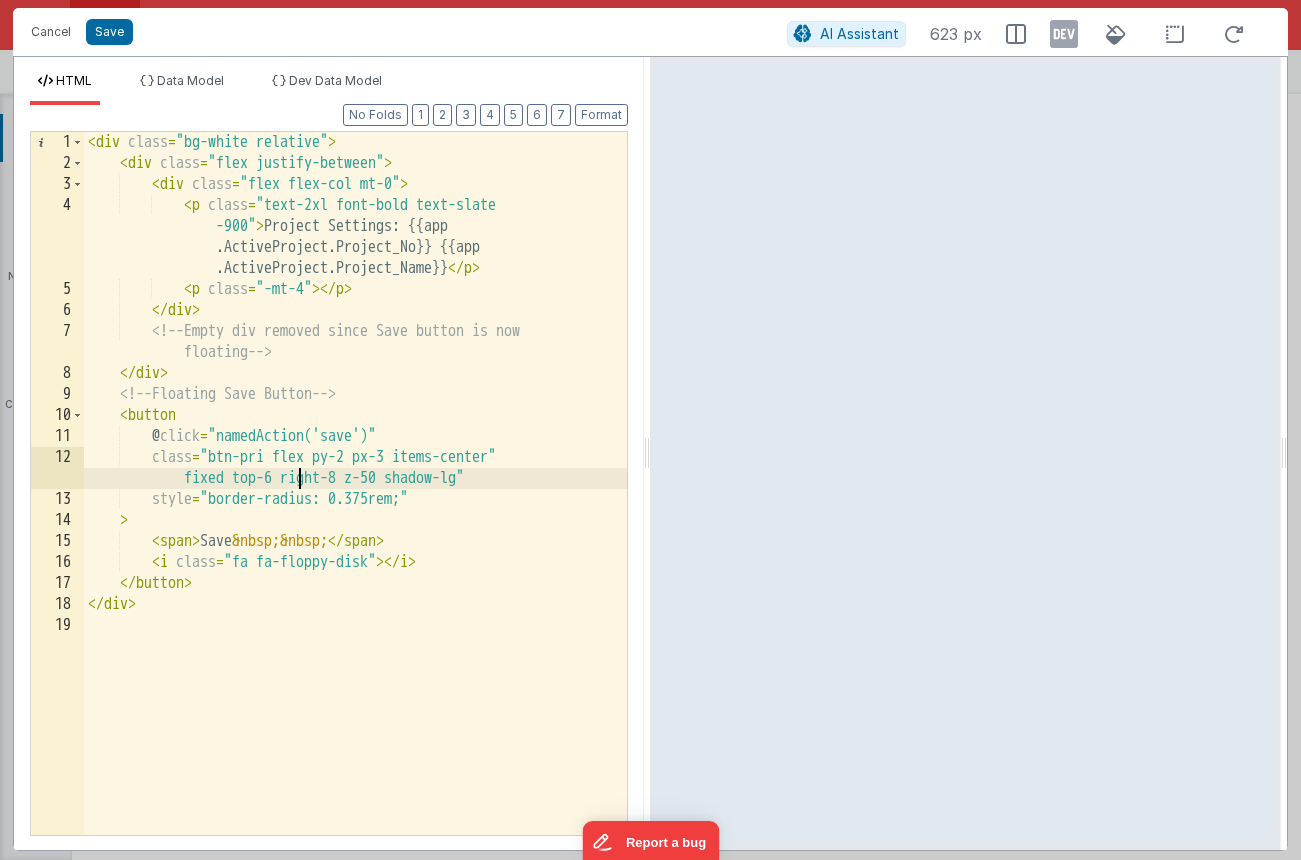 click on "< div   class = "bg-white relative" >      < div   class = "flex justify-between" >           < div   class = "flex flex-col mt-0" >                < p   class = "text-2xl font-bold text-slate                  -900" > Project Settings: {{app                  .ActiveProject.Project_No}} {{app                  .ActiveProject.Project_Name}} </ p >                < p   class = "-mt-4" > </ p >           </ div >           <!--  Empty div removed since Save button is now               floating  -->      </ div >      <!--  Floating Save Button  -->      < button           @ click = "namedAction('save')"           class = "btn-pri flex py-2 px-3 items-center               fixed top-6 right-8 z-50 shadow-lg"           style = "border-radius: 0.375rem;"      >           < span > Save &nbsp;&nbsp; </ span >           < i   class = "fa fa-floppy-disk" > </ i >      </ button > </ div >" at bounding box center [355, 504] 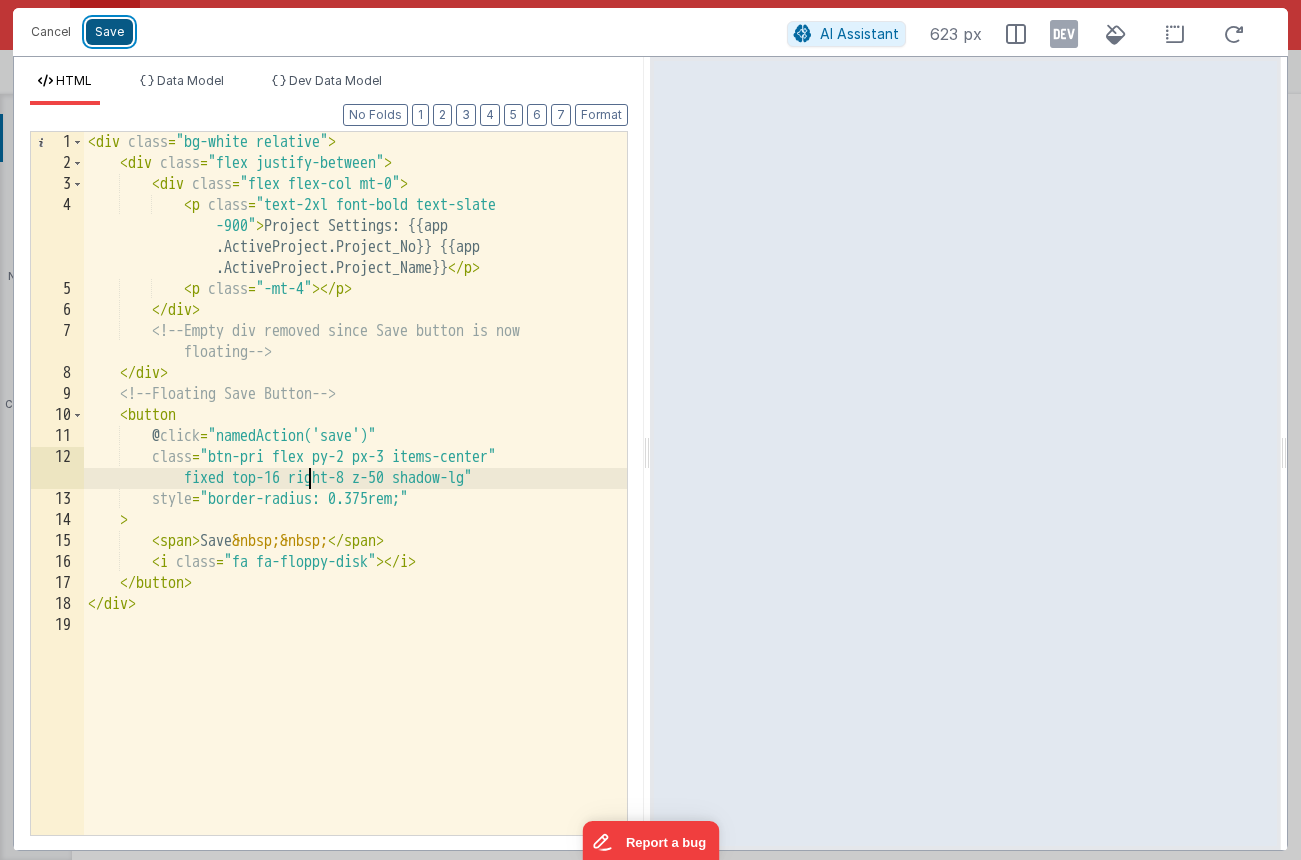 click on "Save" at bounding box center (109, 32) 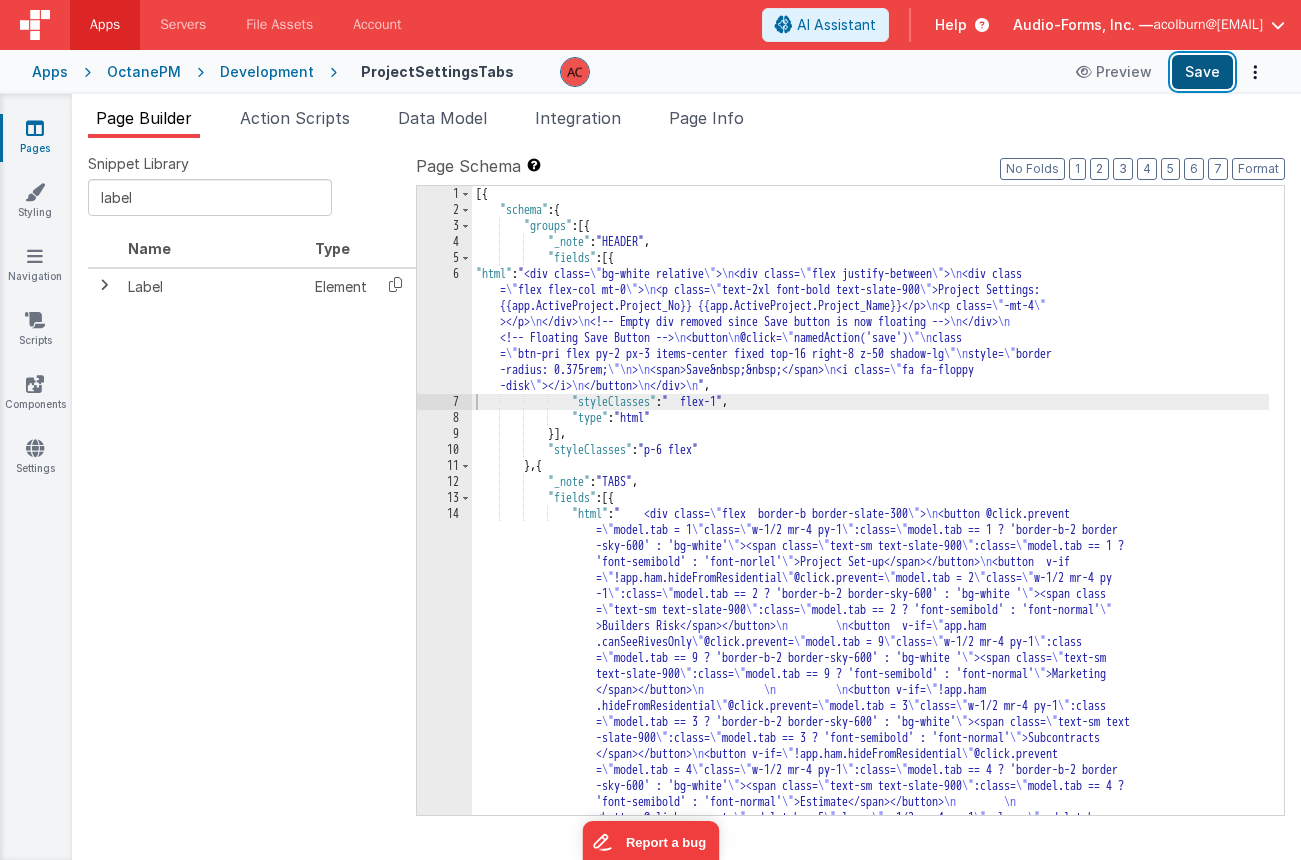 click on "Save" at bounding box center (1202, 72) 